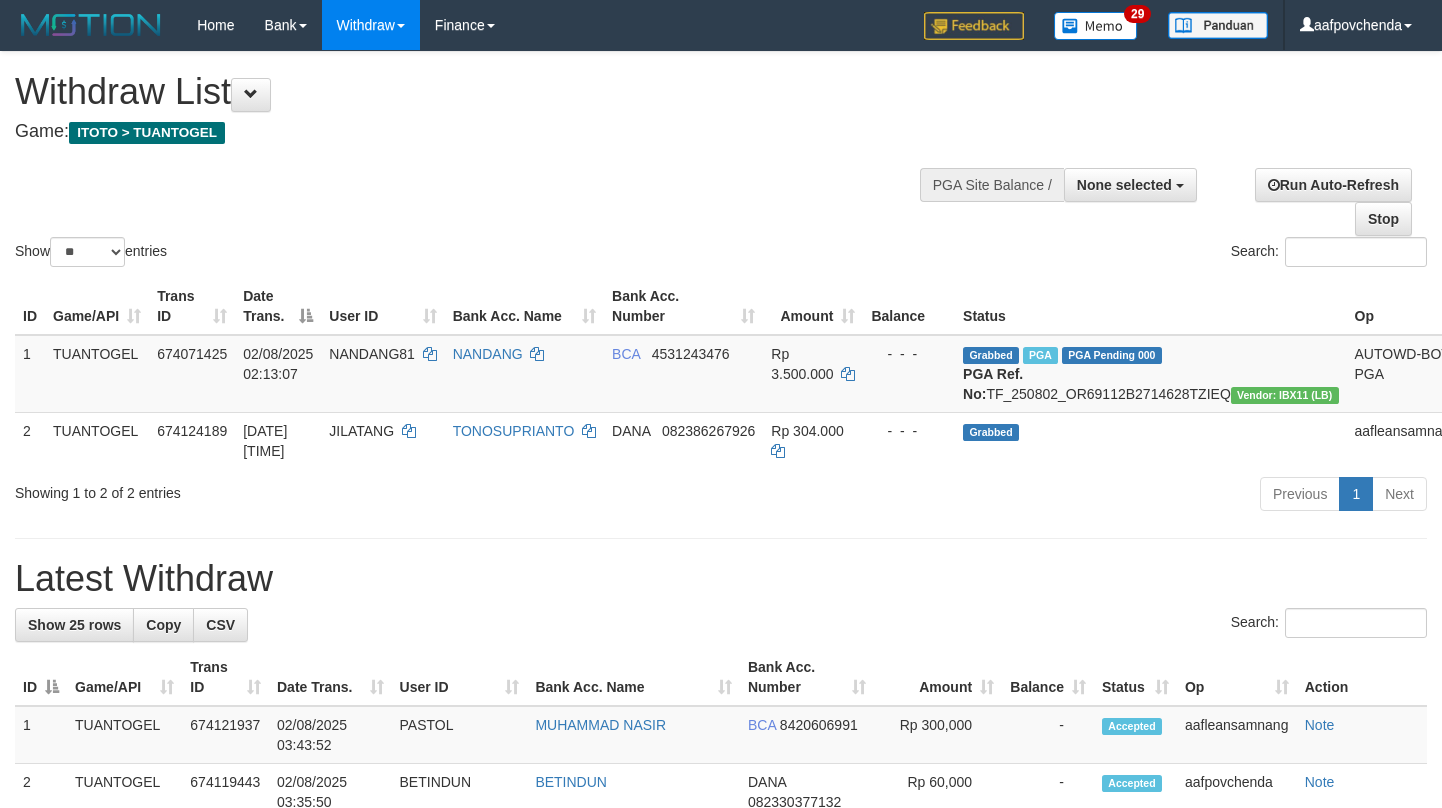 select 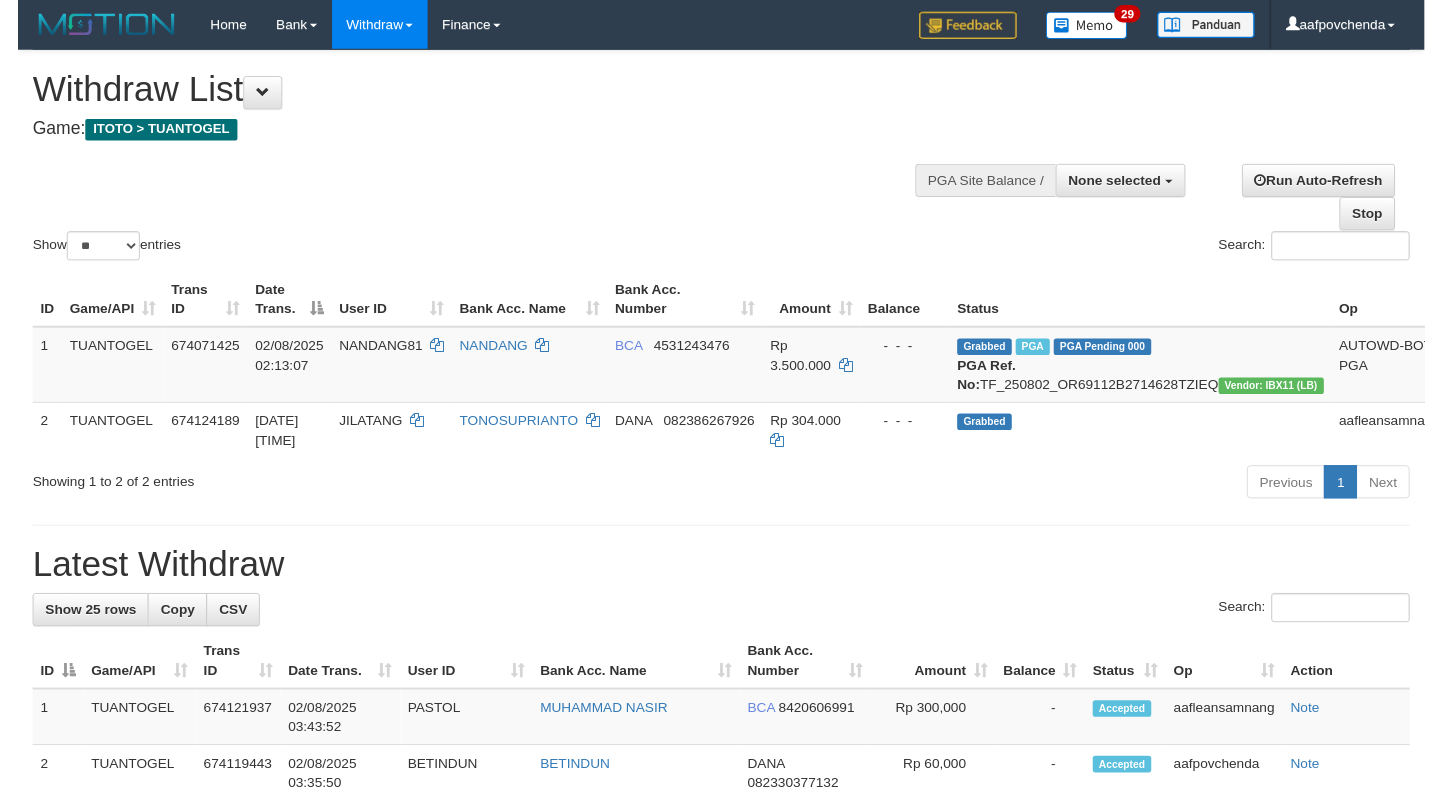scroll, scrollTop: 0, scrollLeft: 0, axis: both 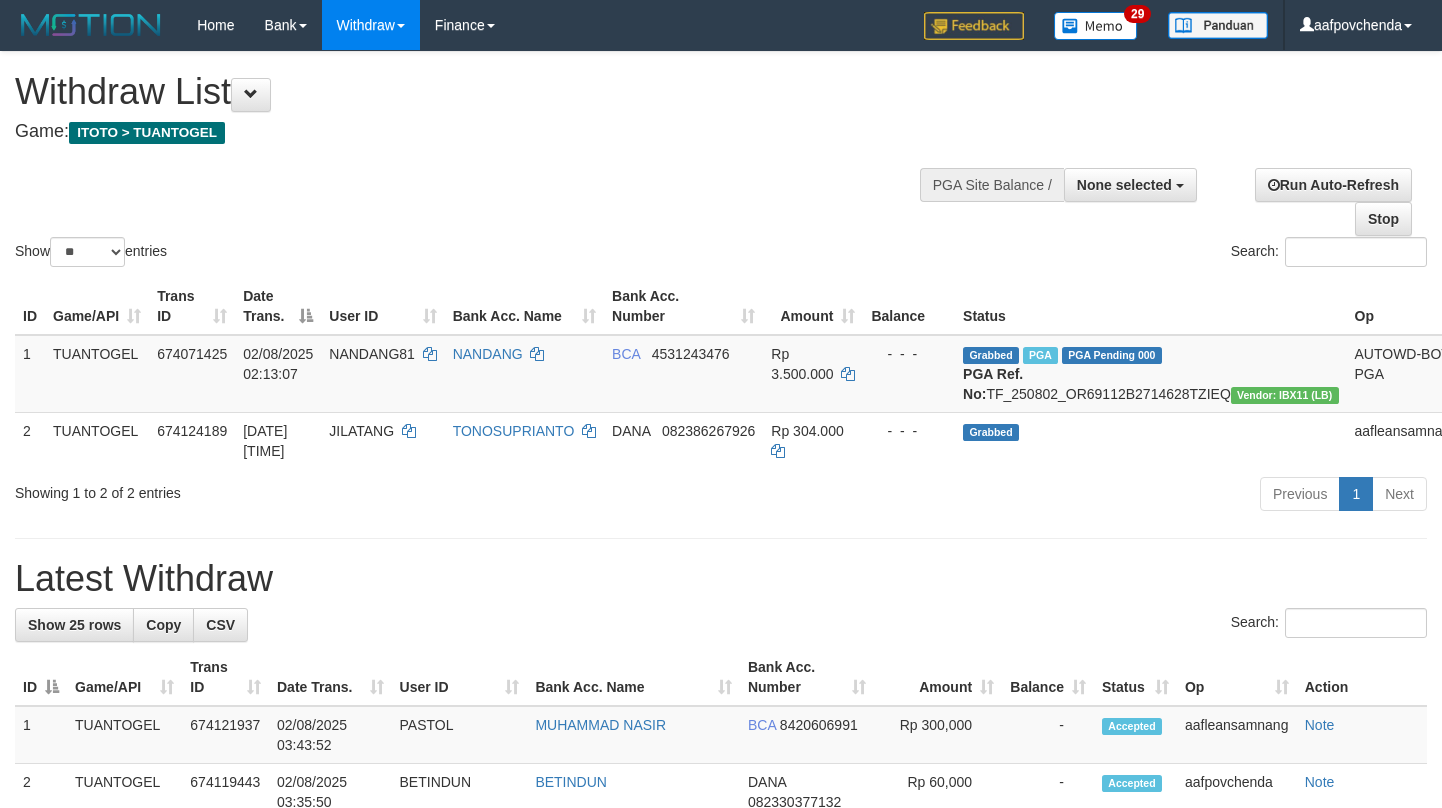 select 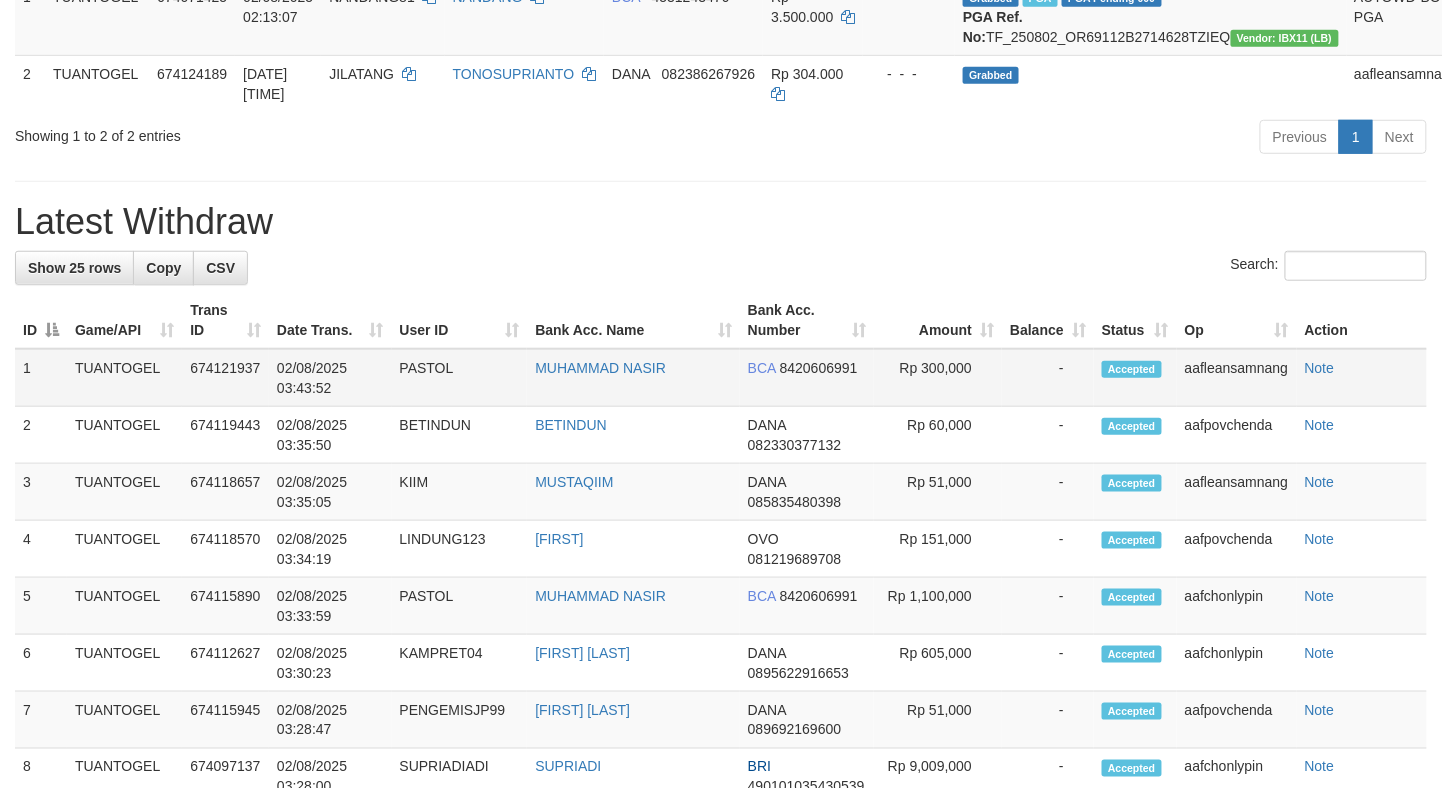 scroll, scrollTop: 400, scrollLeft: 0, axis: vertical 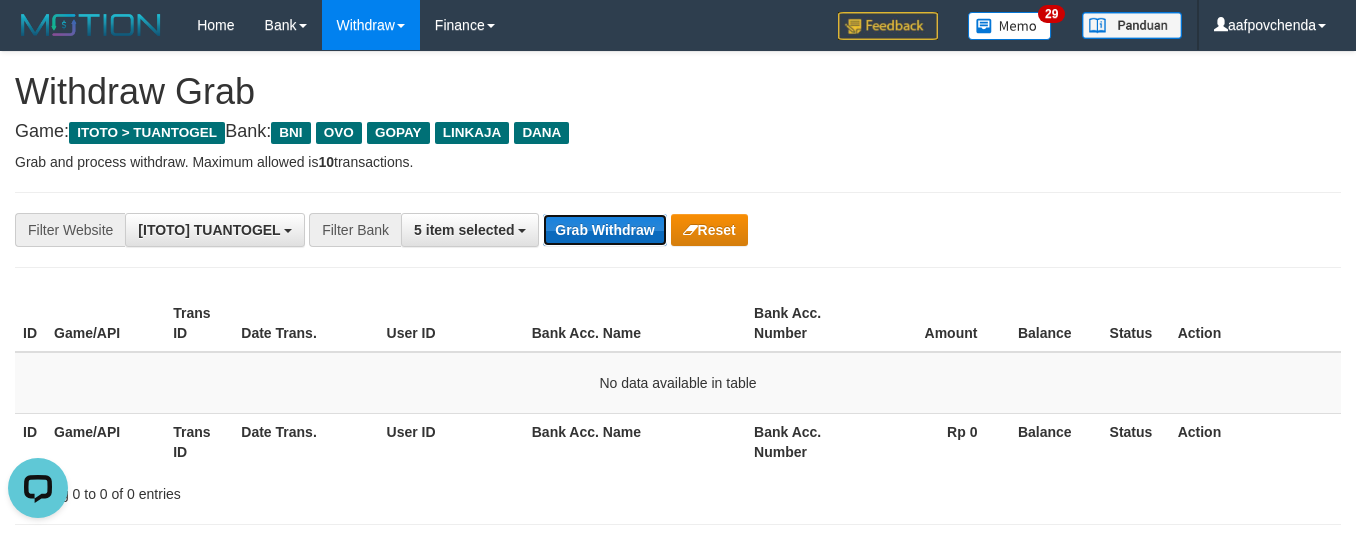 click on "Grab Withdraw" at bounding box center (604, 230) 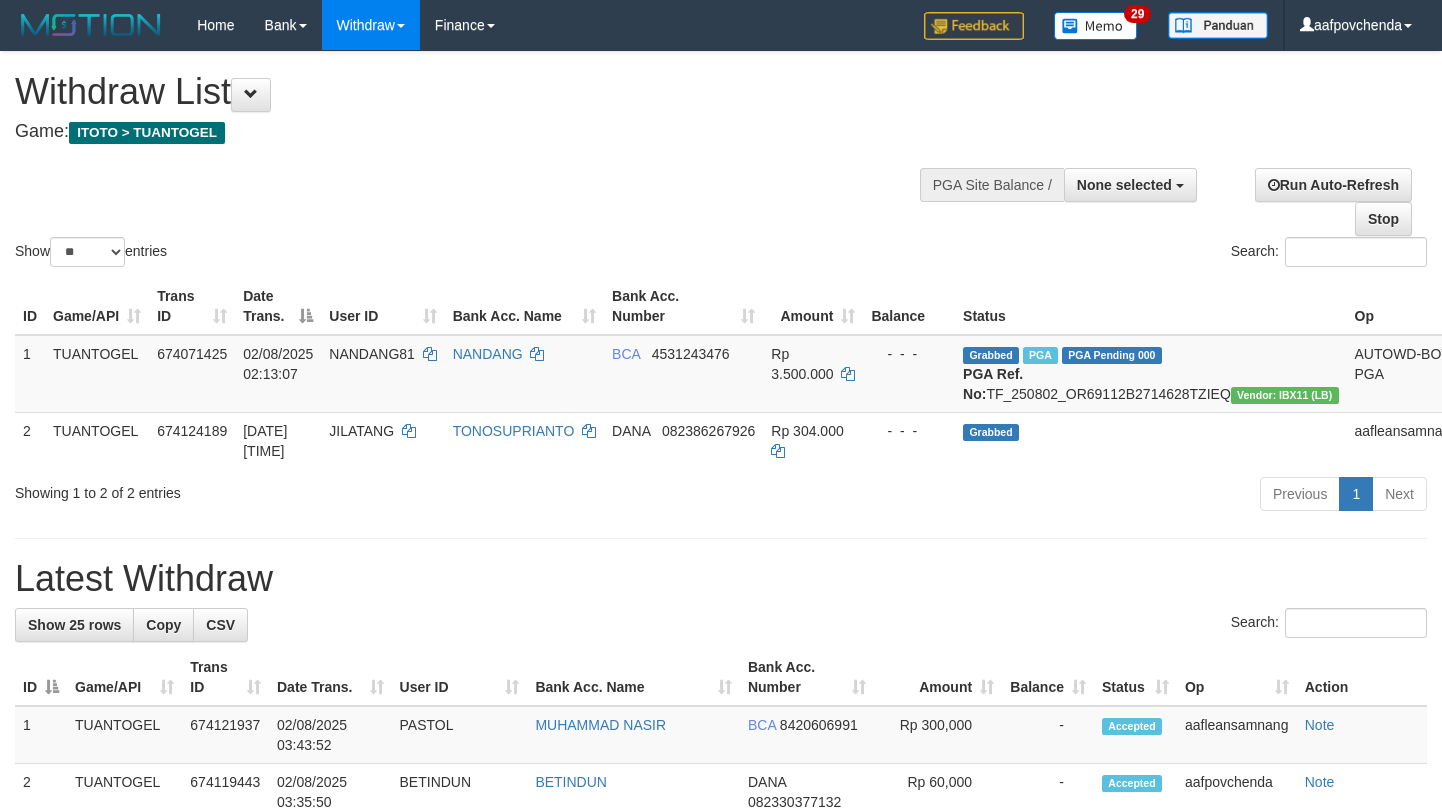 select 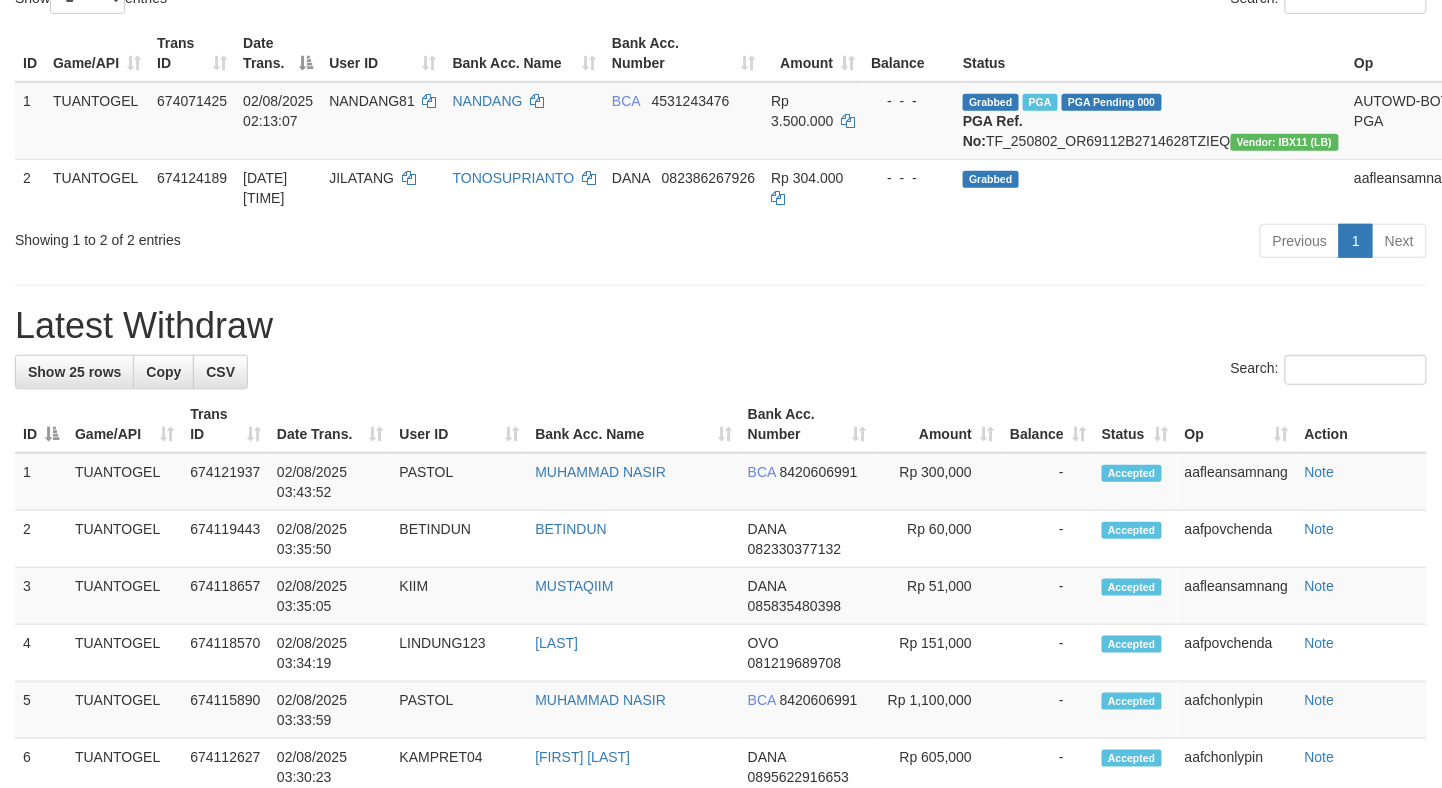 scroll, scrollTop: 400, scrollLeft: 0, axis: vertical 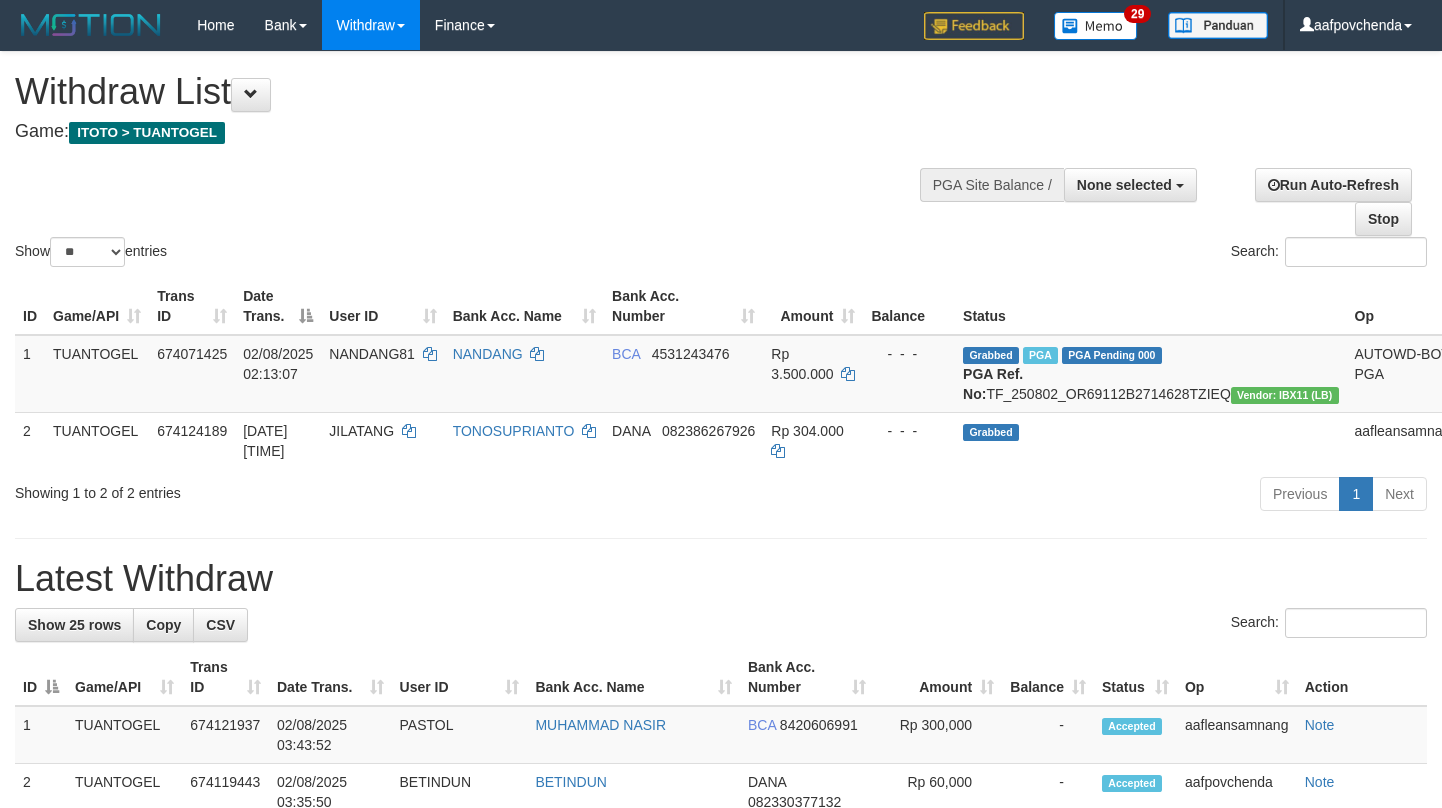 select 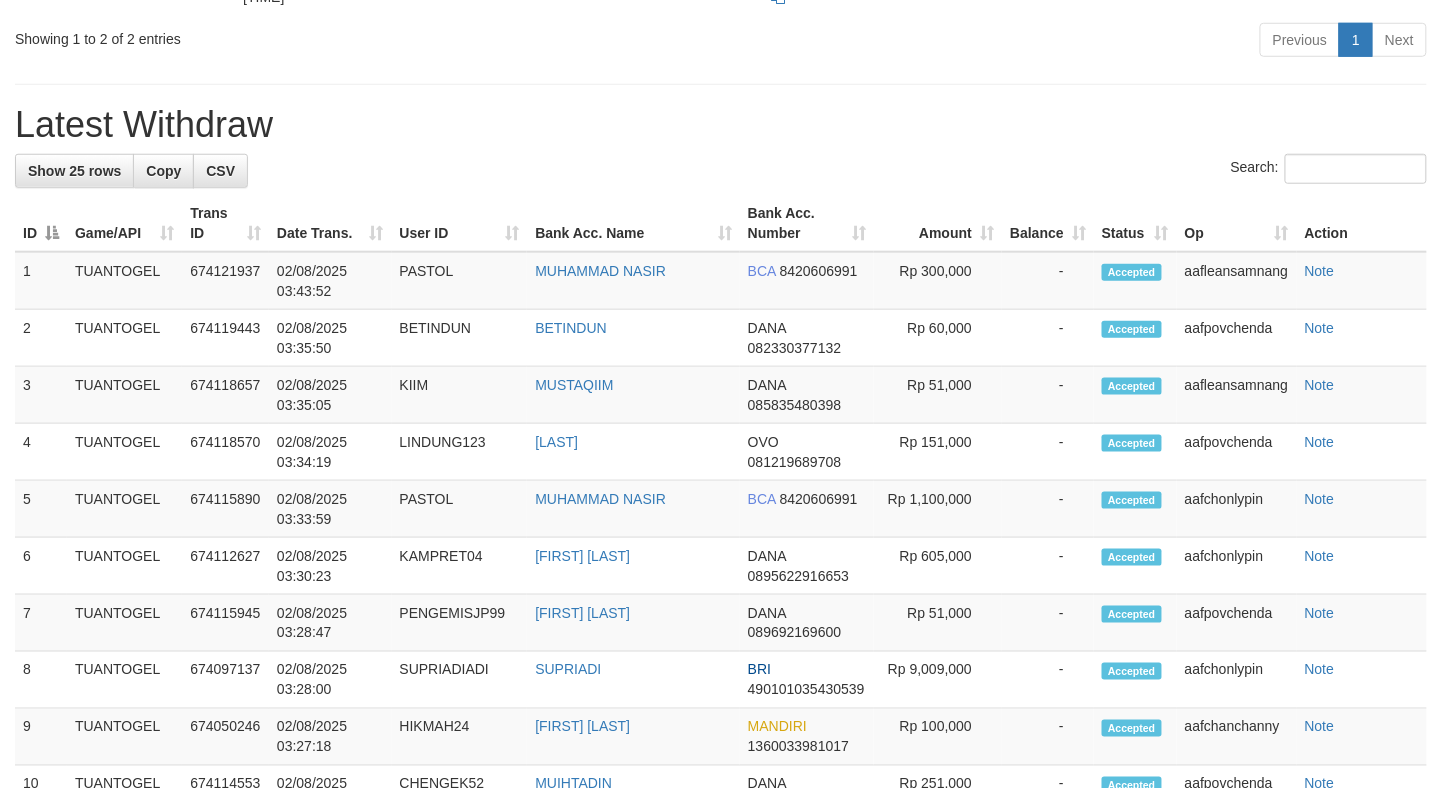 scroll, scrollTop: 400, scrollLeft: 0, axis: vertical 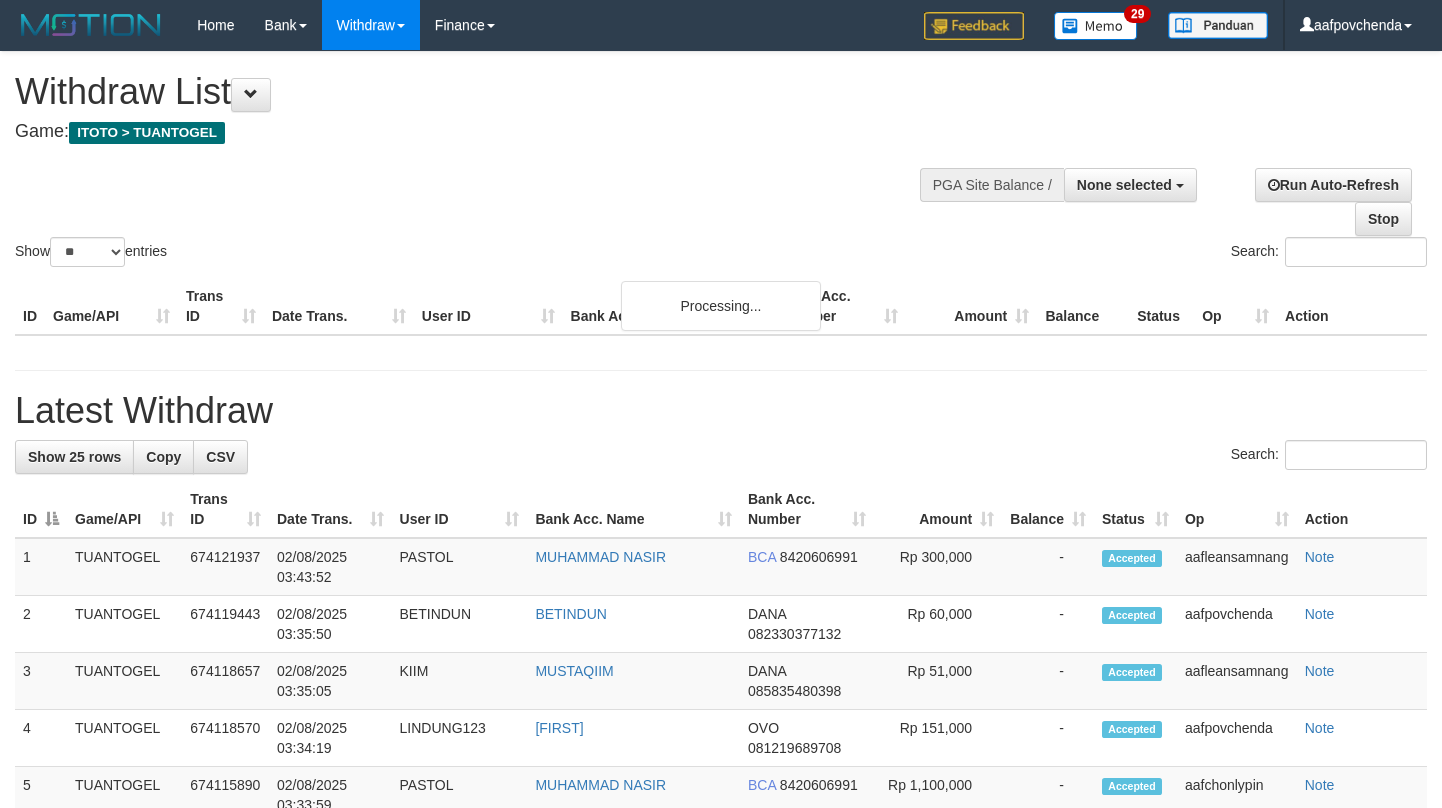 select 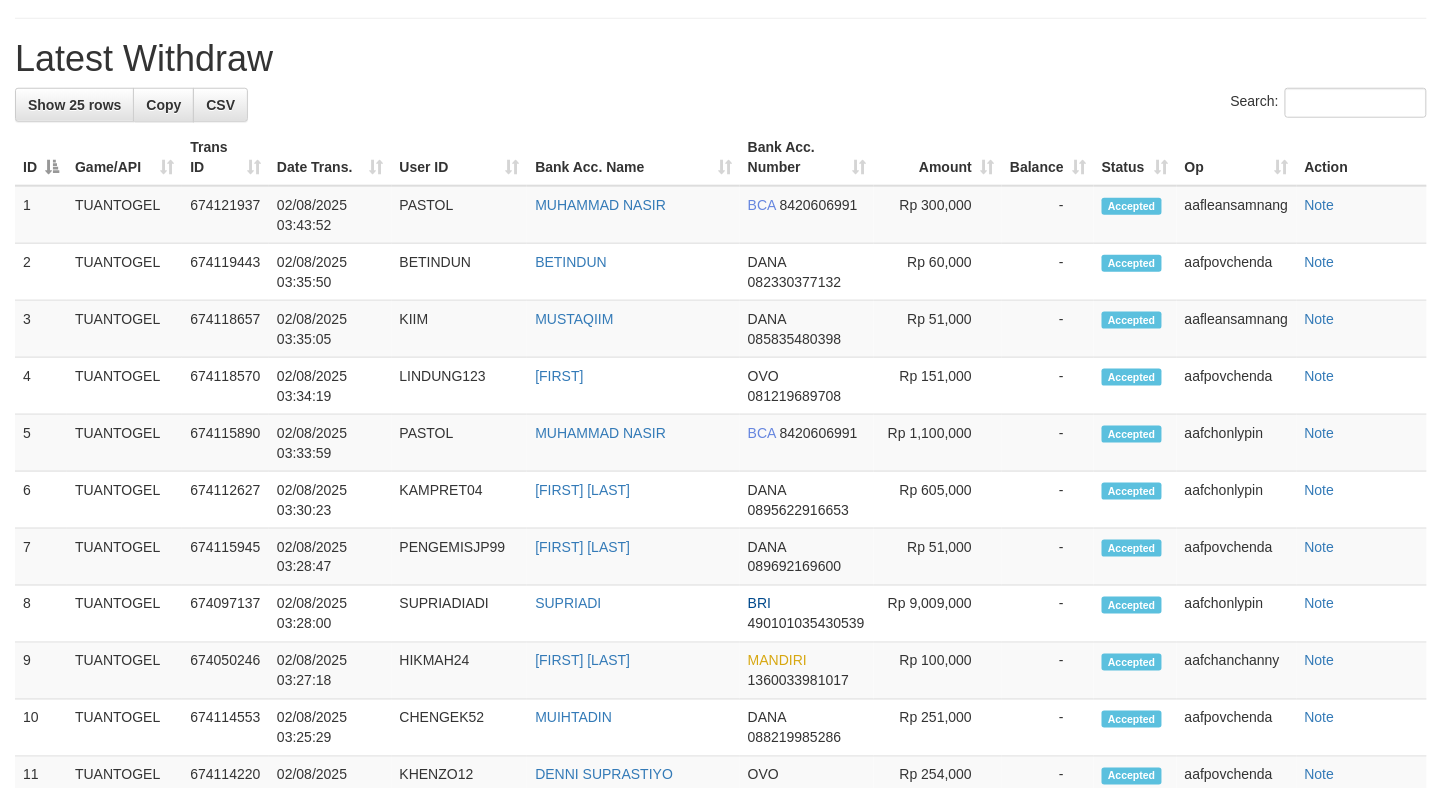 scroll, scrollTop: 400, scrollLeft: 0, axis: vertical 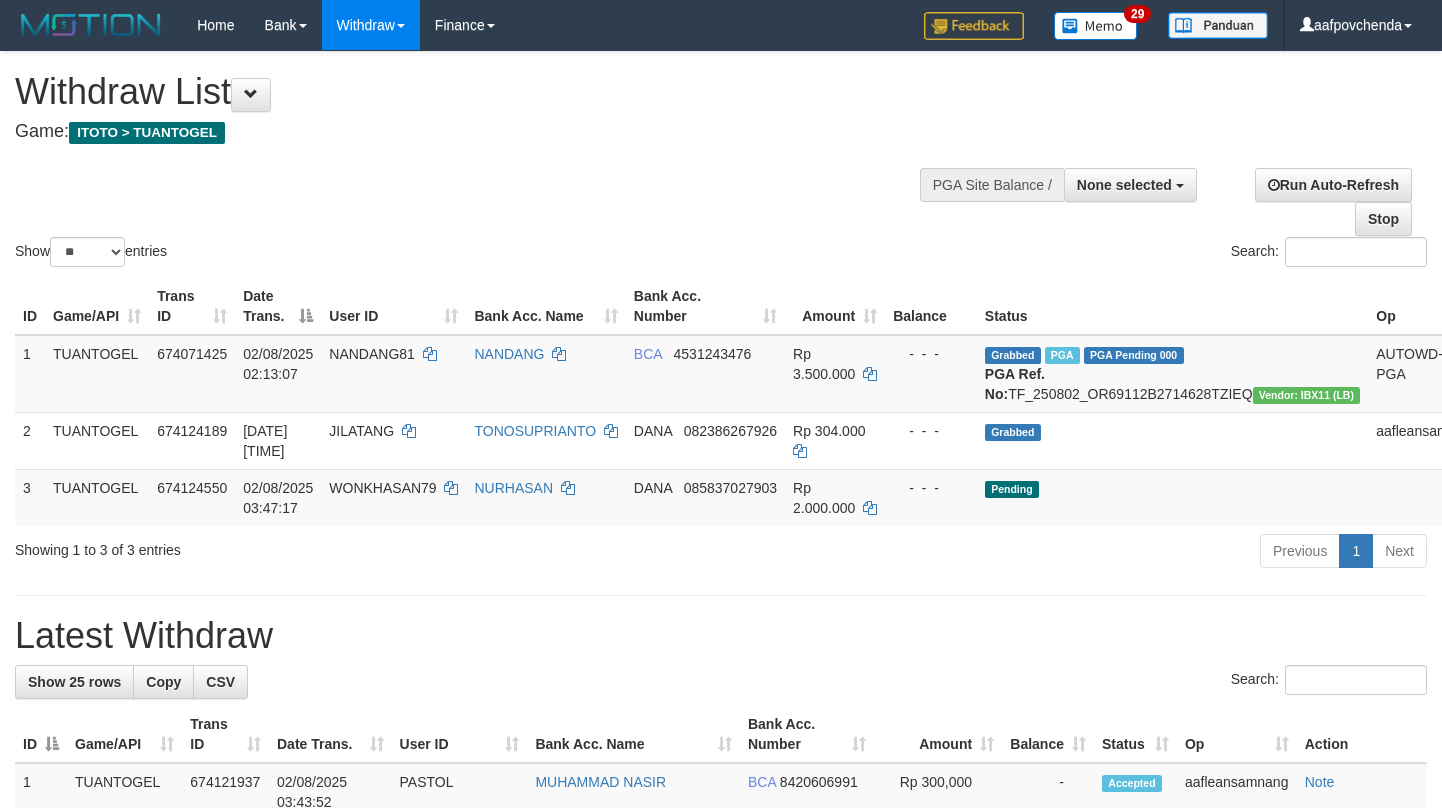 select 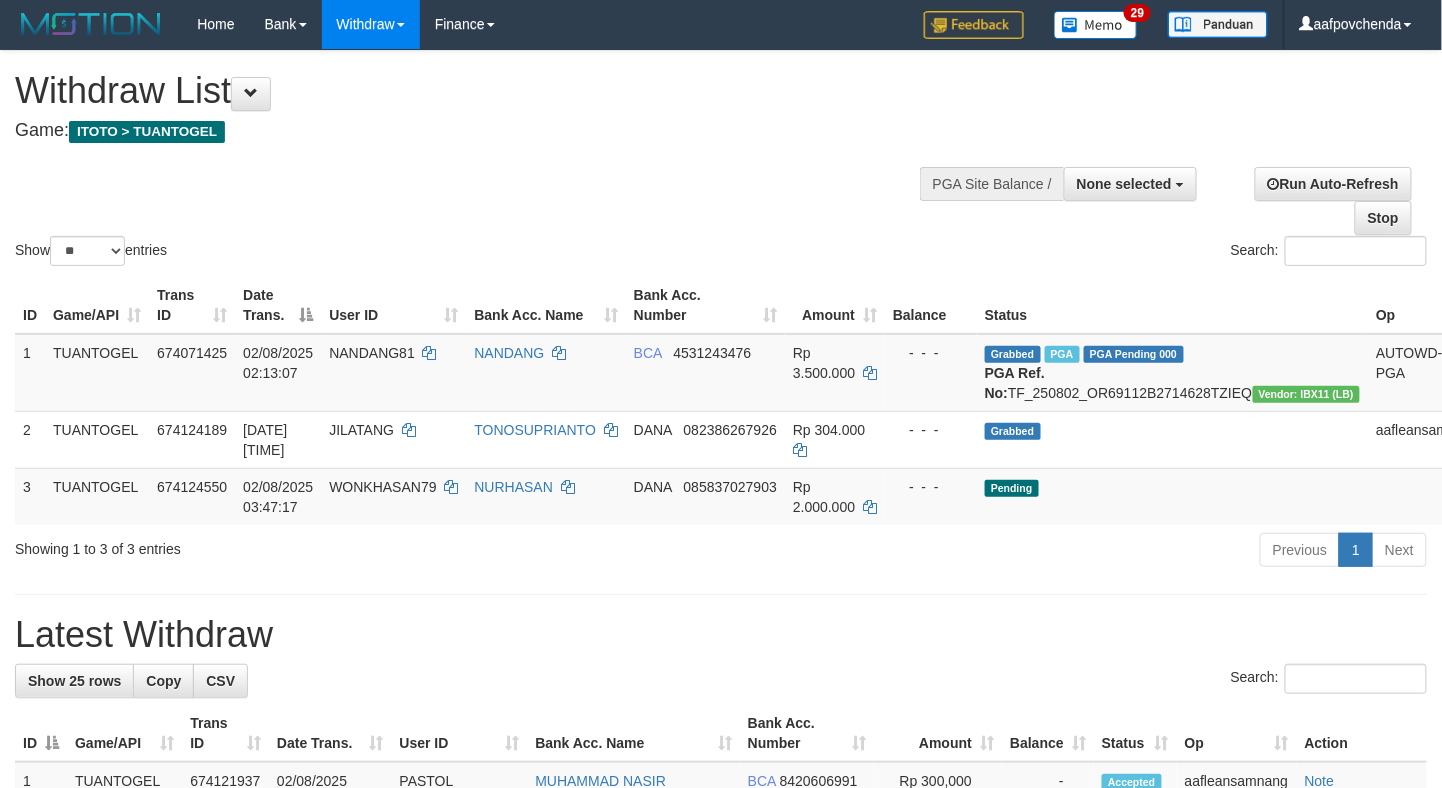 scroll, scrollTop: 0, scrollLeft: 0, axis: both 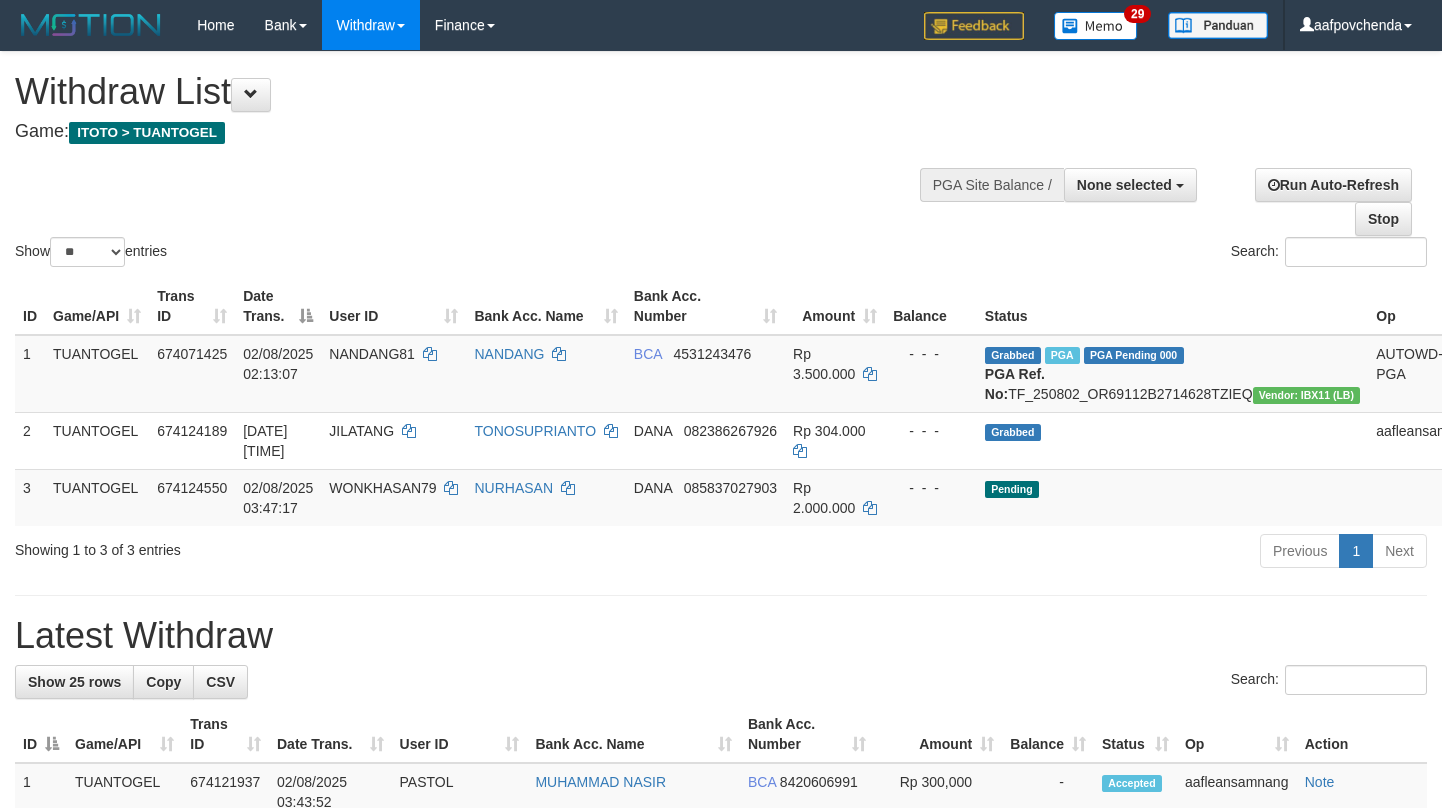 select 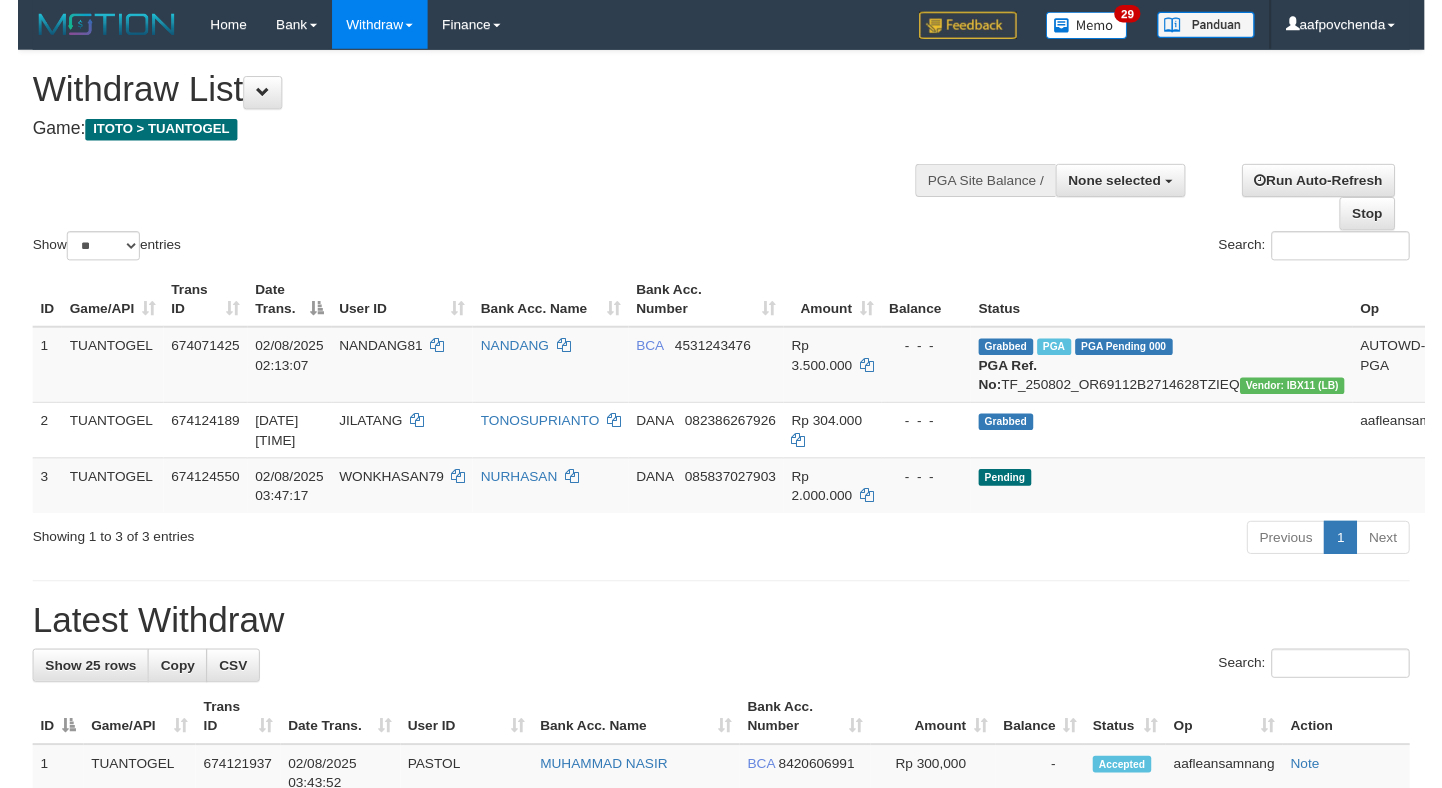 scroll, scrollTop: 0, scrollLeft: 0, axis: both 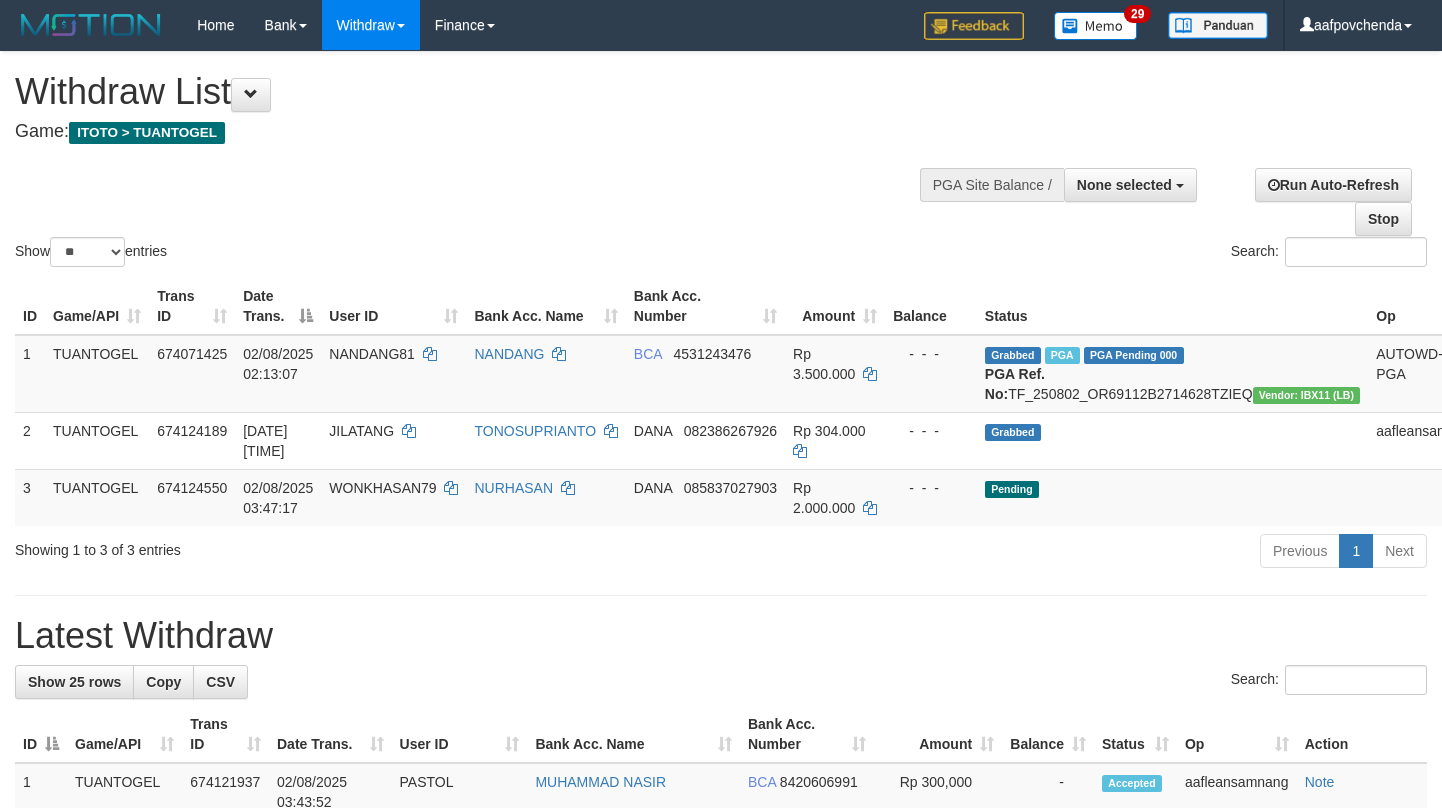 select 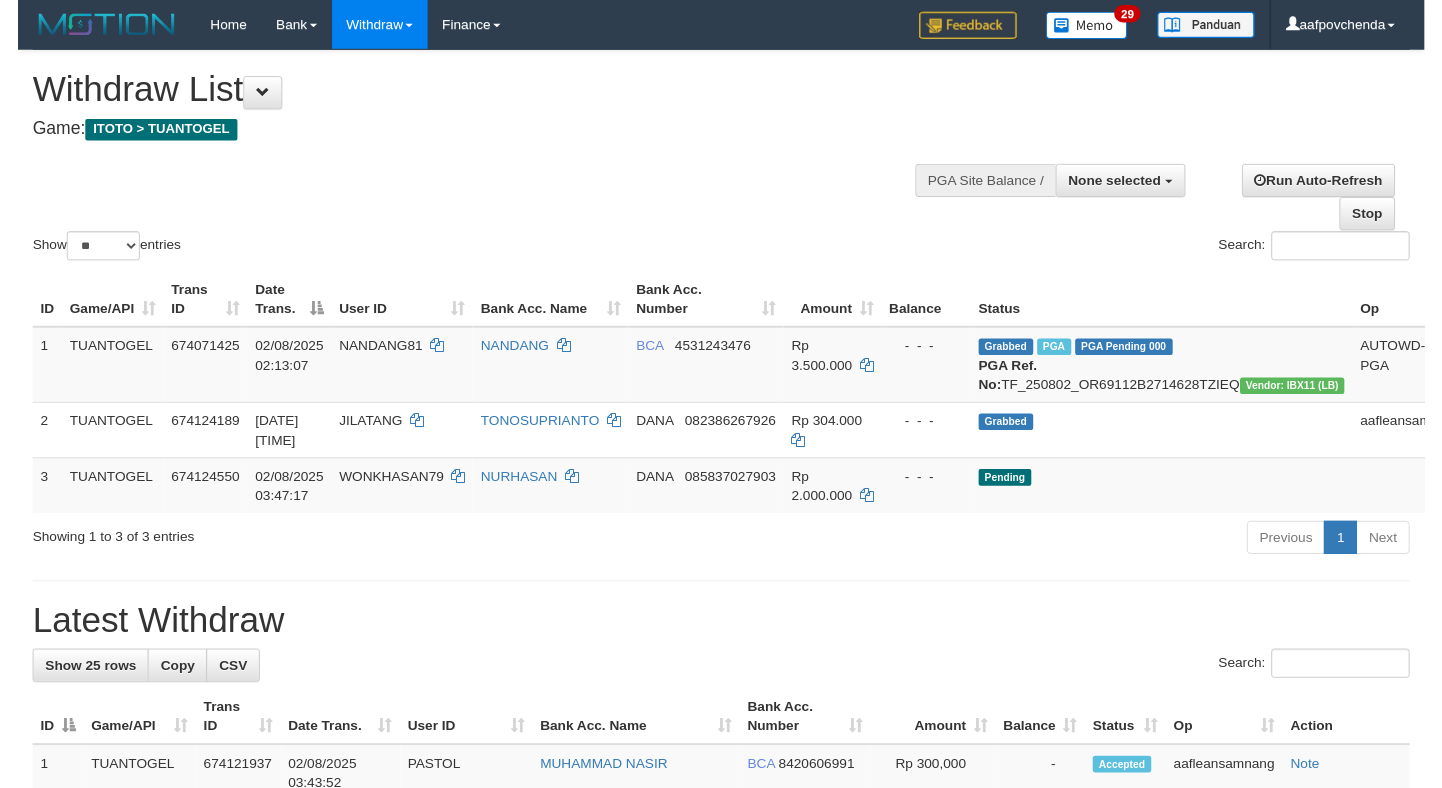 scroll, scrollTop: 0, scrollLeft: 0, axis: both 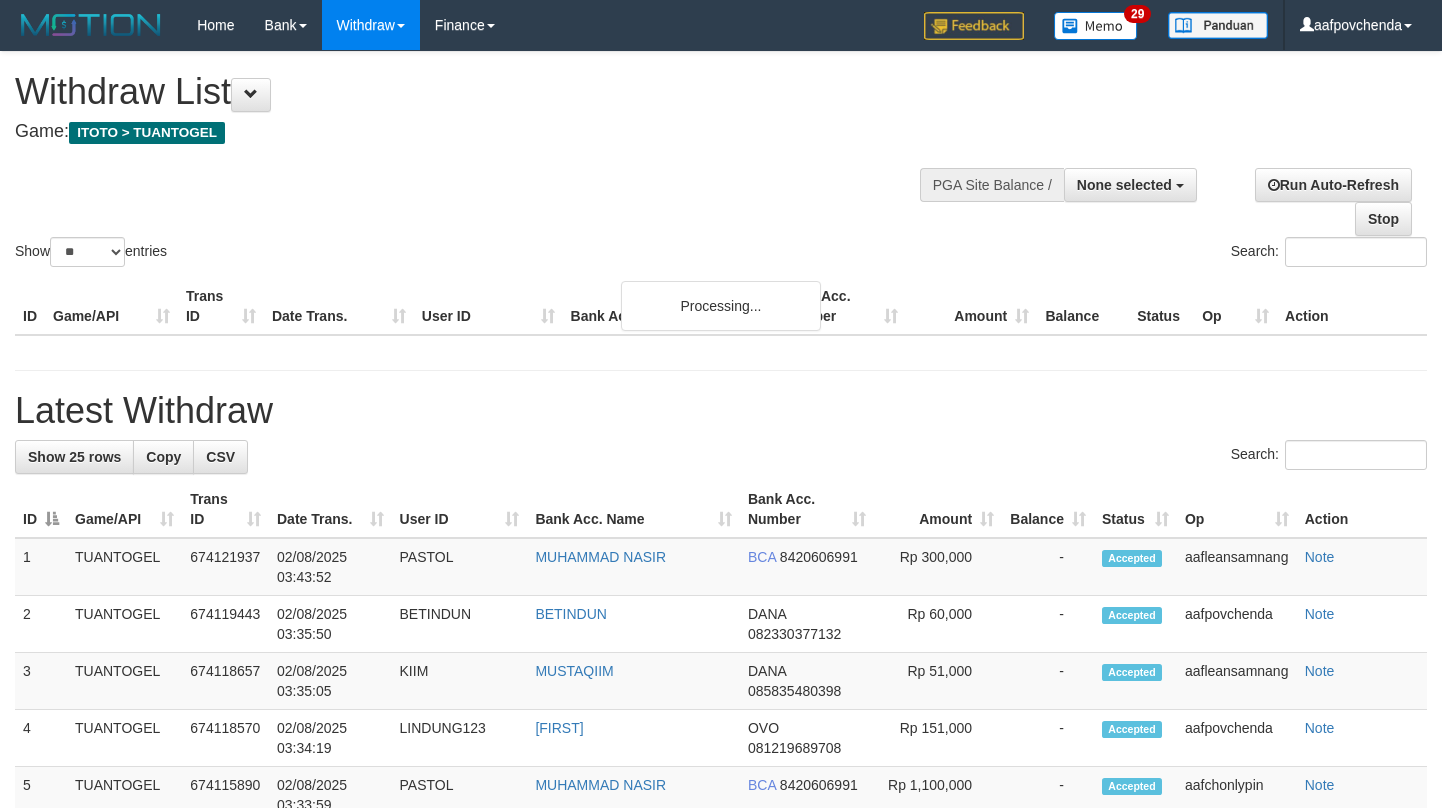 select 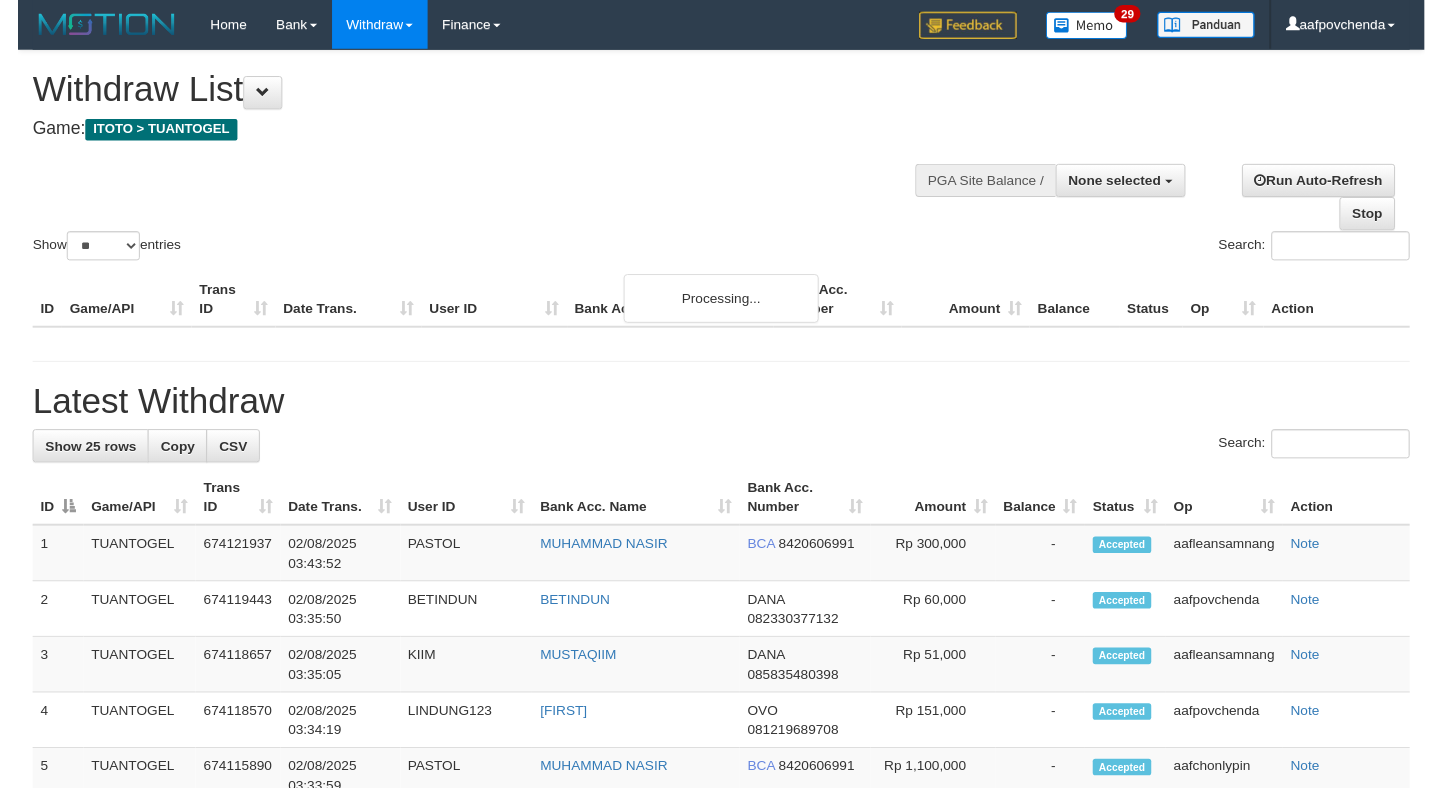 scroll, scrollTop: 0, scrollLeft: 0, axis: both 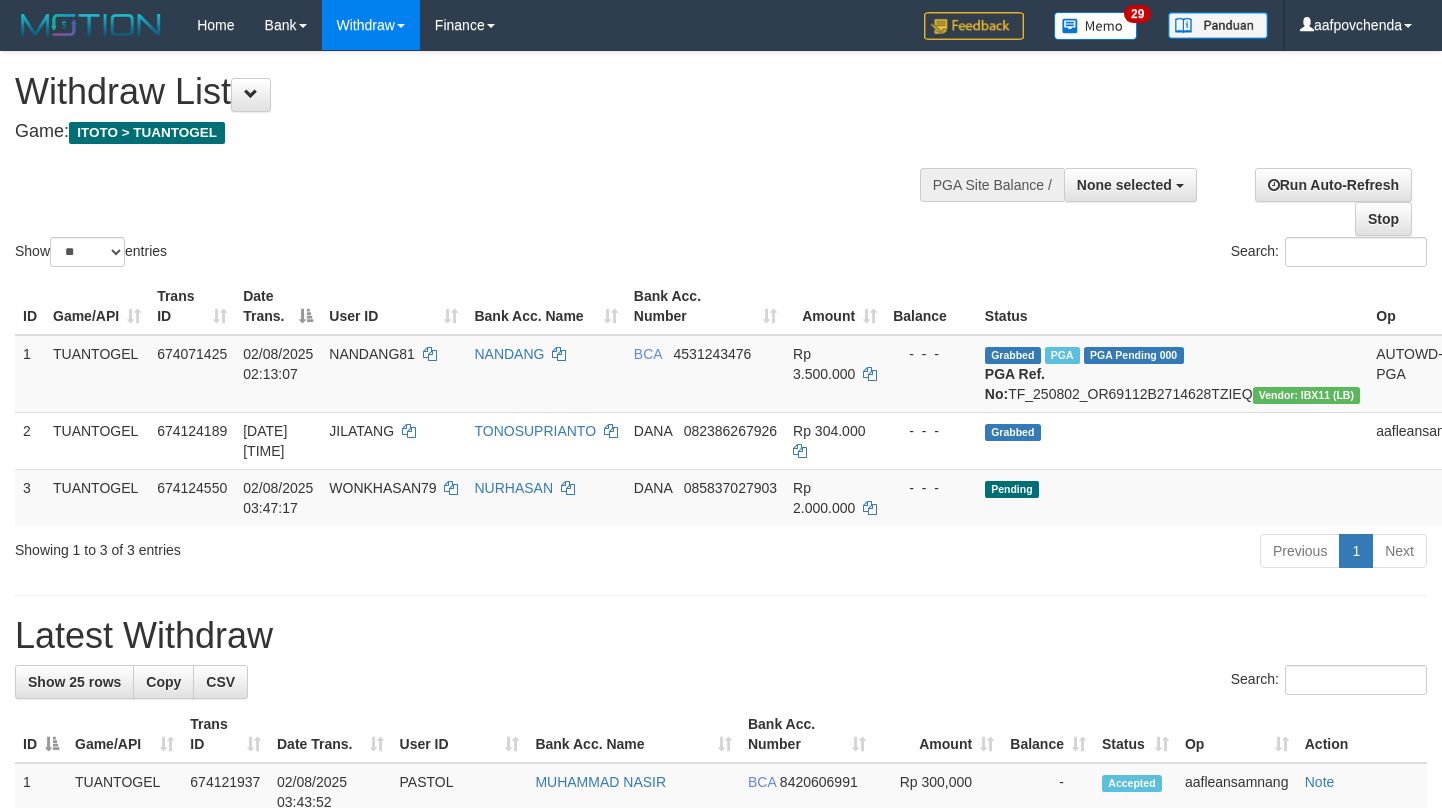 select 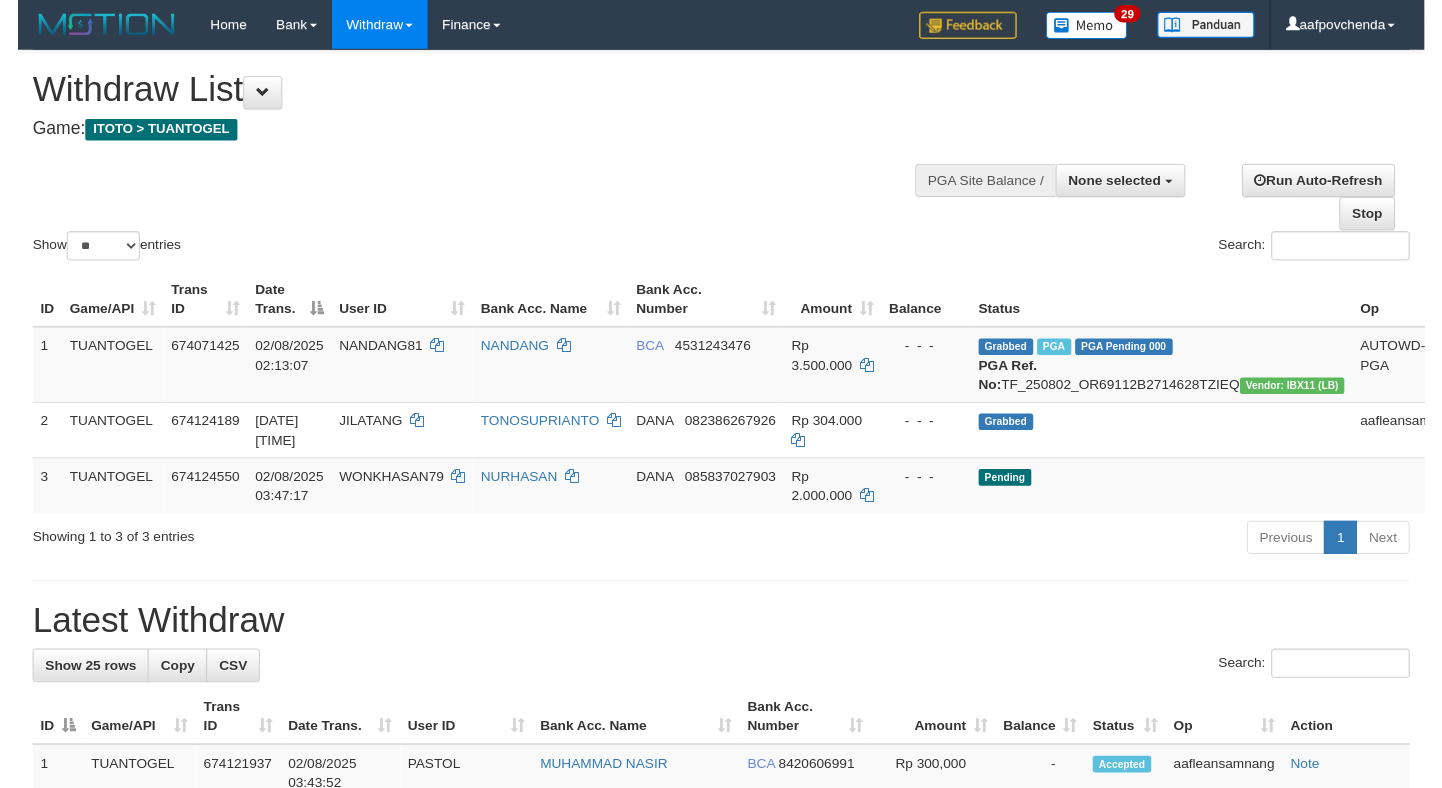 scroll, scrollTop: 0, scrollLeft: 0, axis: both 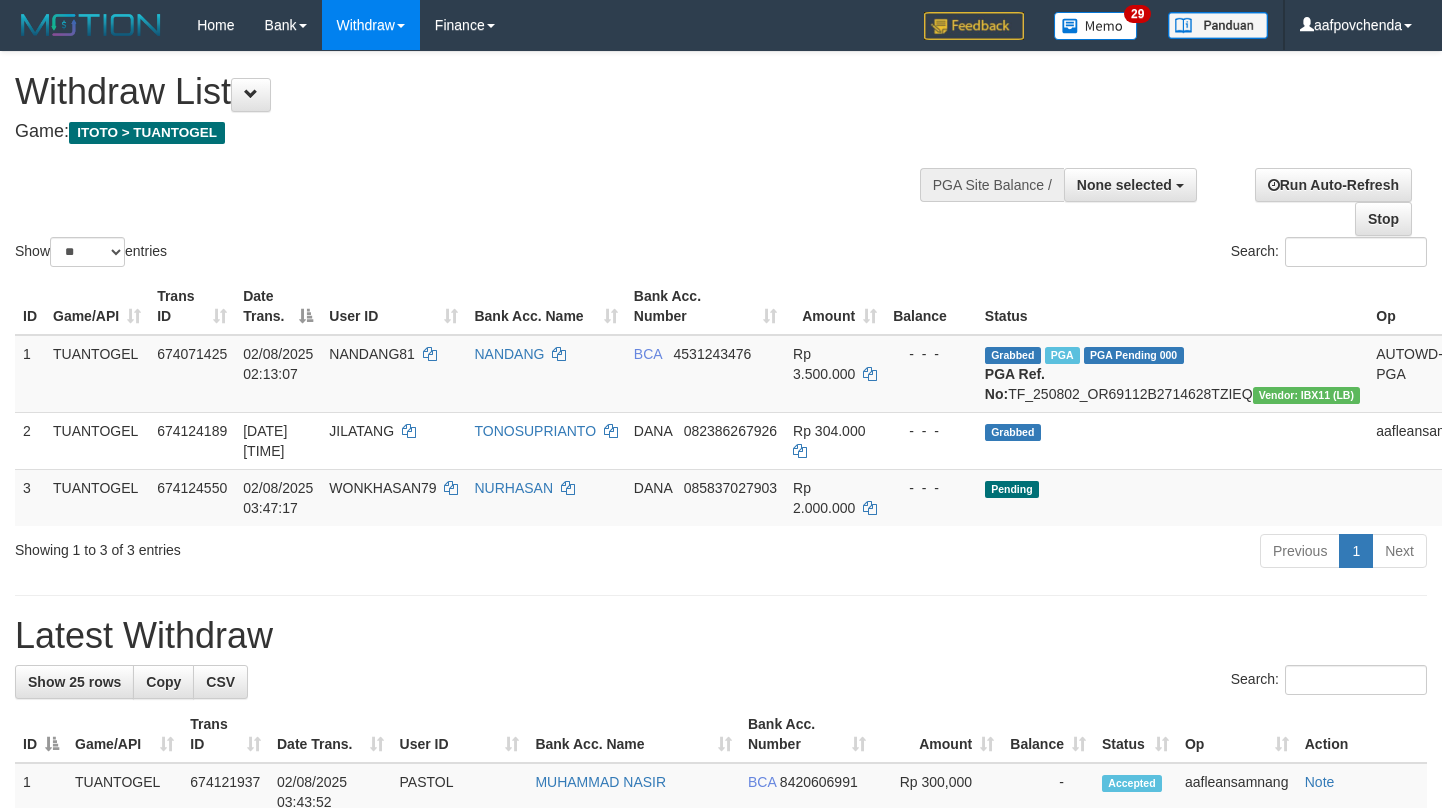 select 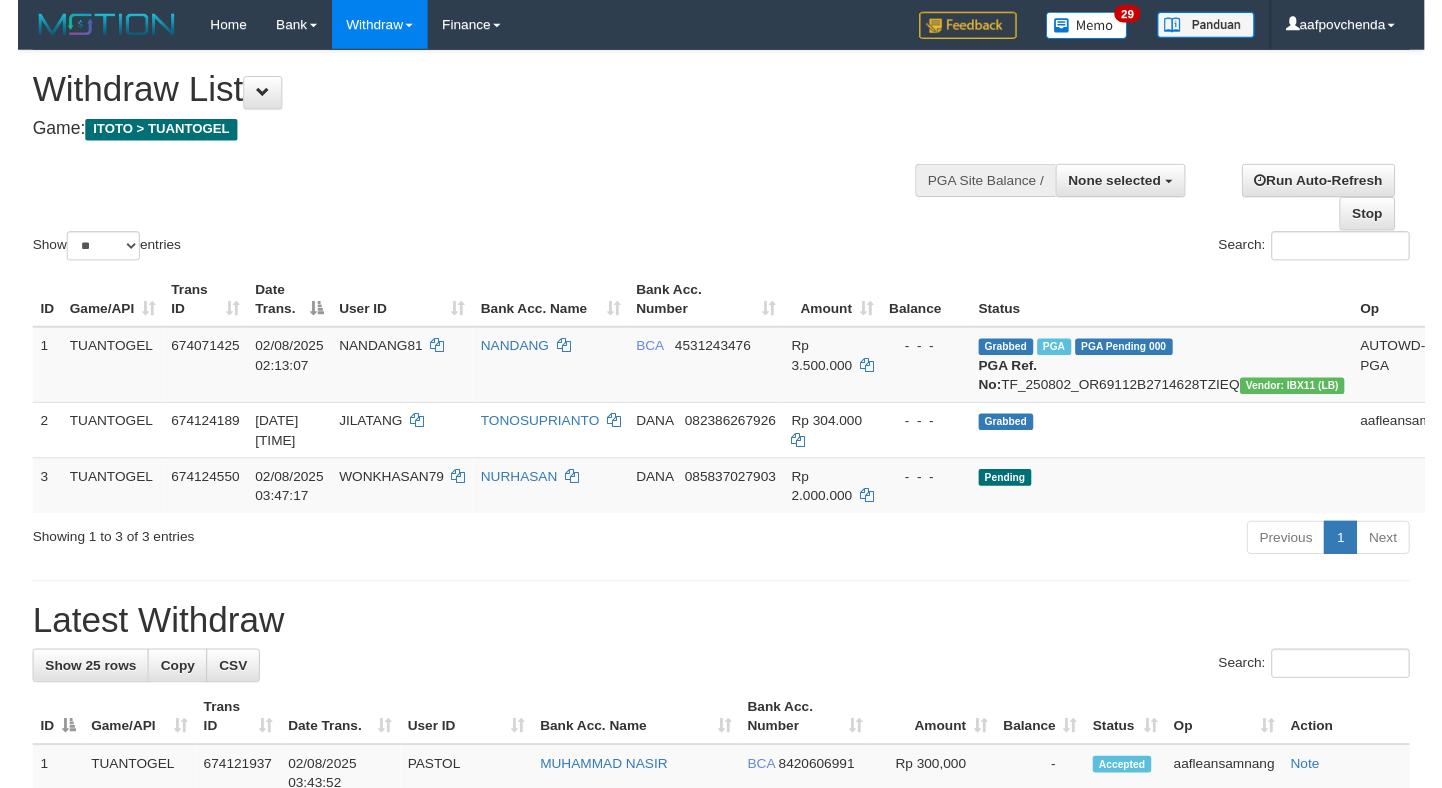 scroll, scrollTop: 0, scrollLeft: 0, axis: both 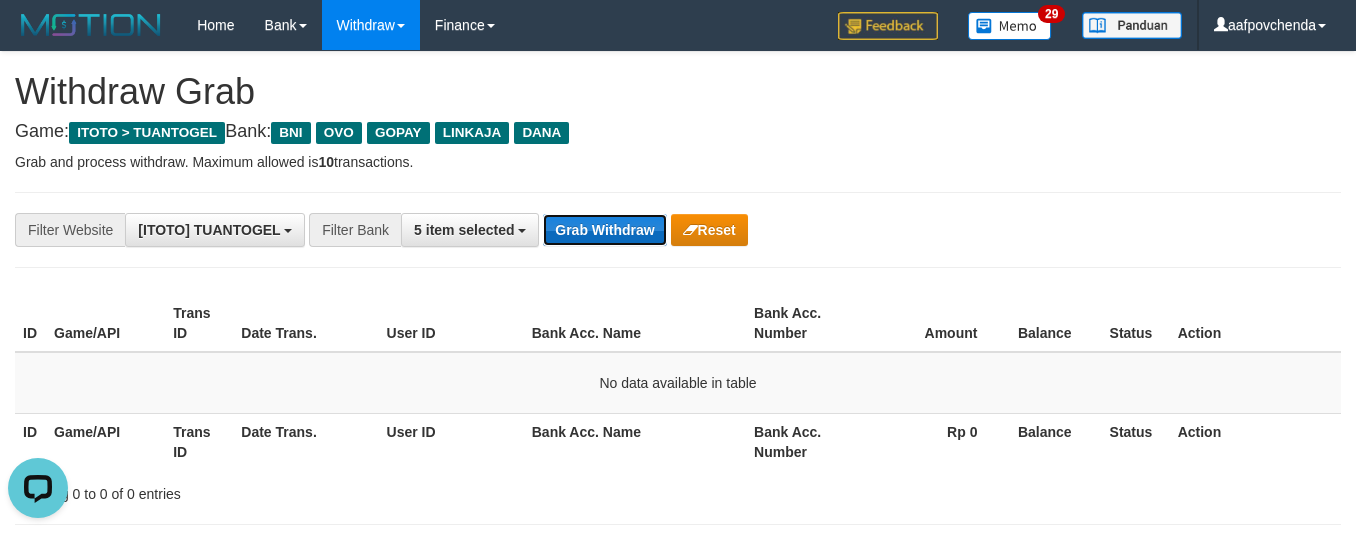 click on "Grab Withdraw" at bounding box center [604, 230] 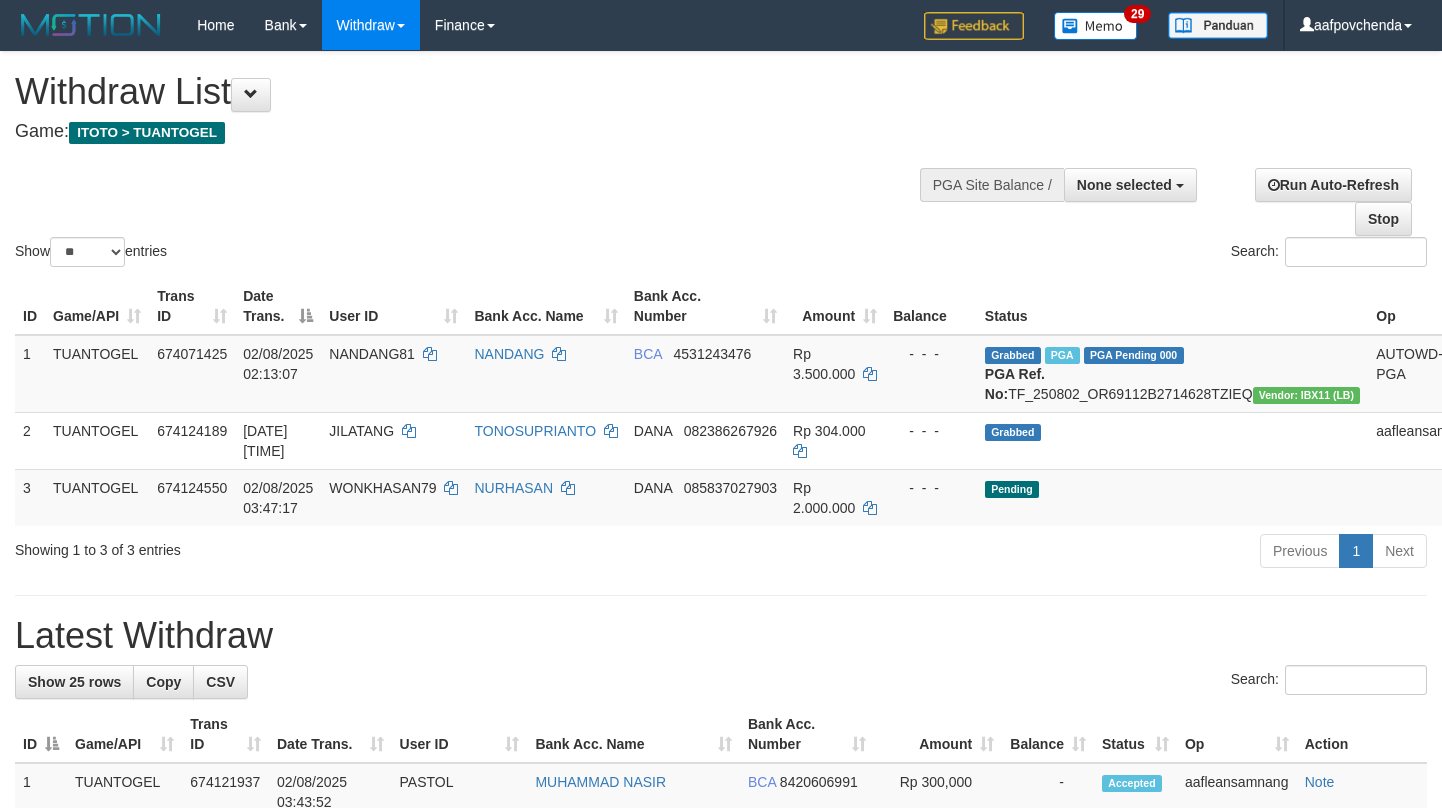 select 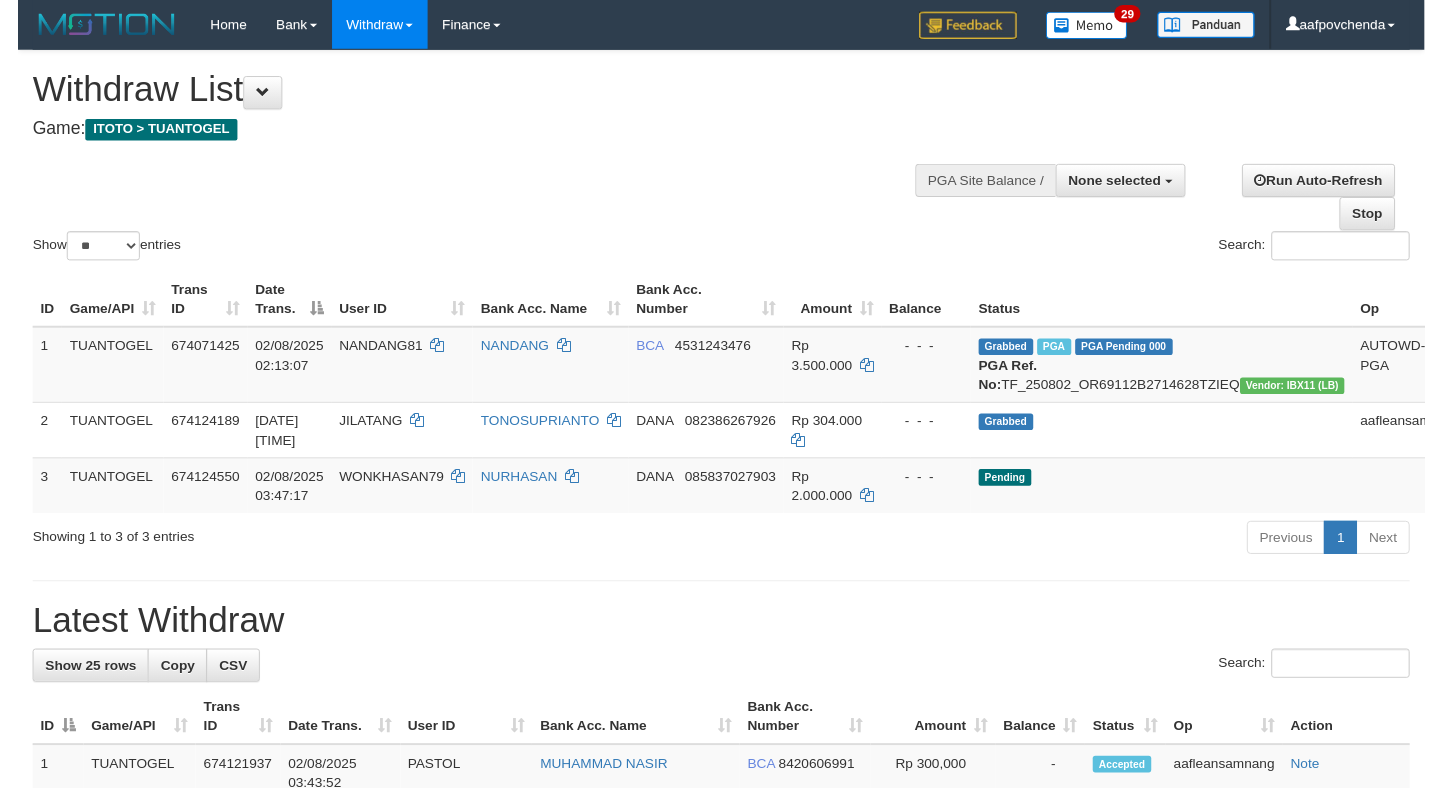 scroll, scrollTop: 0, scrollLeft: 0, axis: both 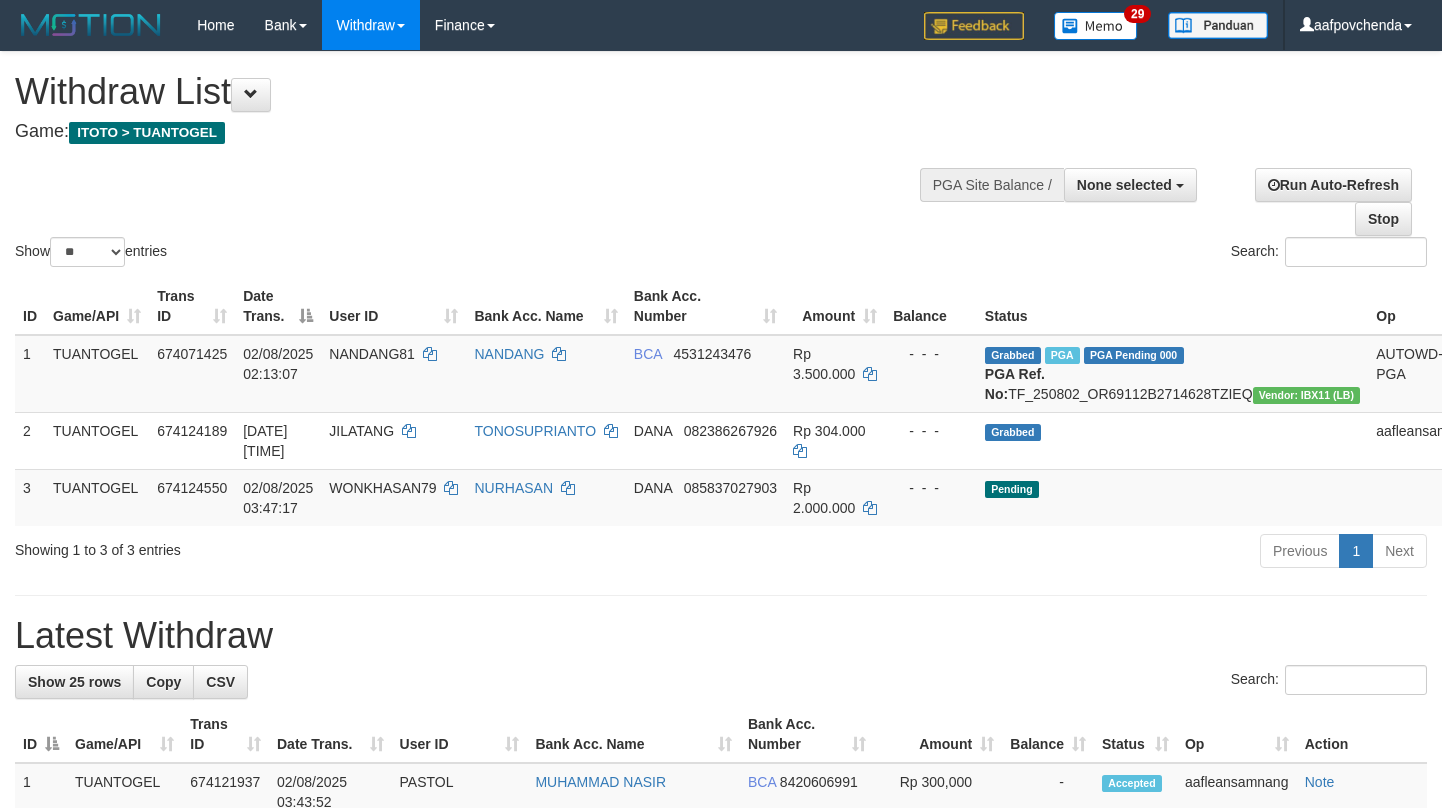 select 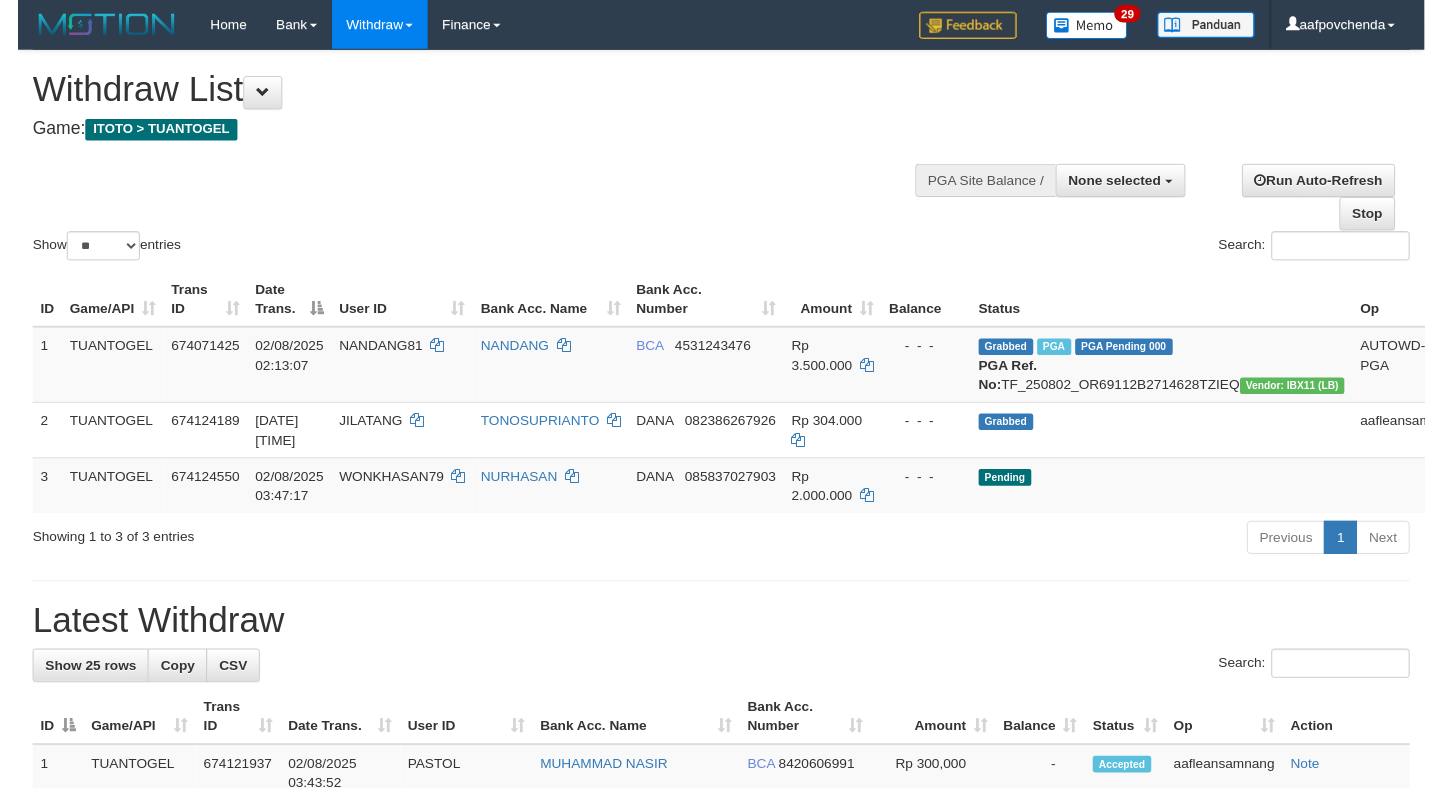 scroll, scrollTop: 0, scrollLeft: 0, axis: both 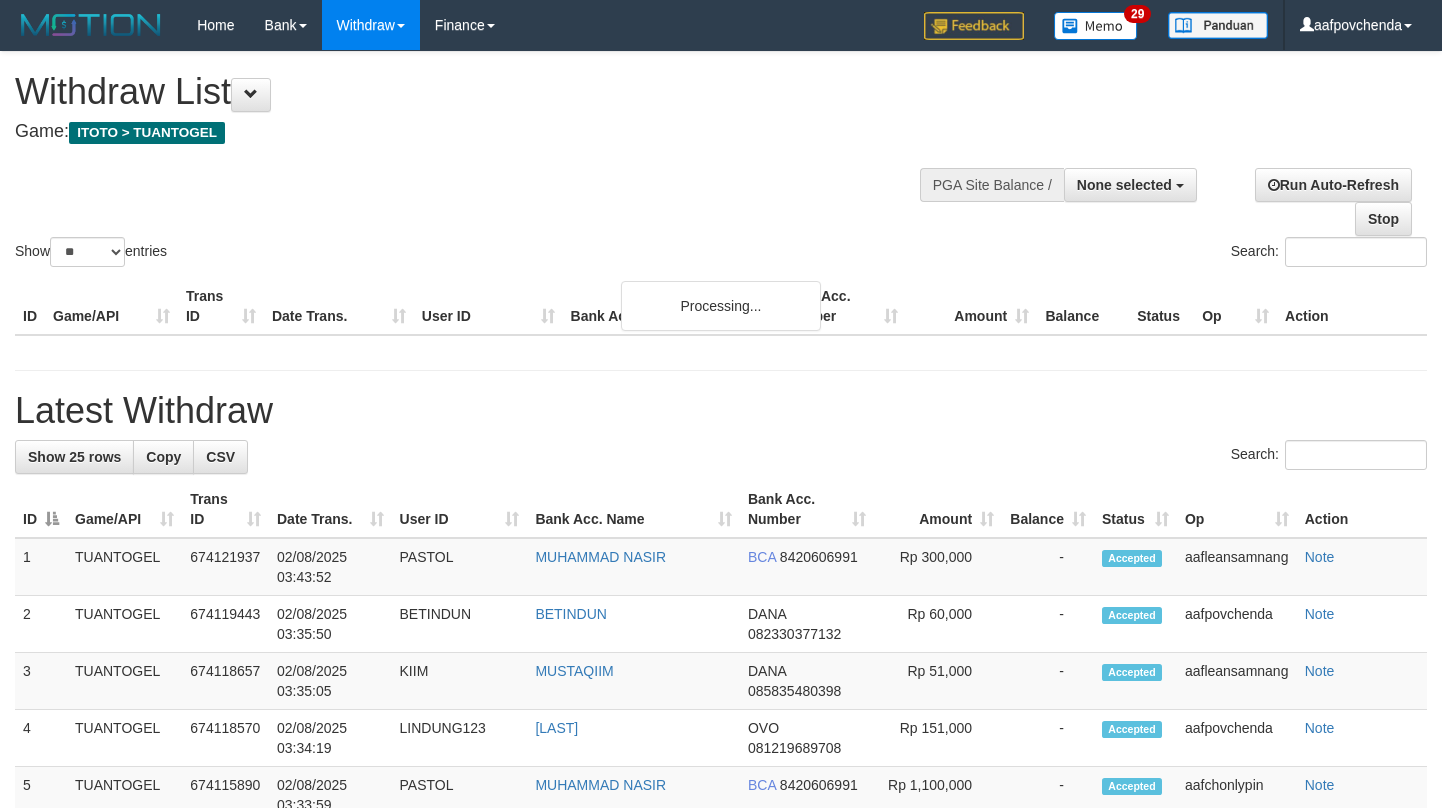 select 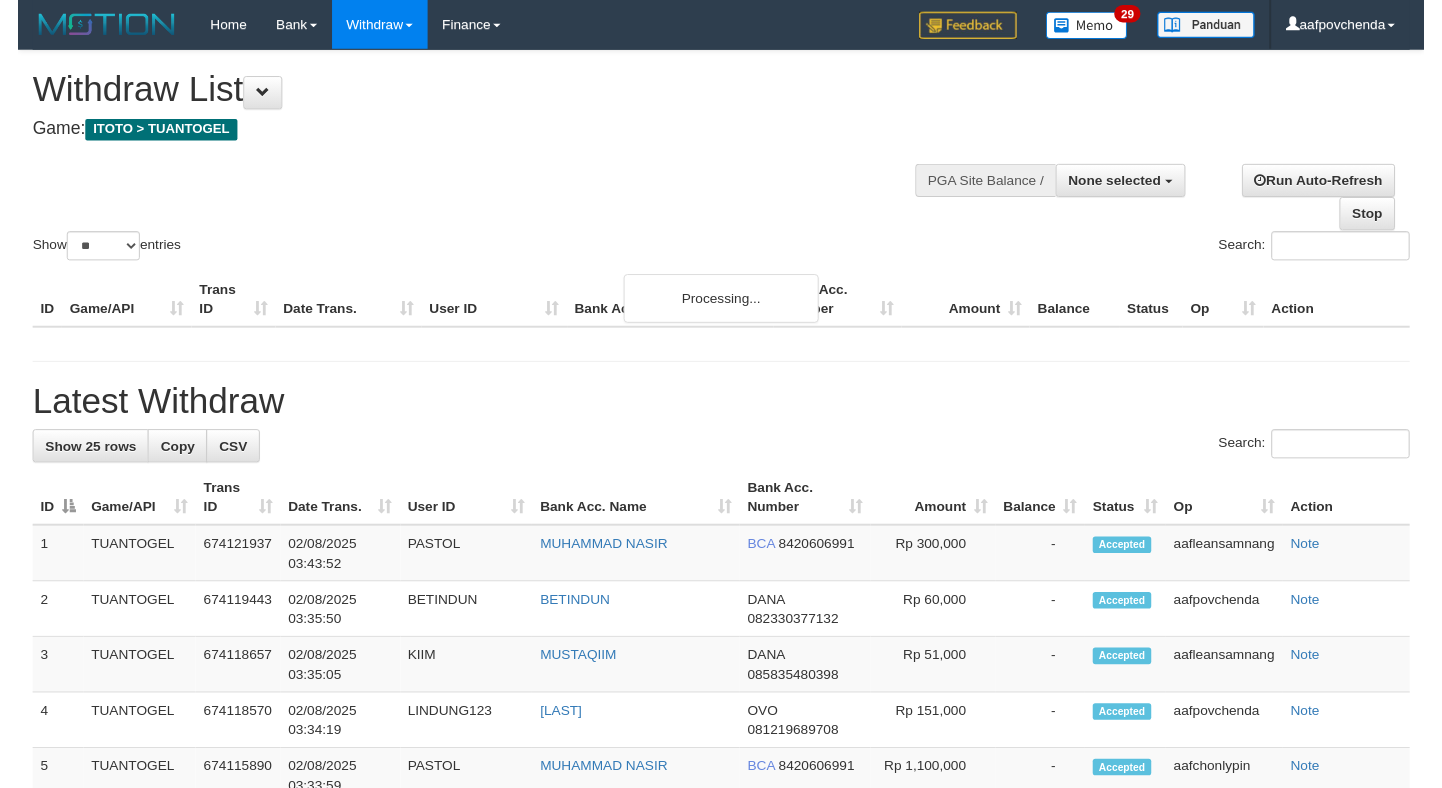 scroll, scrollTop: 0, scrollLeft: 0, axis: both 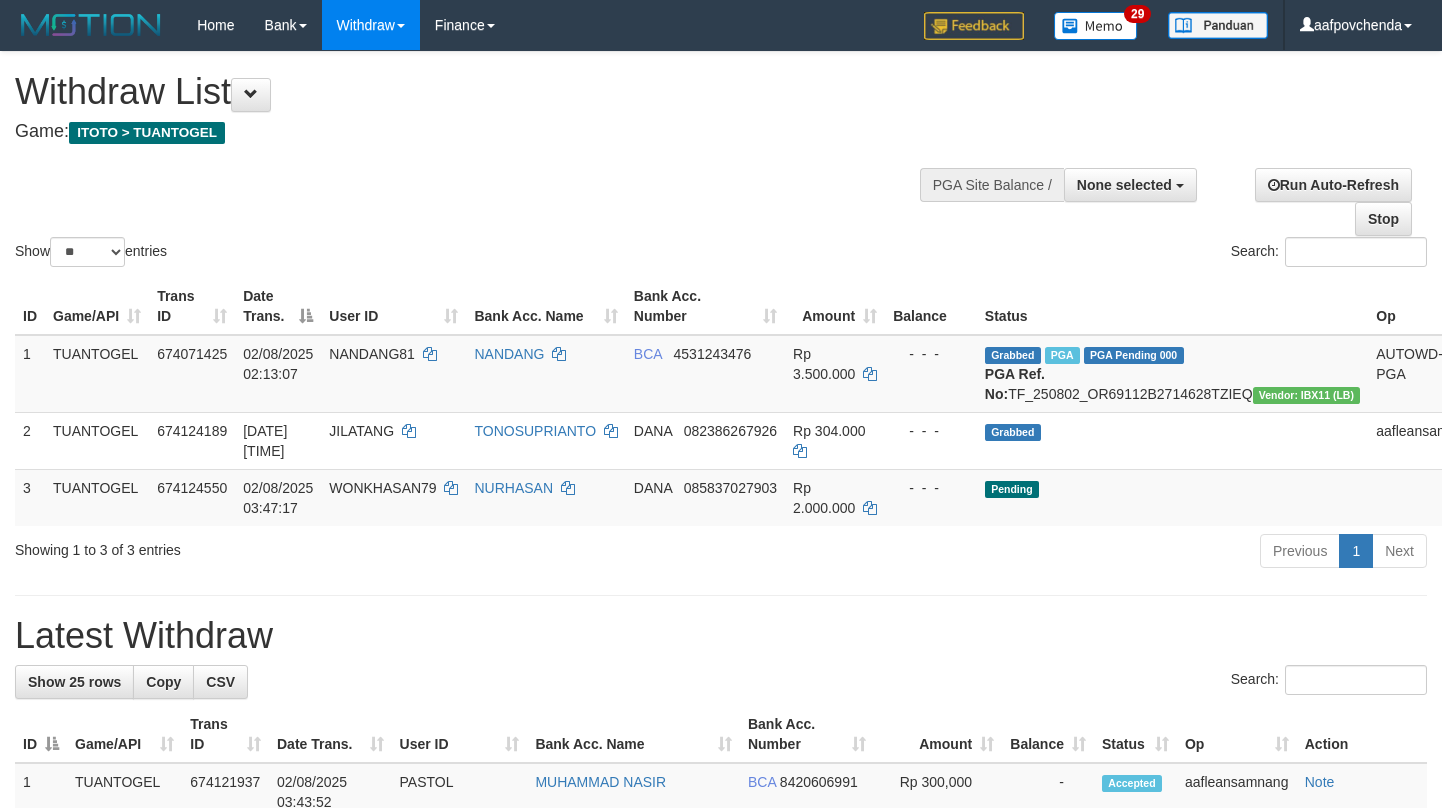 select 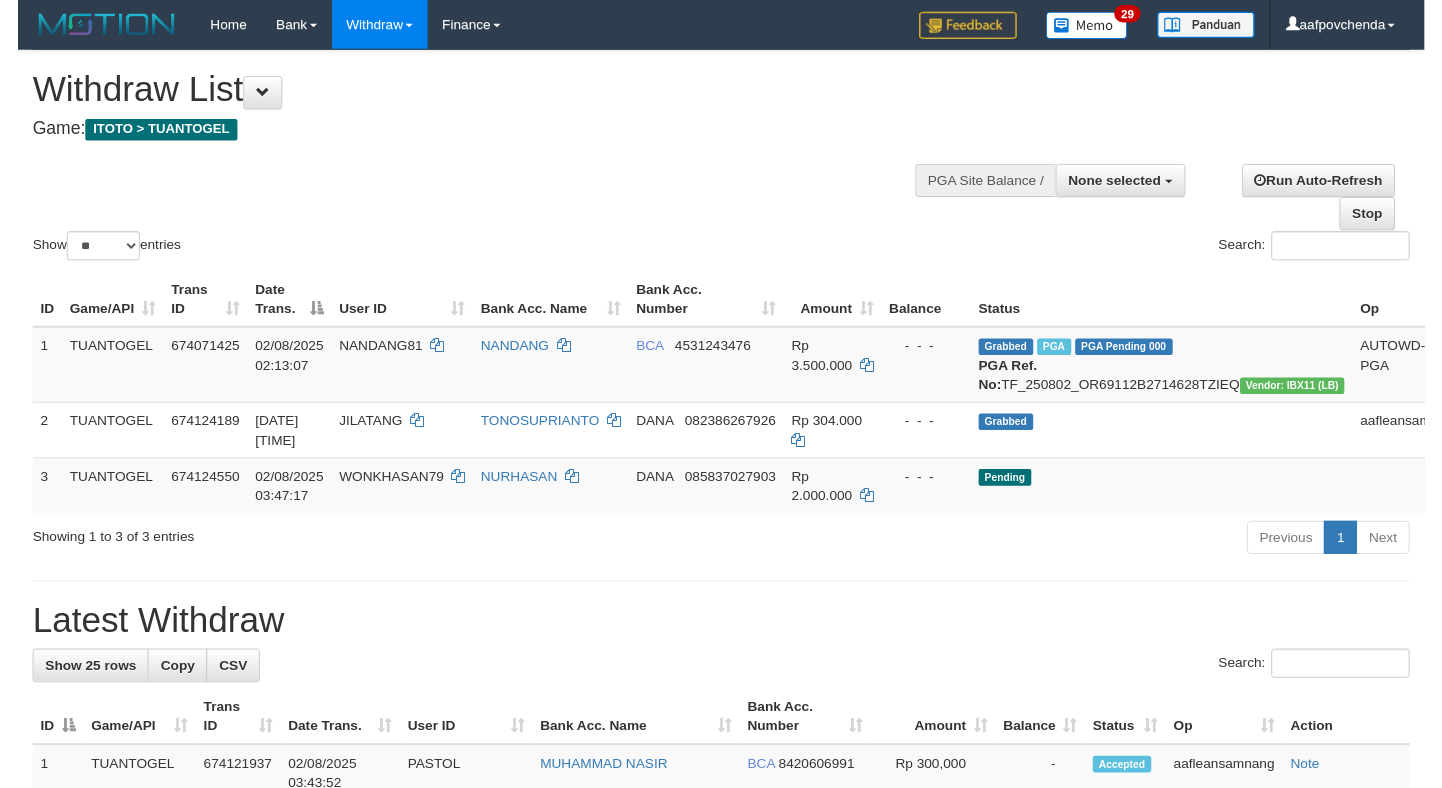 scroll, scrollTop: 0, scrollLeft: 0, axis: both 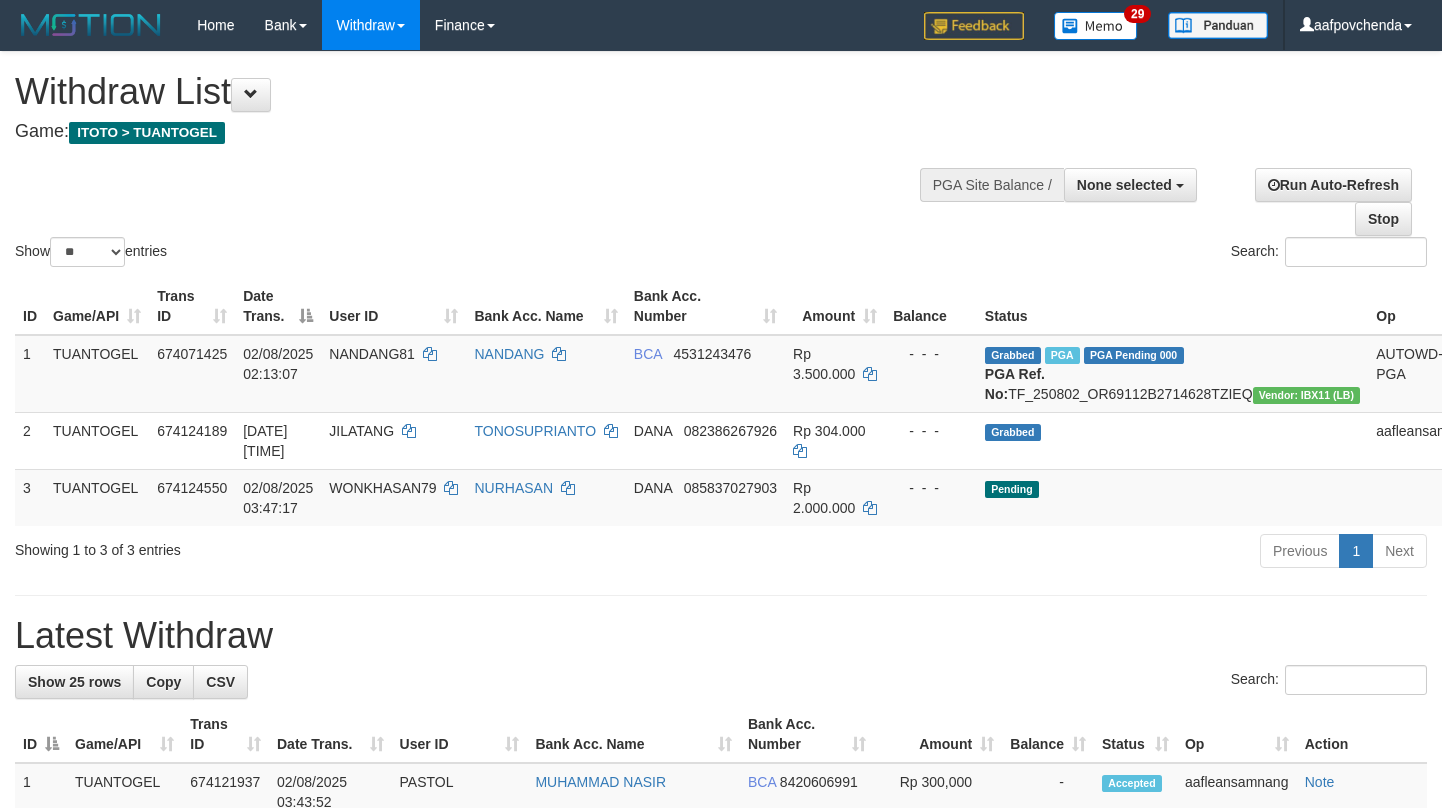 select 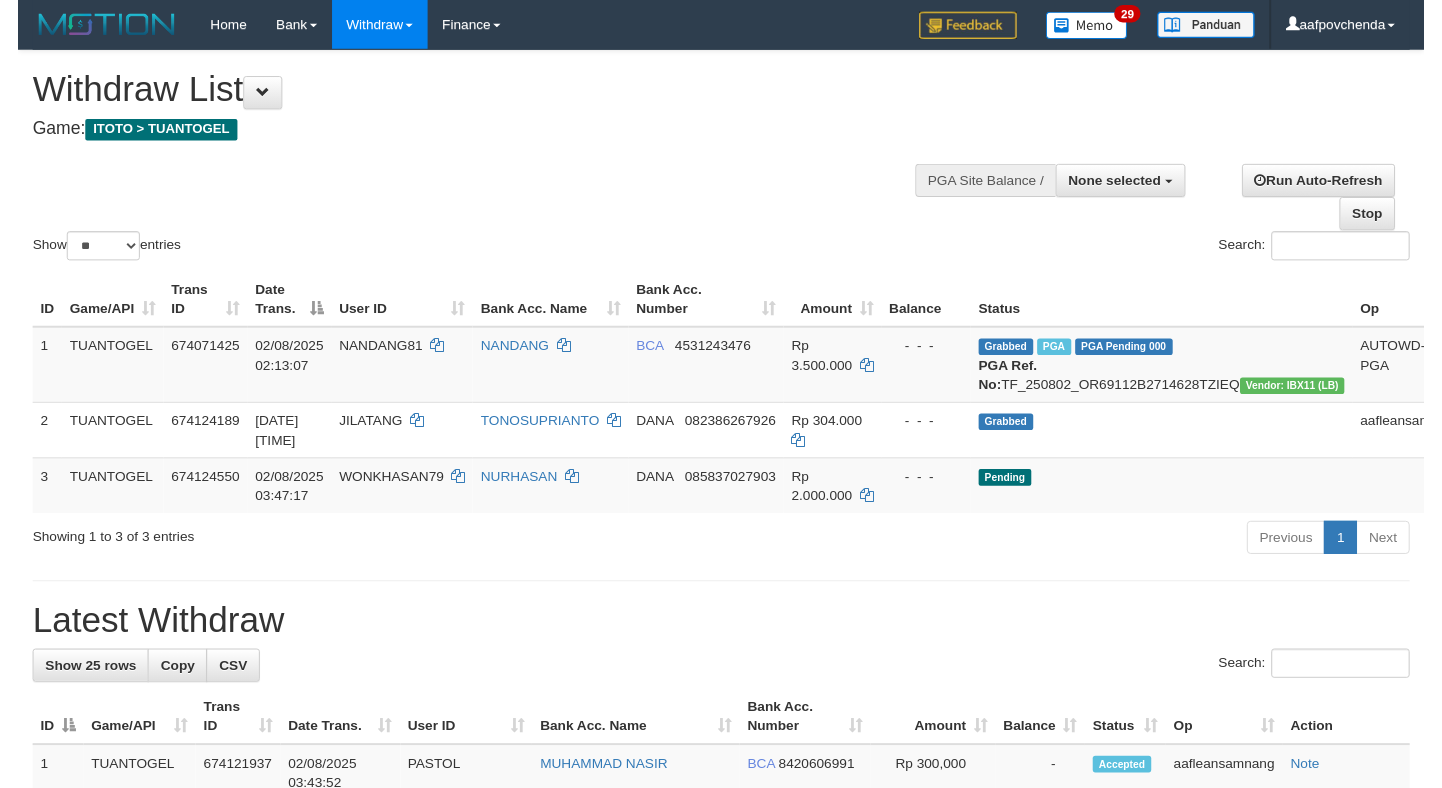 scroll, scrollTop: 0, scrollLeft: 0, axis: both 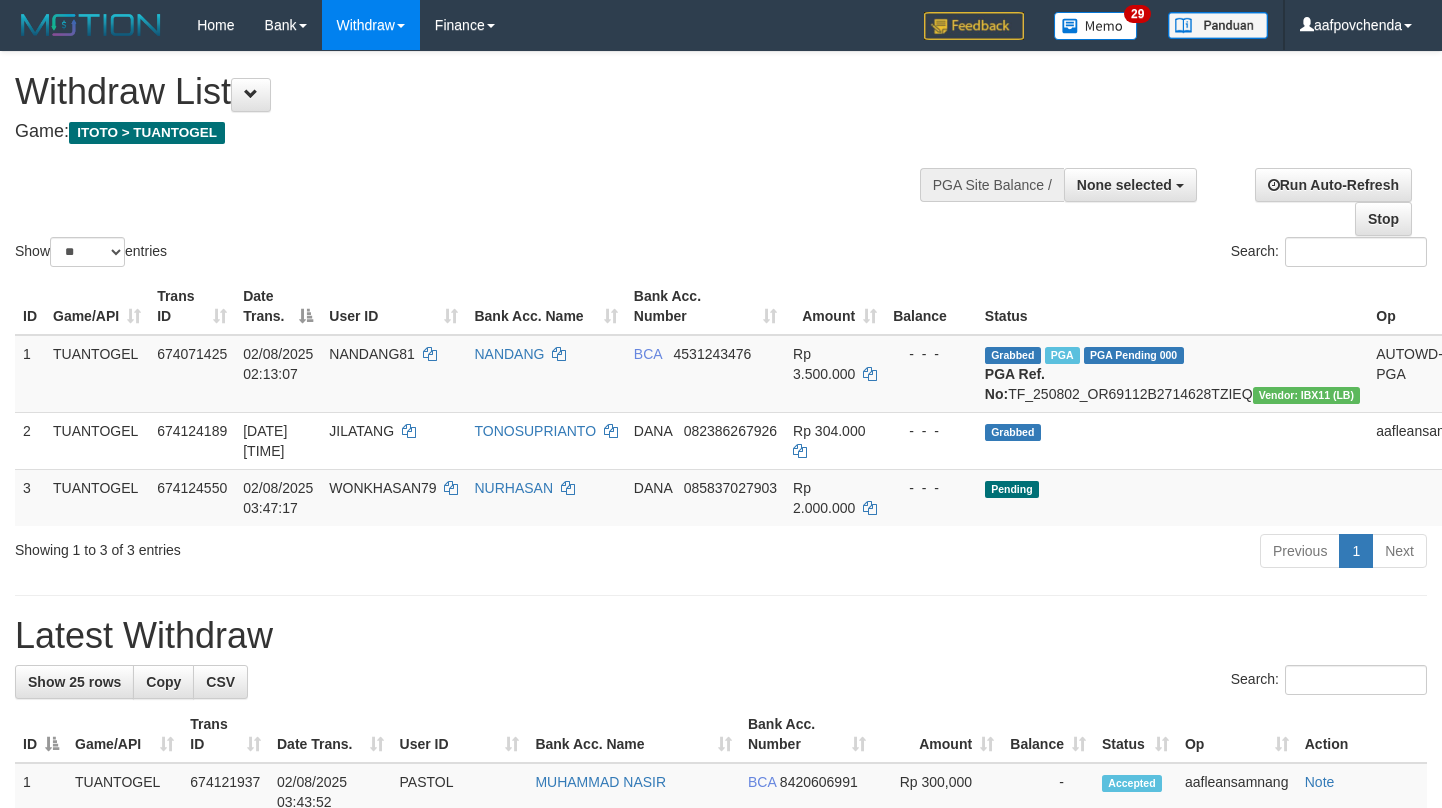 select 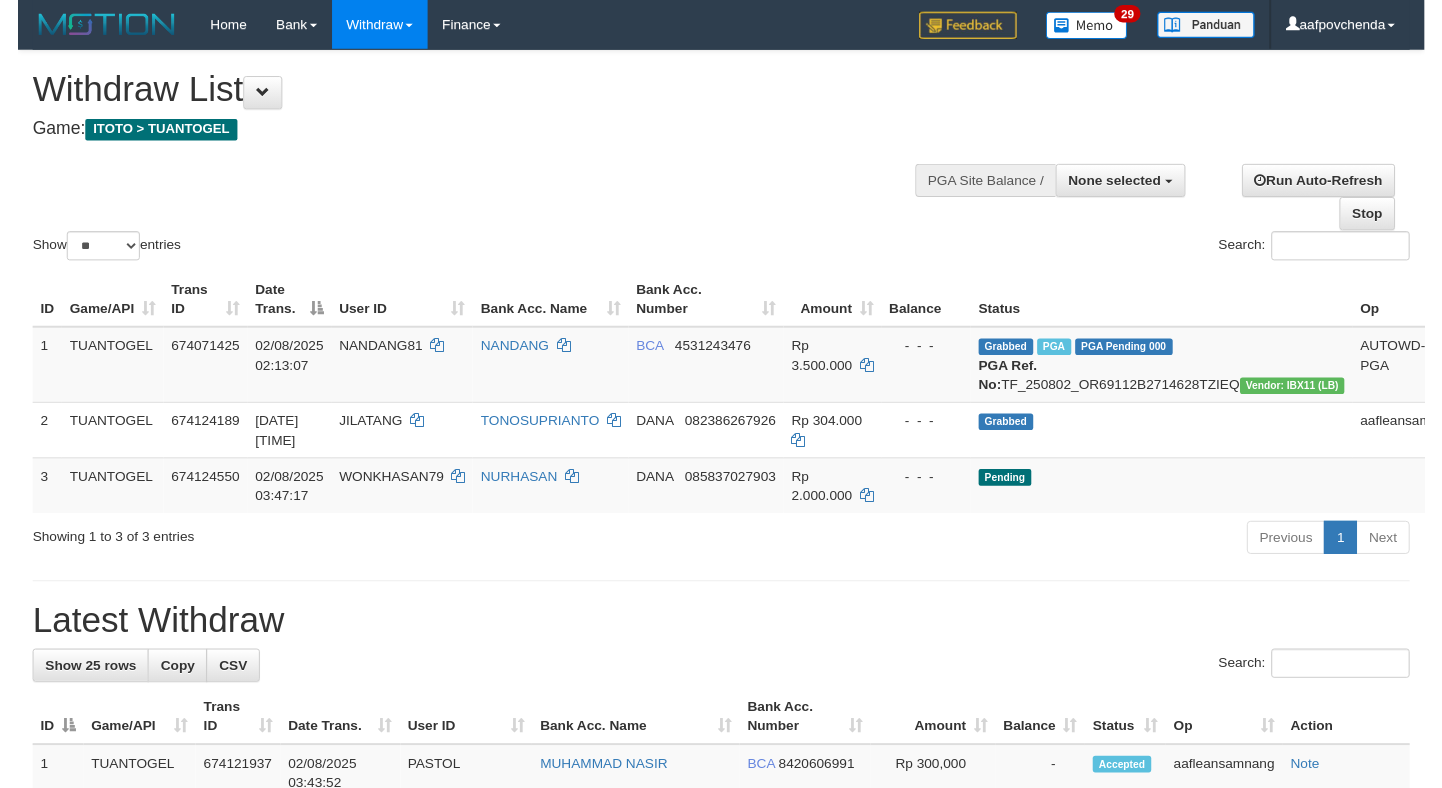 scroll, scrollTop: 0, scrollLeft: 0, axis: both 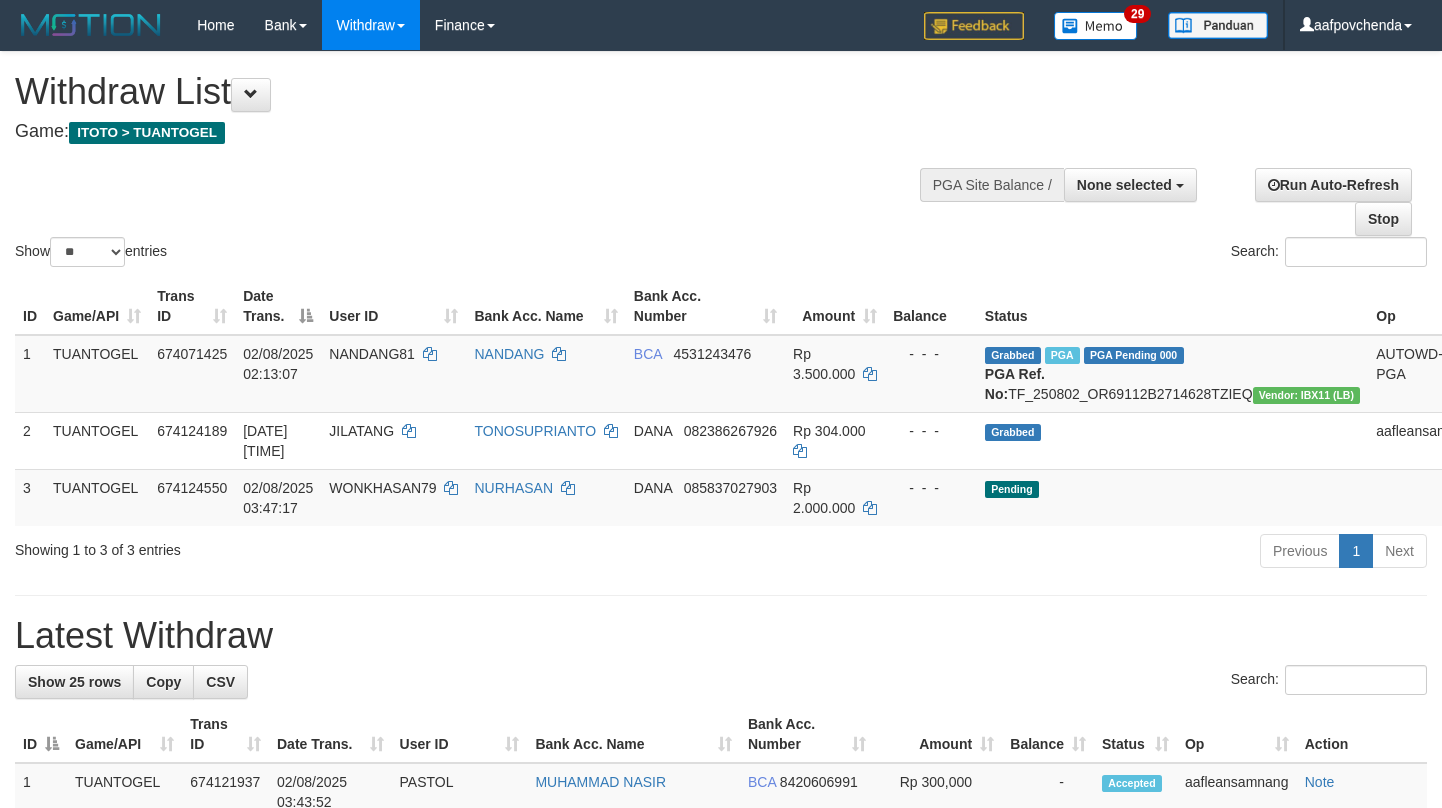 select 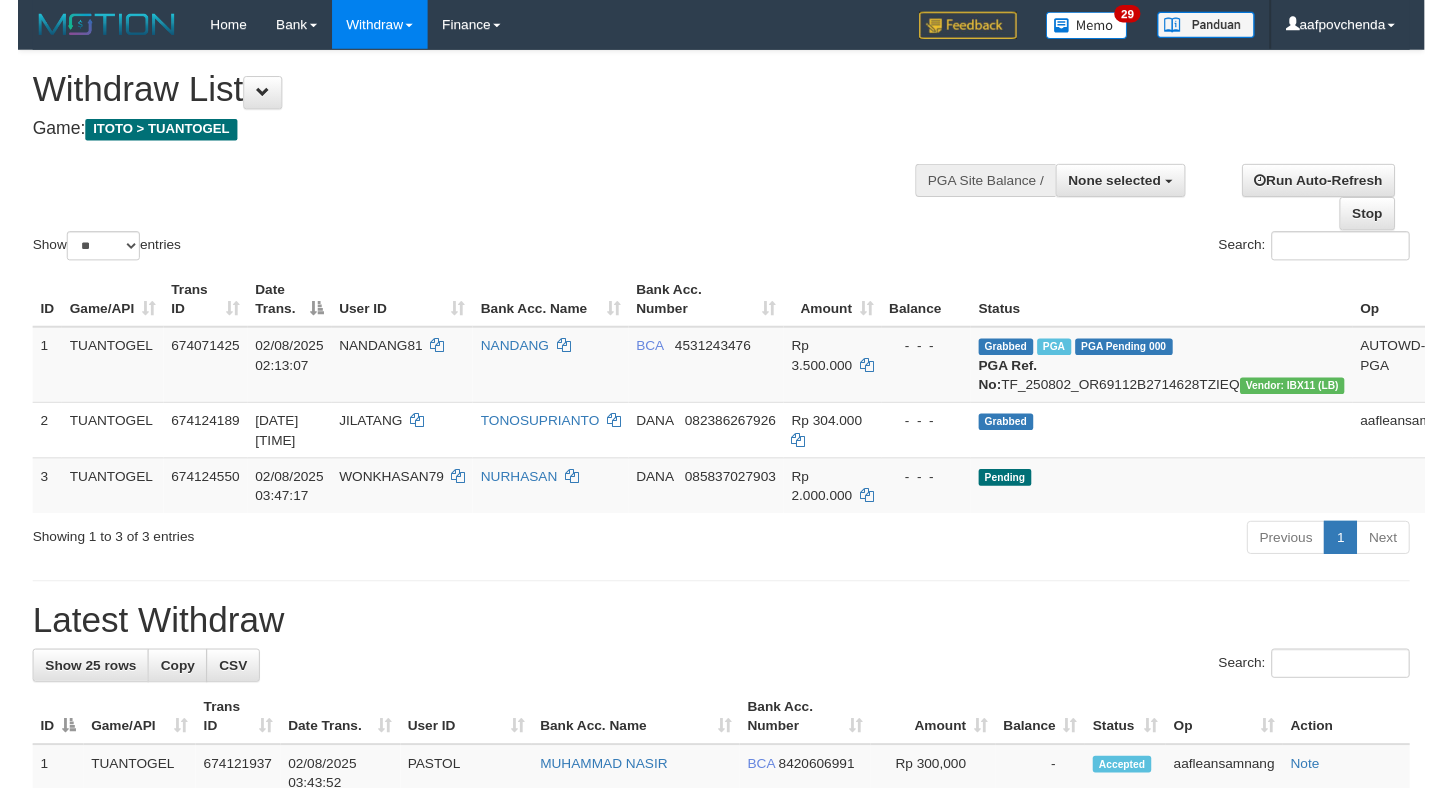 scroll, scrollTop: 0, scrollLeft: 0, axis: both 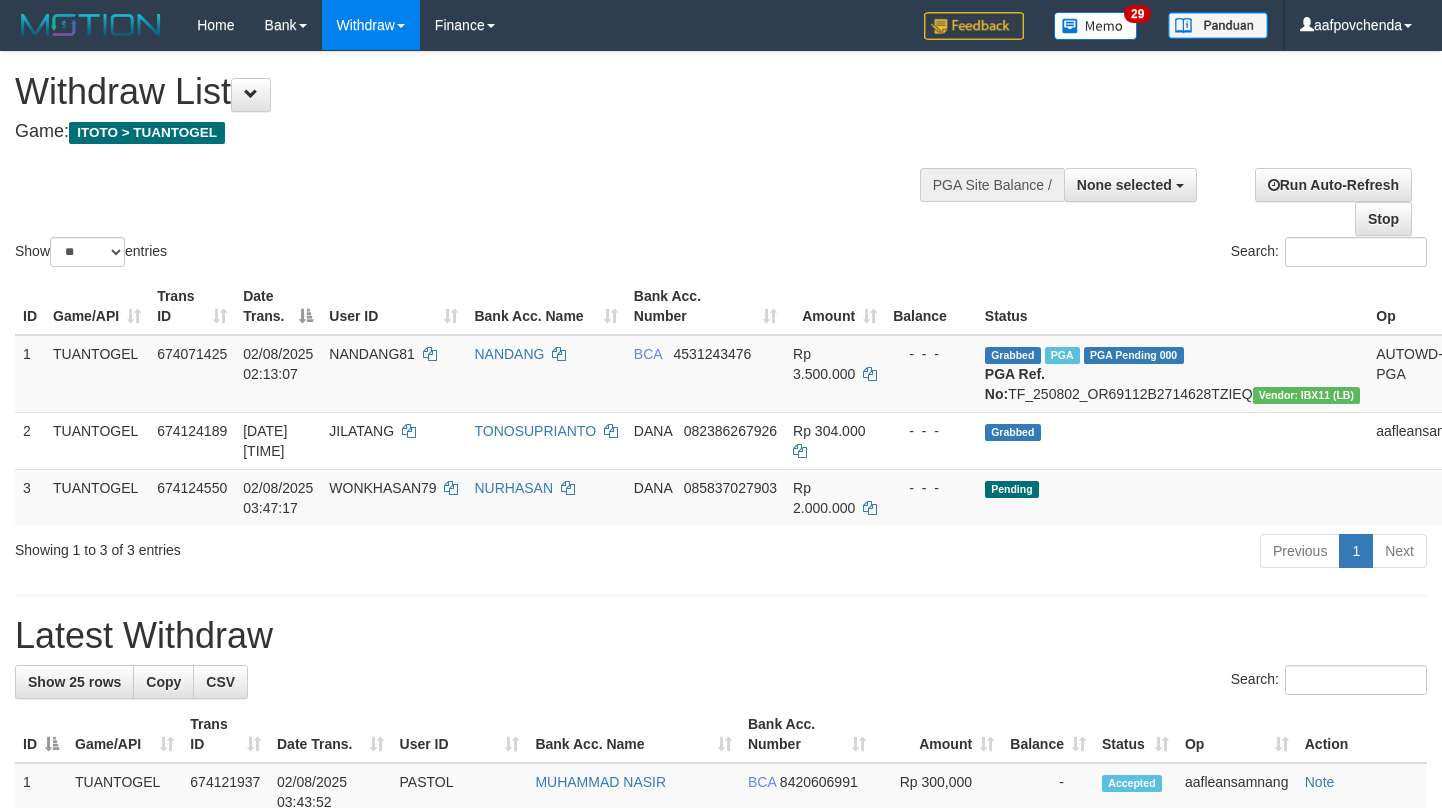 select 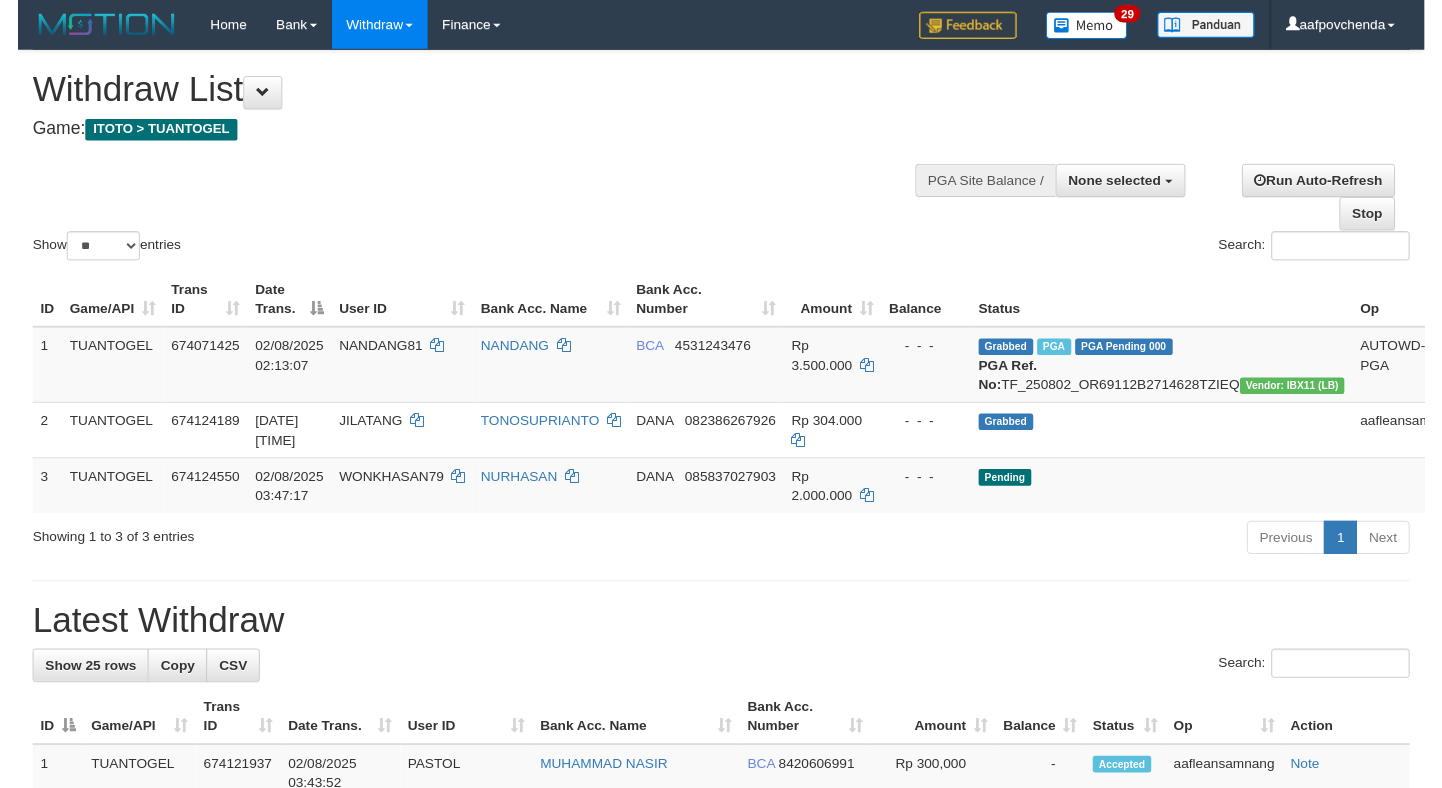 scroll, scrollTop: 0, scrollLeft: 0, axis: both 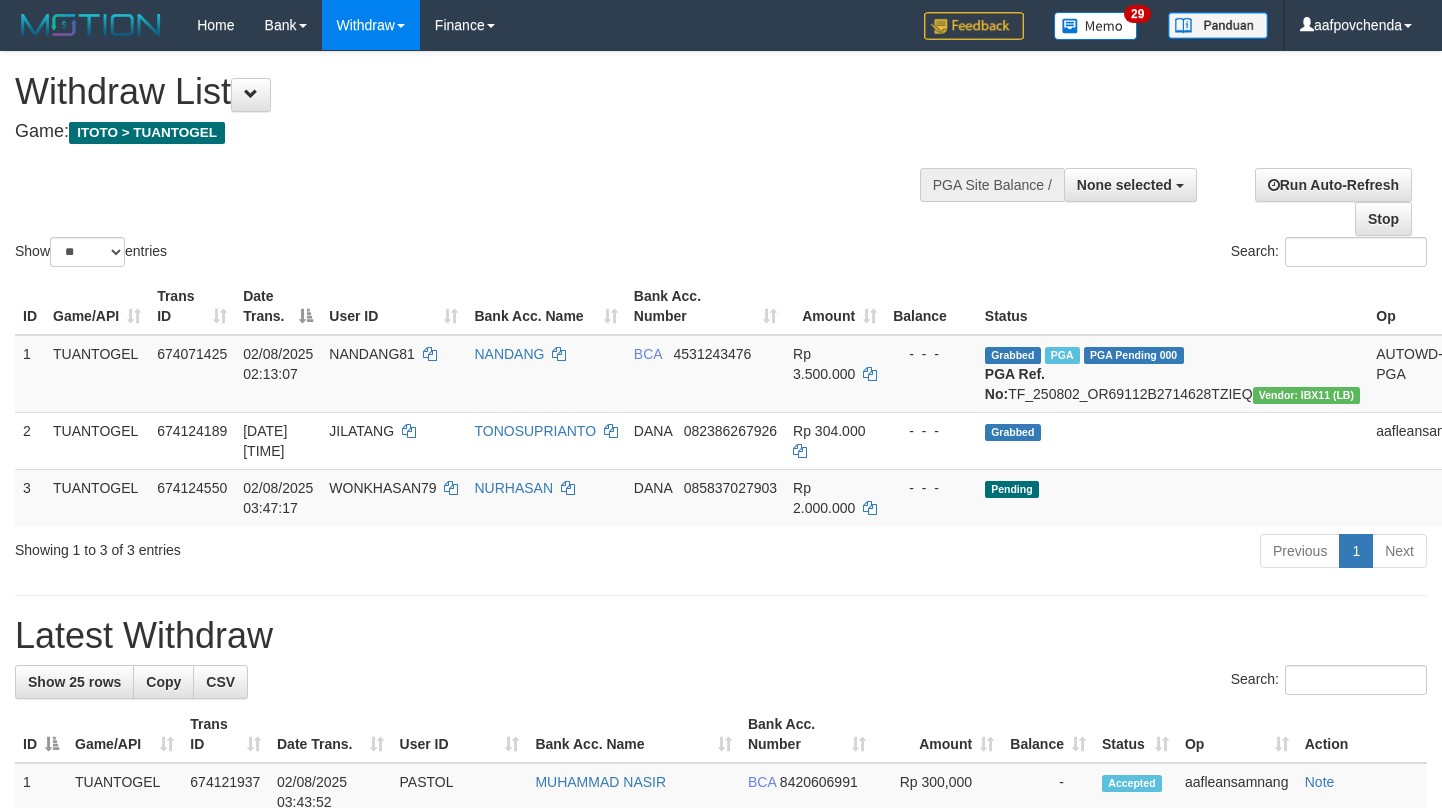 select 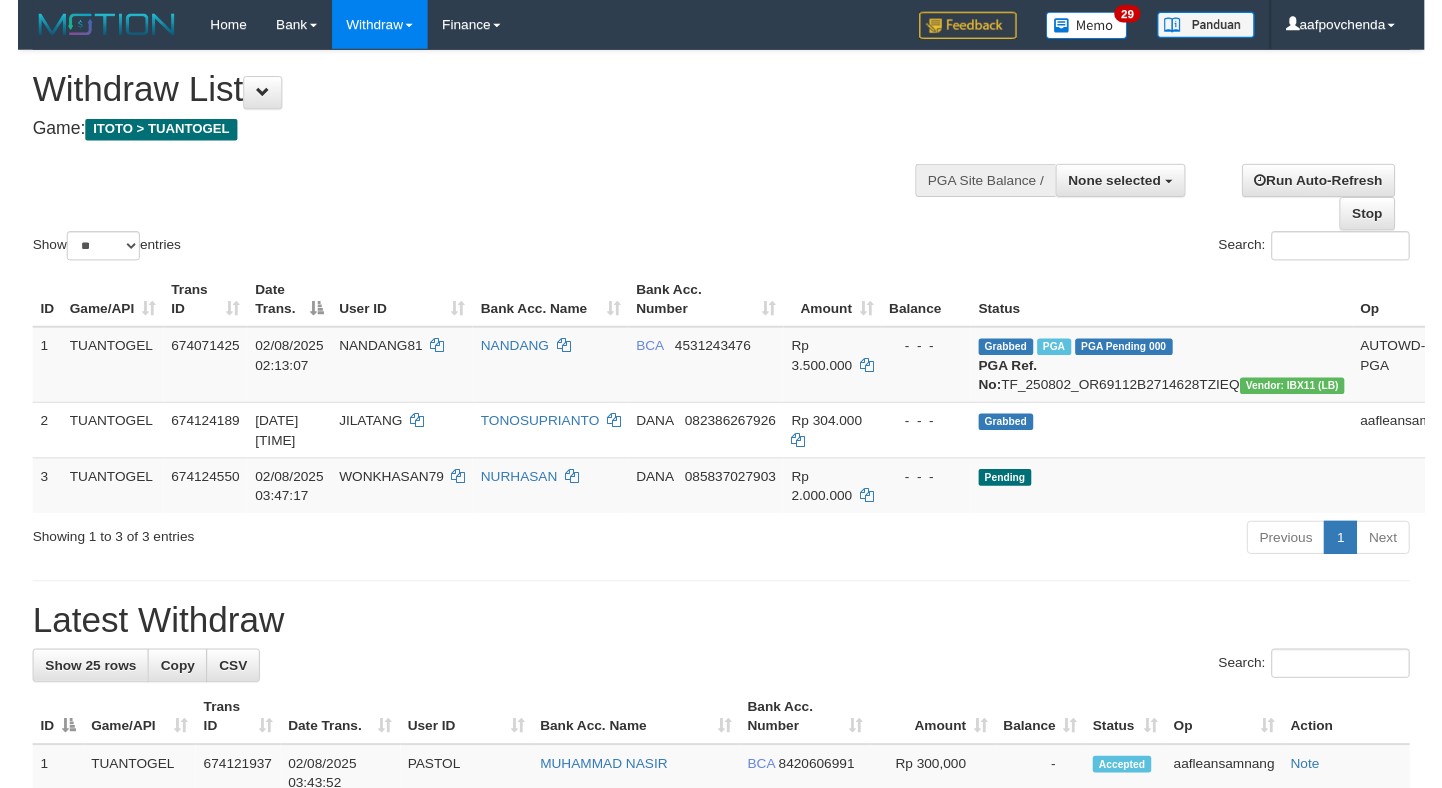scroll, scrollTop: 0, scrollLeft: 0, axis: both 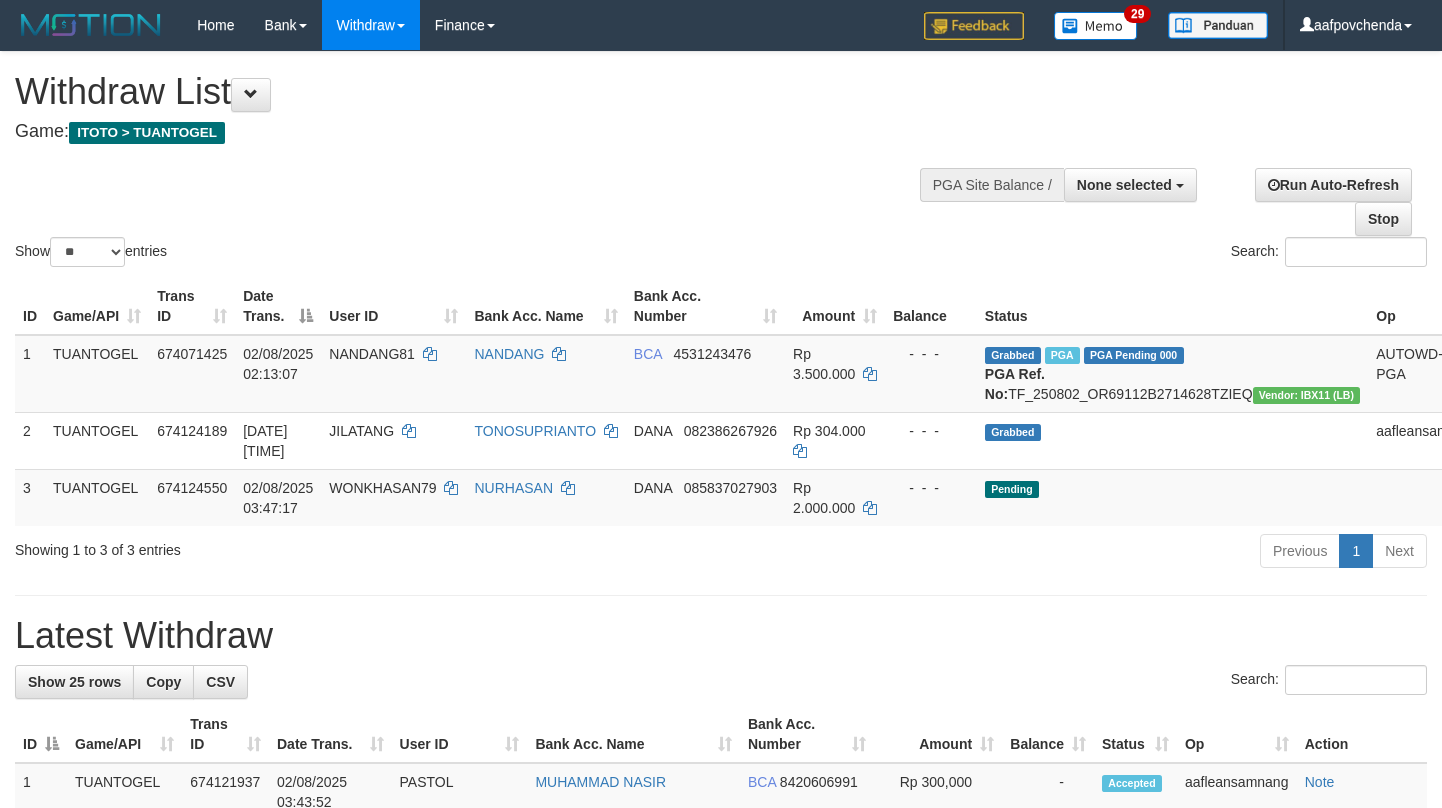 select 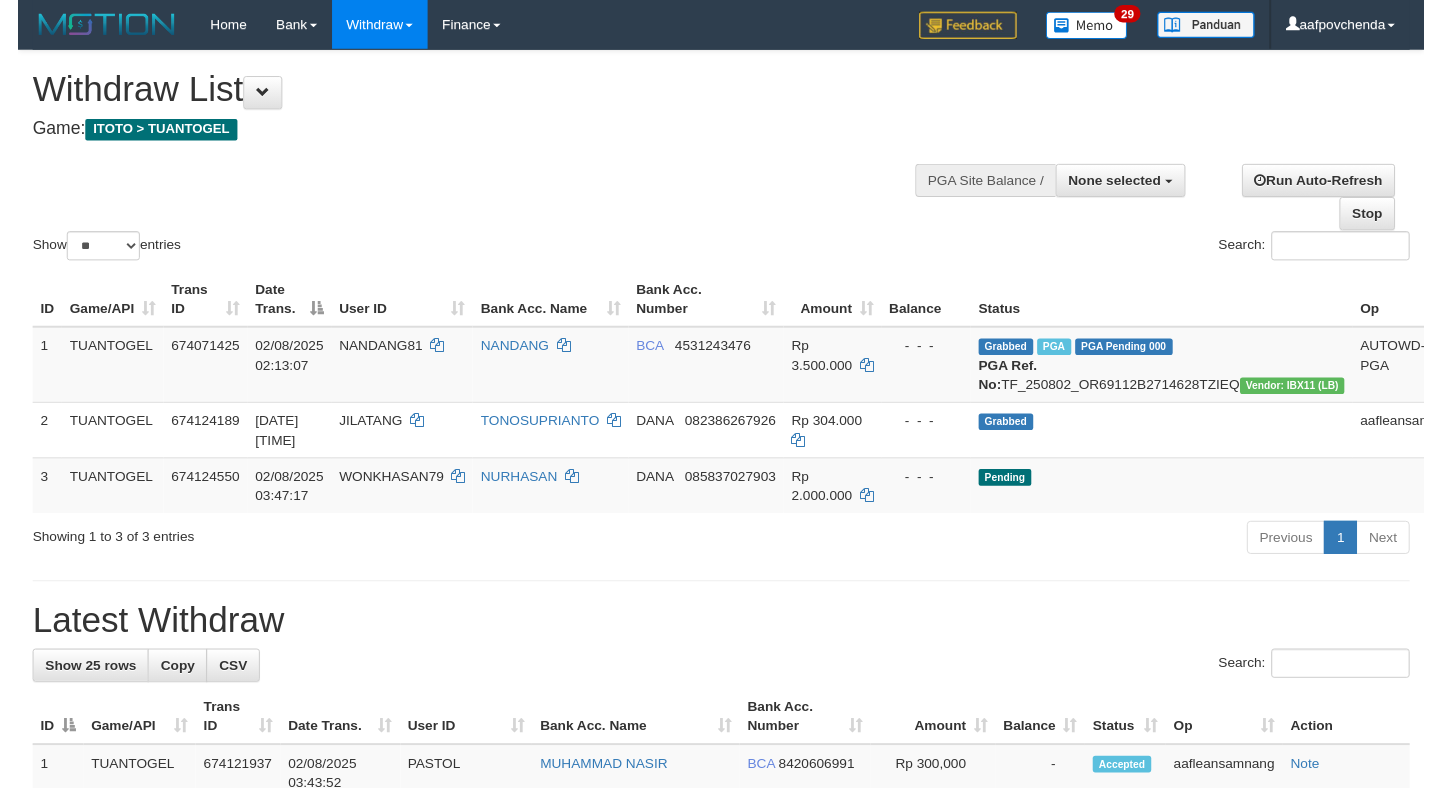 scroll, scrollTop: 0, scrollLeft: 0, axis: both 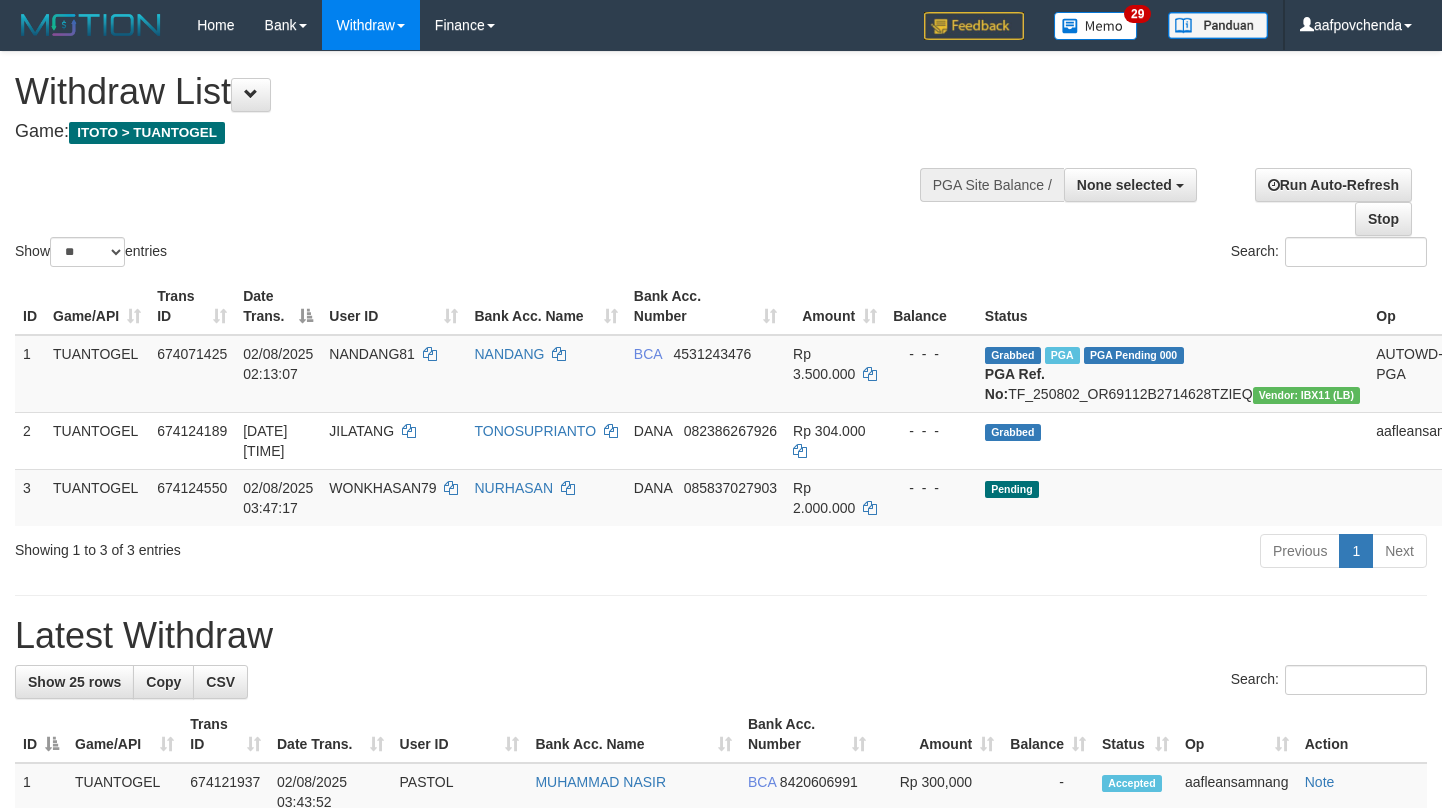 select 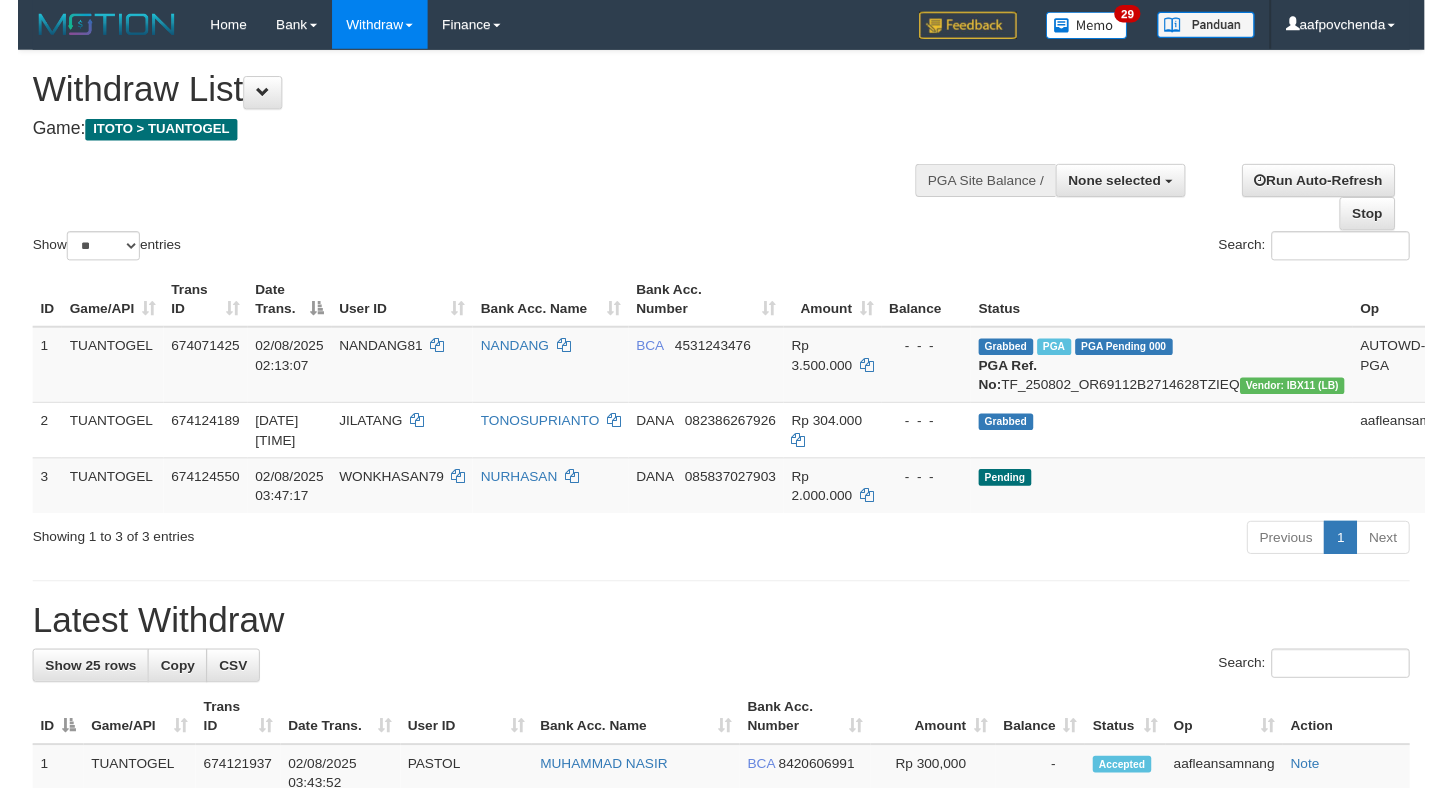 scroll, scrollTop: 0, scrollLeft: 0, axis: both 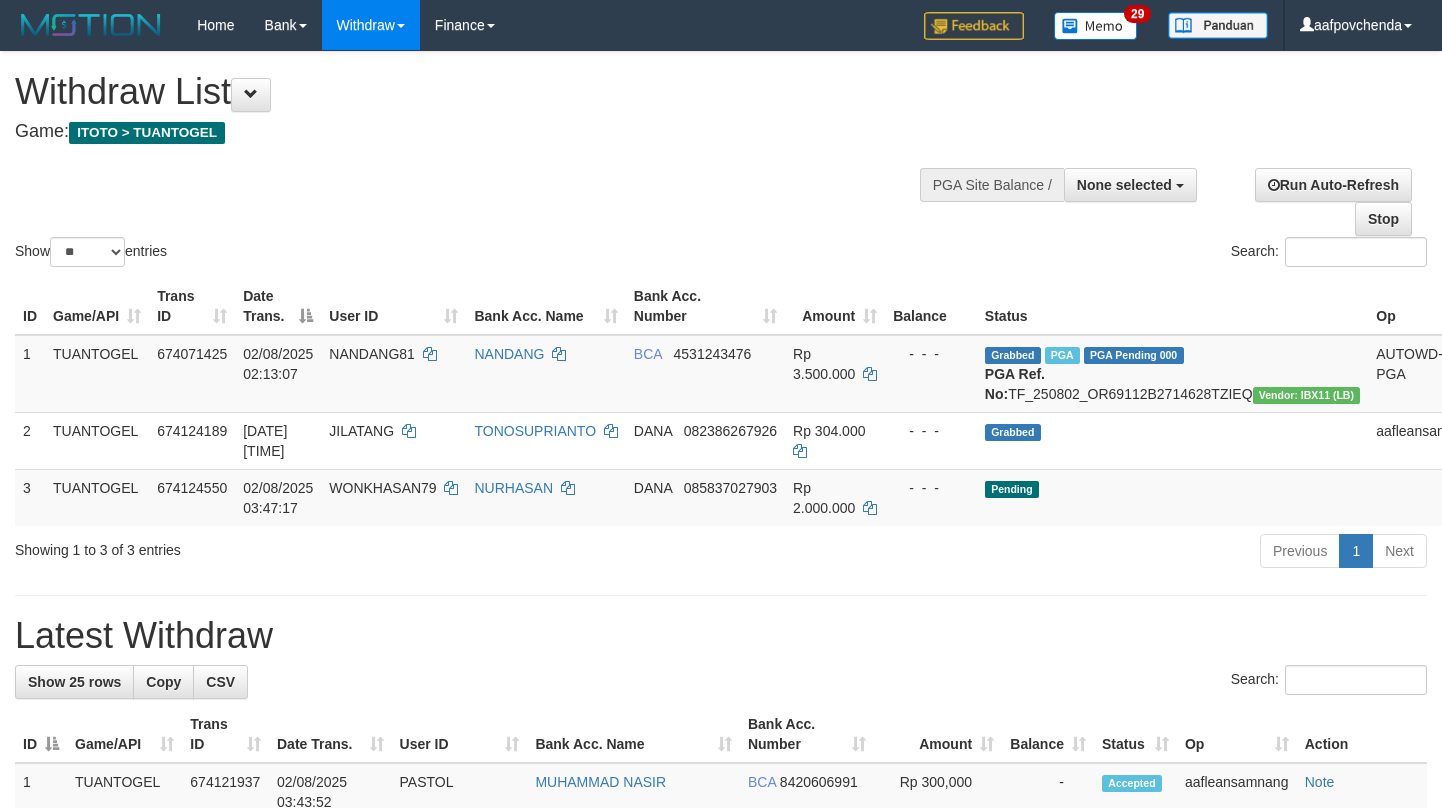 select 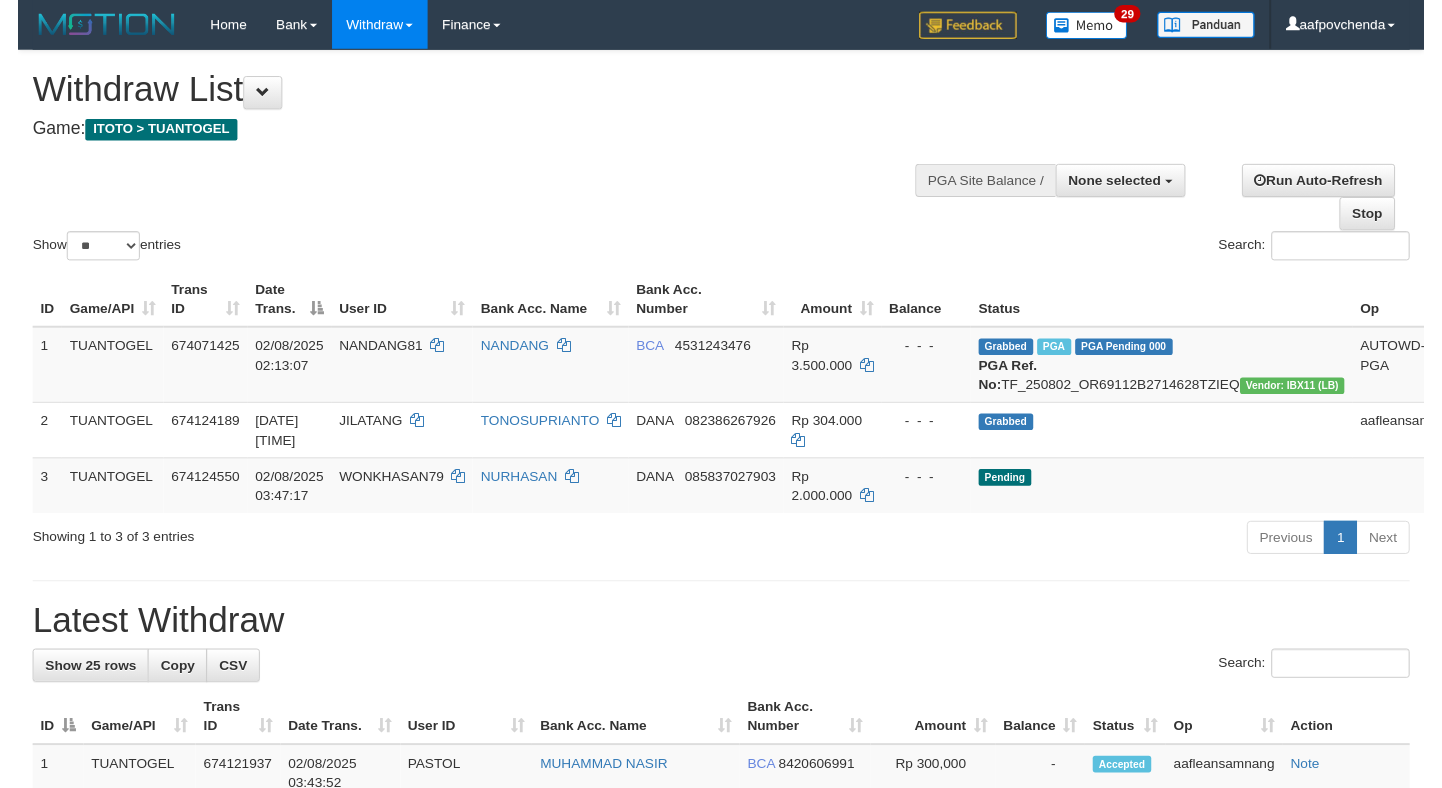 scroll, scrollTop: 0, scrollLeft: 0, axis: both 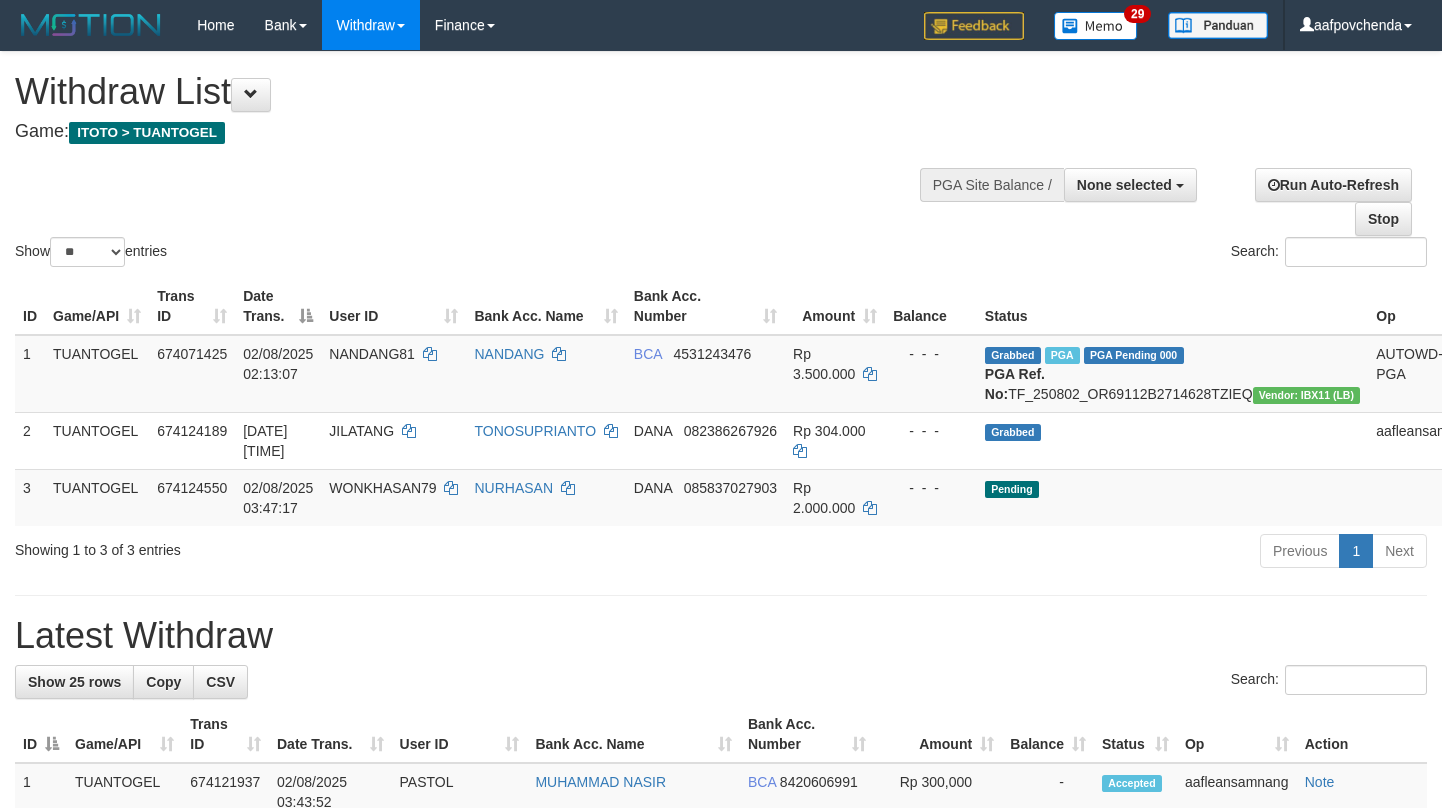 select 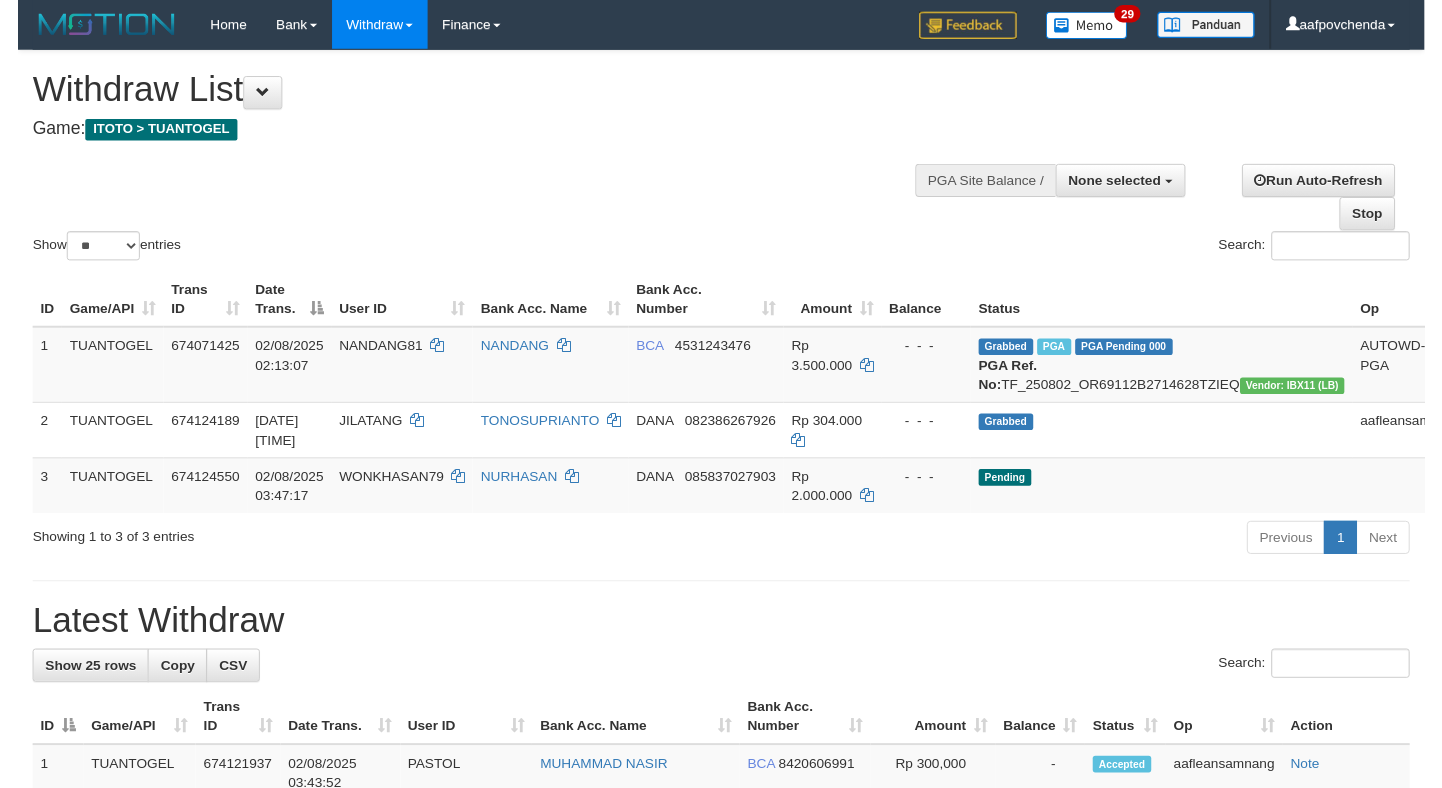 scroll, scrollTop: 0, scrollLeft: 0, axis: both 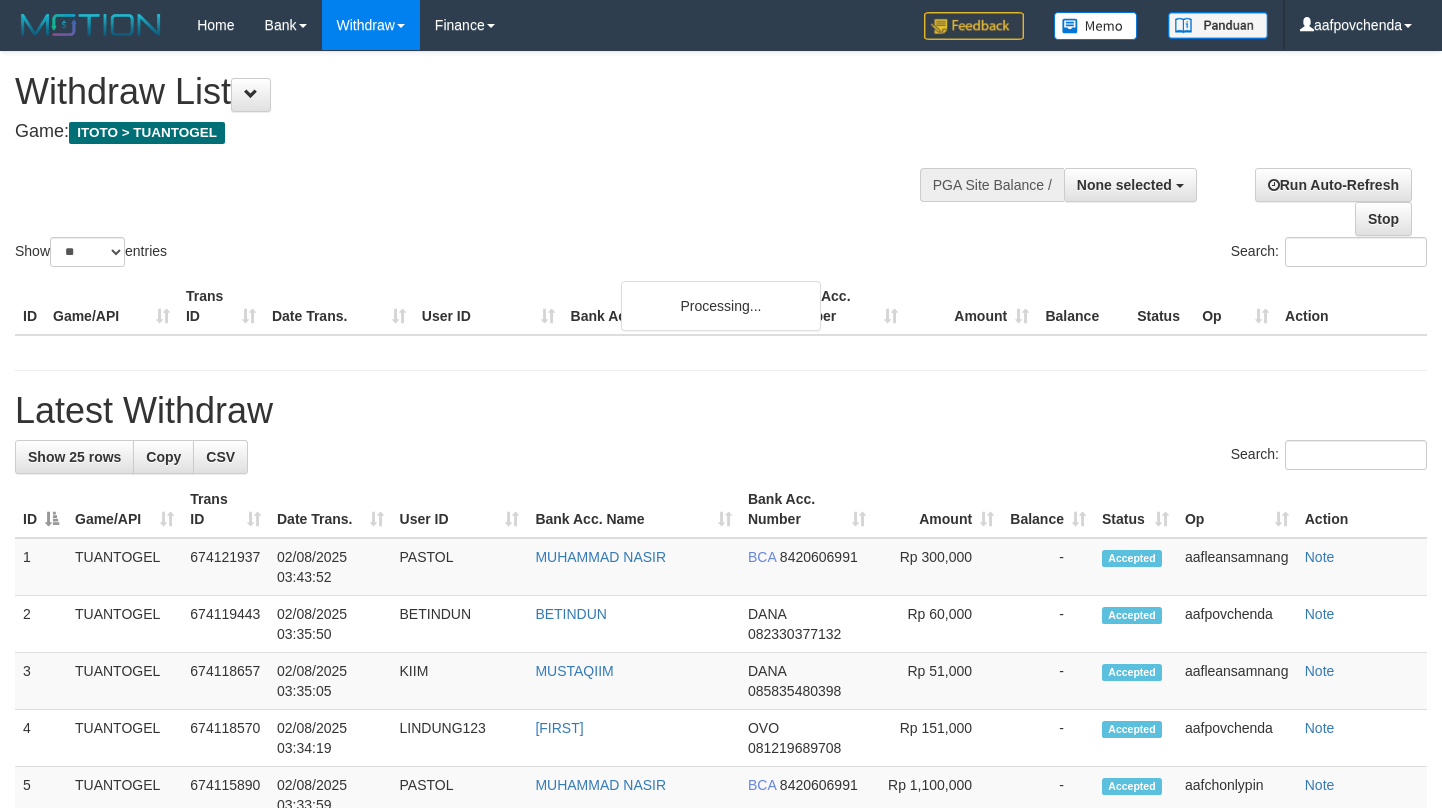 select 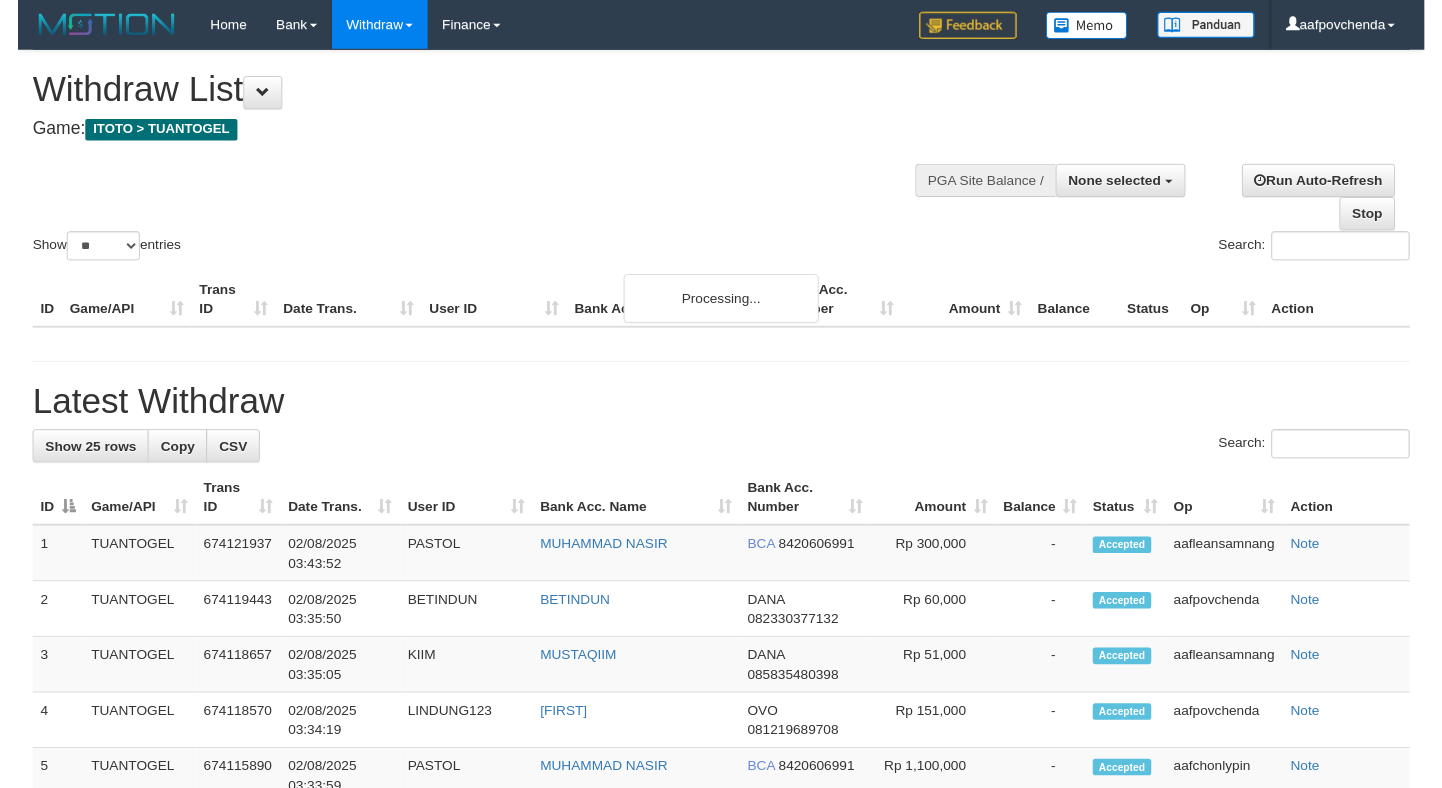 scroll, scrollTop: 0, scrollLeft: 0, axis: both 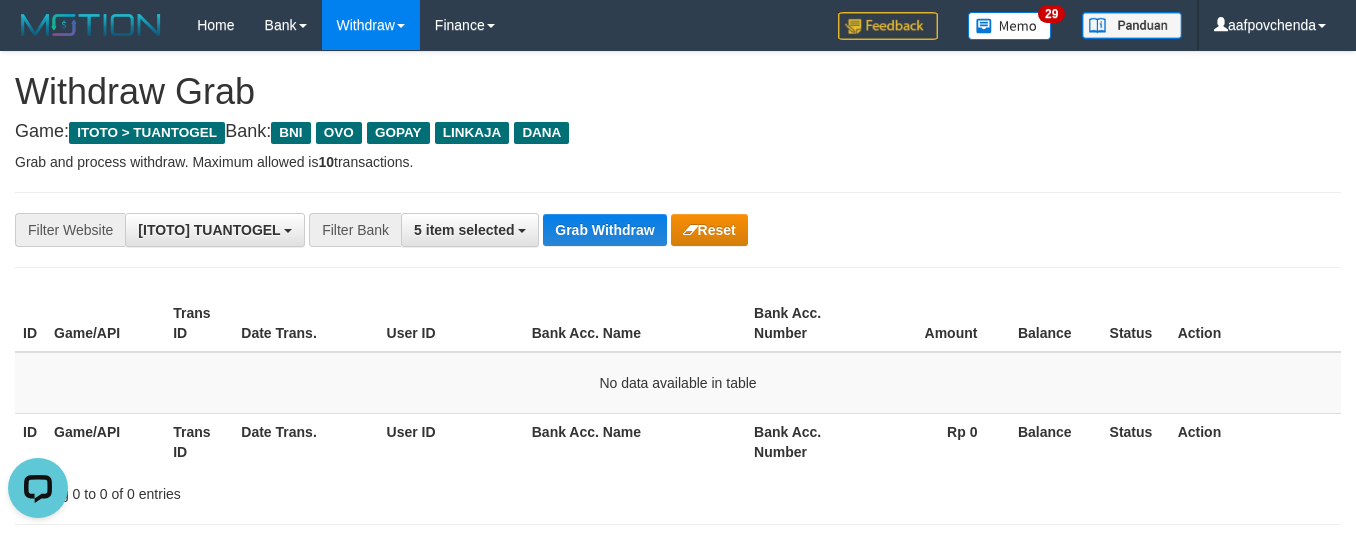 click on "**********" at bounding box center (678, 230) 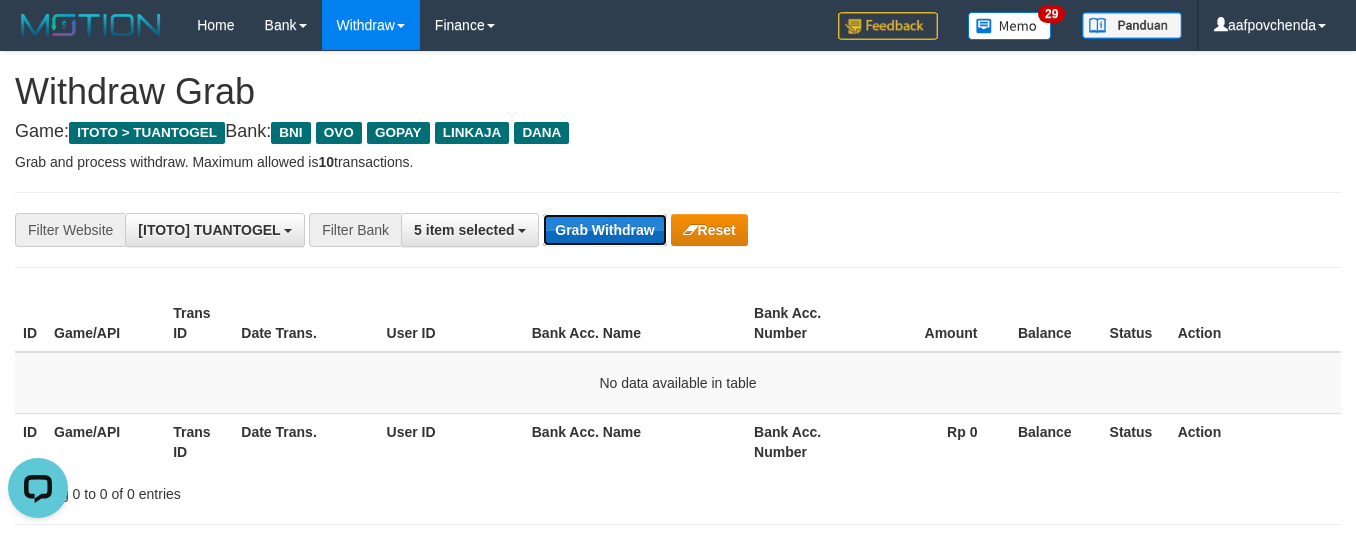 click on "Grab Withdraw" at bounding box center (604, 230) 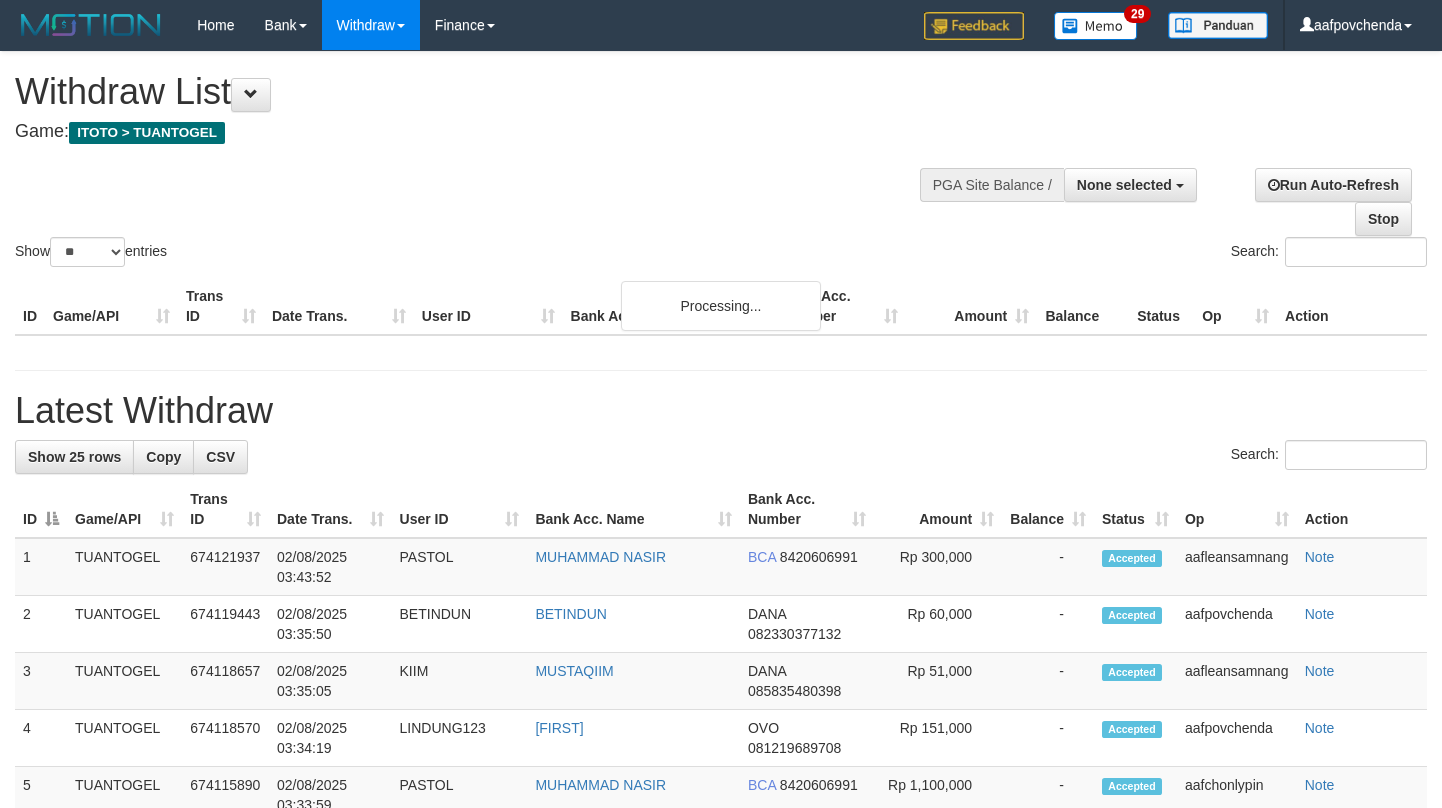 select 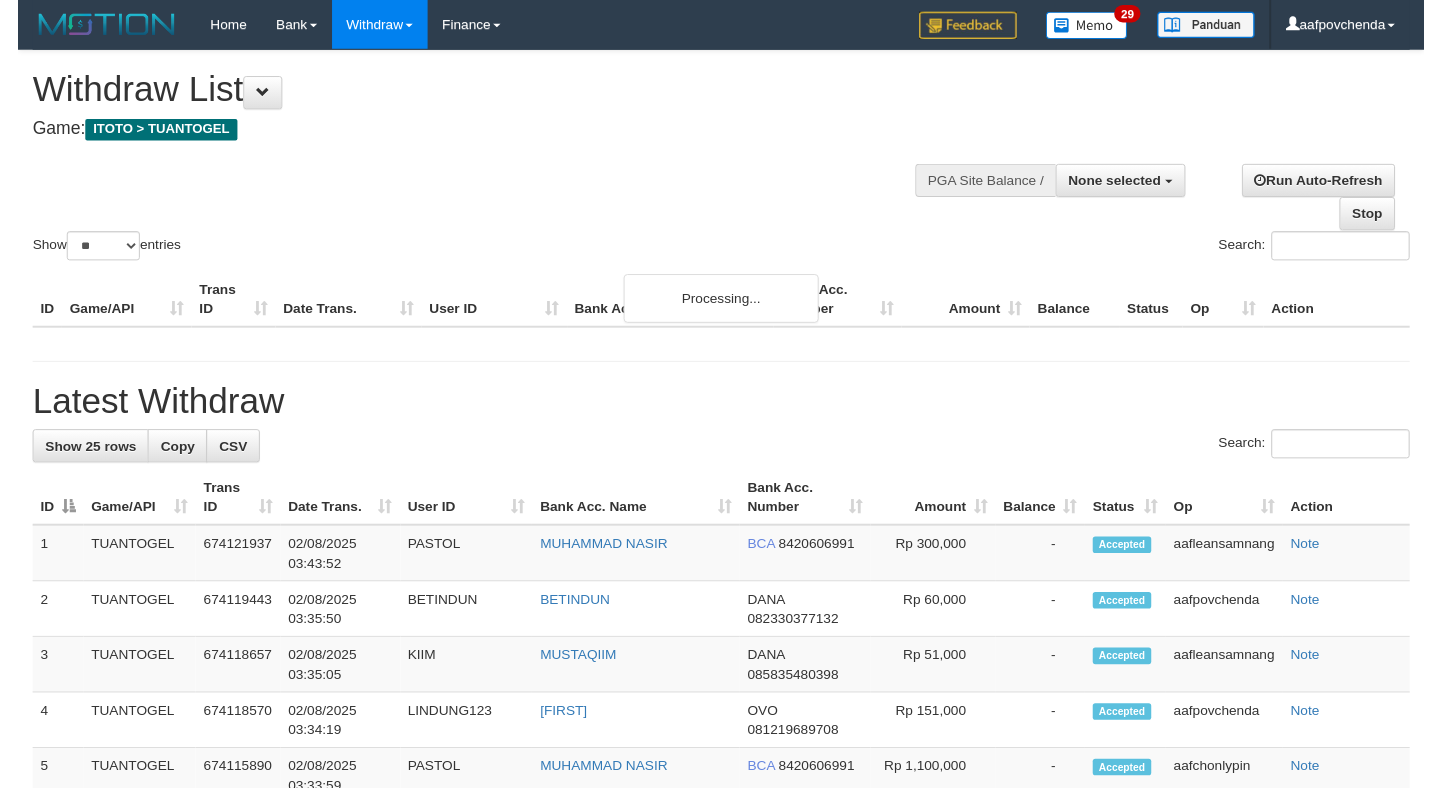 scroll, scrollTop: 0, scrollLeft: 0, axis: both 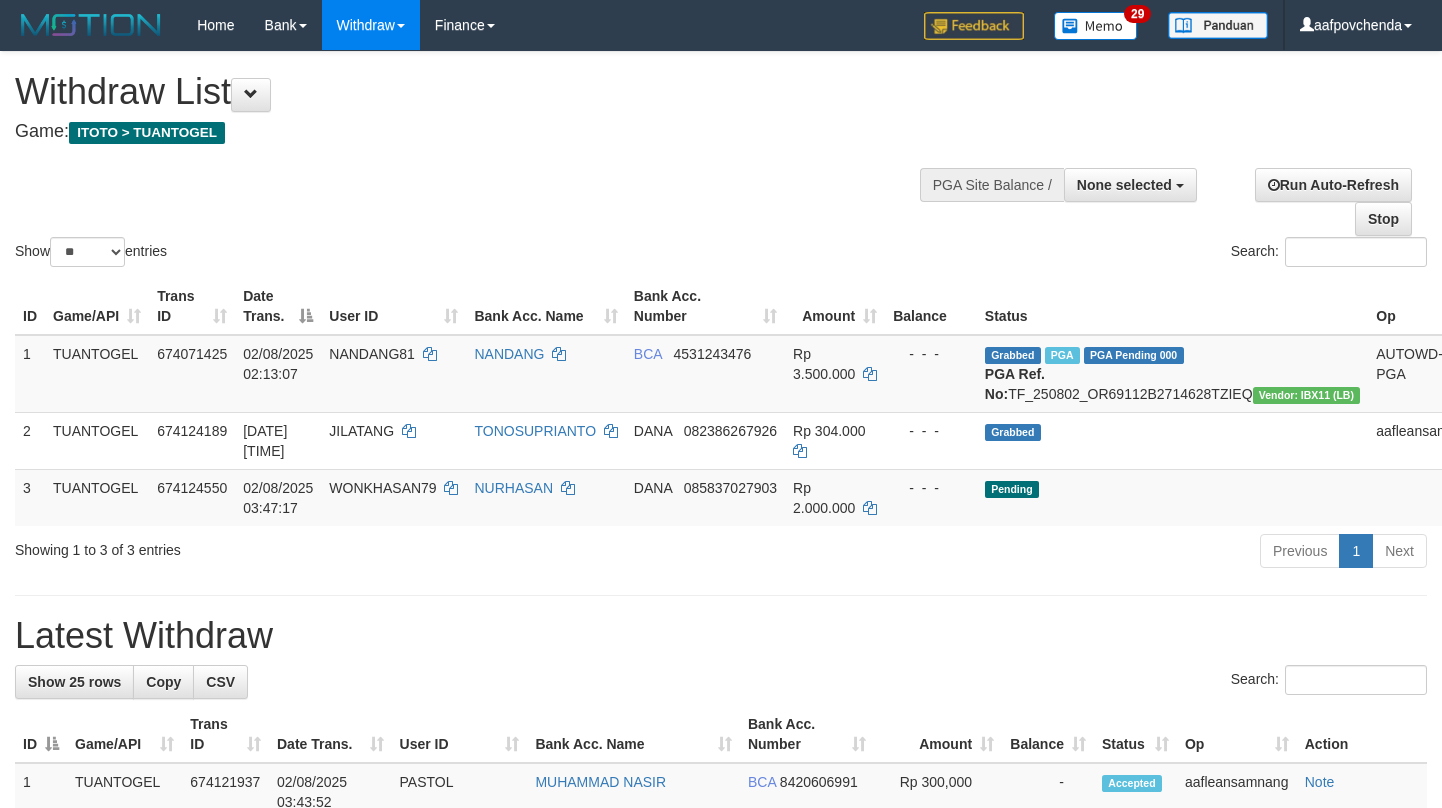 select 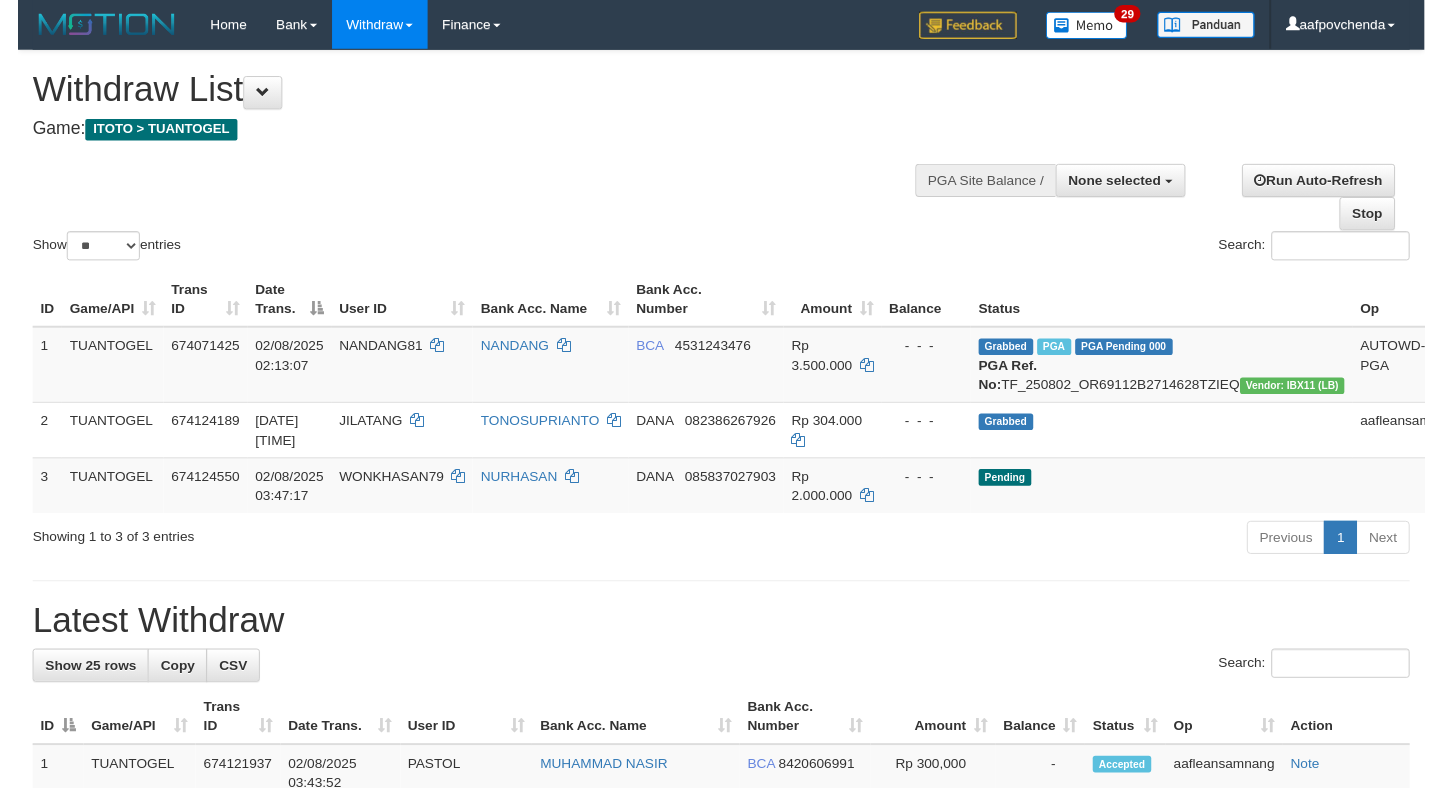 scroll, scrollTop: 0, scrollLeft: 0, axis: both 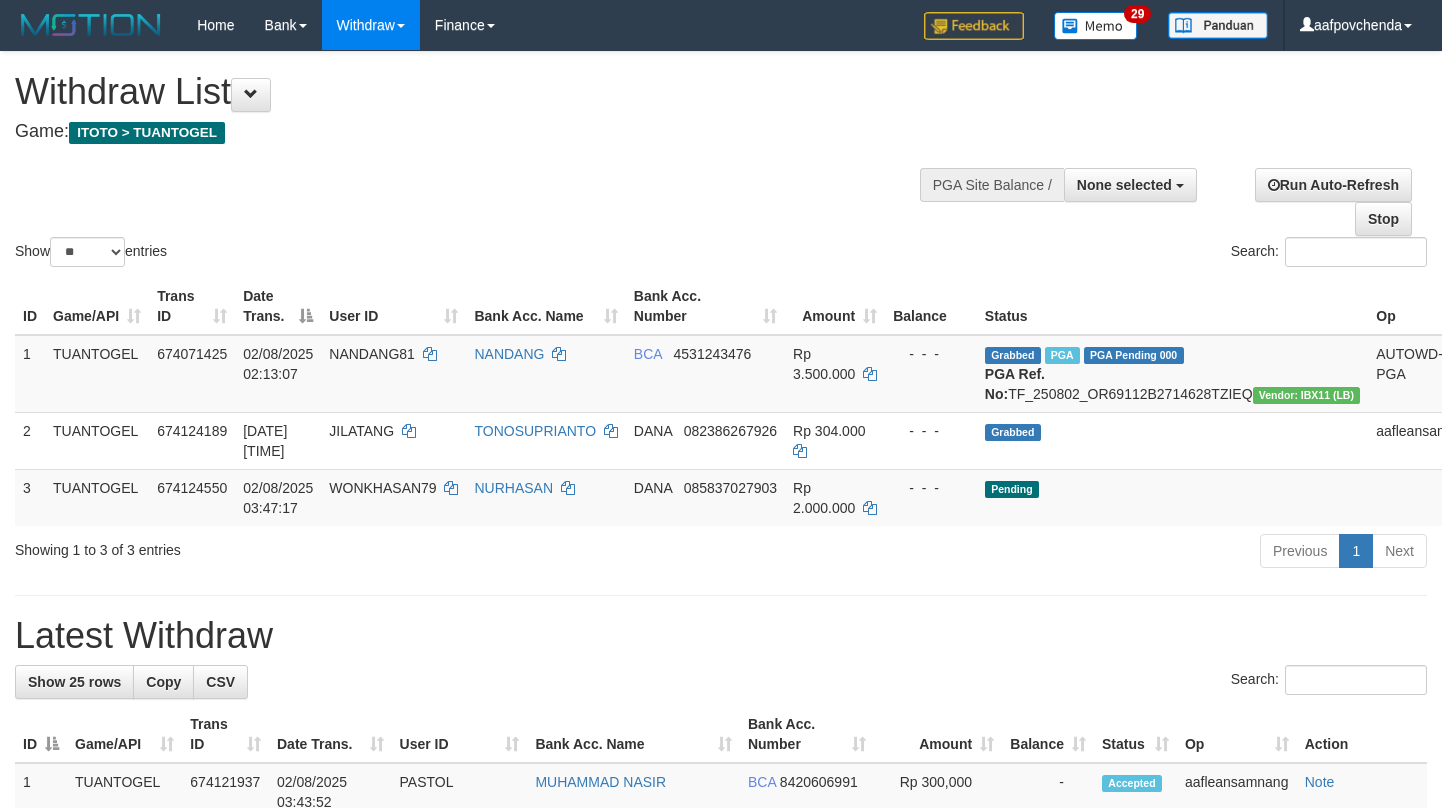 select 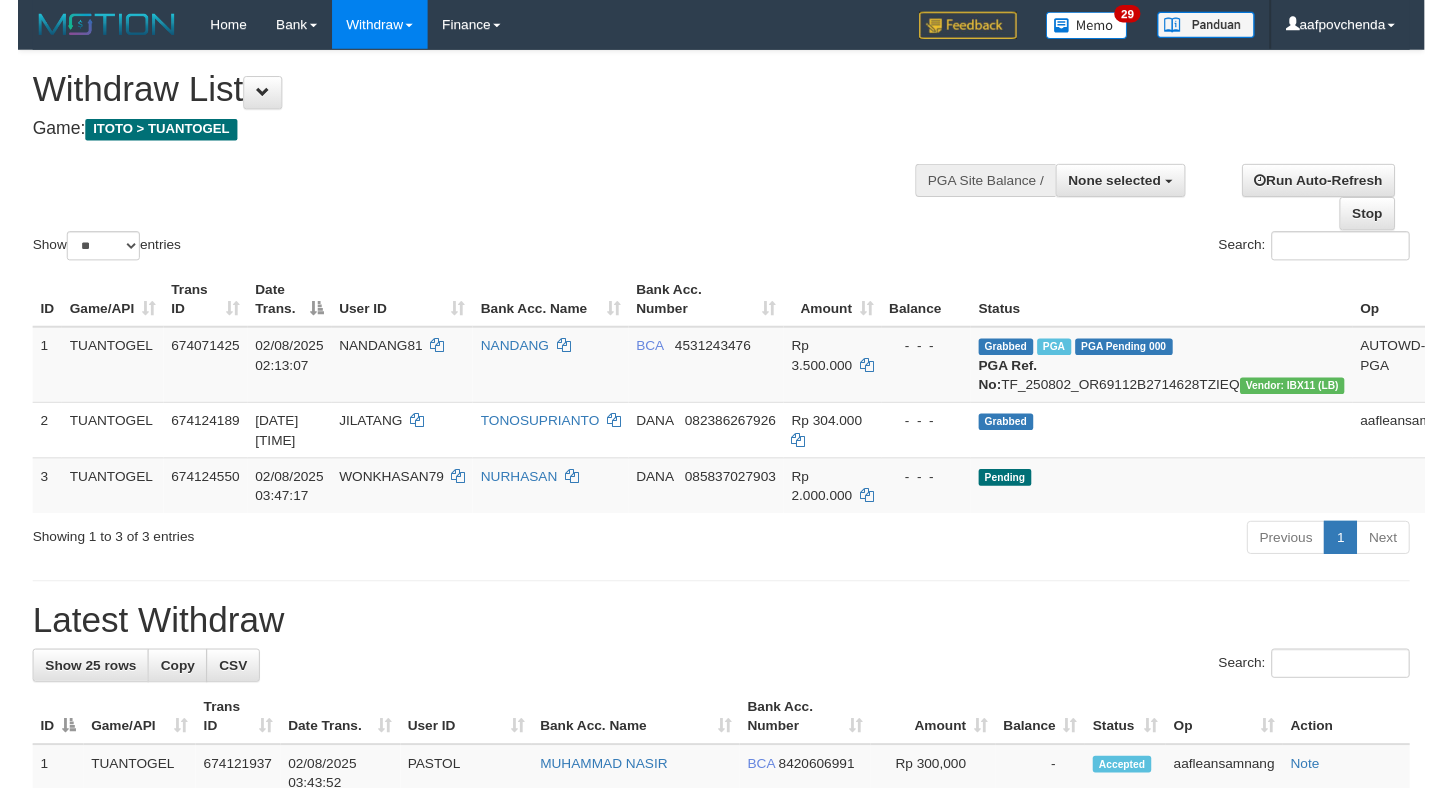 scroll, scrollTop: 0, scrollLeft: 0, axis: both 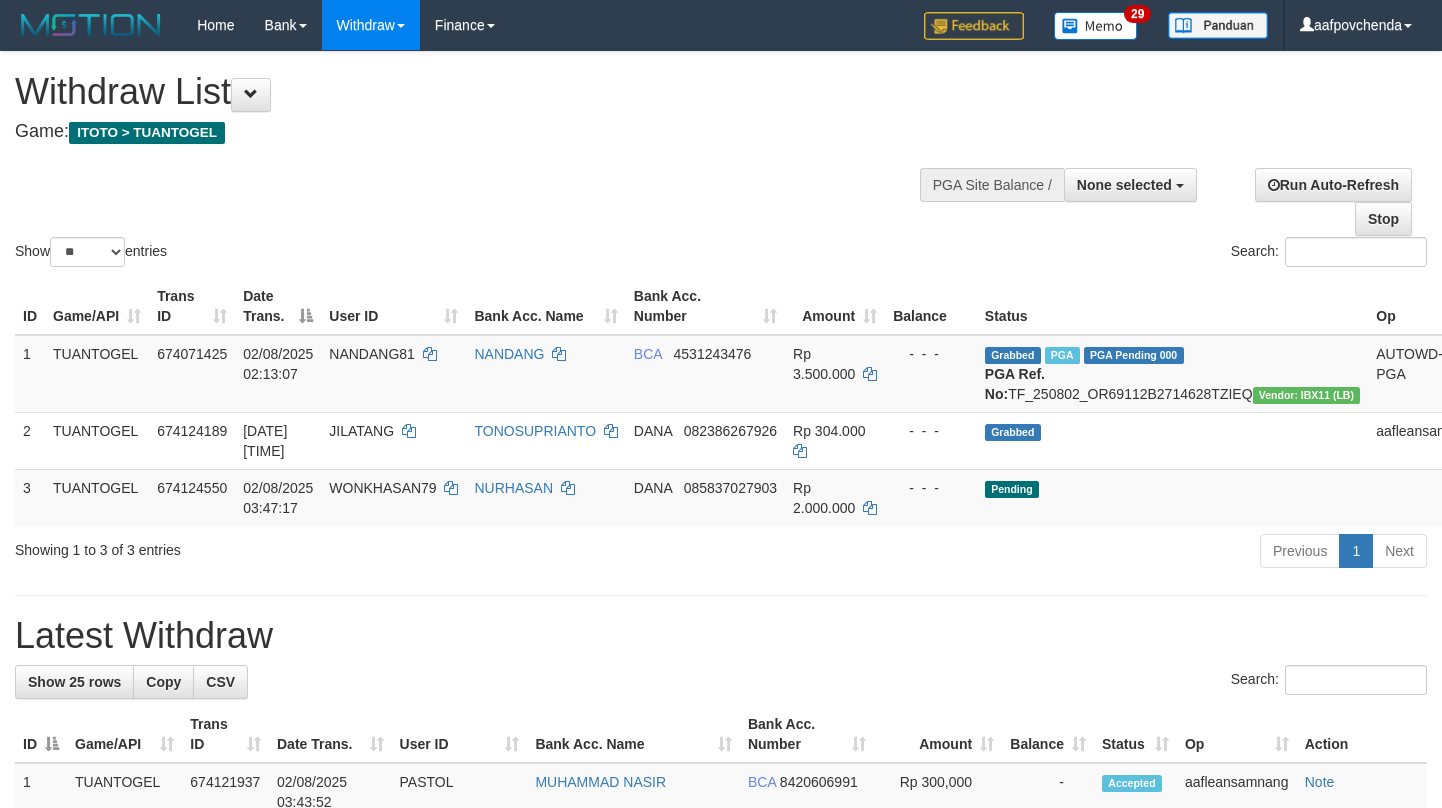 select 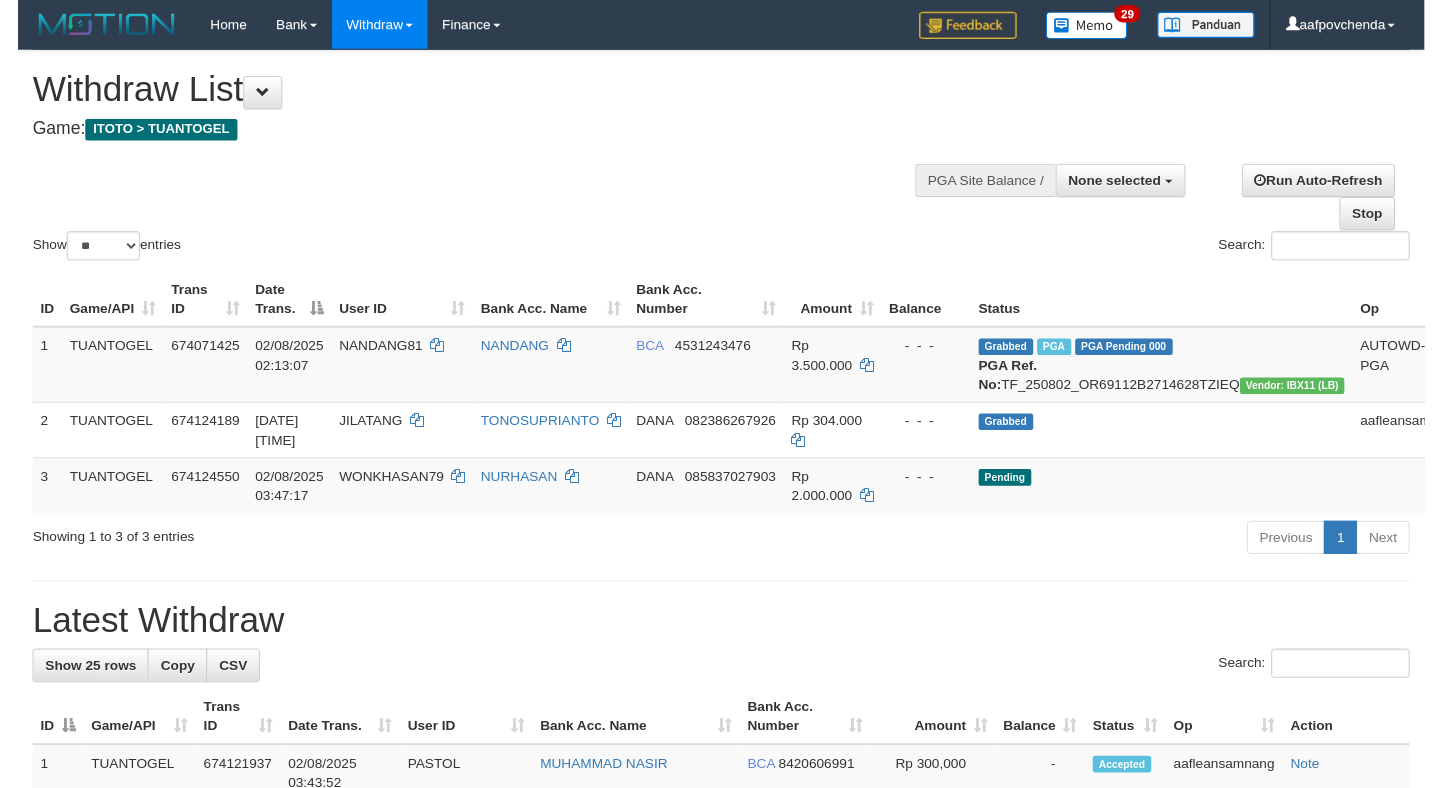 scroll, scrollTop: 0, scrollLeft: 0, axis: both 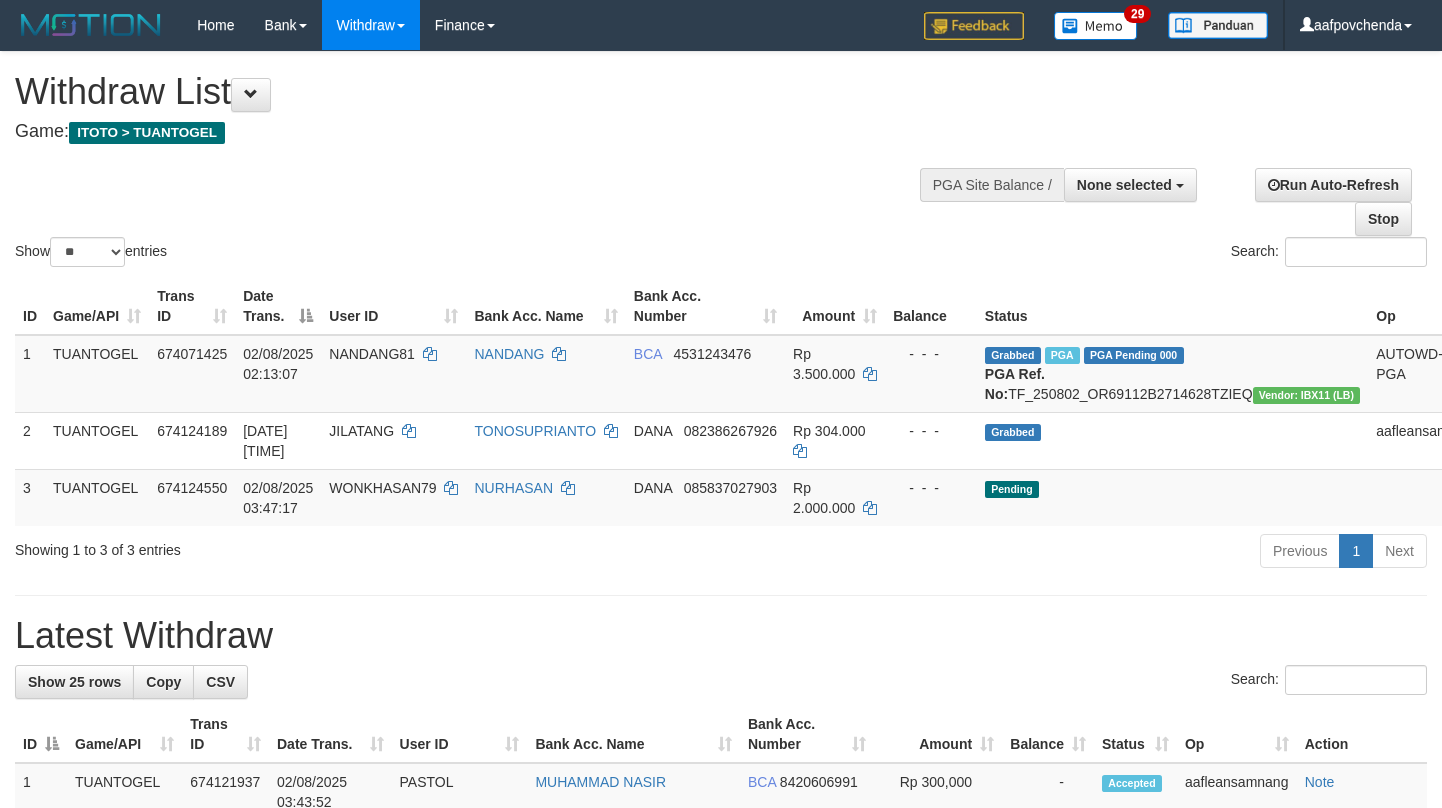 select 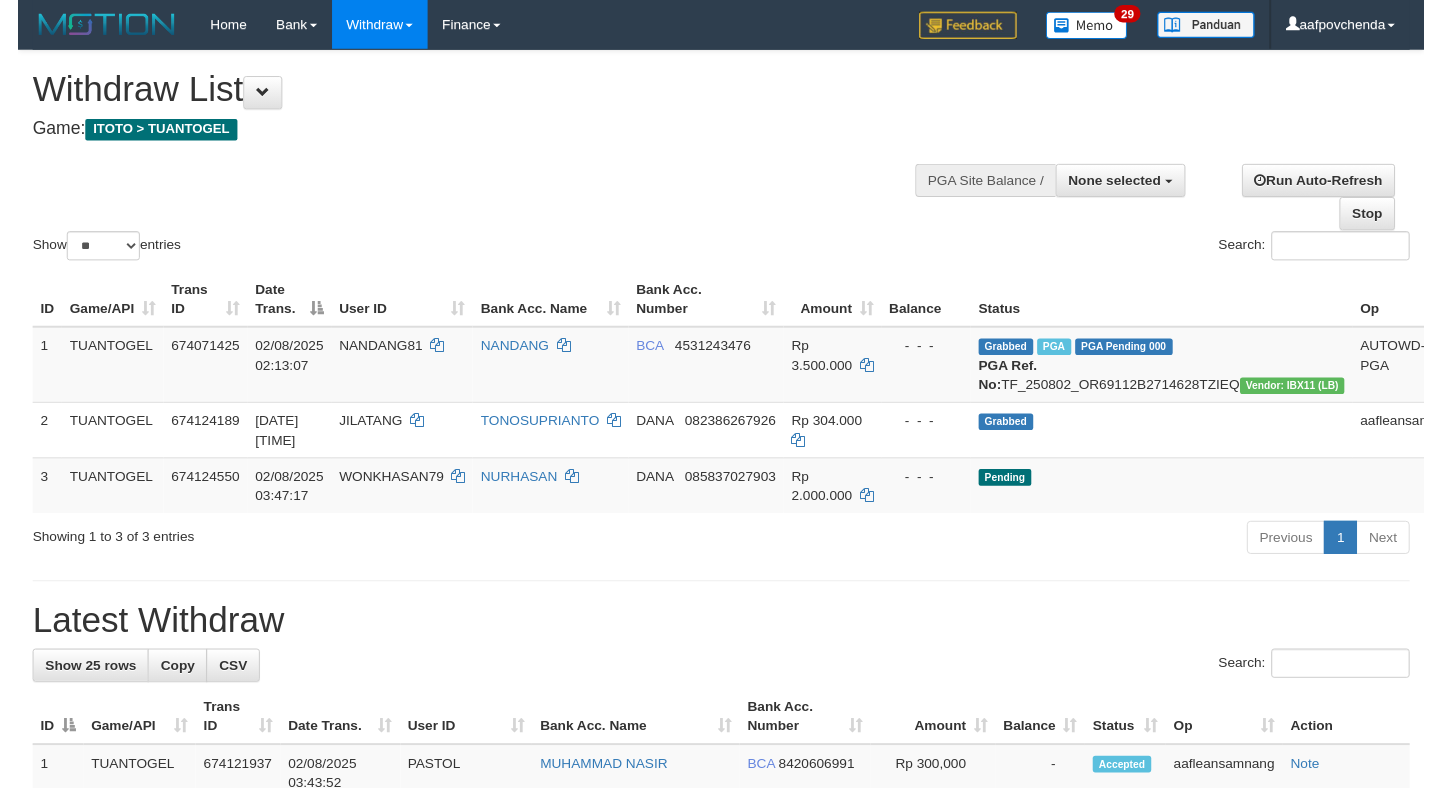 scroll, scrollTop: 0, scrollLeft: 0, axis: both 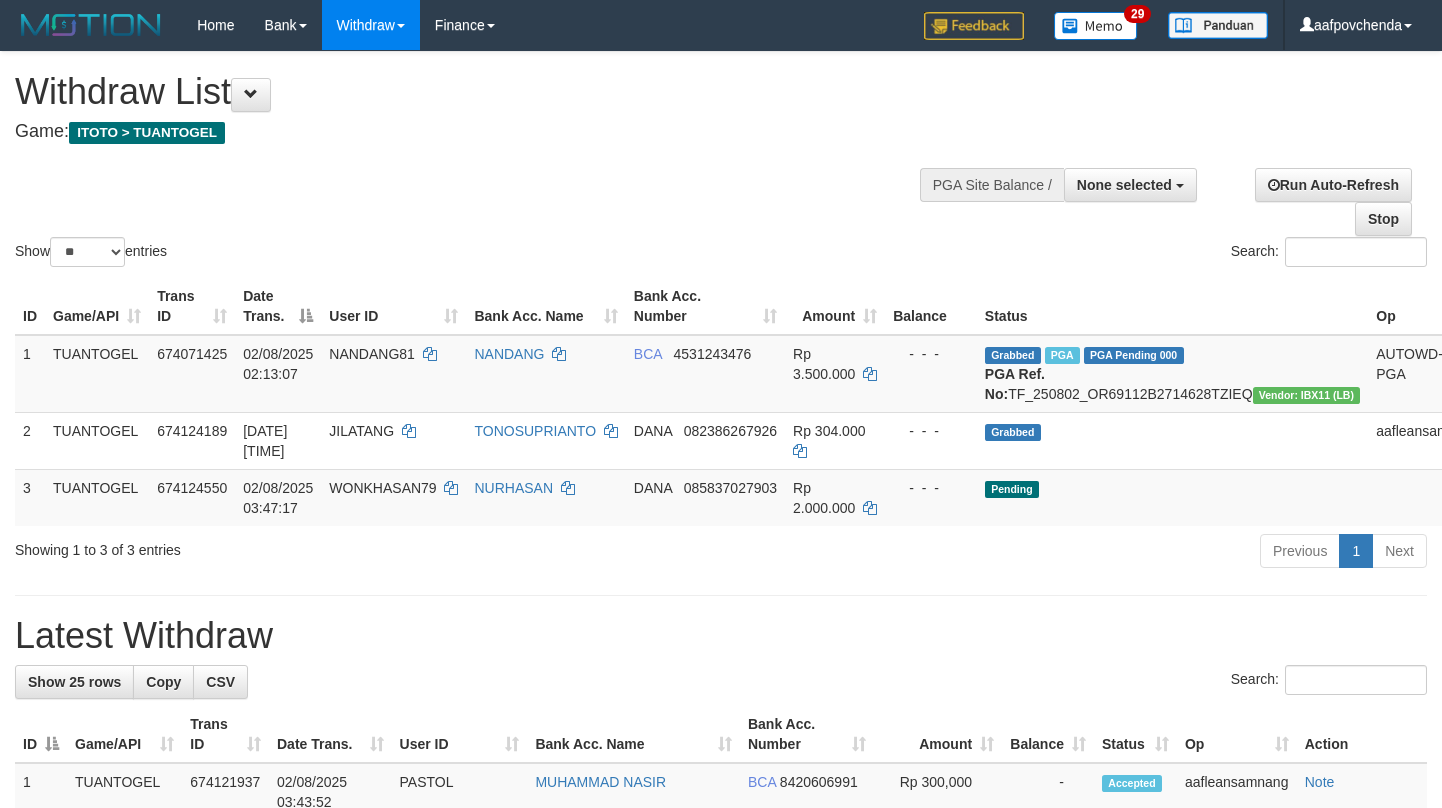 select 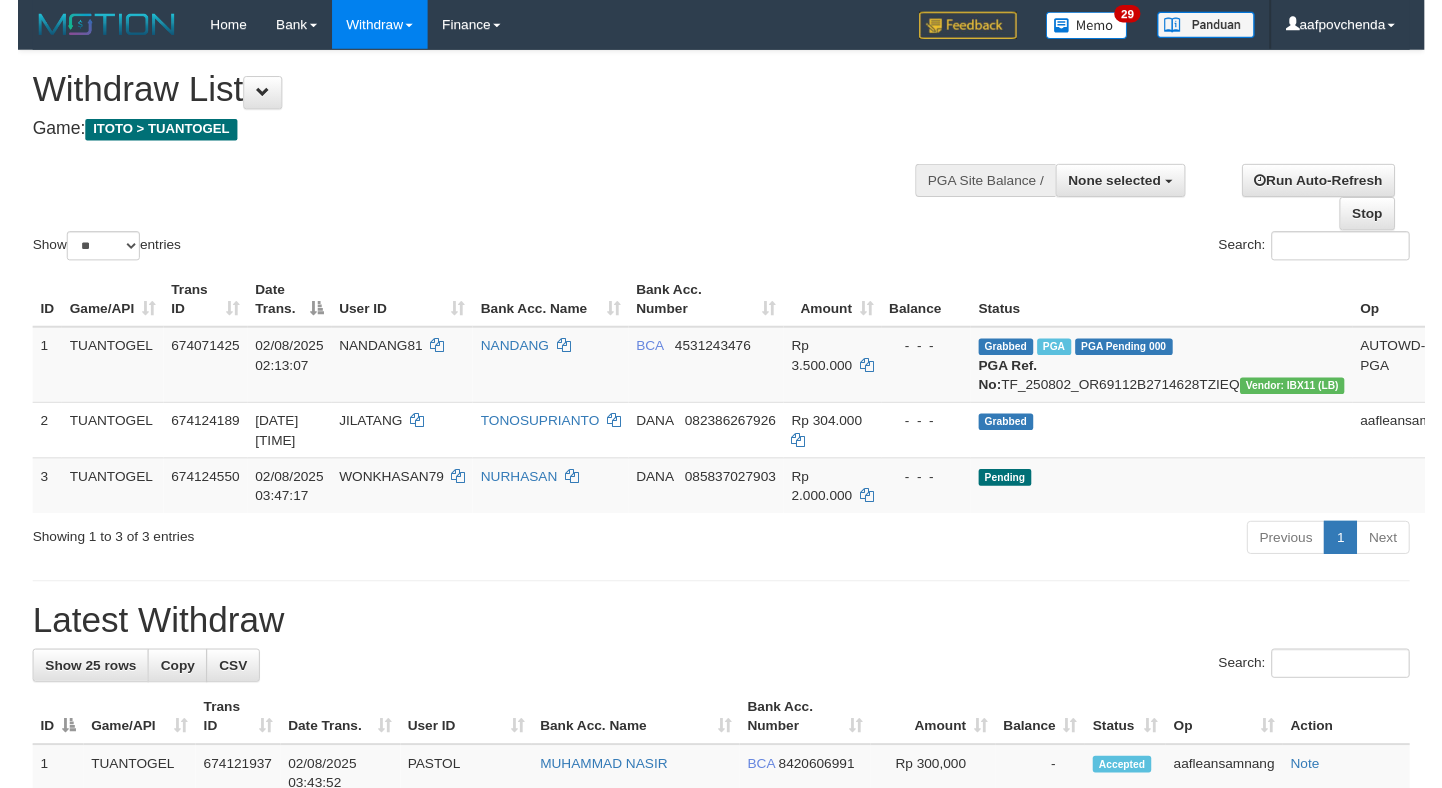 scroll, scrollTop: 0, scrollLeft: 0, axis: both 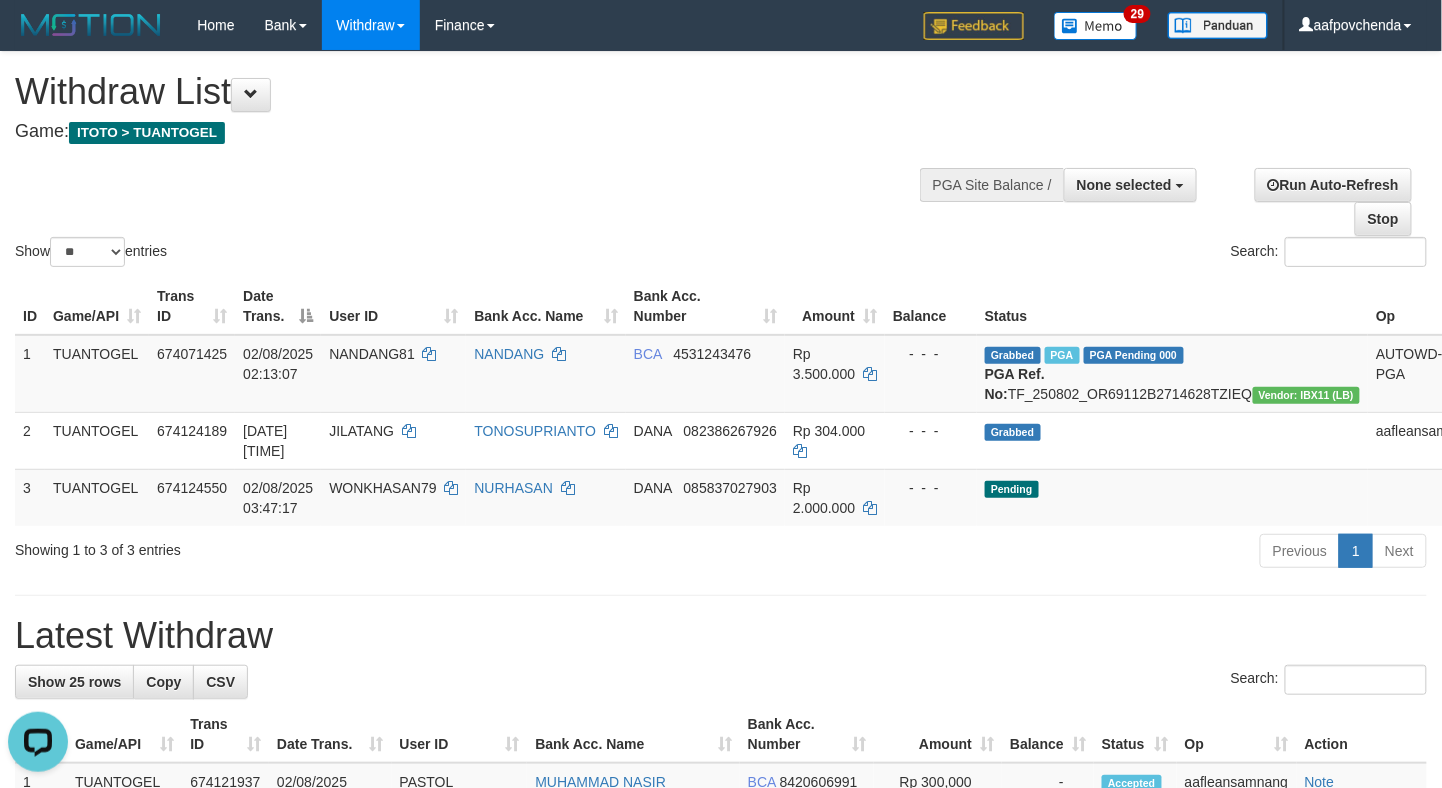 click at bounding box center [721, 595] 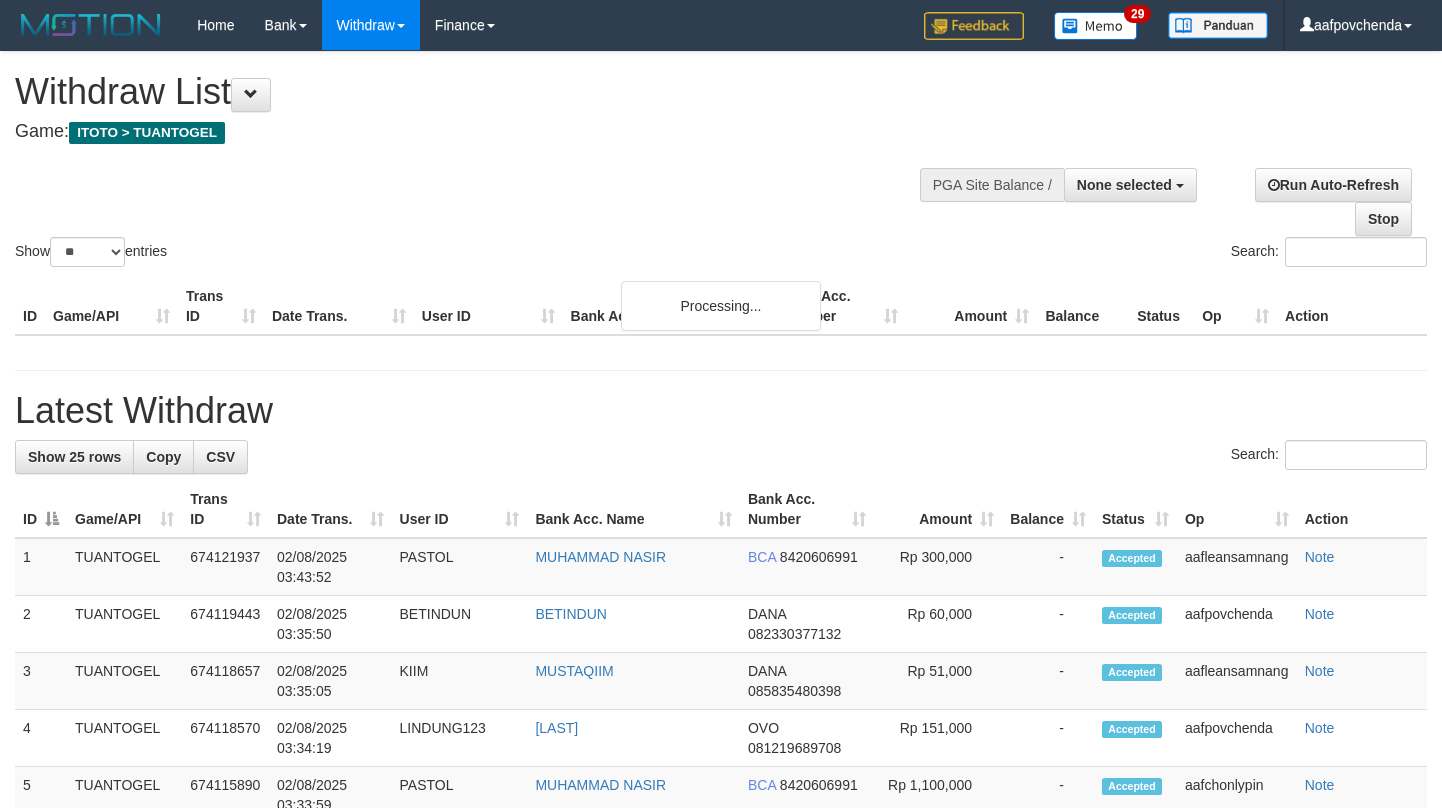 select 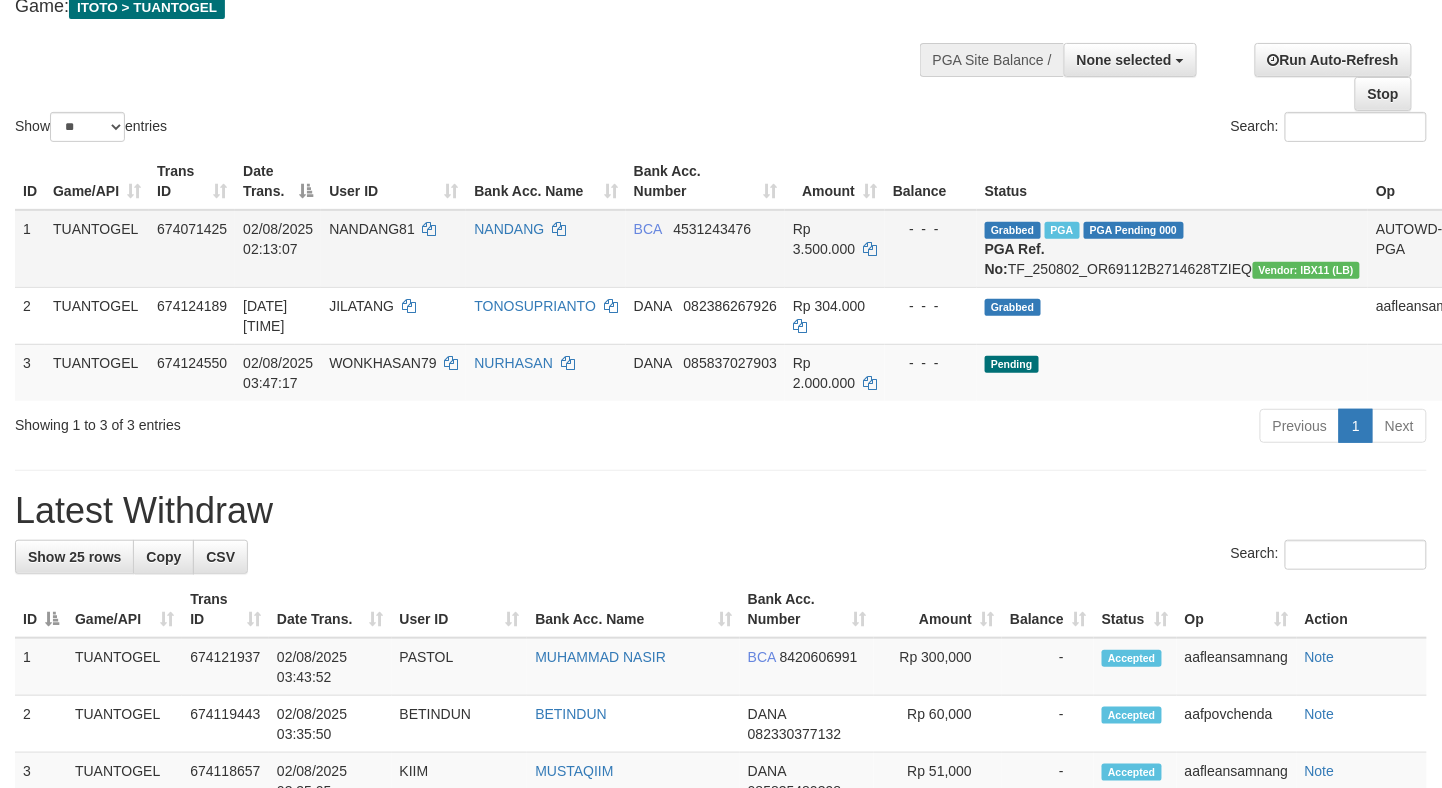 scroll, scrollTop: 0, scrollLeft: 0, axis: both 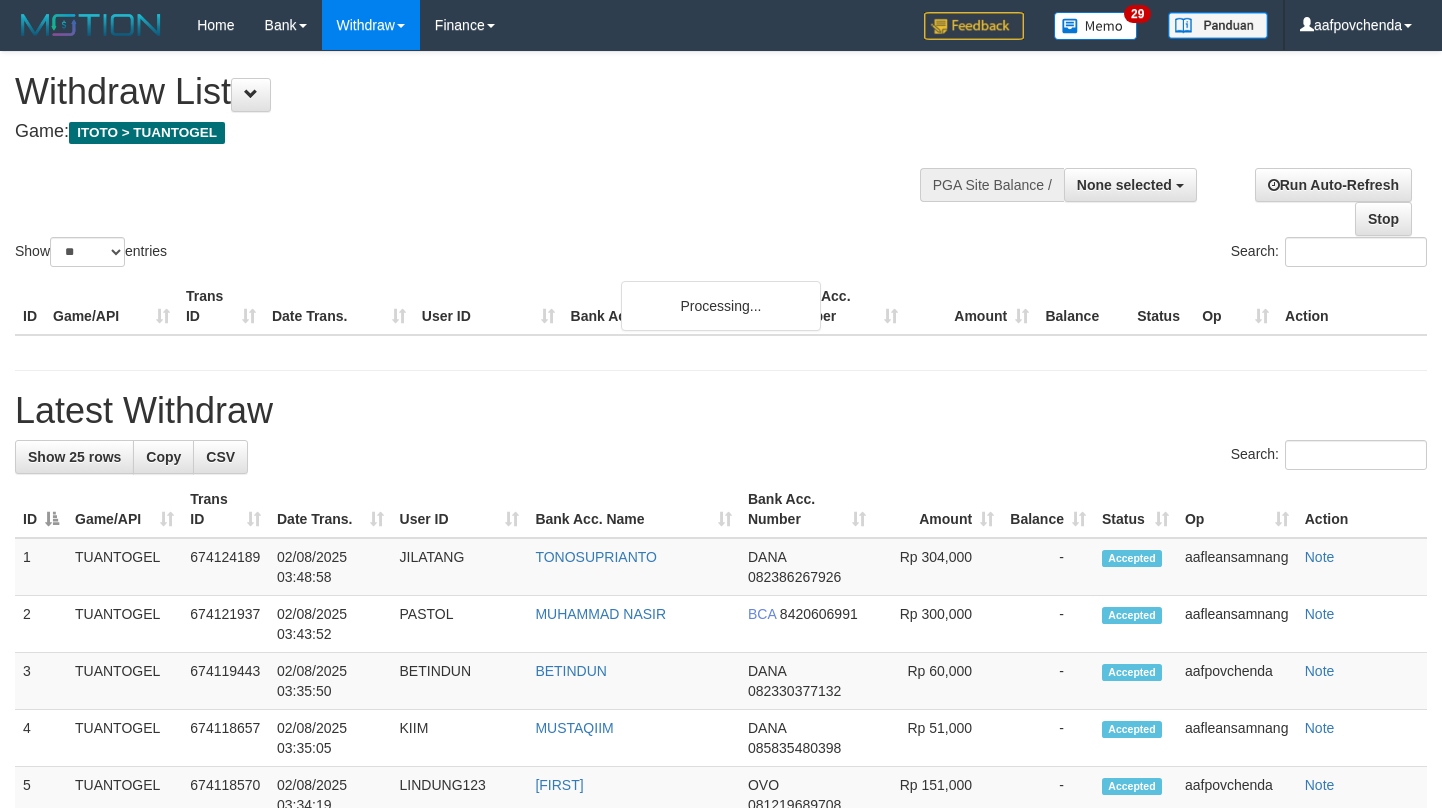 select 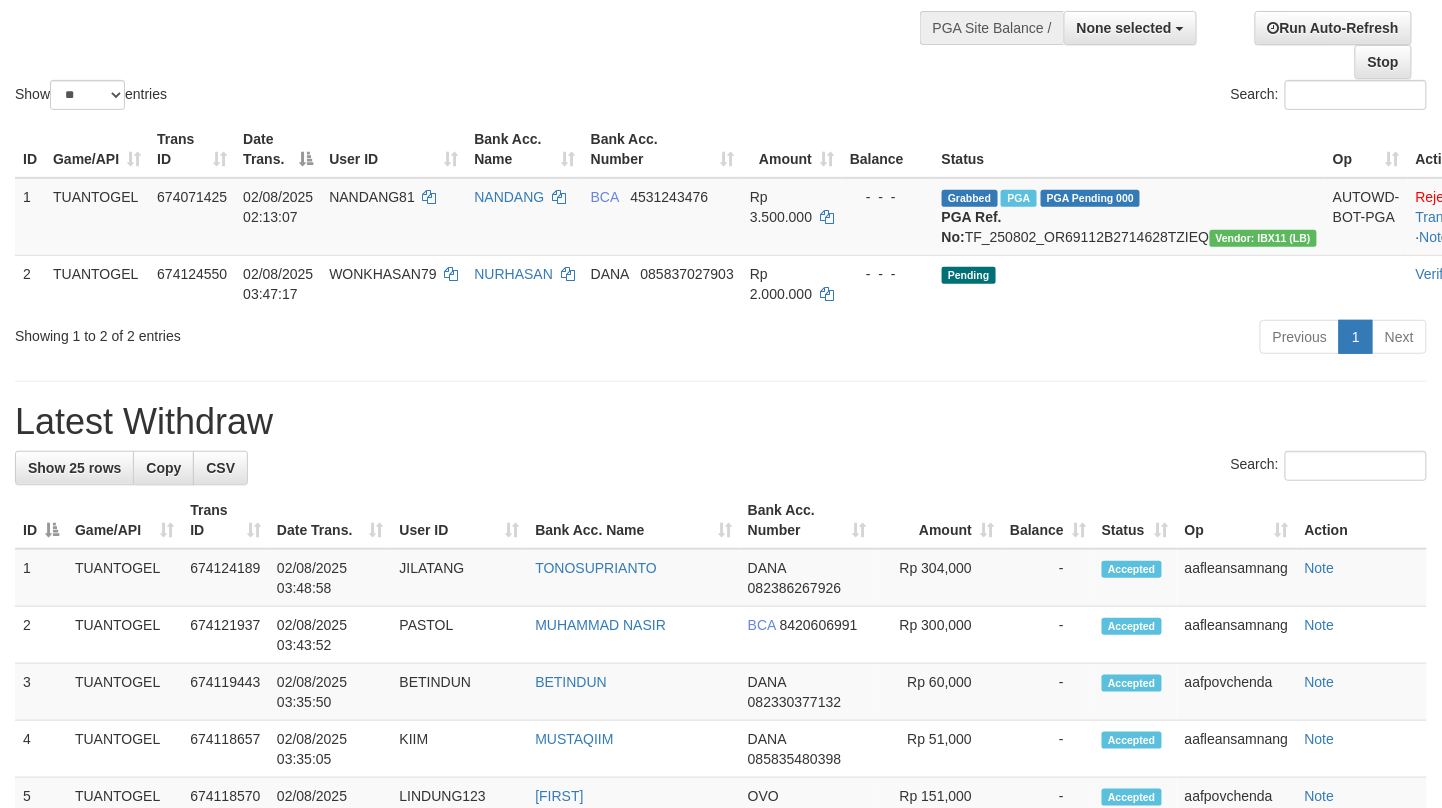 scroll, scrollTop: 177, scrollLeft: 0, axis: vertical 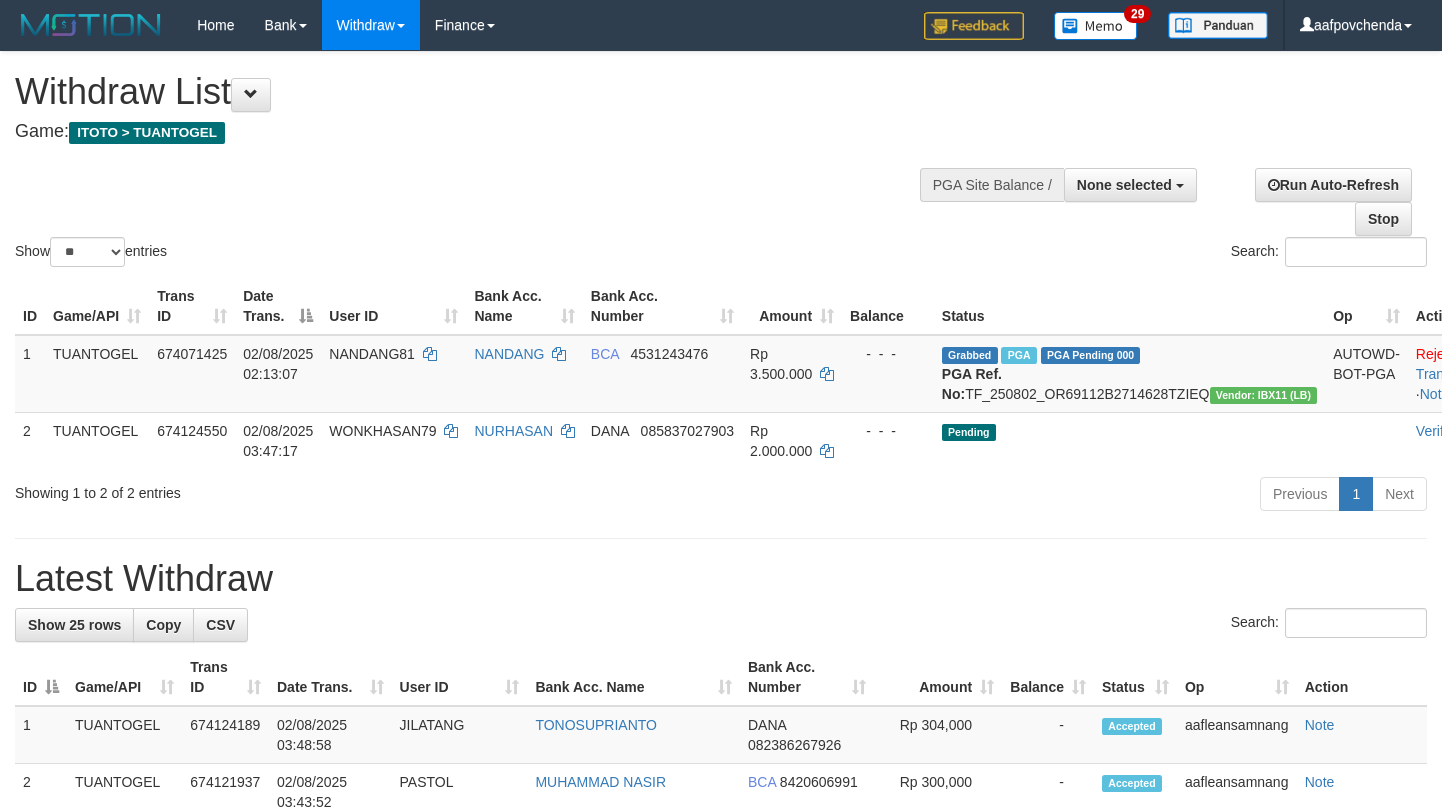 select 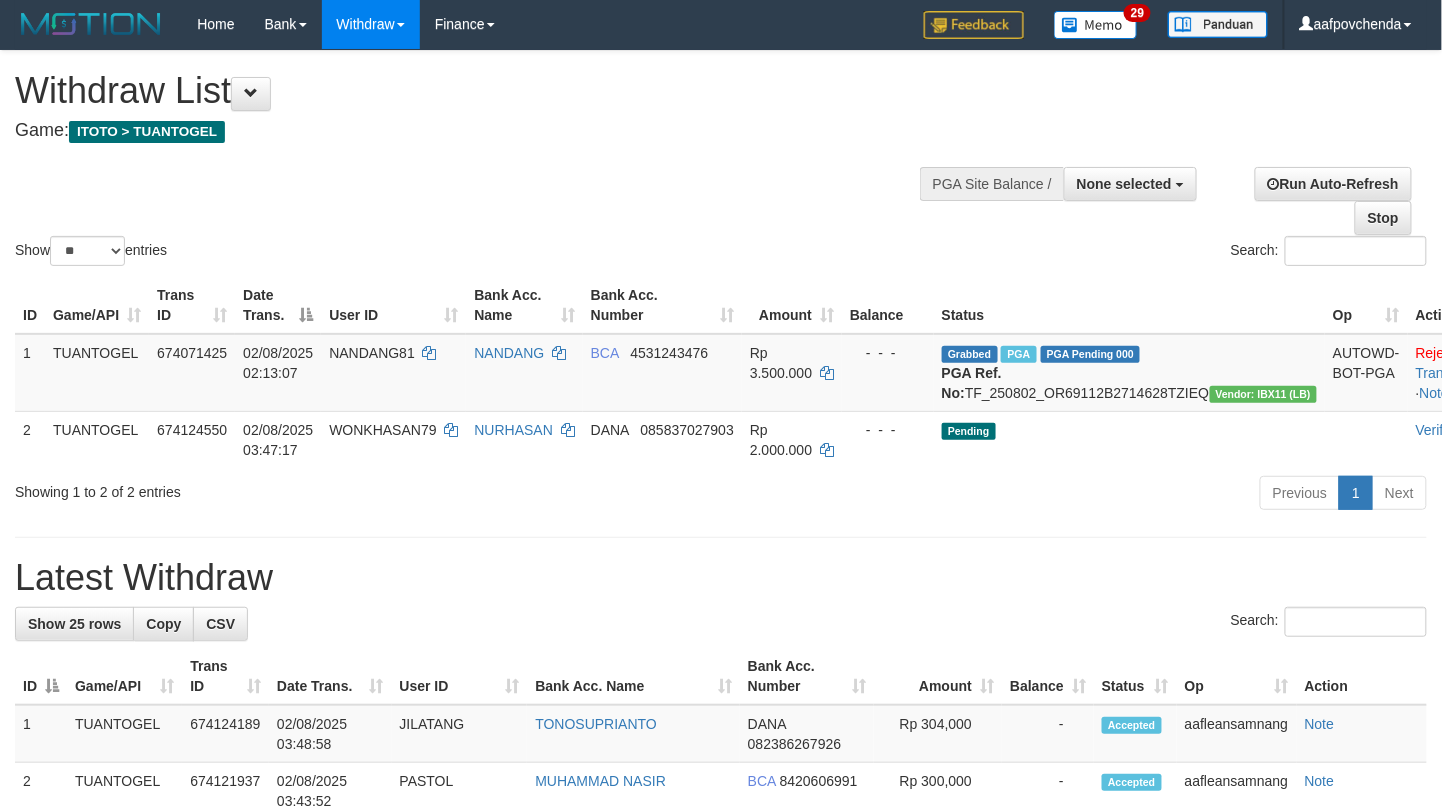 scroll, scrollTop: 0, scrollLeft: 0, axis: both 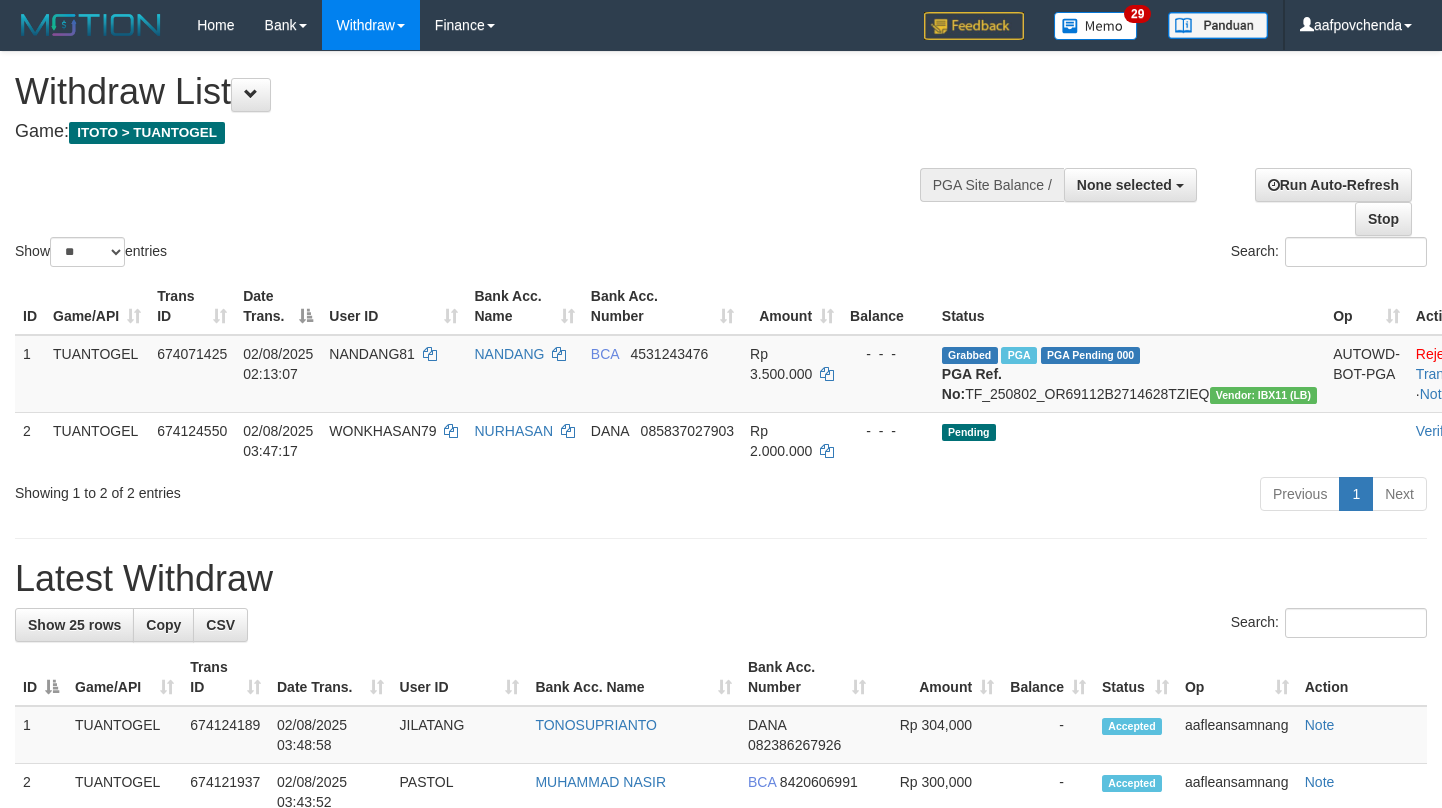 select 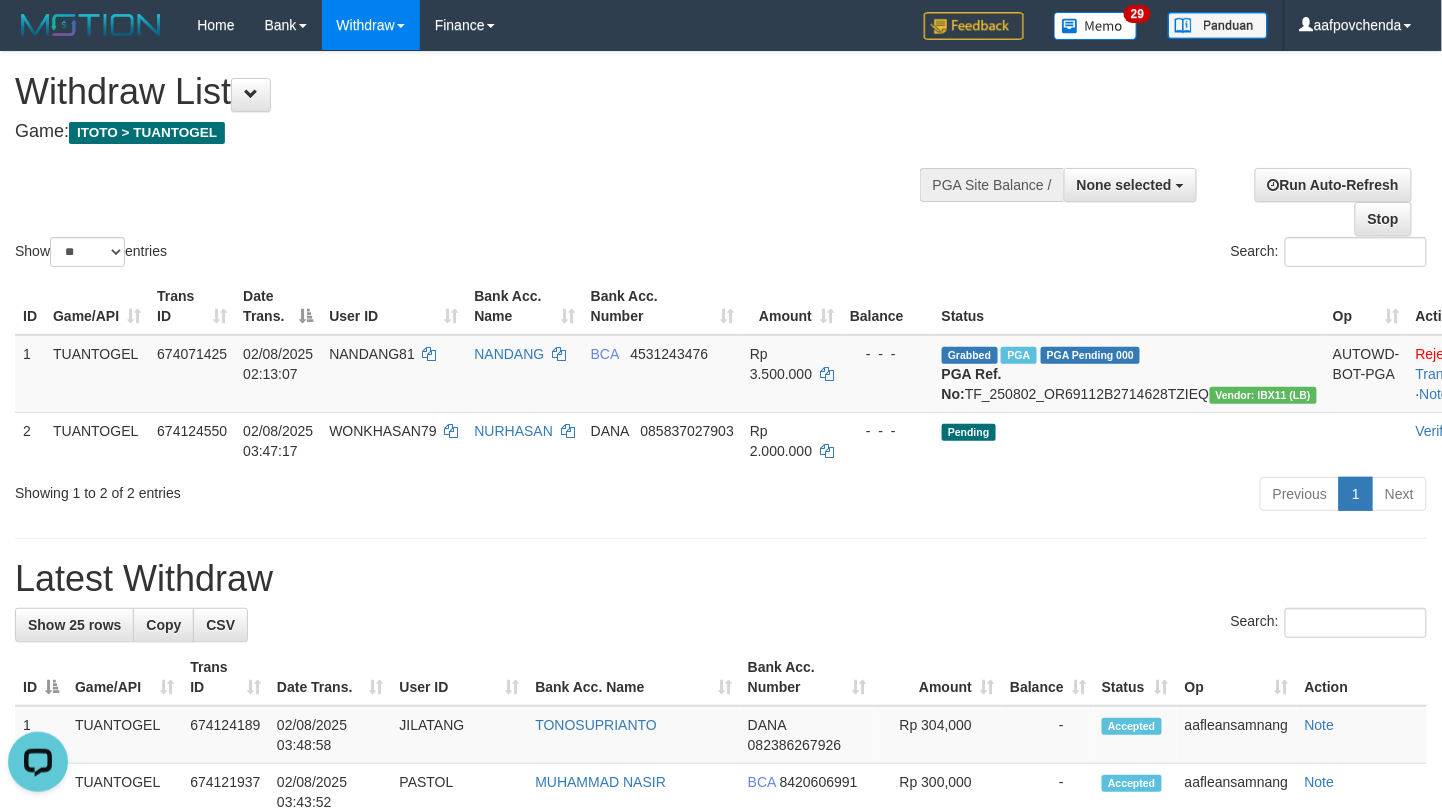scroll, scrollTop: 0, scrollLeft: 0, axis: both 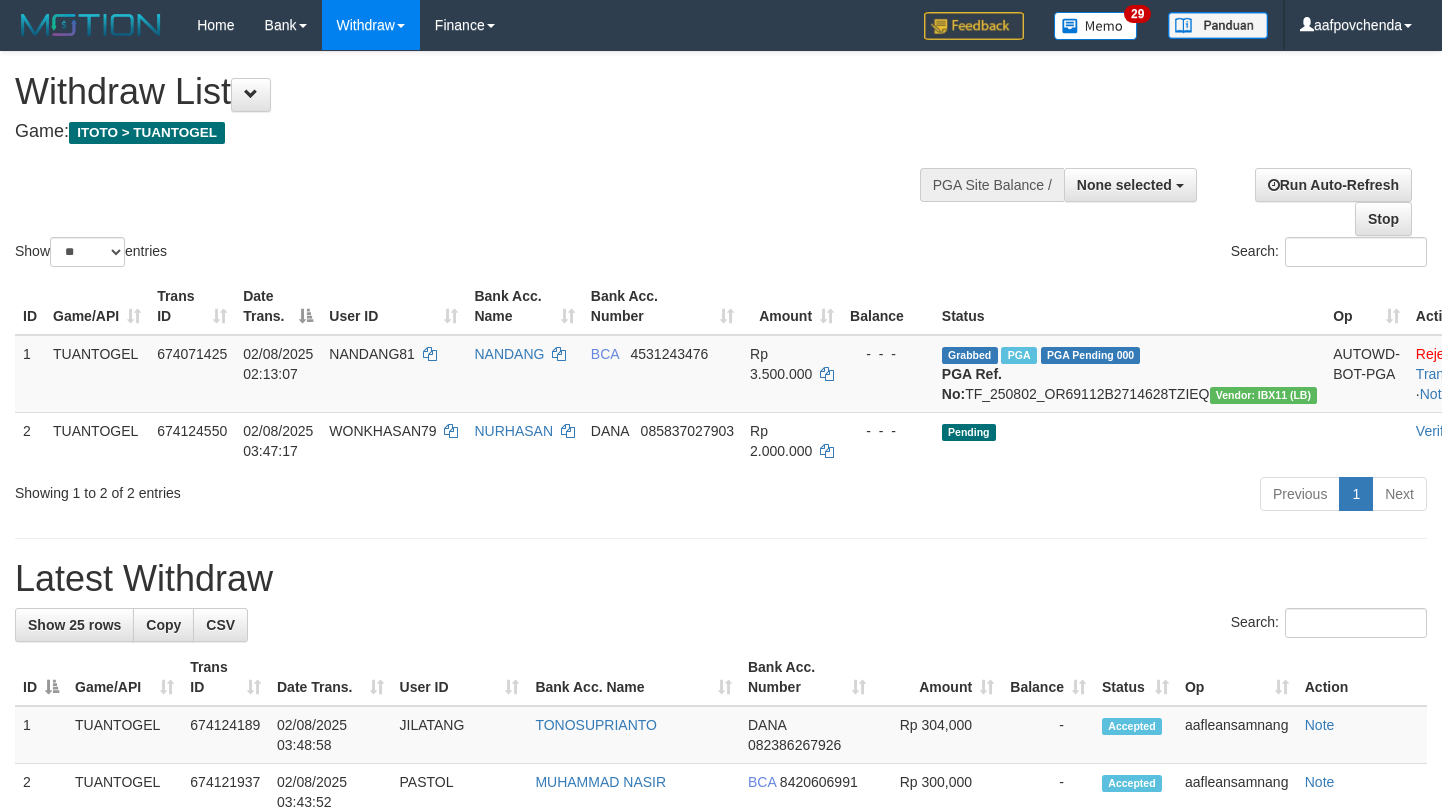 select 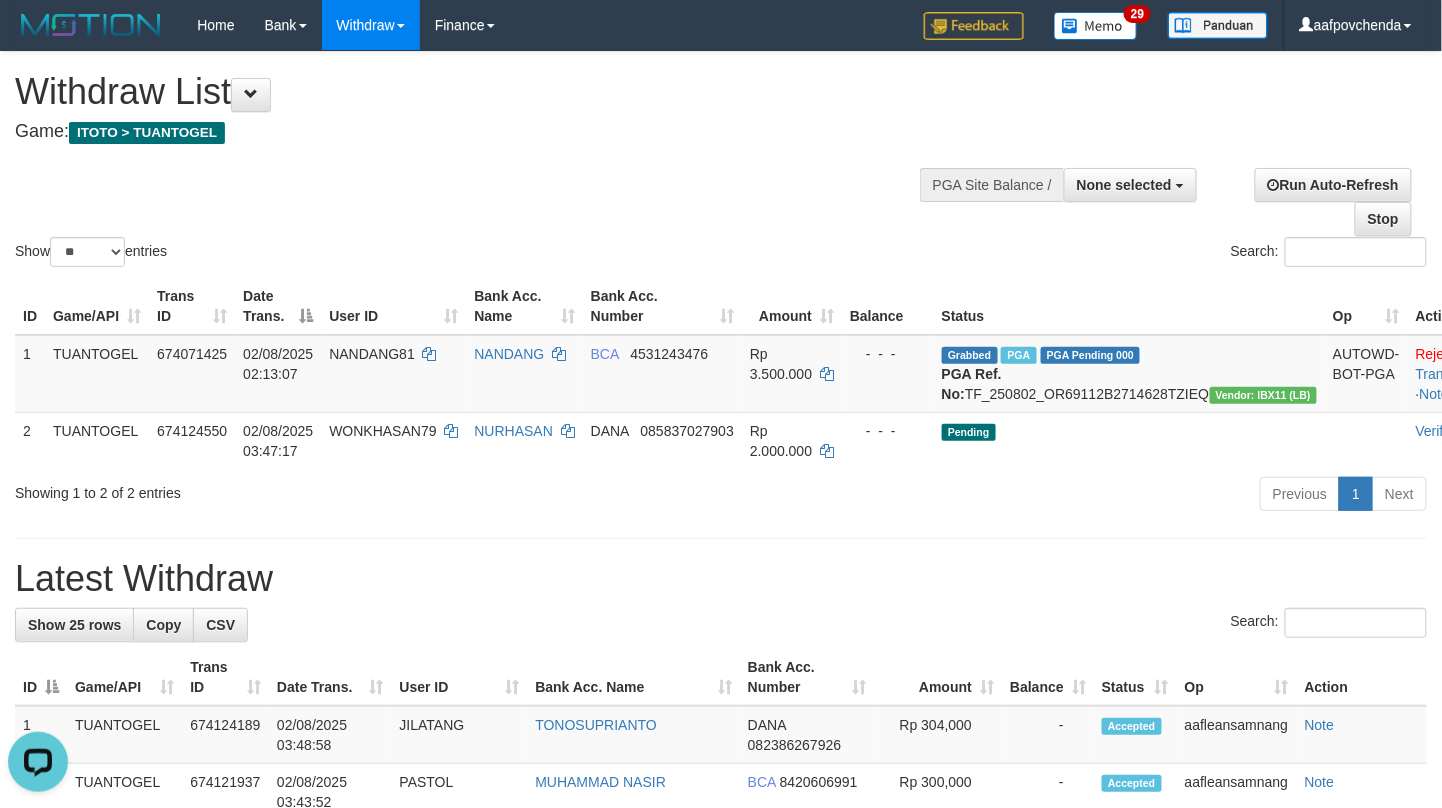 scroll, scrollTop: 0, scrollLeft: 0, axis: both 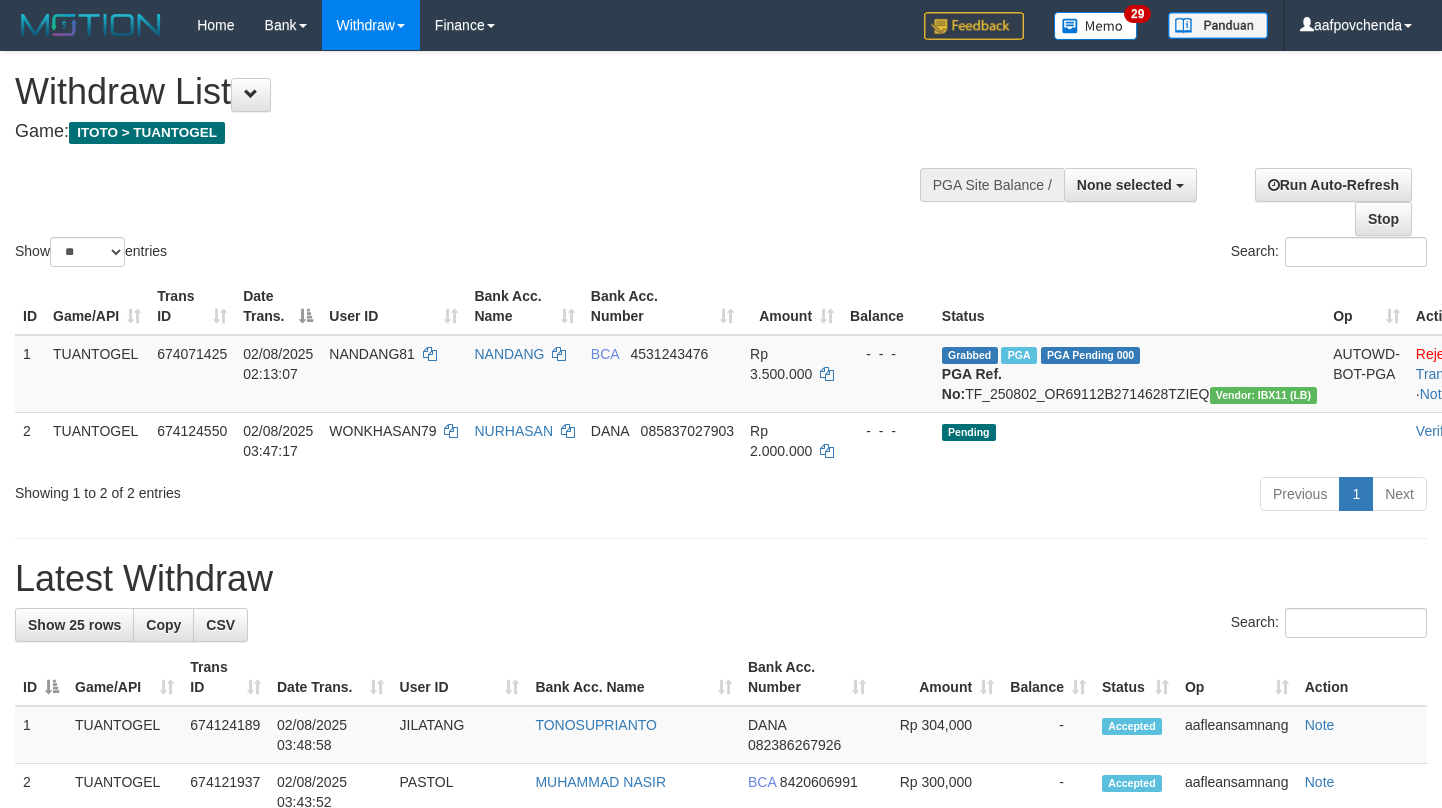 select 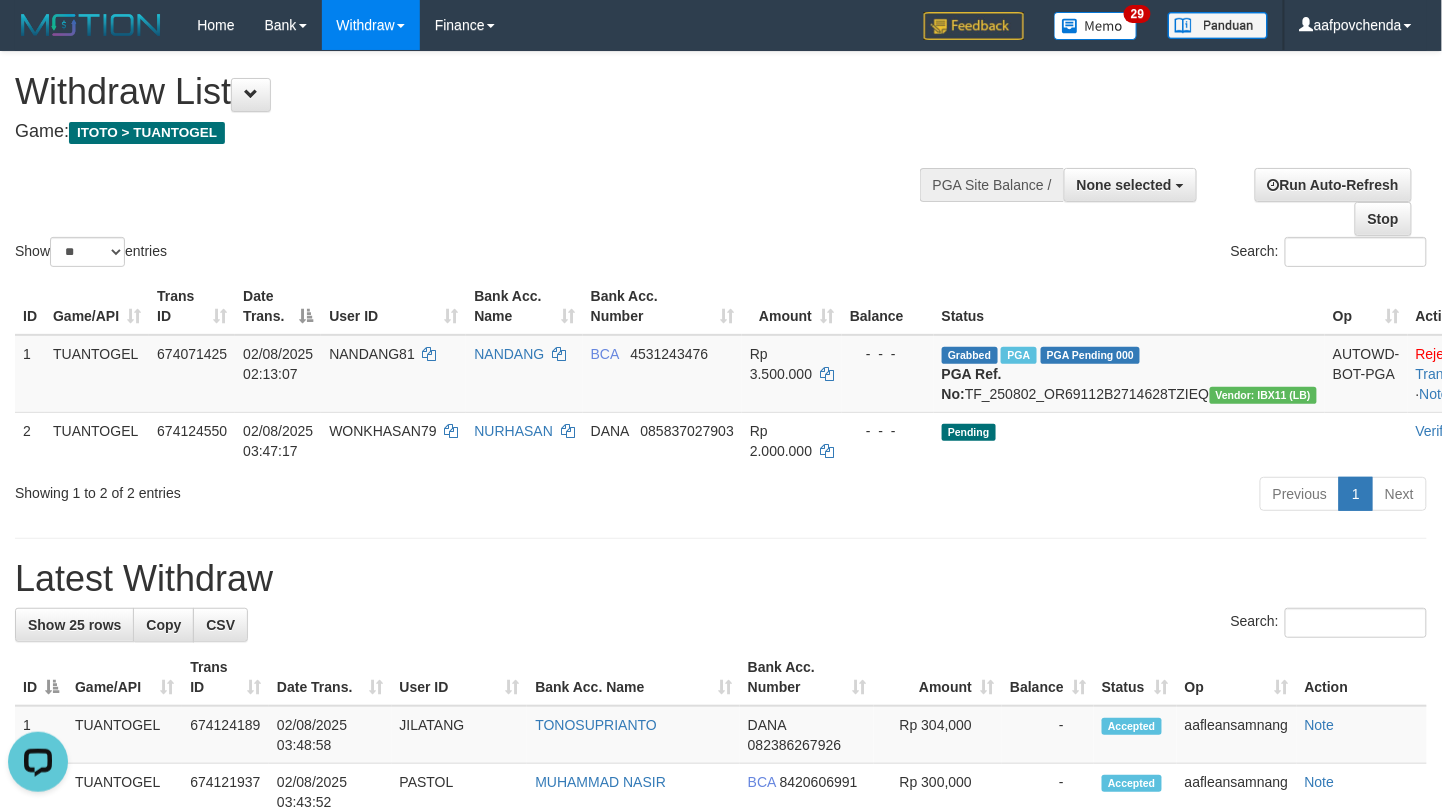 scroll, scrollTop: 0, scrollLeft: 0, axis: both 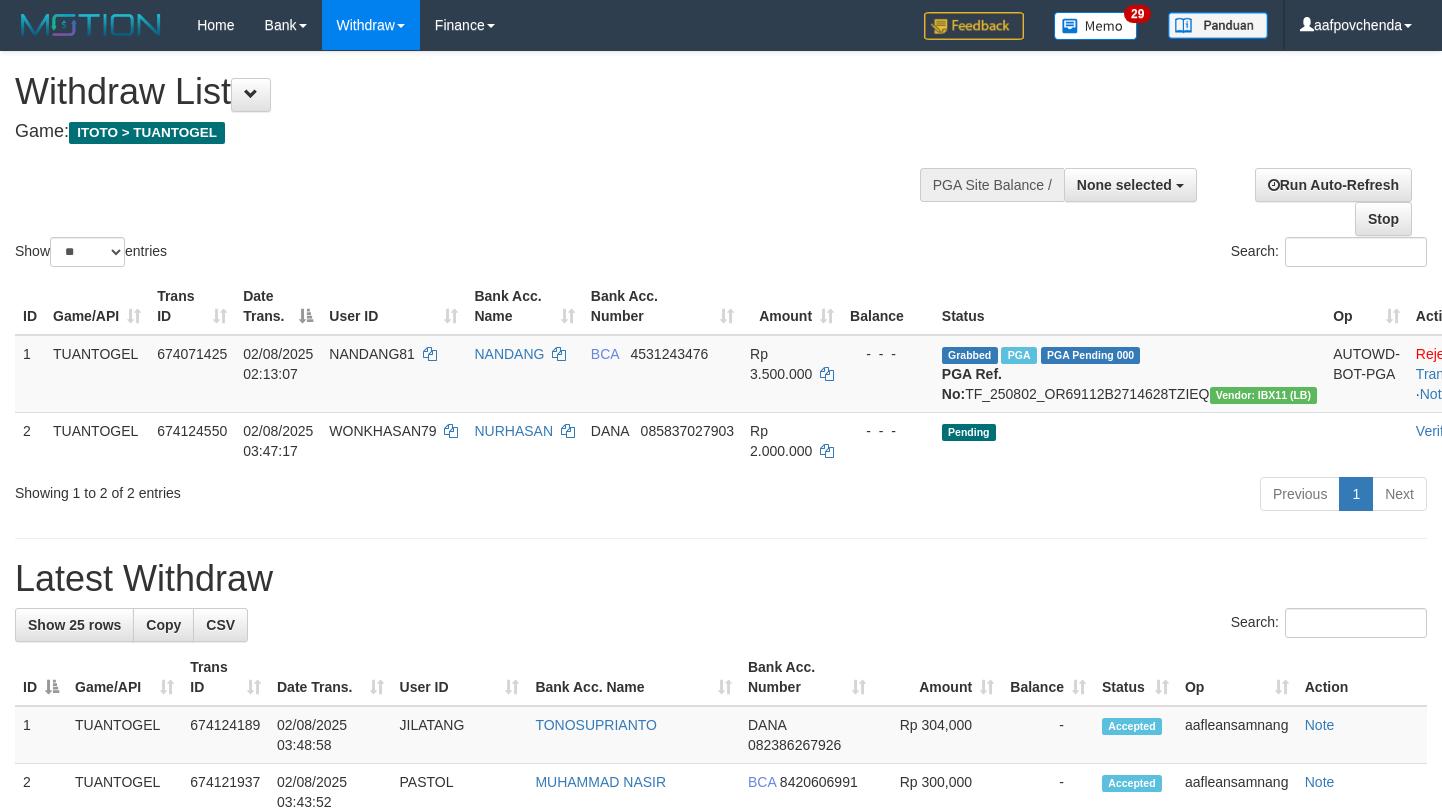 select 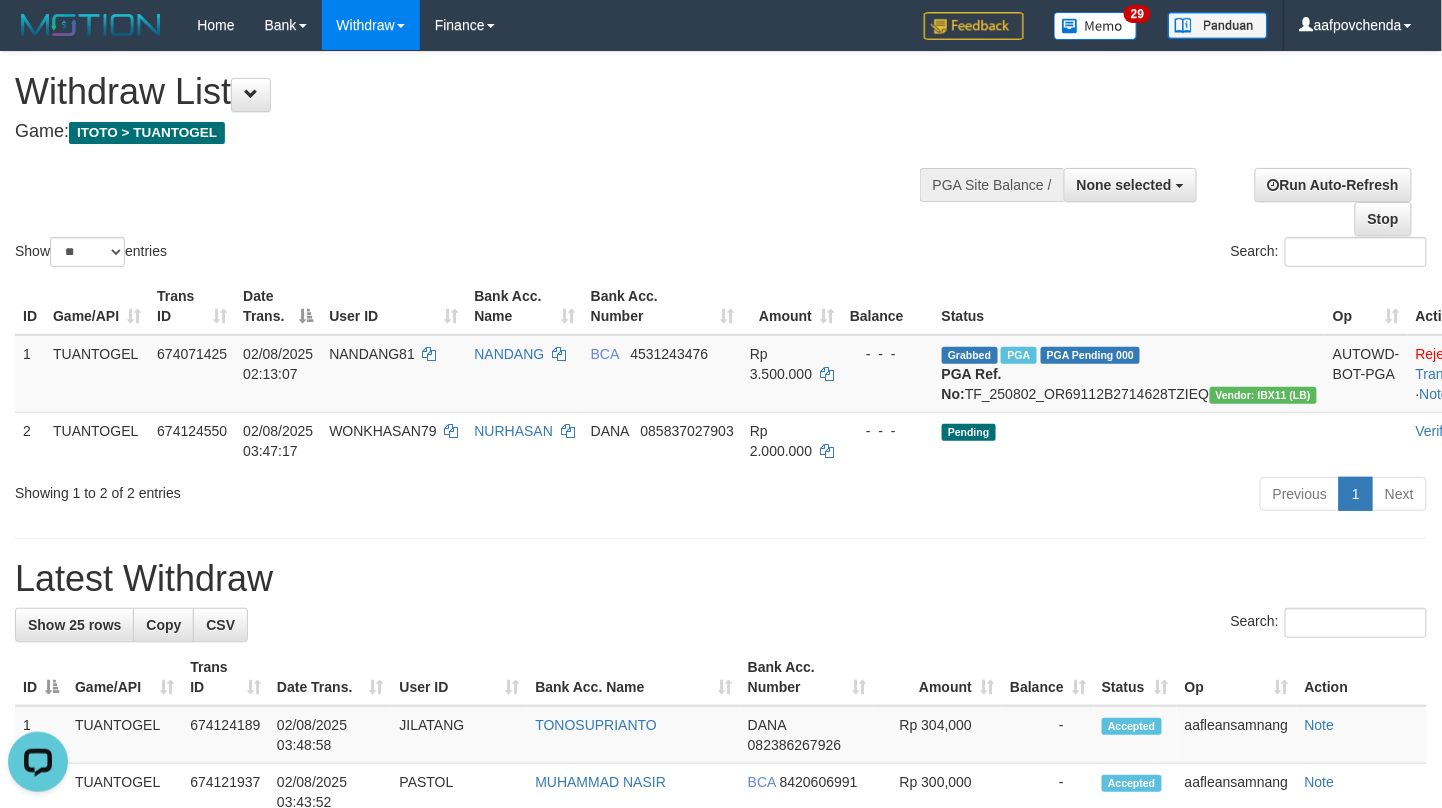 scroll, scrollTop: 0, scrollLeft: 0, axis: both 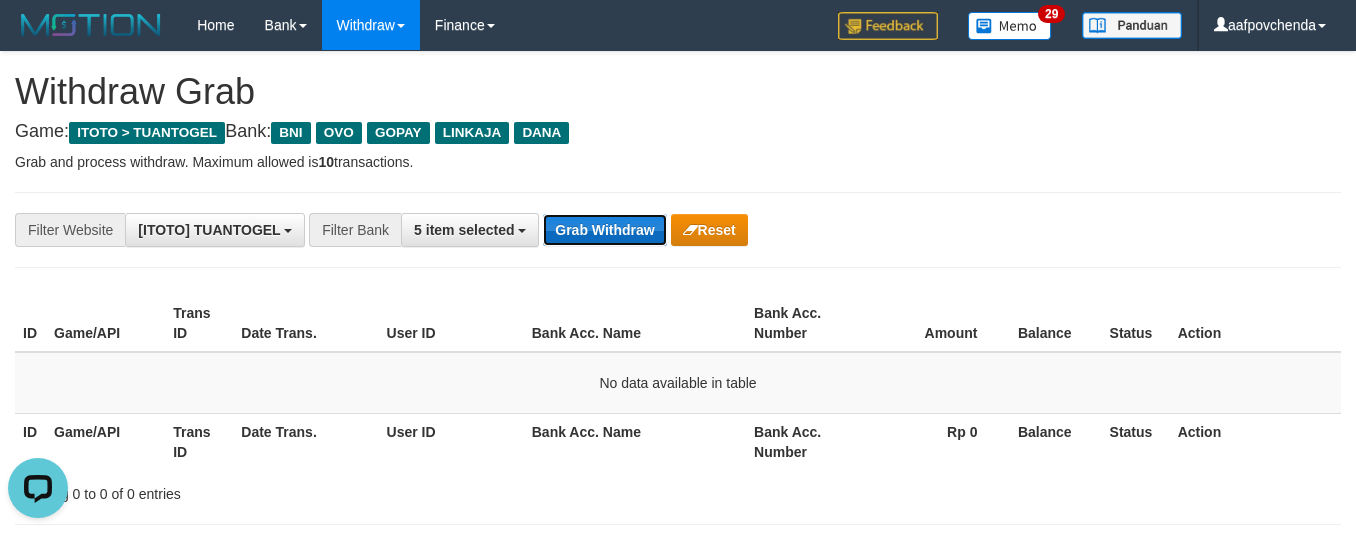 click on "Grab Withdraw" at bounding box center [604, 230] 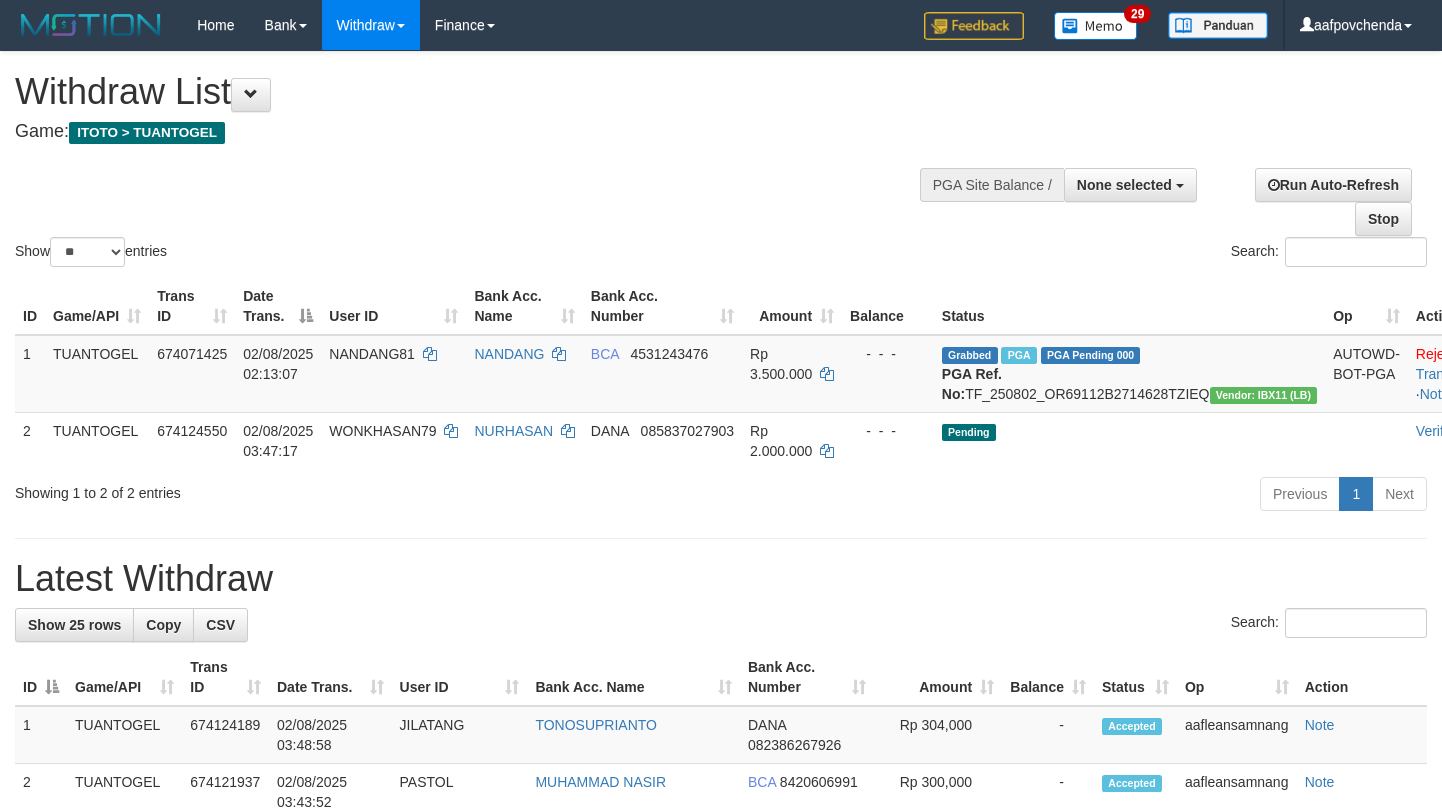 select 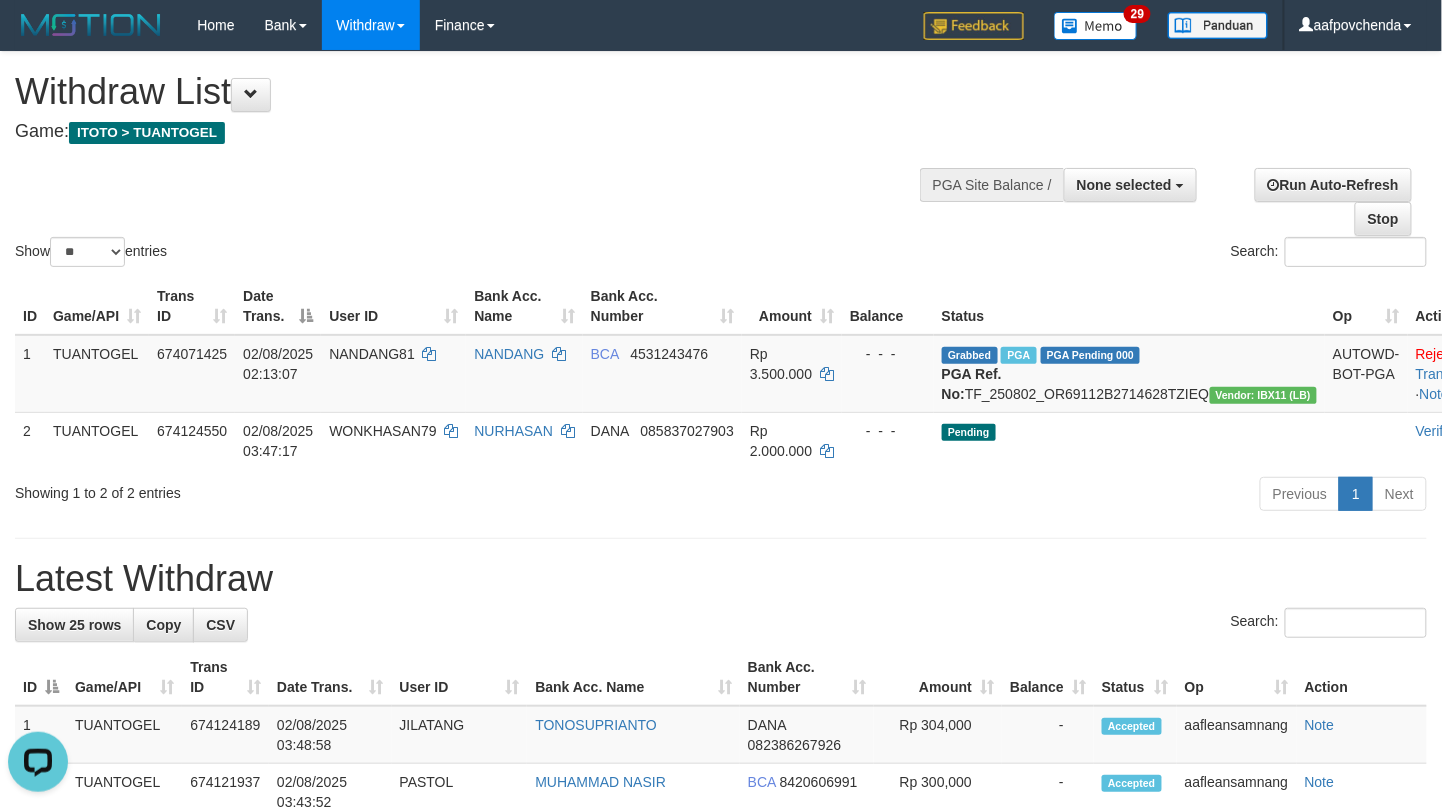 scroll, scrollTop: 0, scrollLeft: 0, axis: both 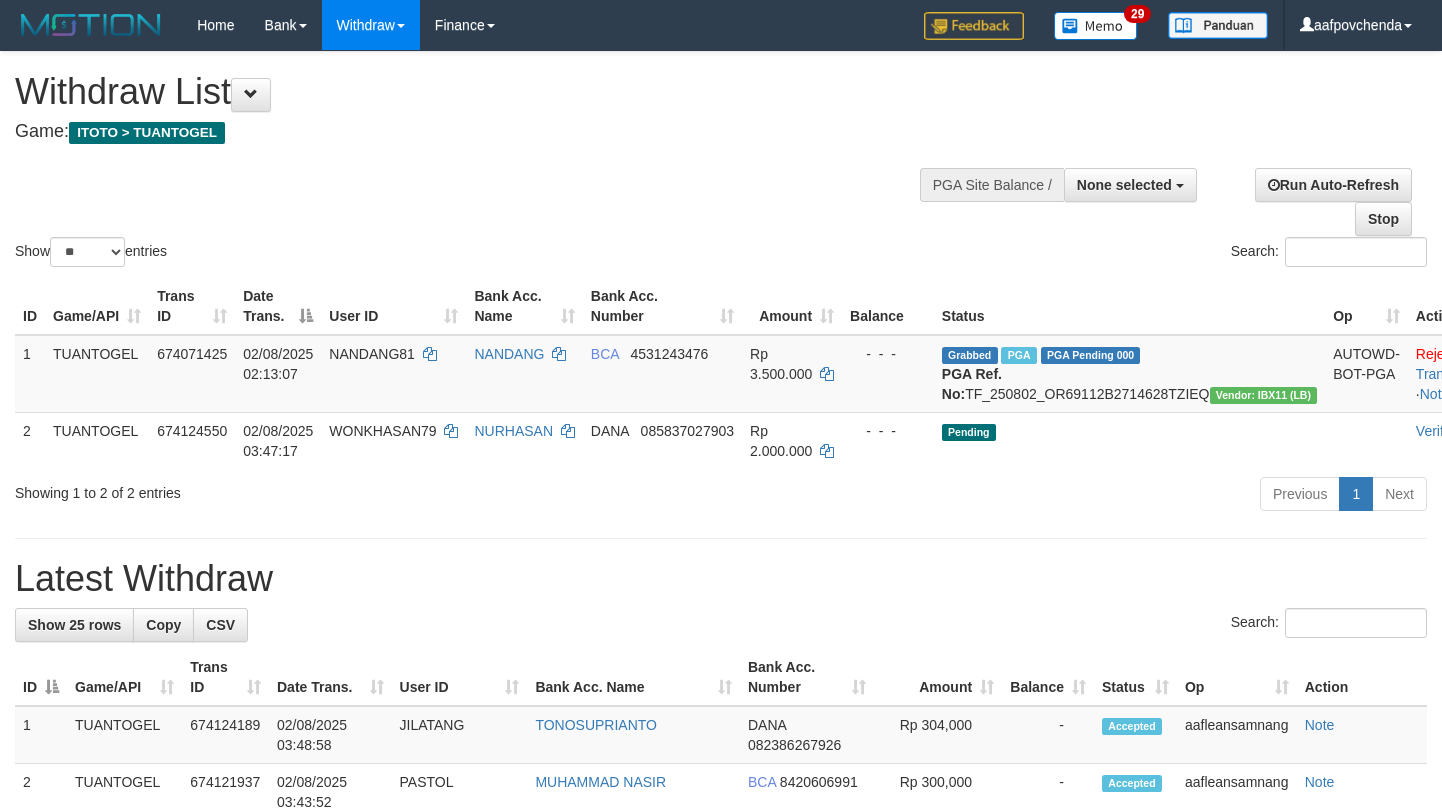 select 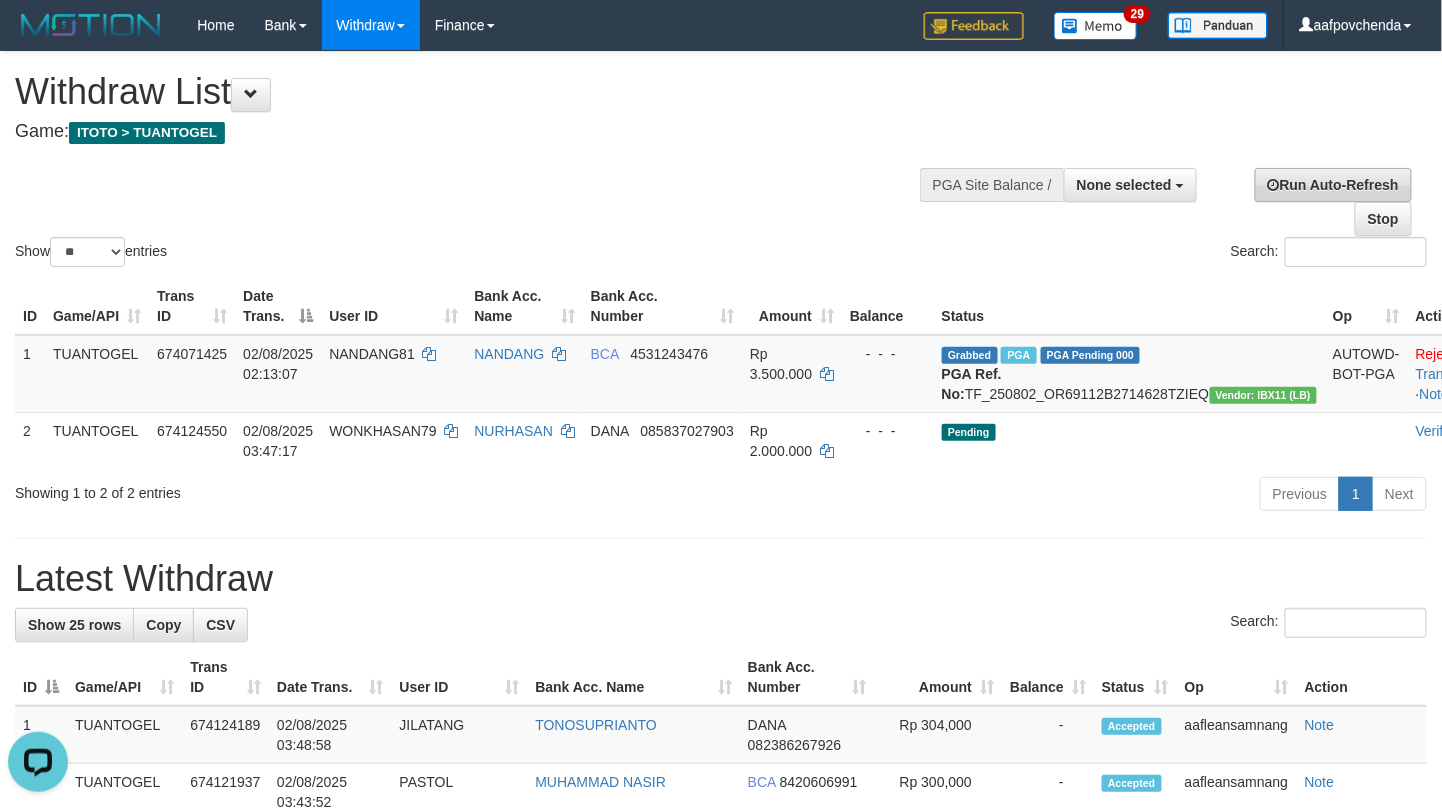 scroll, scrollTop: 0, scrollLeft: 0, axis: both 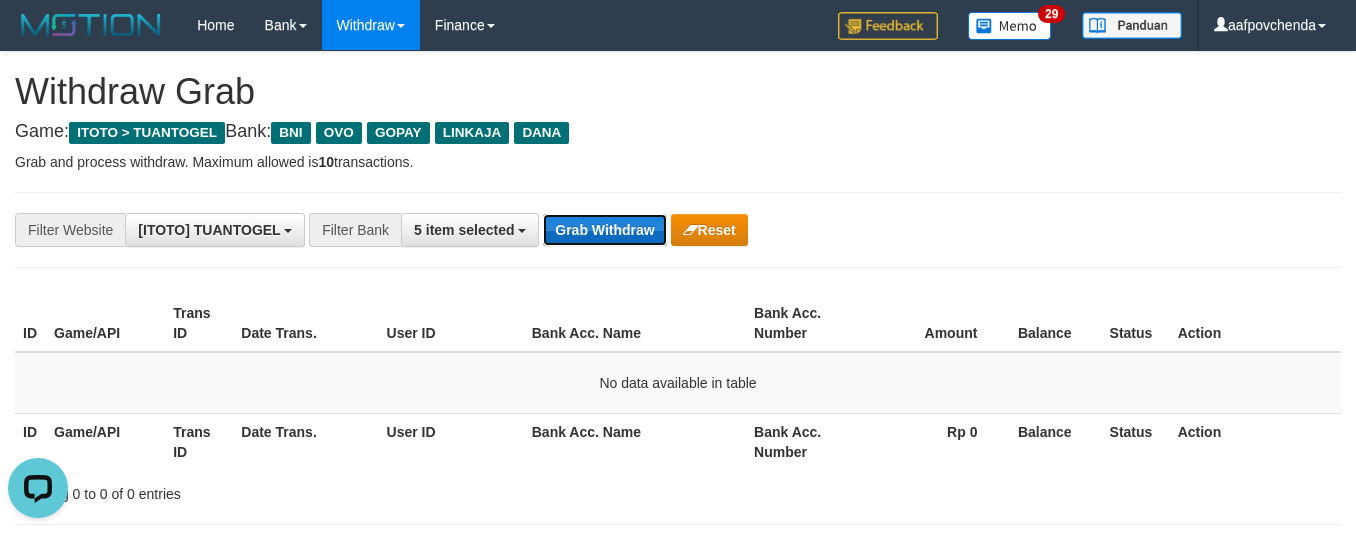 click on "Grab Withdraw" at bounding box center [604, 230] 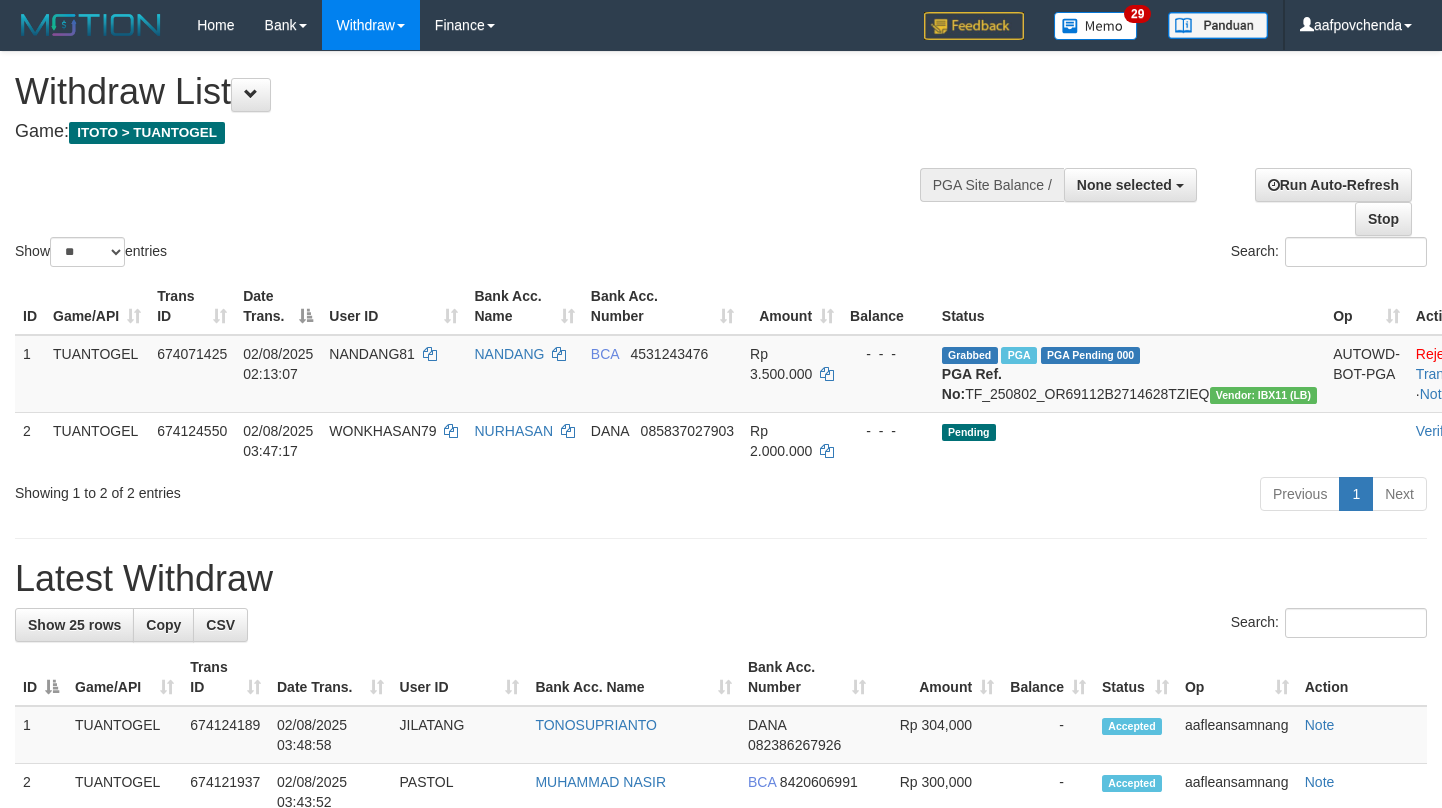 select 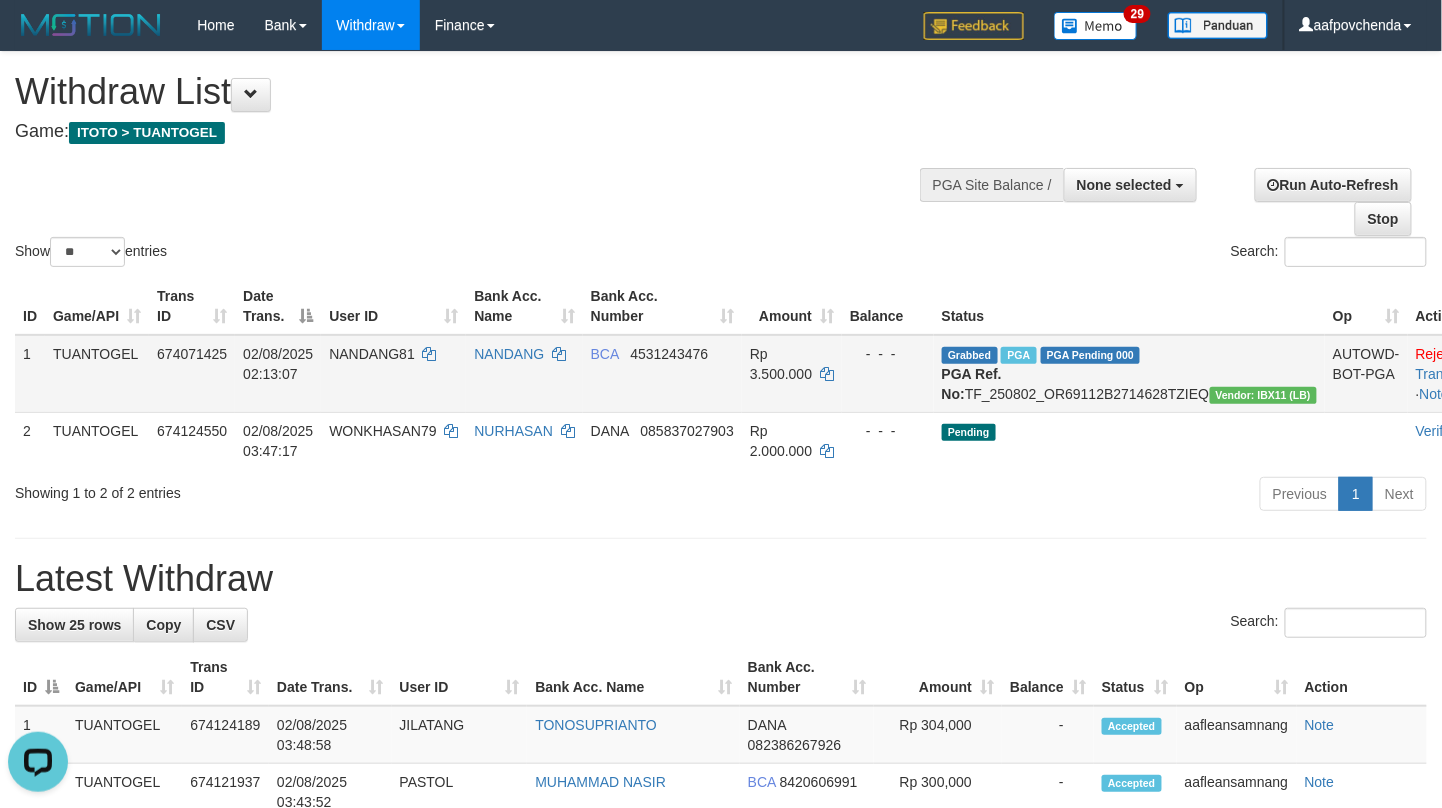scroll, scrollTop: 0, scrollLeft: 0, axis: both 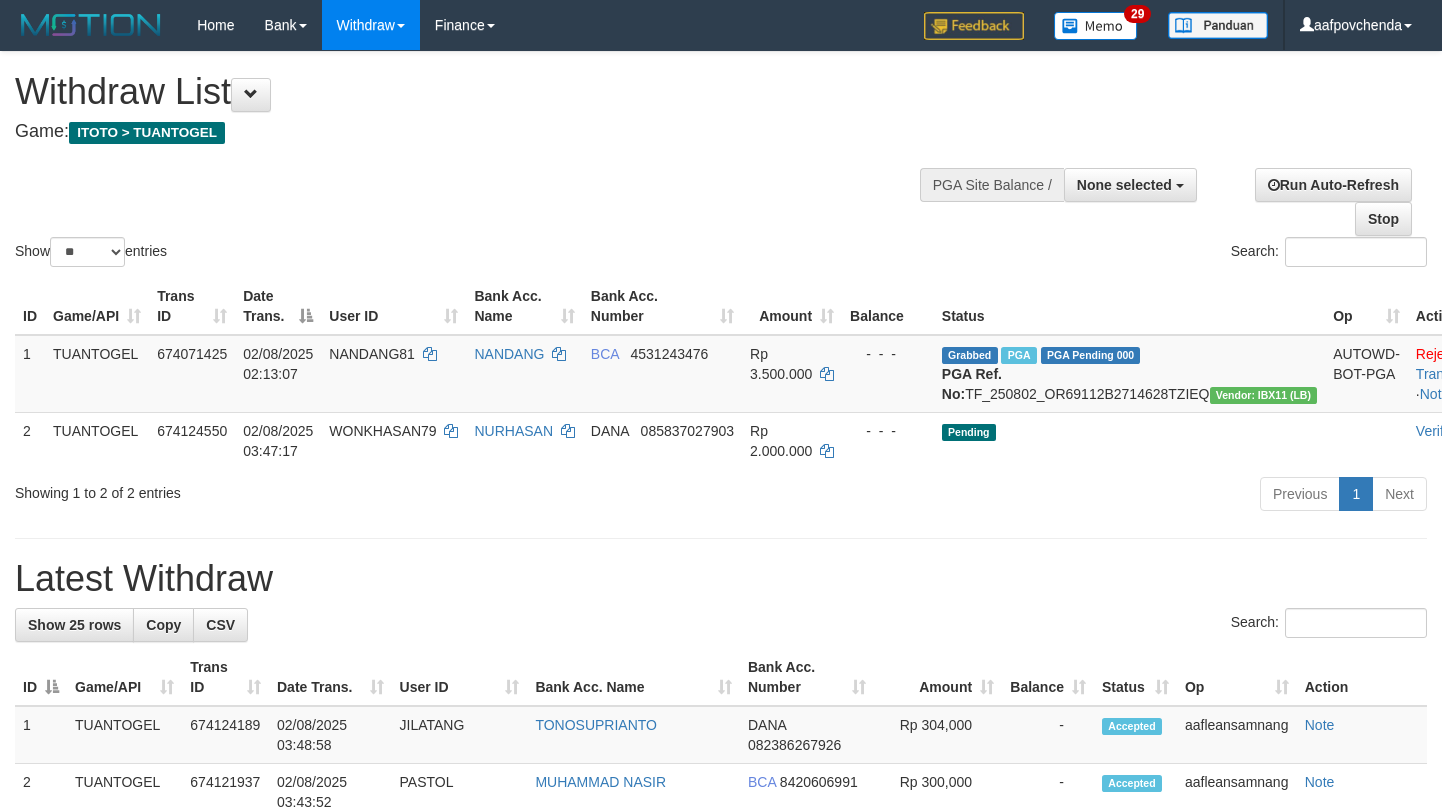 select 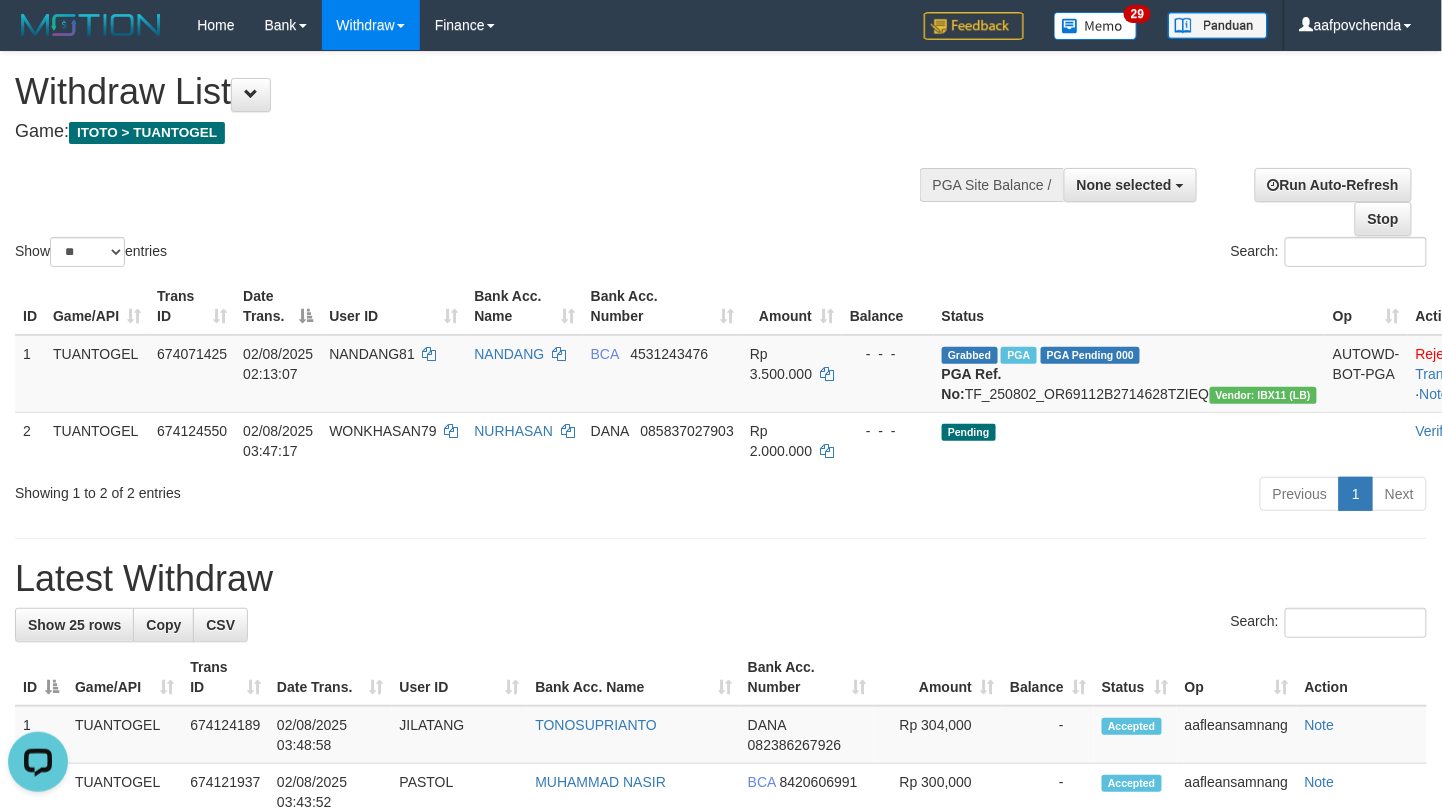 scroll, scrollTop: 0, scrollLeft: 0, axis: both 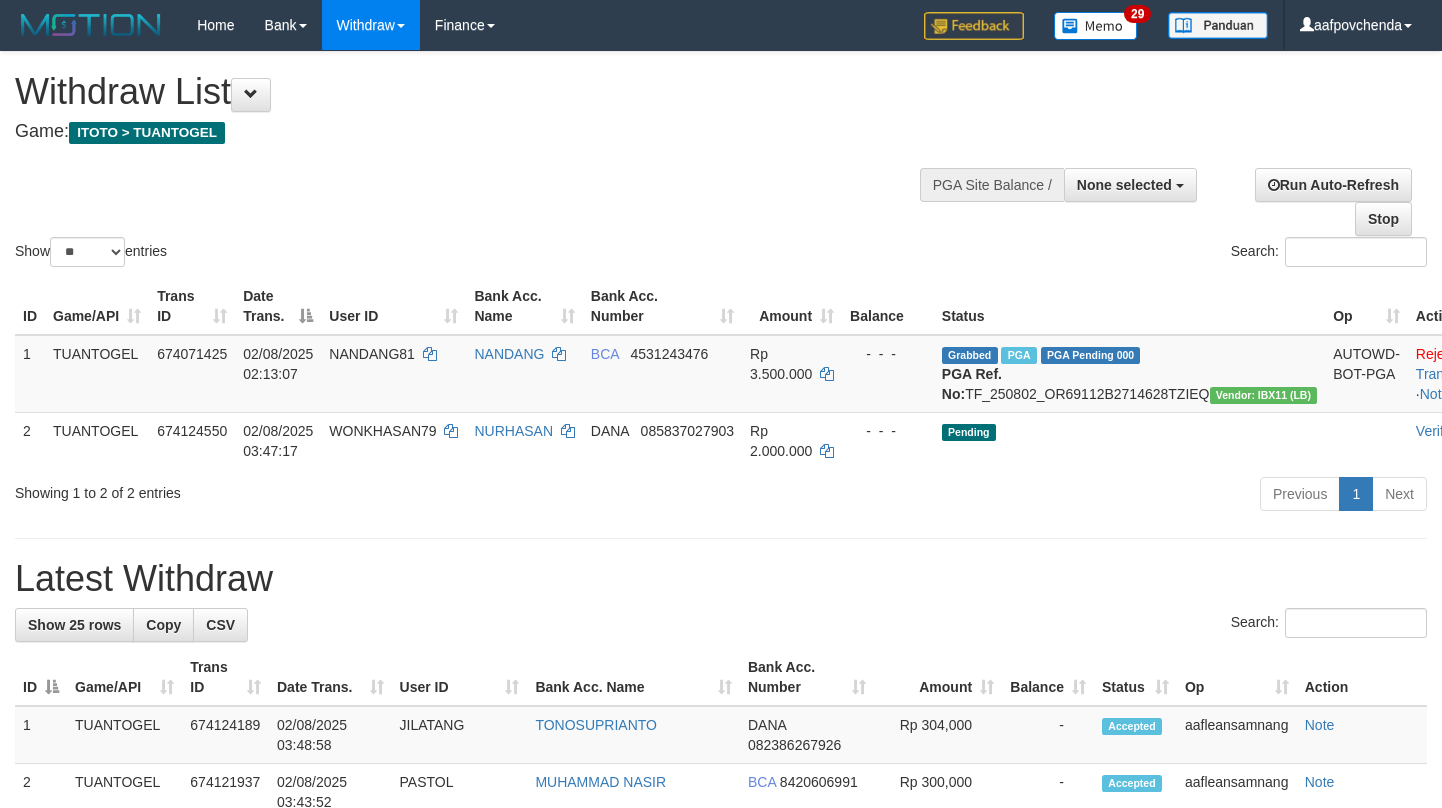 select 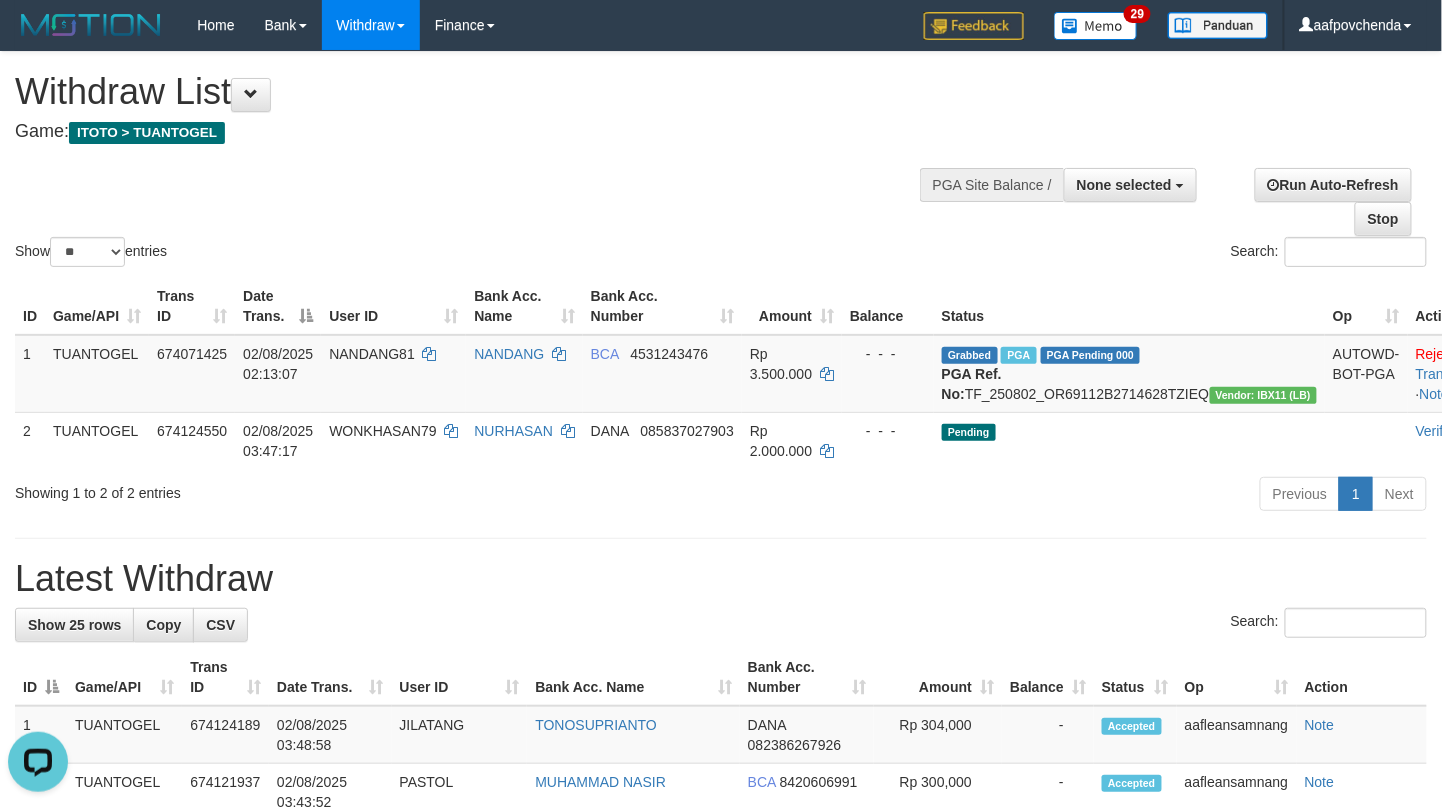 scroll, scrollTop: 0, scrollLeft: 0, axis: both 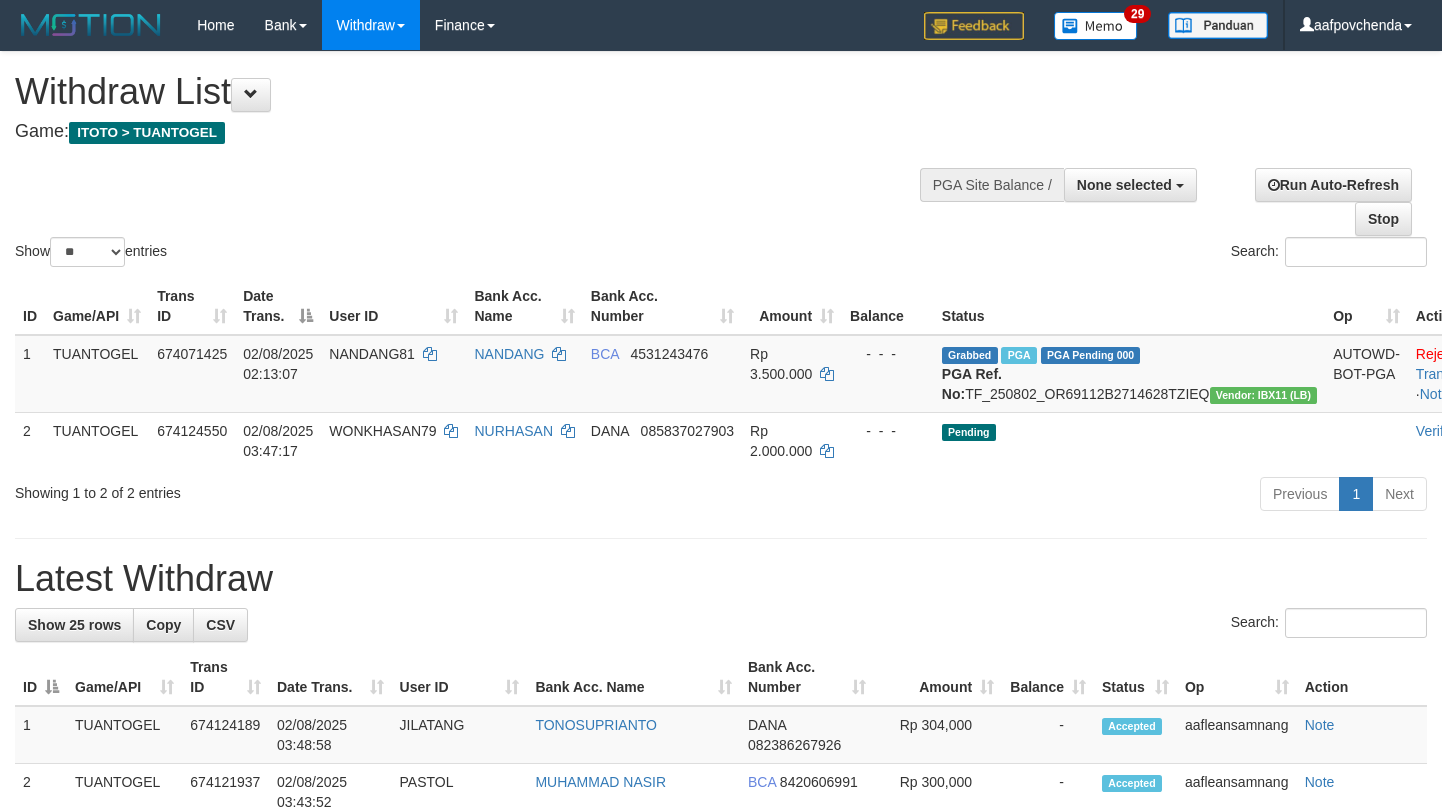select 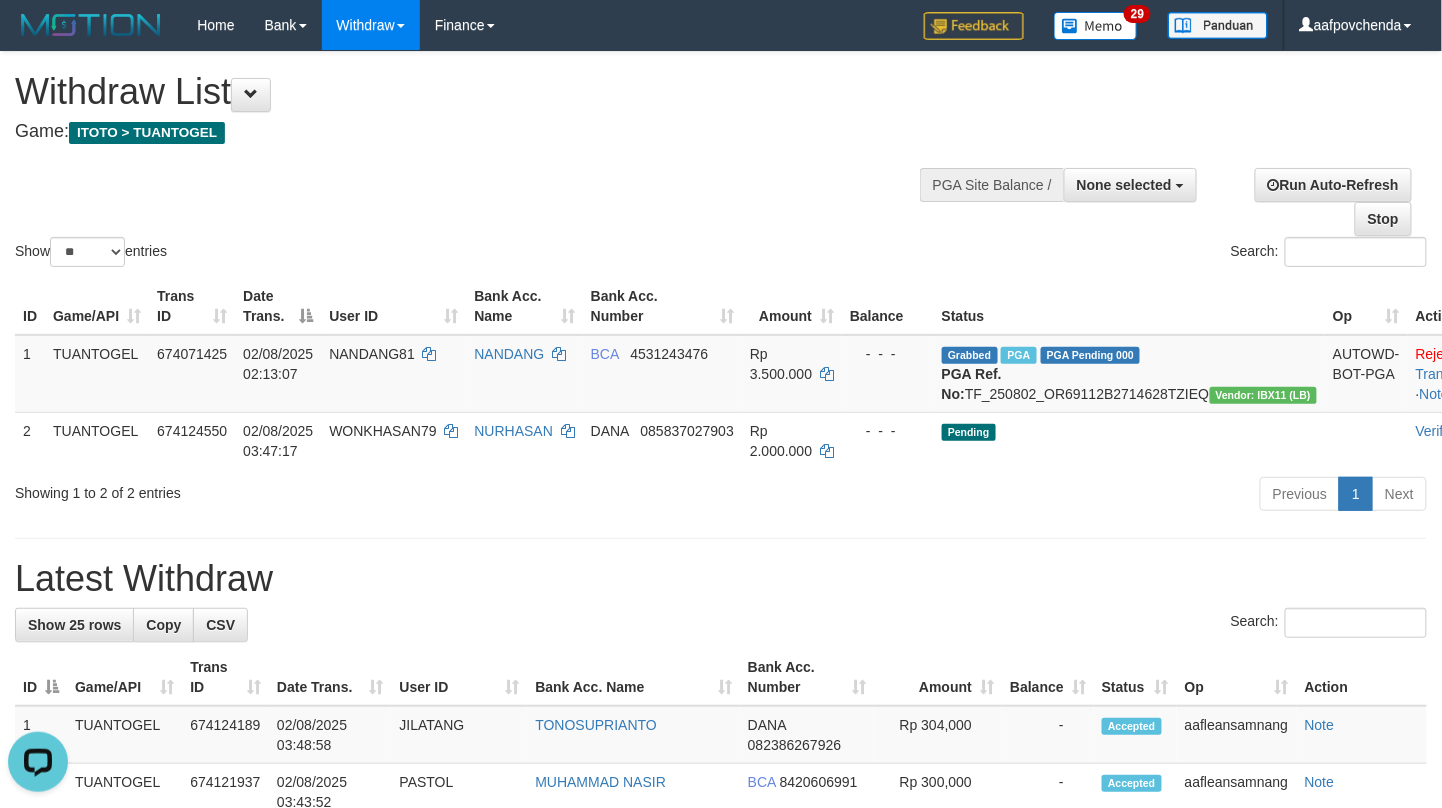 scroll, scrollTop: 0, scrollLeft: 0, axis: both 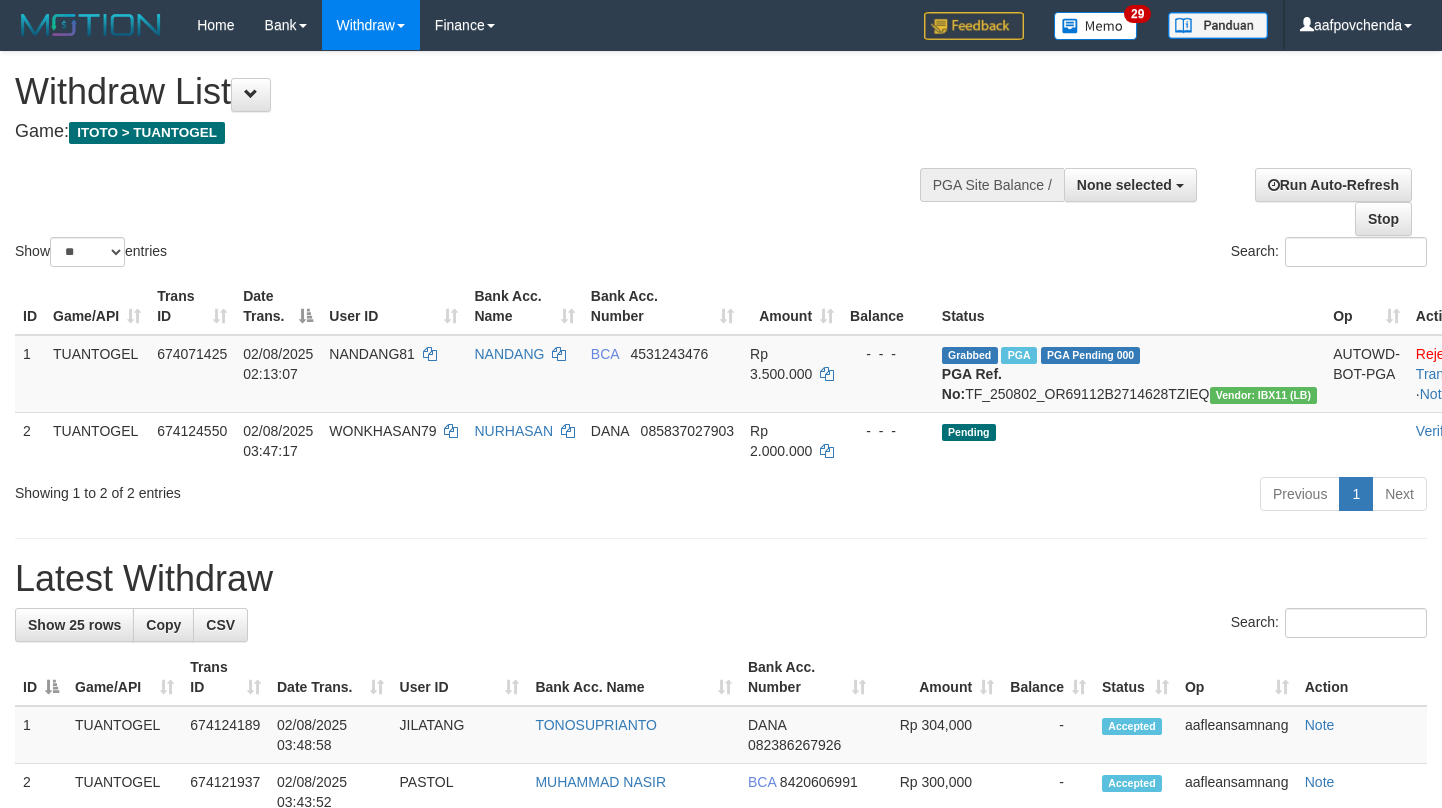 select 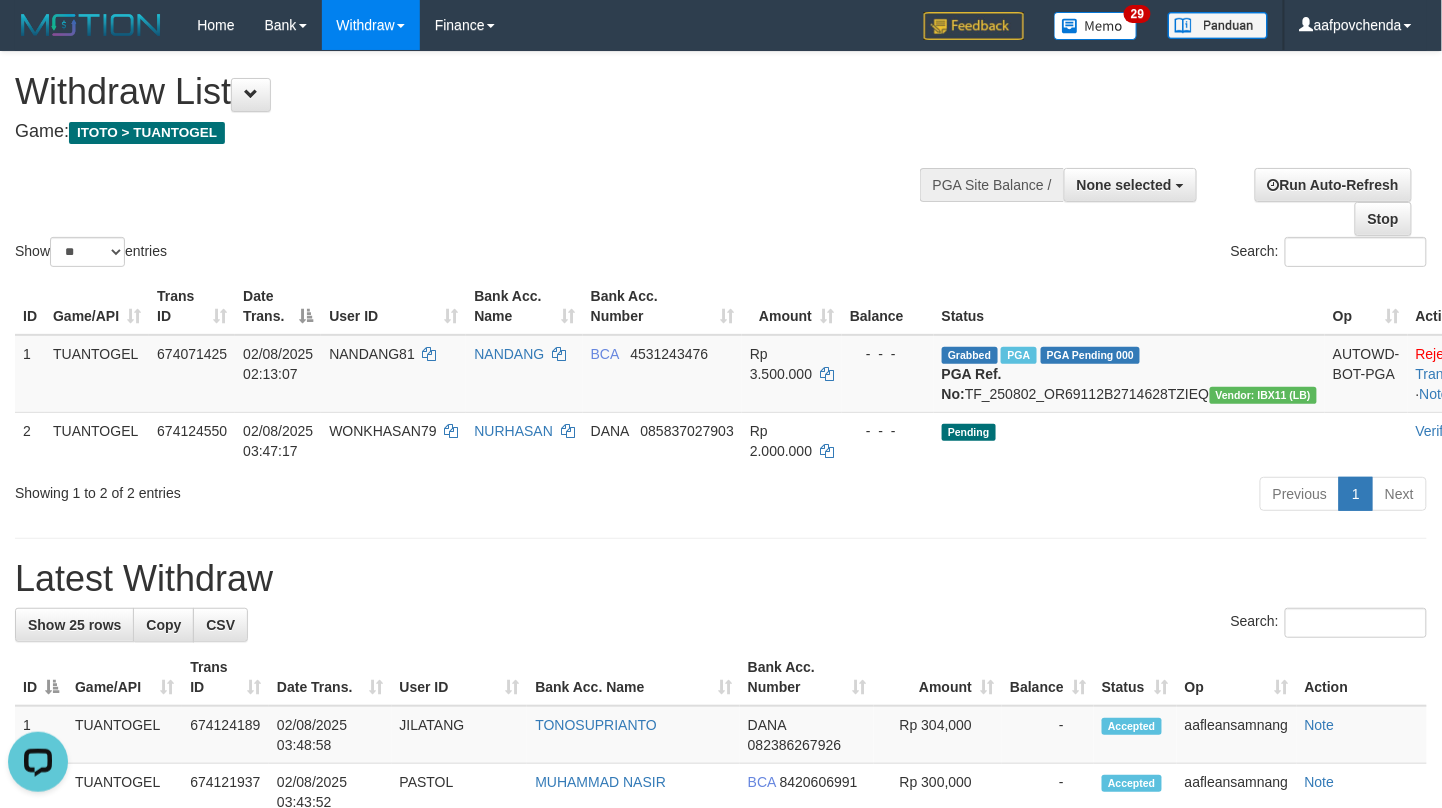 scroll, scrollTop: 0, scrollLeft: 0, axis: both 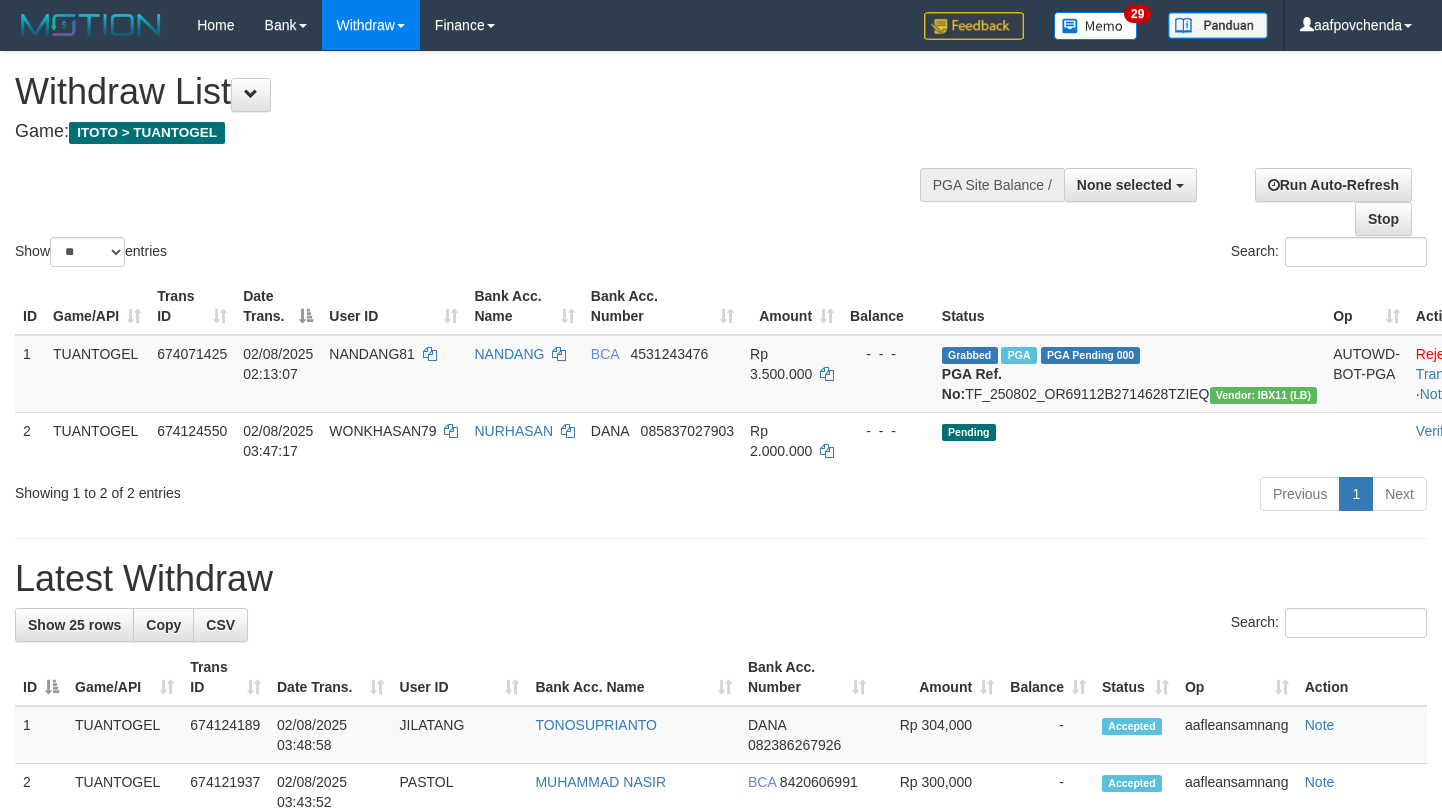 select 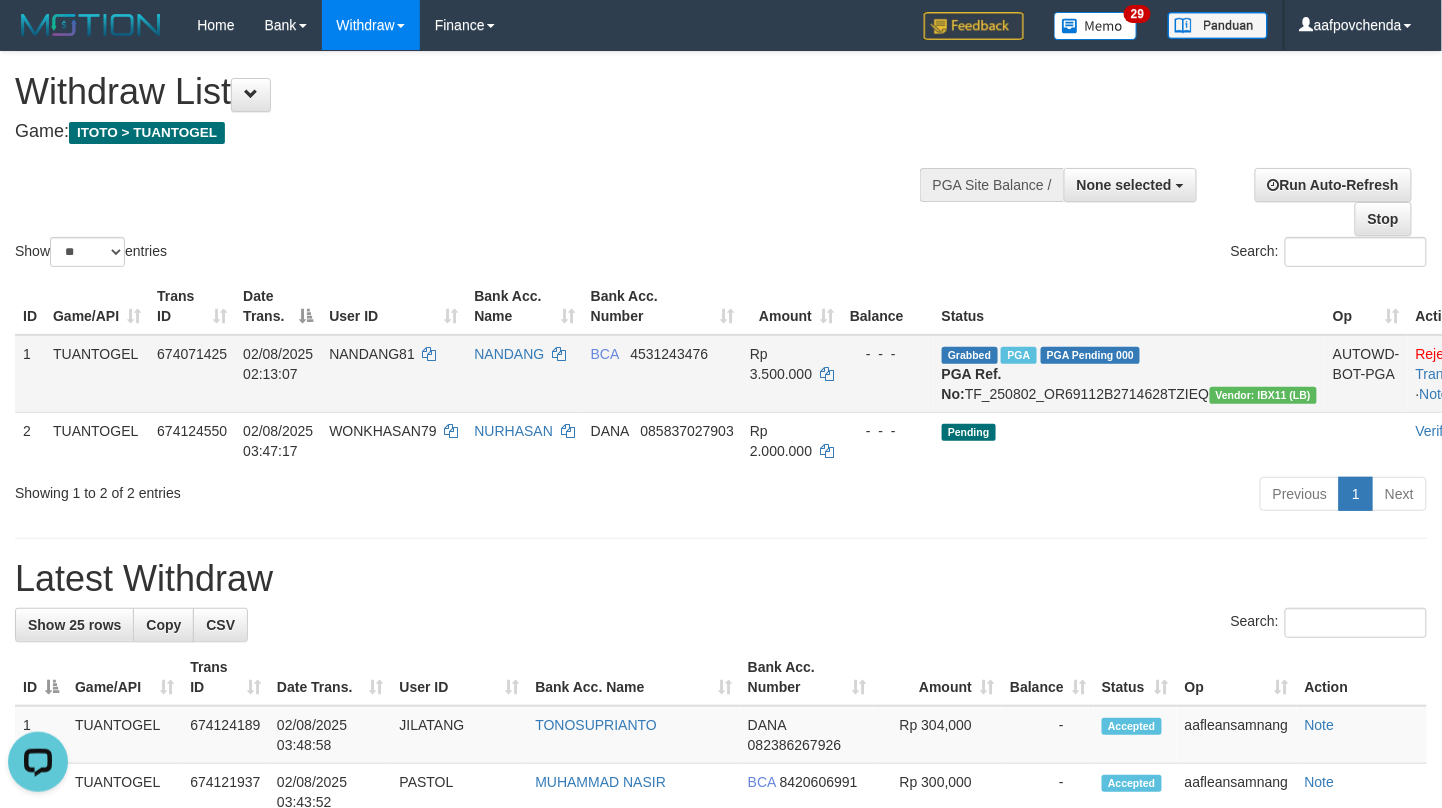 scroll, scrollTop: 0, scrollLeft: 0, axis: both 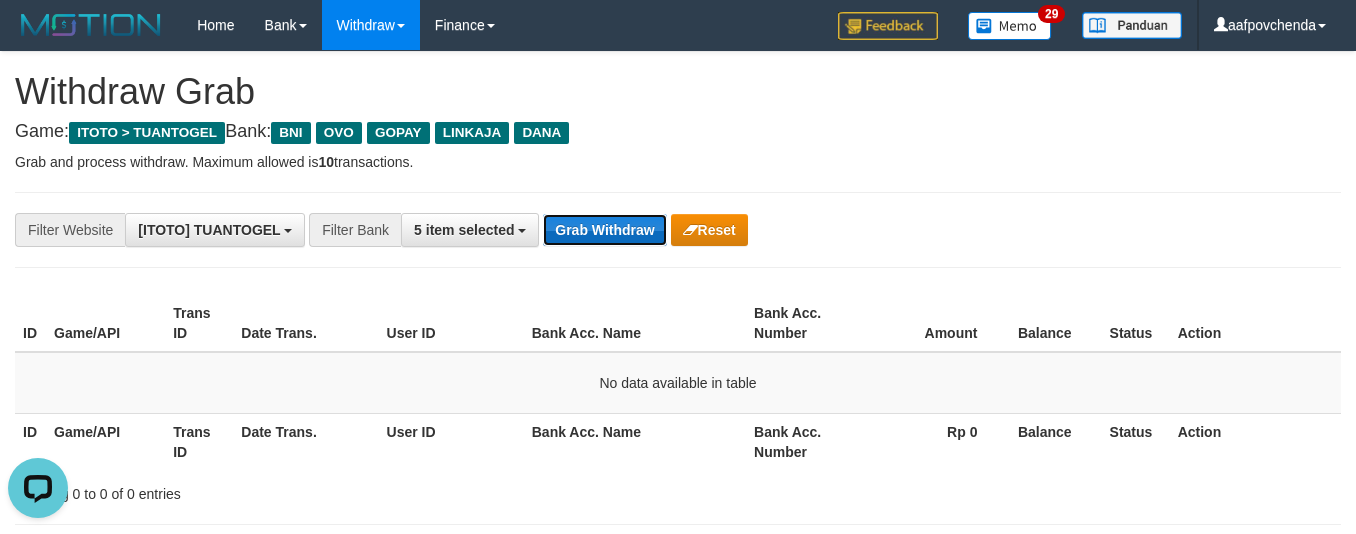 click on "Grab Withdraw" at bounding box center [604, 230] 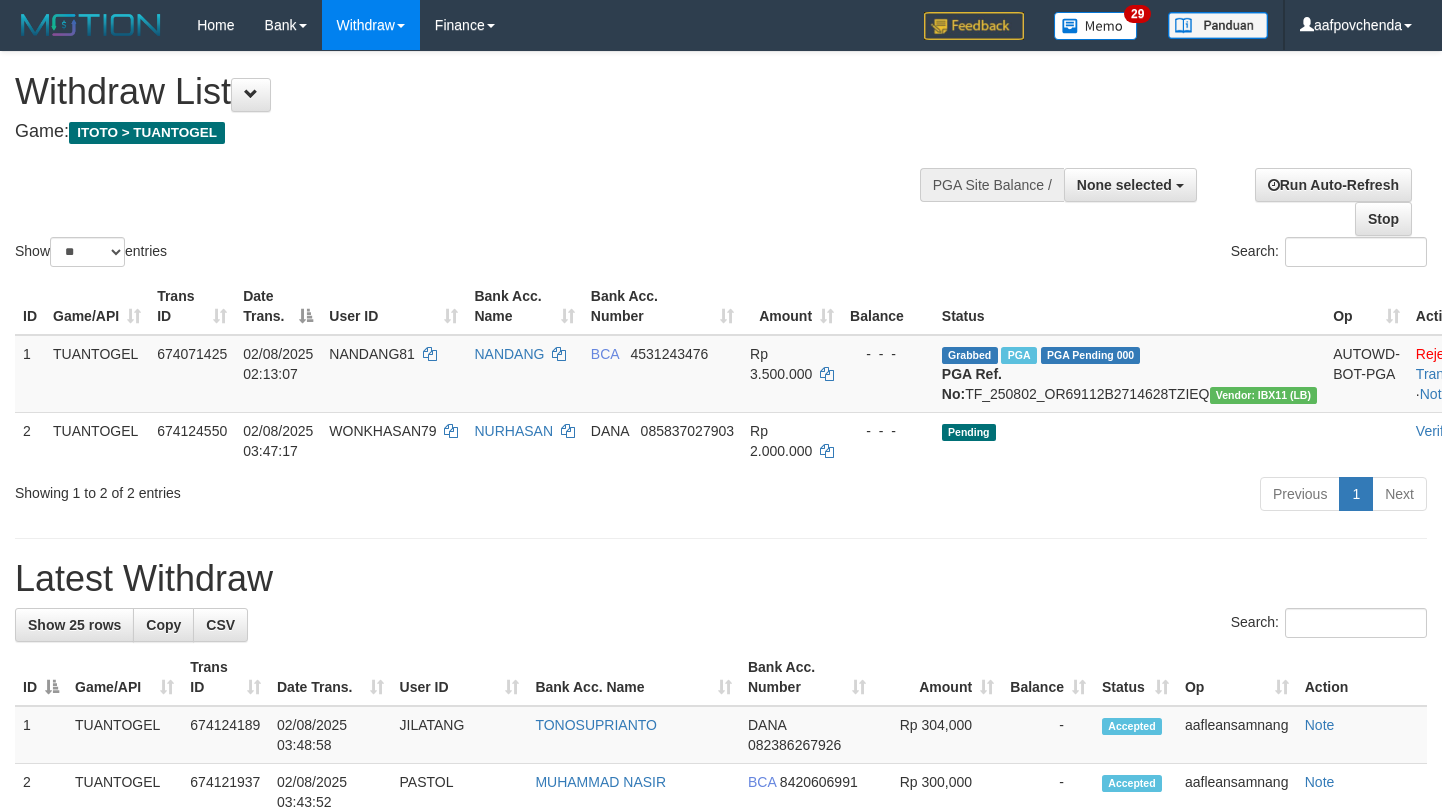 select 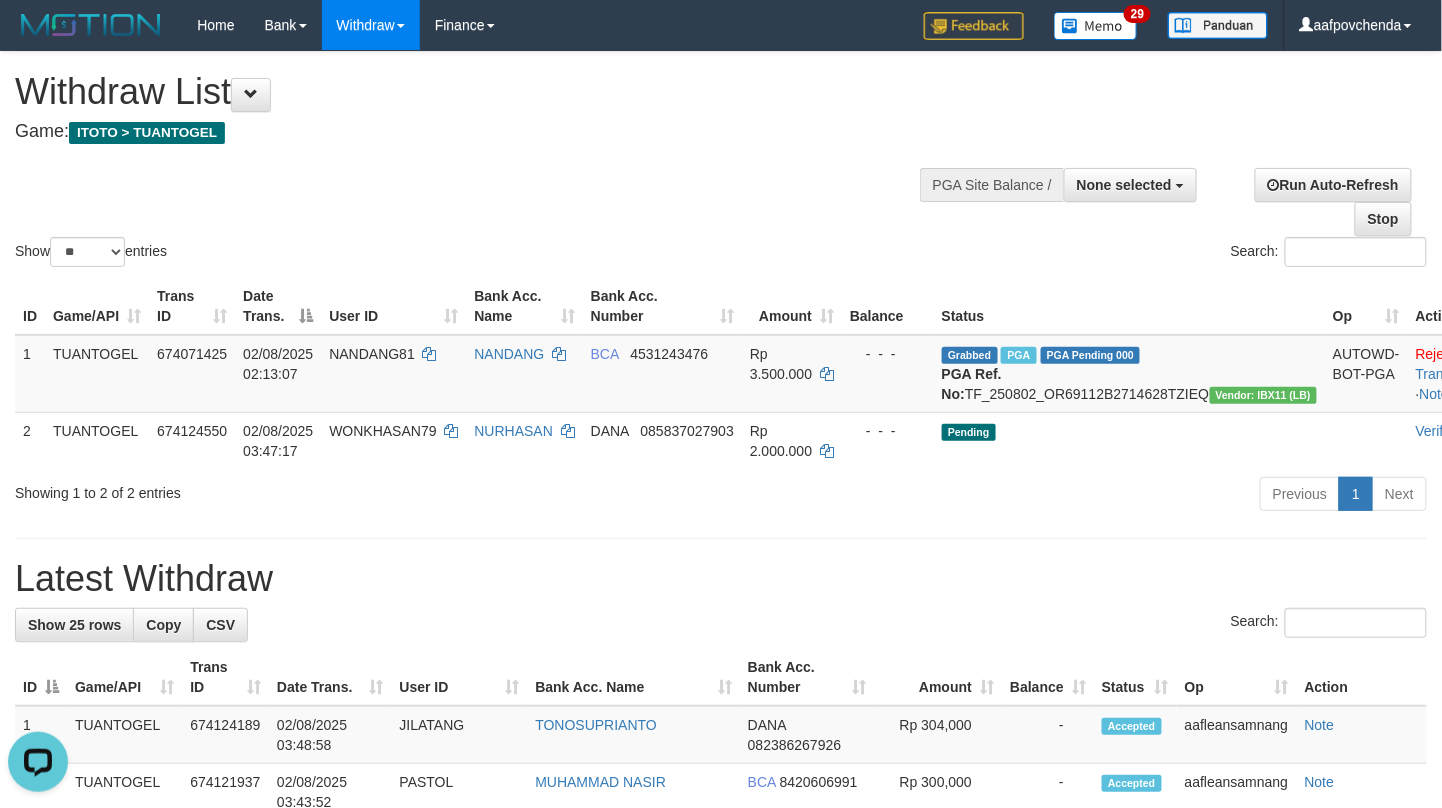 scroll, scrollTop: 0, scrollLeft: 0, axis: both 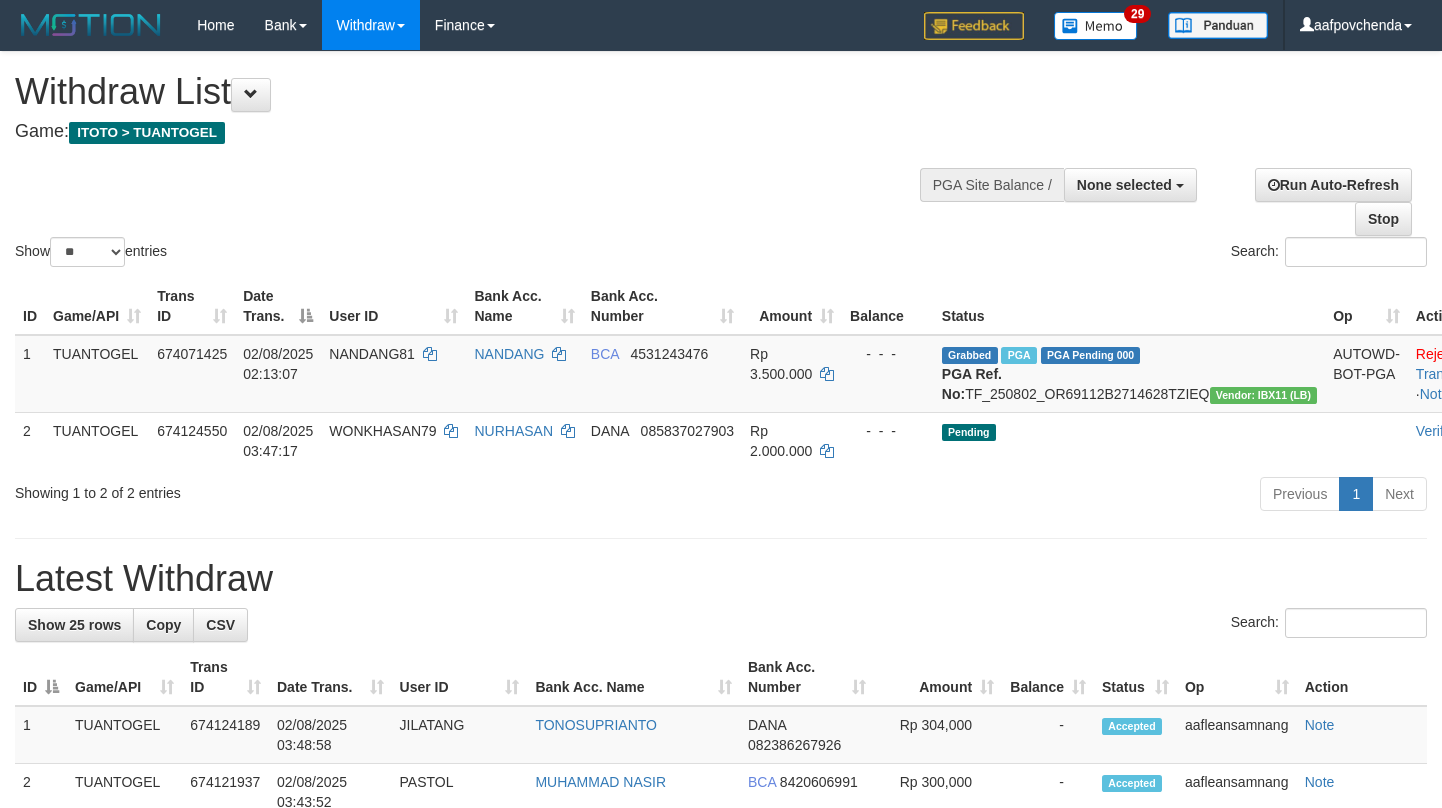 select 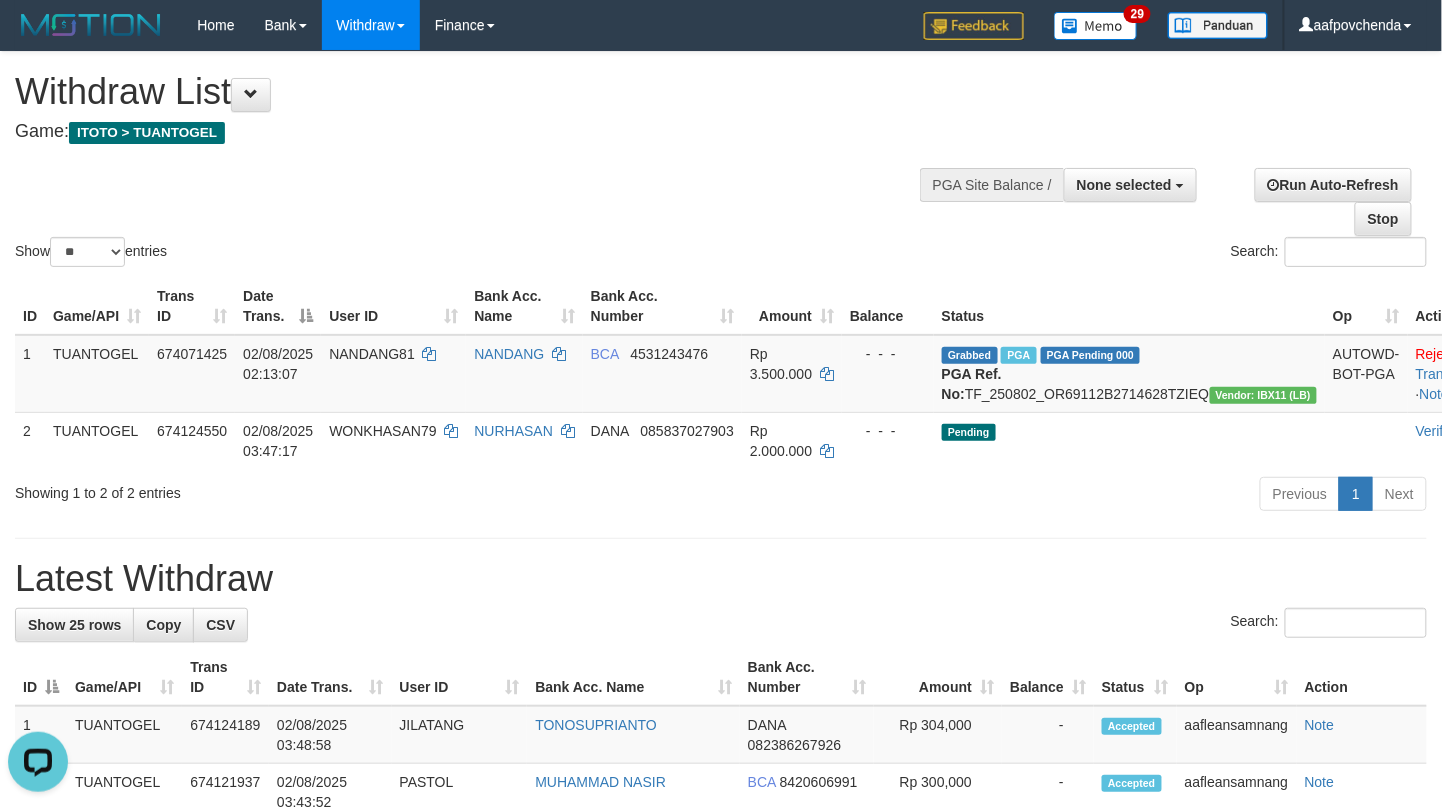 scroll, scrollTop: 0, scrollLeft: 0, axis: both 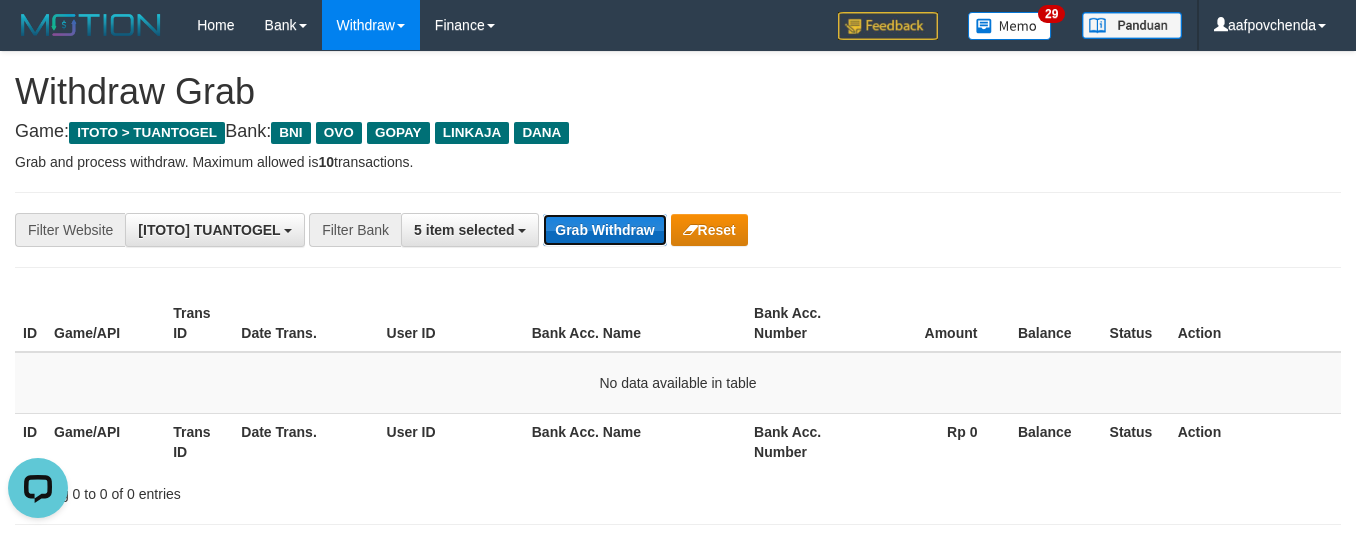 click on "Grab Withdraw" at bounding box center [604, 230] 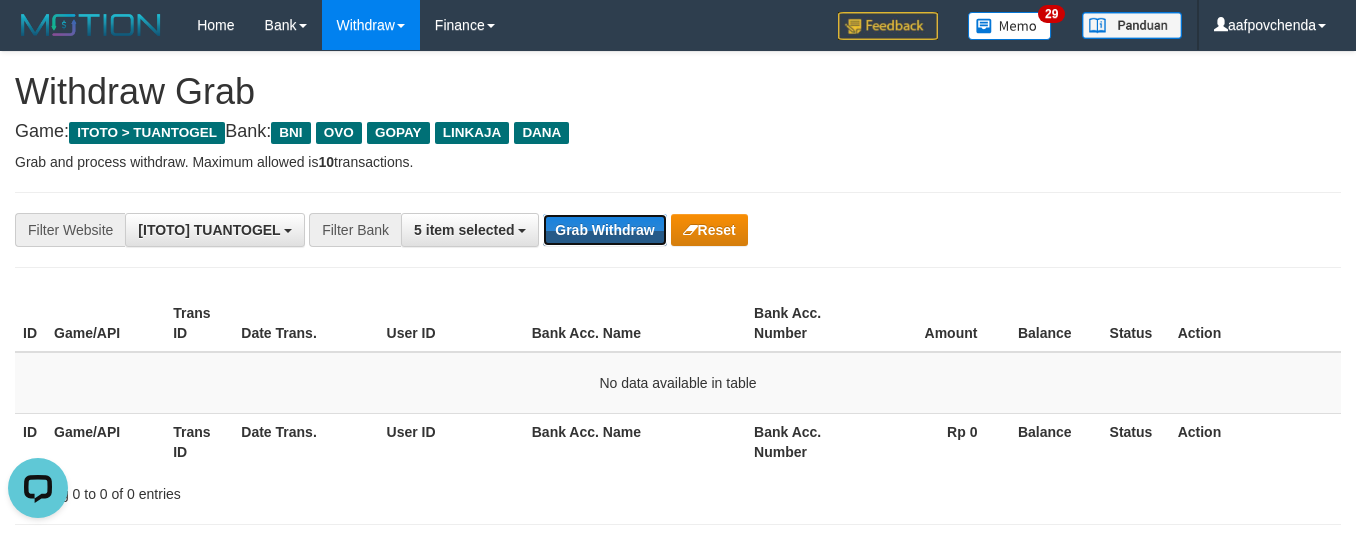 drag, startPoint x: 621, startPoint y: 229, endPoint x: 796, endPoint y: 284, distance: 183.43936 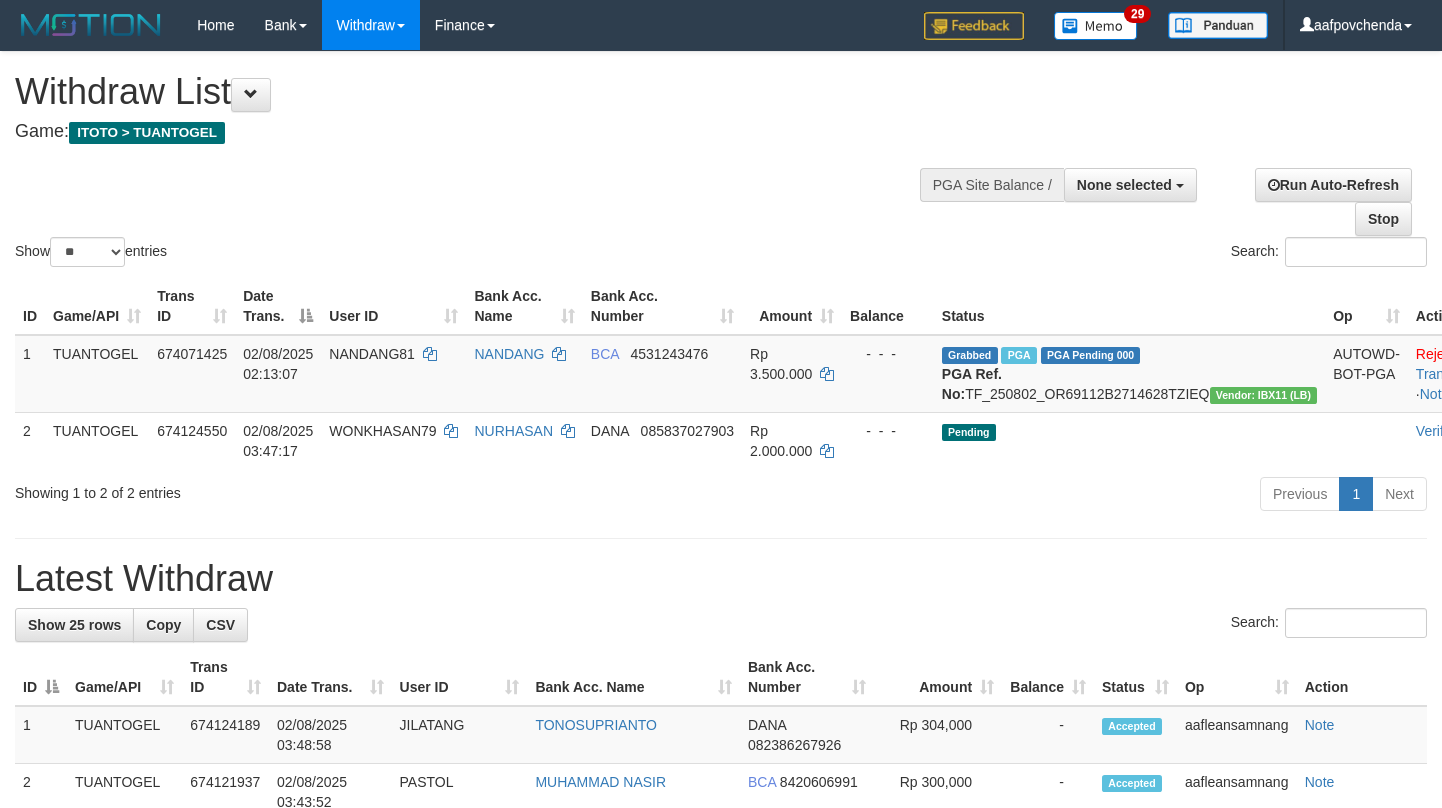 select 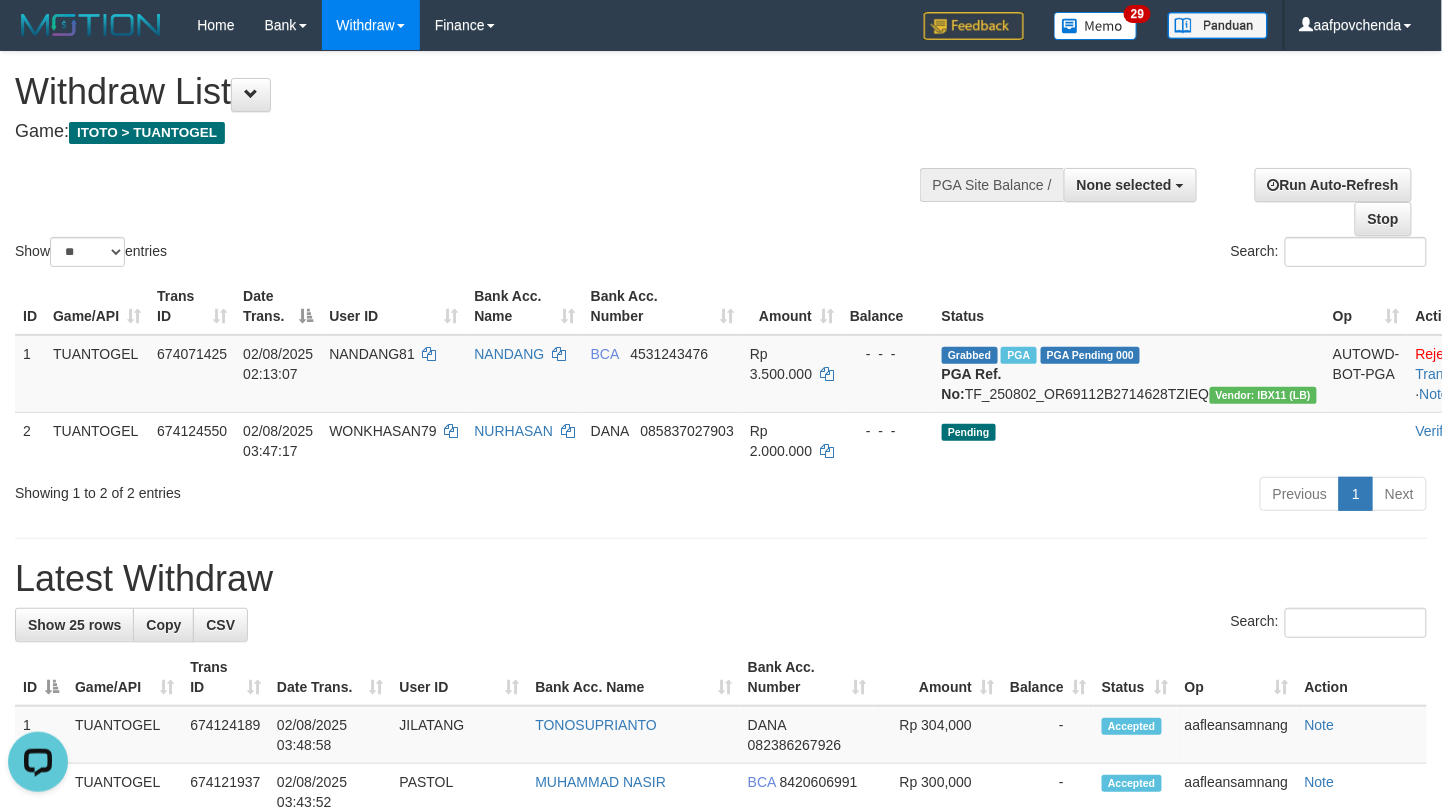 scroll, scrollTop: 0, scrollLeft: 0, axis: both 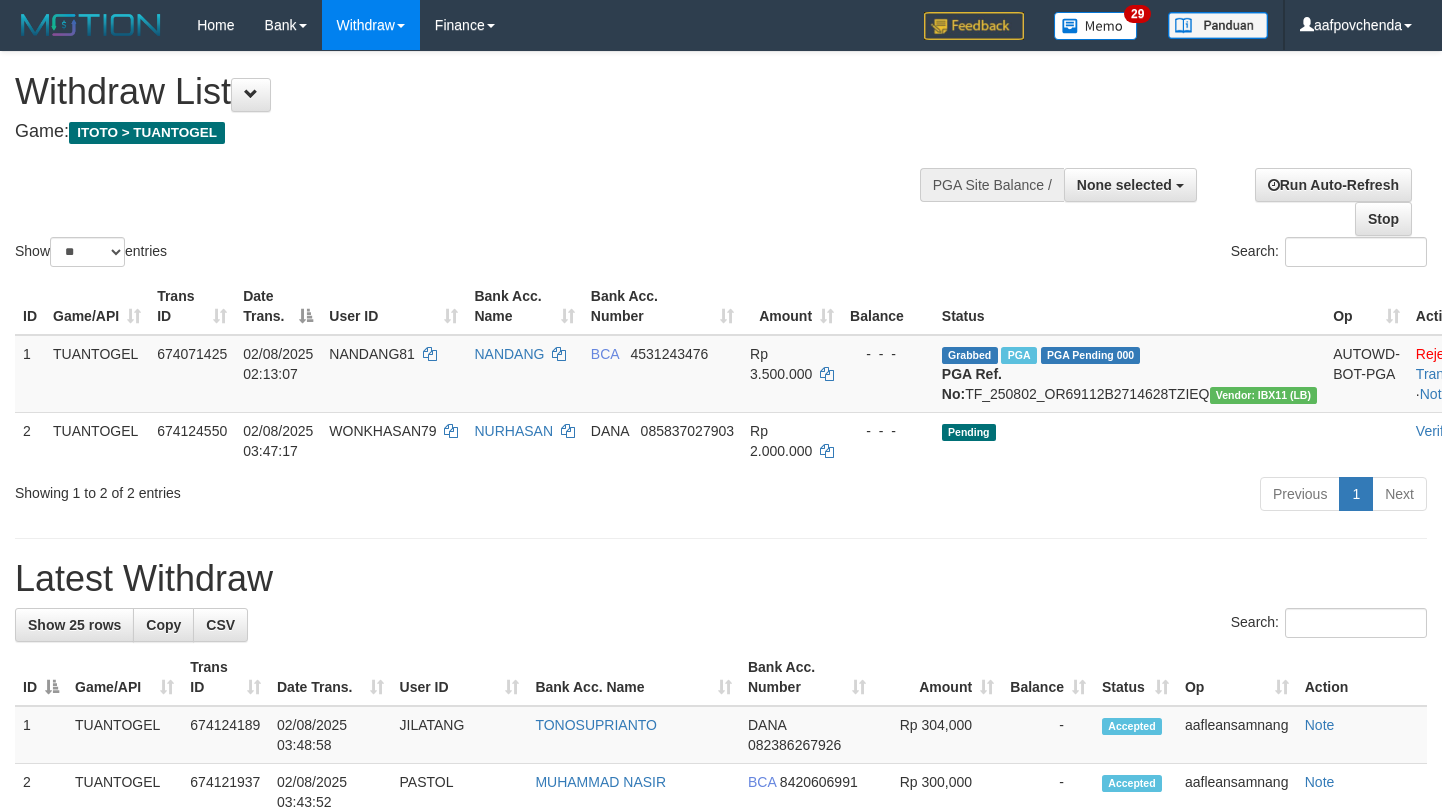 select 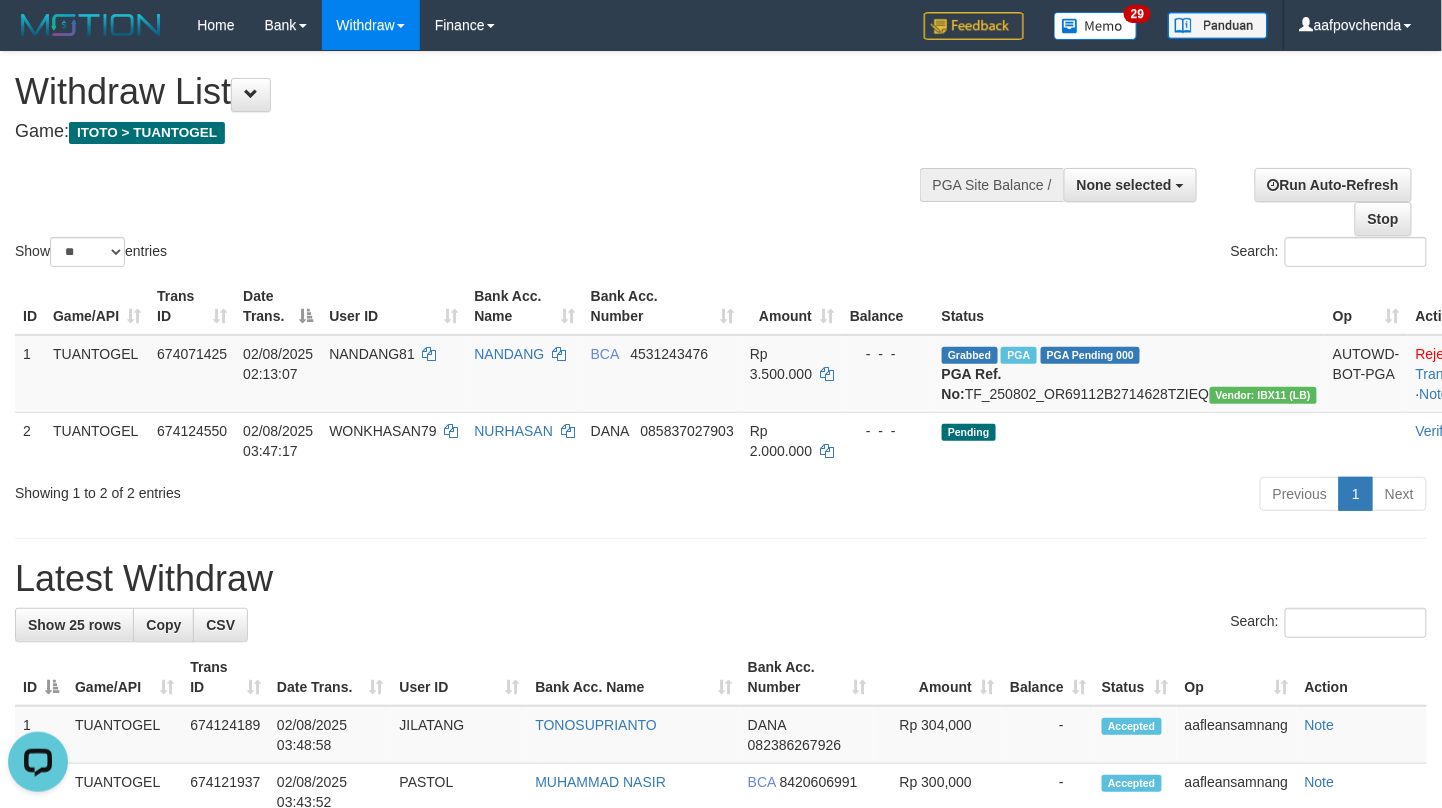 scroll, scrollTop: 0, scrollLeft: 0, axis: both 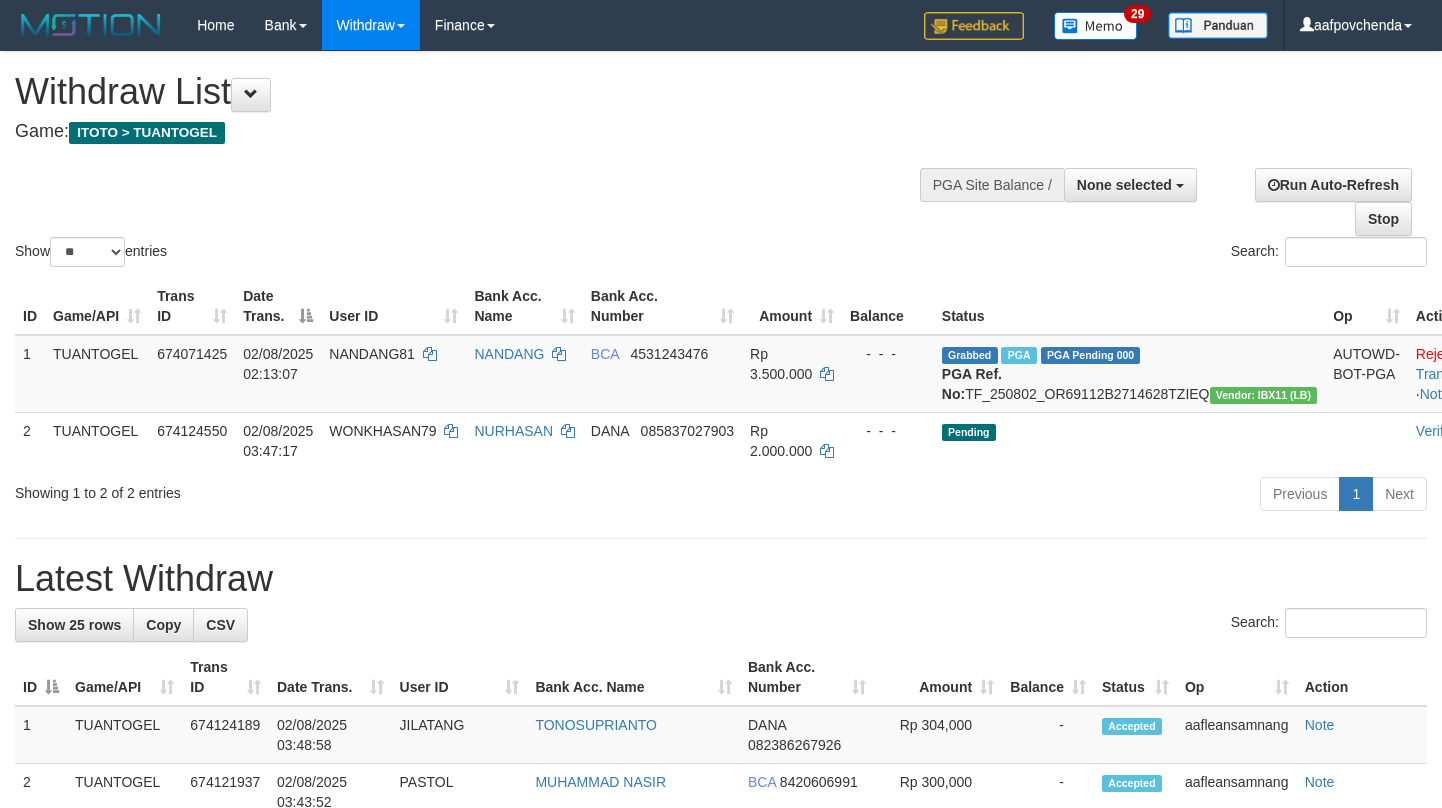select 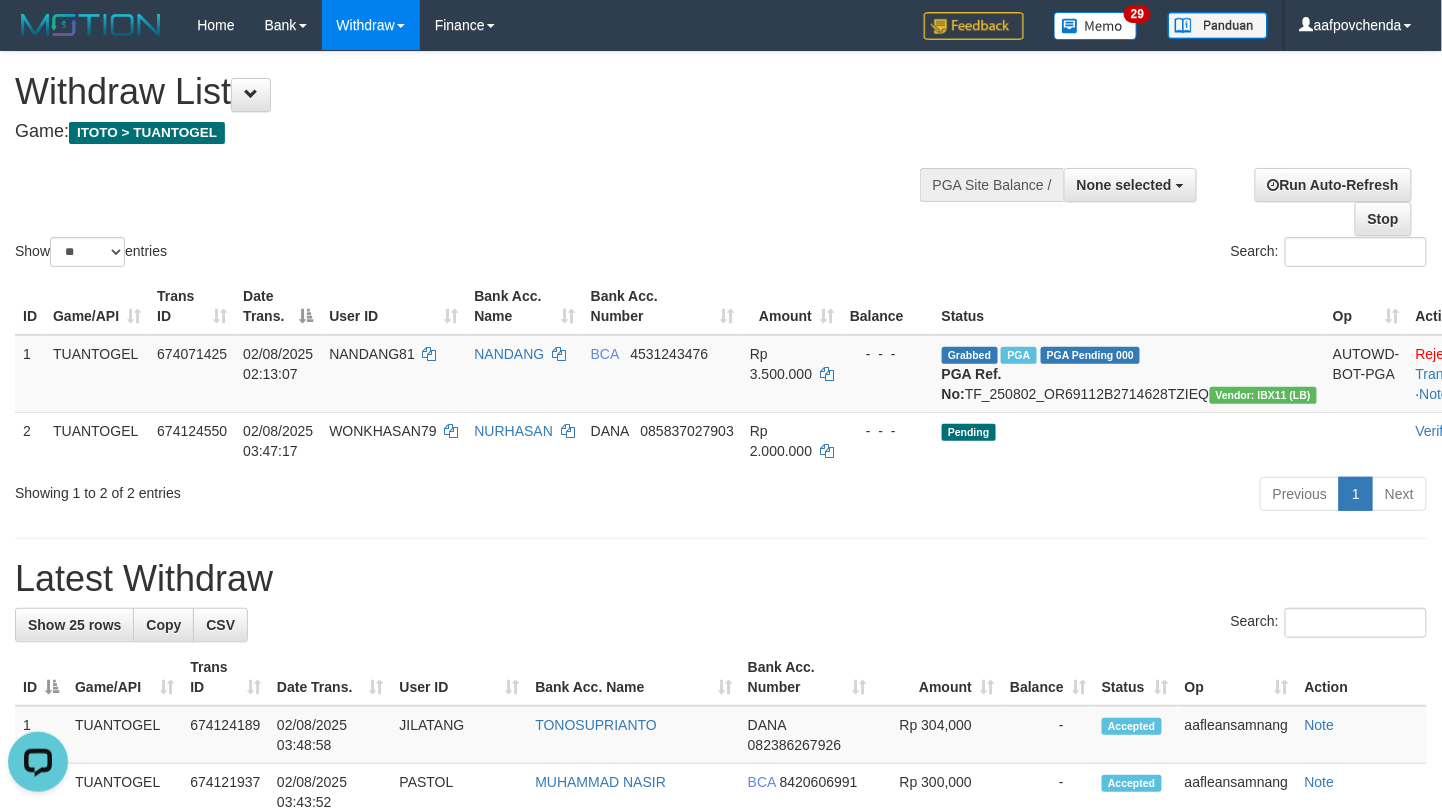 scroll, scrollTop: 0, scrollLeft: 0, axis: both 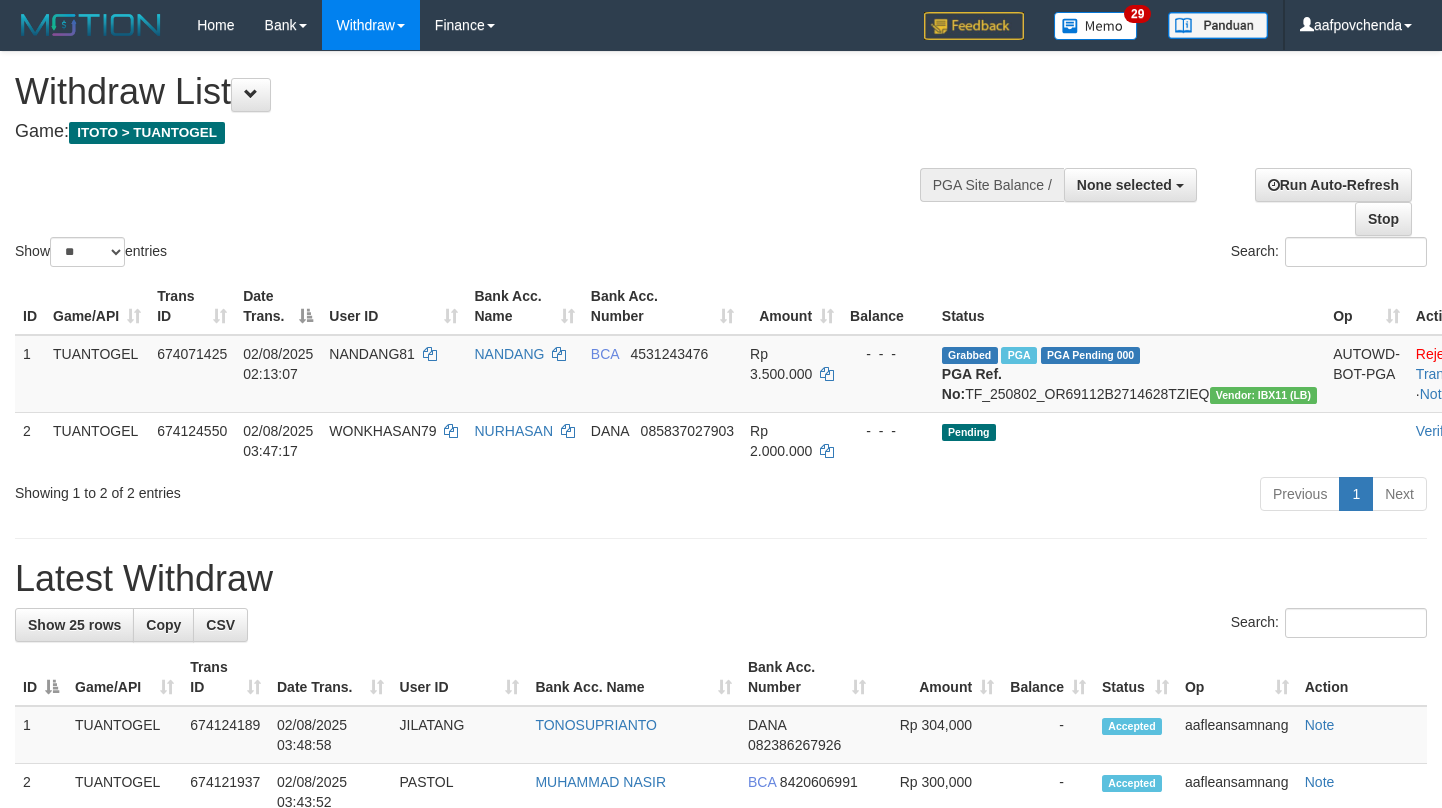 select 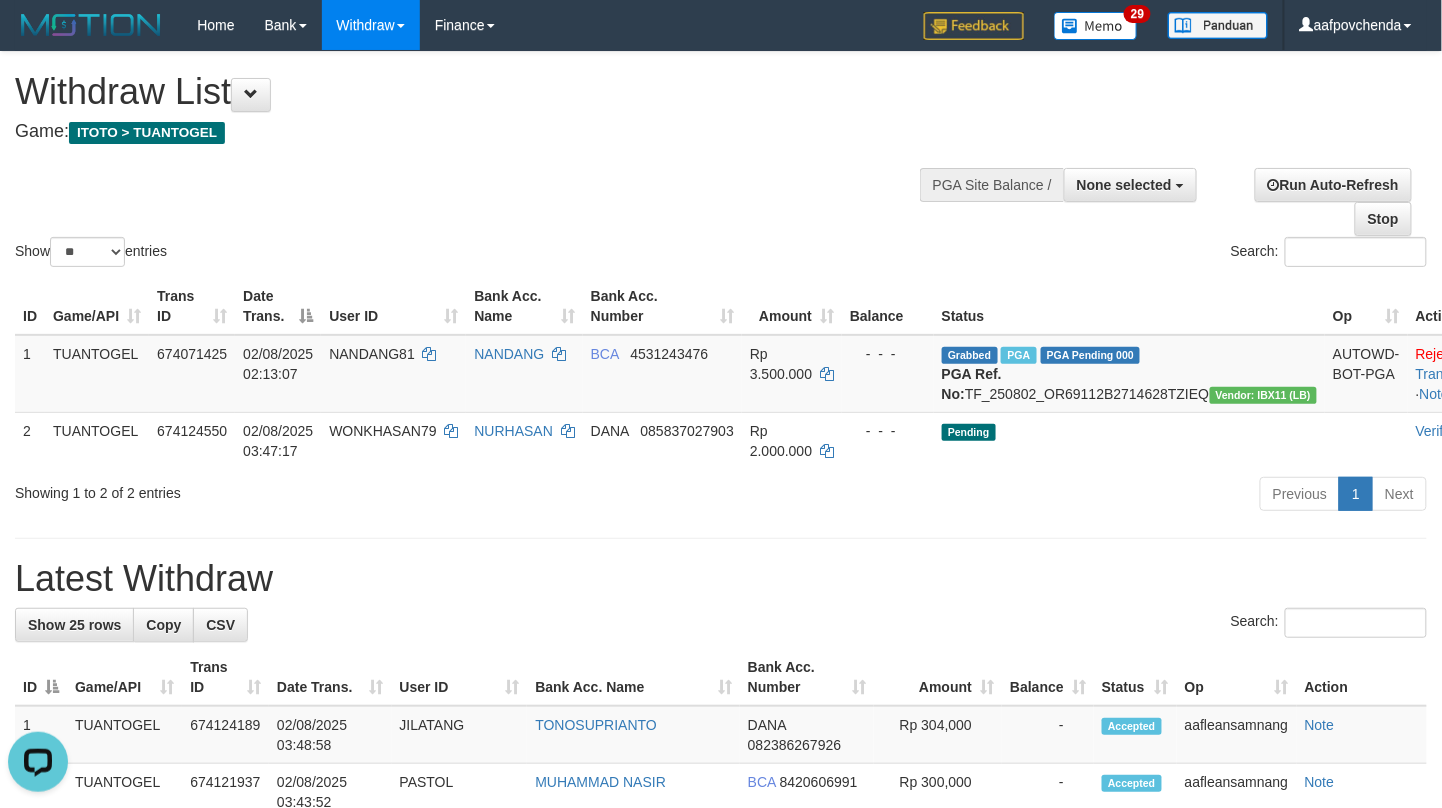 scroll, scrollTop: 0, scrollLeft: 0, axis: both 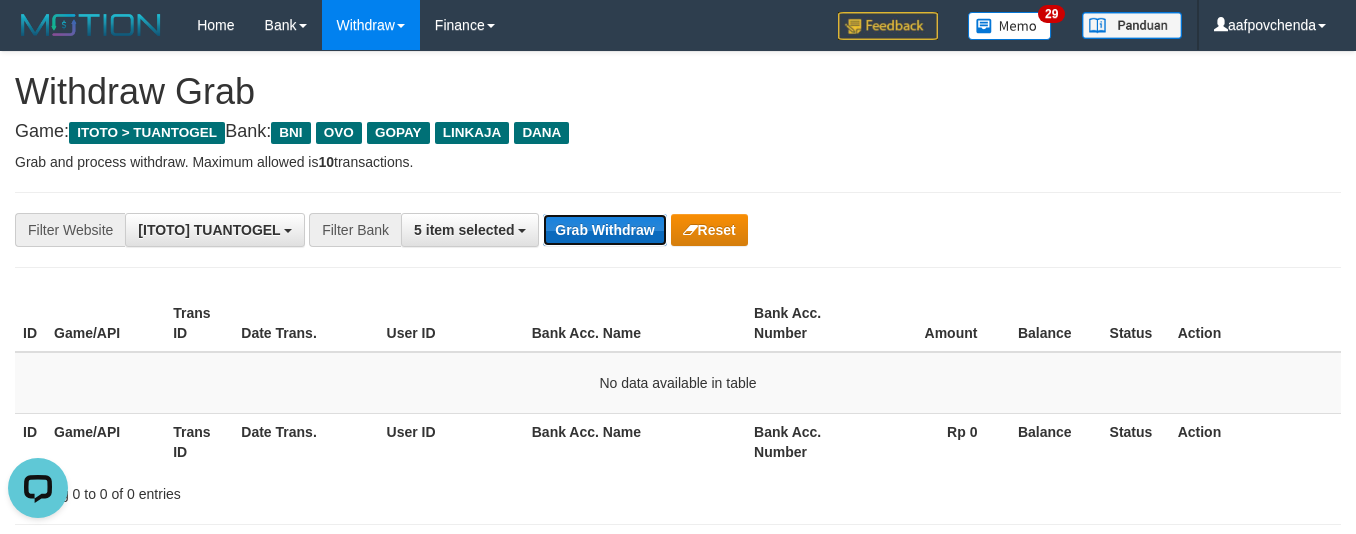 click on "Grab Withdraw" at bounding box center (604, 230) 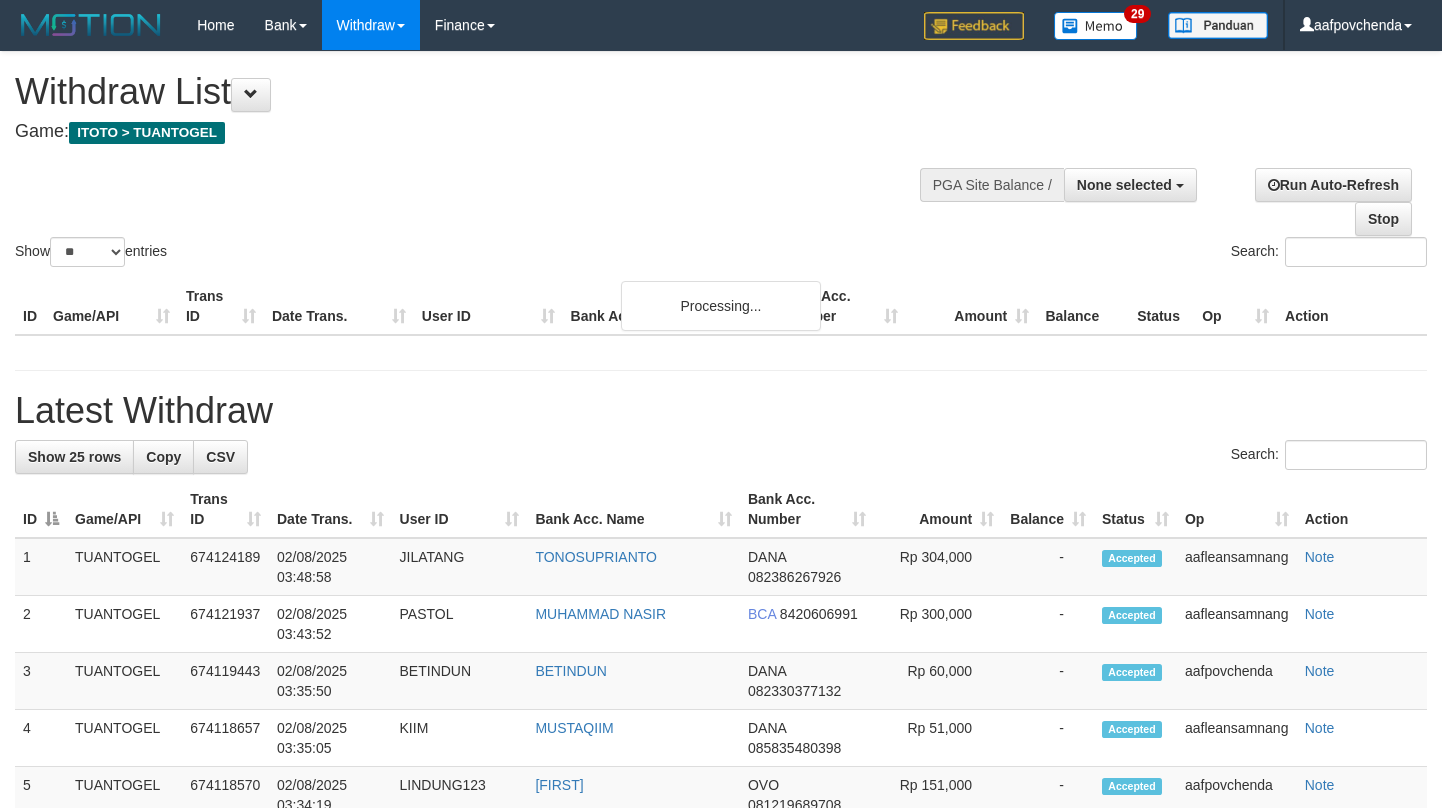select 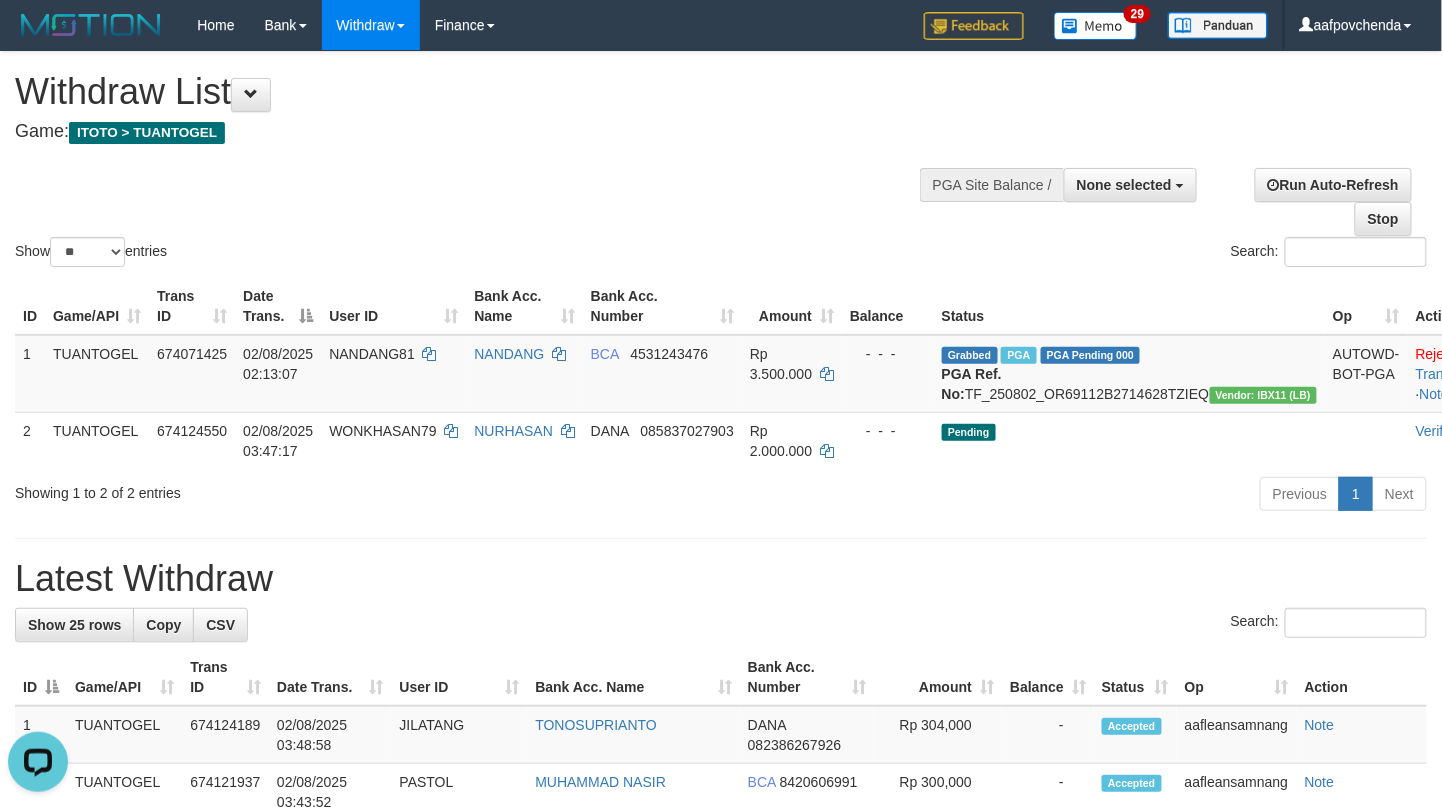 scroll, scrollTop: 0, scrollLeft: 0, axis: both 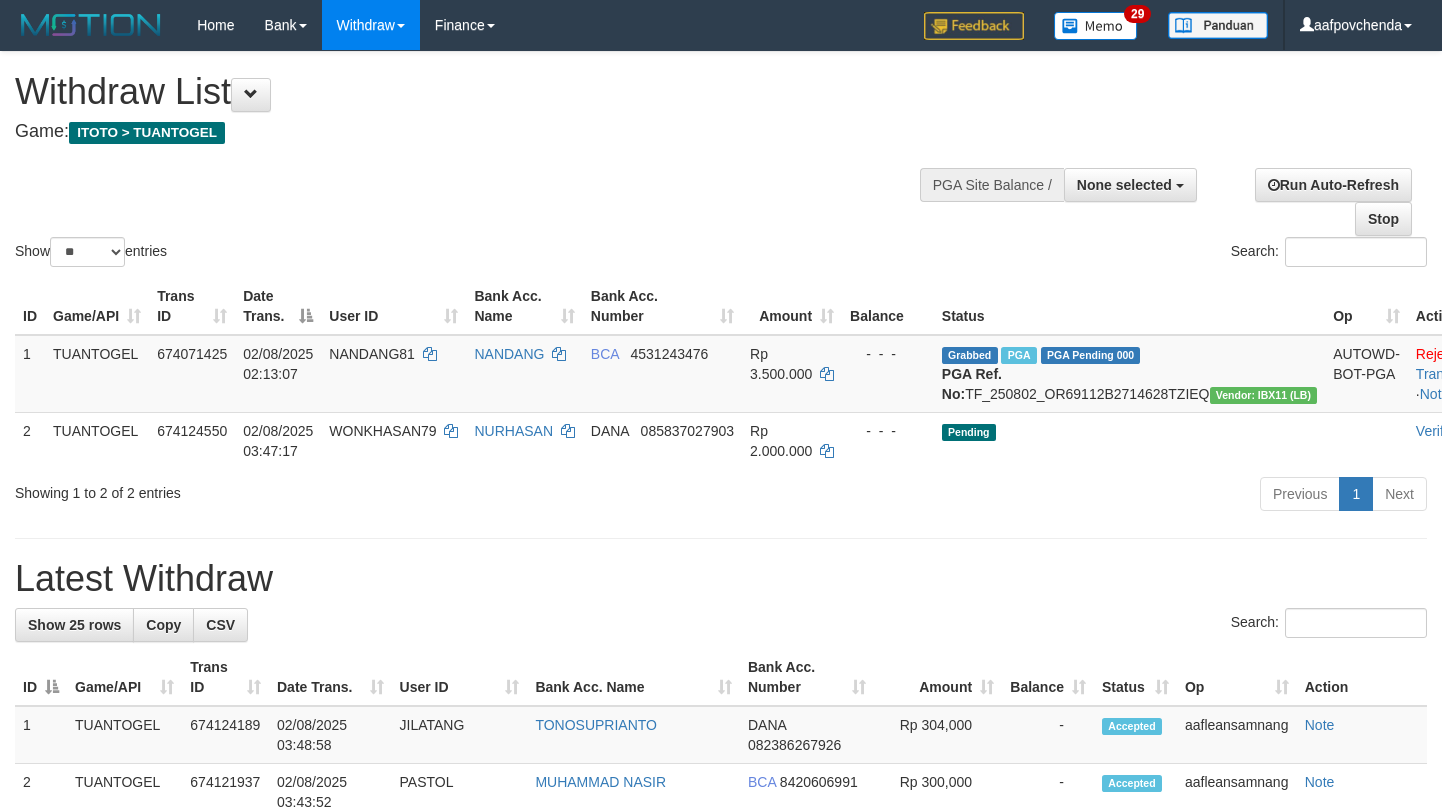 select 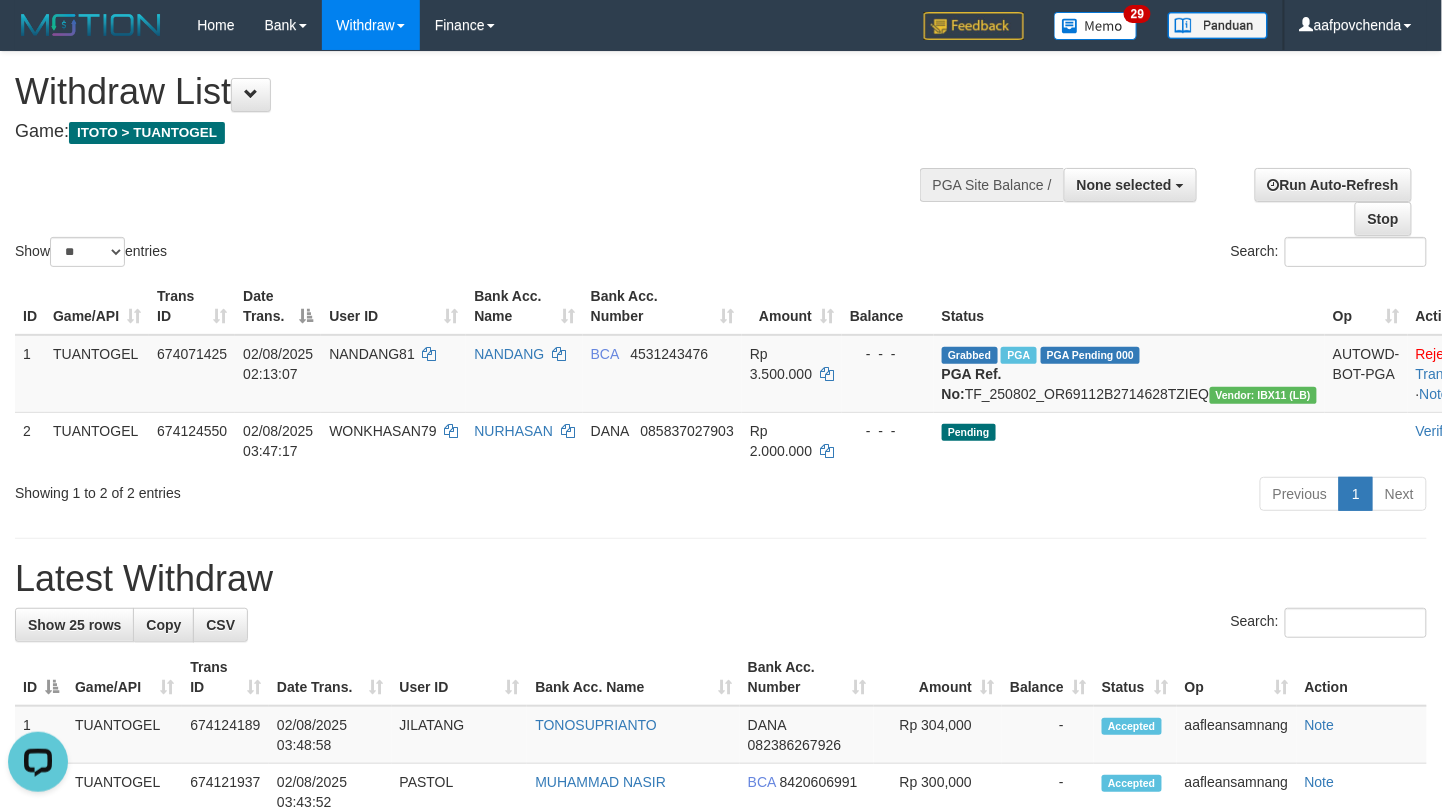scroll, scrollTop: 0, scrollLeft: 0, axis: both 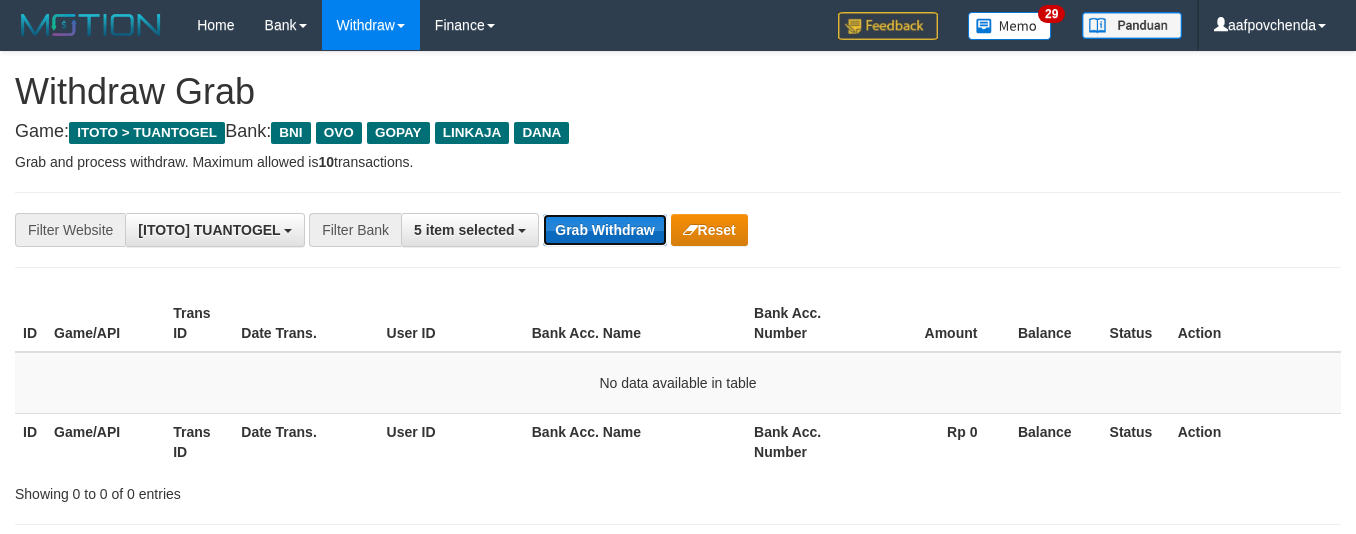 drag, startPoint x: 0, startPoint y: 0, endPoint x: 582, endPoint y: 230, distance: 625.7987 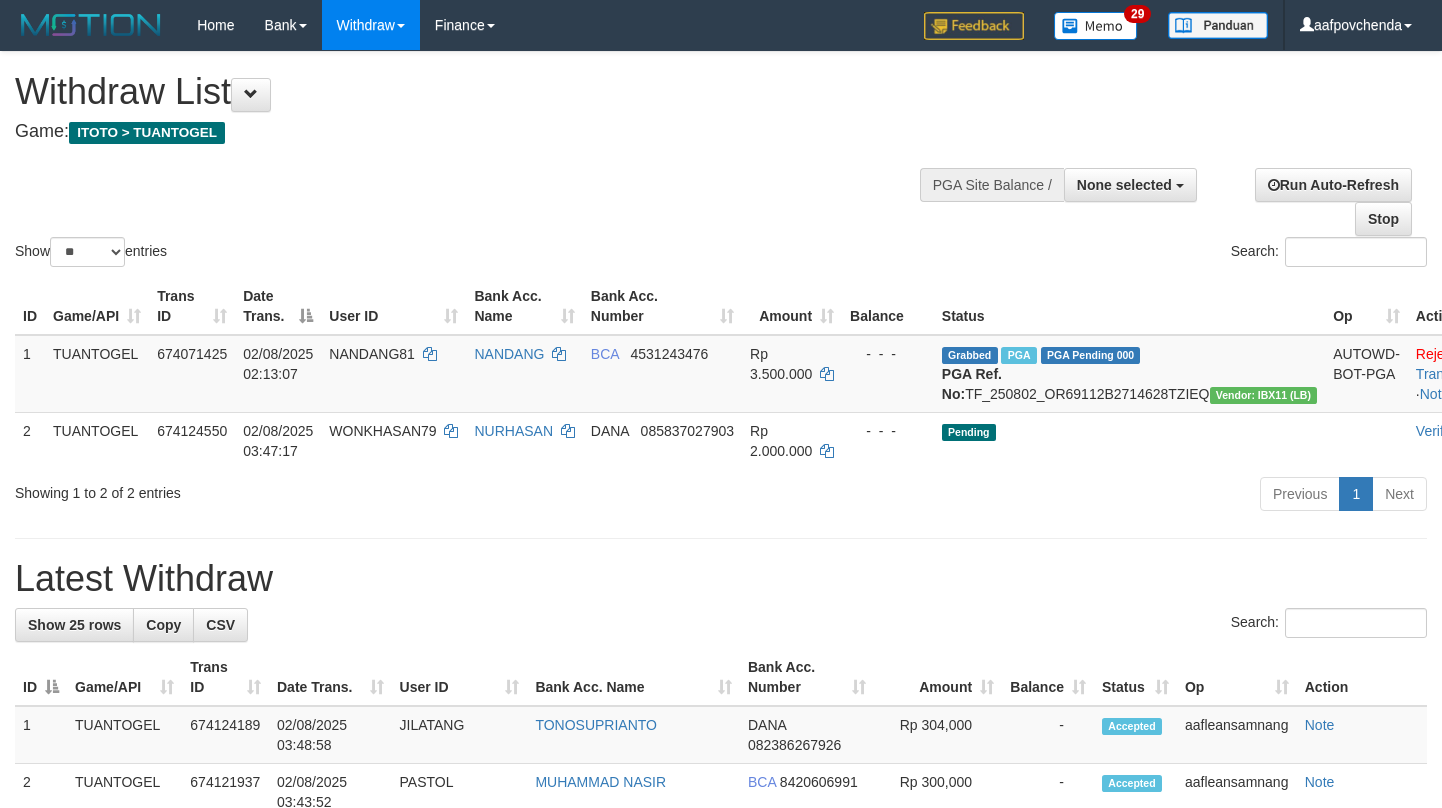 select 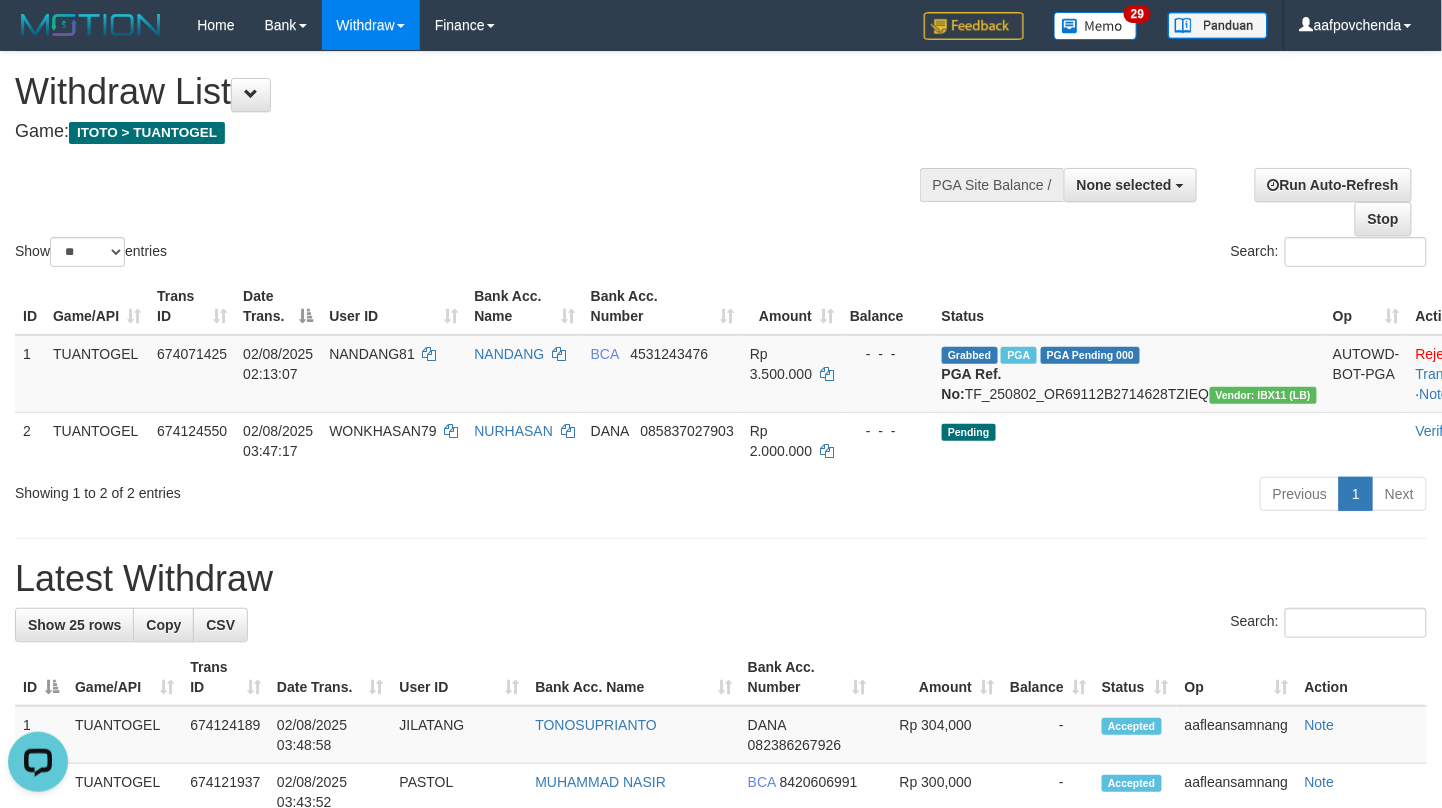scroll, scrollTop: 0, scrollLeft: 0, axis: both 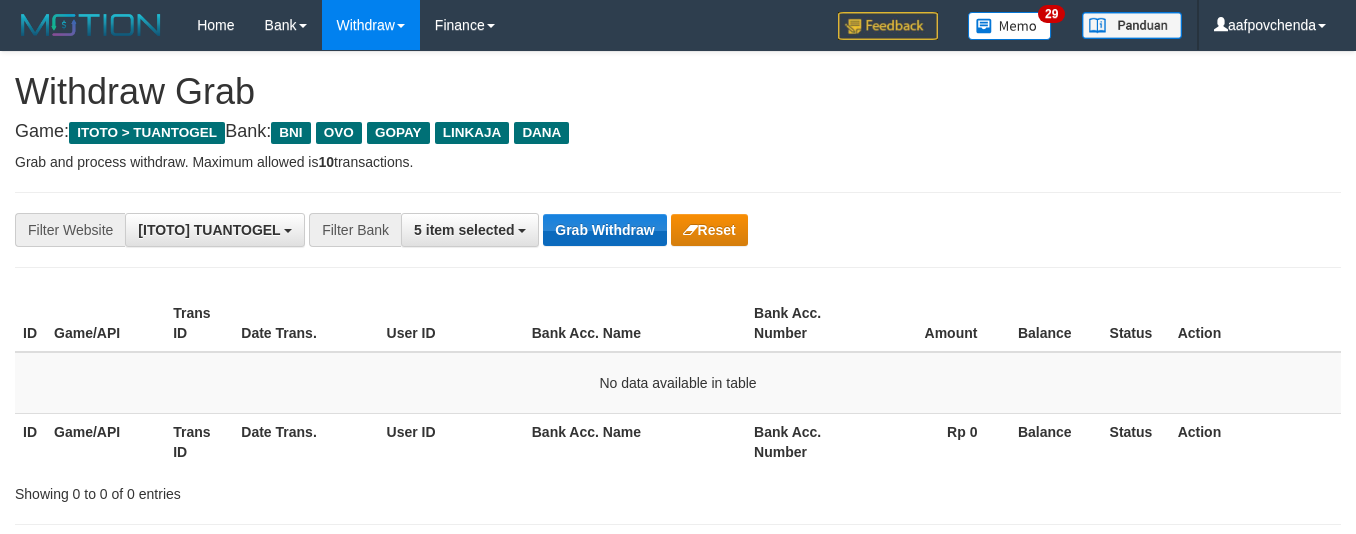 drag, startPoint x: 0, startPoint y: 0, endPoint x: 582, endPoint y: 230, distance: 625.7987 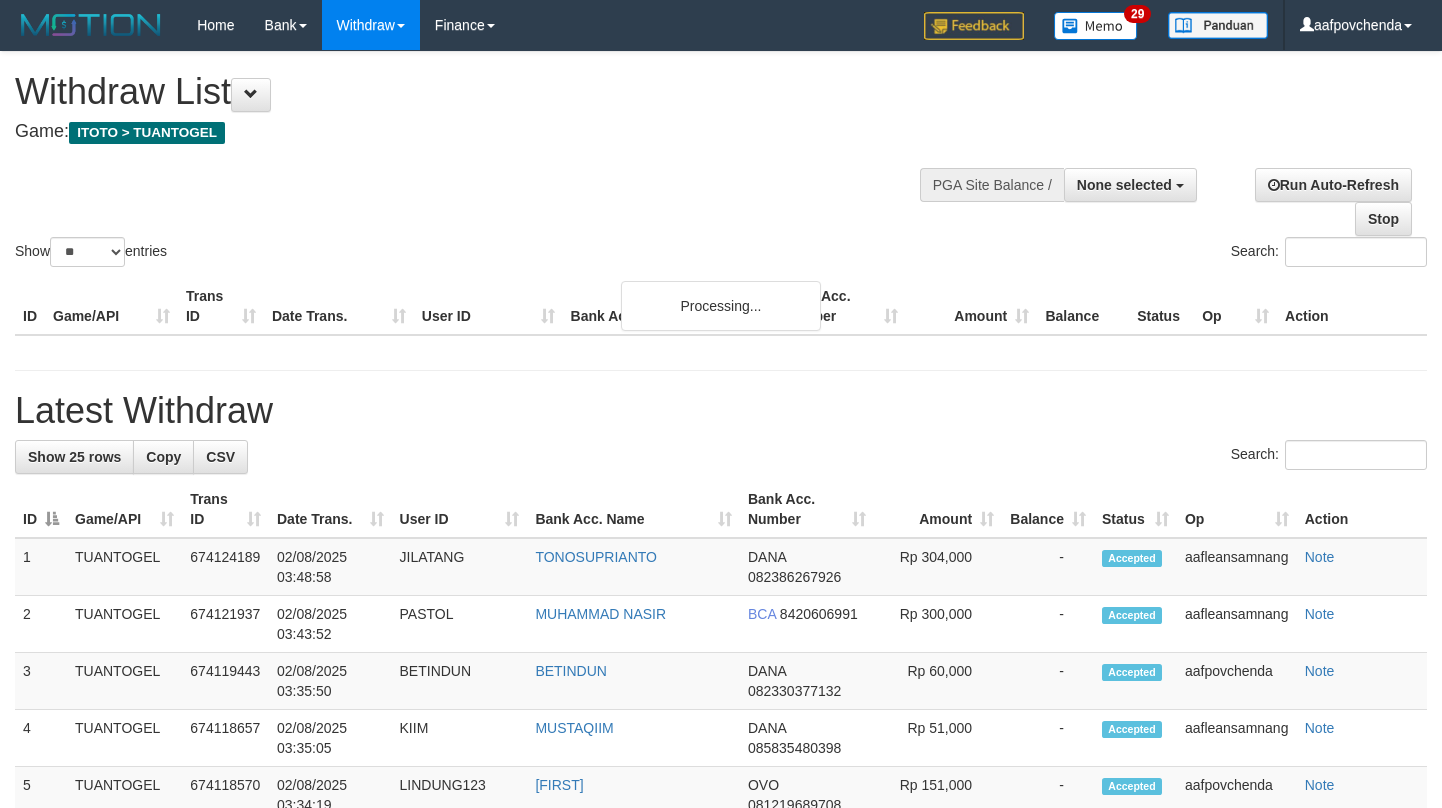 select 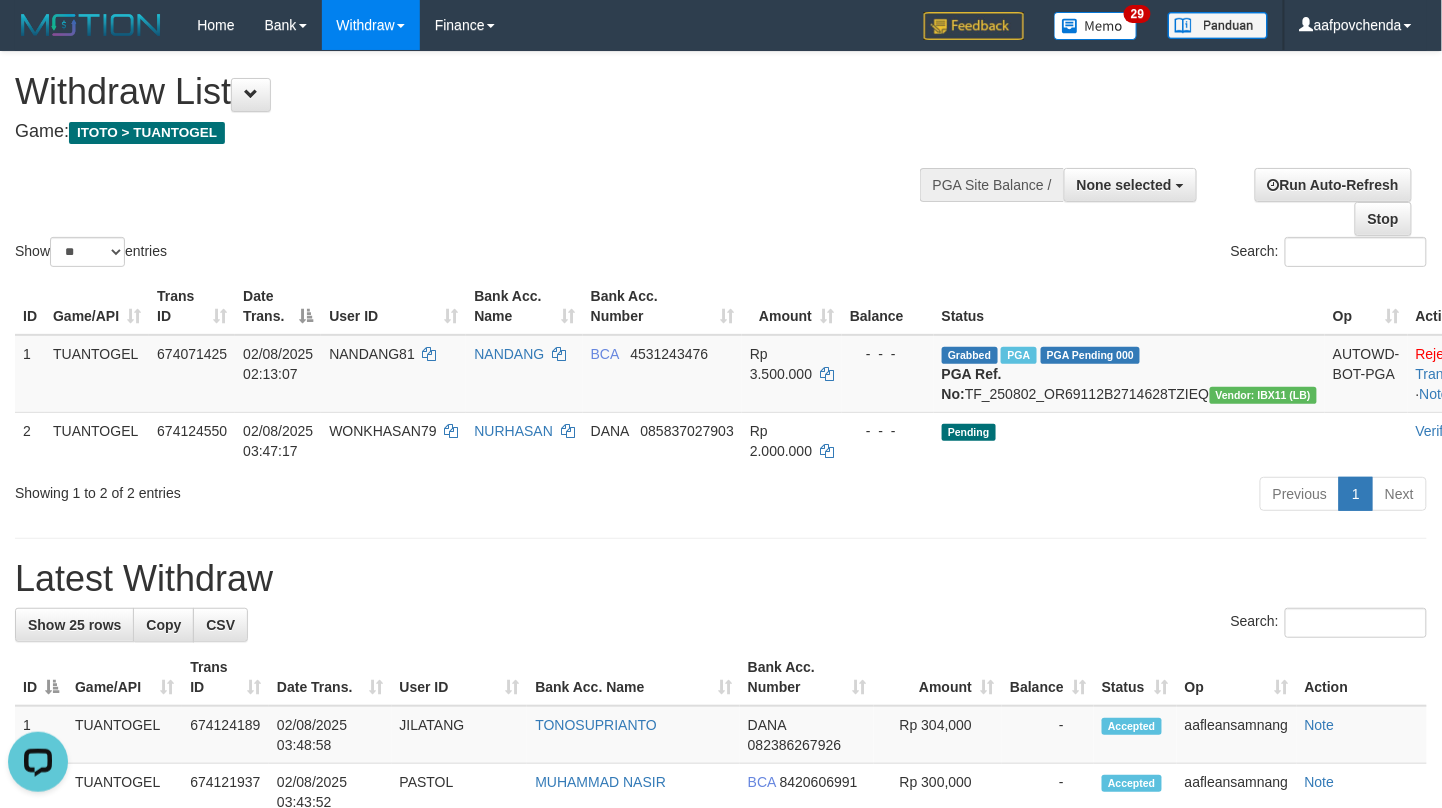 scroll, scrollTop: 0, scrollLeft: 0, axis: both 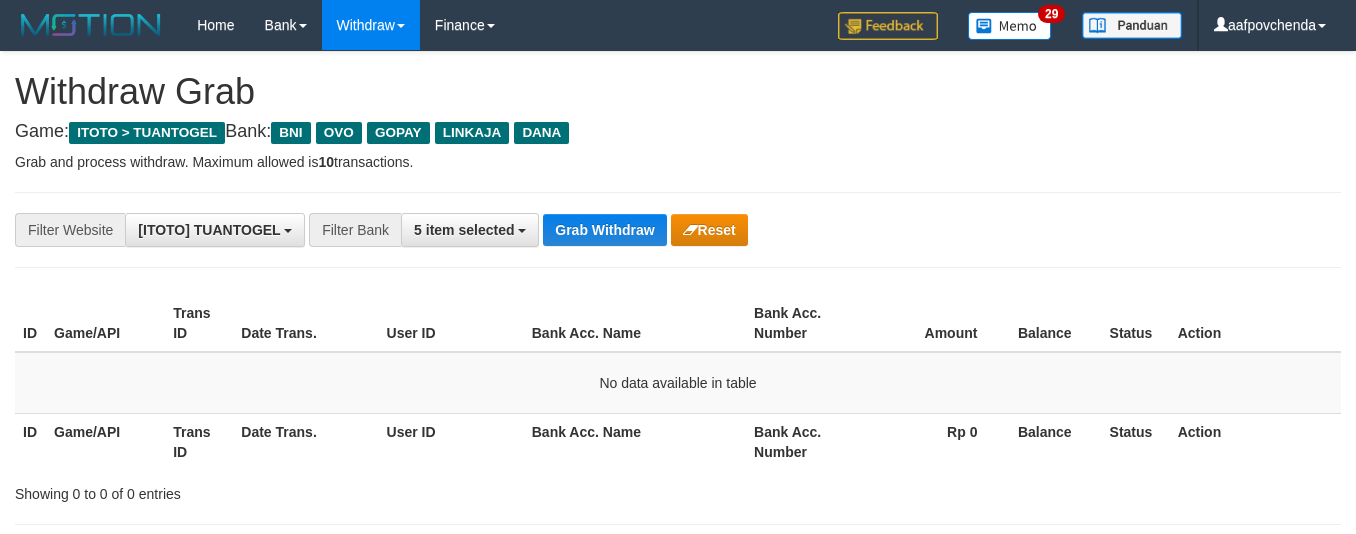 click on "Grab Withdraw" at bounding box center (604, 230) 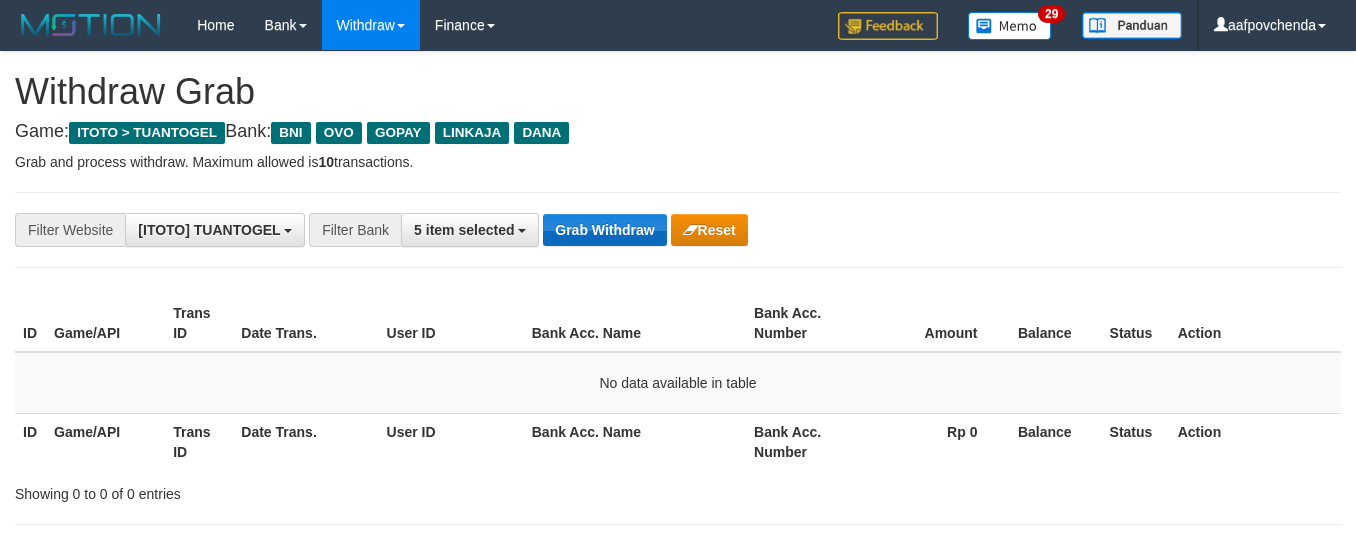 scroll, scrollTop: 0, scrollLeft: 0, axis: both 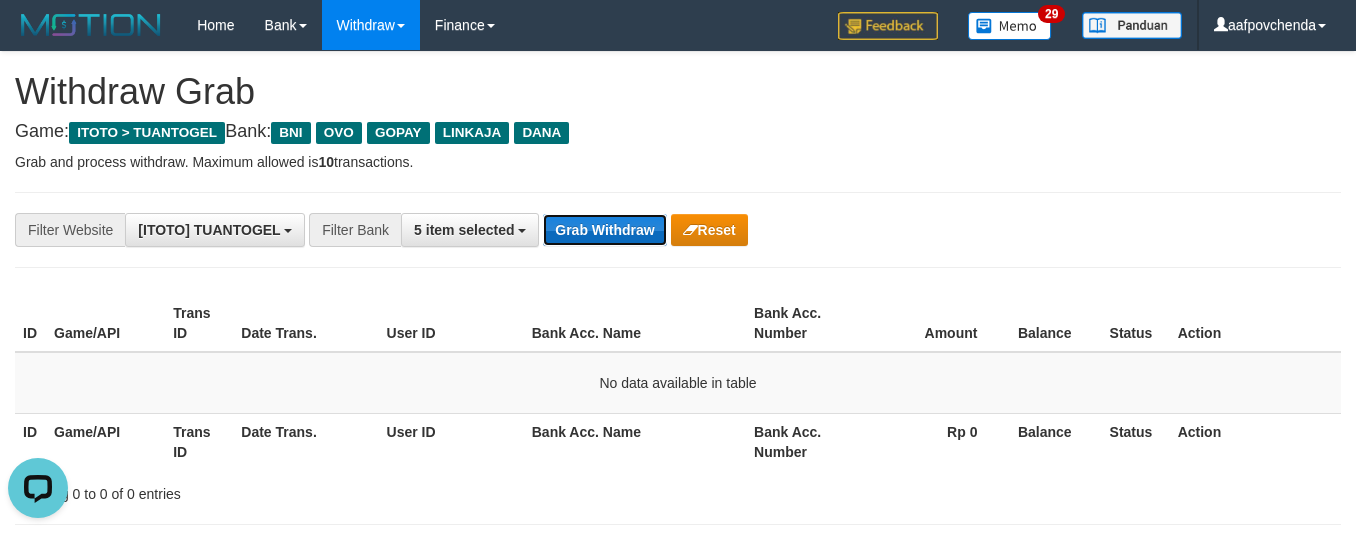 click on "Grab Withdraw" at bounding box center (604, 230) 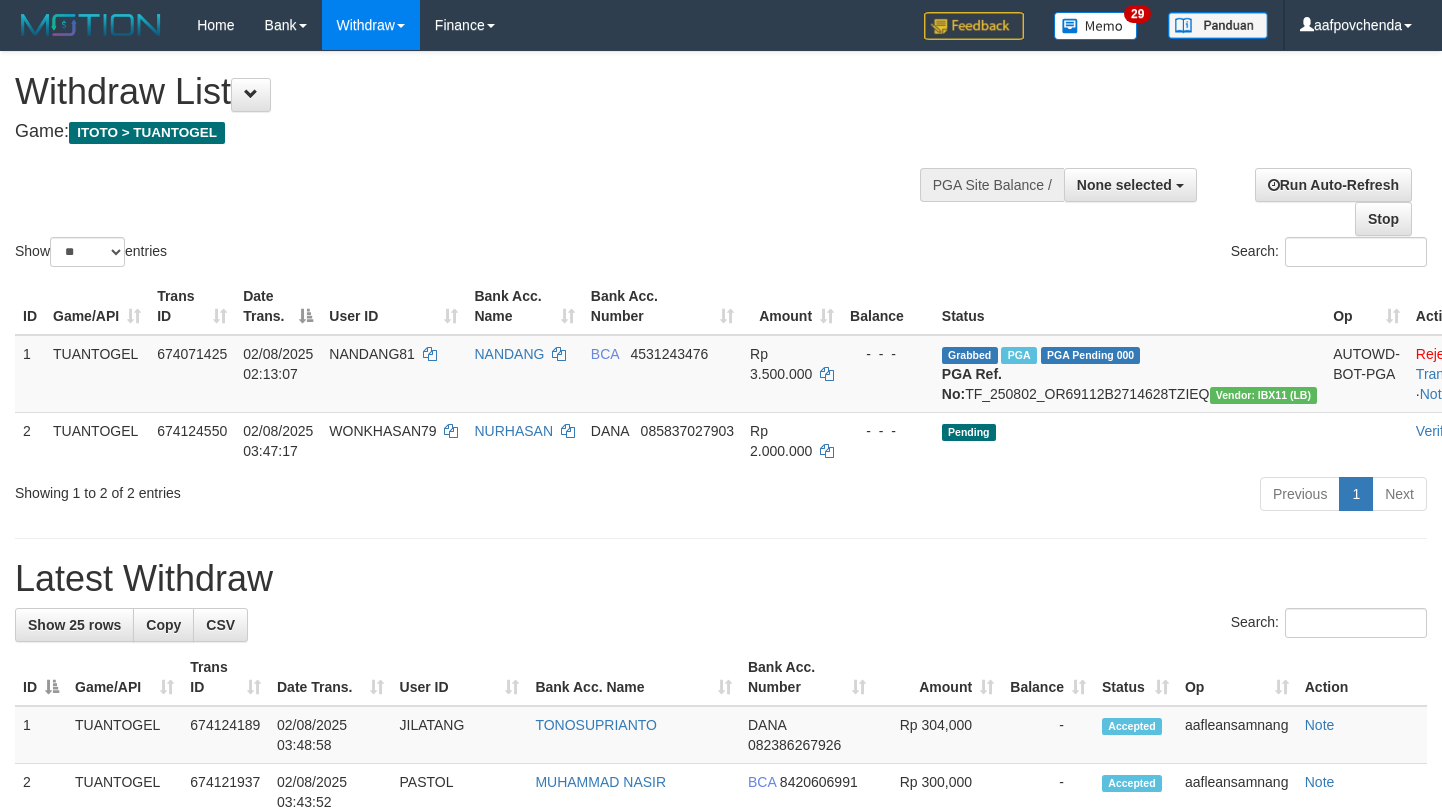 select 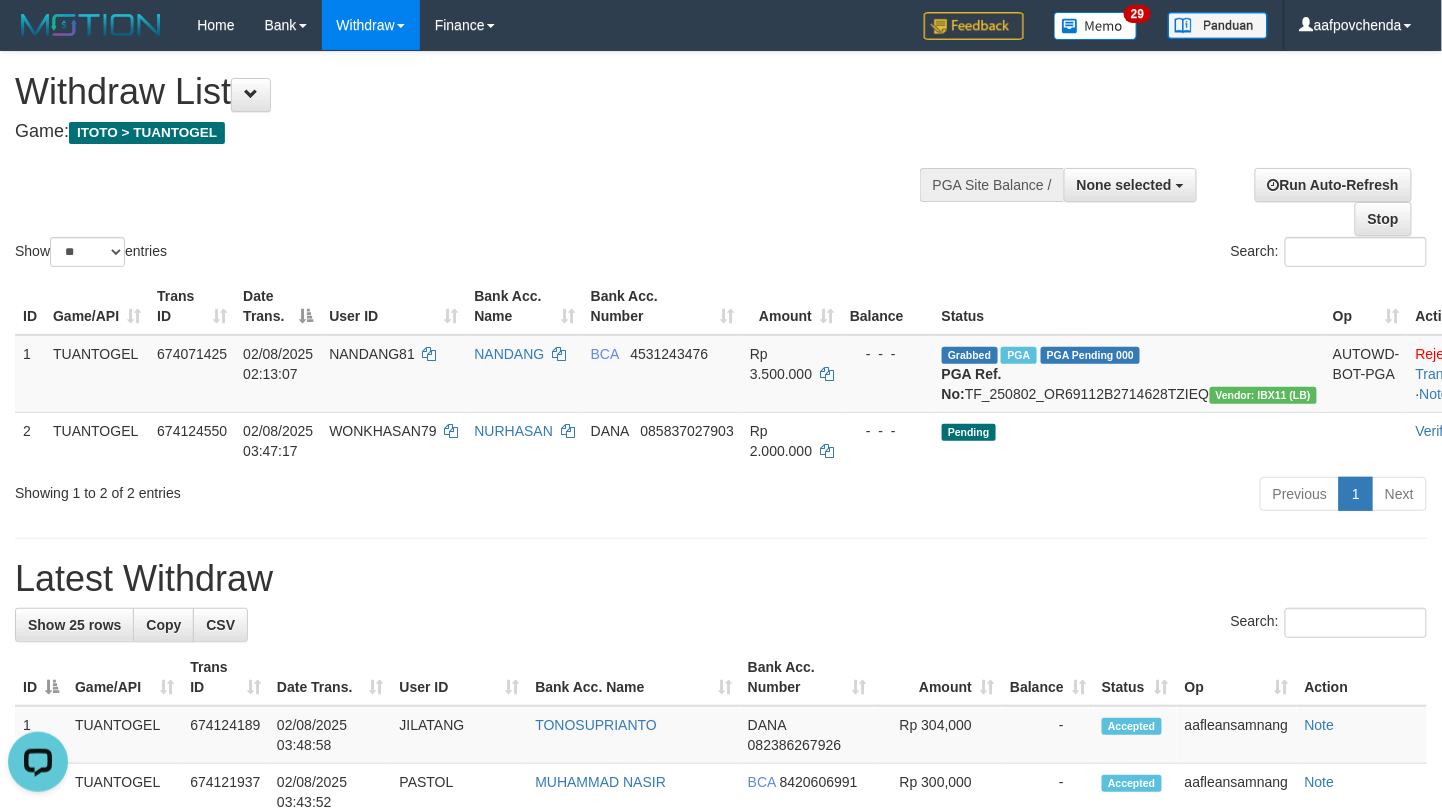 scroll, scrollTop: 0, scrollLeft: 0, axis: both 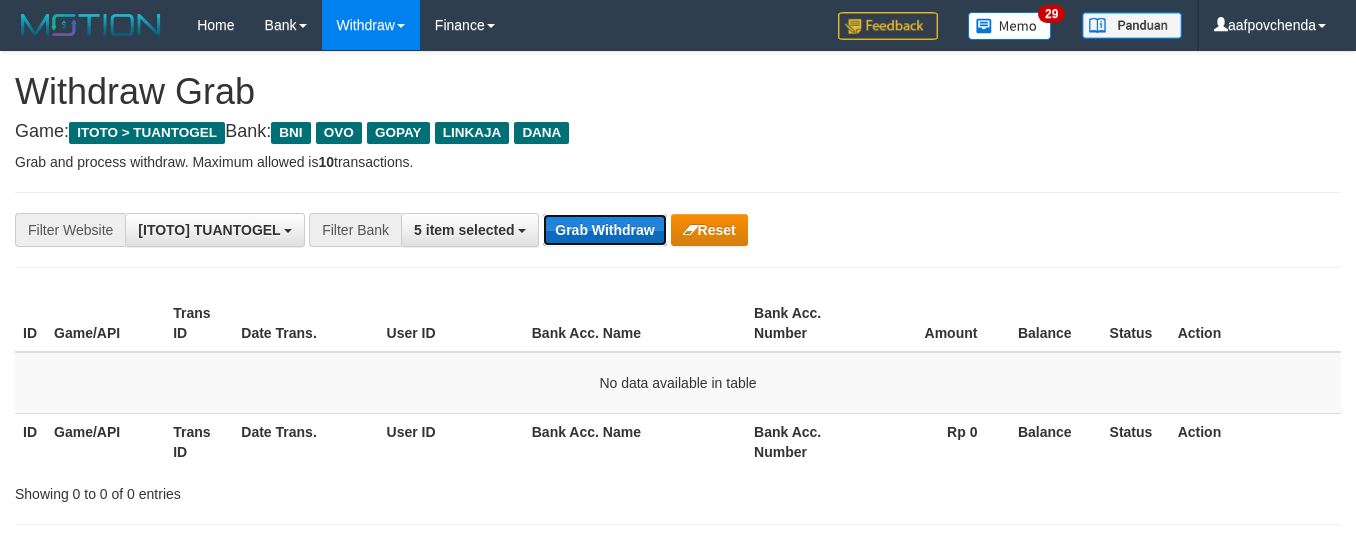 click on "Grab Withdraw" at bounding box center (604, 230) 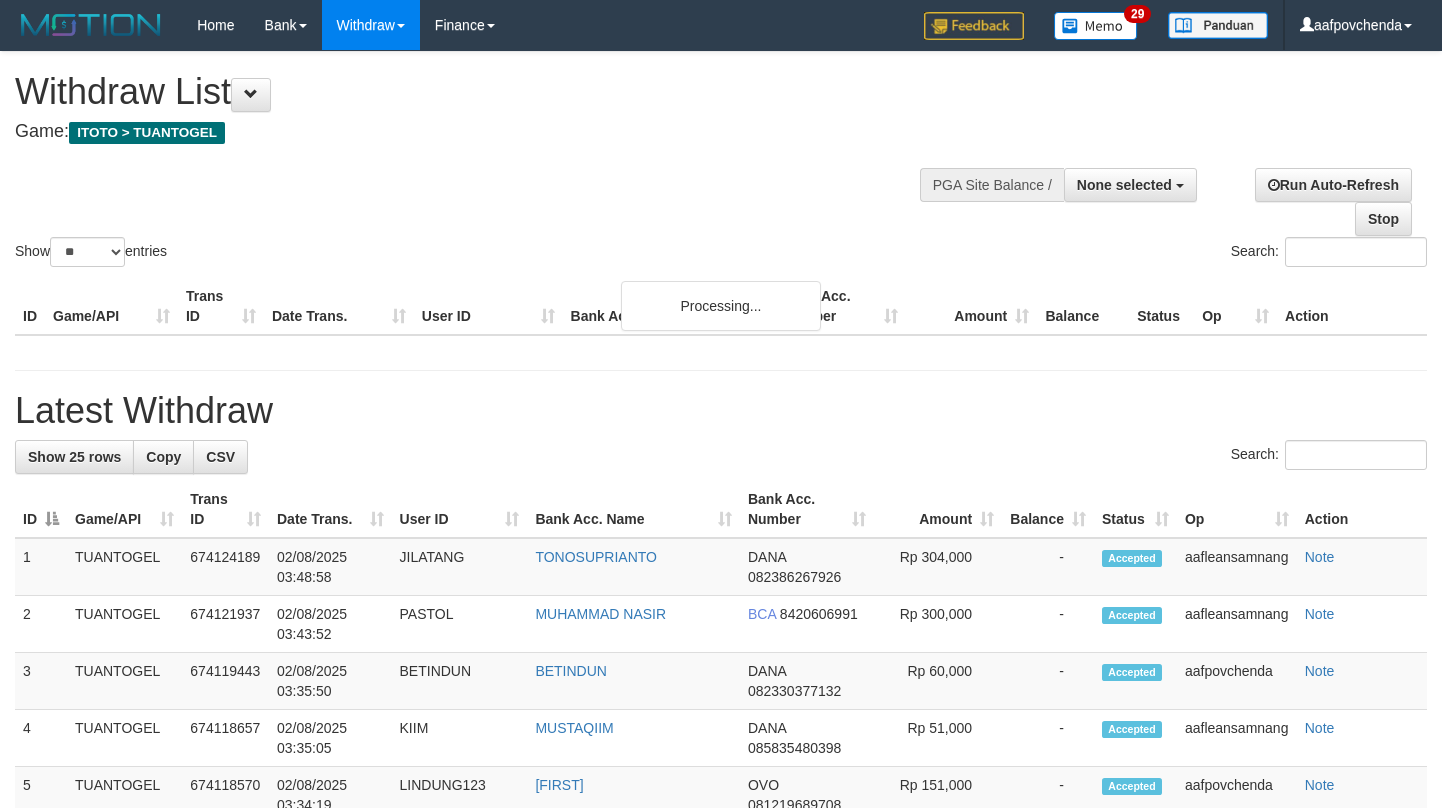 select 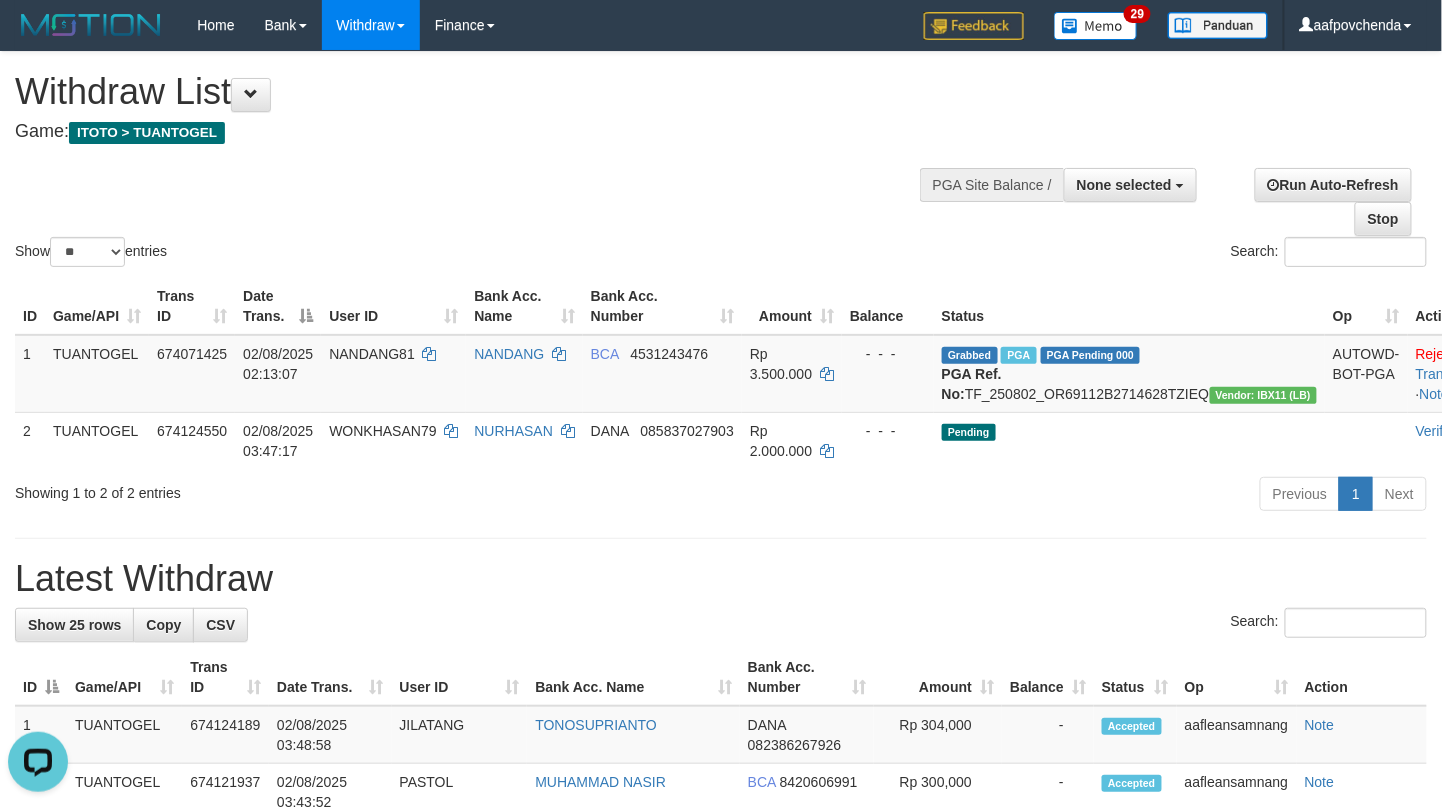 scroll, scrollTop: 0, scrollLeft: 0, axis: both 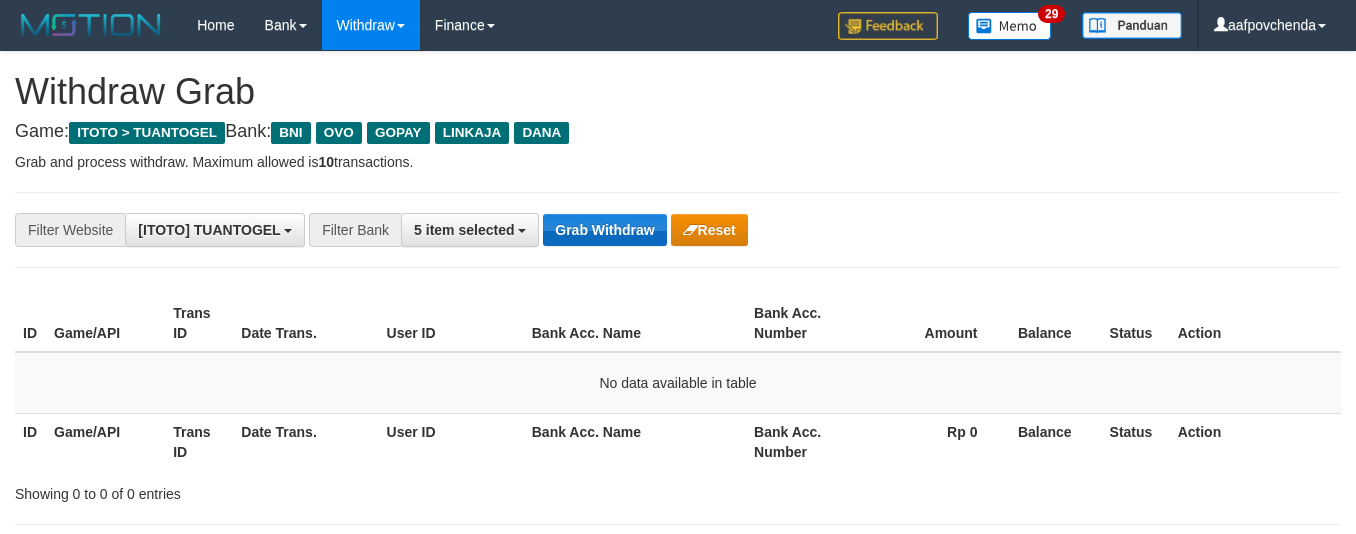 click on "Grab Withdraw" at bounding box center [604, 230] 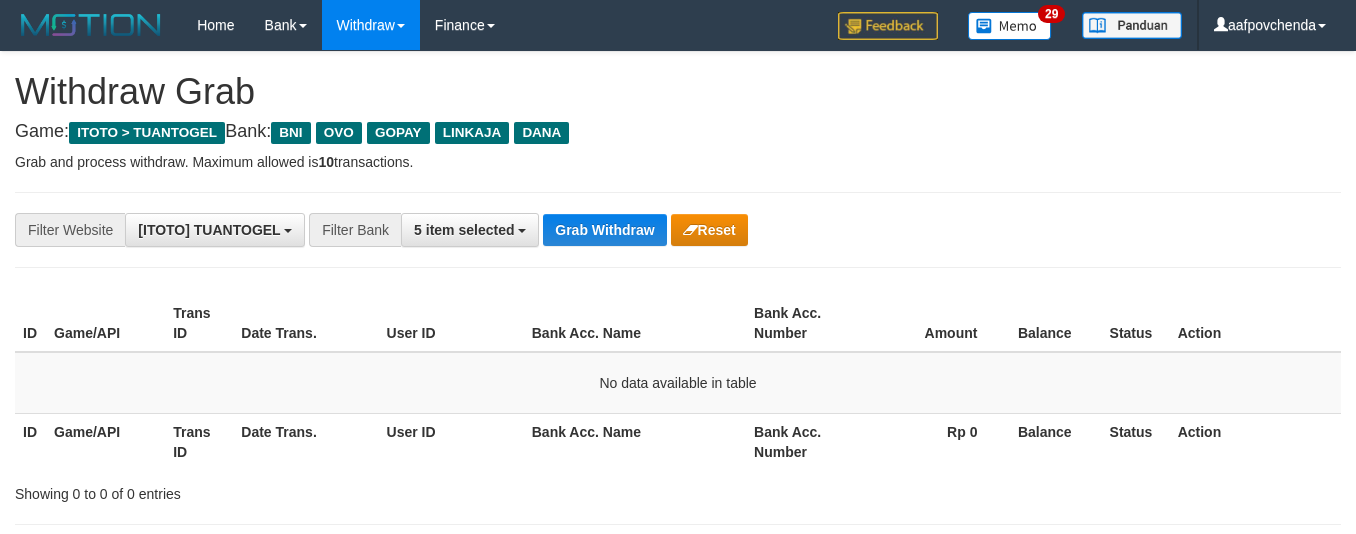 scroll, scrollTop: 0, scrollLeft: 0, axis: both 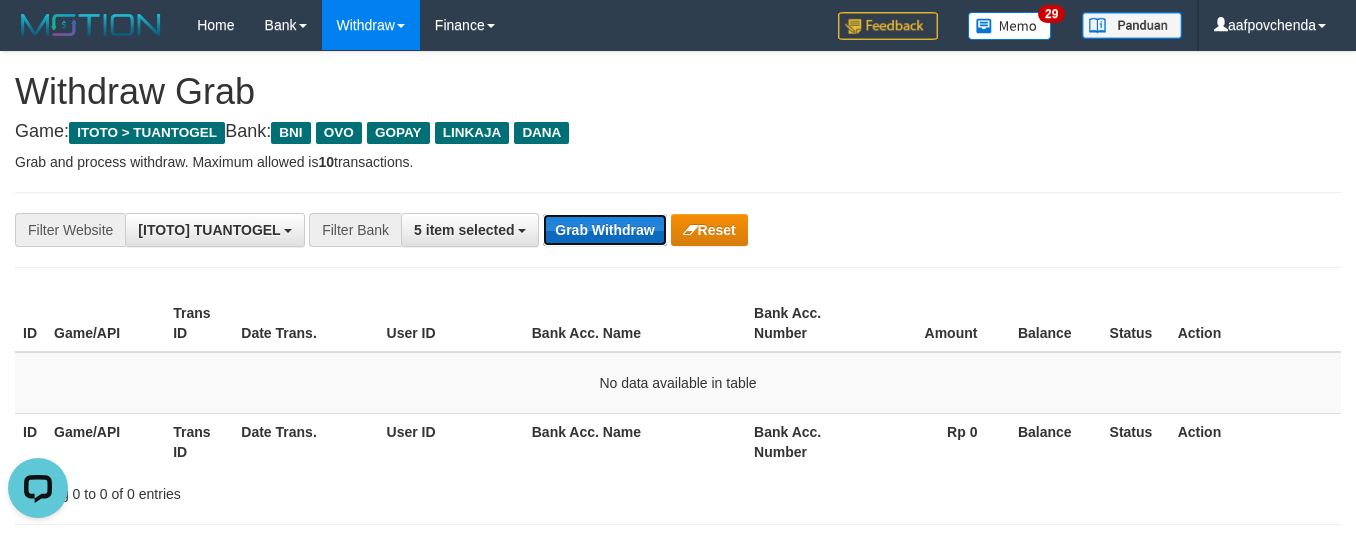 click on "Grab Withdraw" at bounding box center [604, 230] 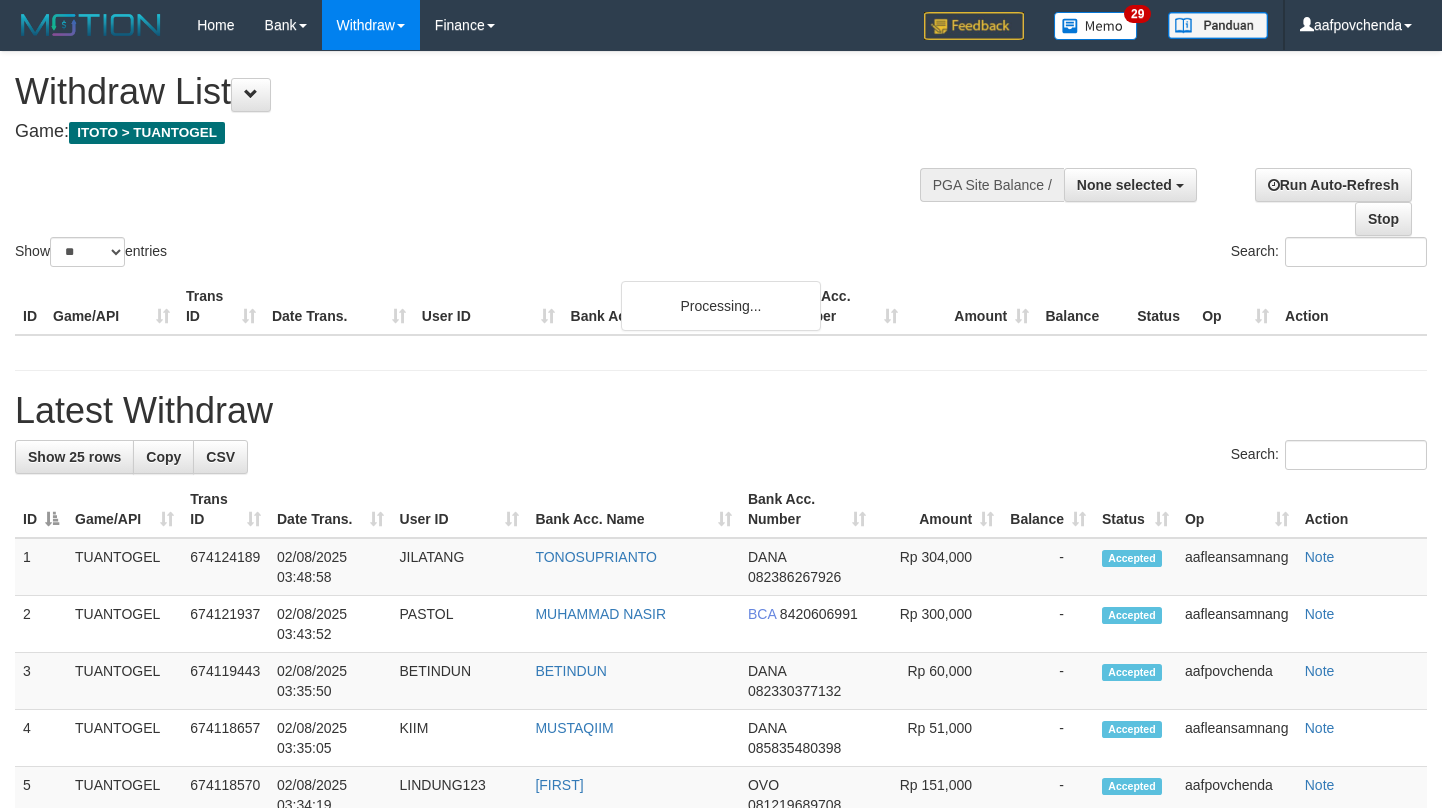 select 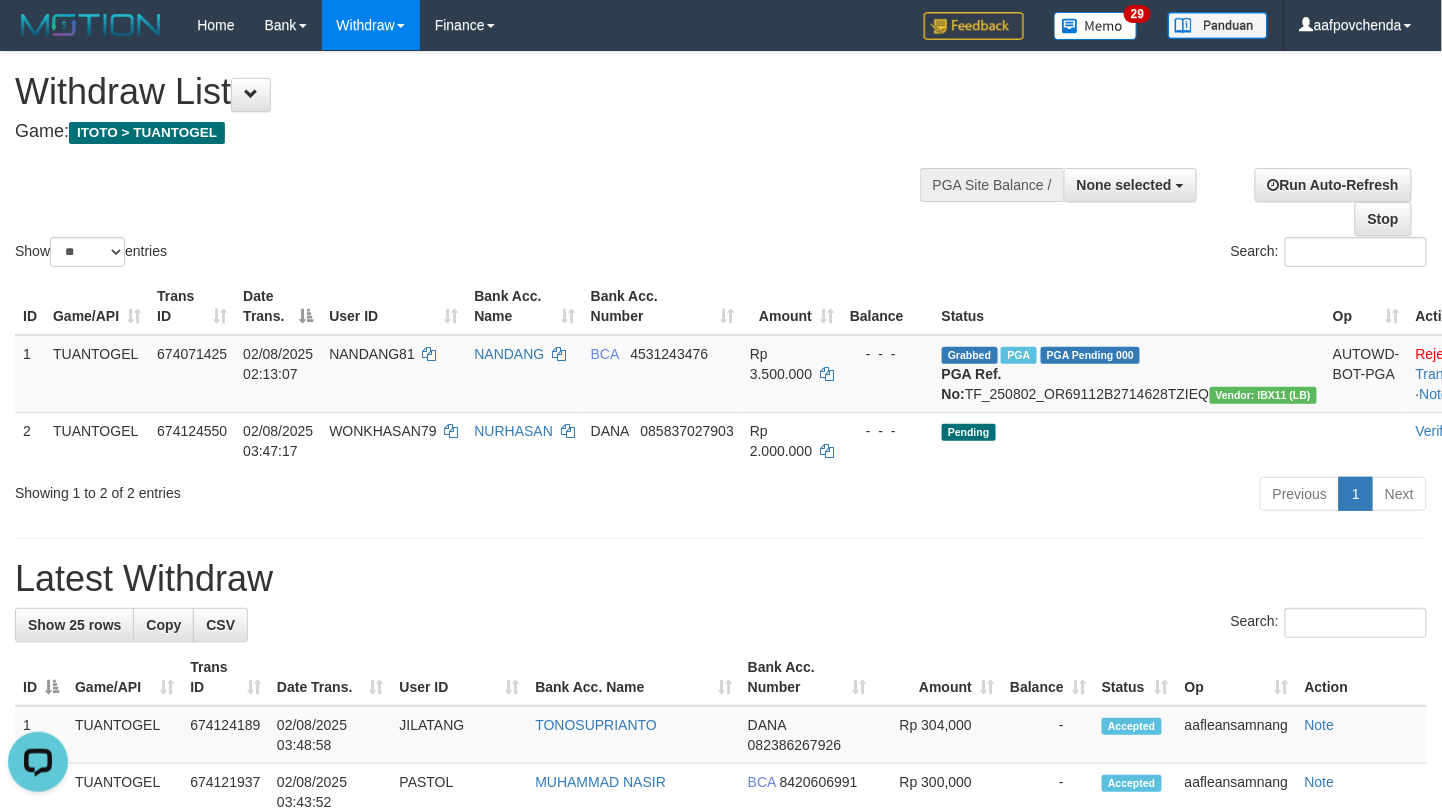 scroll, scrollTop: 0, scrollLeft: 0, axis: both 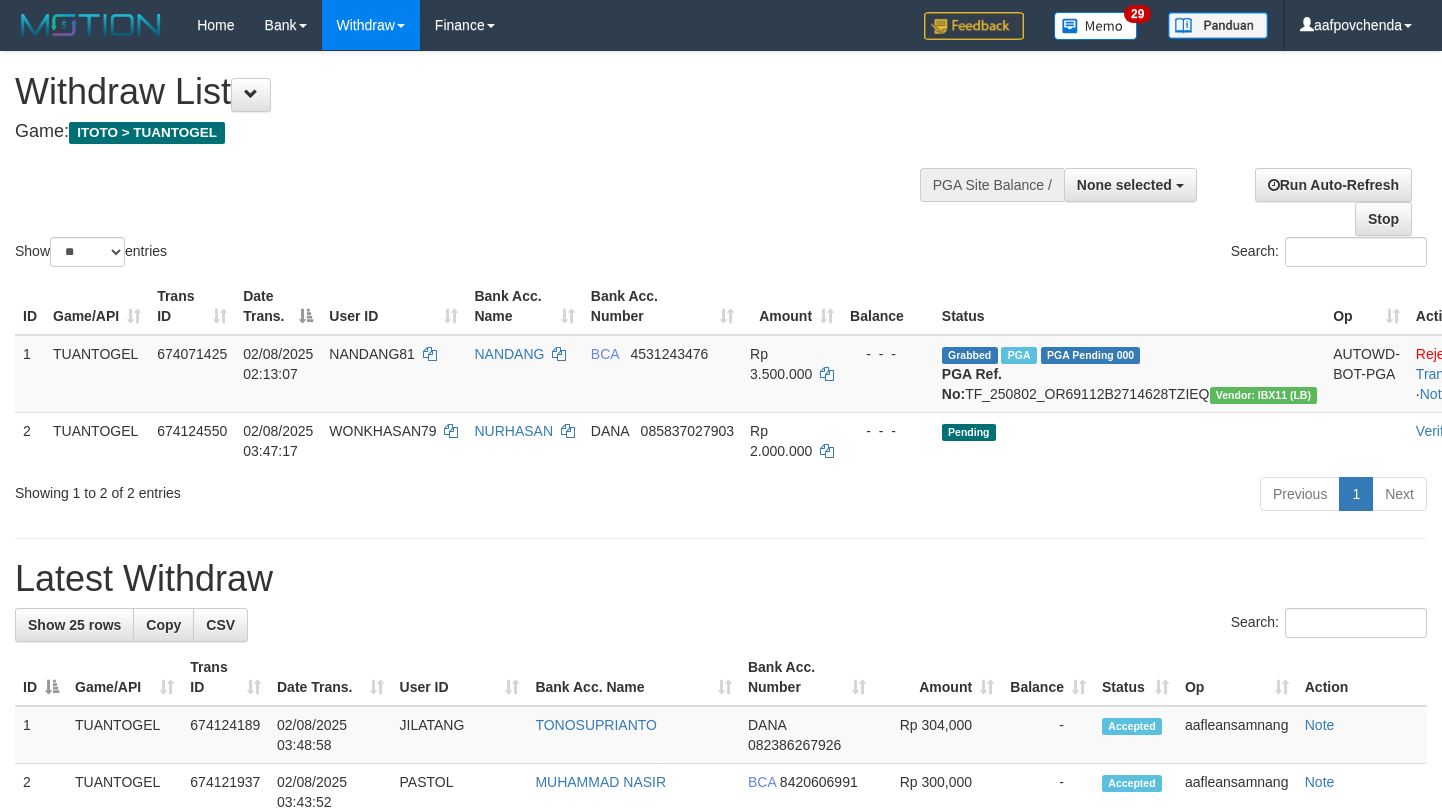 select 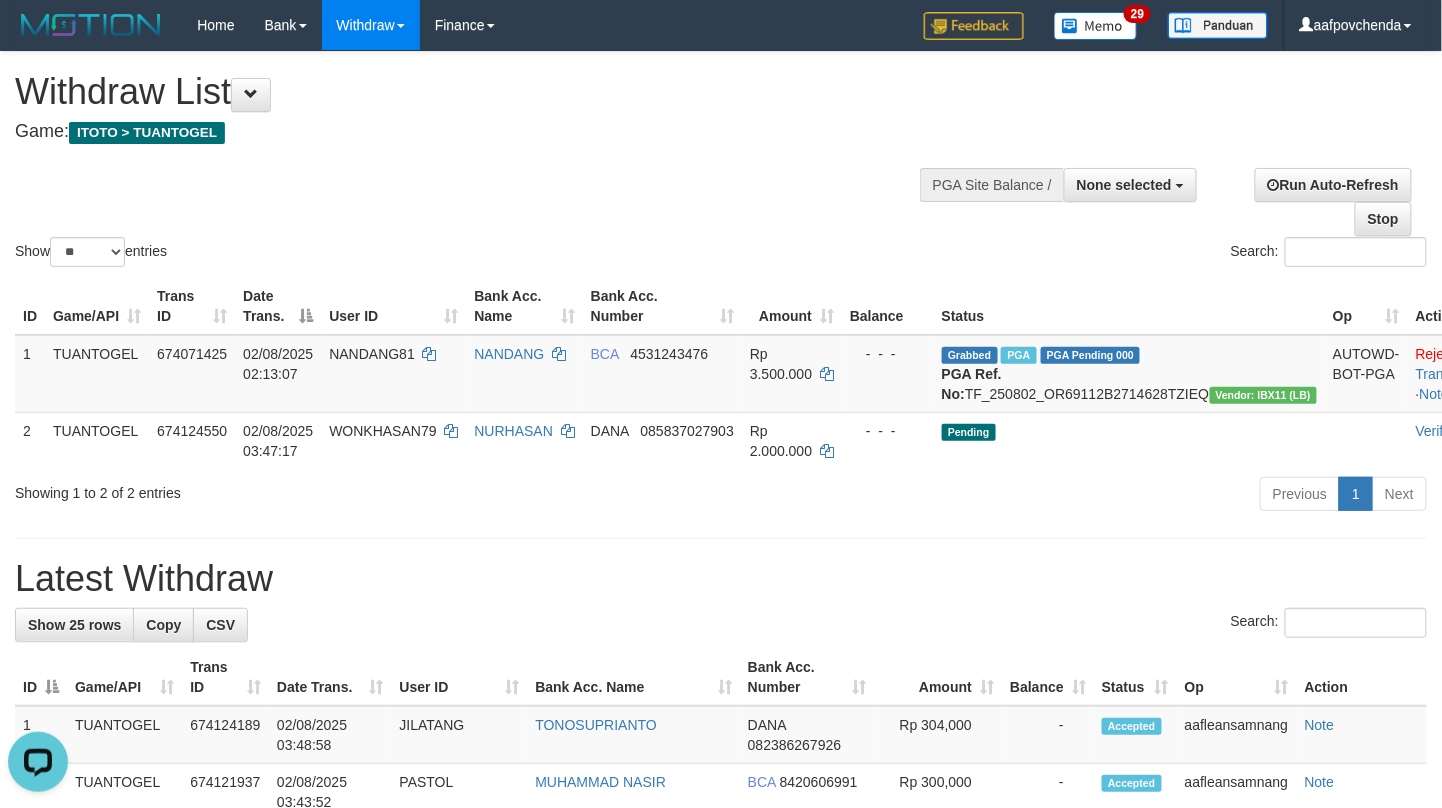 scroll, scrollTop: 0, scrollLeft: 0, axis: both 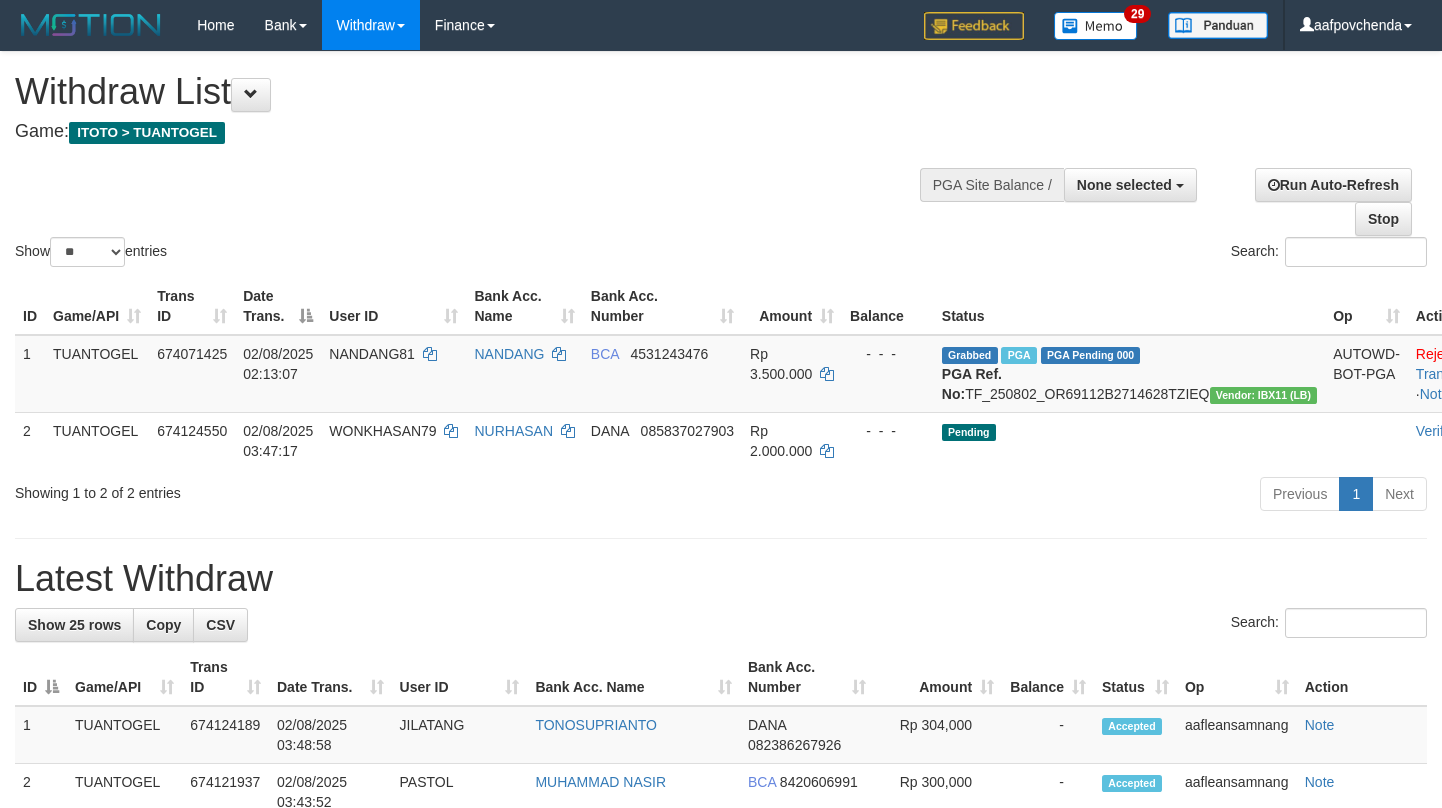 select 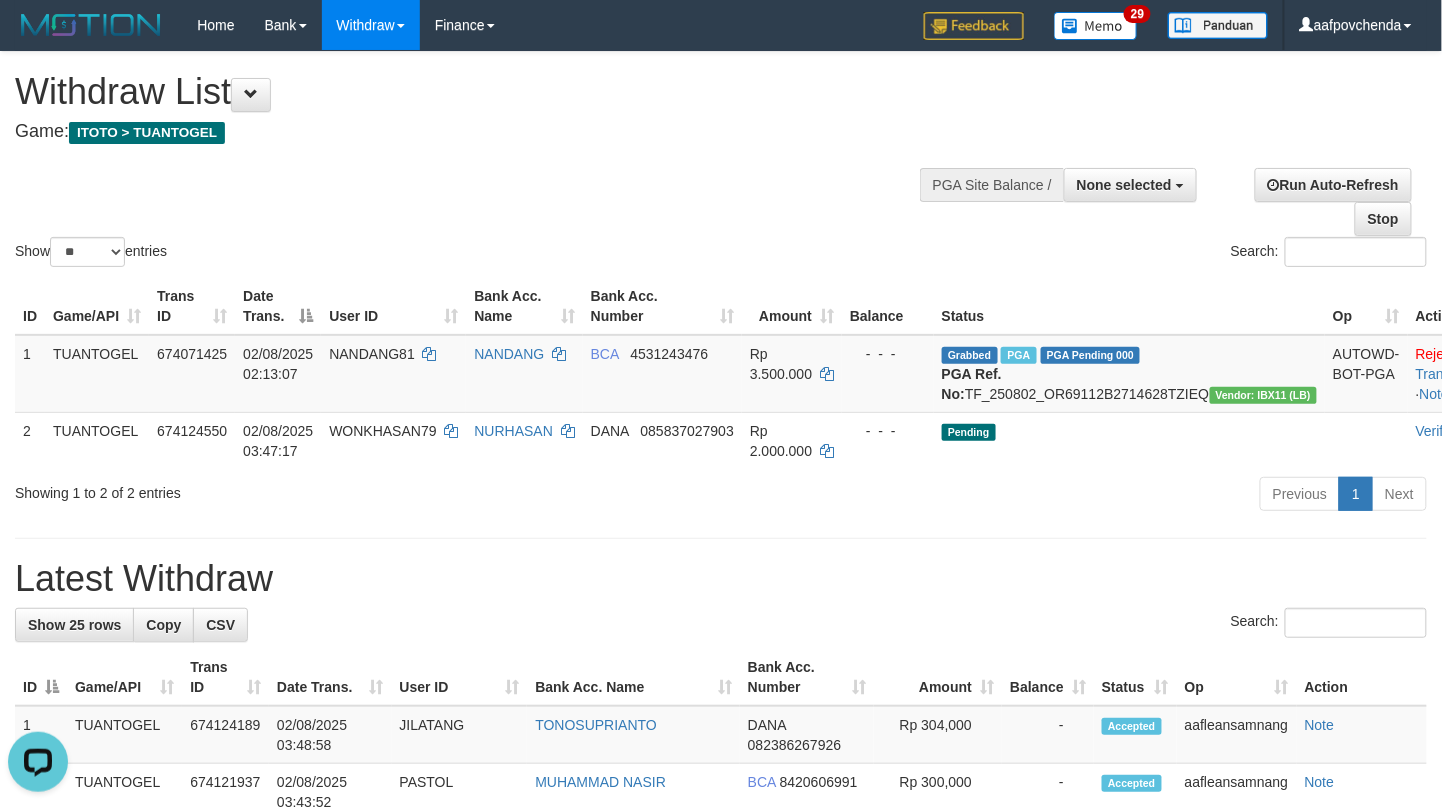 scroll, scrollTop: 0, scrollLeft: 0, axis: both 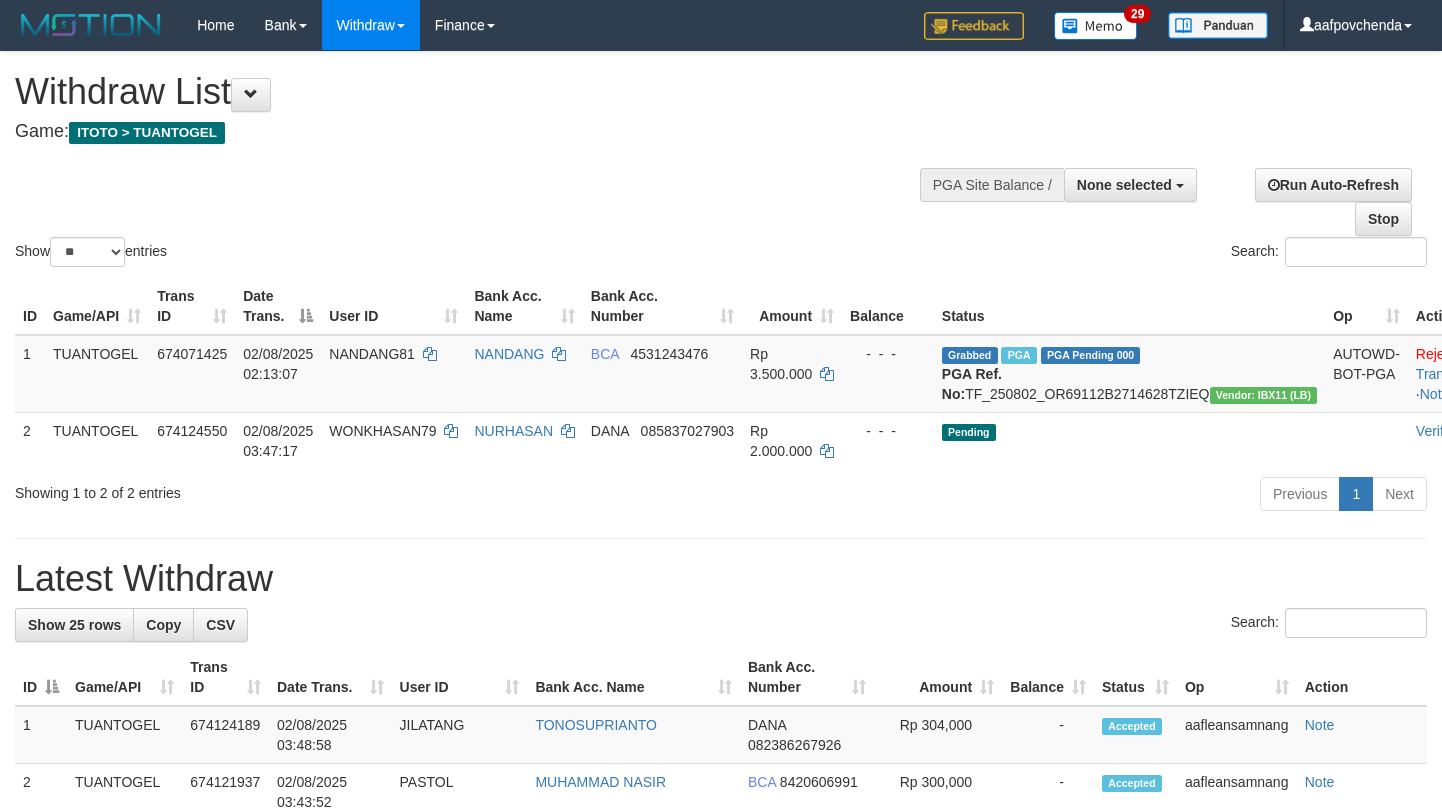 select 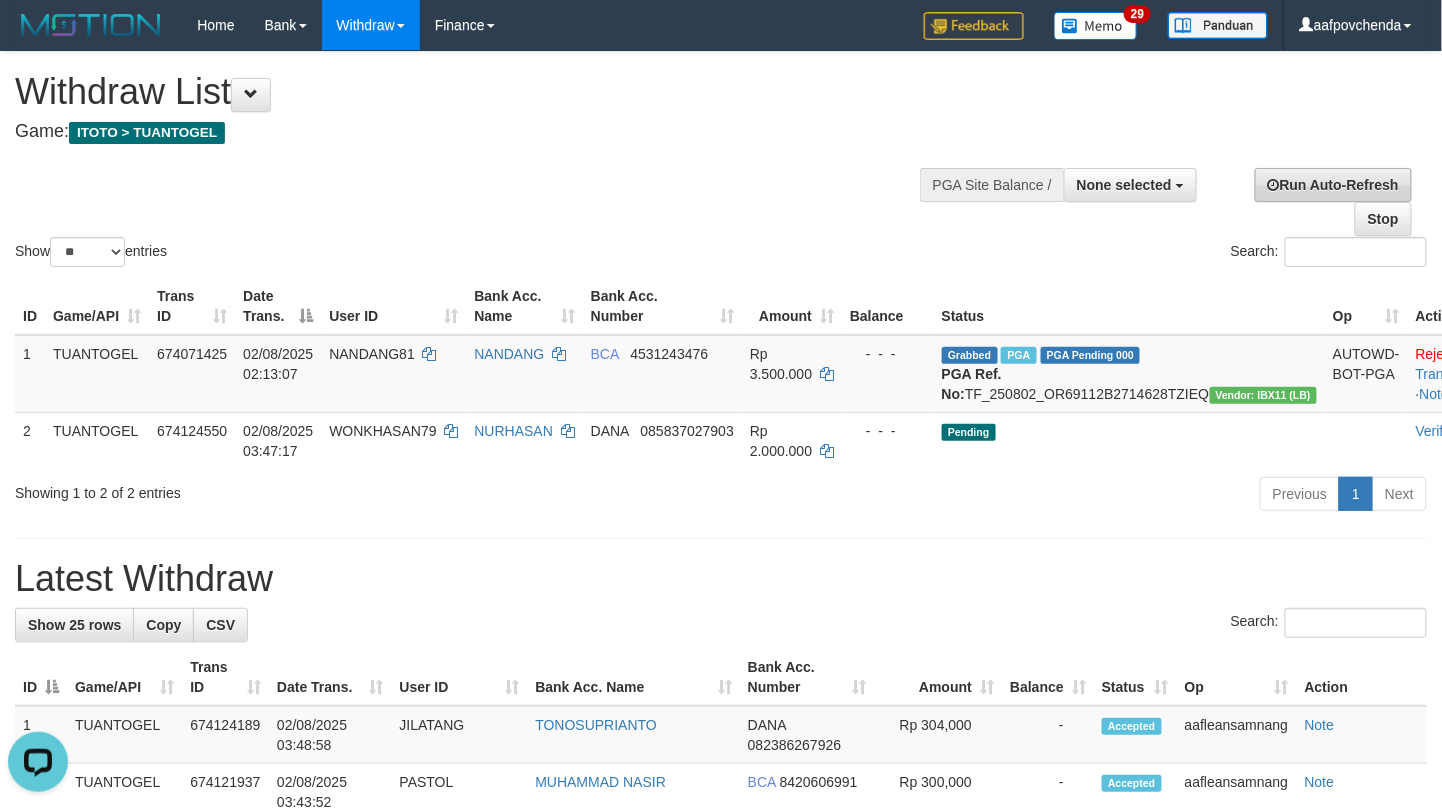scroll, scrollTop: 0, scrollLeft: 0, axis: both 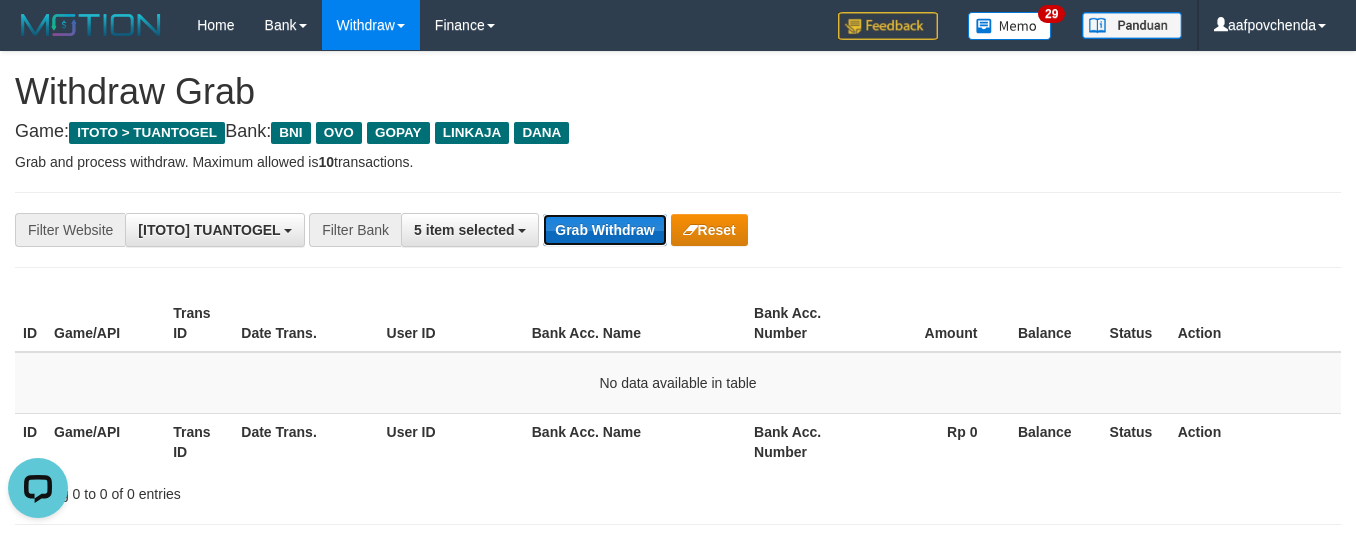 click on "Grab Withdraw" at bounding box center (604, 230) 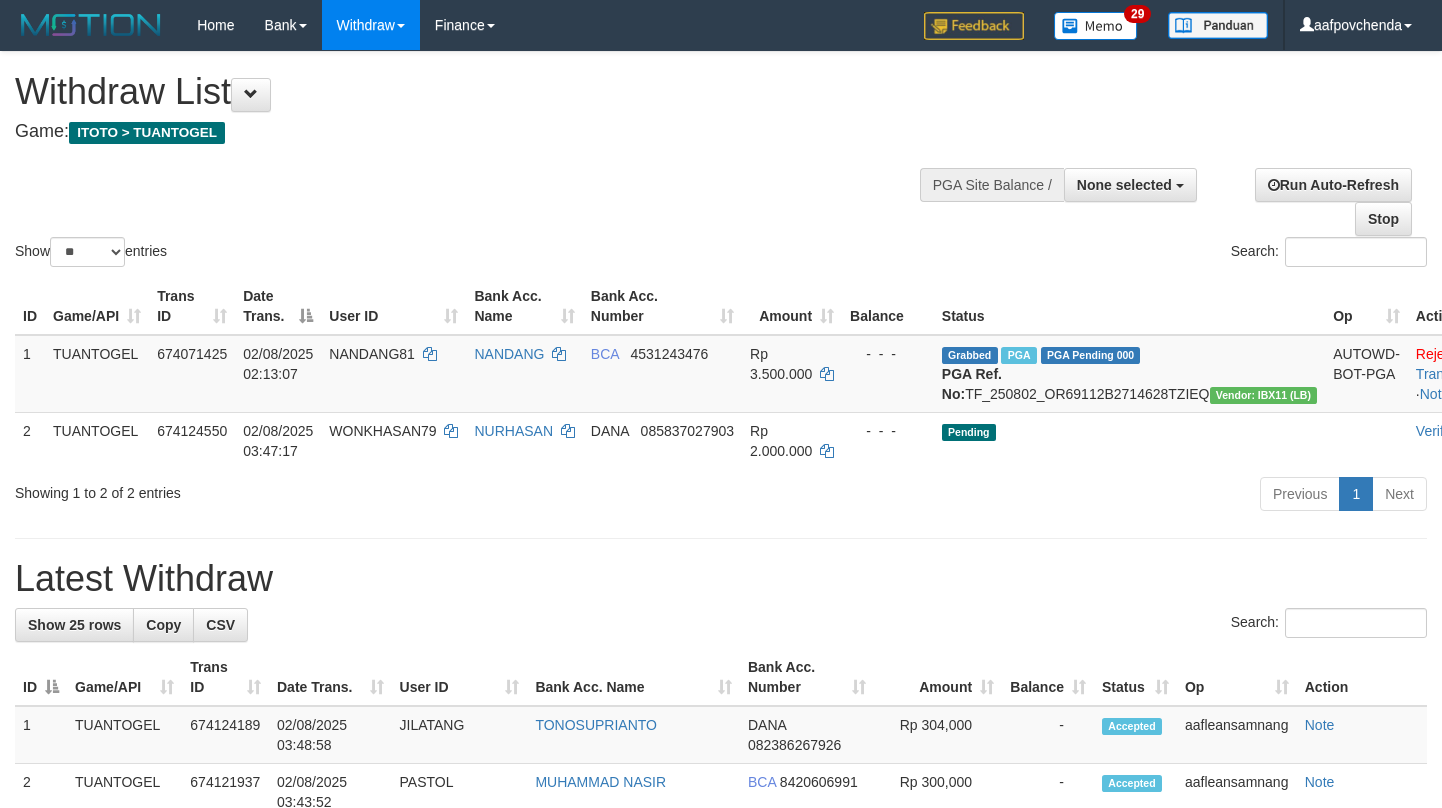 select 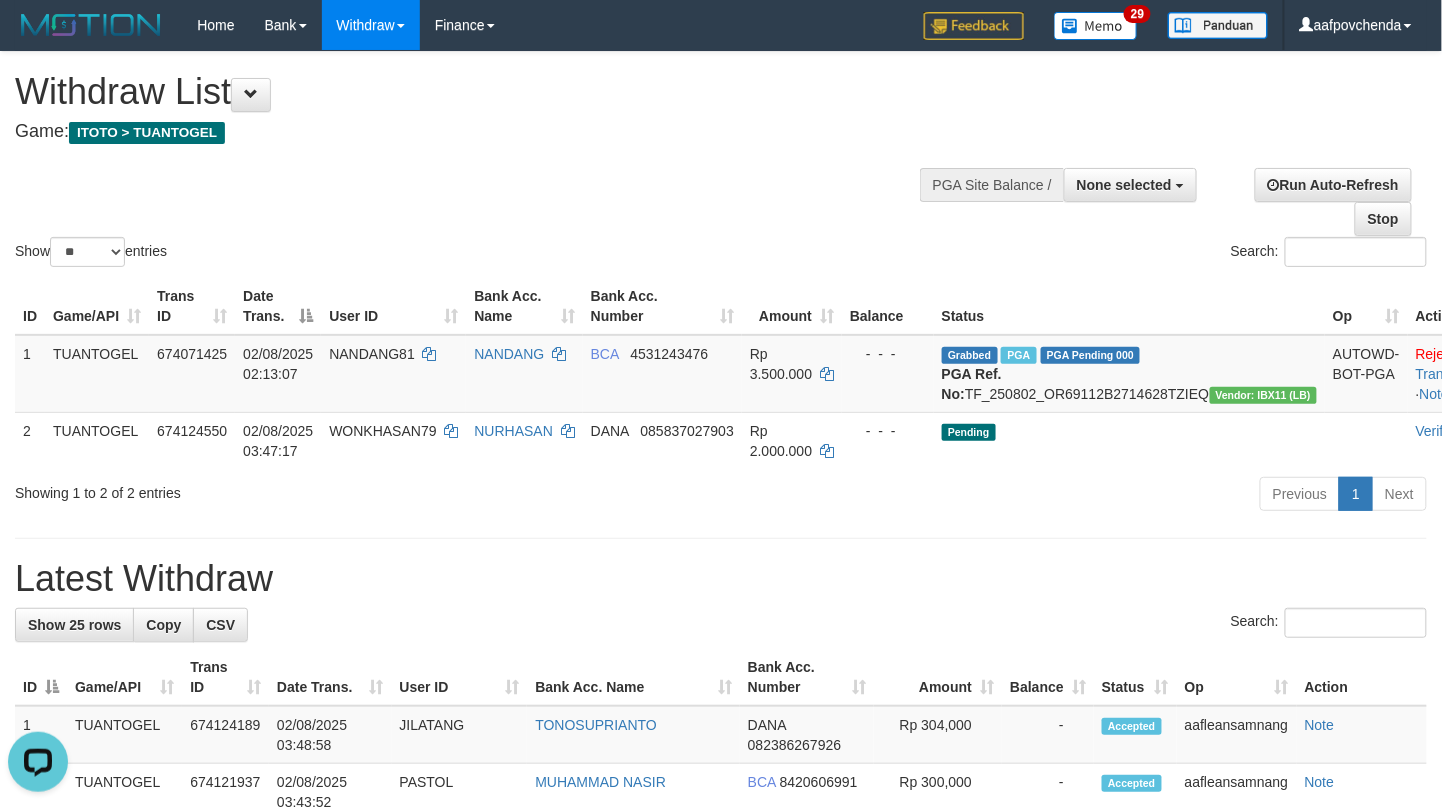 scroll, scrollTop: 0, scrollLeft: 0, axis: both 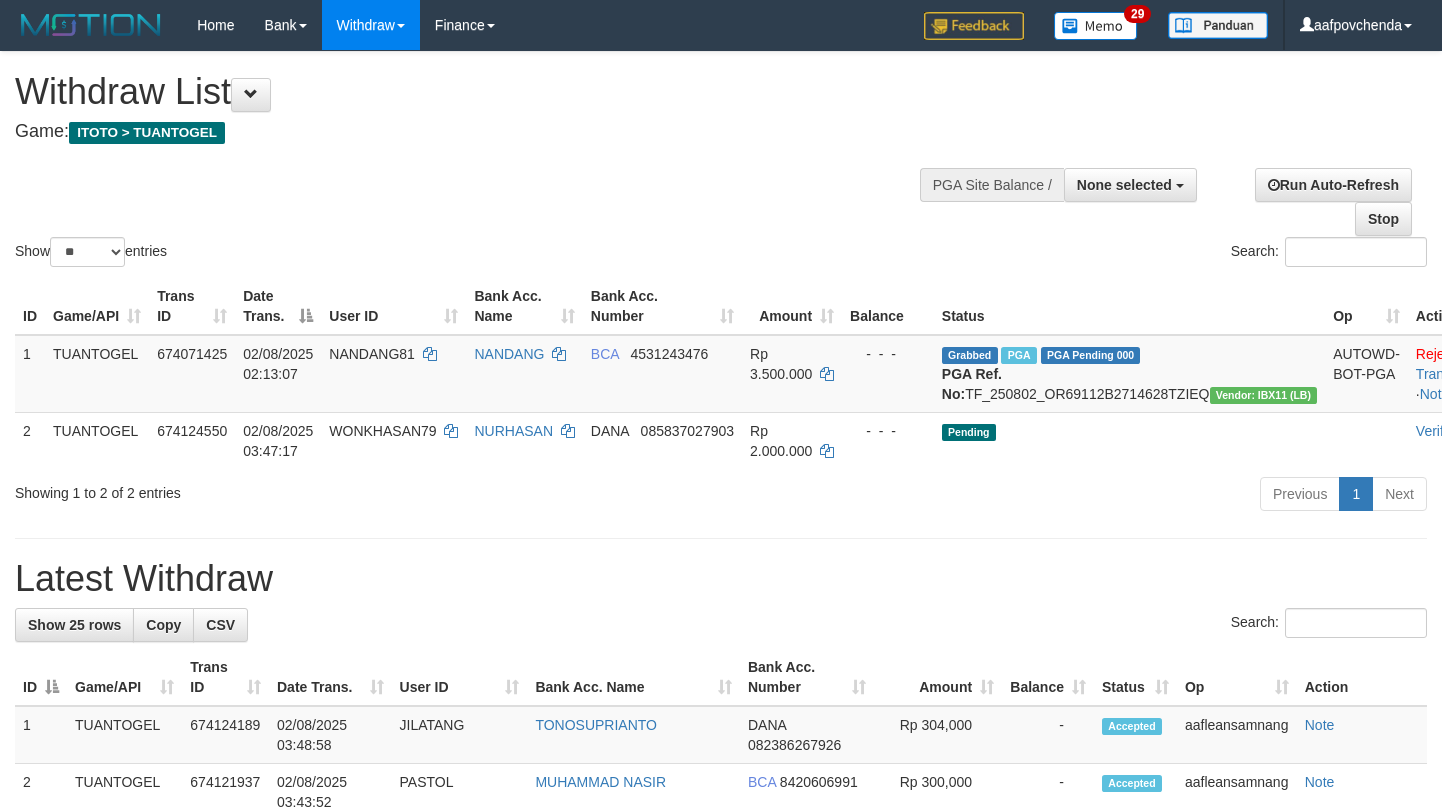 select 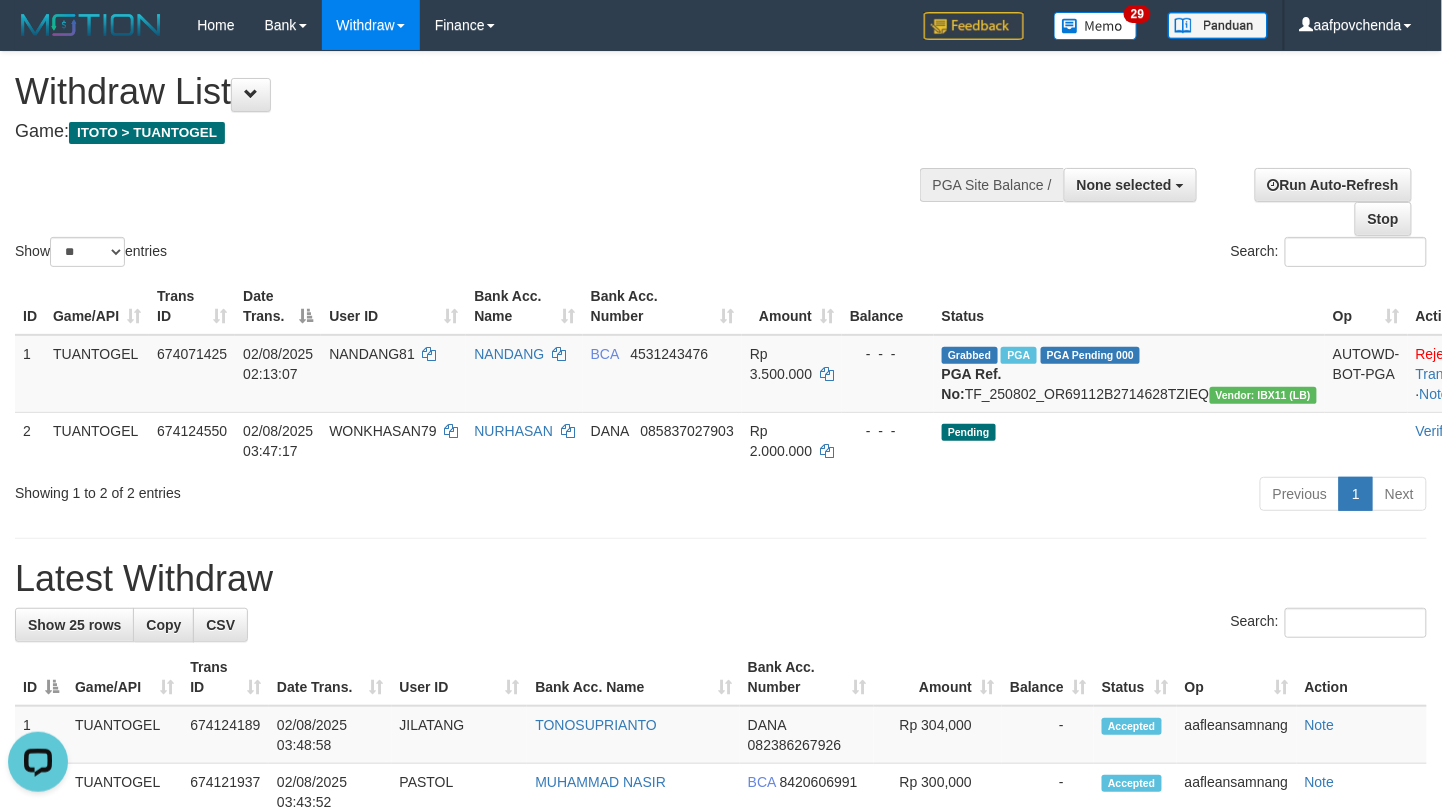 scroll, scrollTop: 0, scrollLeft: 0, axis: both 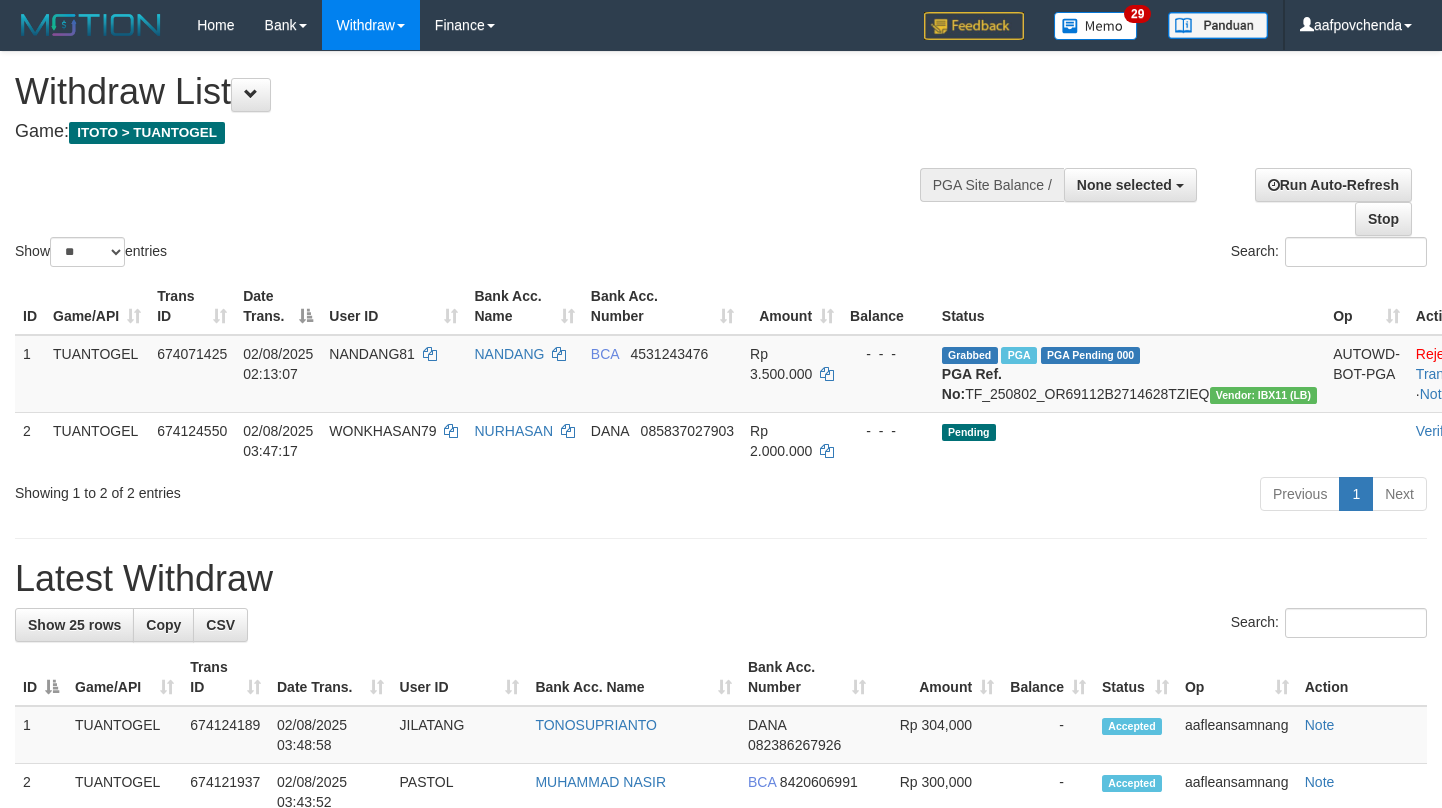 select 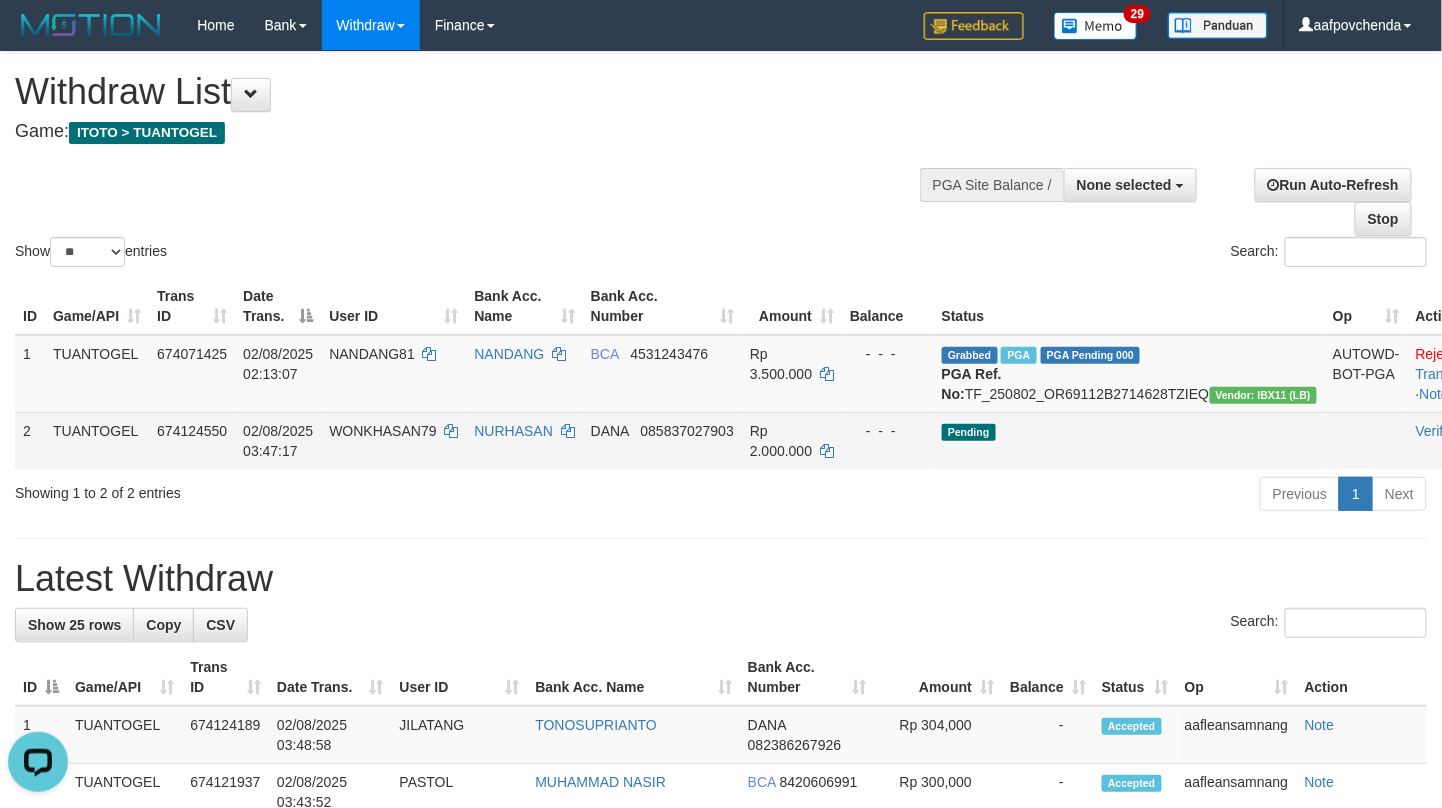 scroll, scrollTop: 0, scrollLeft: 0, axis: both 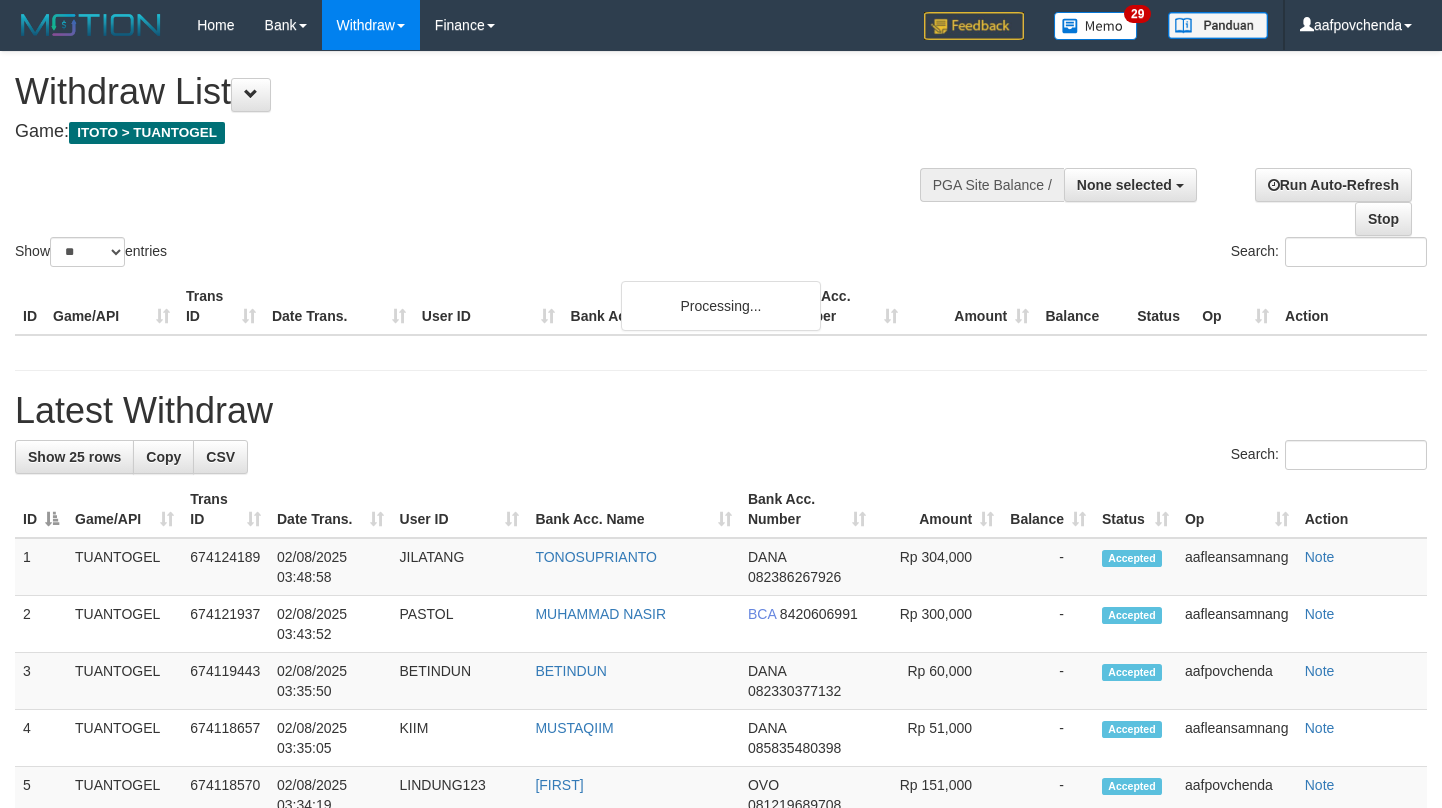 select 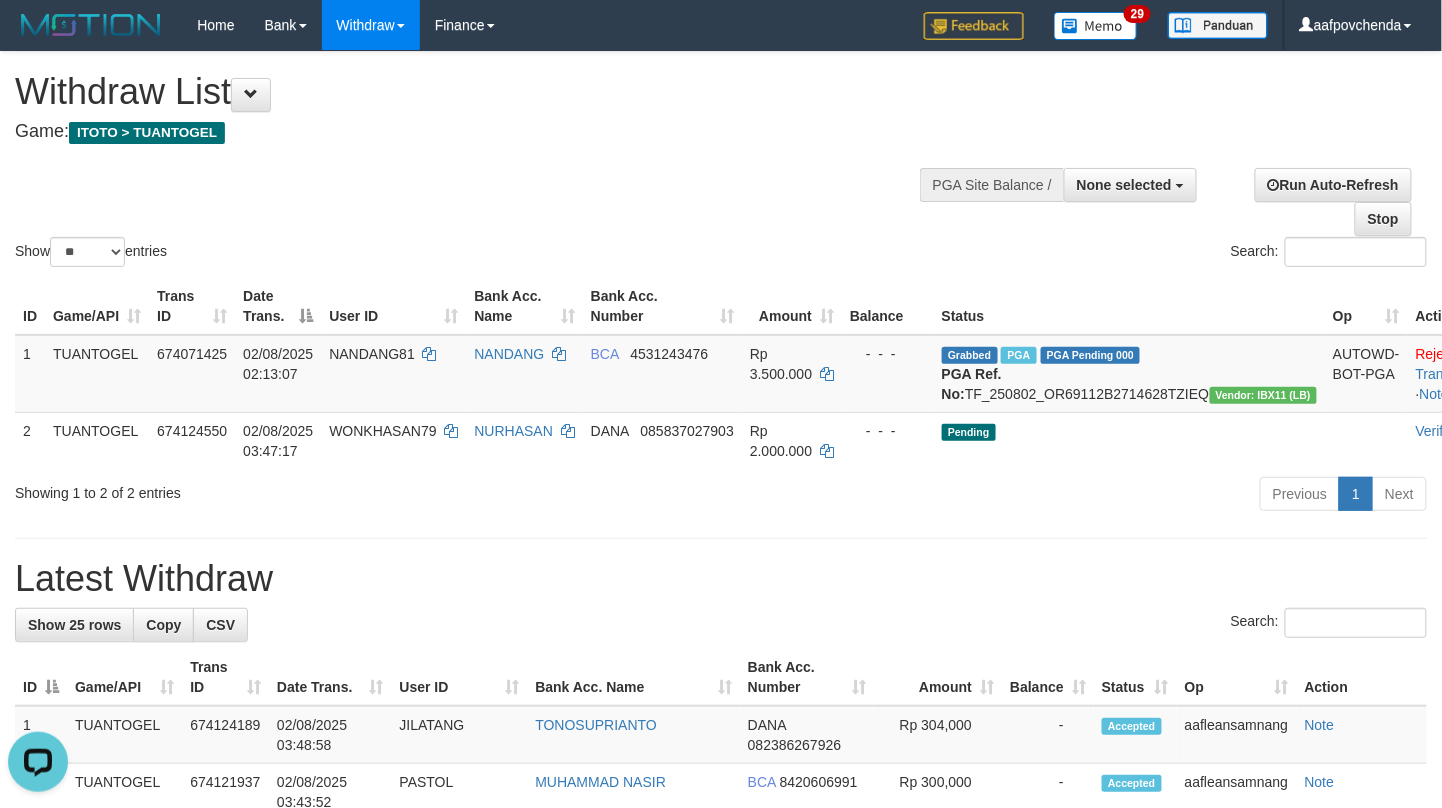 scroll, scrollTop: 0, scrollLeft: 0, axis: both 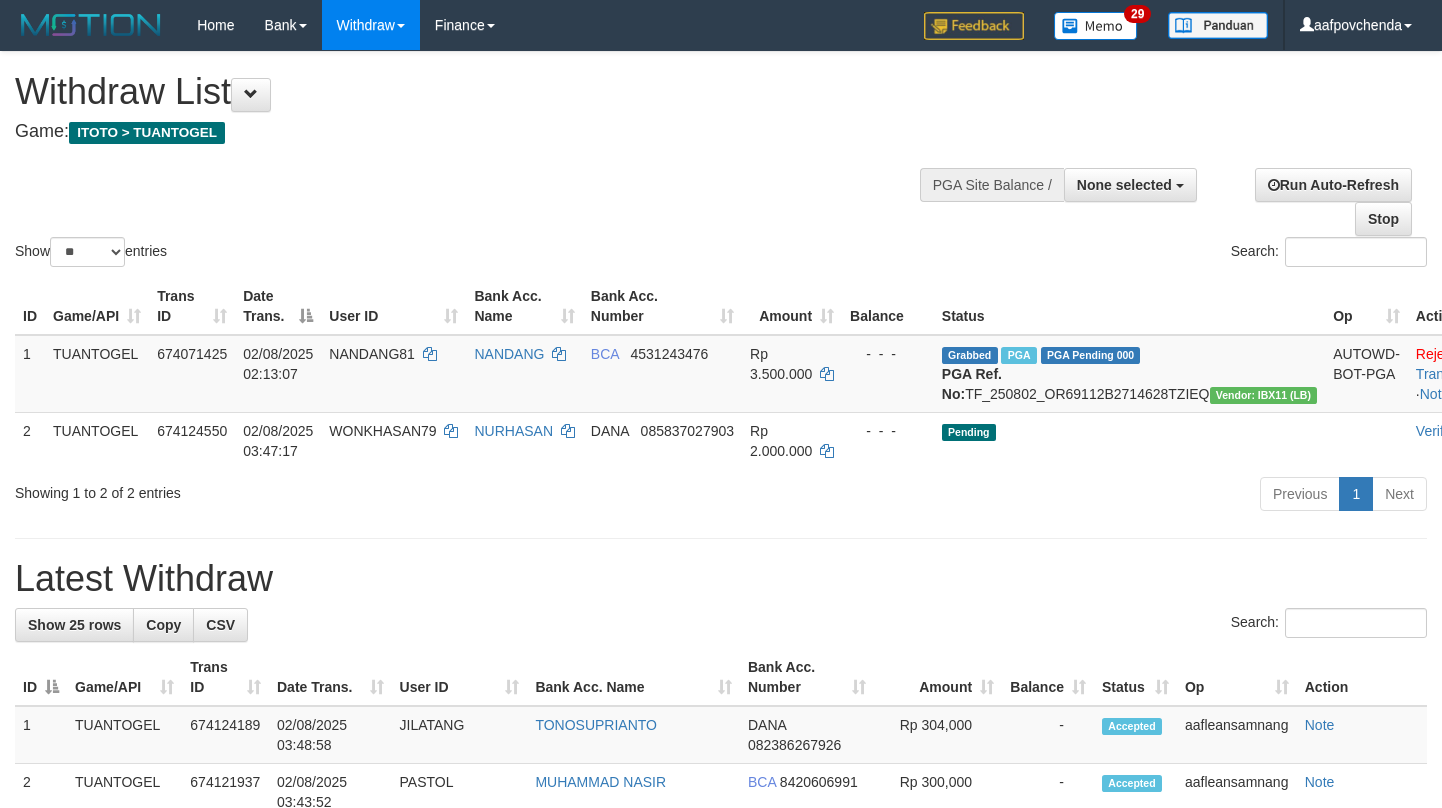 select 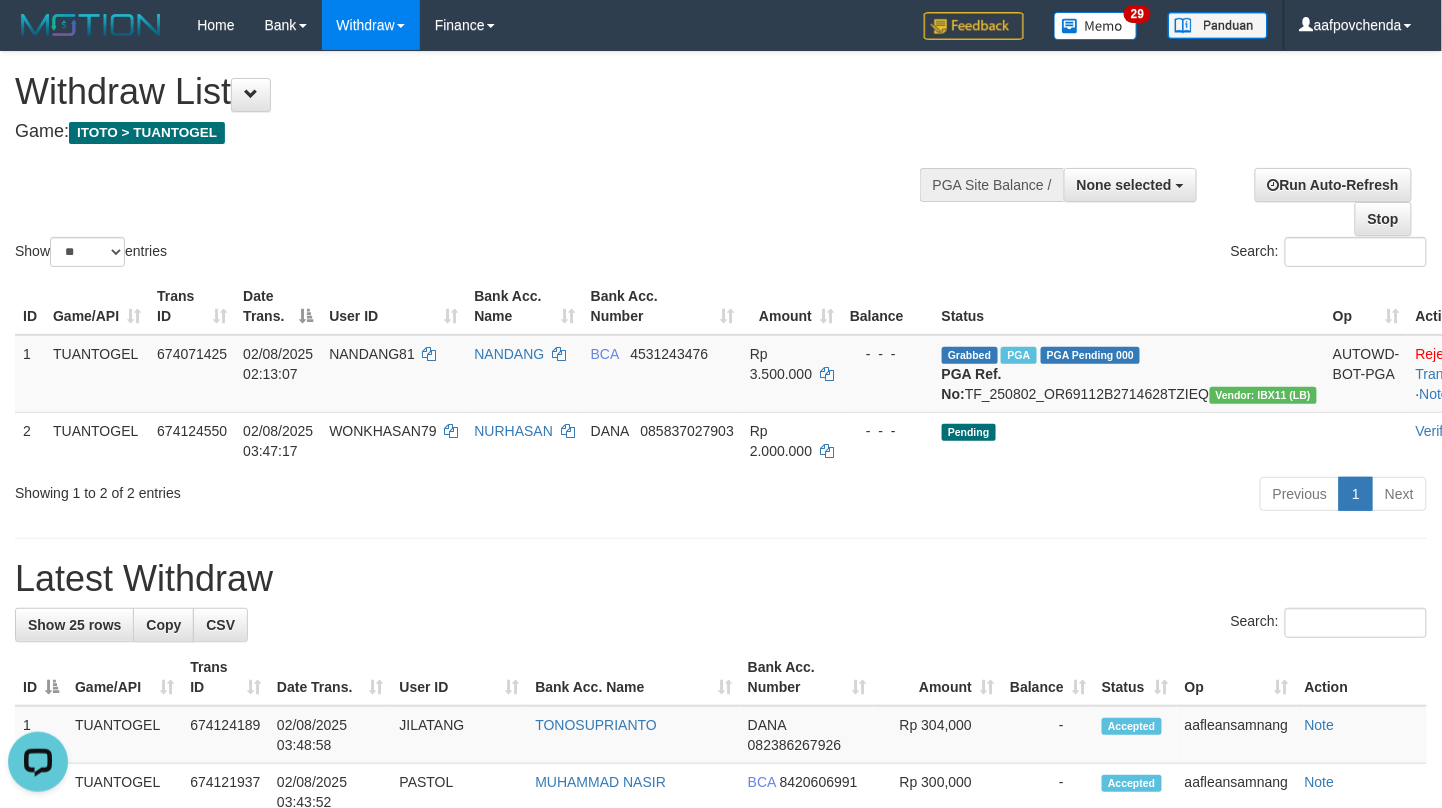 scroll, scrollTop: 0, scrollLeft: 0, axis: both 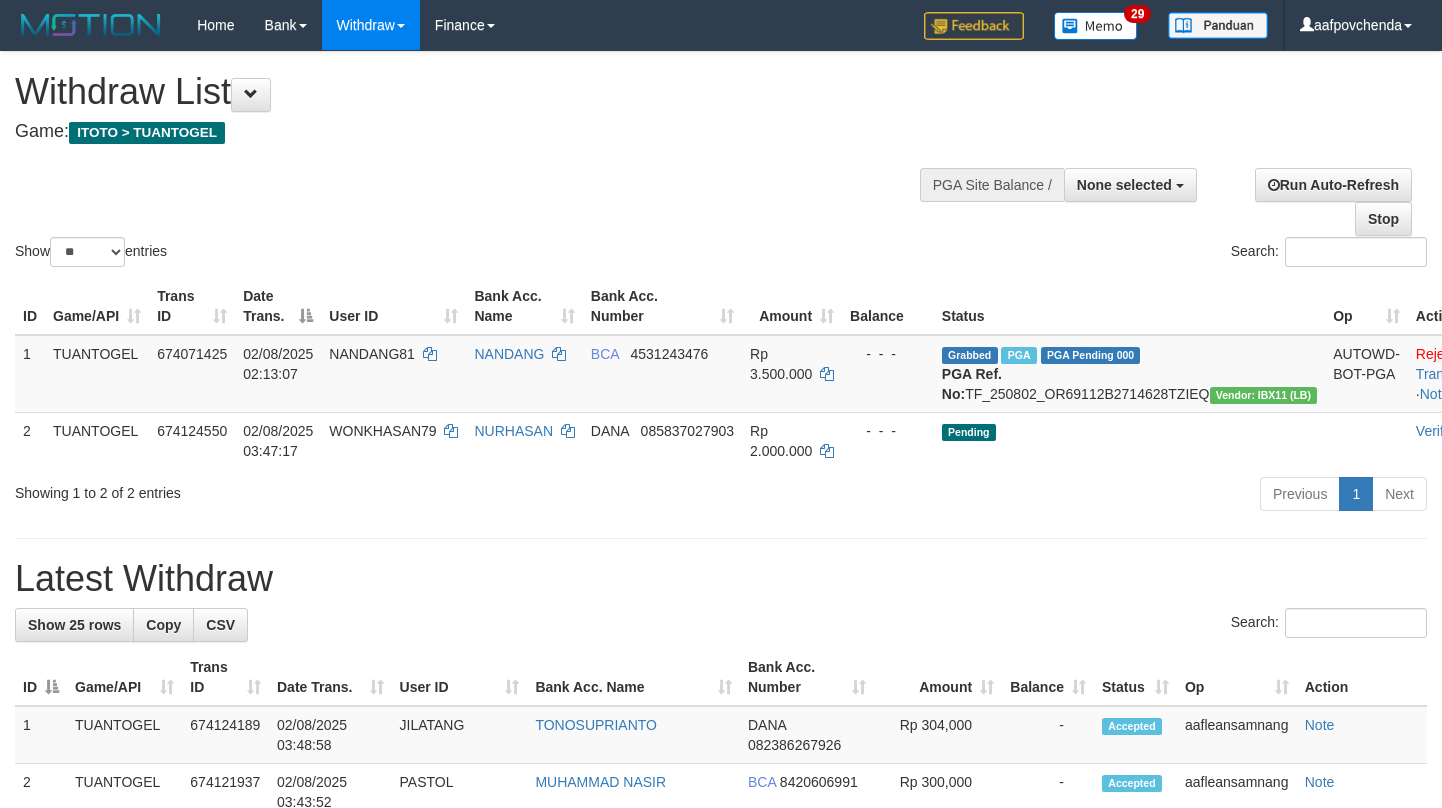select 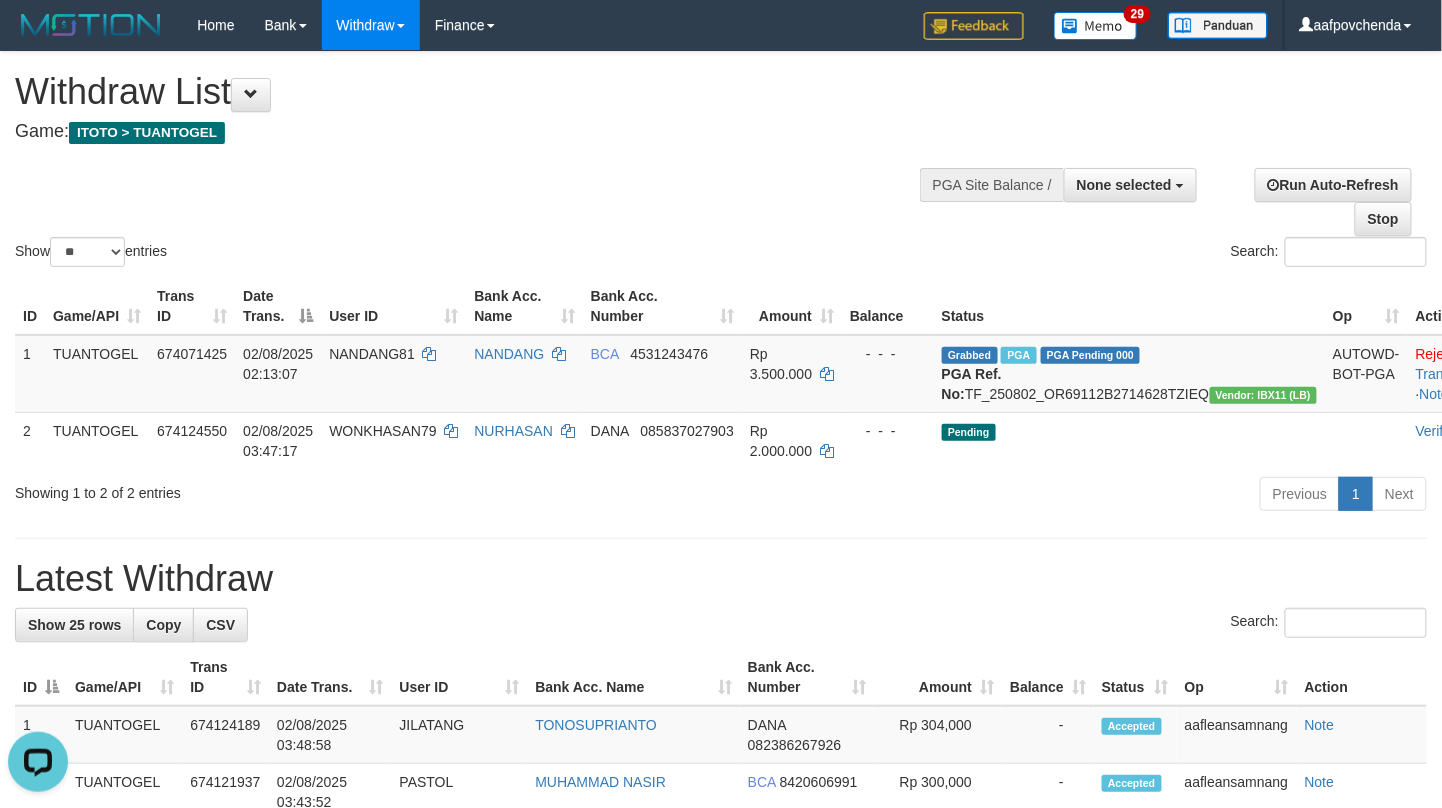 scroll, scrollTop: 0, scrollLeft: 0, axis: both 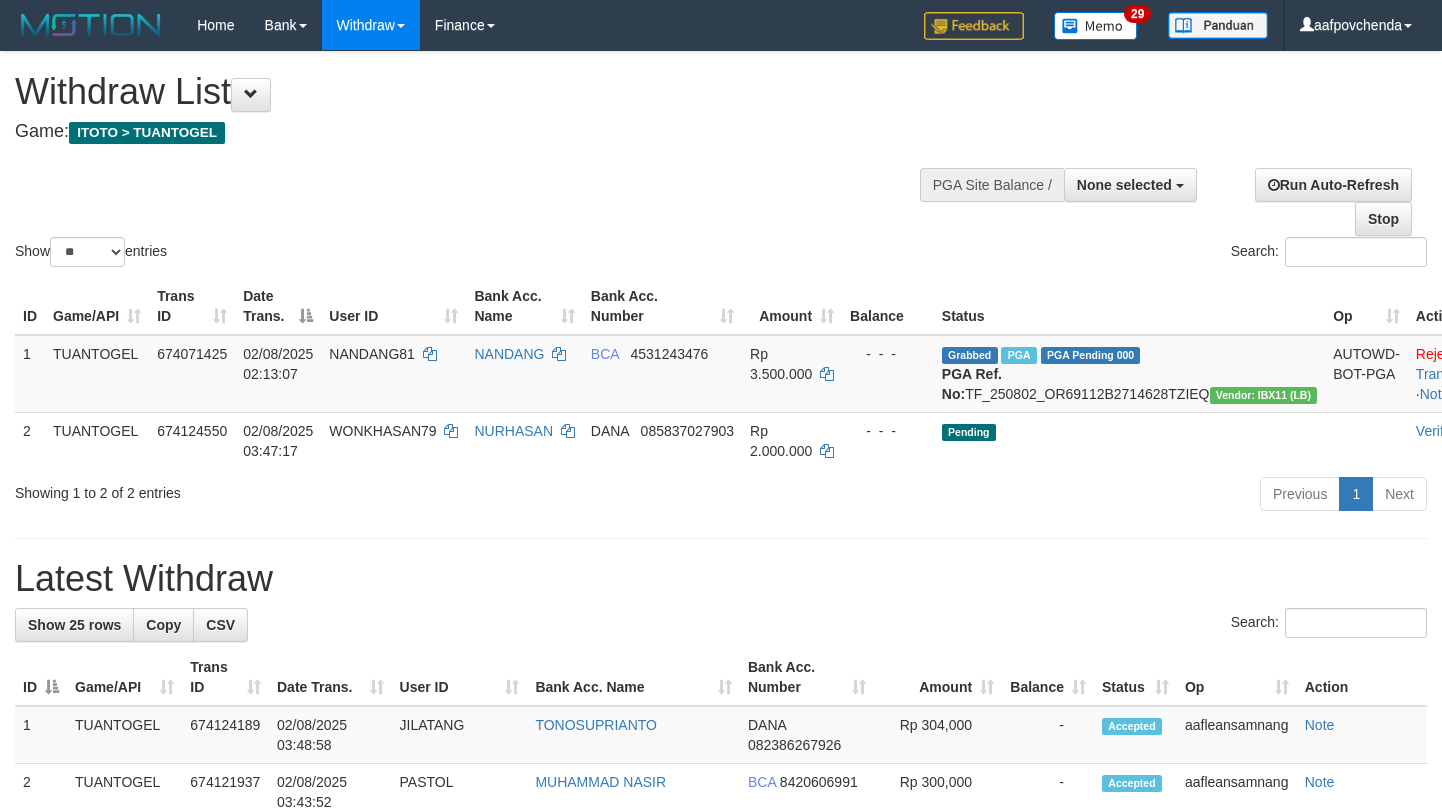 select 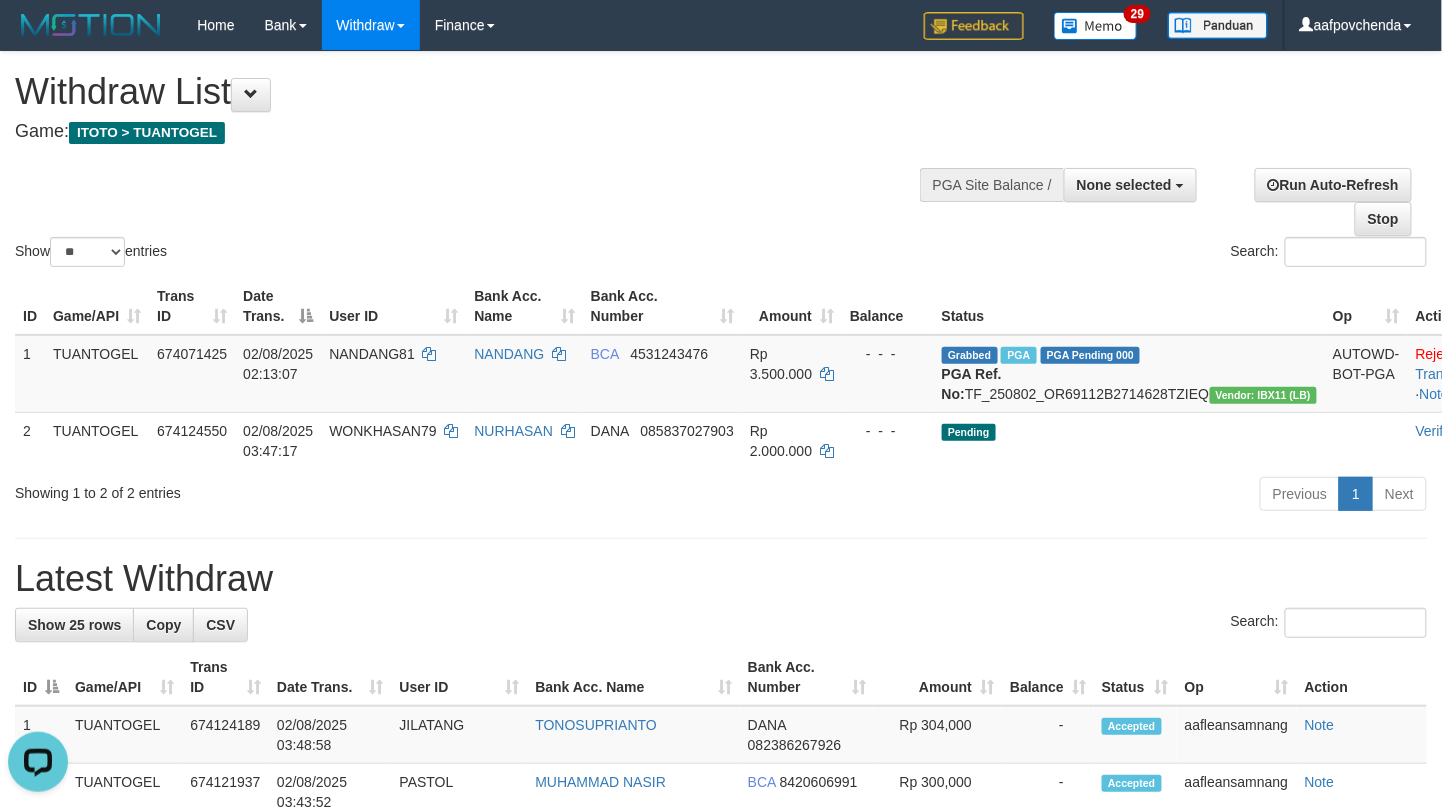 scroll, scrollTop: 0, scrollLeft: 0, axis: both 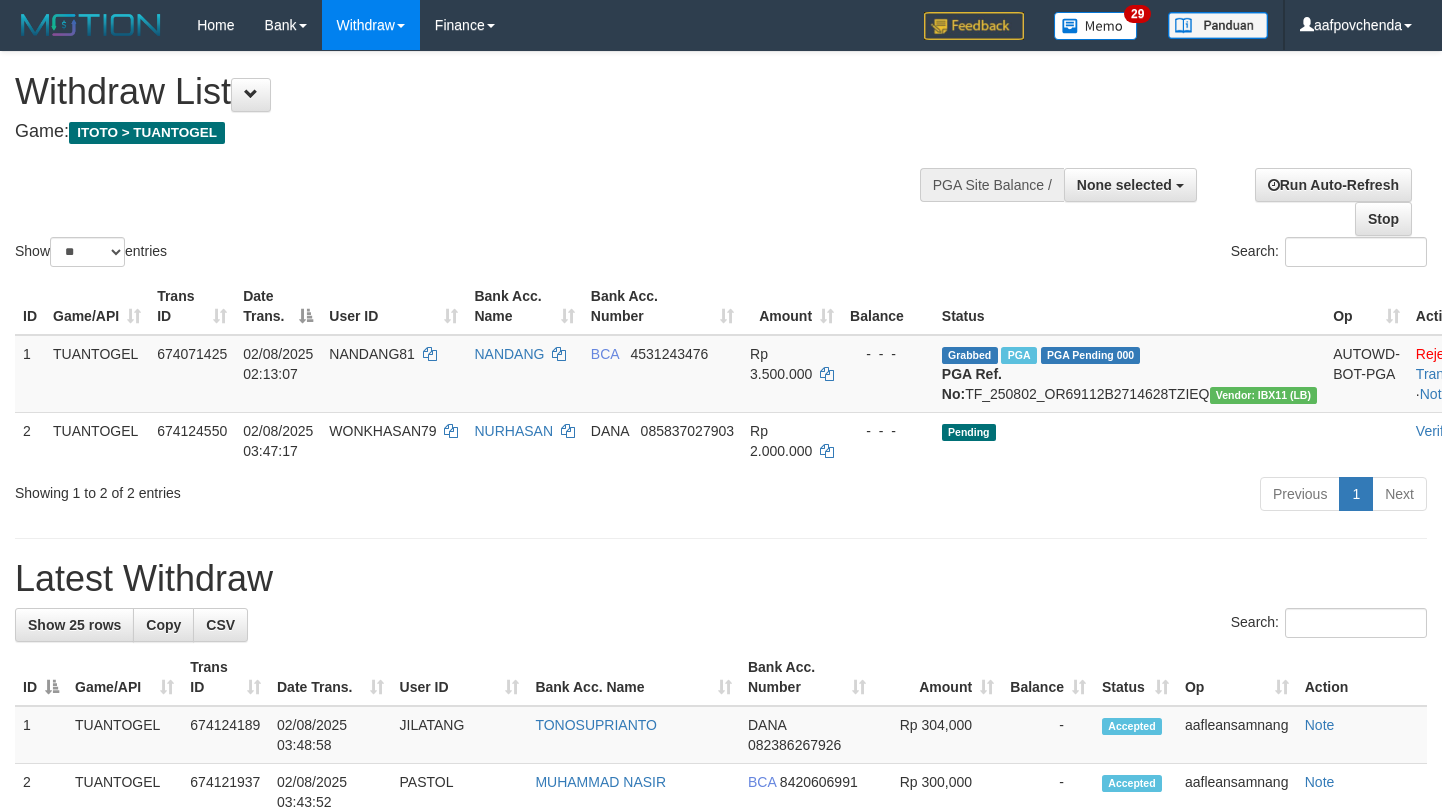 select 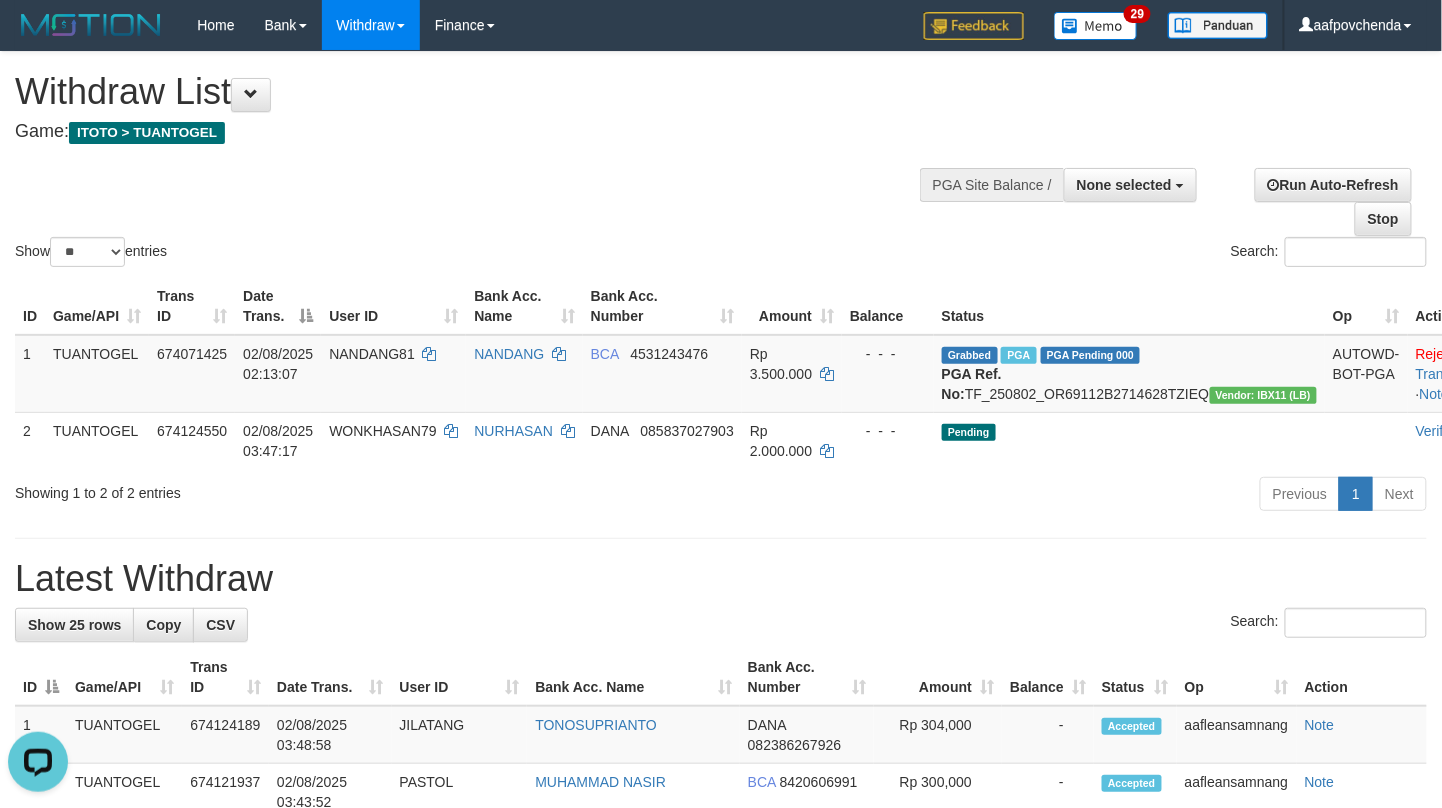 scroll, scrollTop: 0, scrollLeft: 0, axis: both 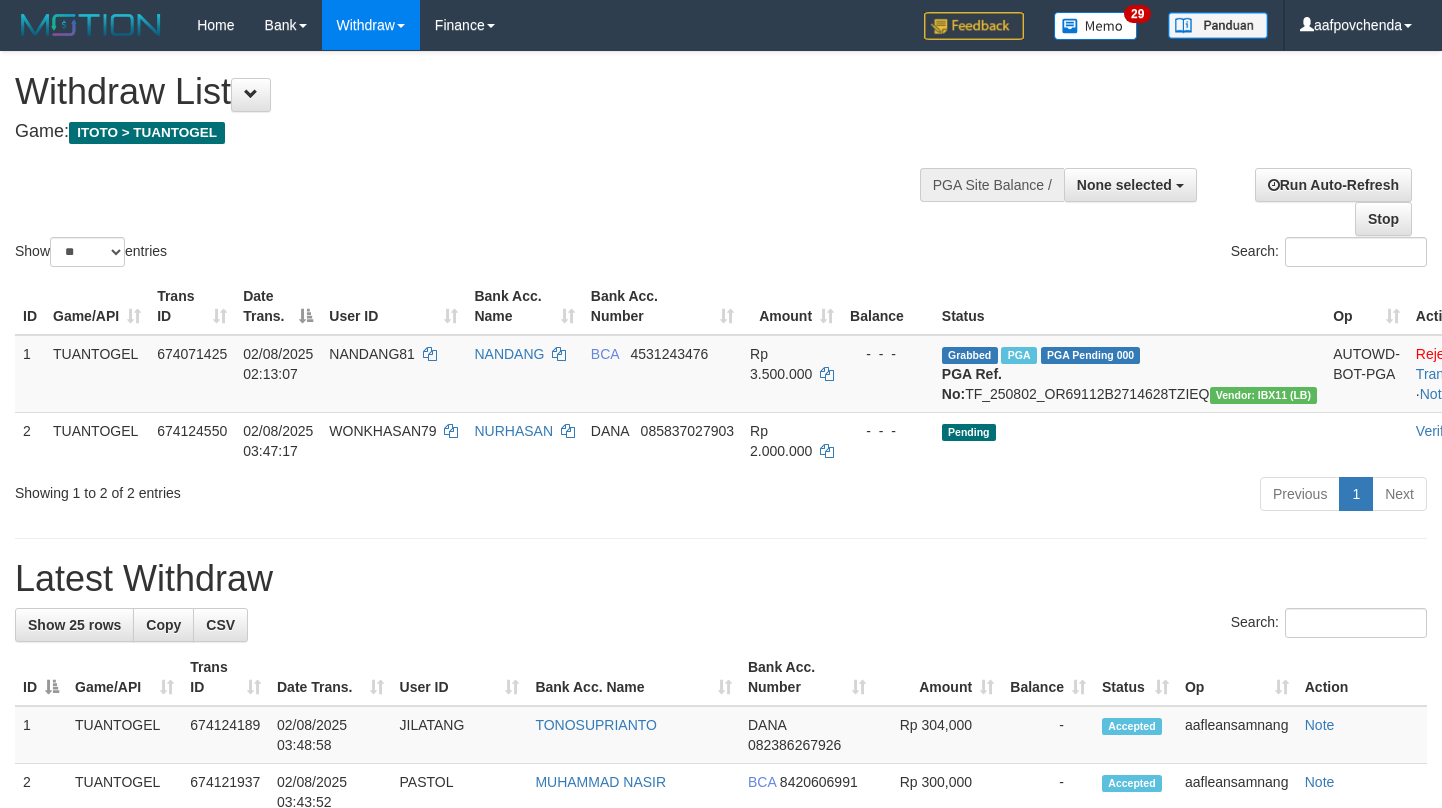 select 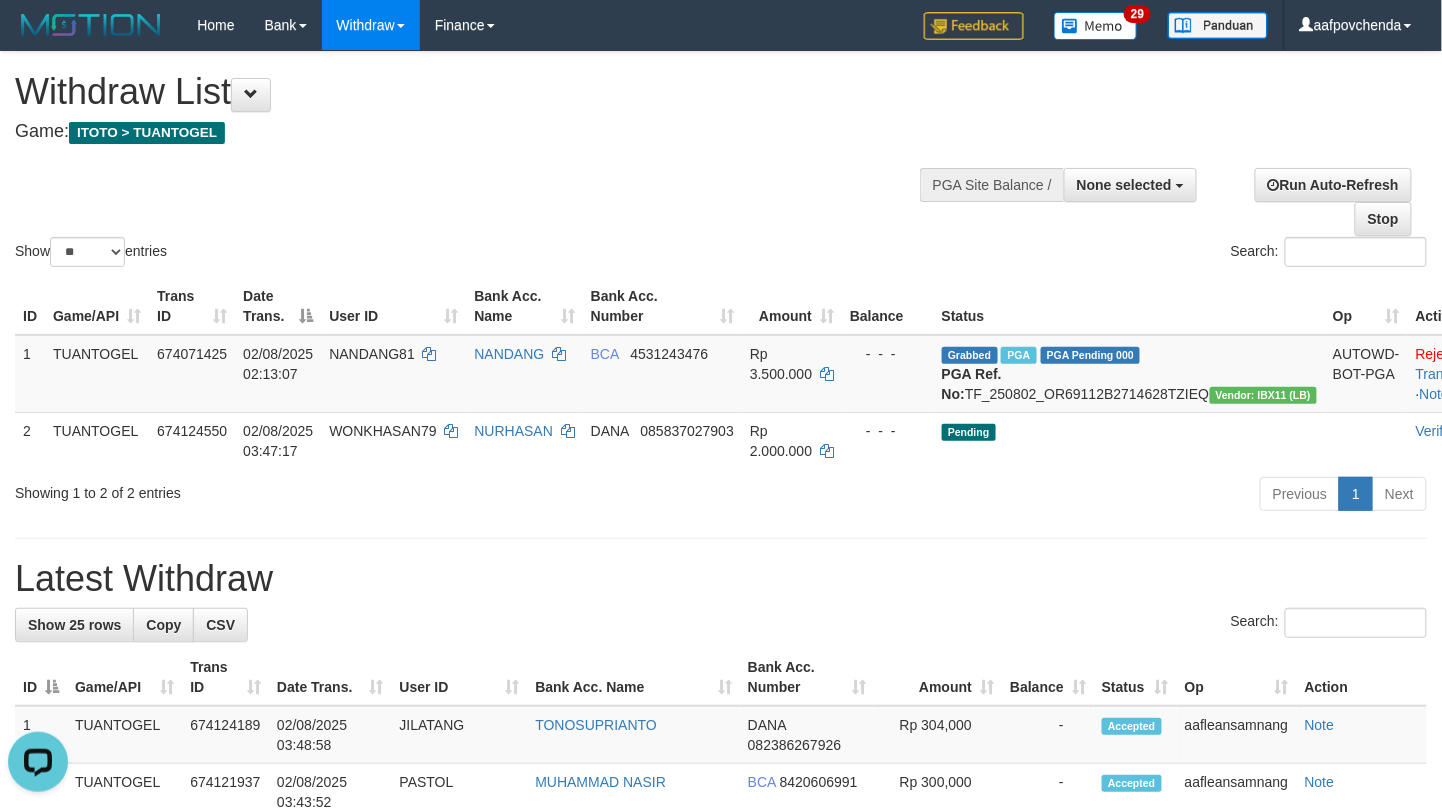 scroll, scrollTop: 0, scrollLeft: 0, axis: both 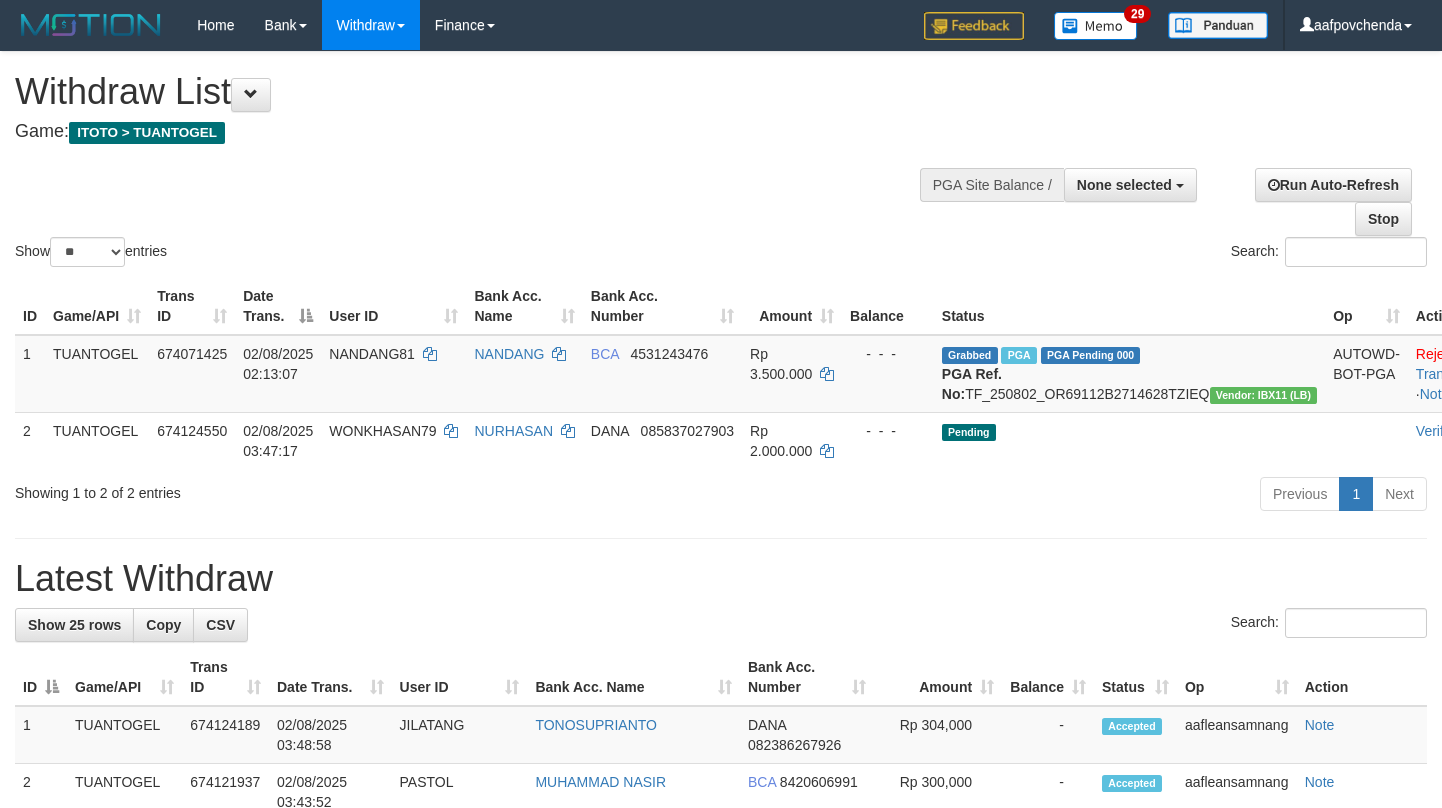 select 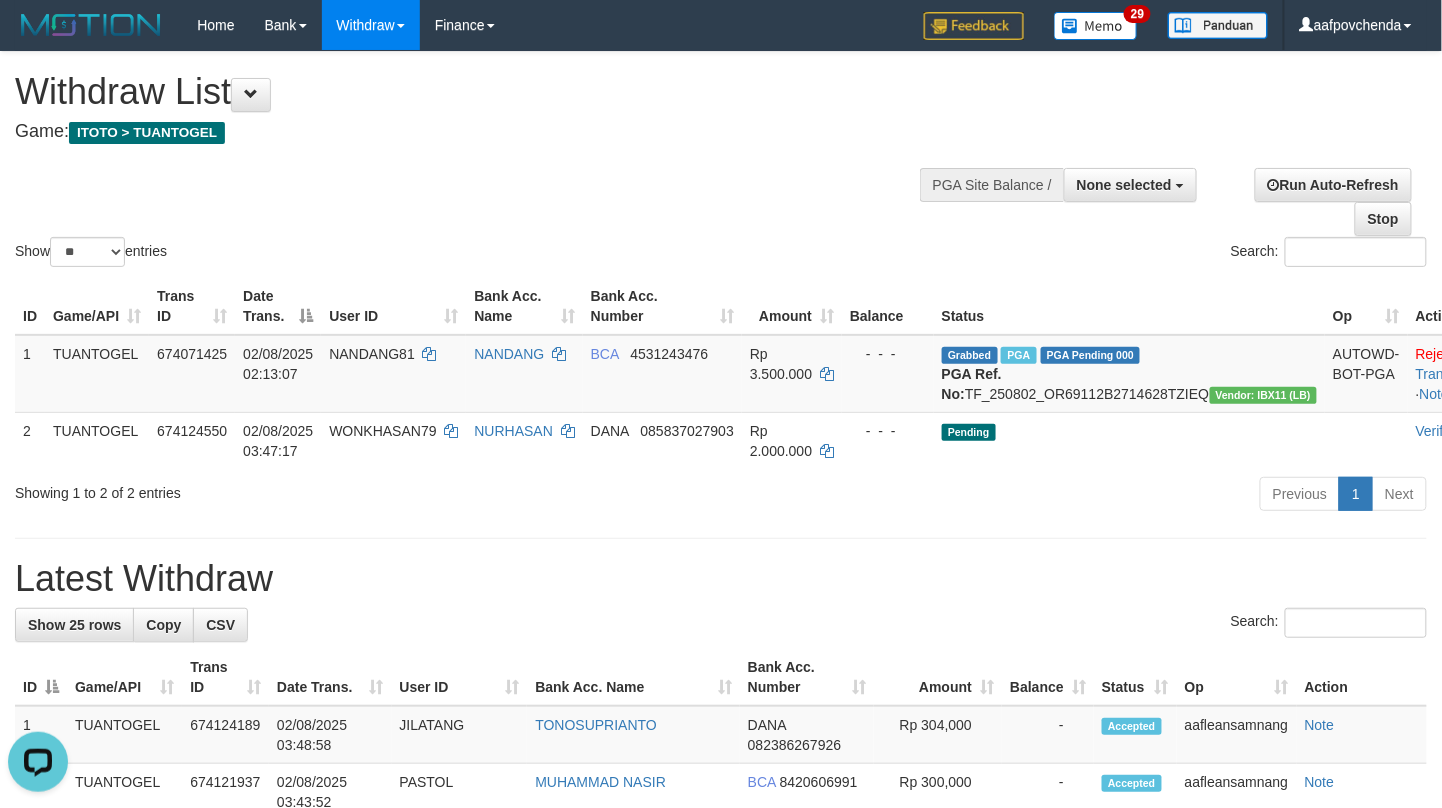 scroll, scrollTop: 0, scrollLeft: 0, axis: both 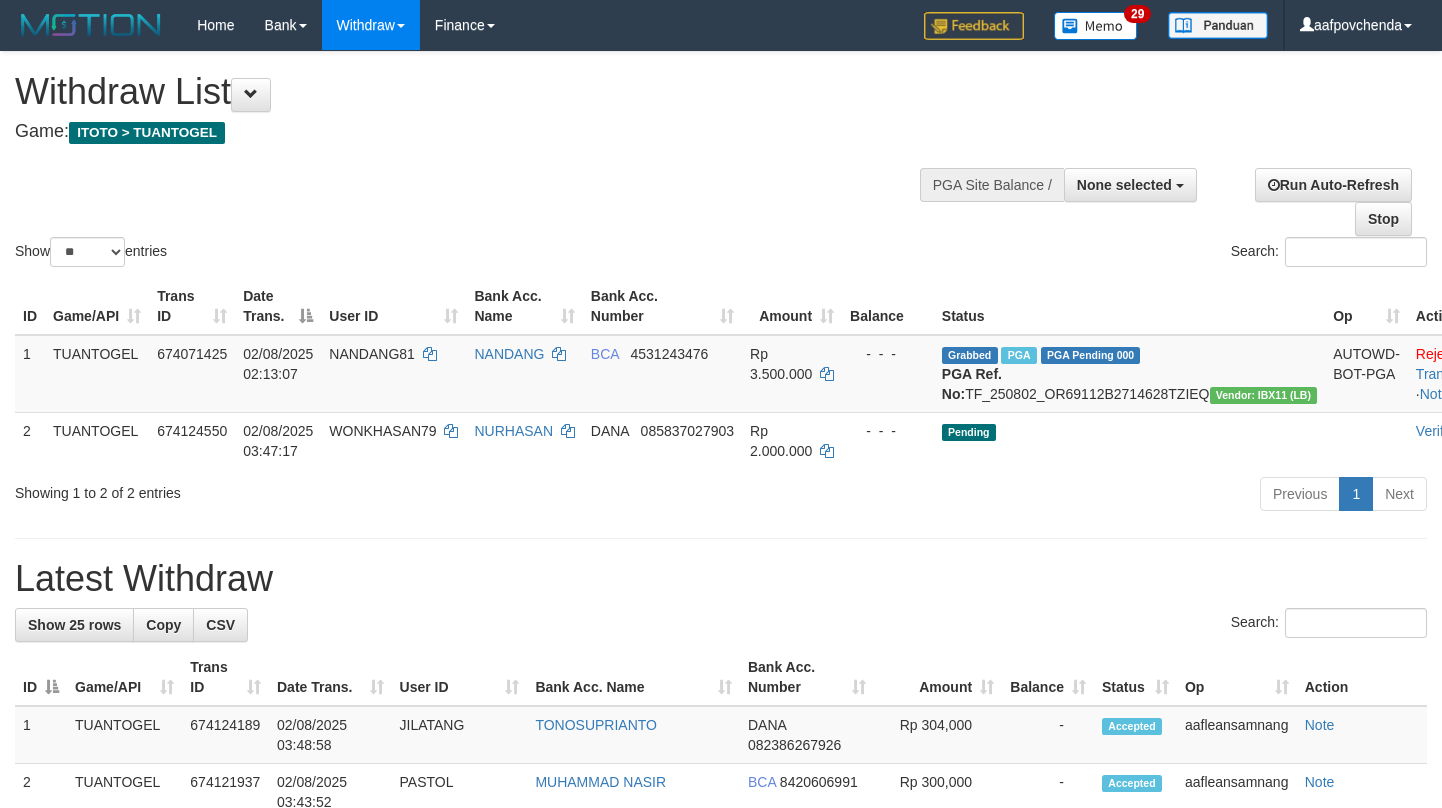select 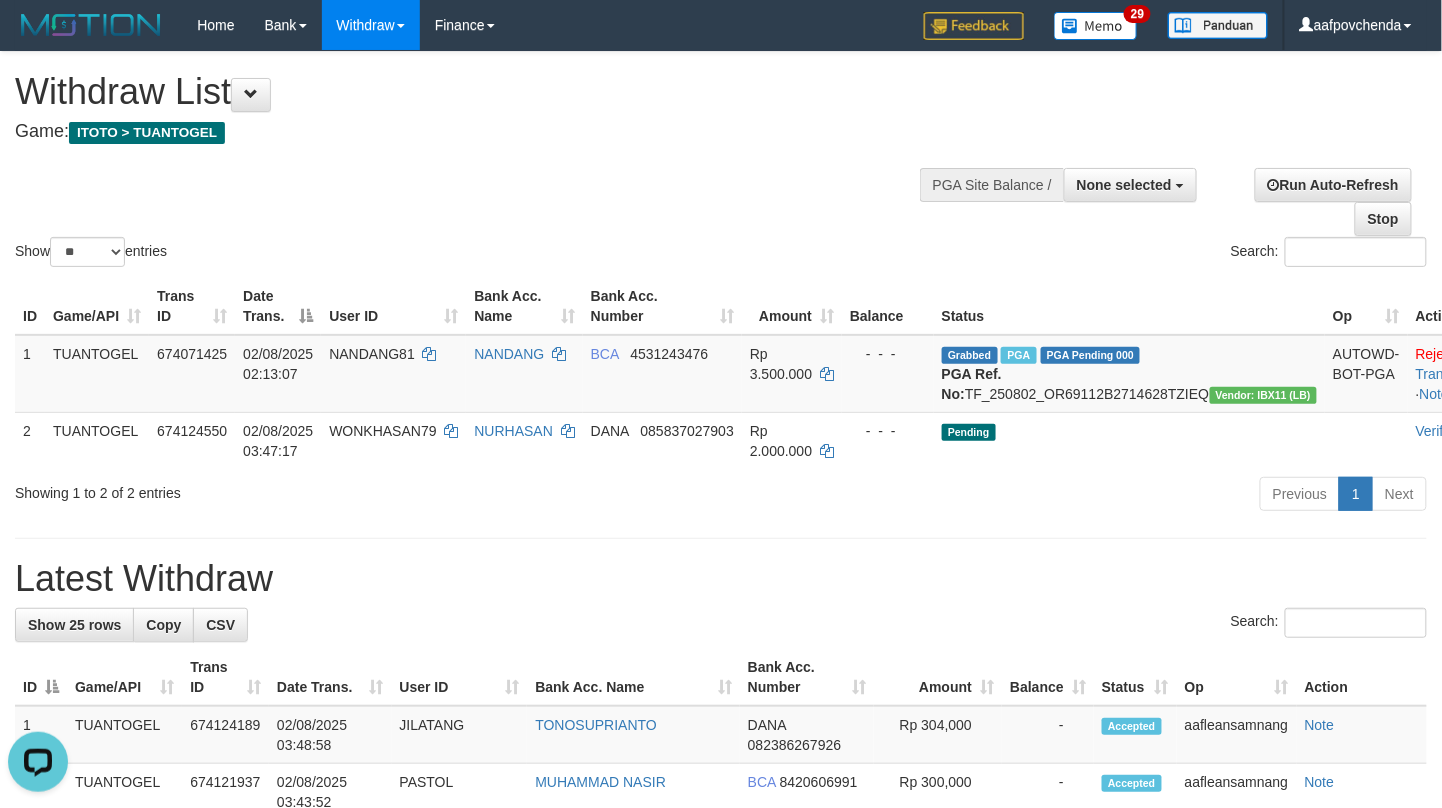 scroll, scrollTop: 0, scrollLeft: 0, axis: both 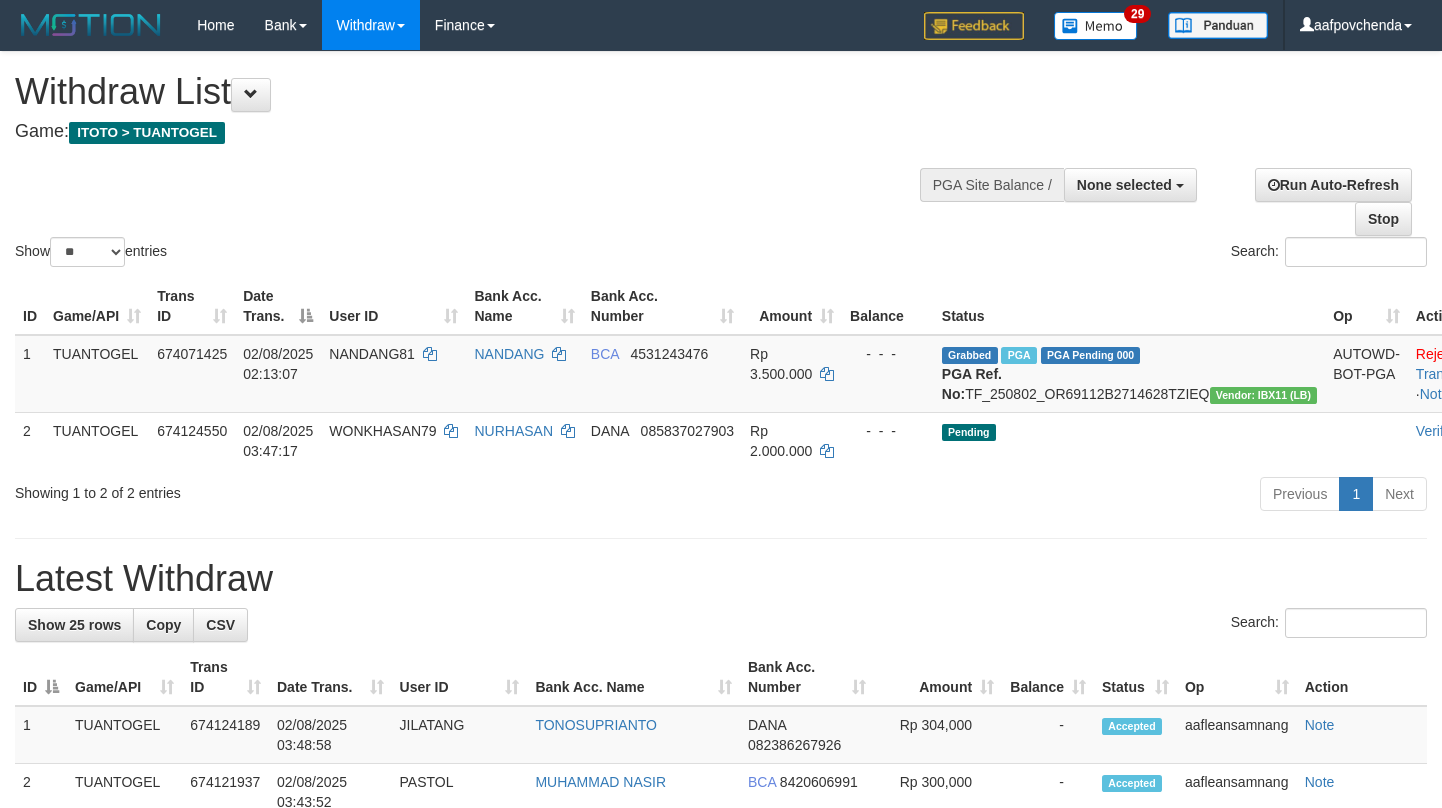 select 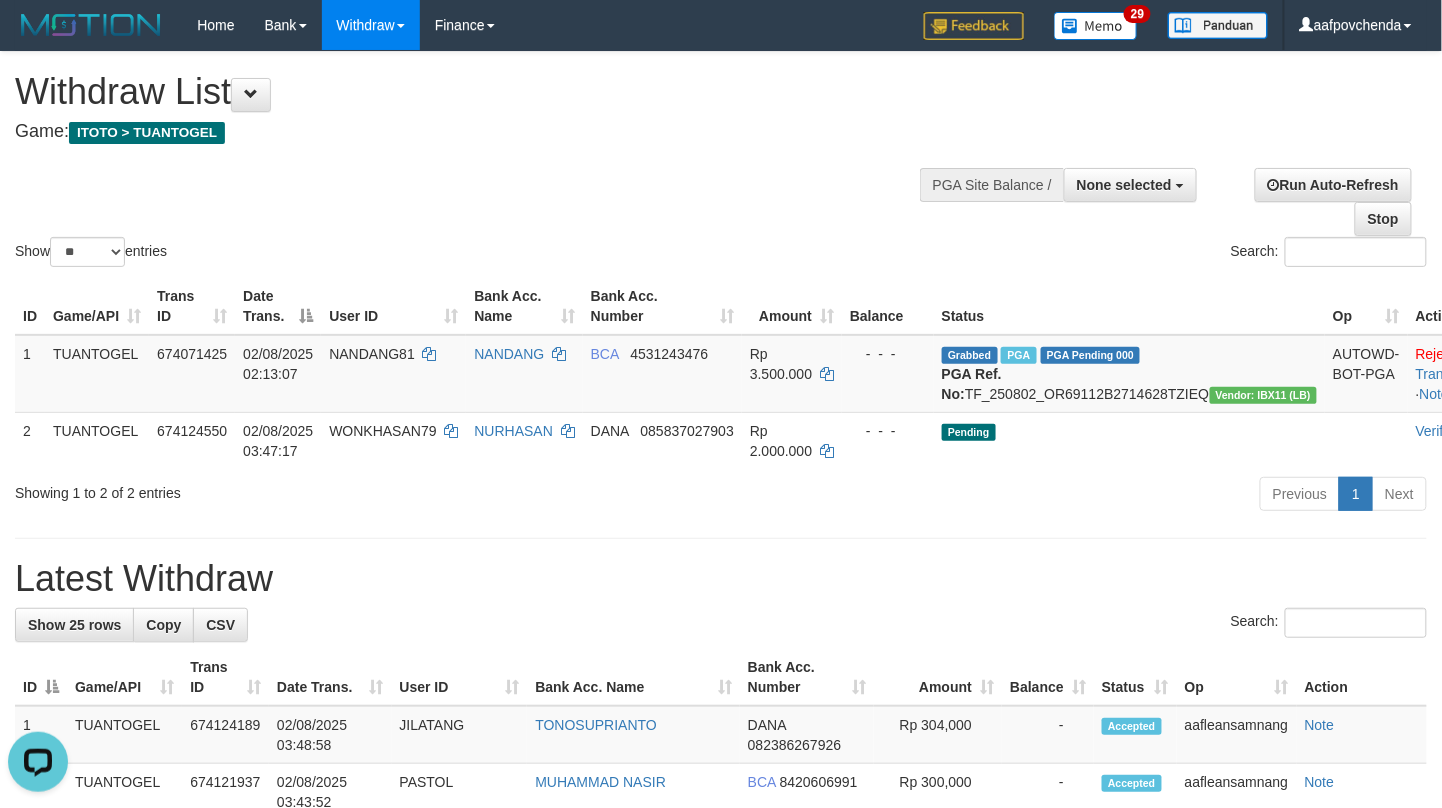 scroll, scrollTop: 0, scrollLeft: 0, axis: both 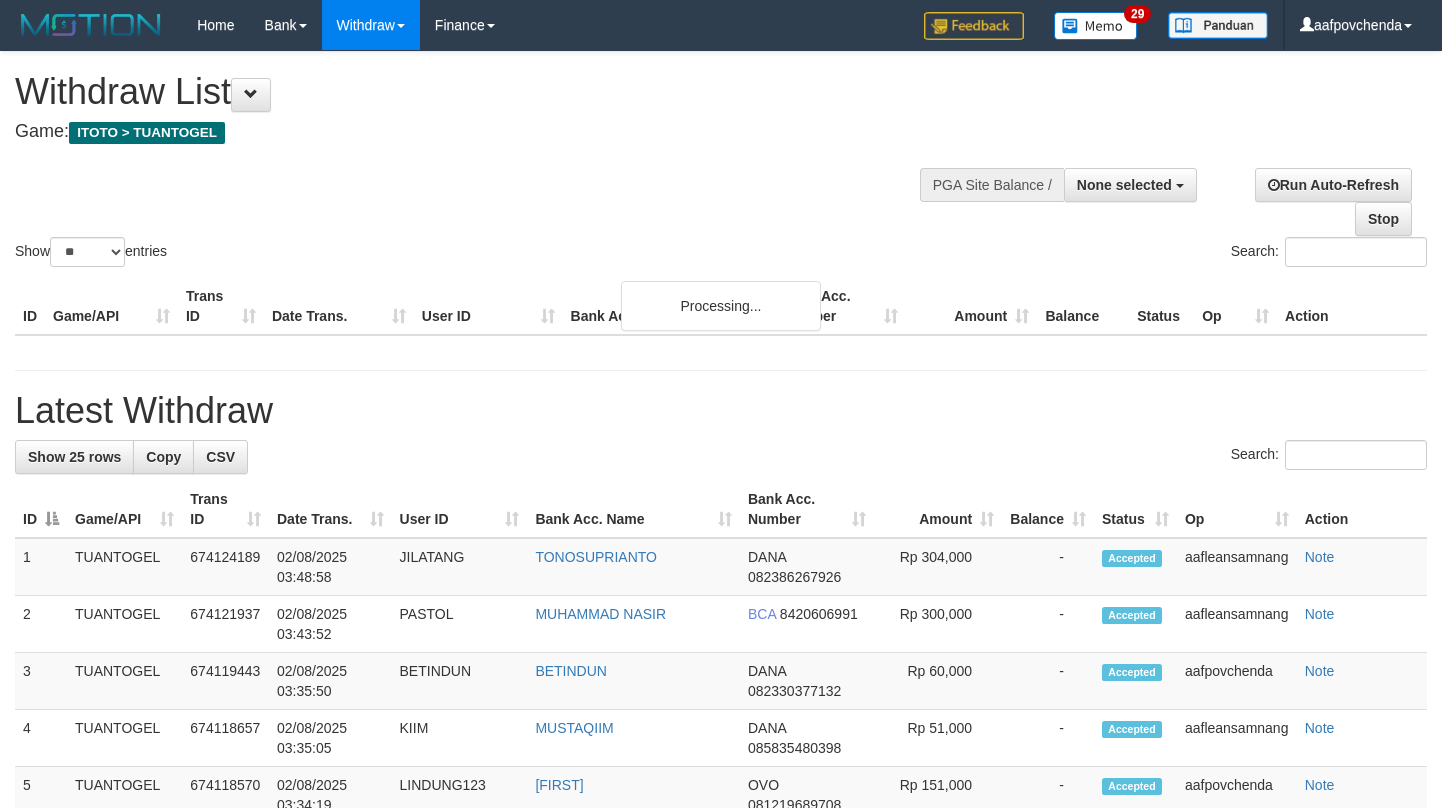 select 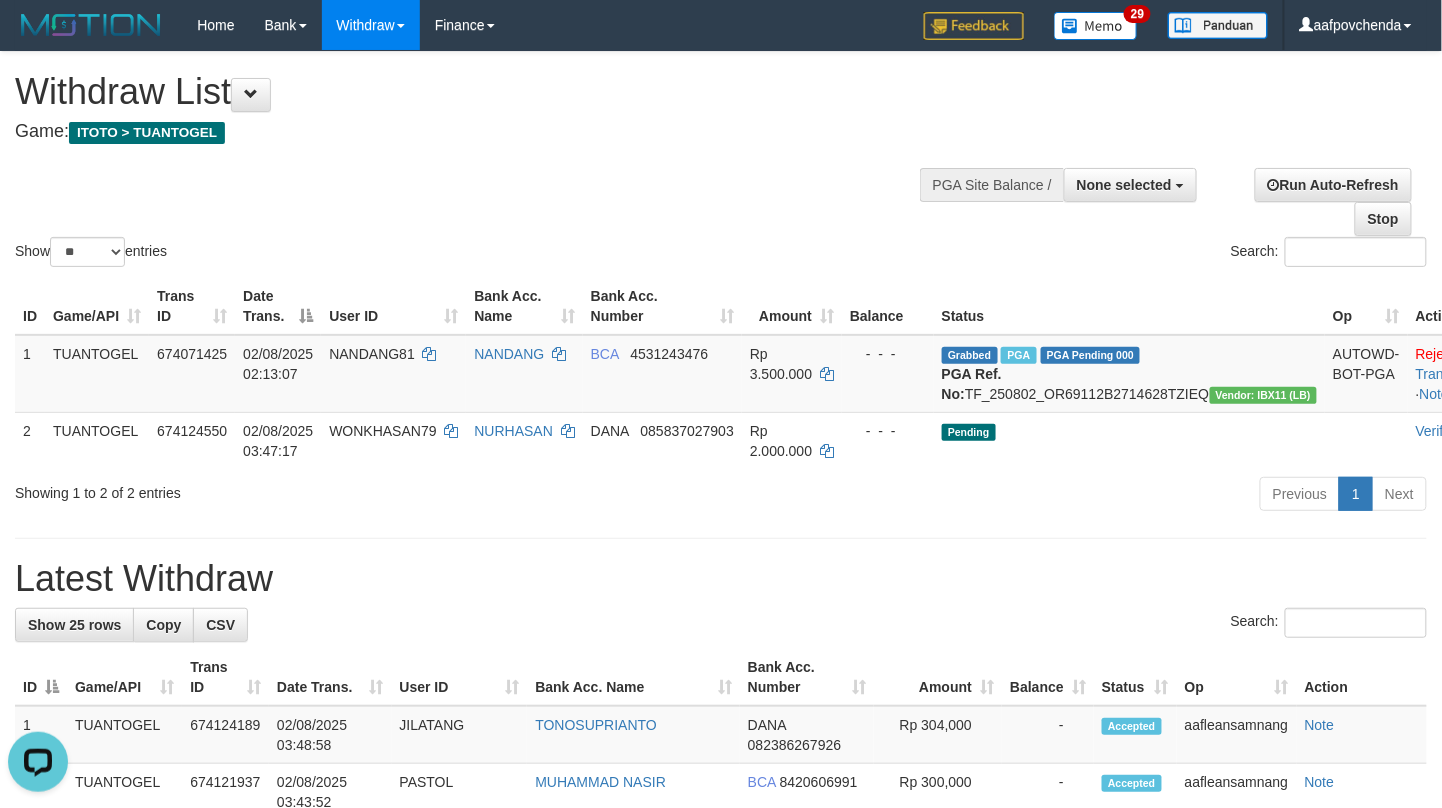 scroll, scrollTop: 0, scrollLeft: 0, axis: both 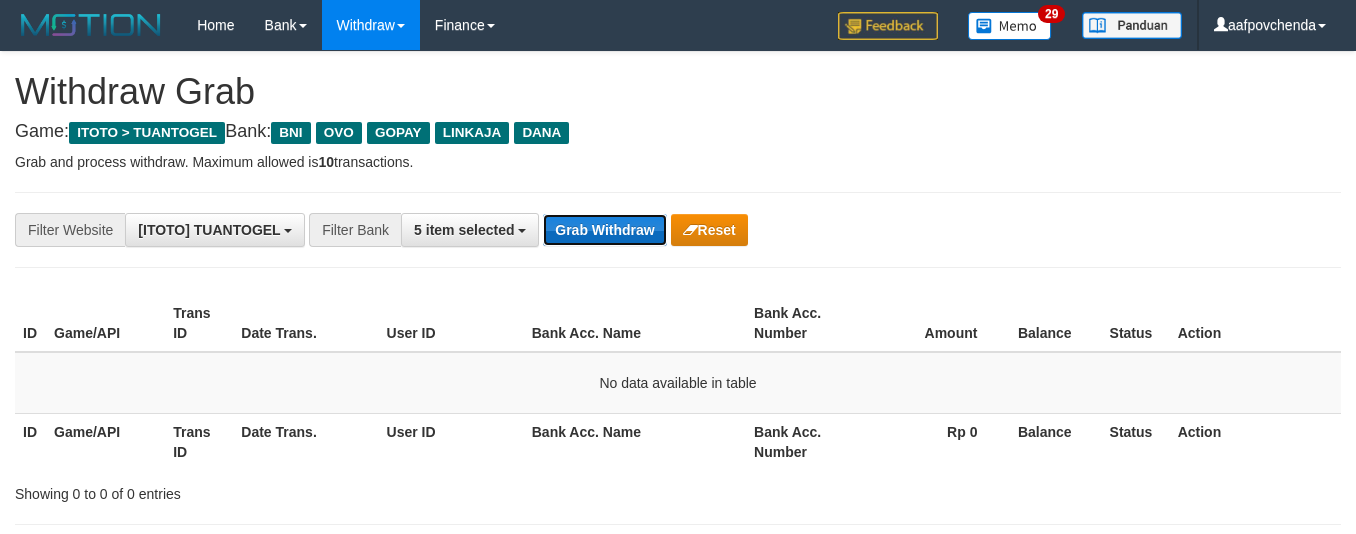 drag, startPoint x: 0, startPoint y: 0, endPoint x: 622, endPoint y: 230, distance: 663.1621 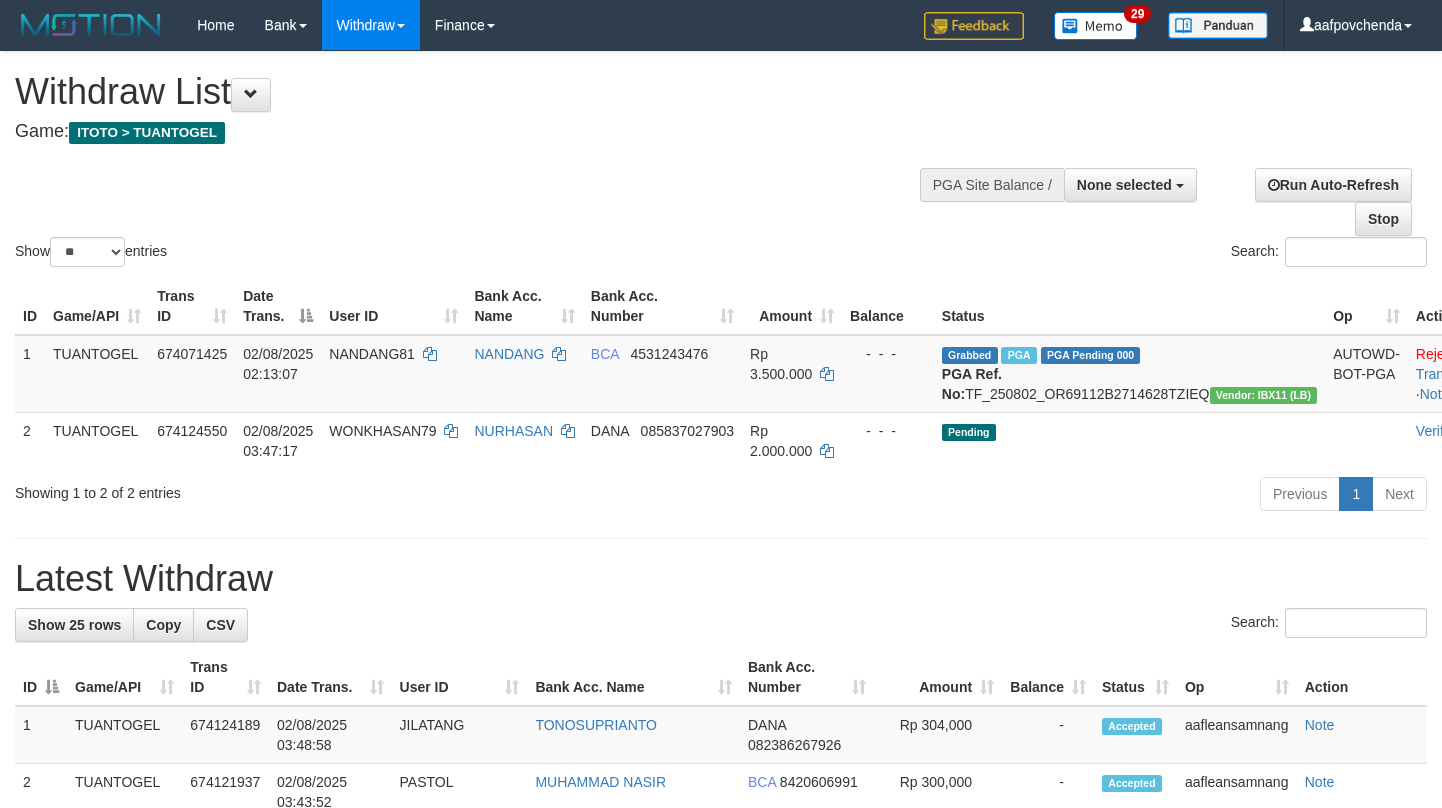 select 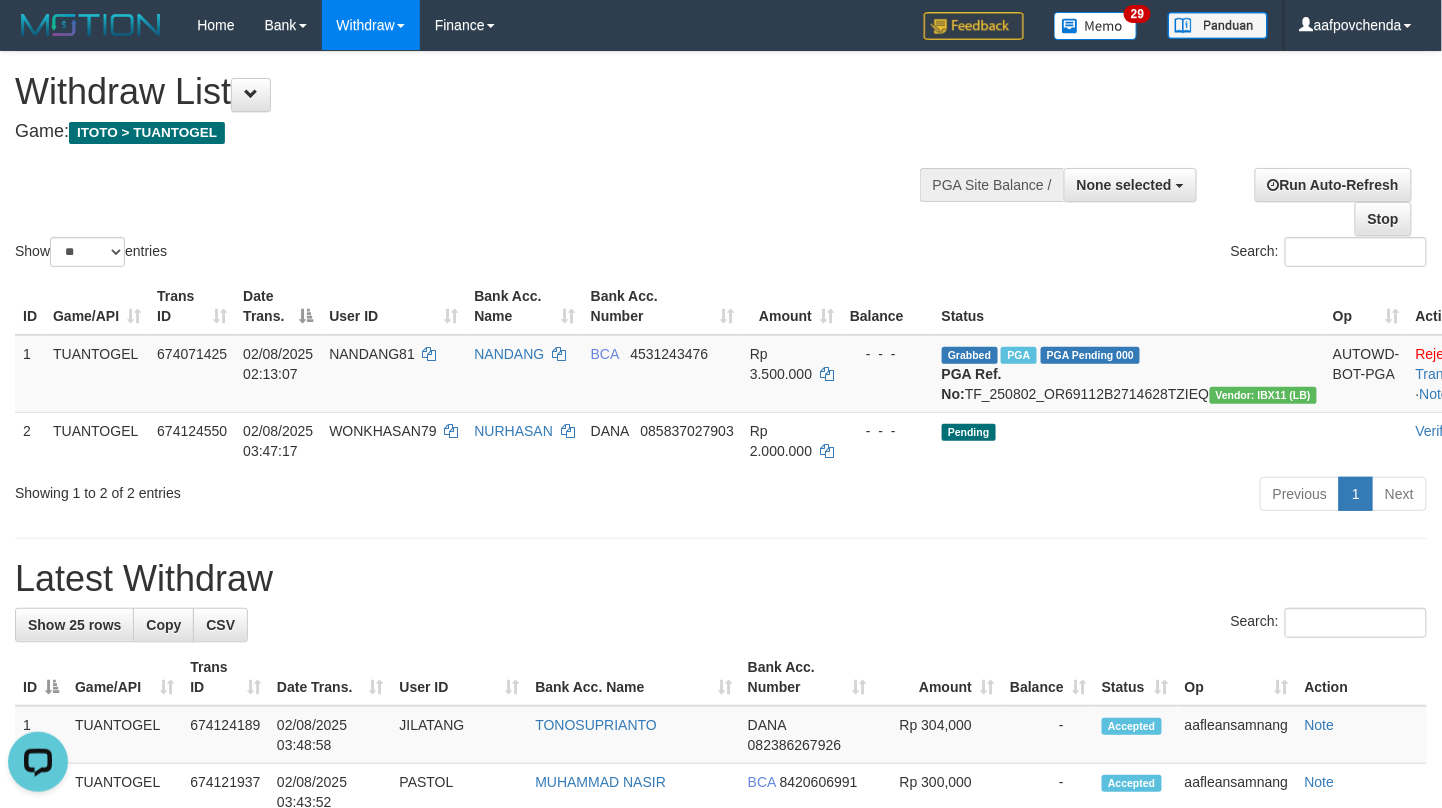 scroll, scrollTop: 0, scrollLeft: 0, axis: both 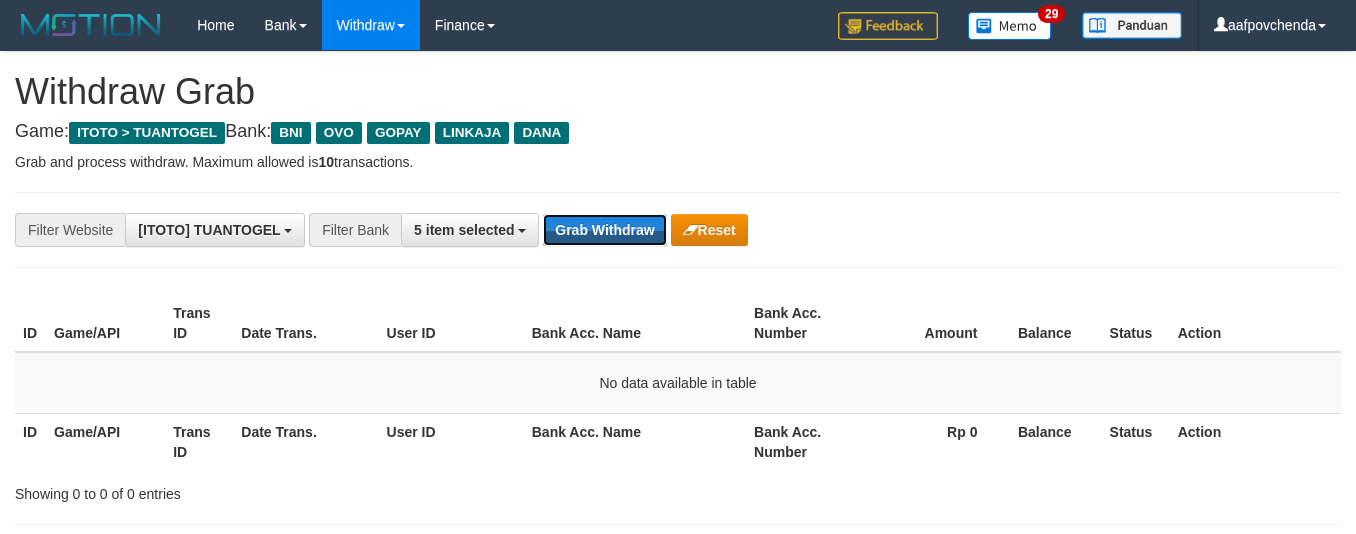 click on "Grab Withdraw" at bounding box center [604, 230] 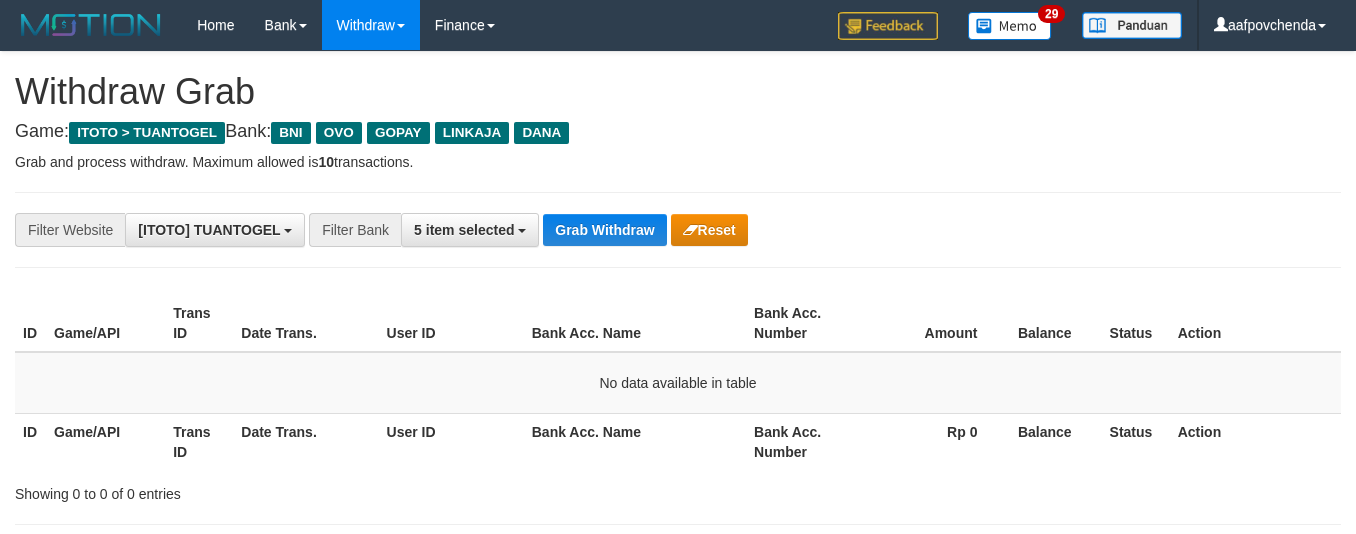scroll, scrollTop: 0, scrollLeft: 0, axis: both 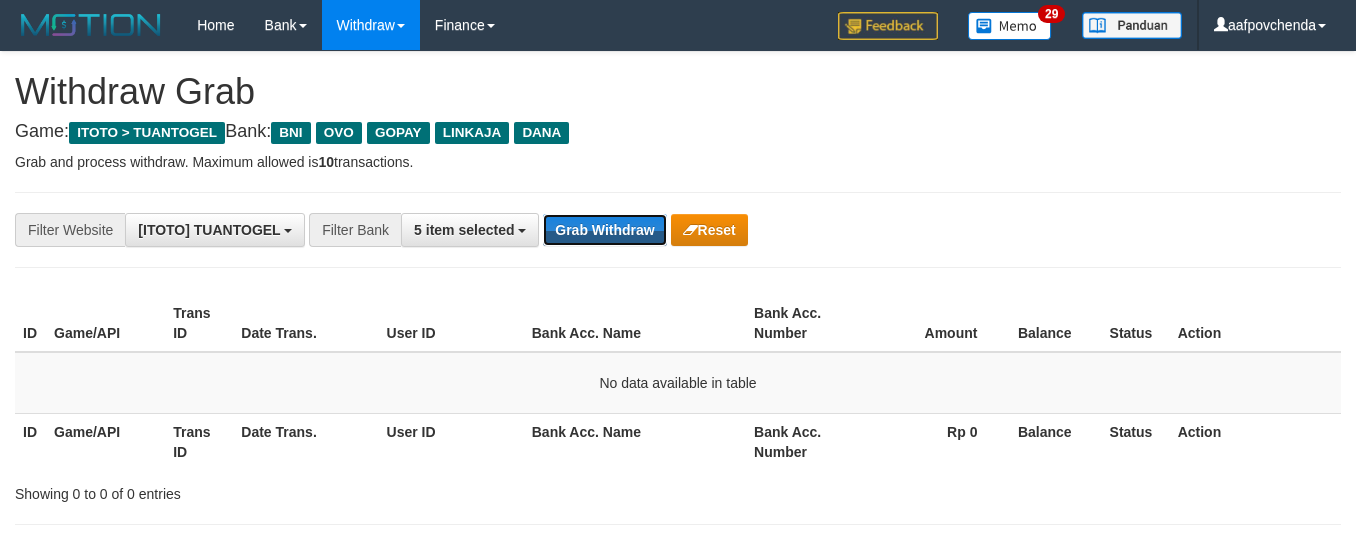 click on "Grab Withdraw" at bounding box center (604, 230) 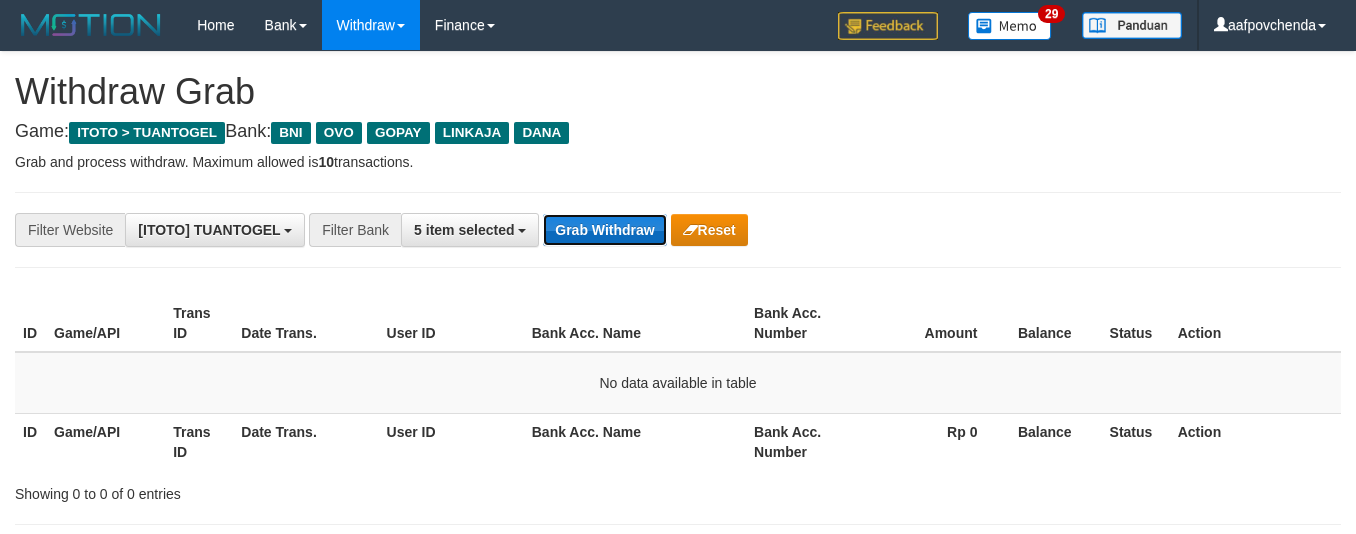 drag, startPoint x: 0, startPoint y: 0, endPoint x: 622, endPoint y: 230, distance: 663.1621 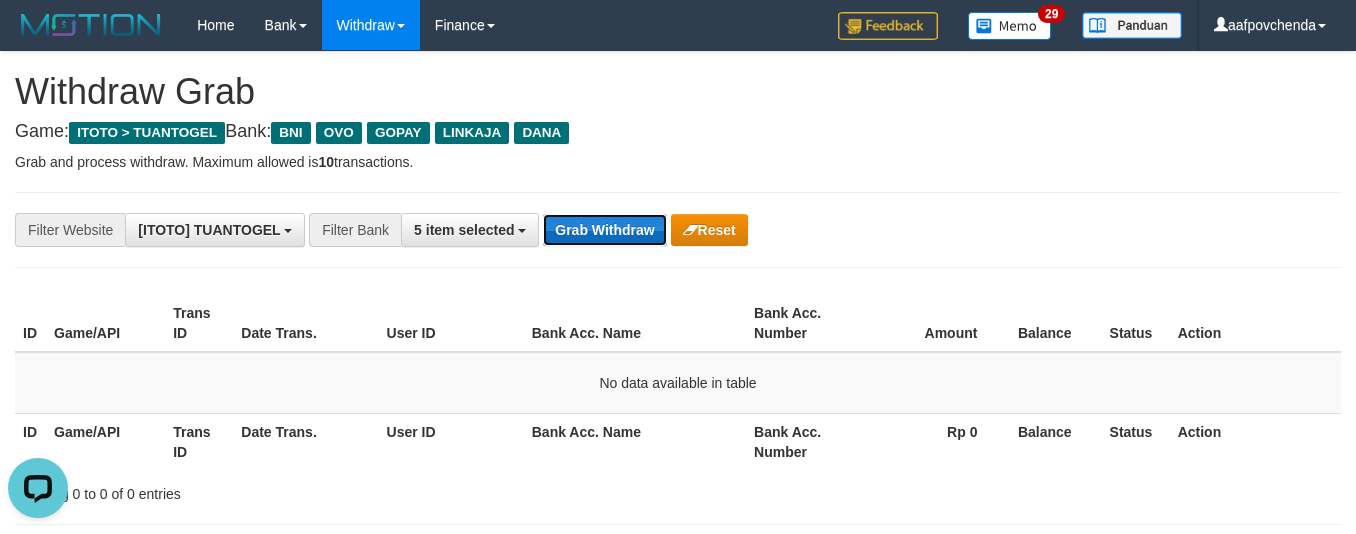 scroll, scrollTop: 0, scrollLeft: 0, axis: both 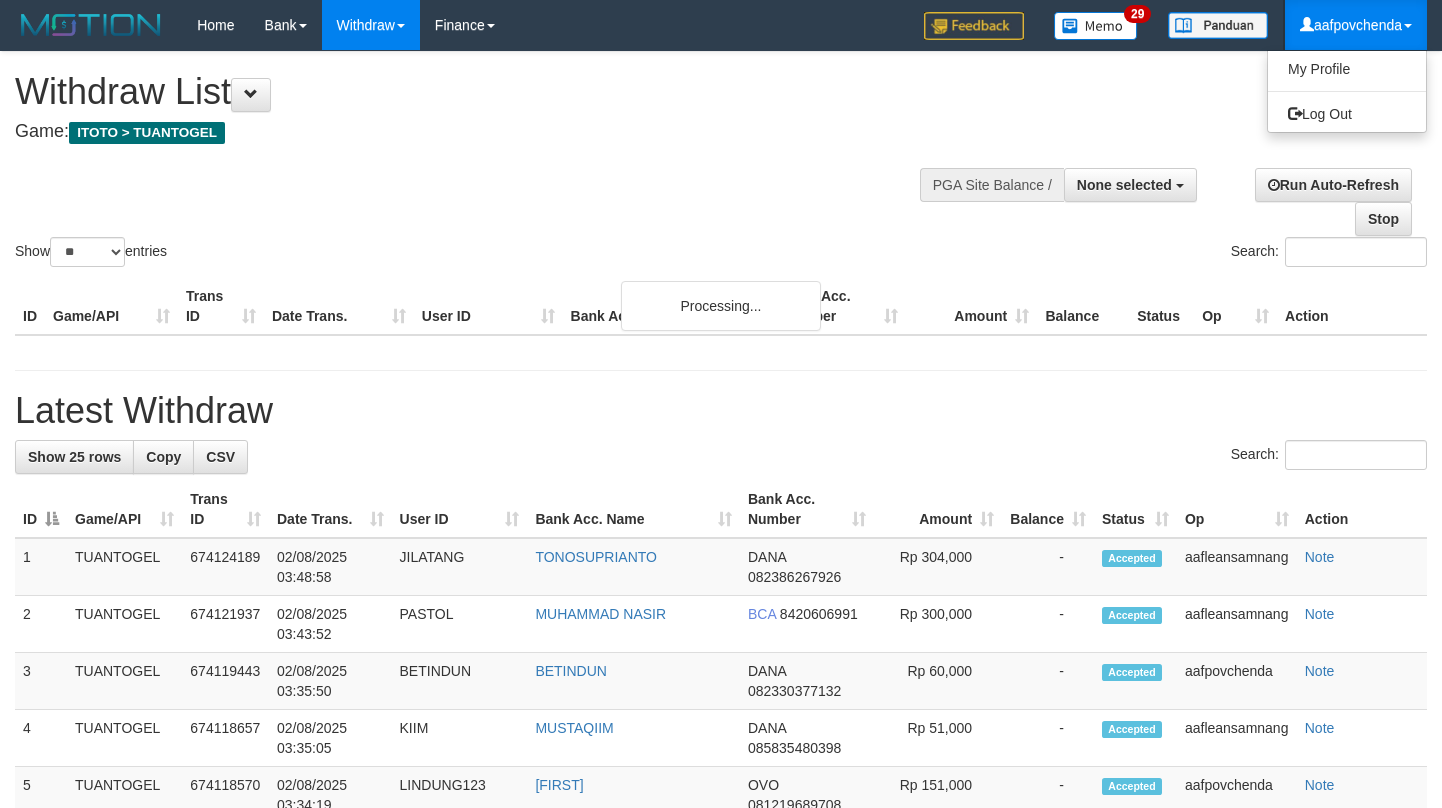 select 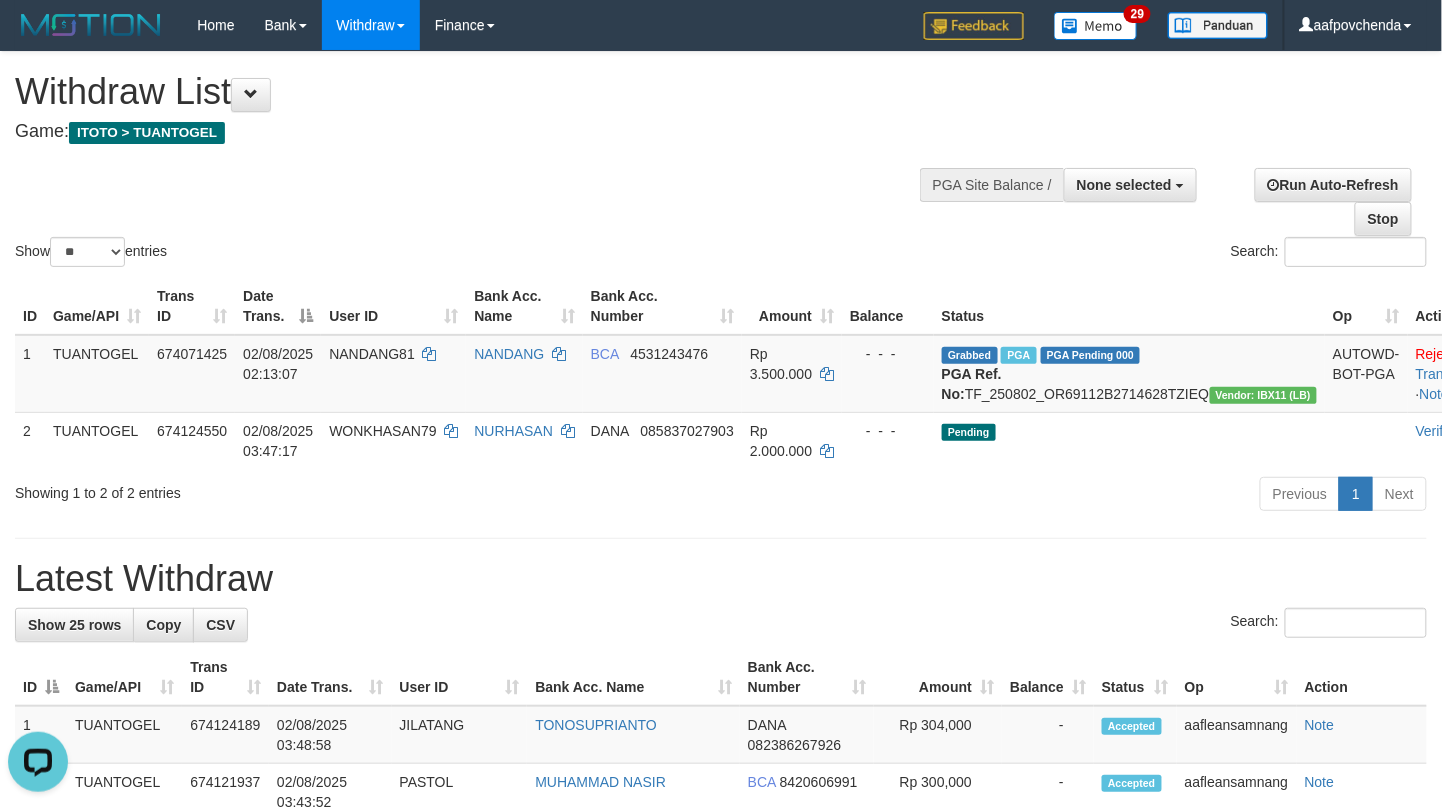 scroll, scrollTop: 0, scrollLeft: 0, axis: both 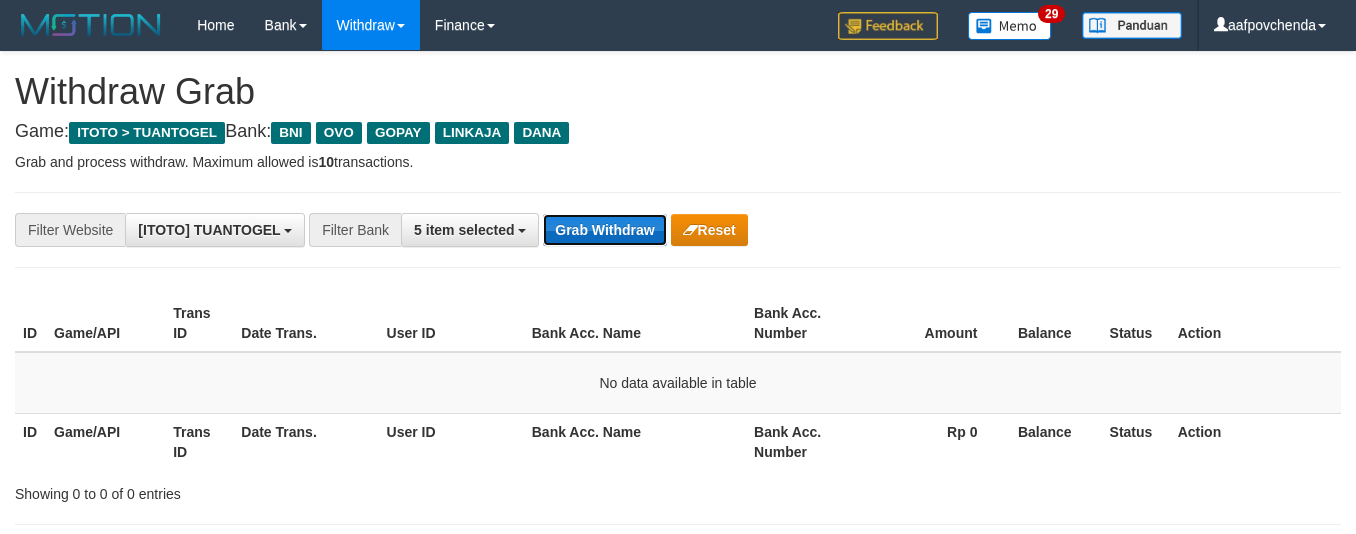 click on "Grab Withdraw" at bounding box center (604, 230) 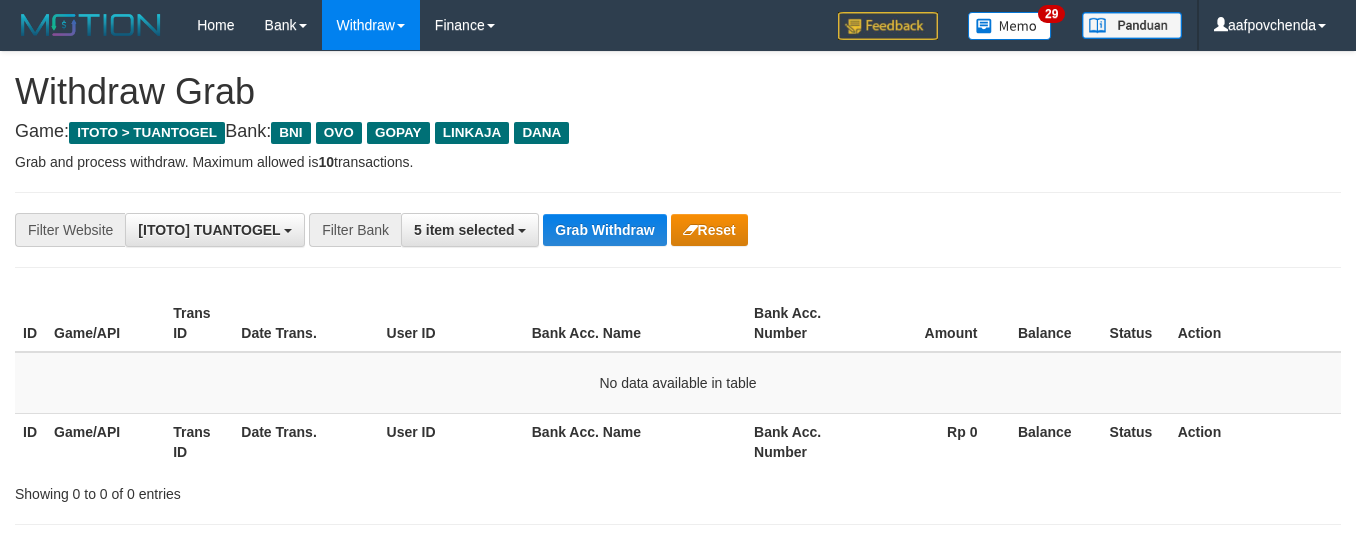 scroll, scrollTop: 0, scrollLeft: 0, axis: both 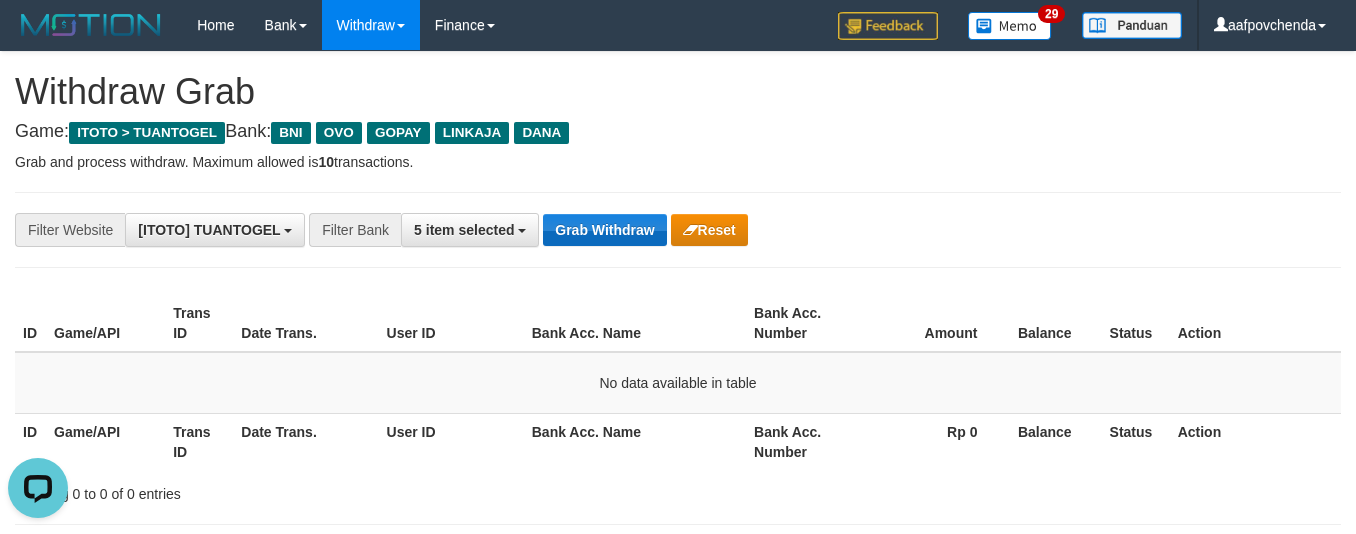 drag, startPoint x: 561, startPoint y: 249, endPoint x: 568, endPoint y: 233, distance: 17.464249 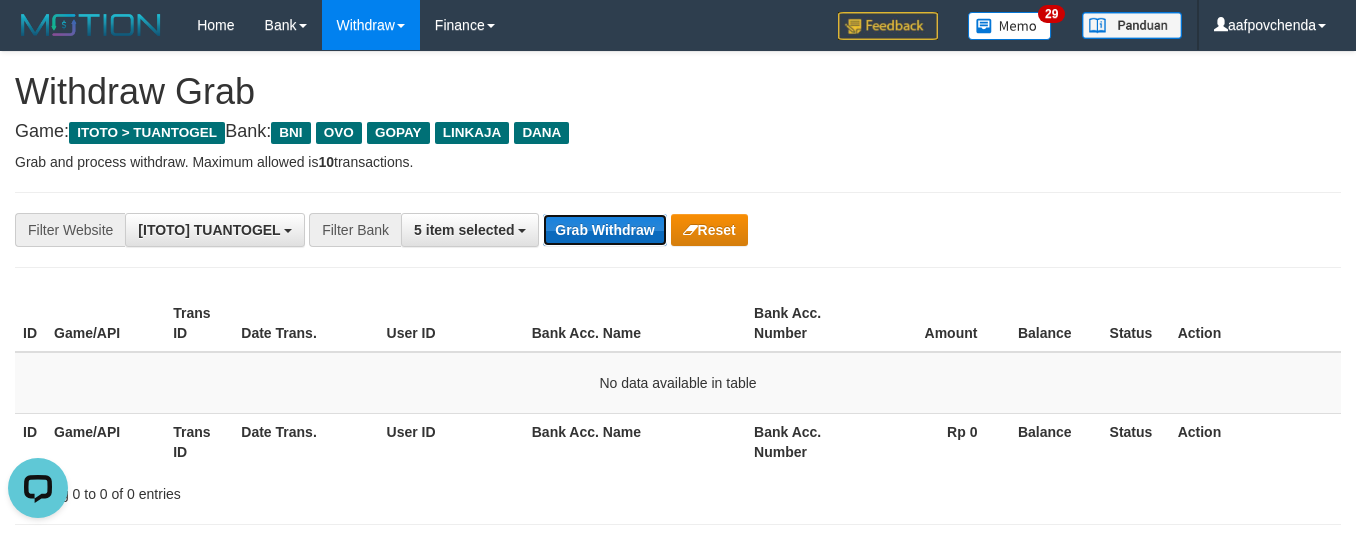 click on "Grab Withdraw" at bounding box center [604, 230] 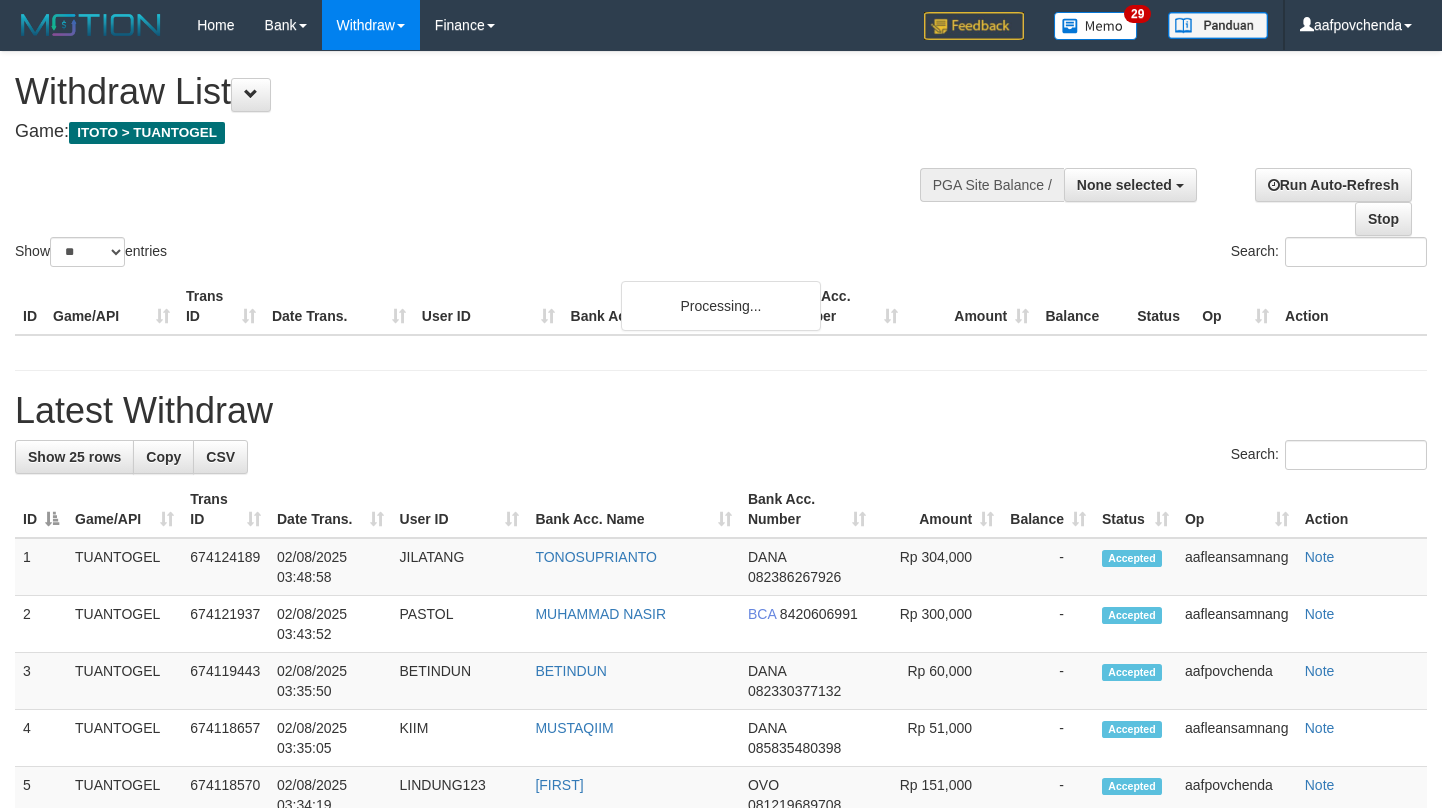 select 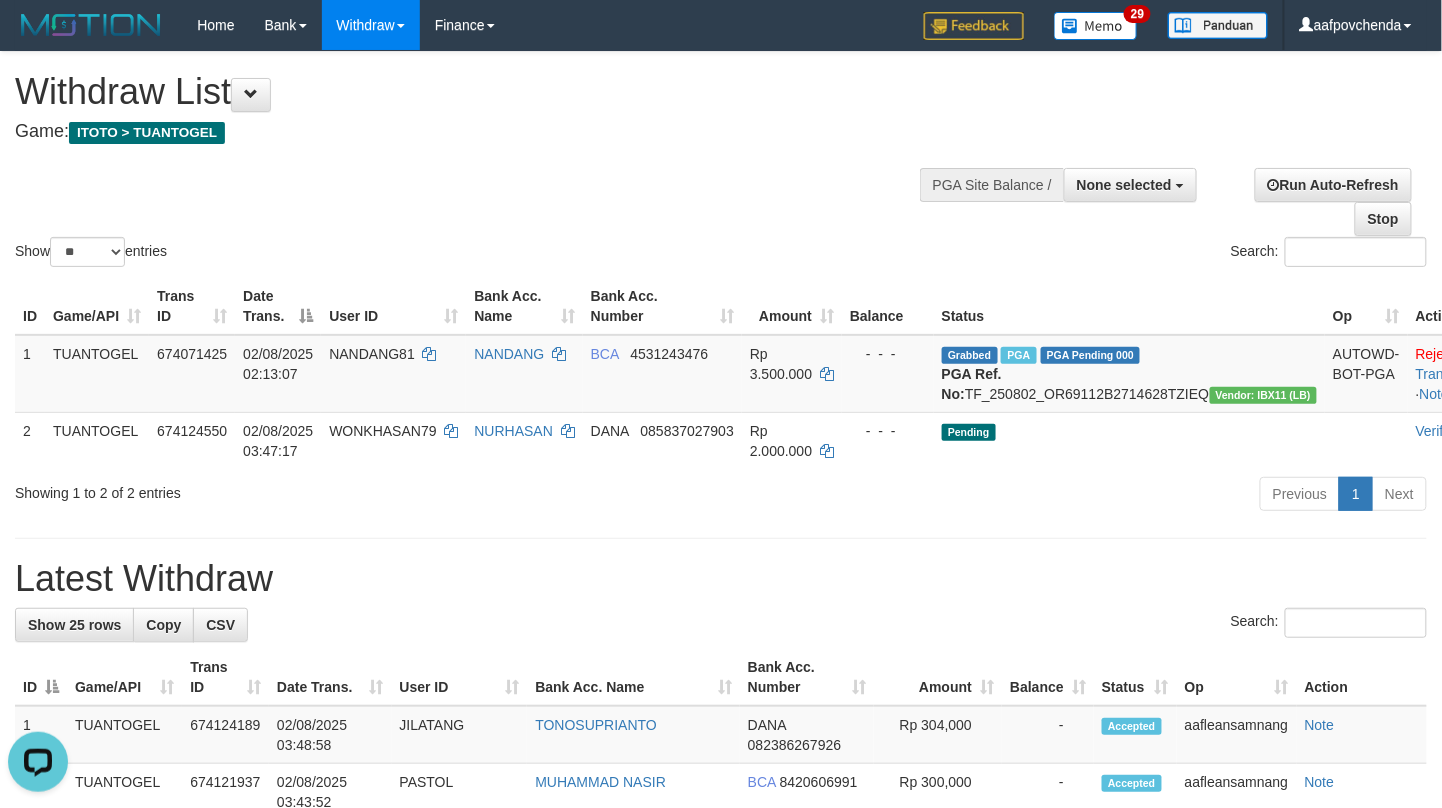 scroll, scrollTop: 0, scrollLeft: 0, axis: both 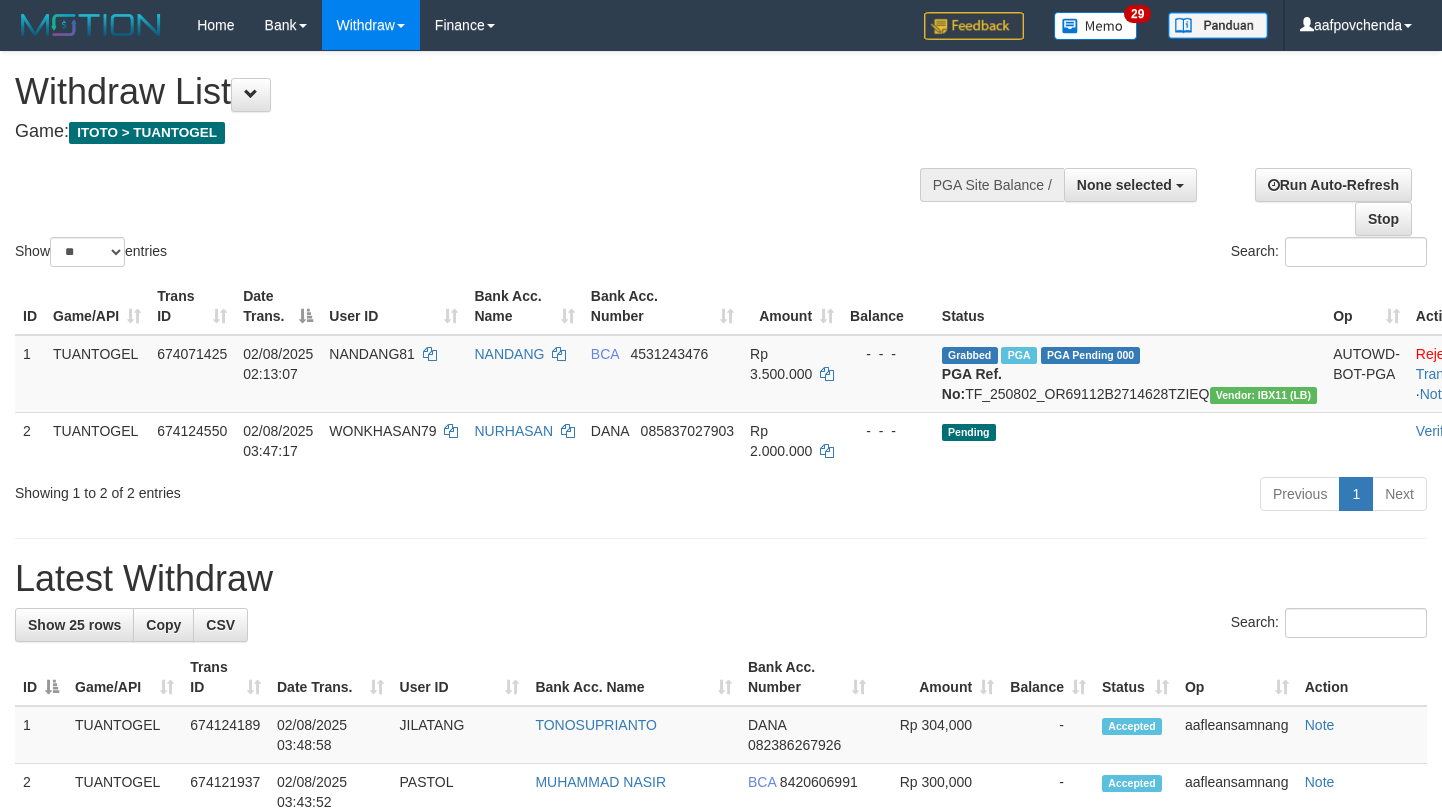 select 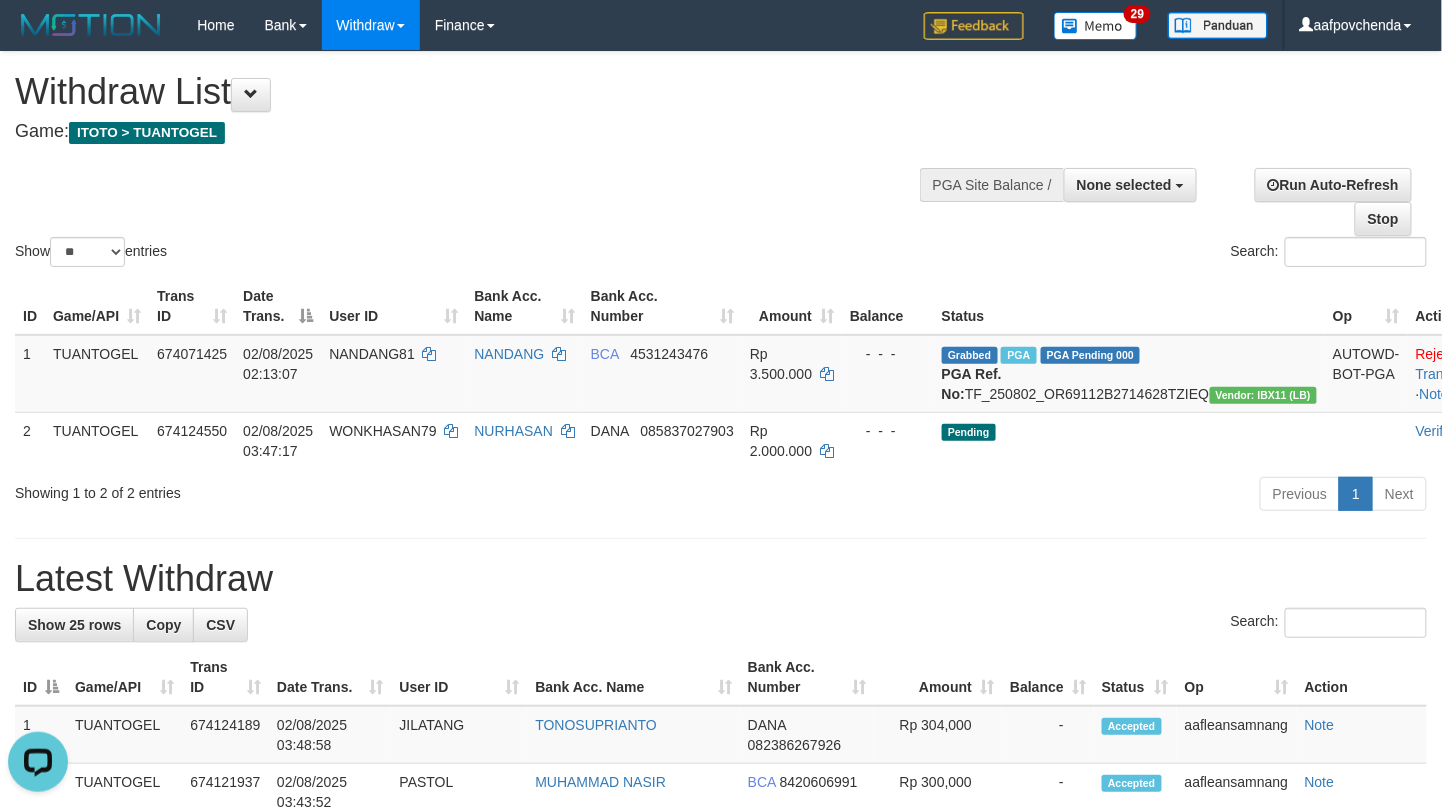 scroll, scrollTop: 0, scrollLeft: 0, axis: both 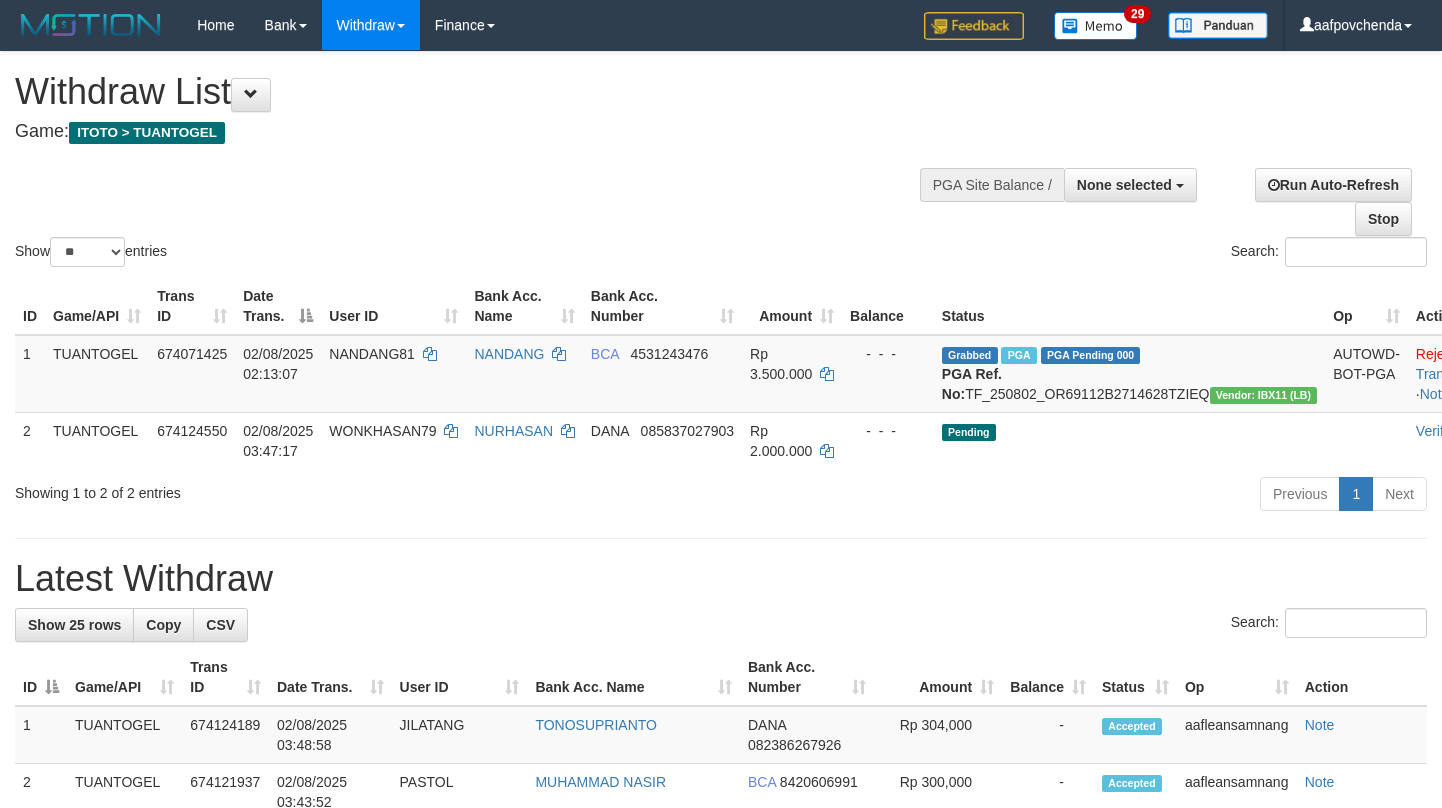 select 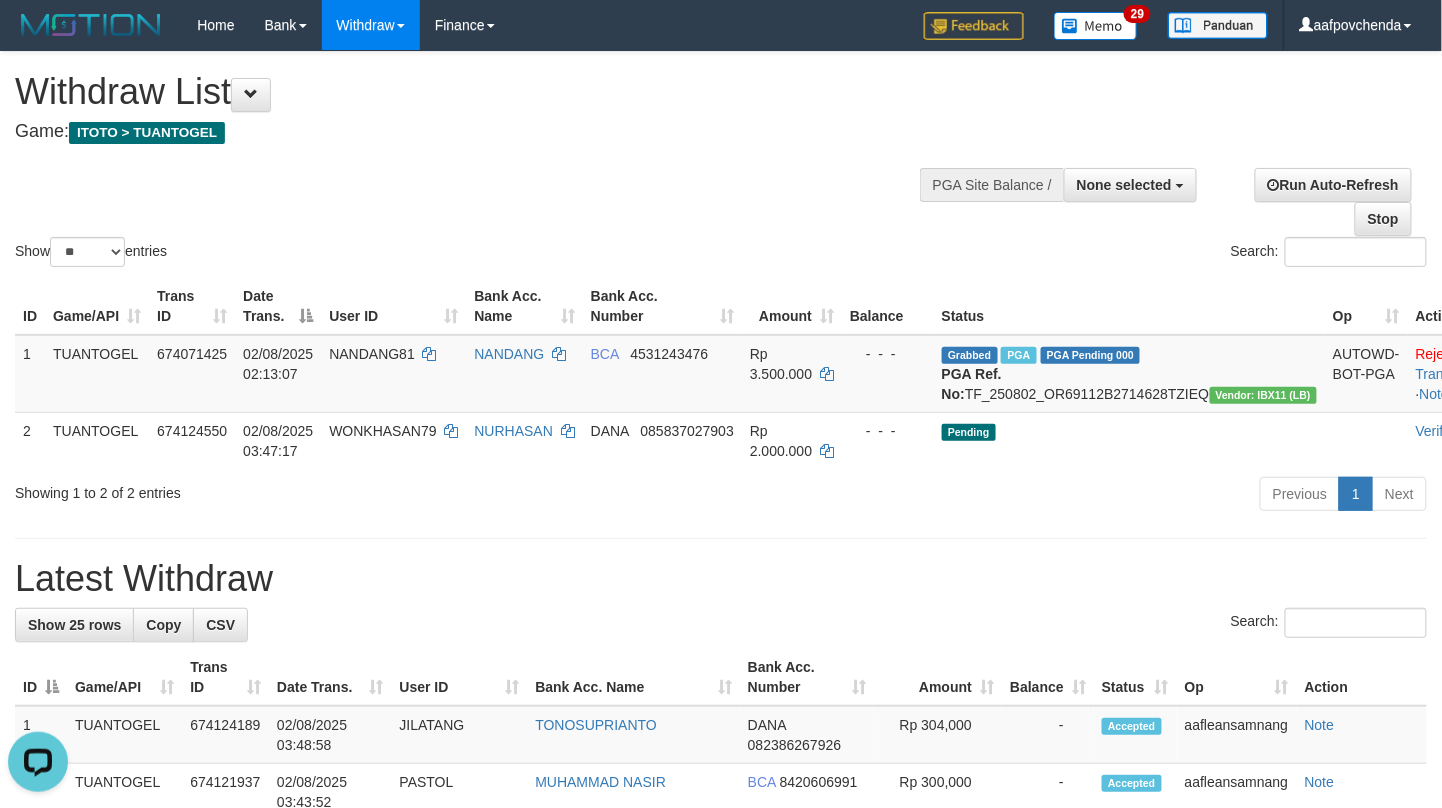 scroll, scrollTop: 0, scrollLeft: 0, axis: both 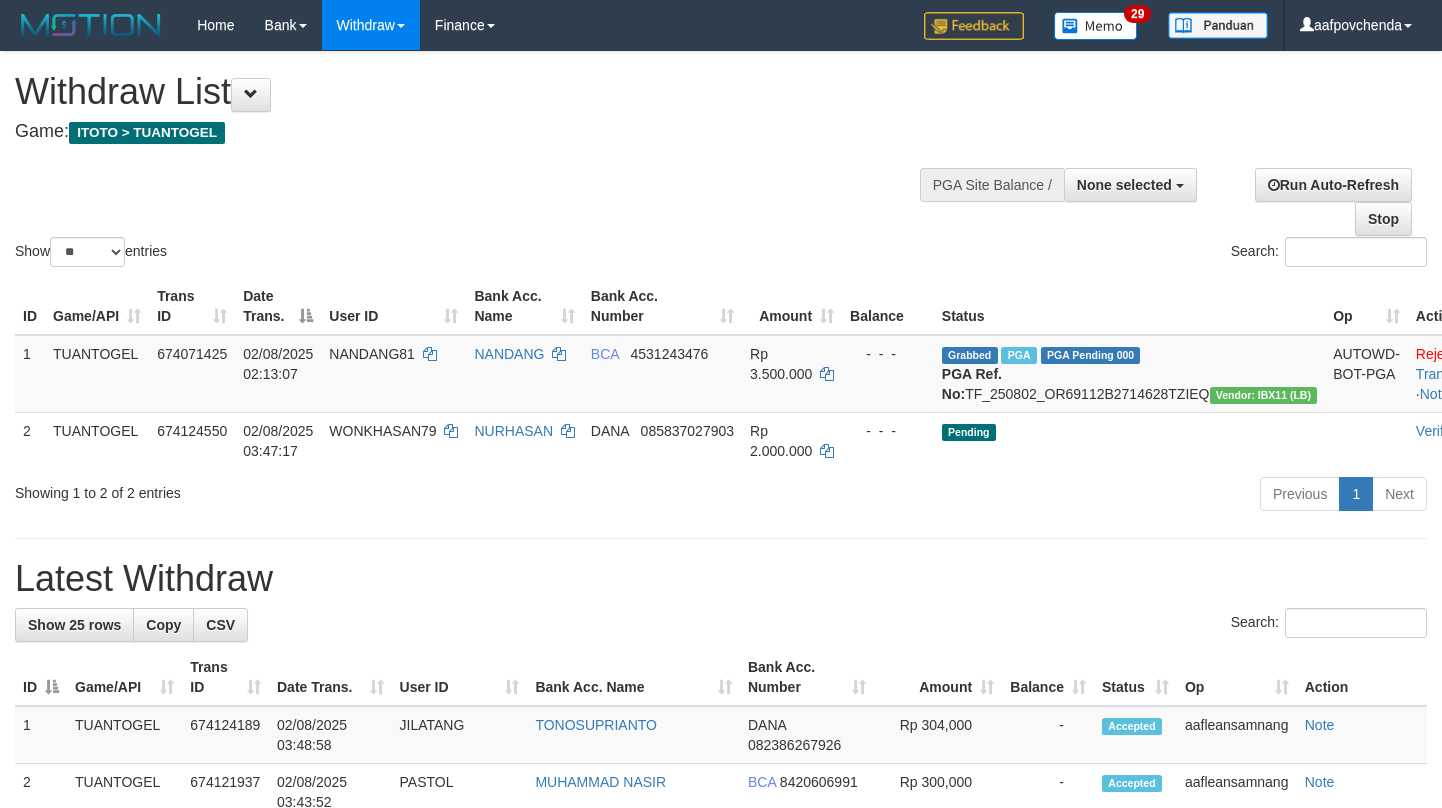 select 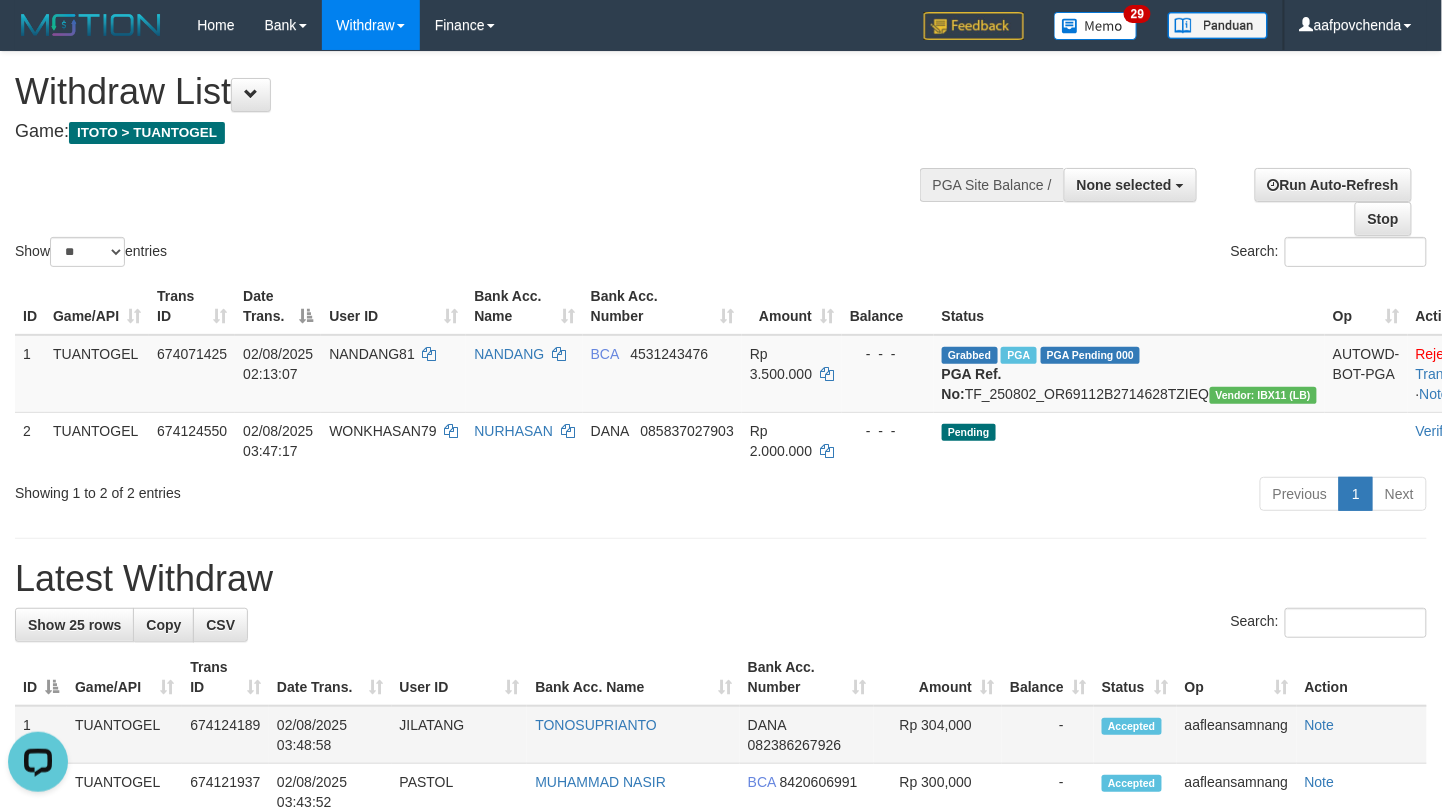 scroll, scrollTop: 0, scrollLeft: 0, axis: both 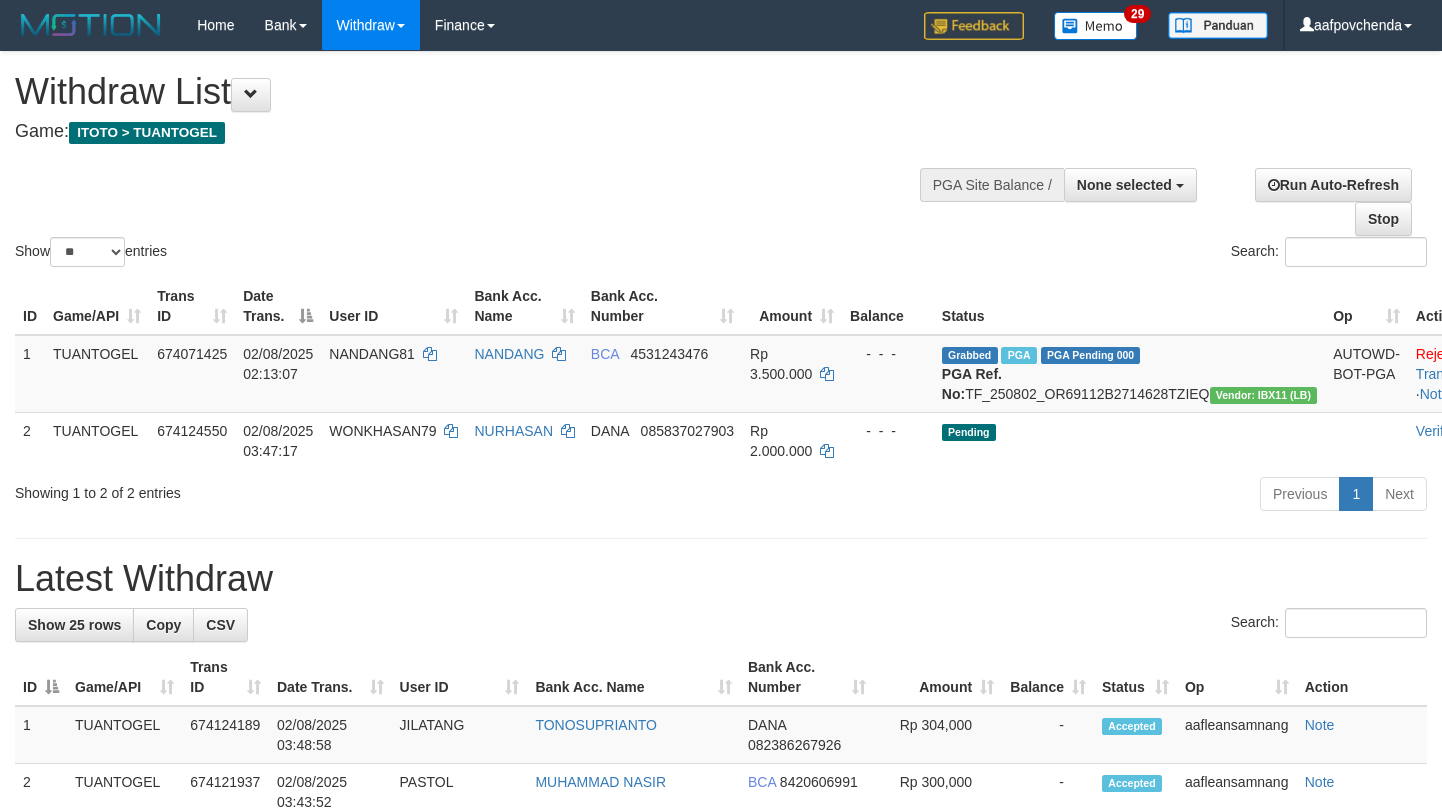 select 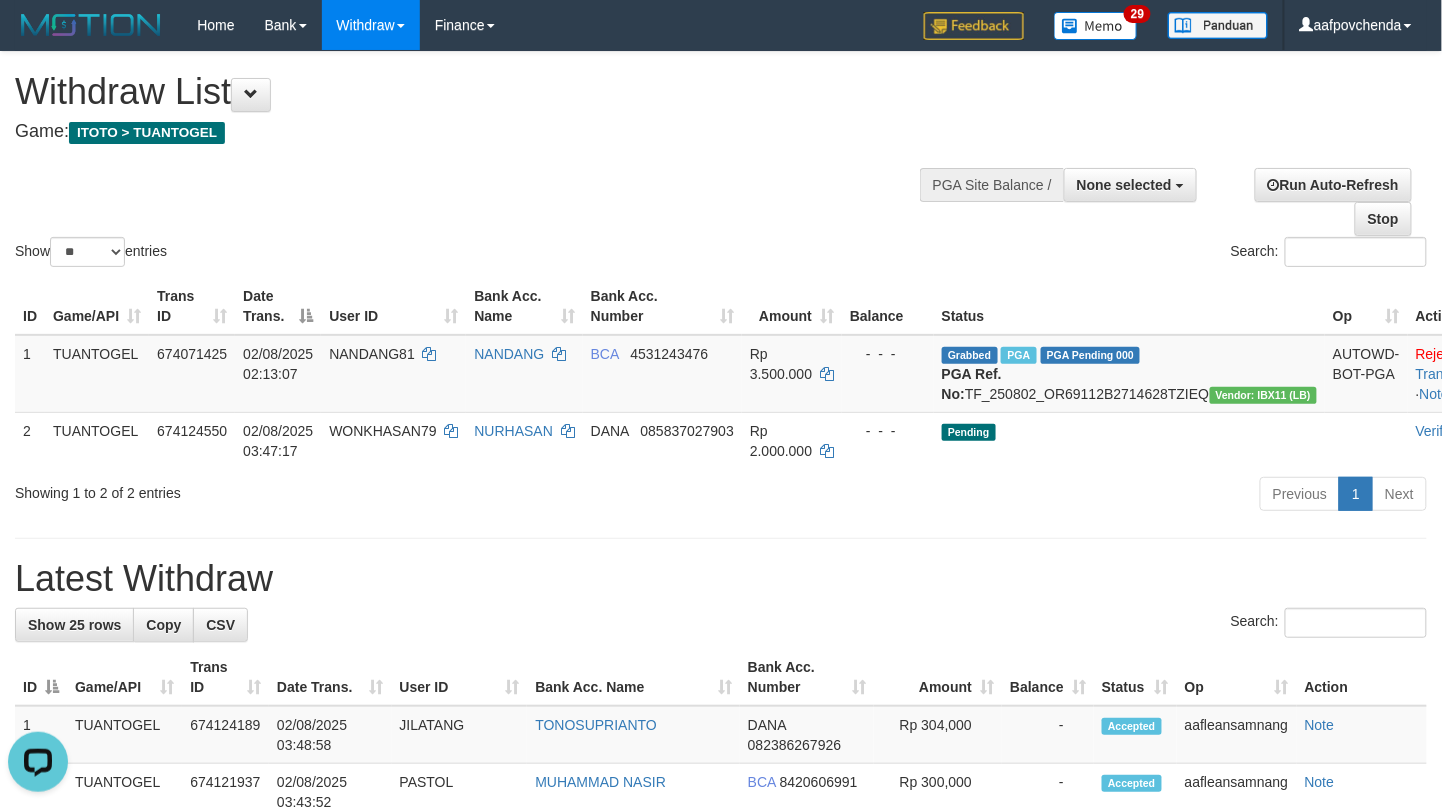 scroll, scrollTop: 0, scrollLeft: 0, axis: both 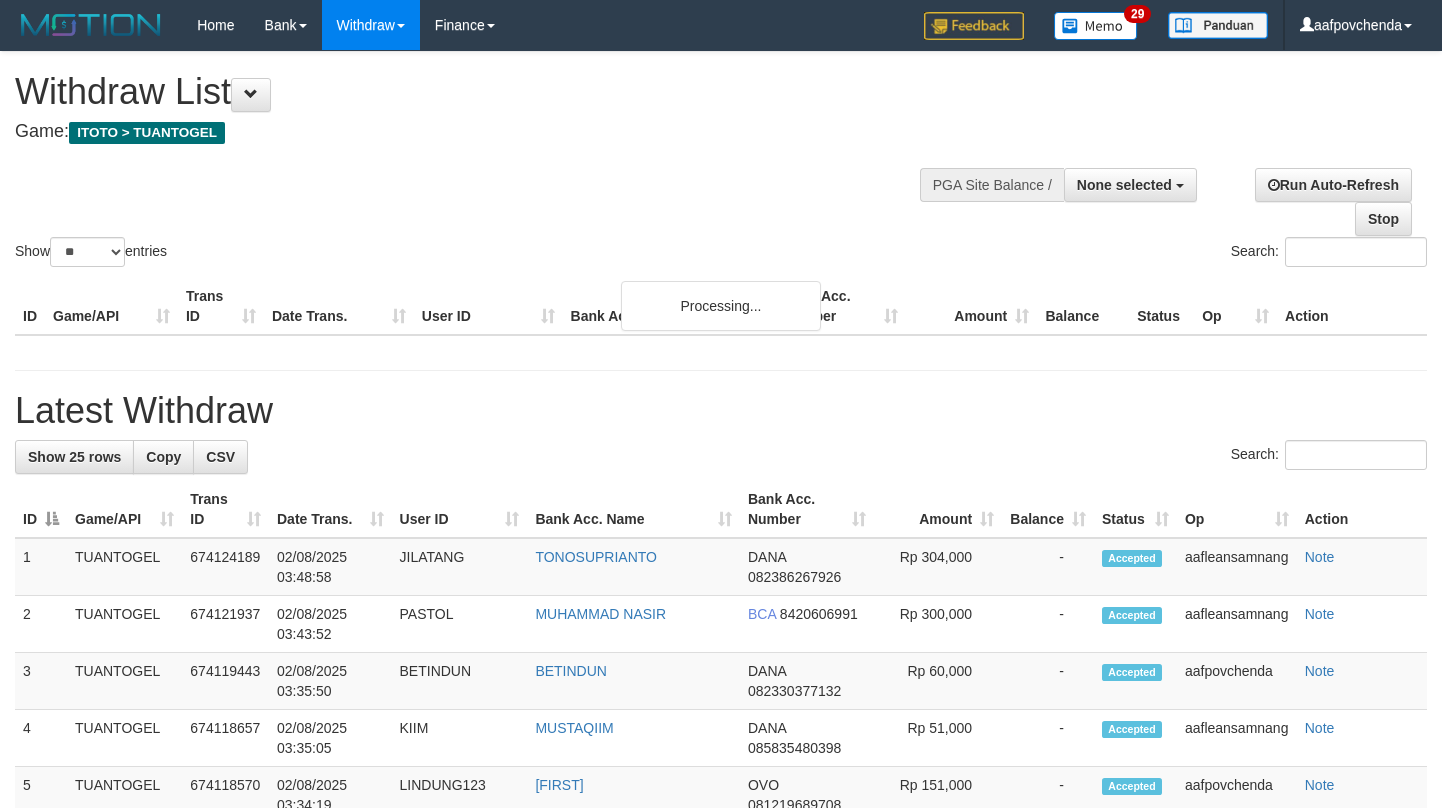 select 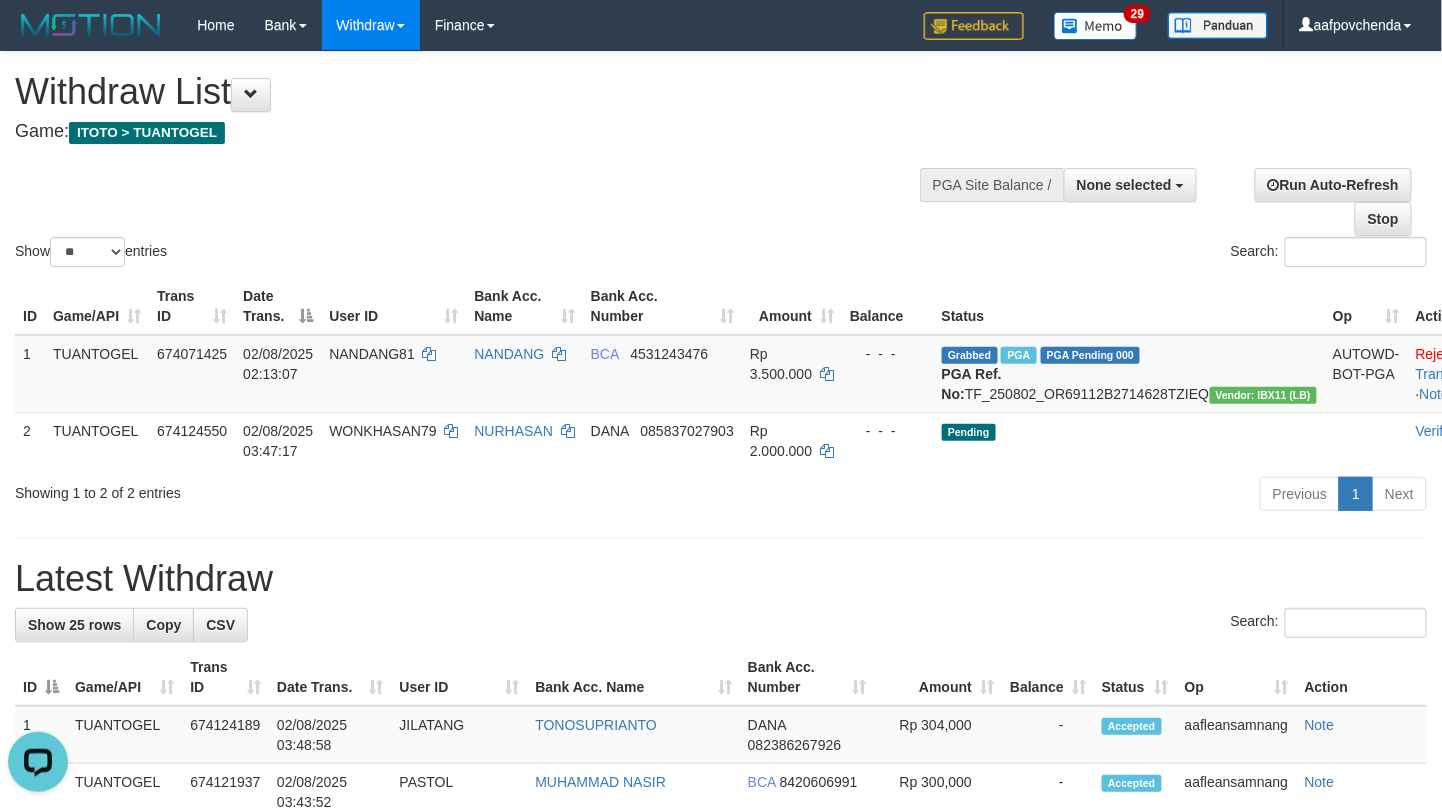 scroll, scrollTop: 0, scrollLeft: 0, axis: both 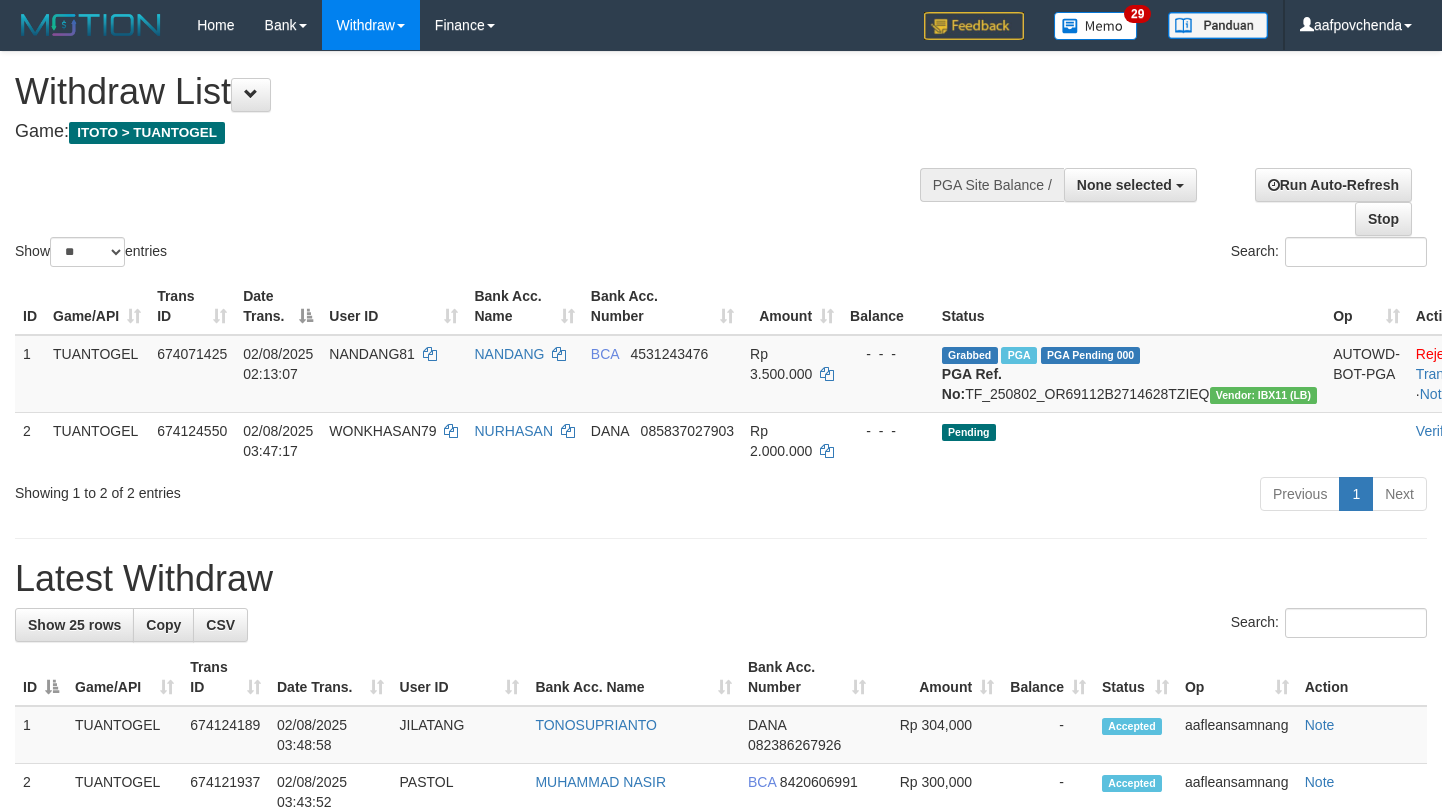 select 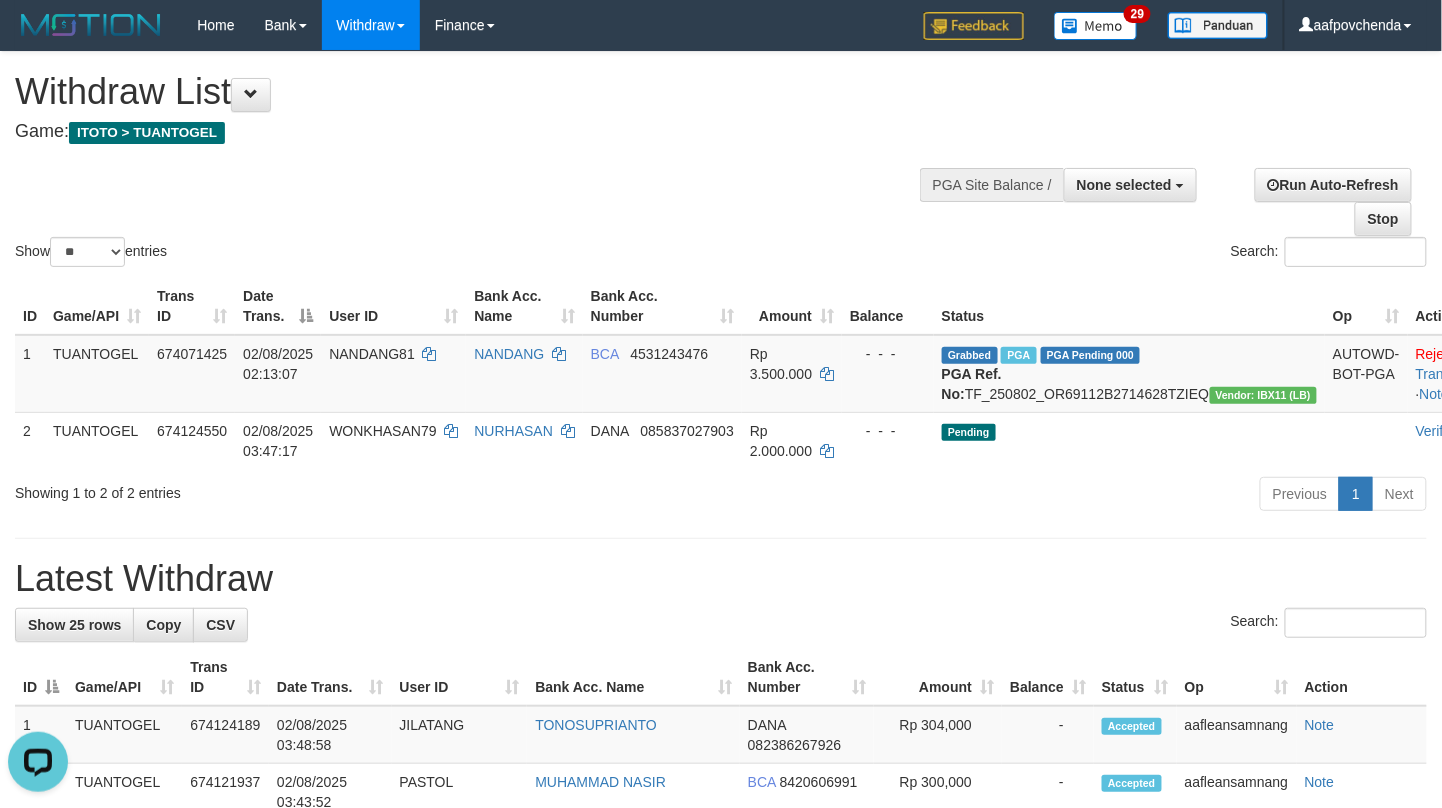 scroll, scrollTop: 0, scrollLeft: 0, axis: both 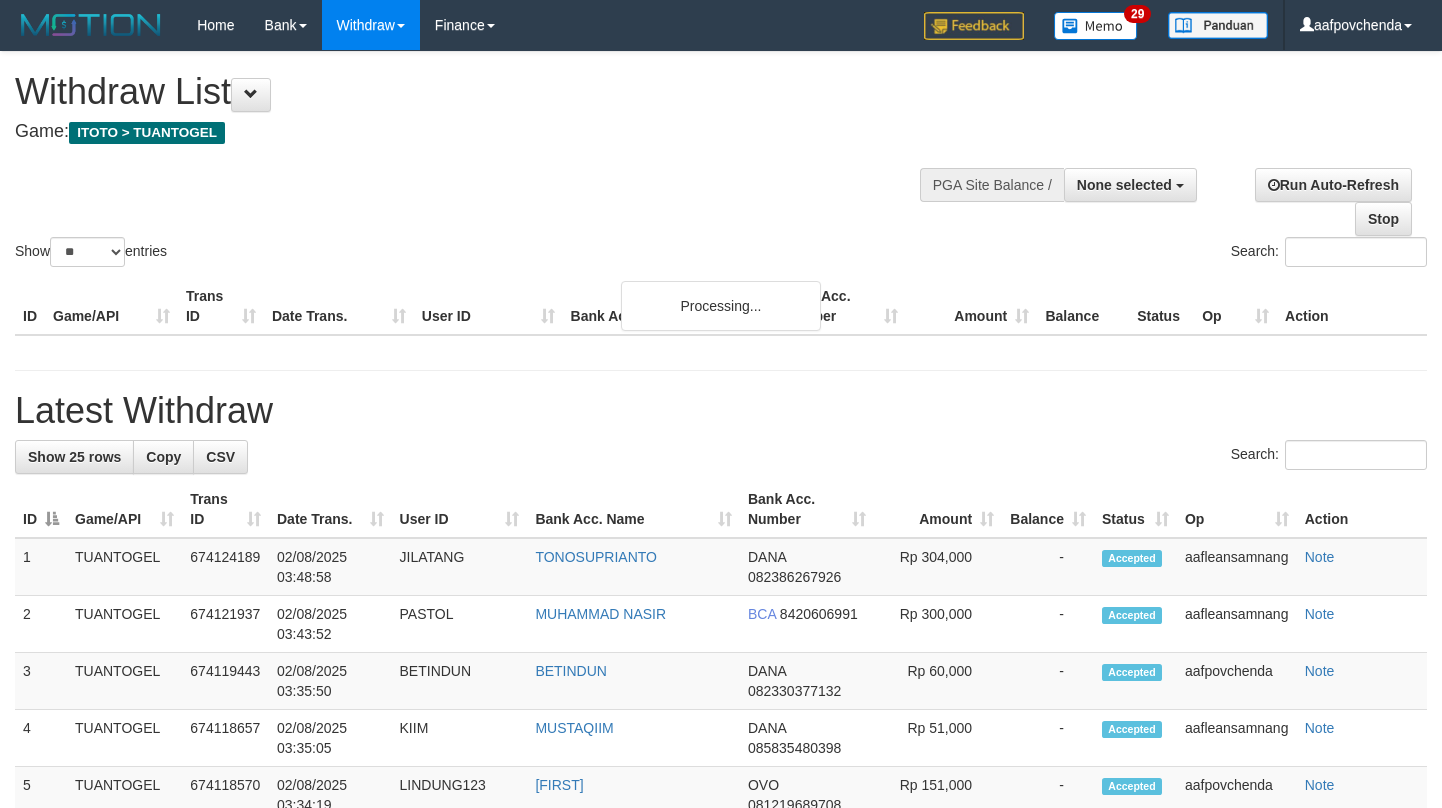 select 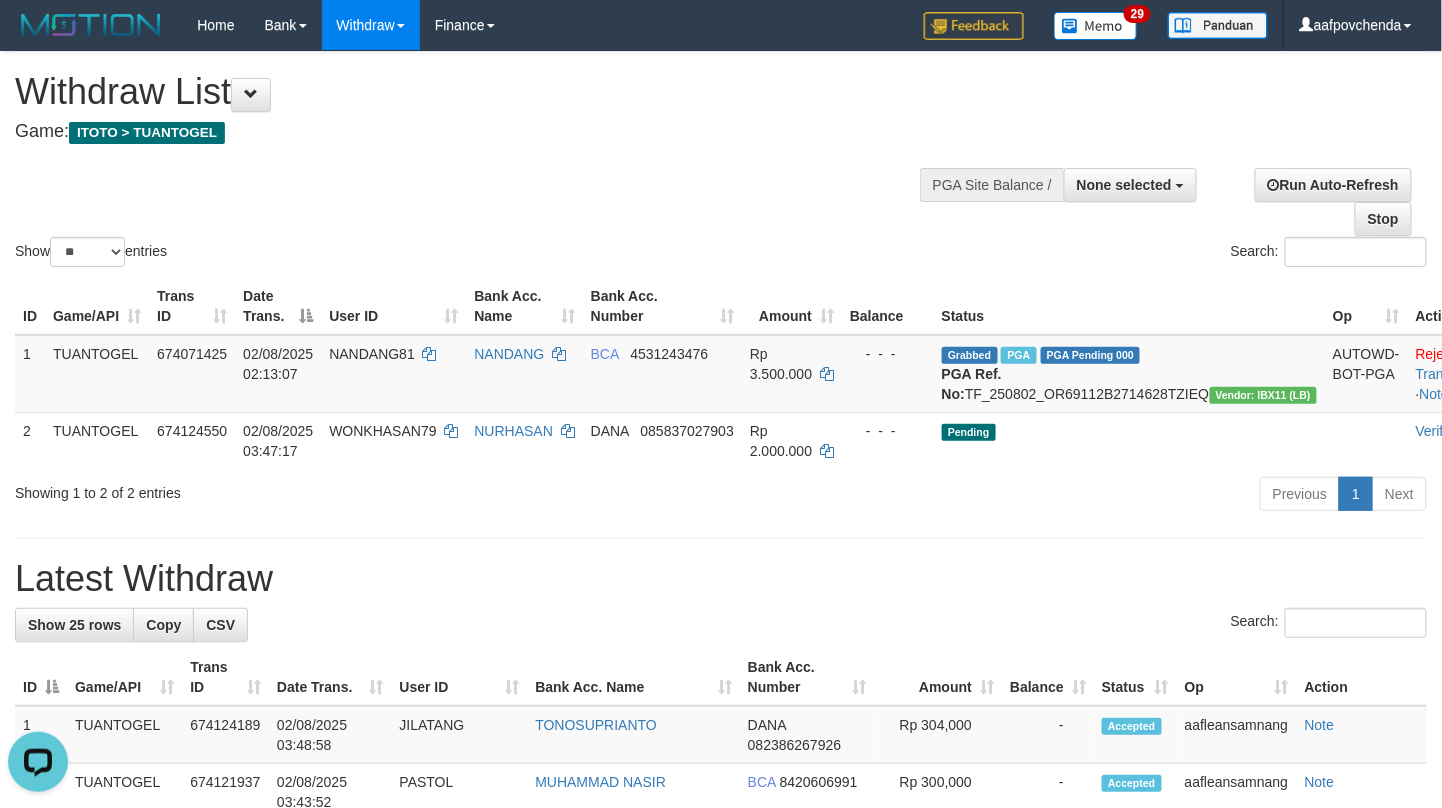 scroll, scrollTop: 0, scrollLeft: 0, axis: both 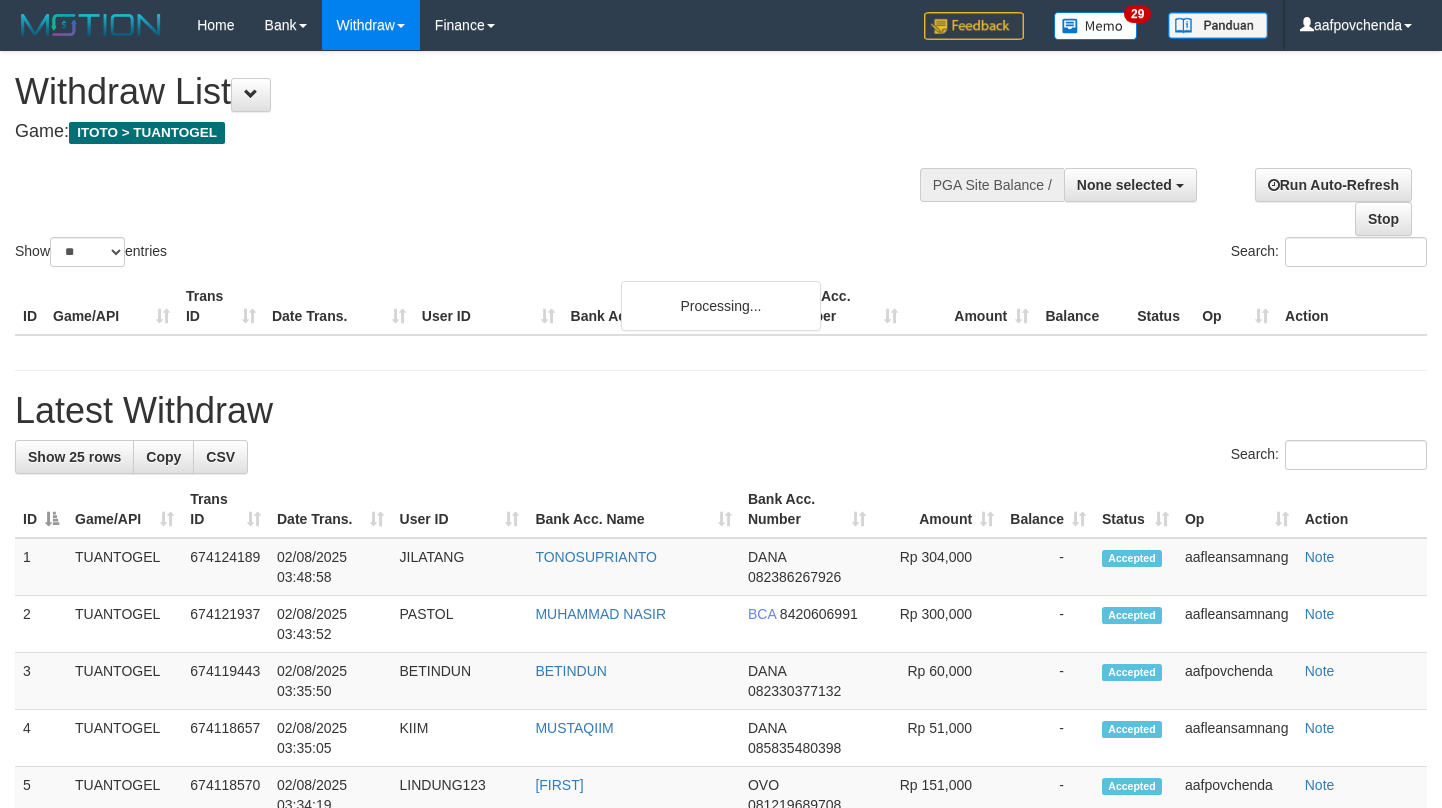 select 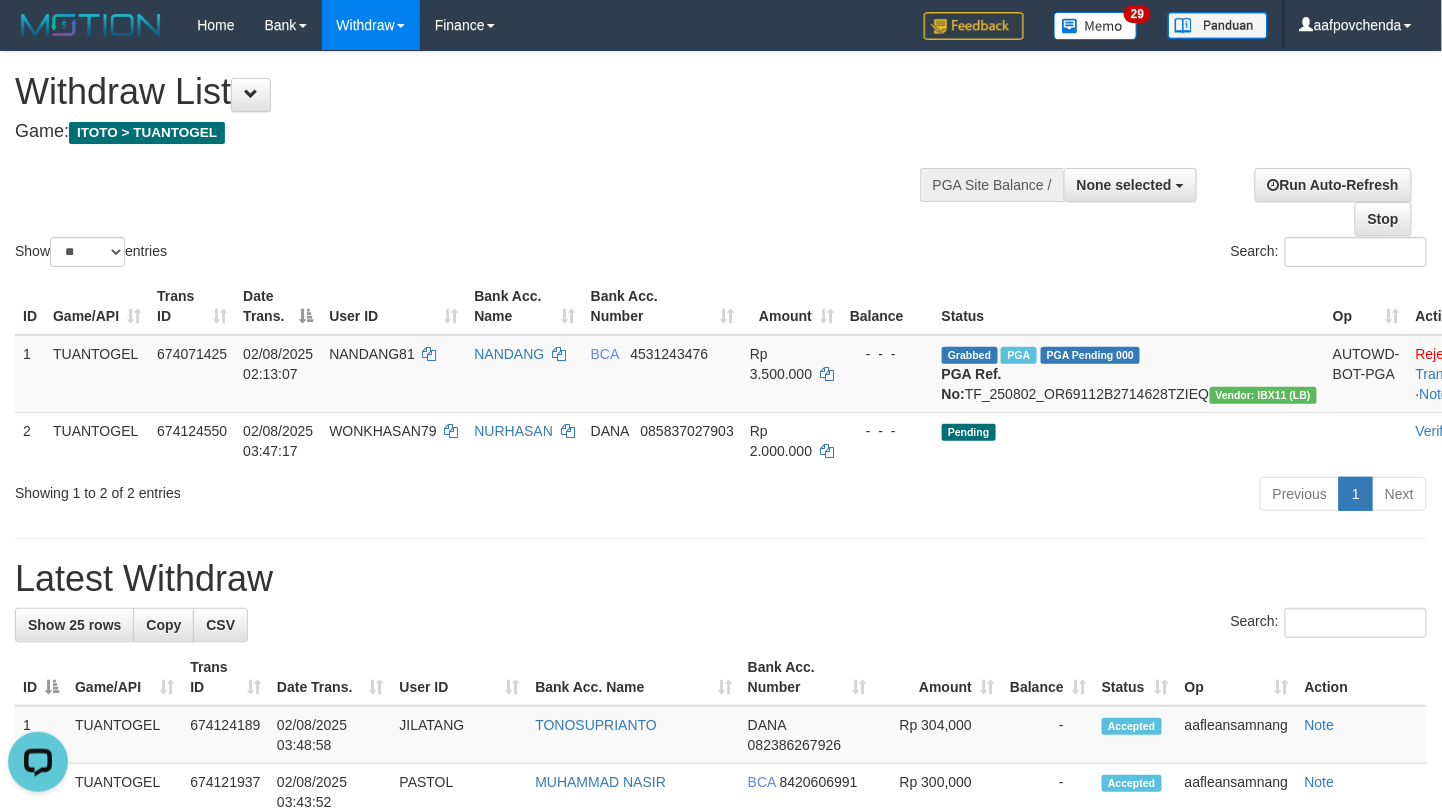 scroll, scrollTop: 0, scrollLeft: 0, axis: both 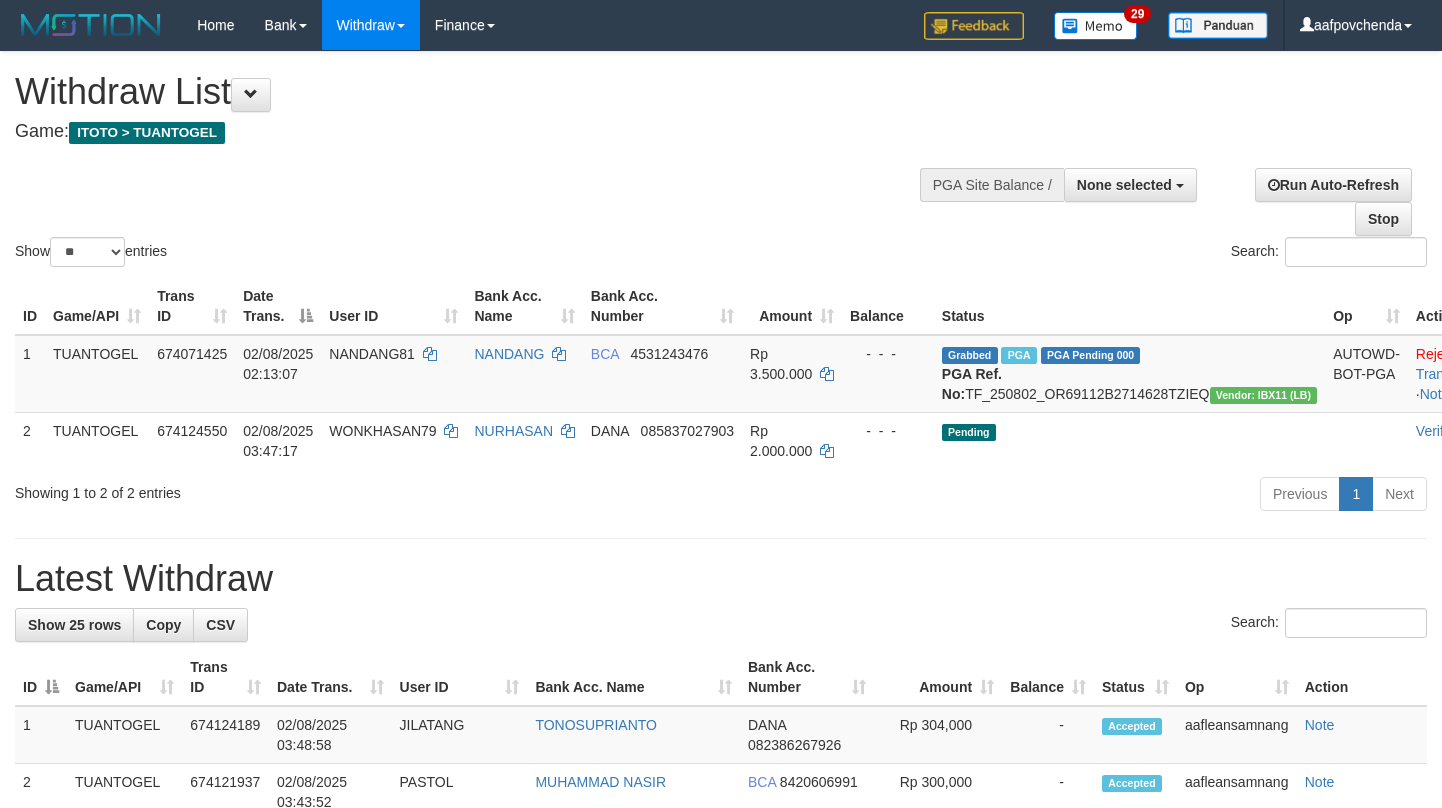 select 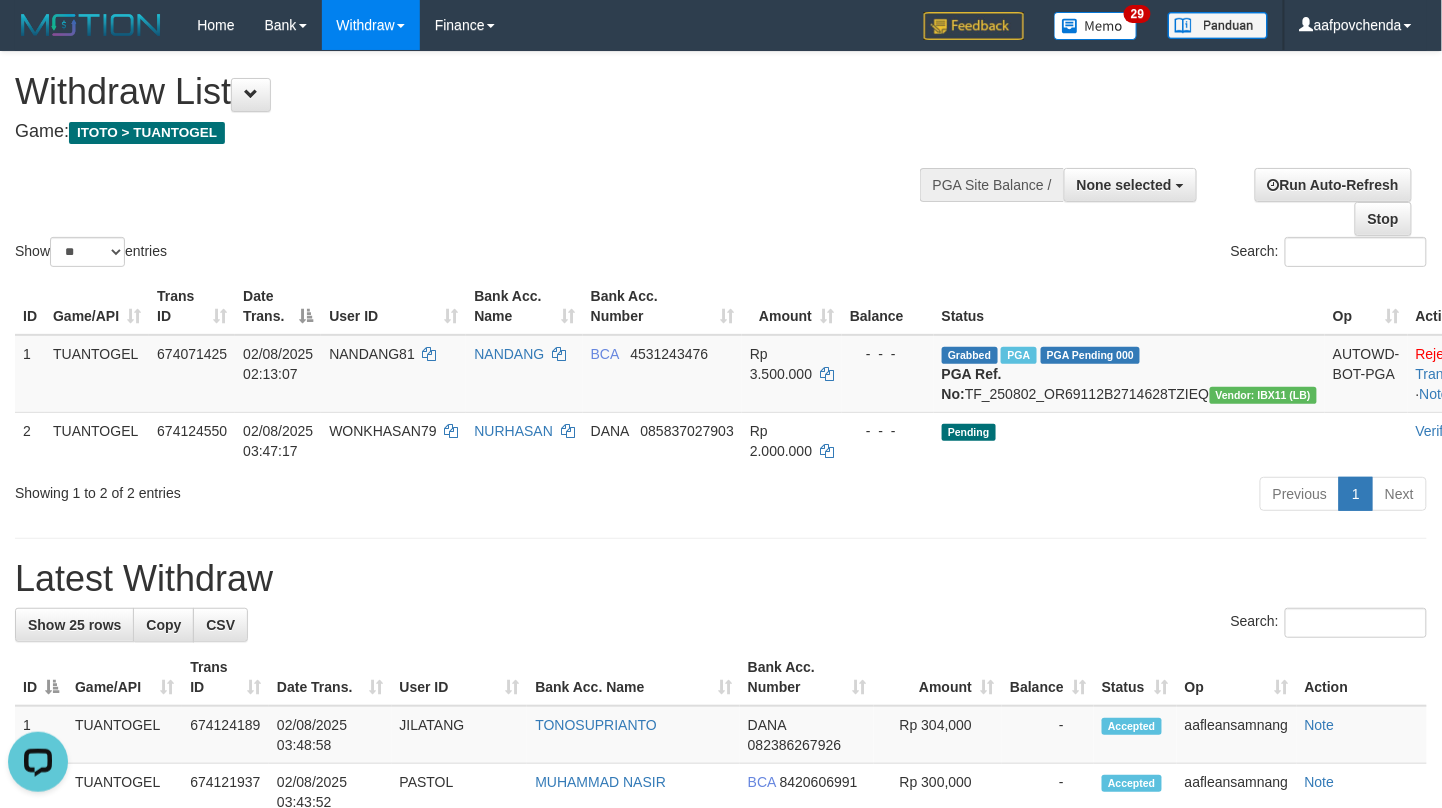 scroll, scrollTop: 0, scrollLeft: 0, axis: both 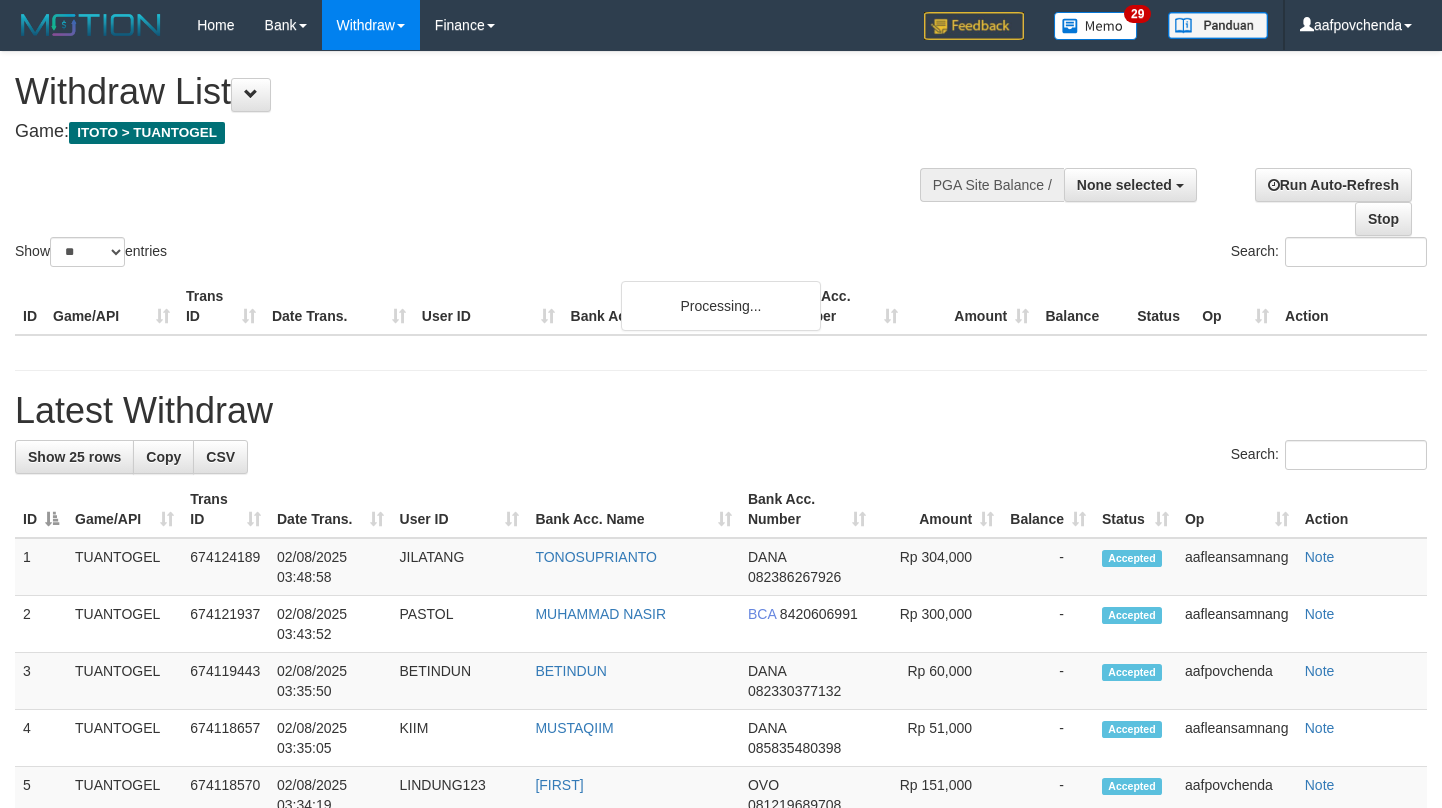 select 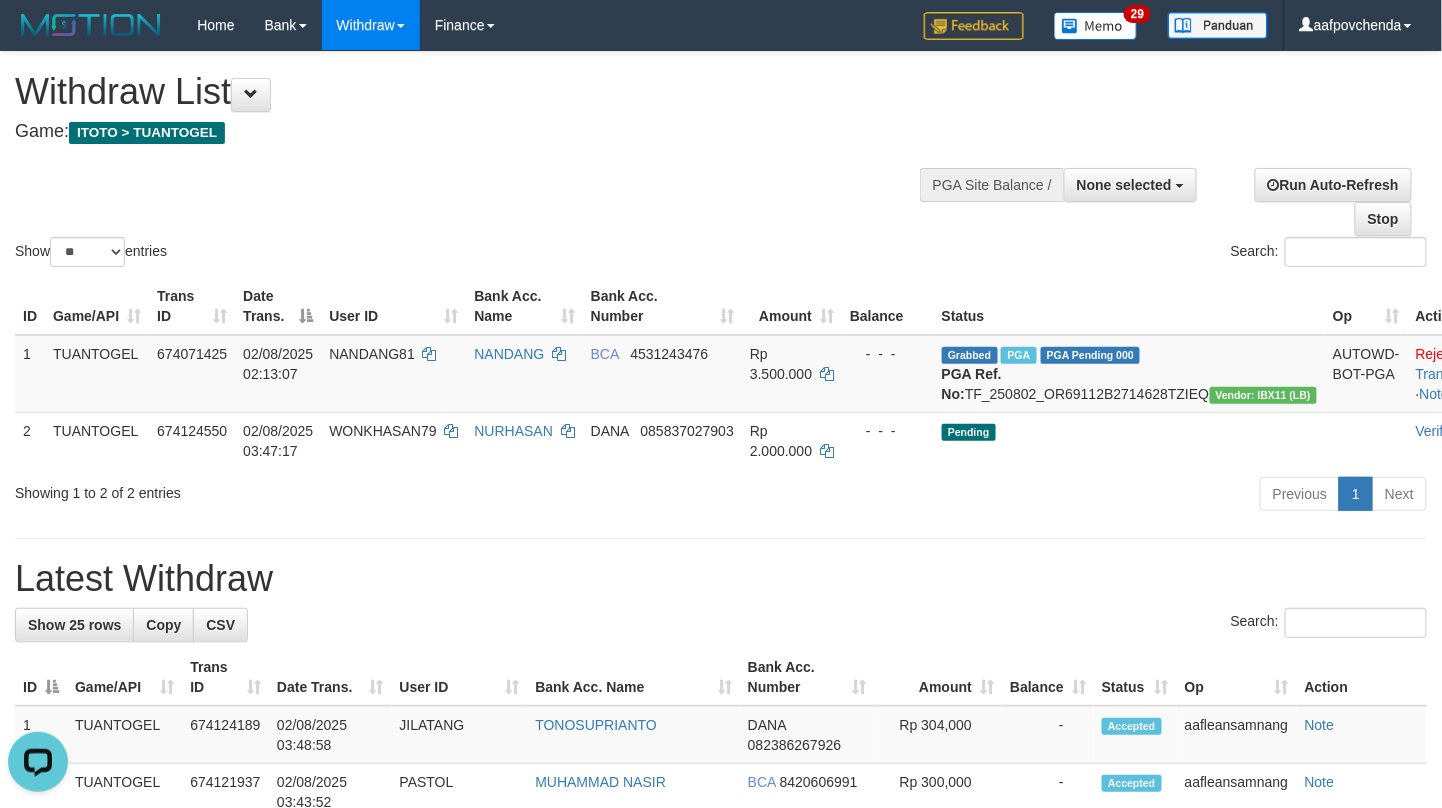 scroll, scrollTop: 0, scrollLeft: 0, axis: both 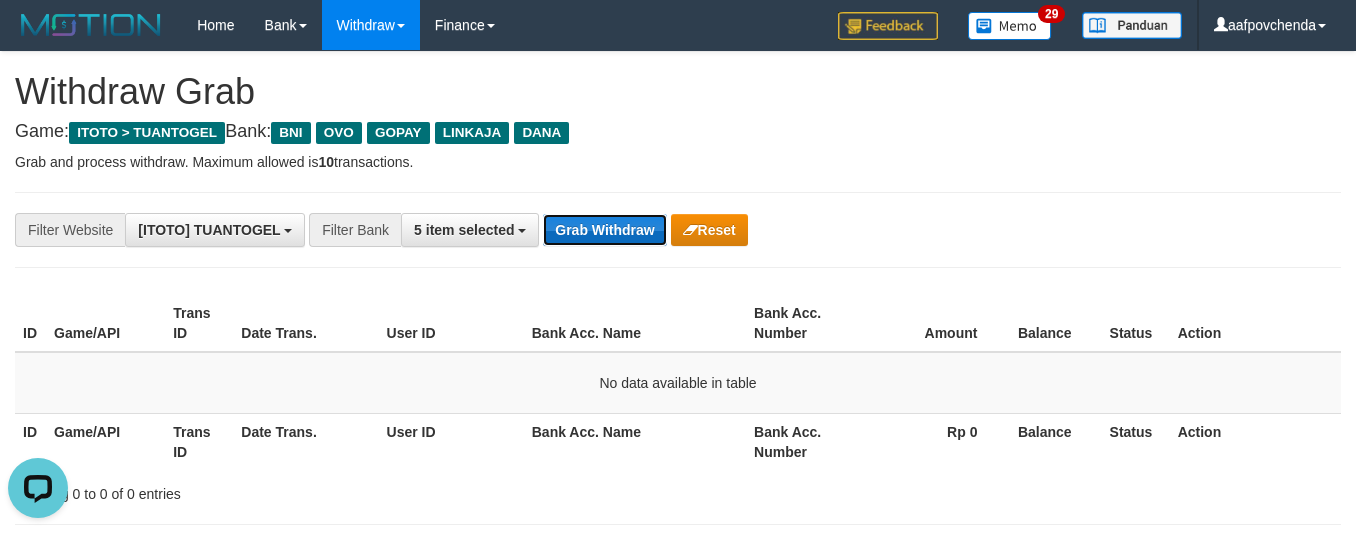 click on "Grab Withdraw" at bounding box center (604, 230) 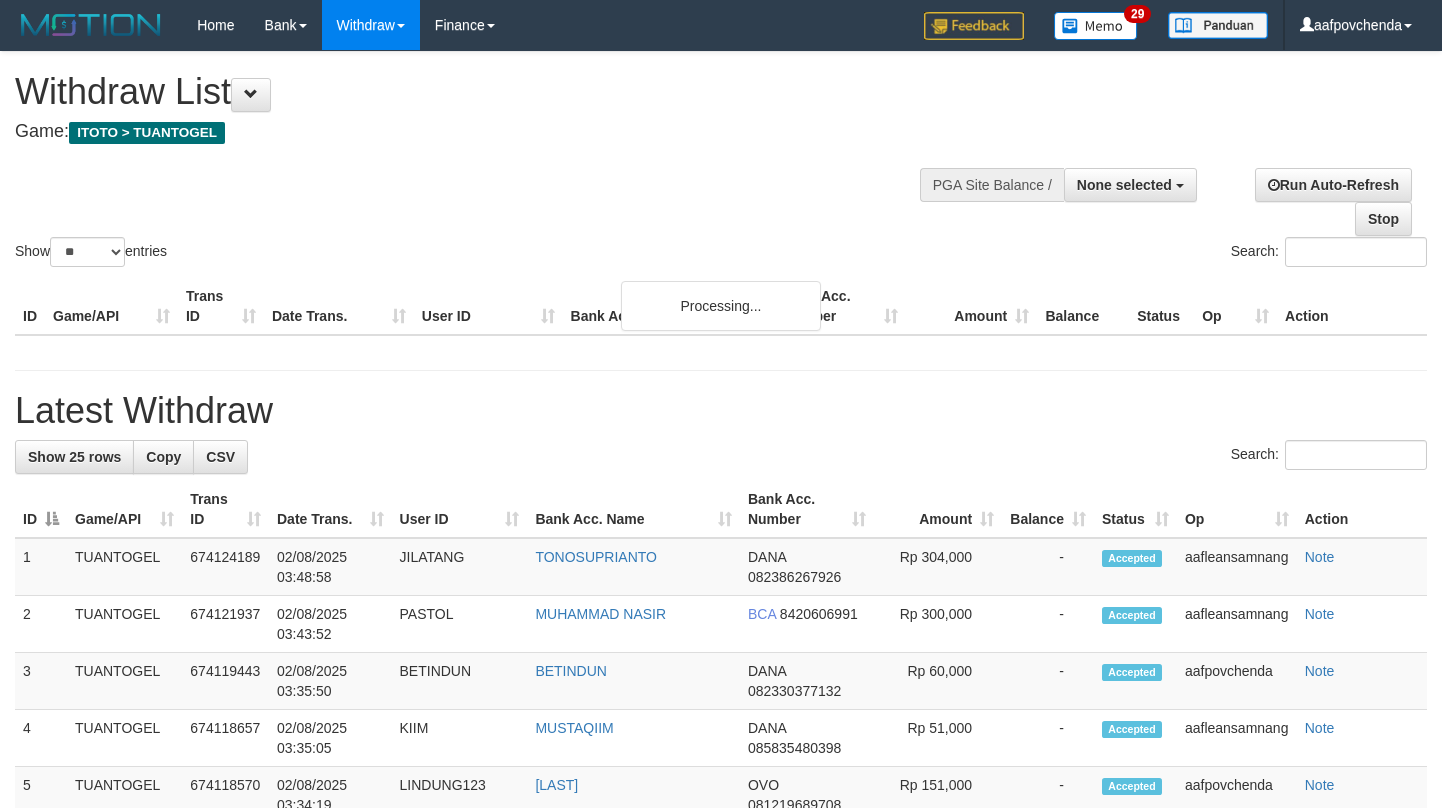 select 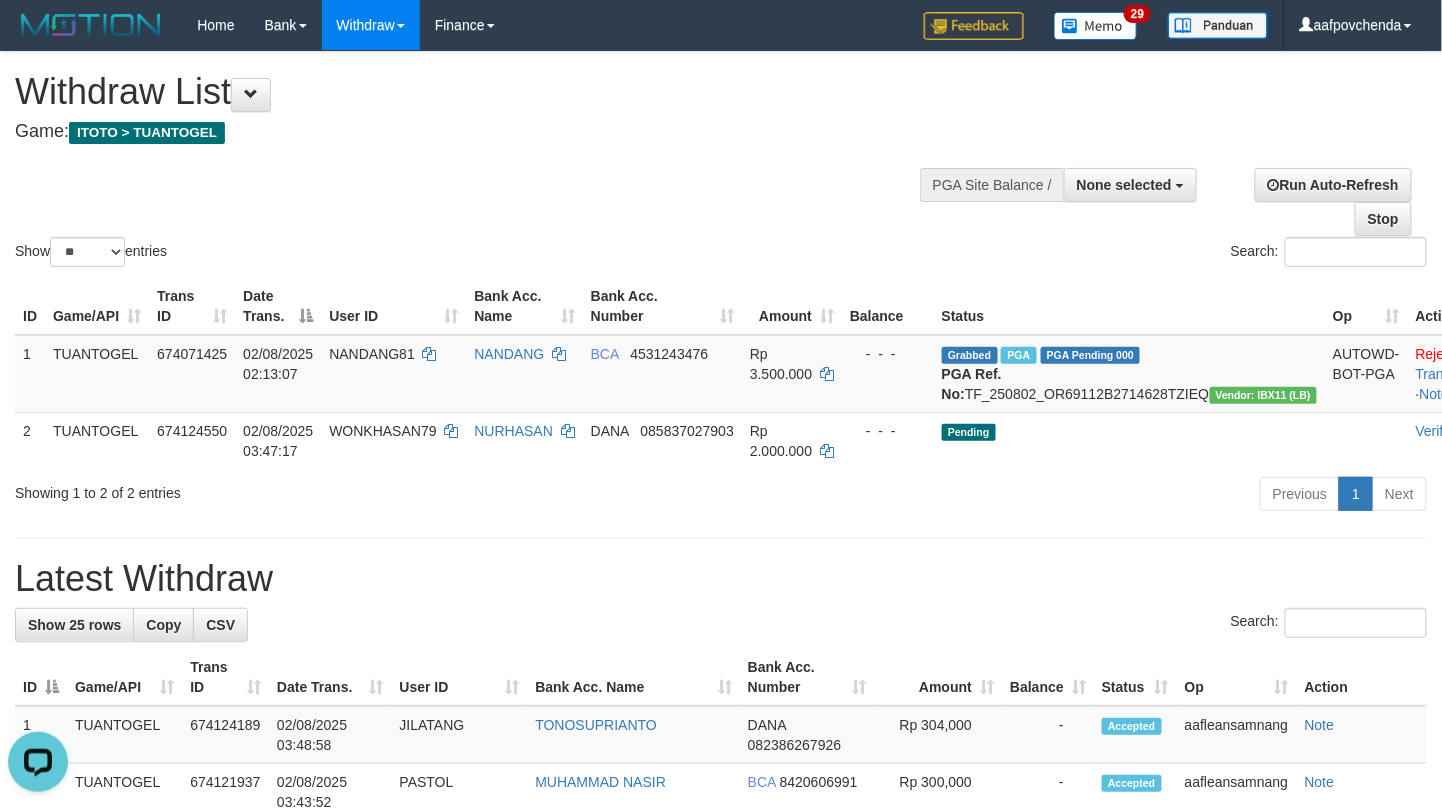 scroll, scrollTop: 0, scrollLeft: 0, axis: both 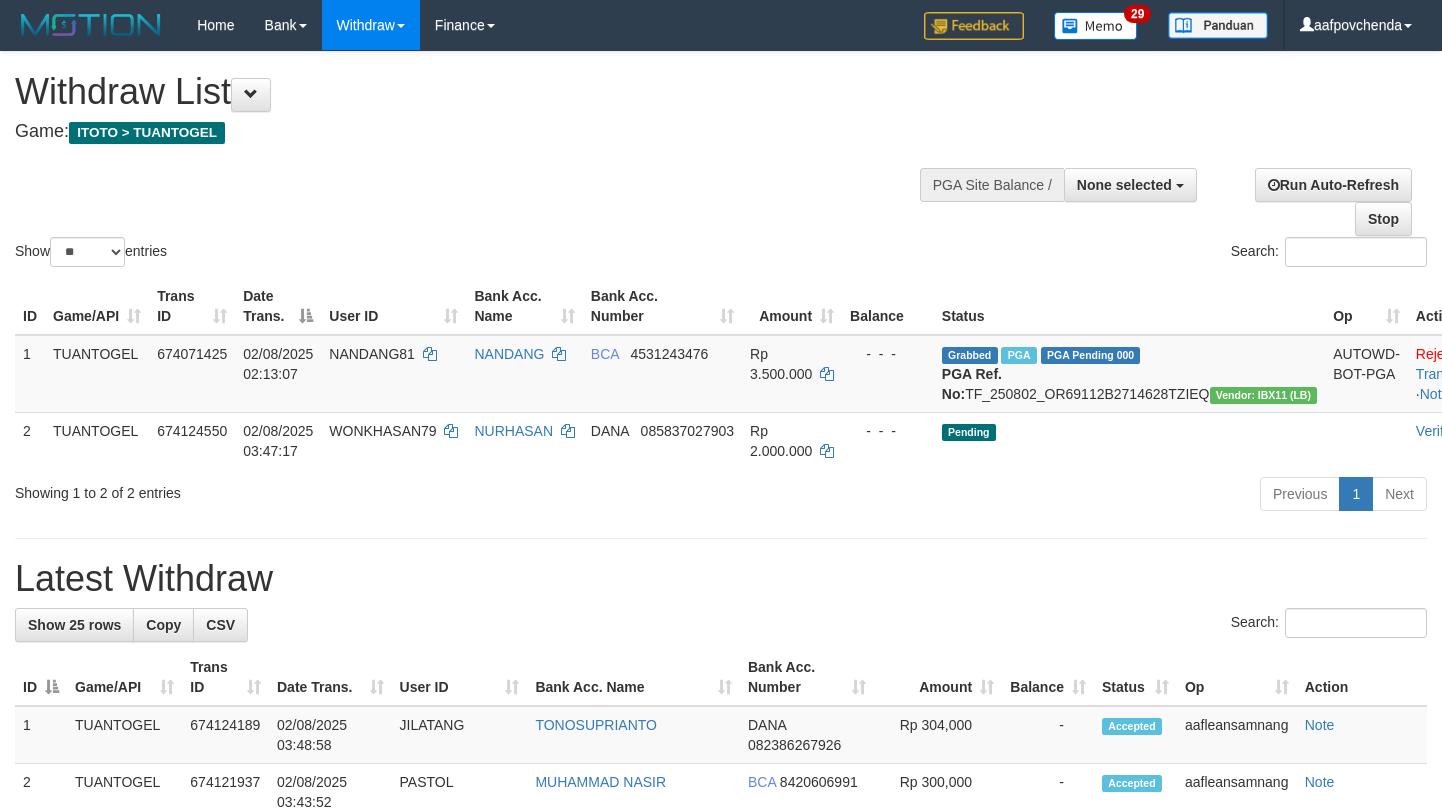select 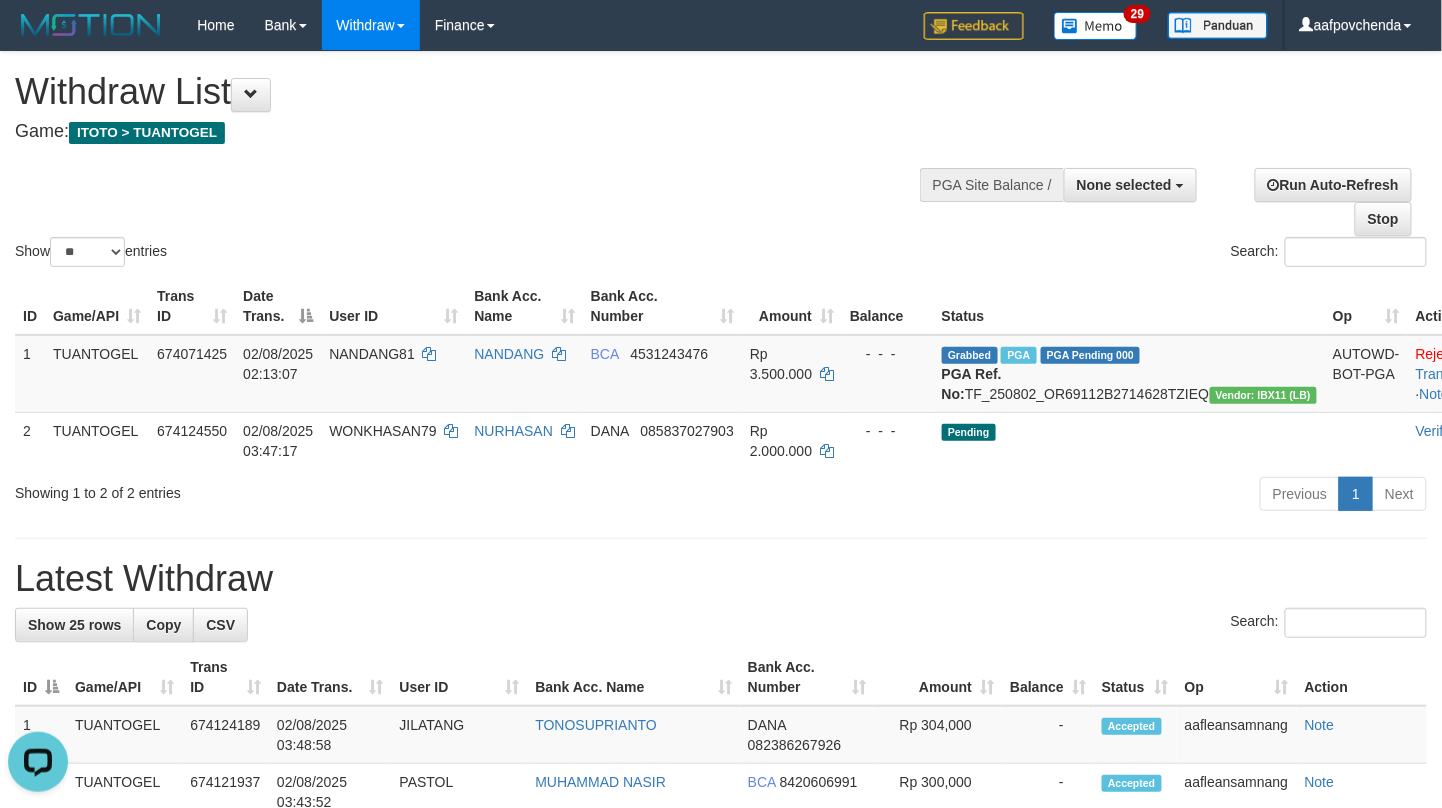 scroll, scrollTop: 0, scrollLeft: 0, axis: both 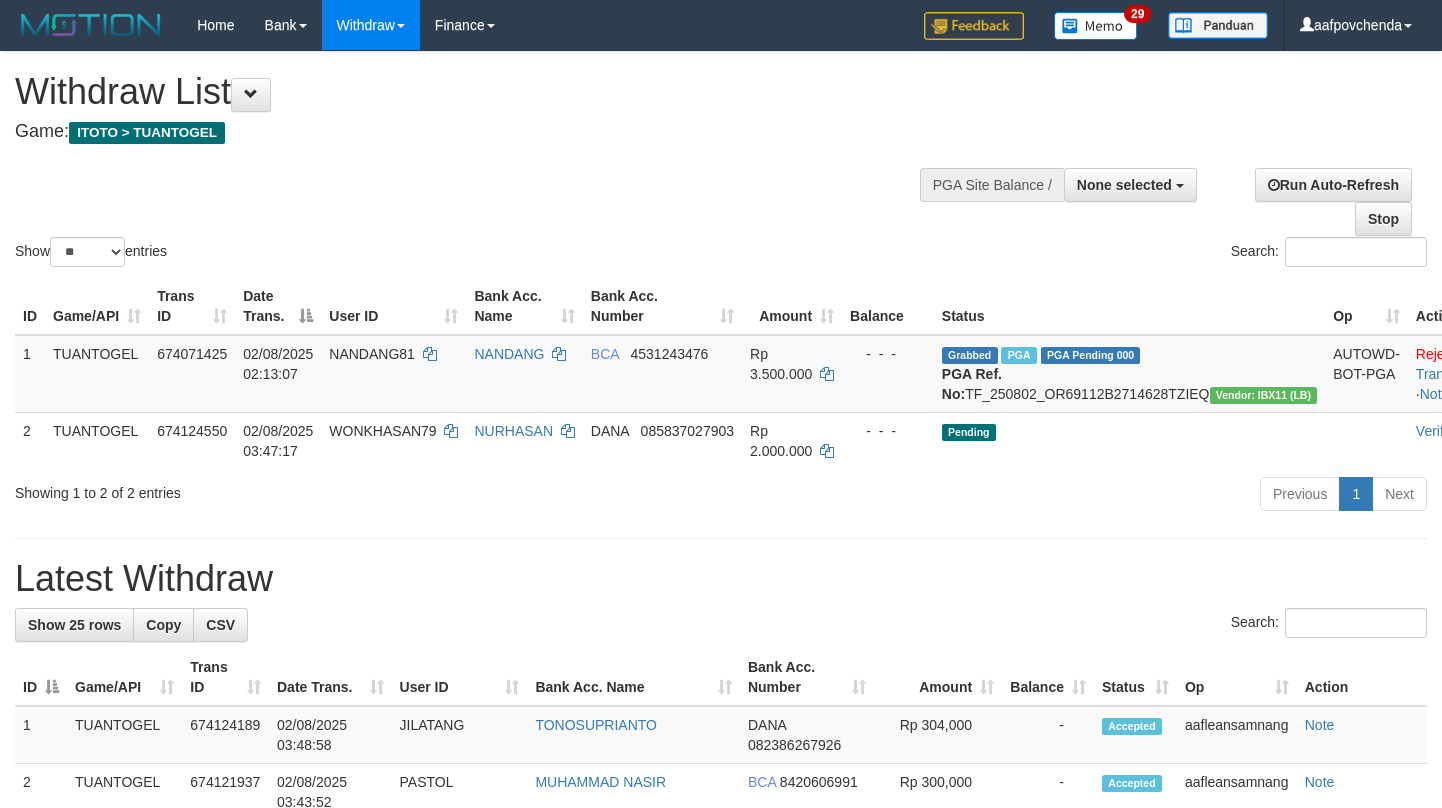 select 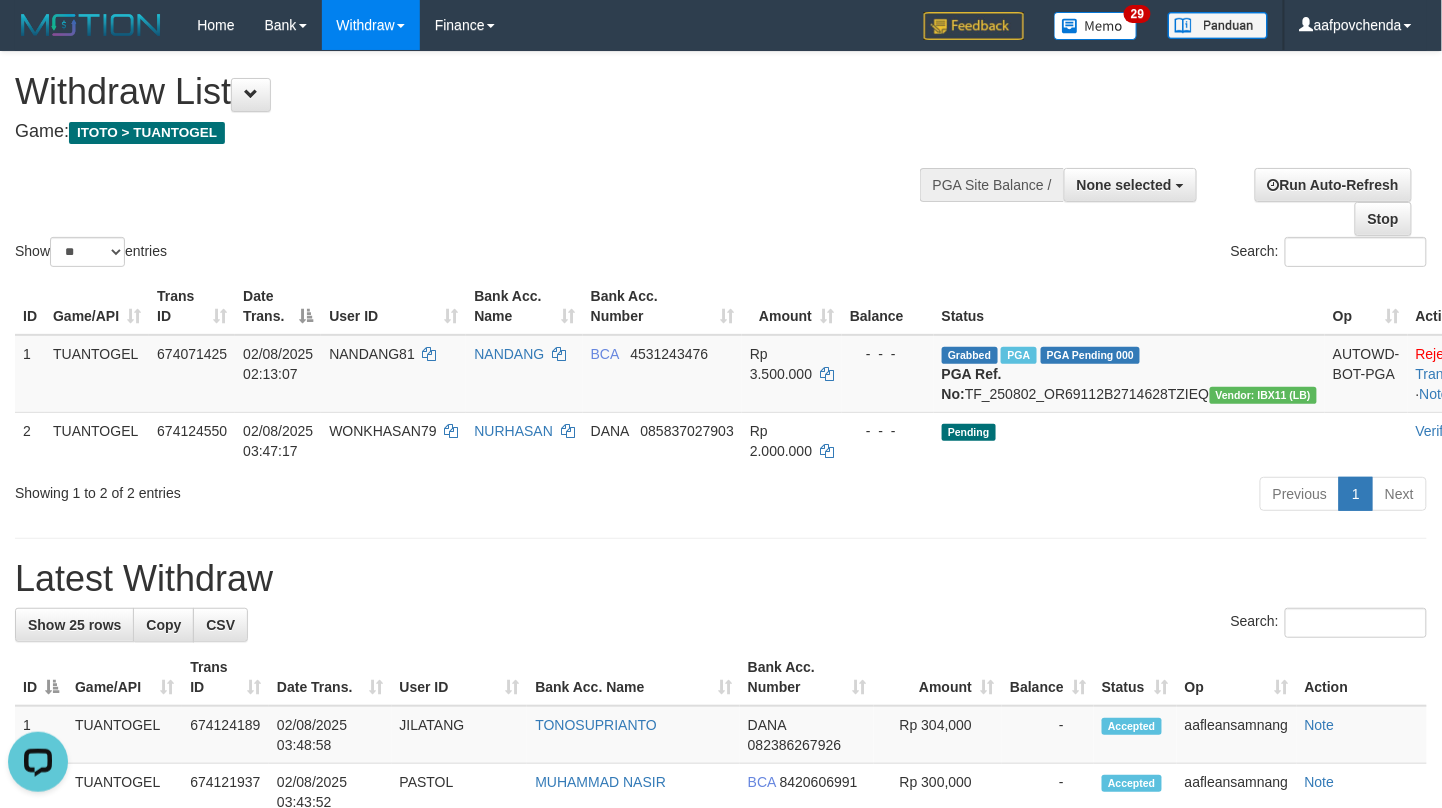 scroll, scrollTop: 0, scrollLeft: 0, axis: both 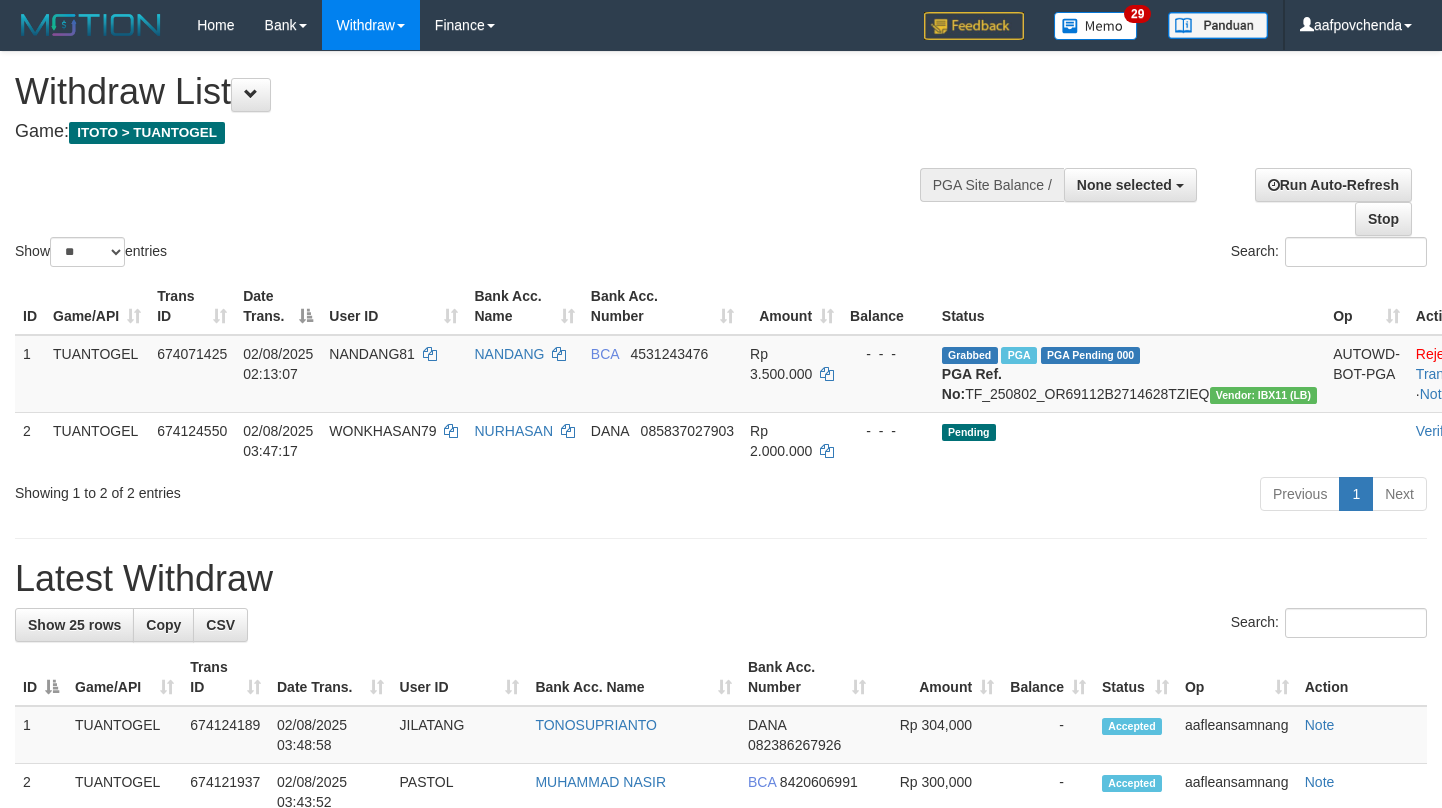select 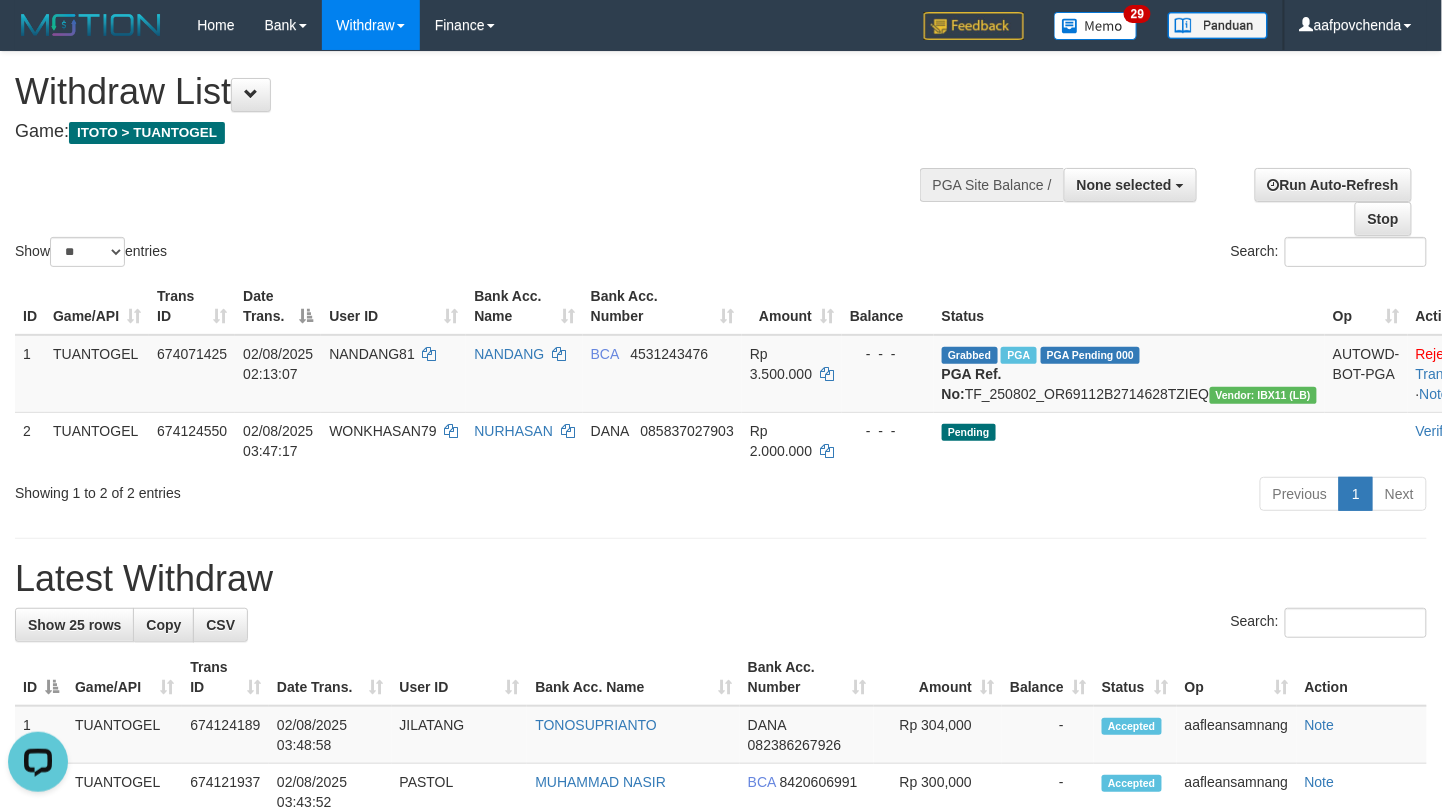 scroll, scrollTop: 0, scrollLeft: 0, axis: both 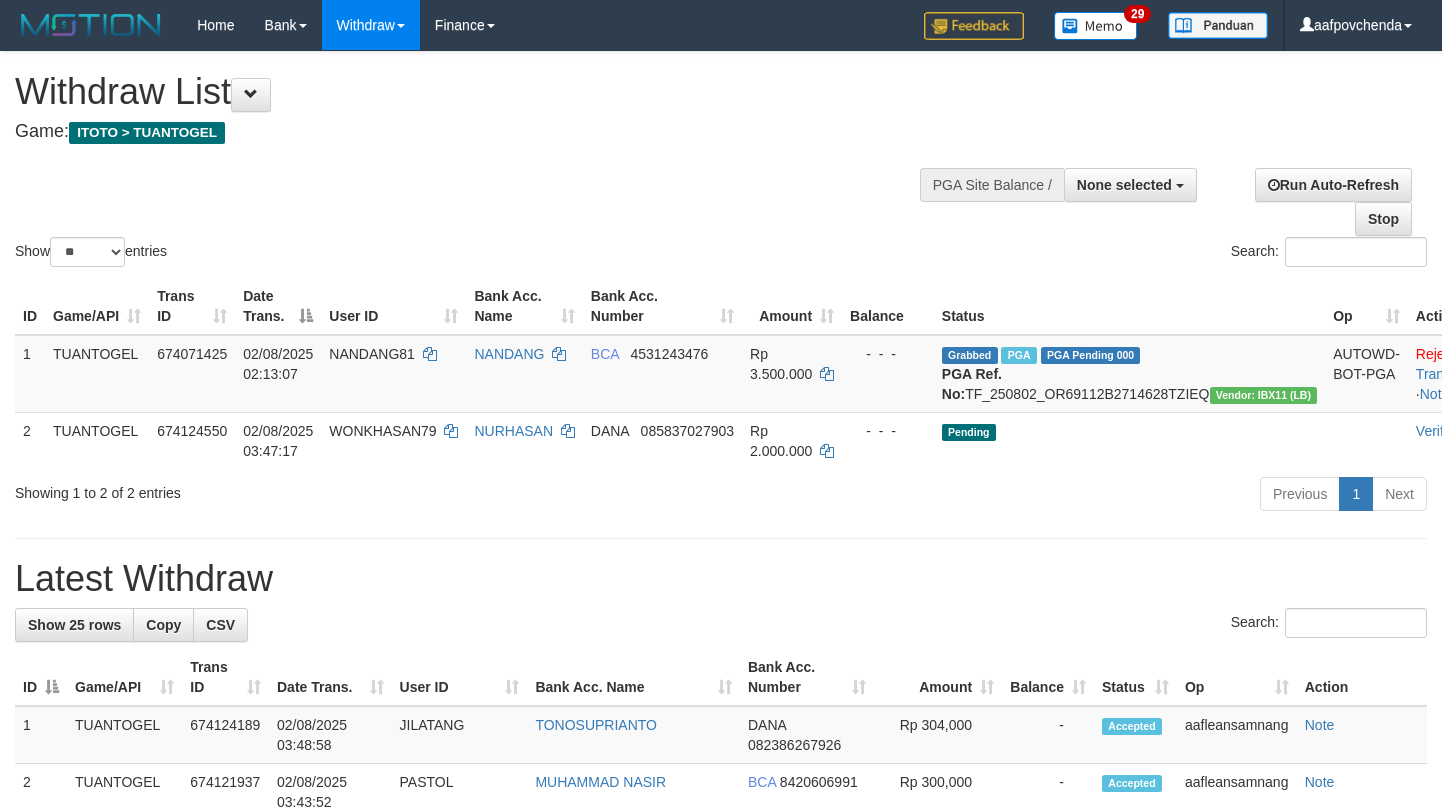 select 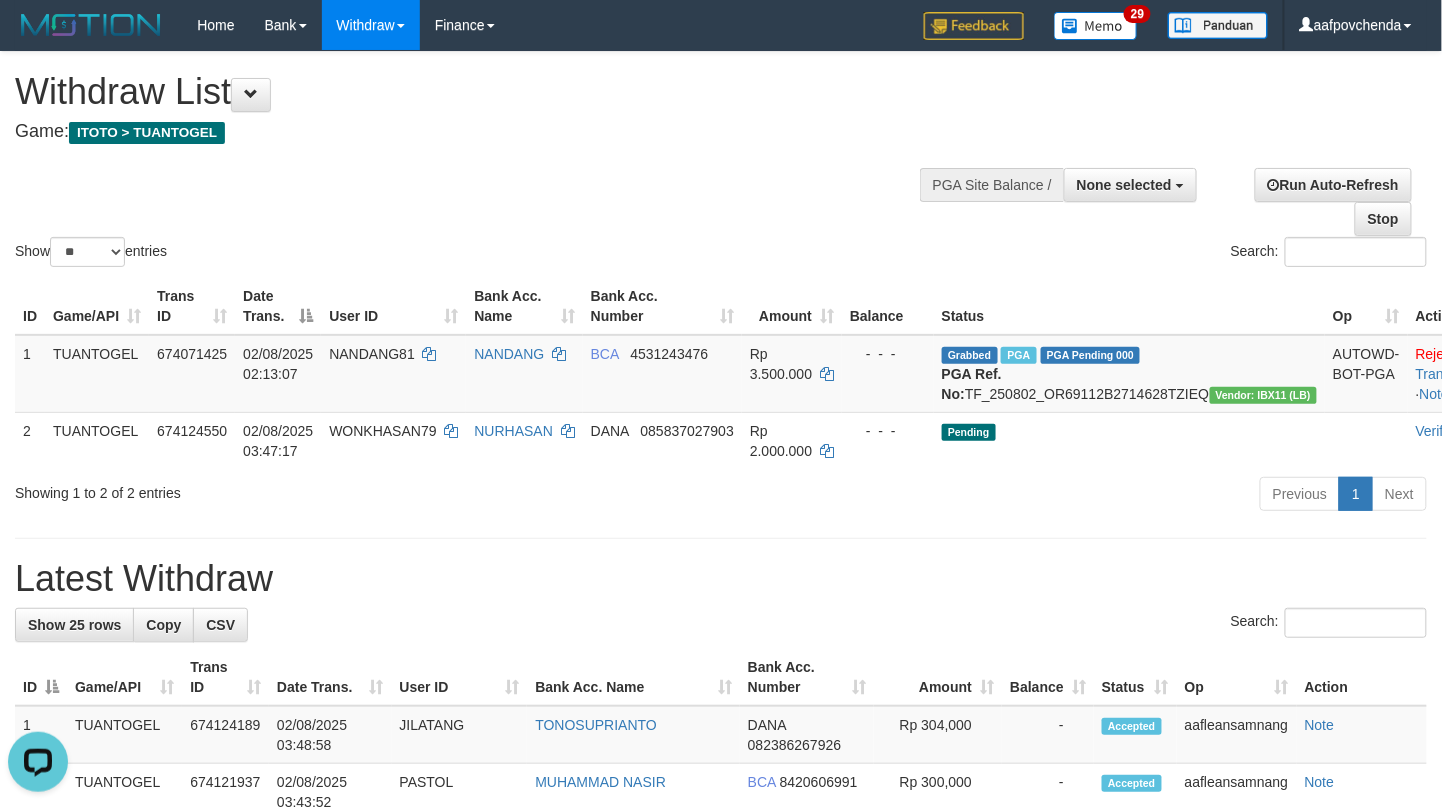 scroll, scrollTop: 0, scrollLeft: 0, axis: both 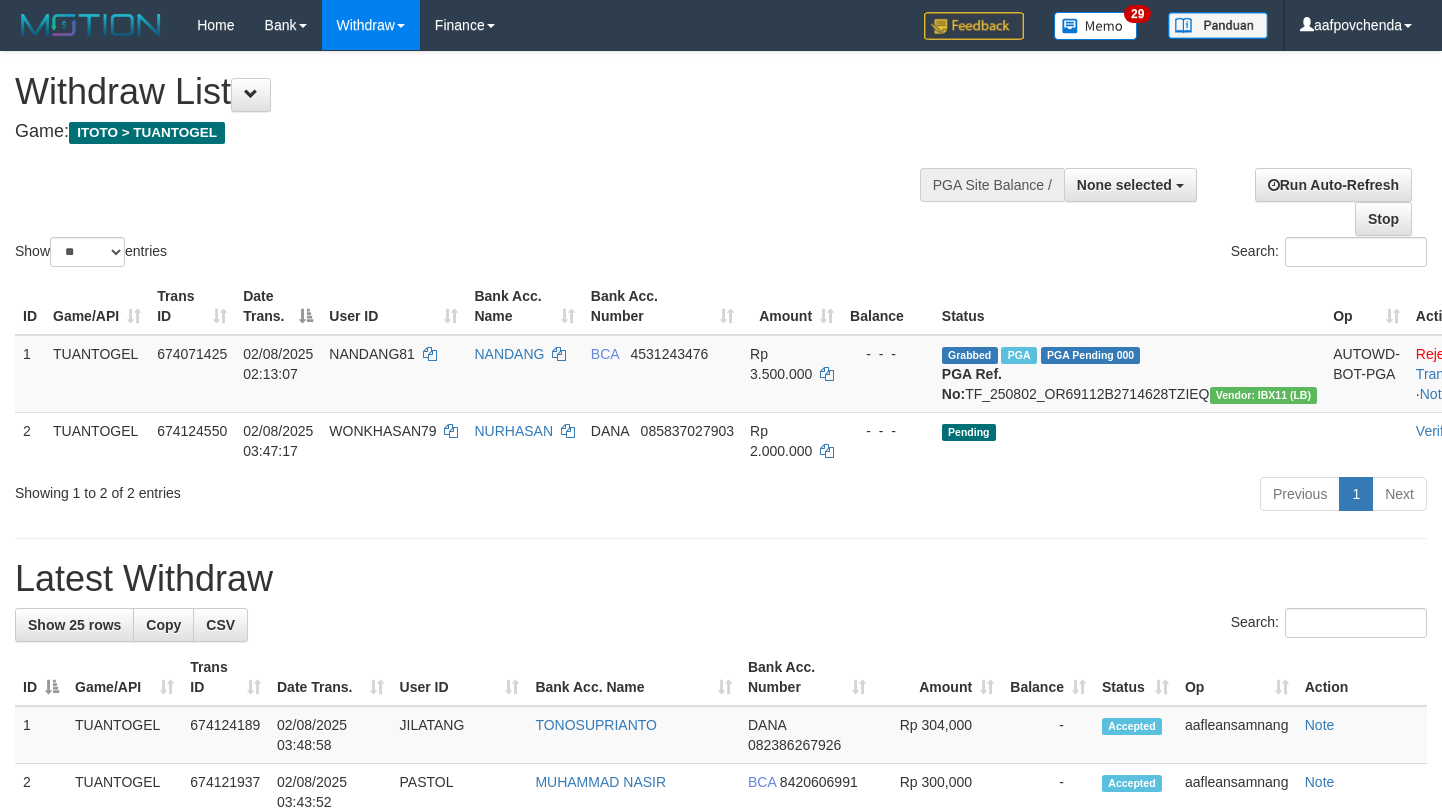 select 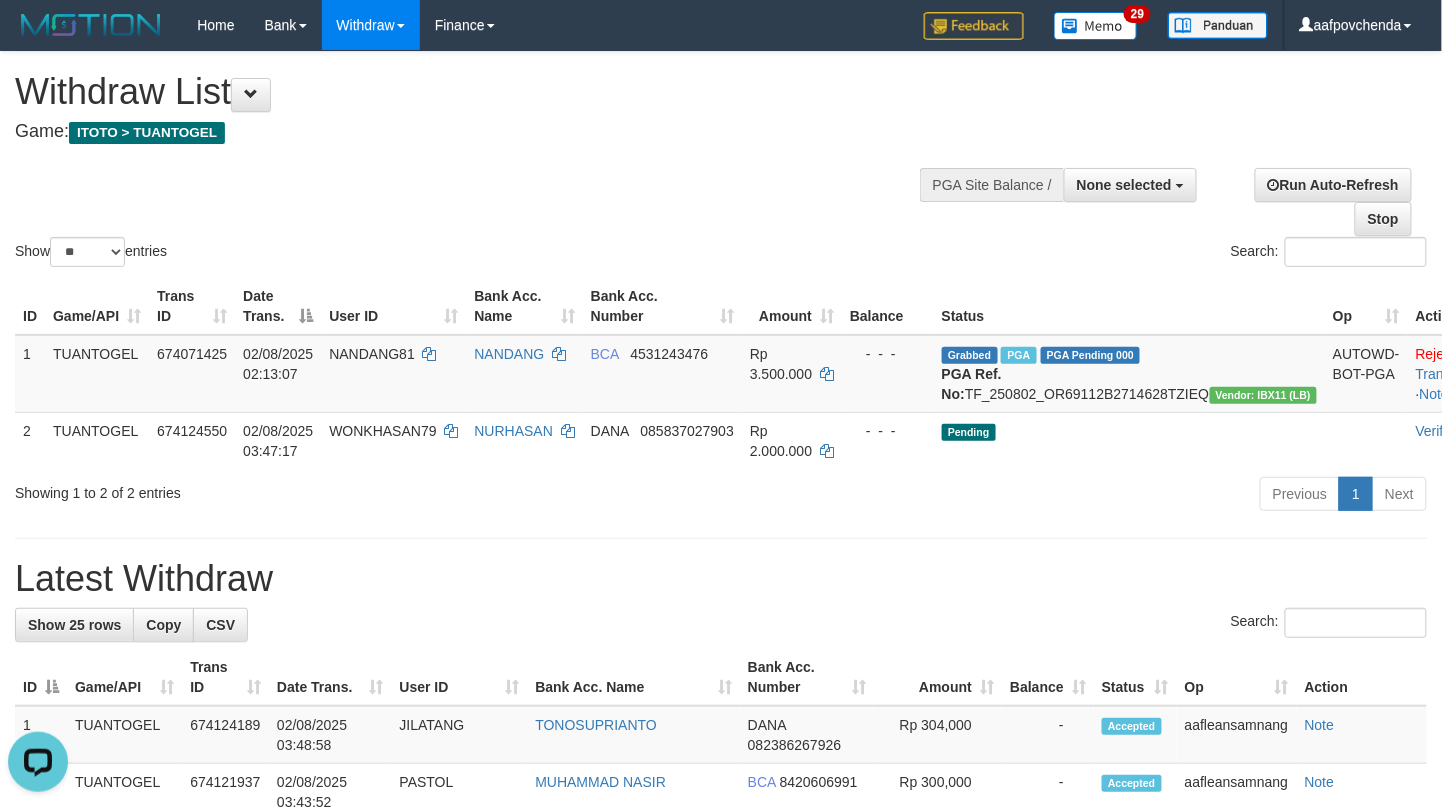 scroll, scrollTop: 0, scrollLeft: 0, axis: both 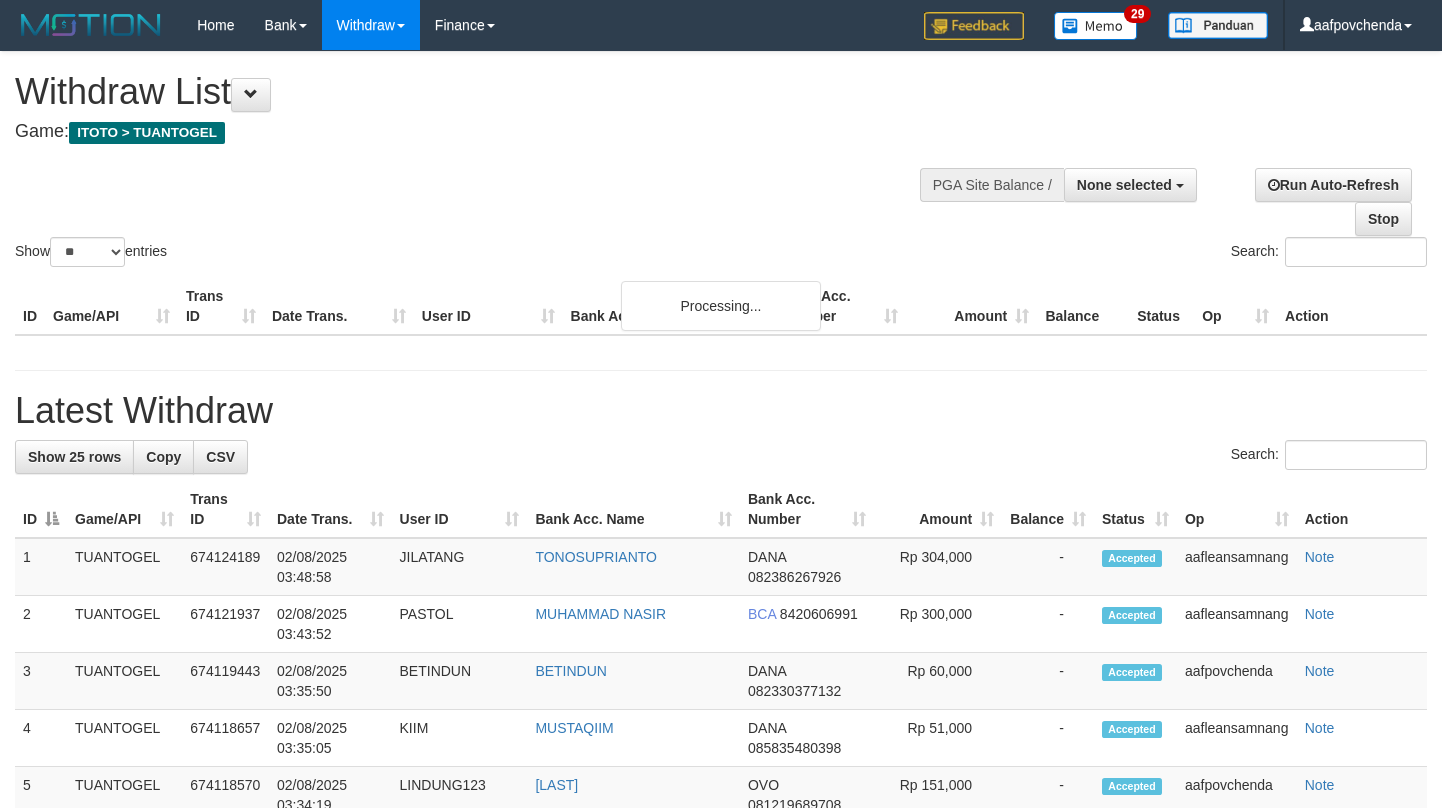 select 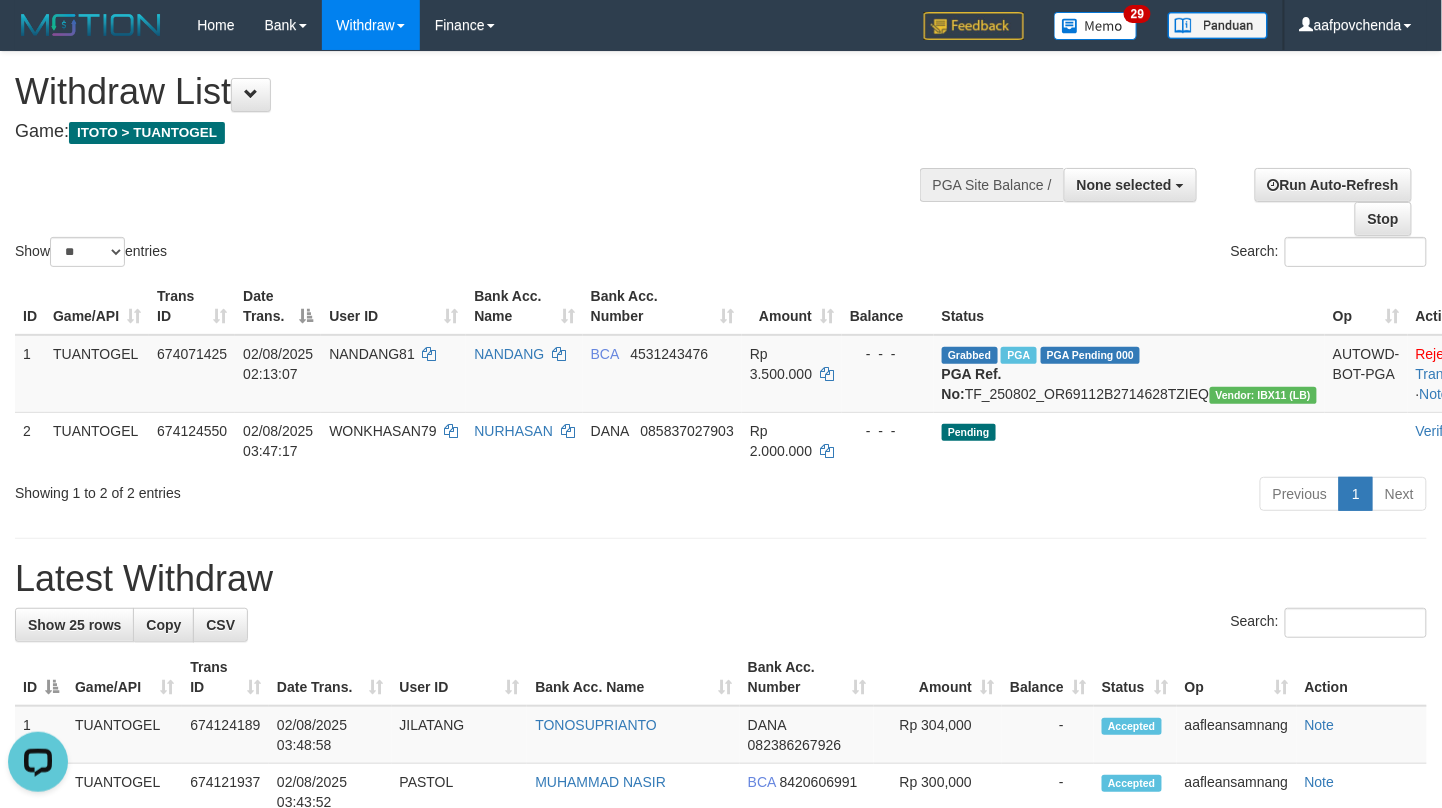 scroll, scrollTop: 0, scrollLeft: 0, axis: both 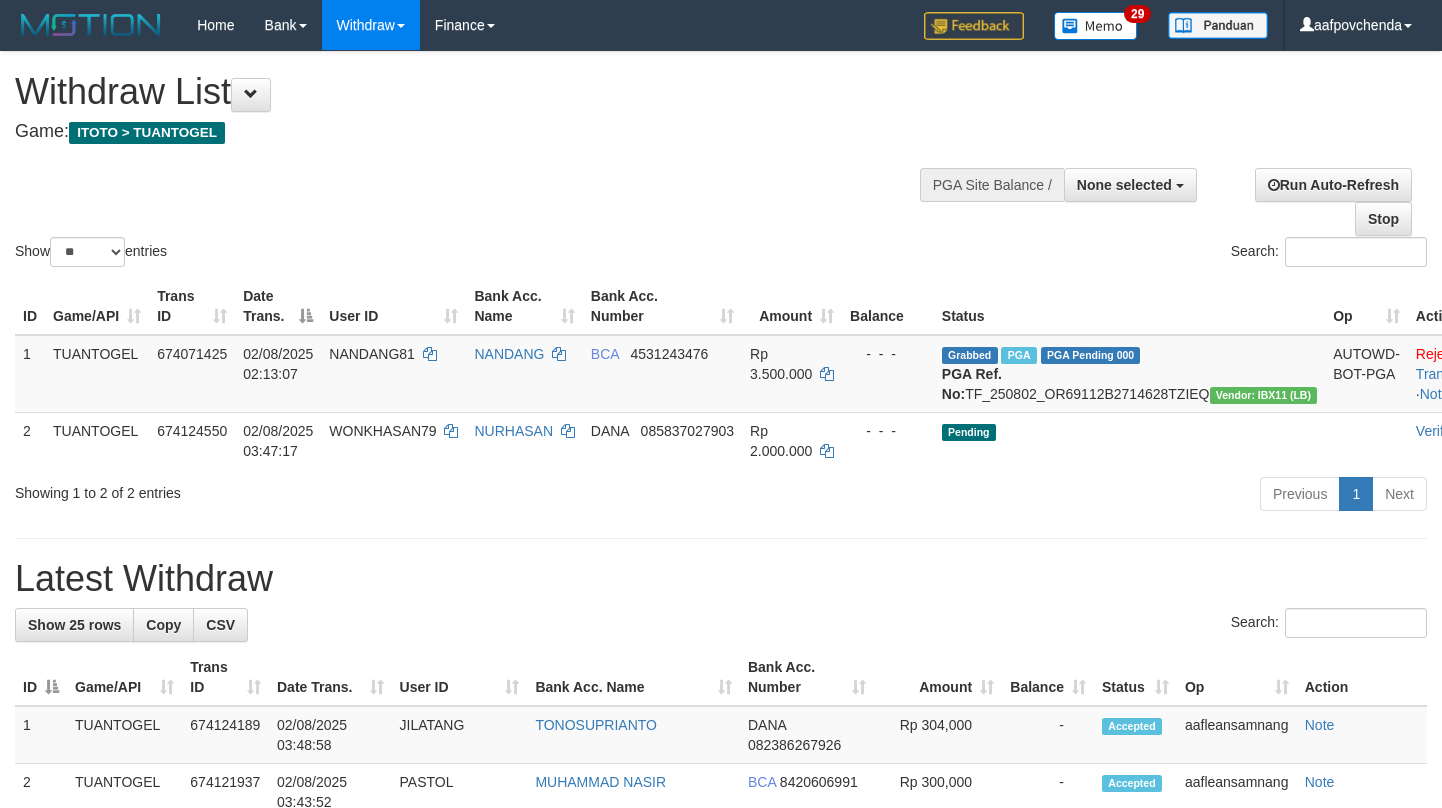 select 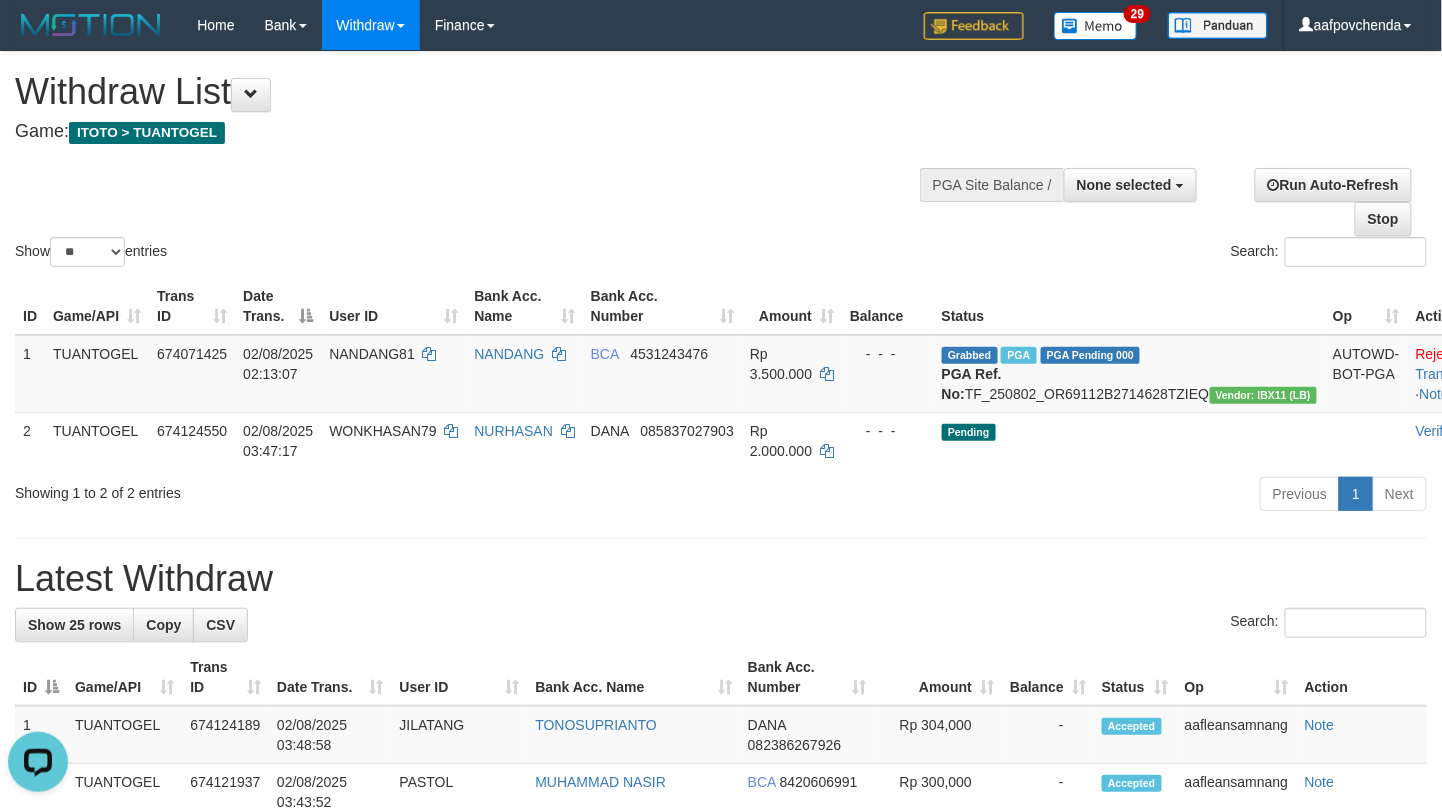 scroll, scrollTop: 0, scrollLeft: 0, axis: both 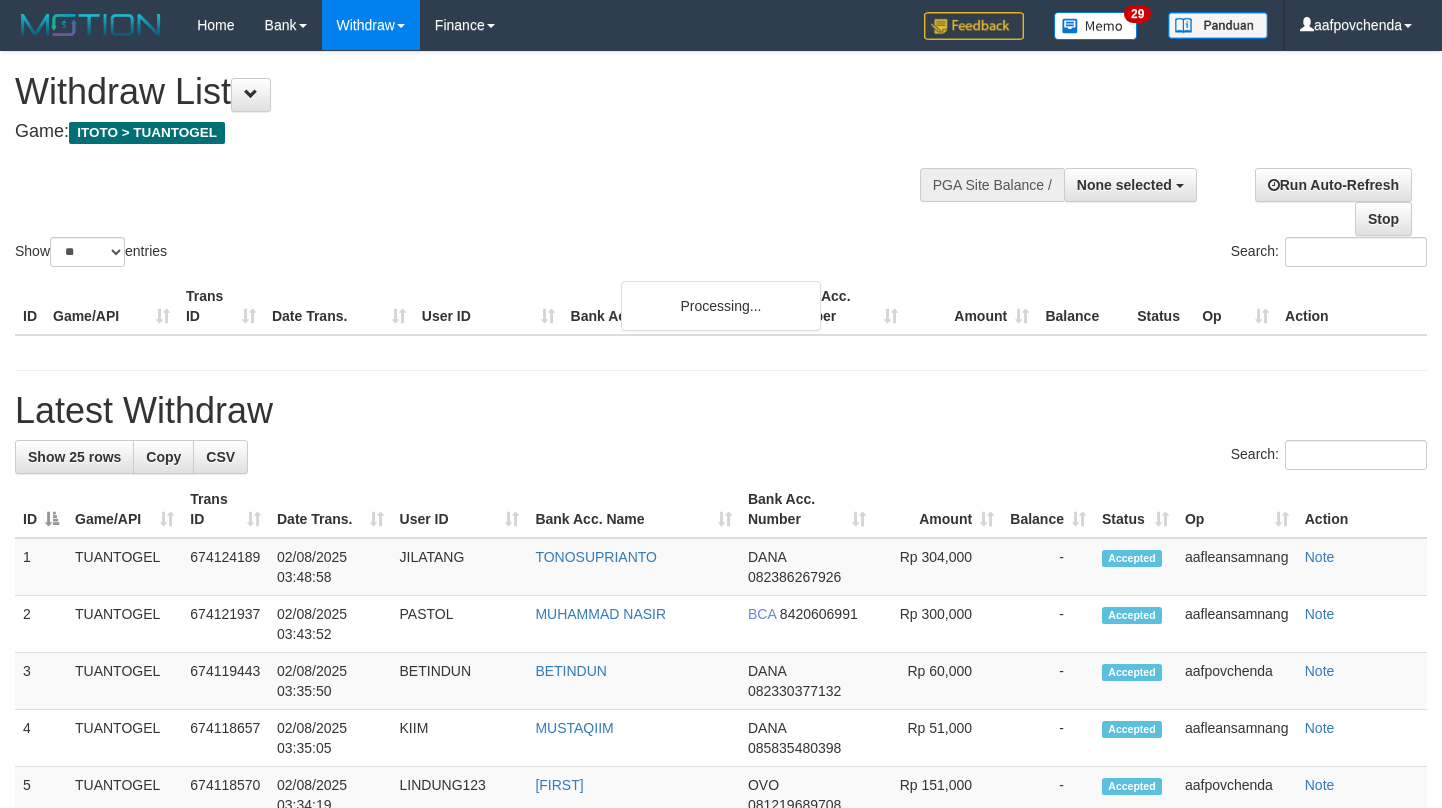 select 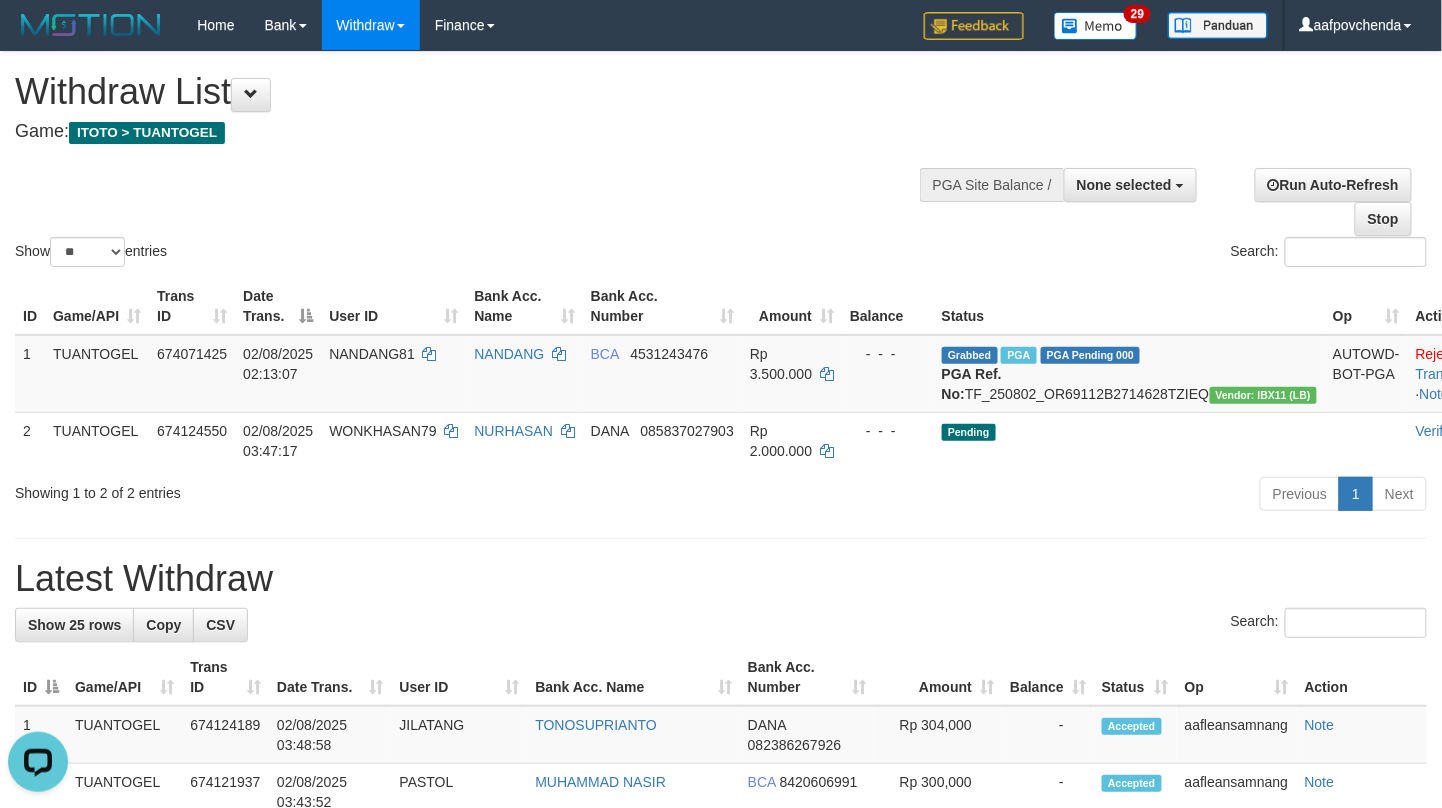 scroll, scrollTop: 0, scrollLeft: 0, axis: both 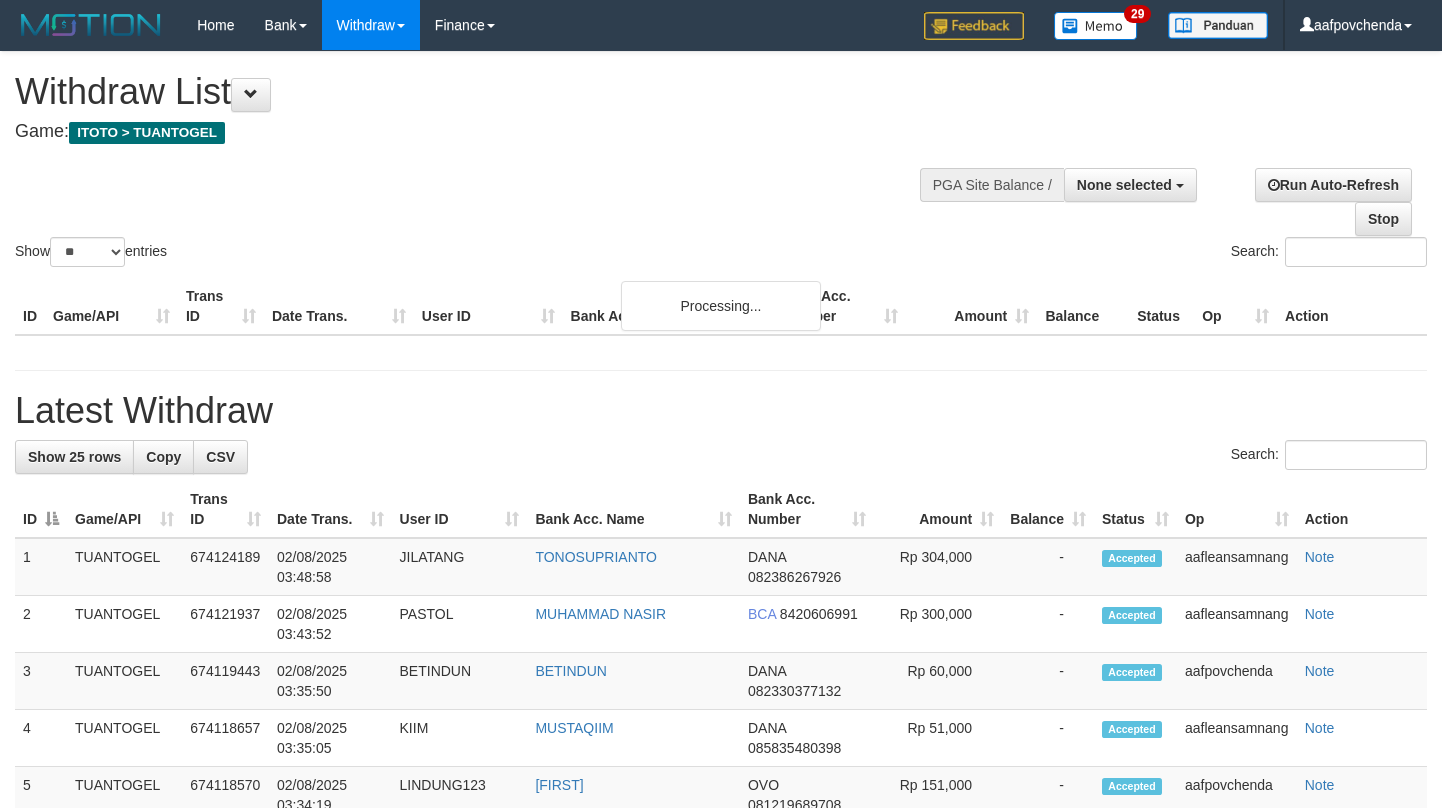 select 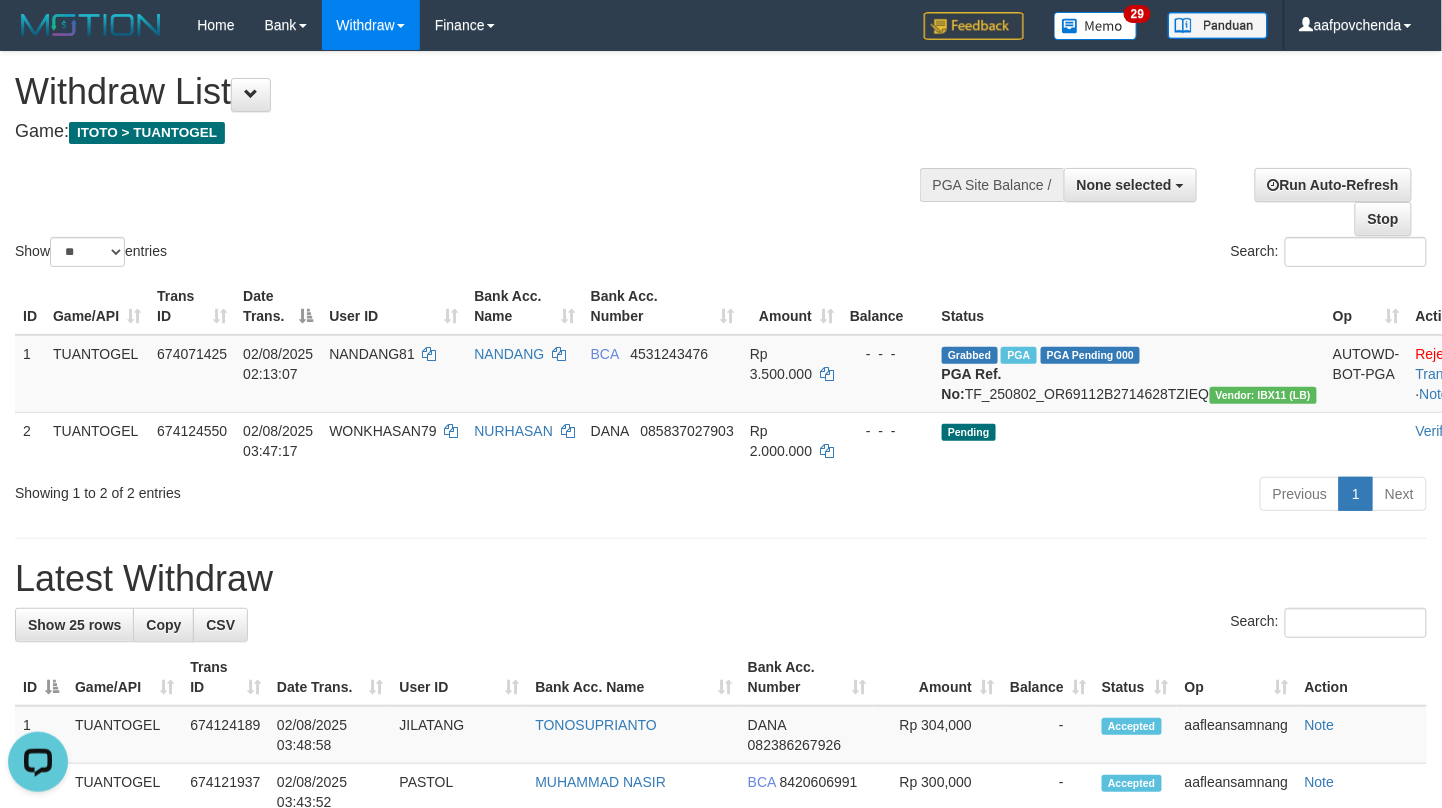 scroll, scrollTop: 0, scrollLeft: 0, axis: both 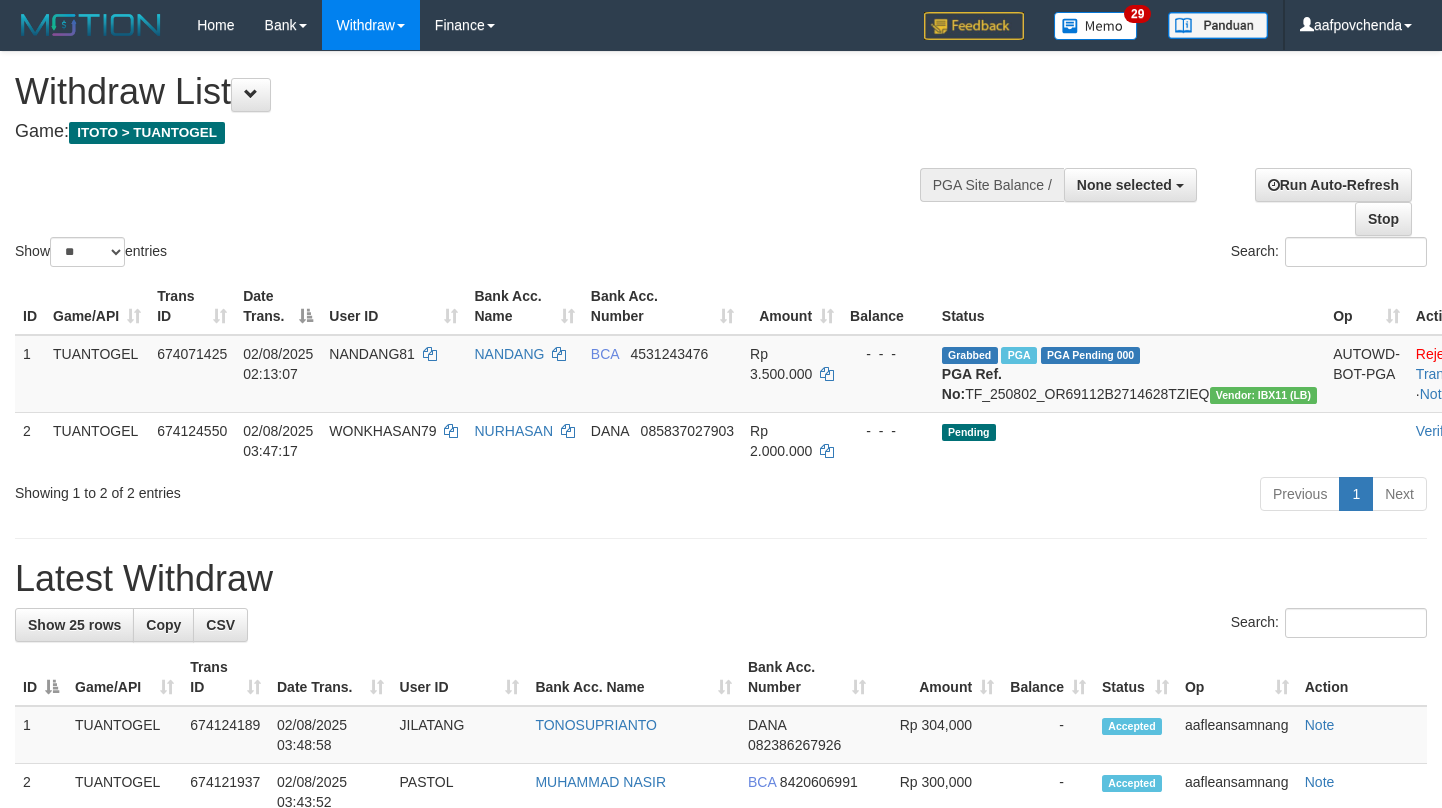 select 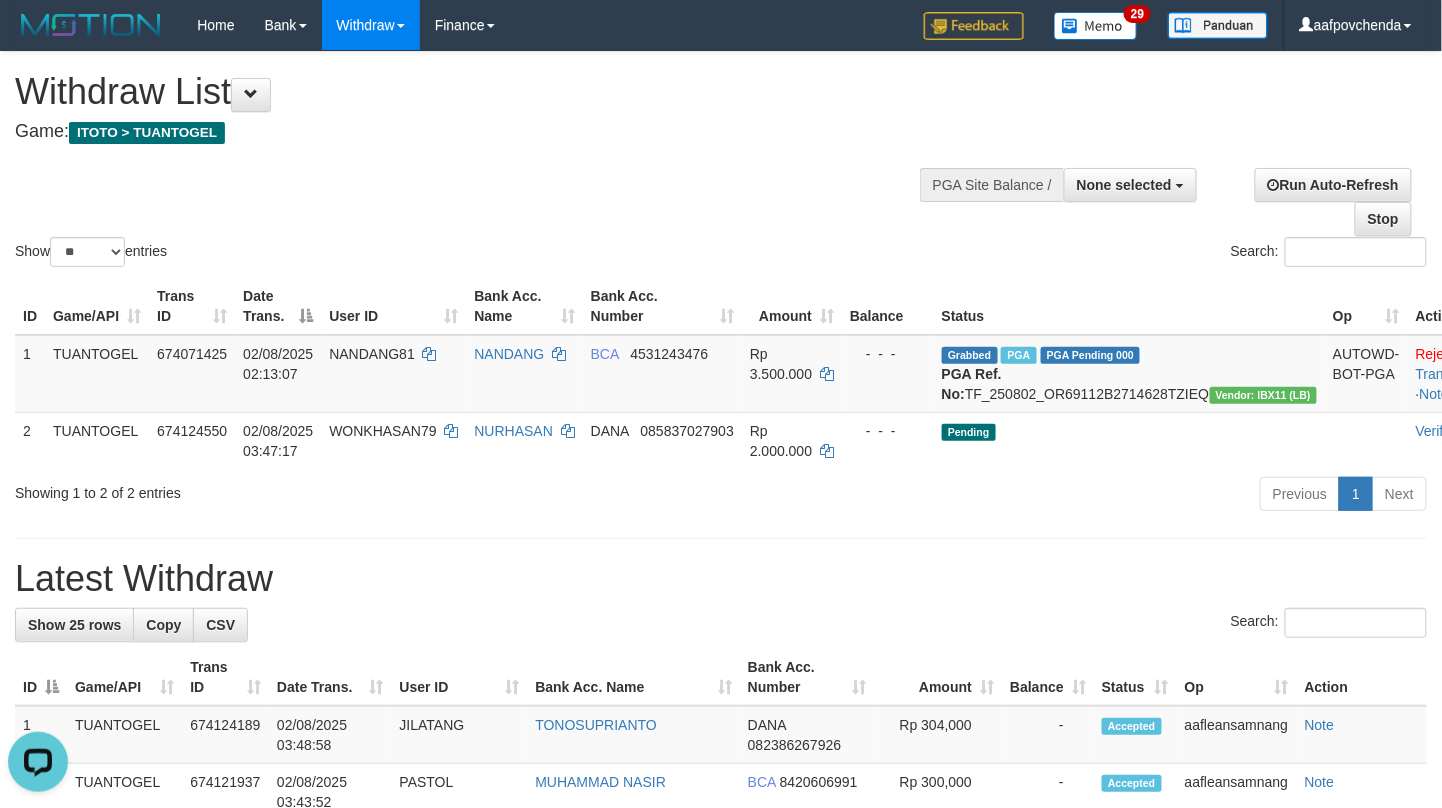 scroll, scrollTop: 0, scrollLeft: 0, axis: both 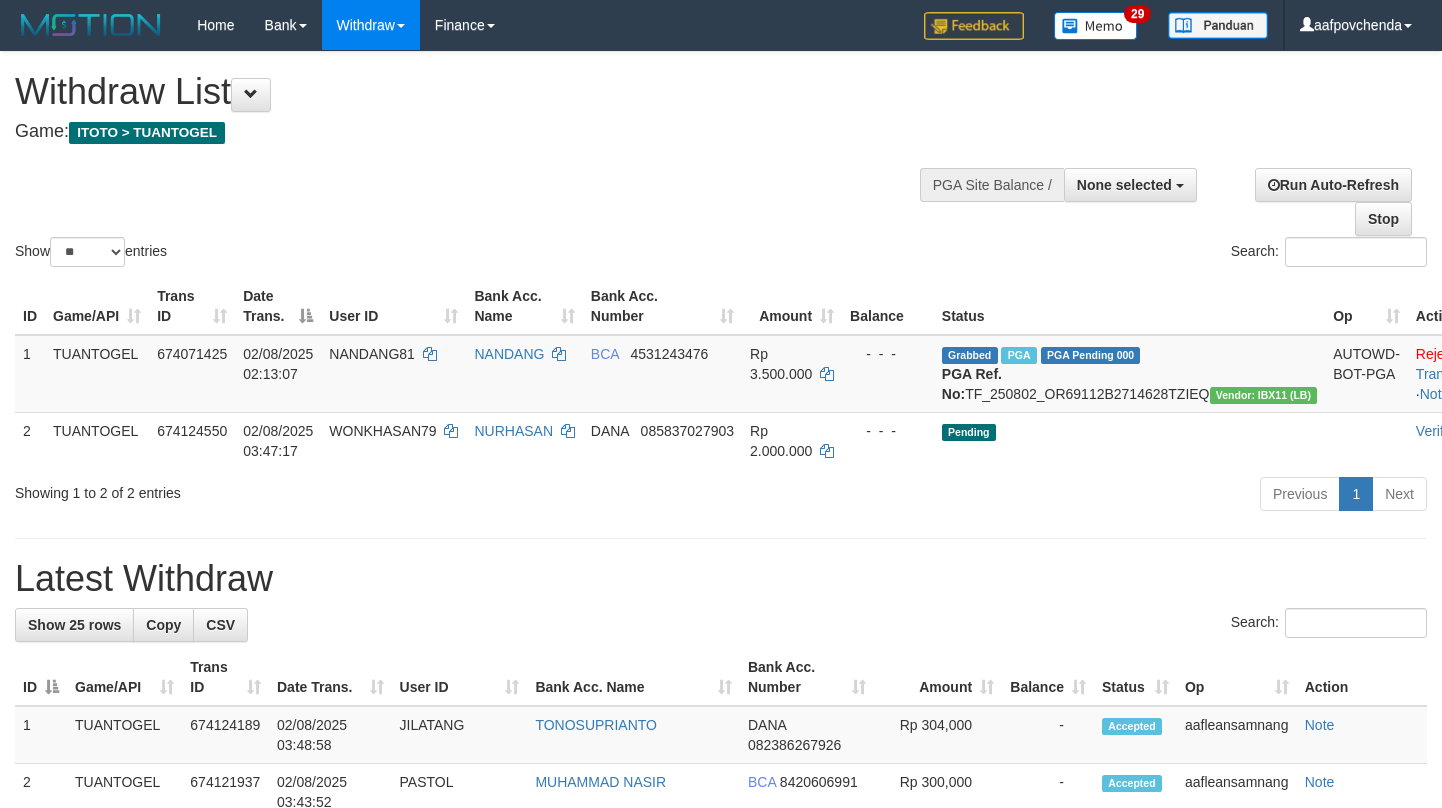 select 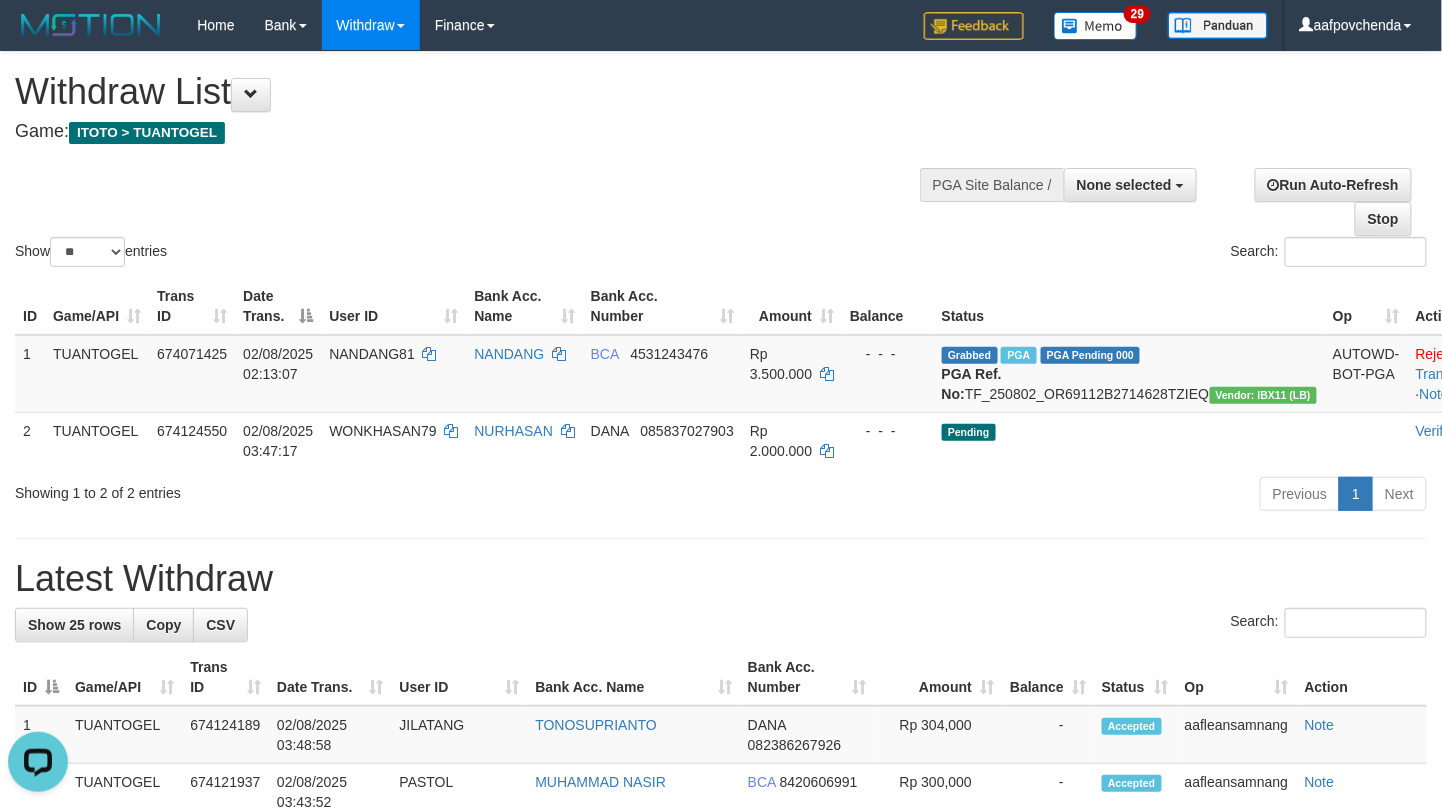 scroll, scrollTop: 0, scrollLeft: 0, axis: both 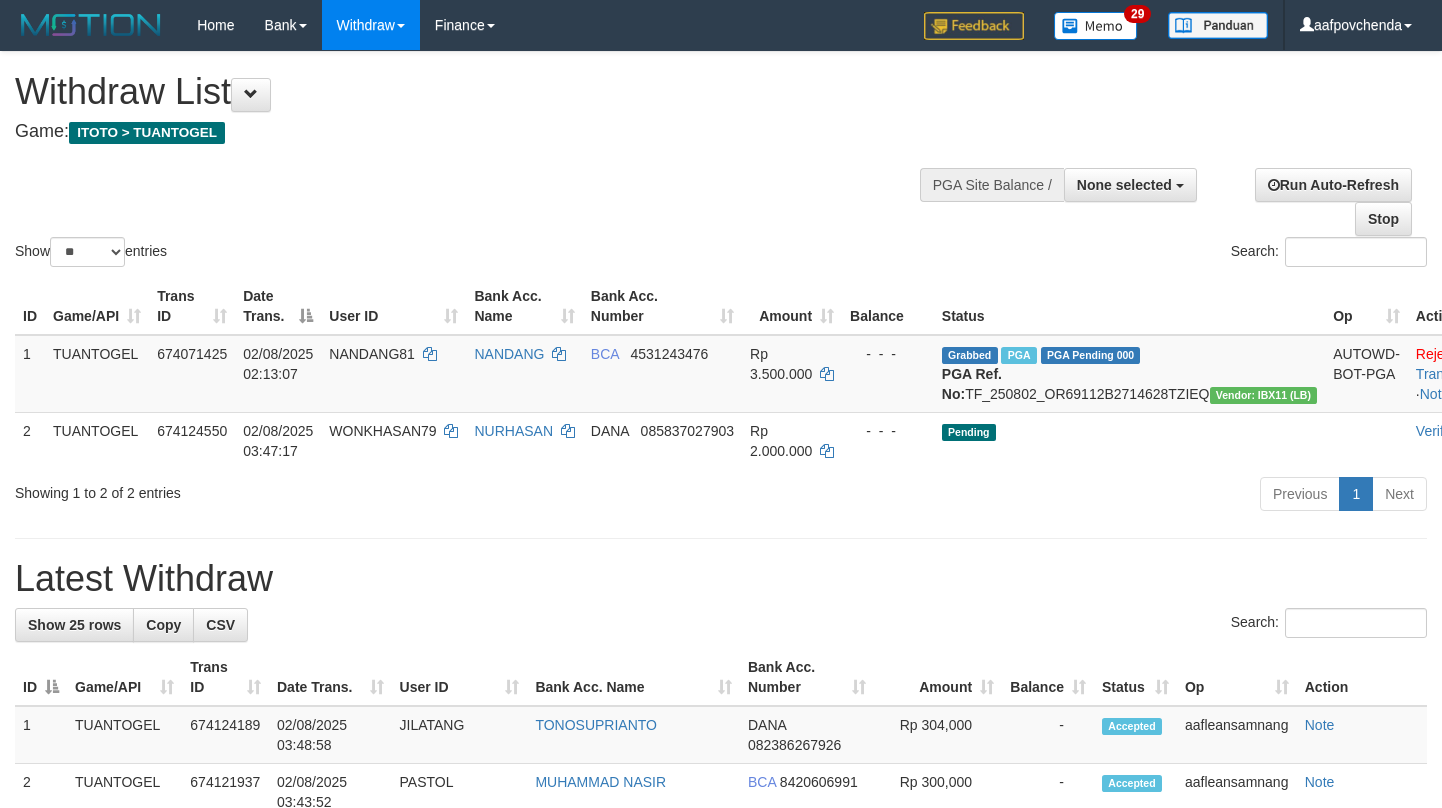 select 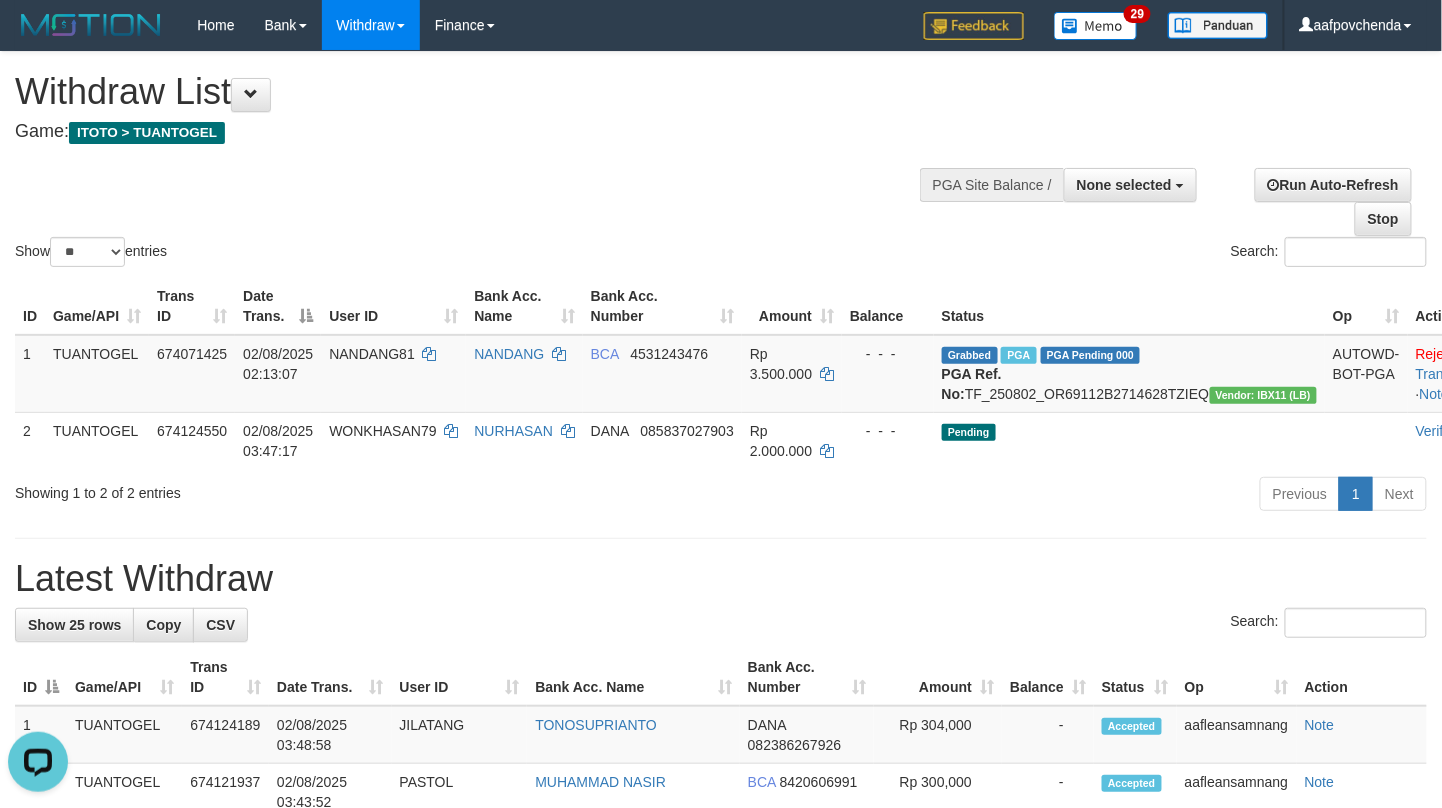scroll, scrollTop: 0, scrollLeft: 0, axis: both 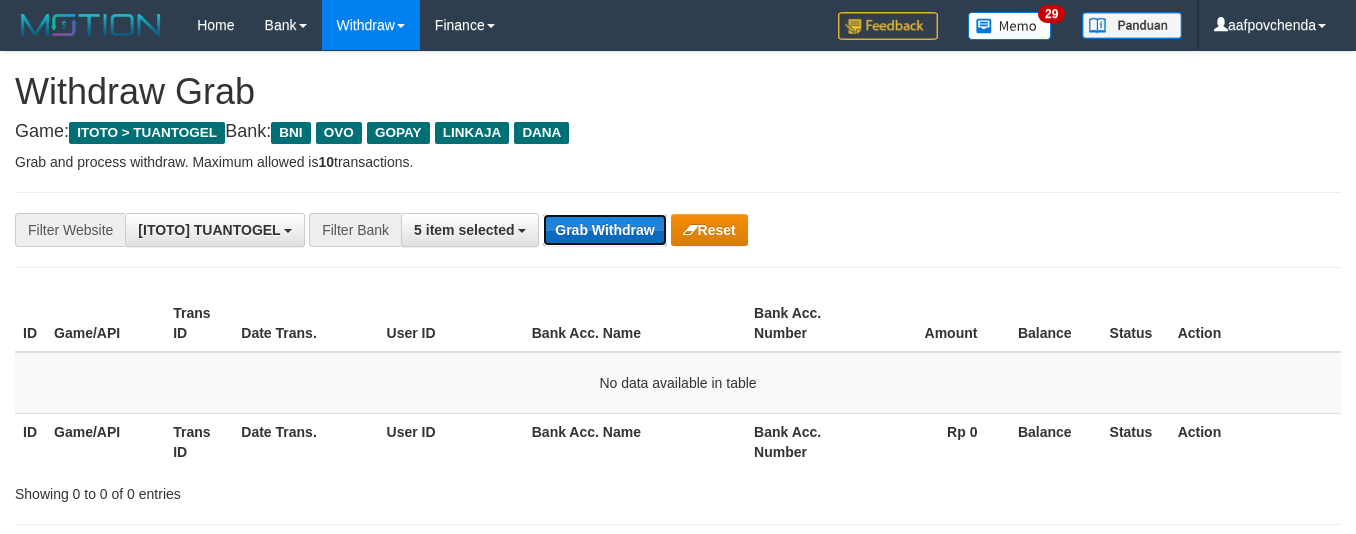 drag, startPoint x: 0, startPoint y: 0, endPoint x: 629, endPoint y: 226, distance: 668.3689 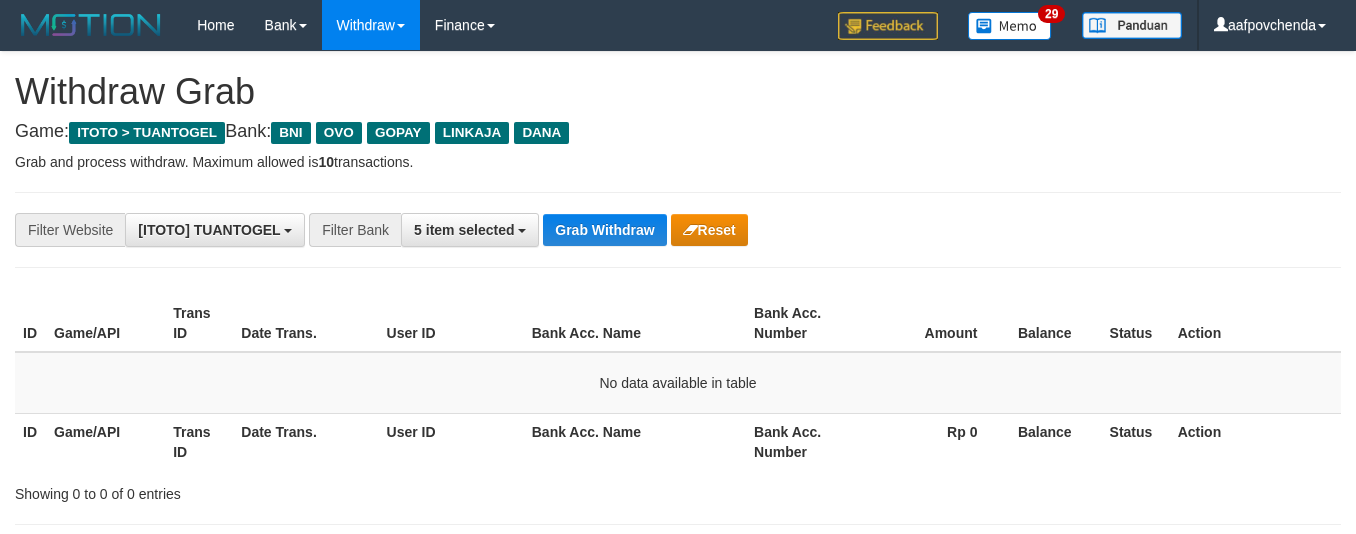 scroll, scrollTop: 0, scrollLeft: 0, axis: both 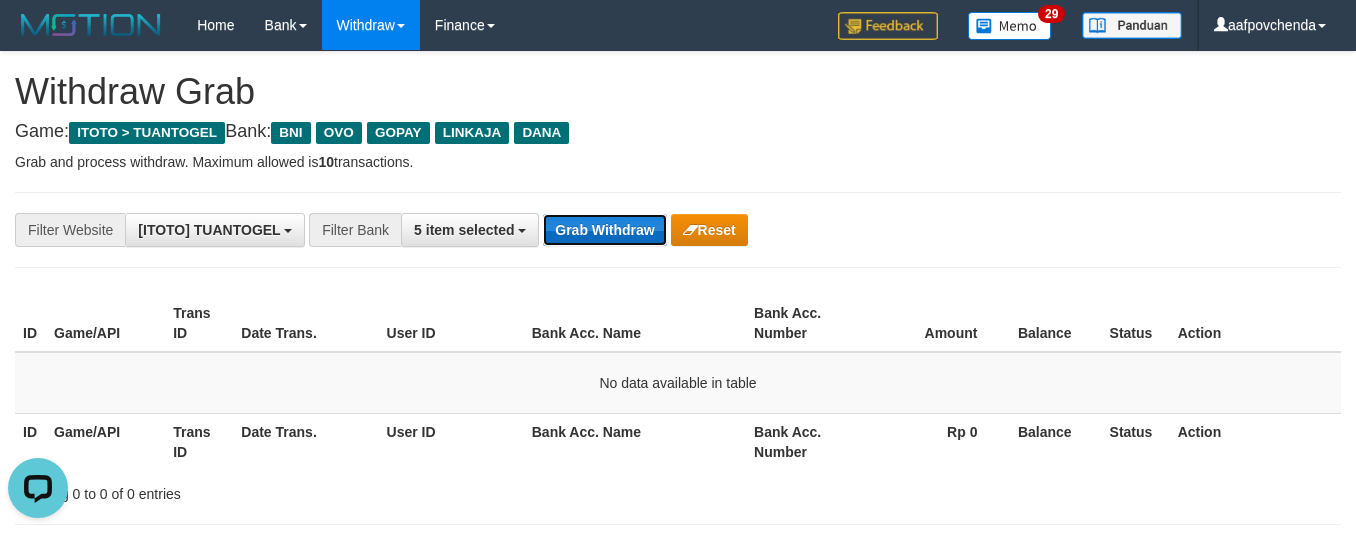 drag, startPoint x: 0, startPoint y: 0, endPoint x: 629, endPoint y: 226, distance: 668.3689 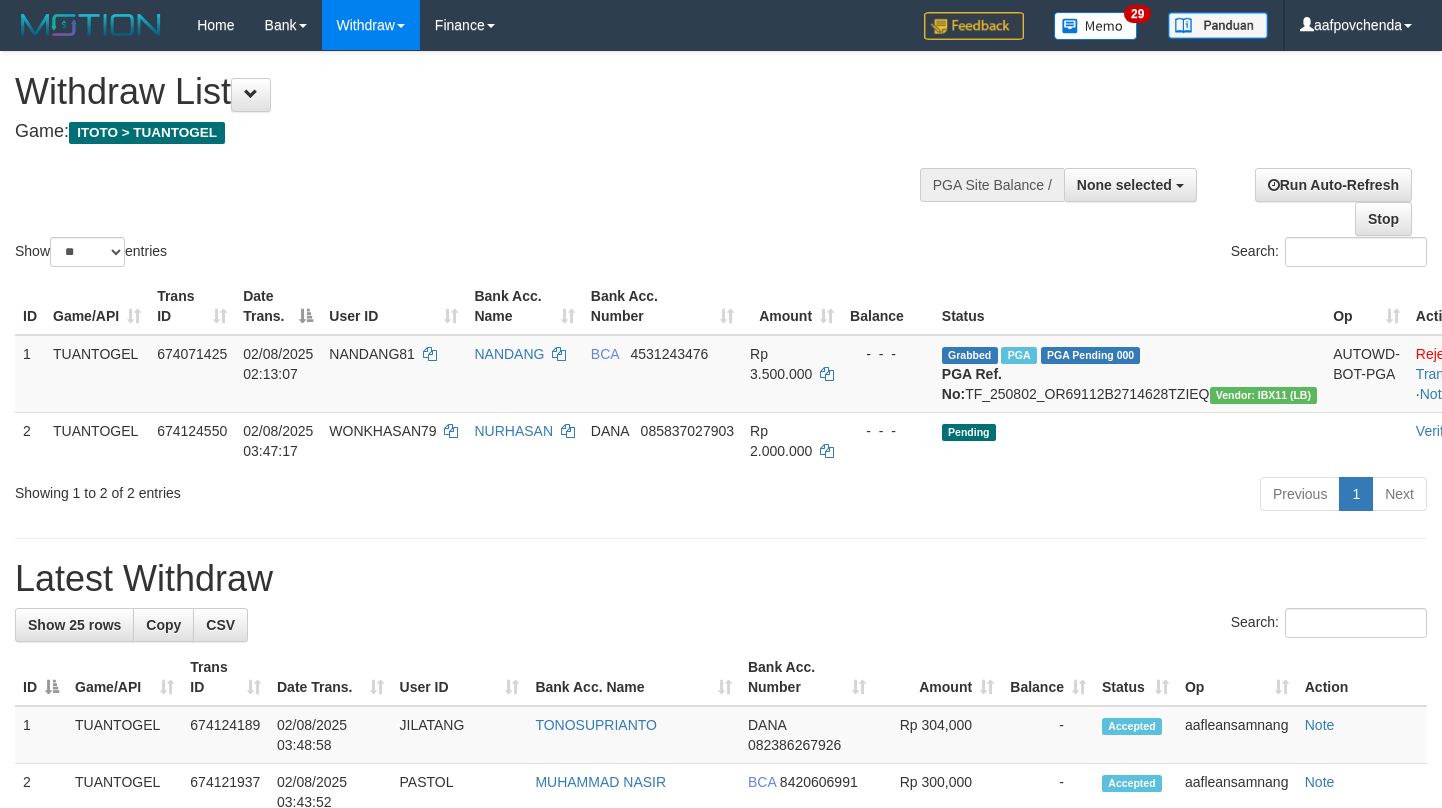 select 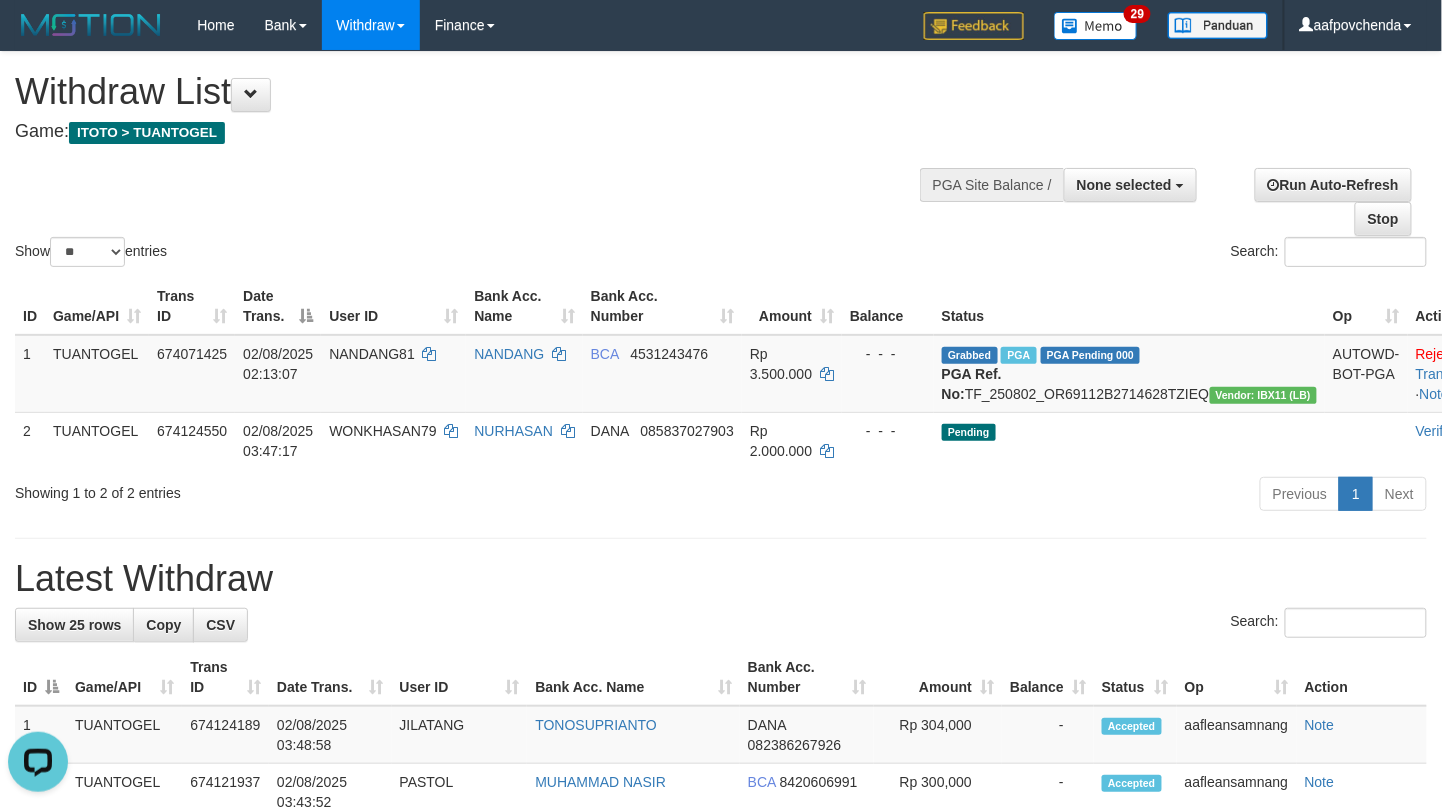 scroll, scrollTop: 0, scrollLeft: 0, axis: both 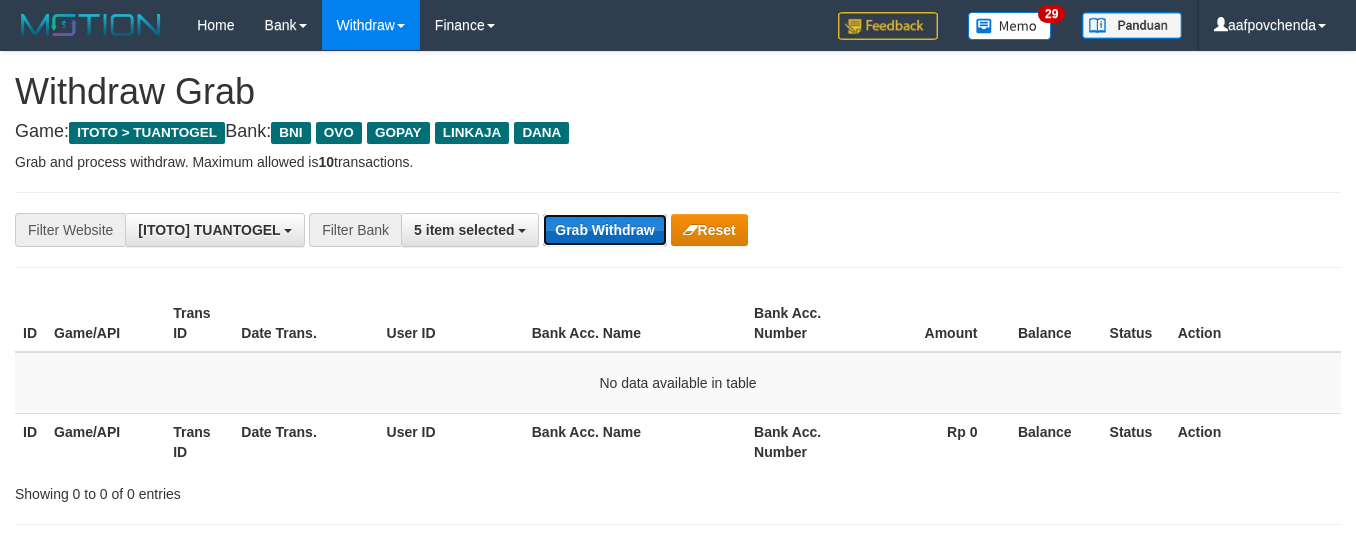 drag, startPoint x: 0, startPoint y: 0, endPoint x: 629, endPoint y: 226, distance: 668.3689 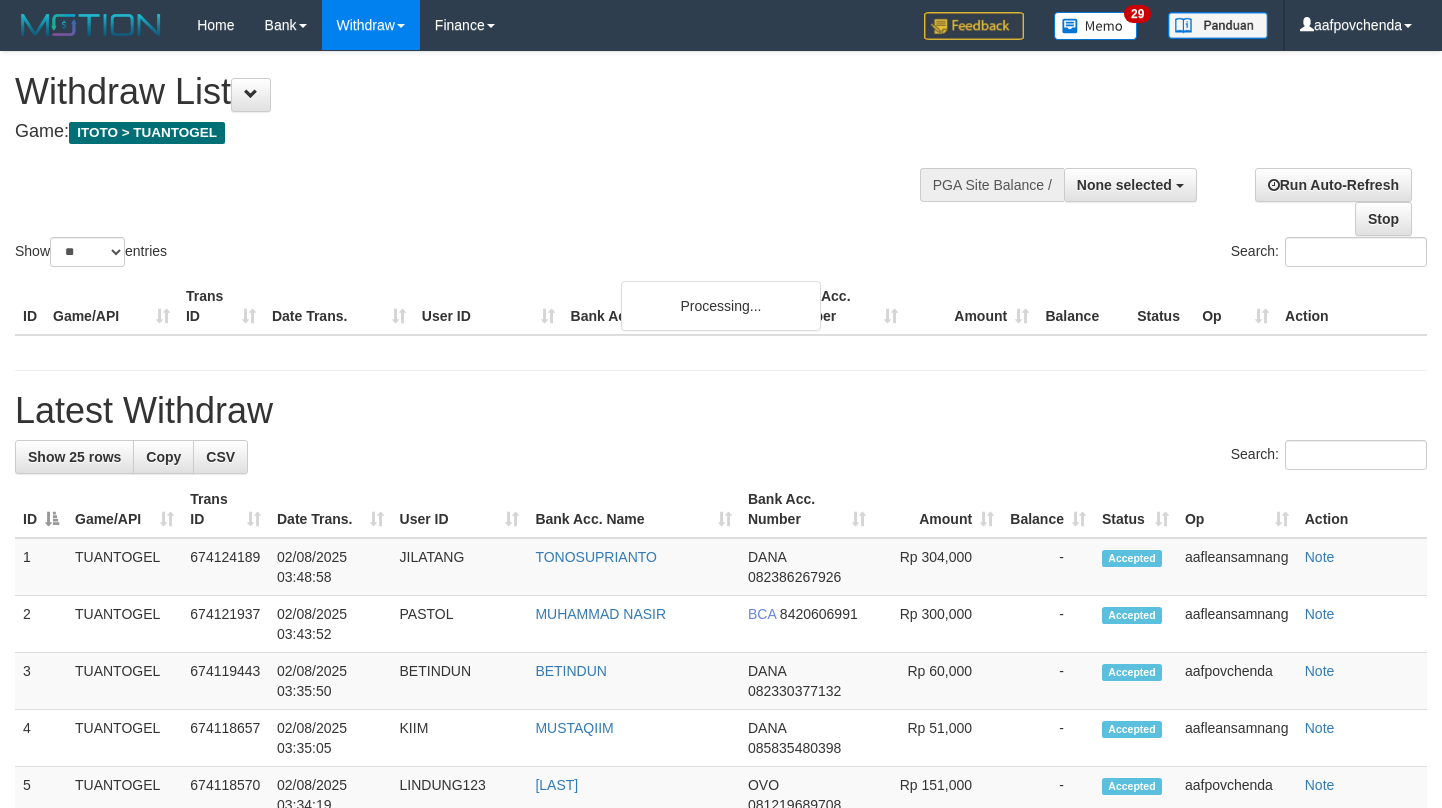select 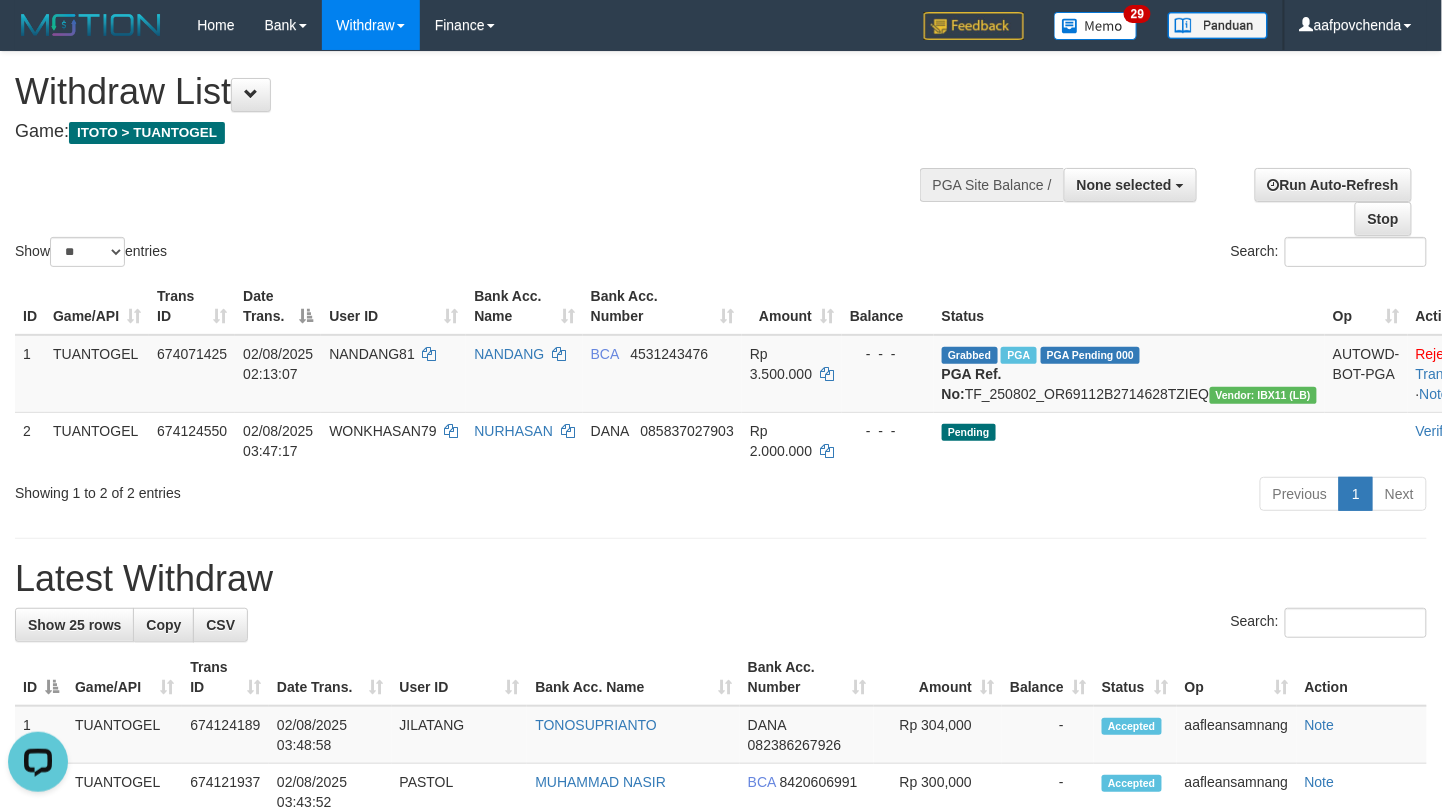 scroll, scrollTop: 0, scrollLeft: 0, axis: both 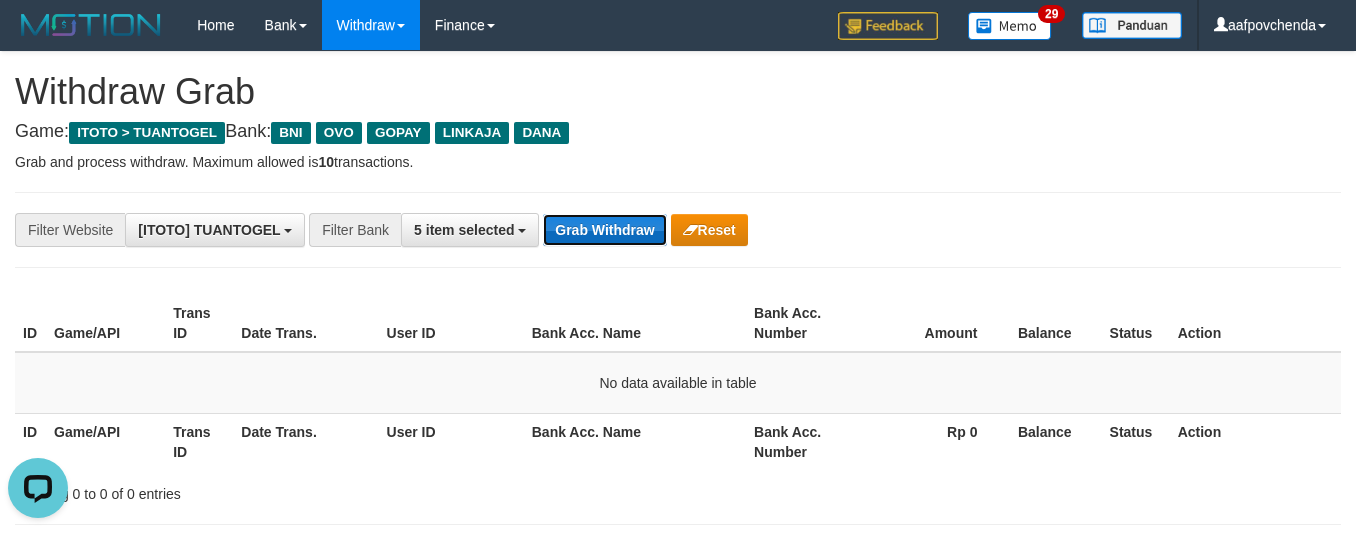 click on "Grab Withdraw" at bounding box center [604, 230] 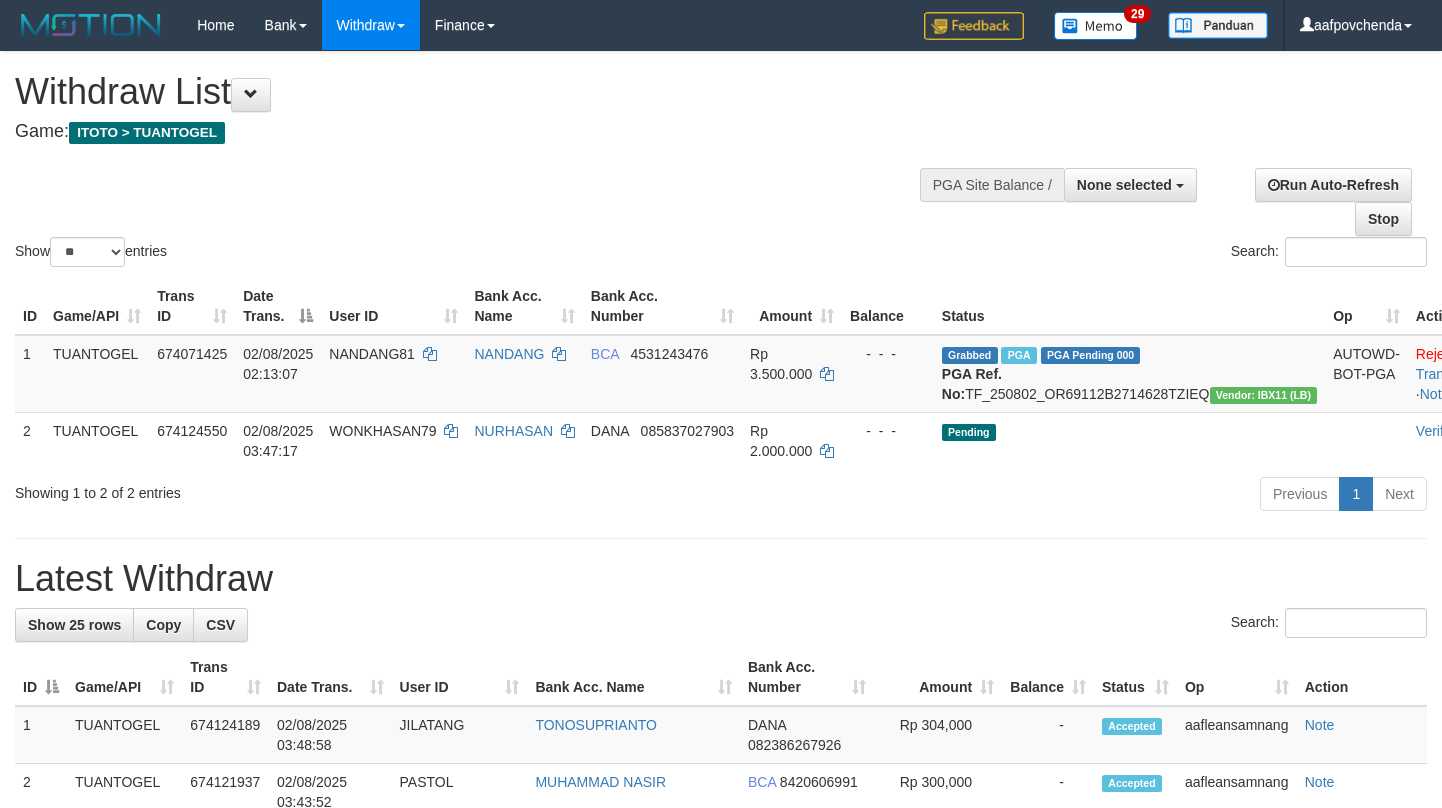 select 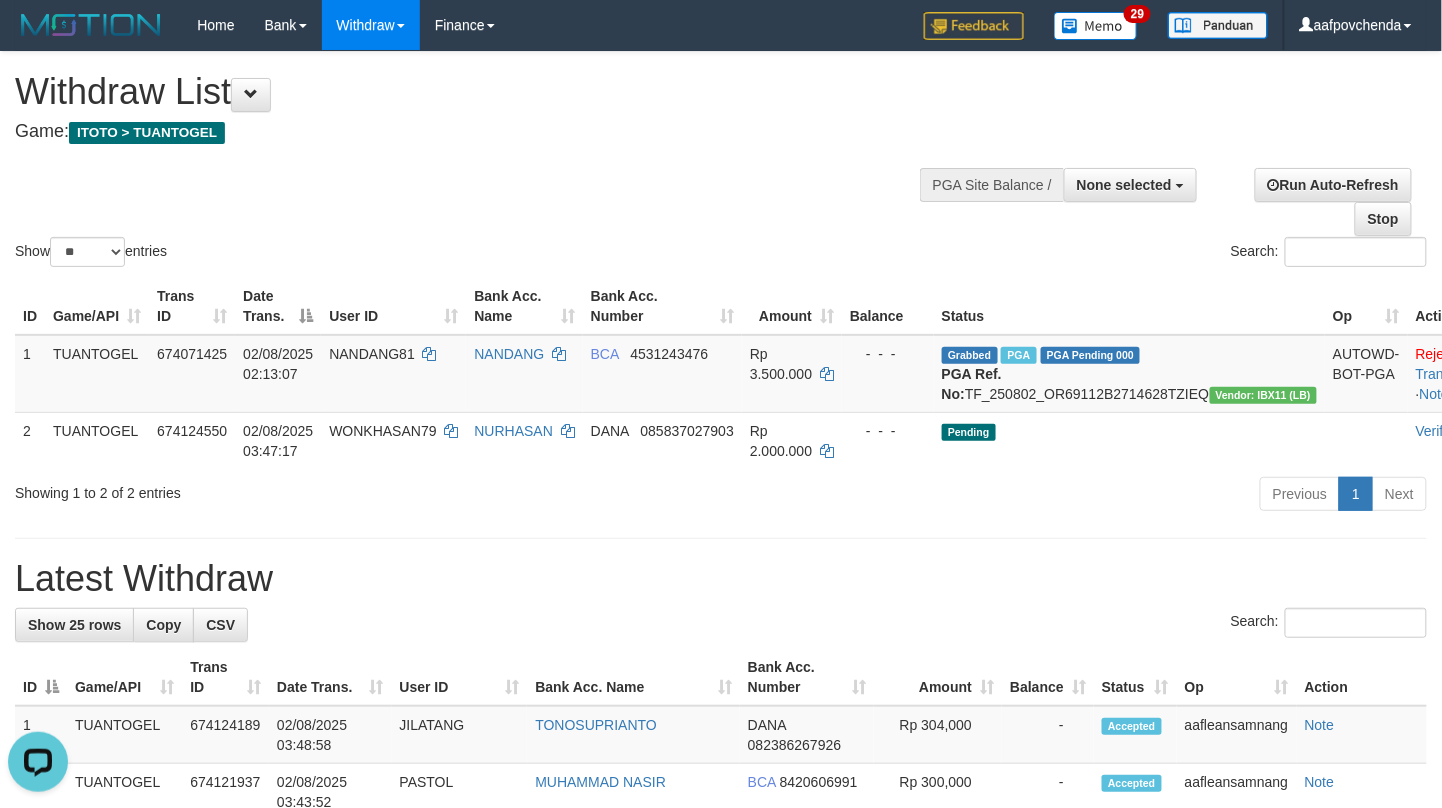 scroll, scrollTop: 0, scrollLeft: 0, axis: both 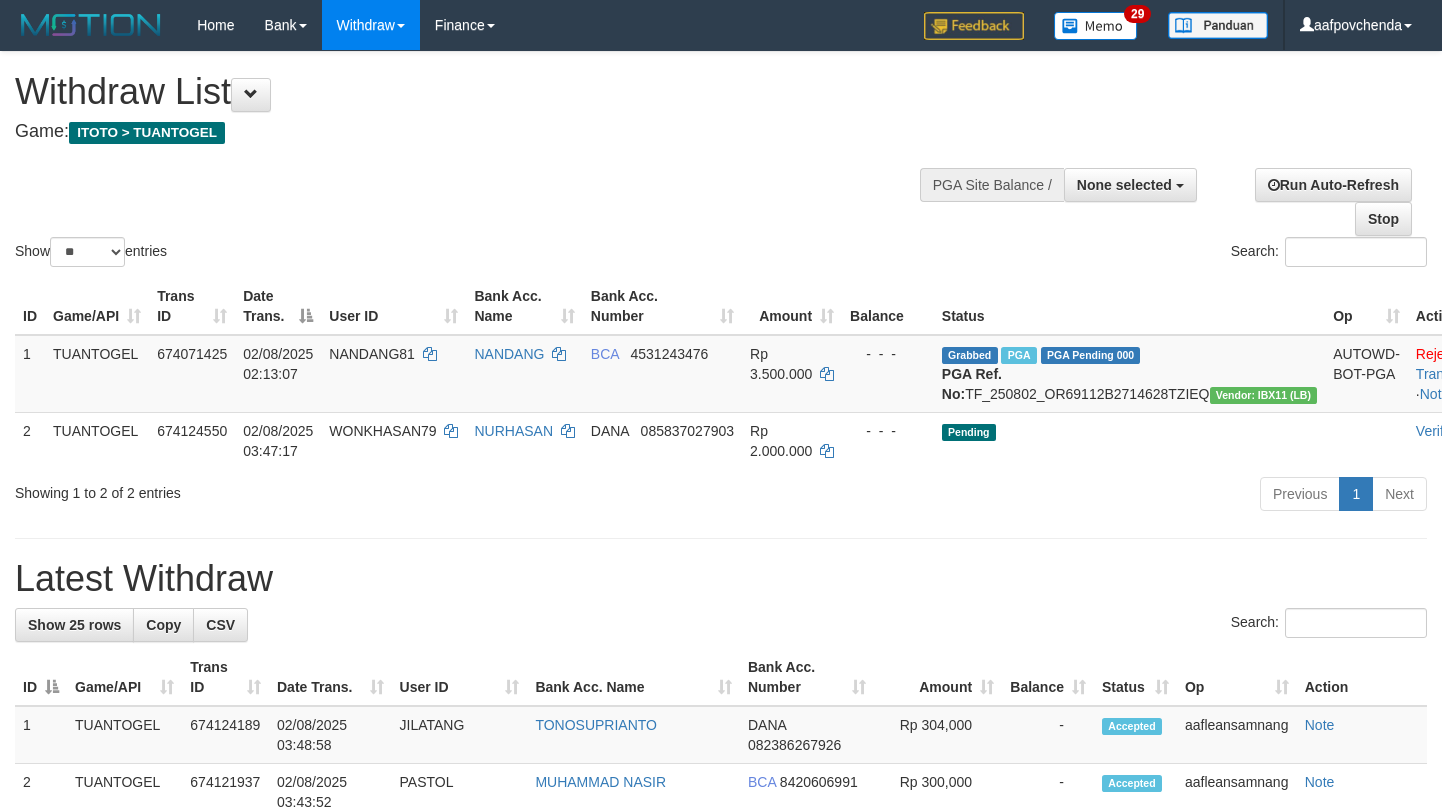 select 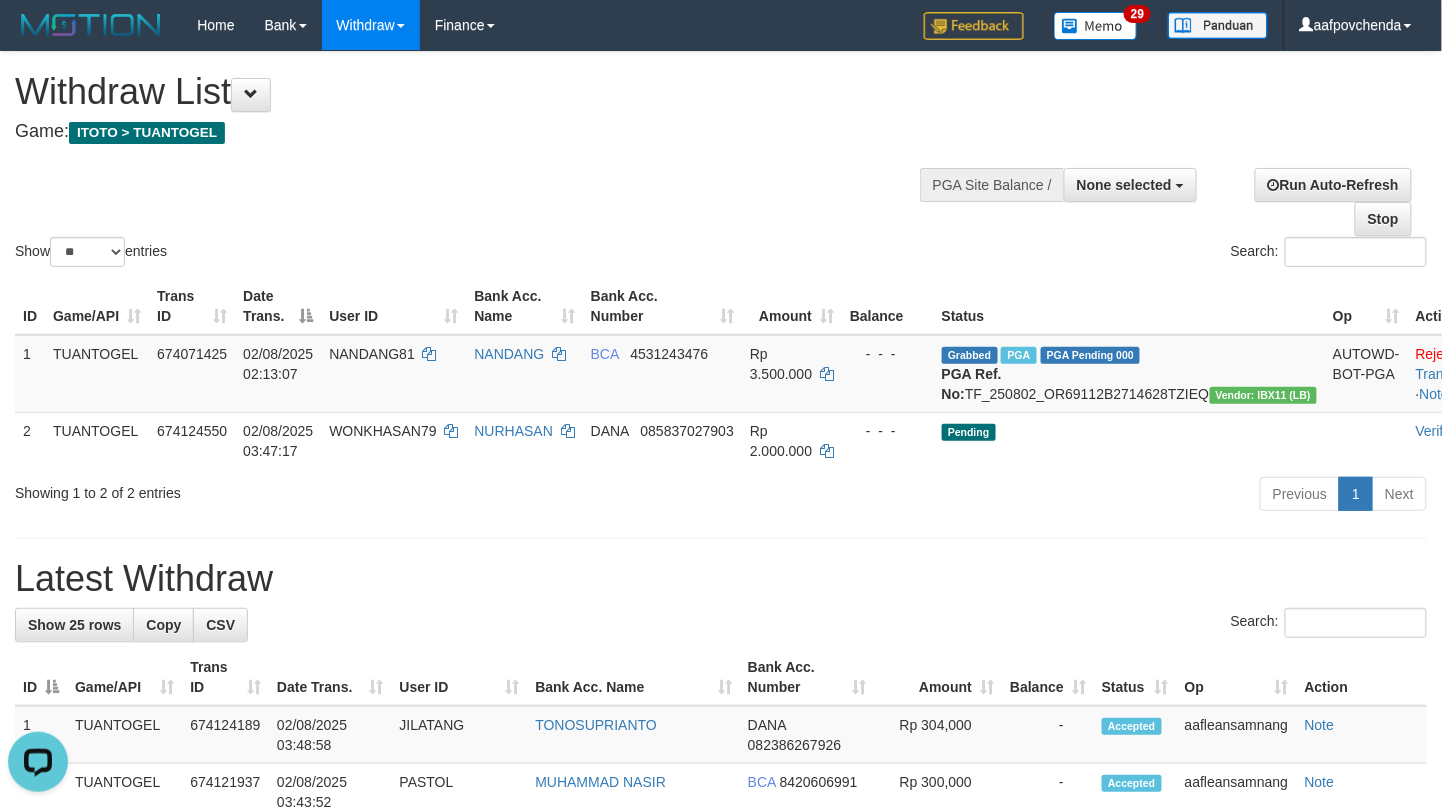 scroll, scrollTop: 0, scrollLeft: 0, axis: both 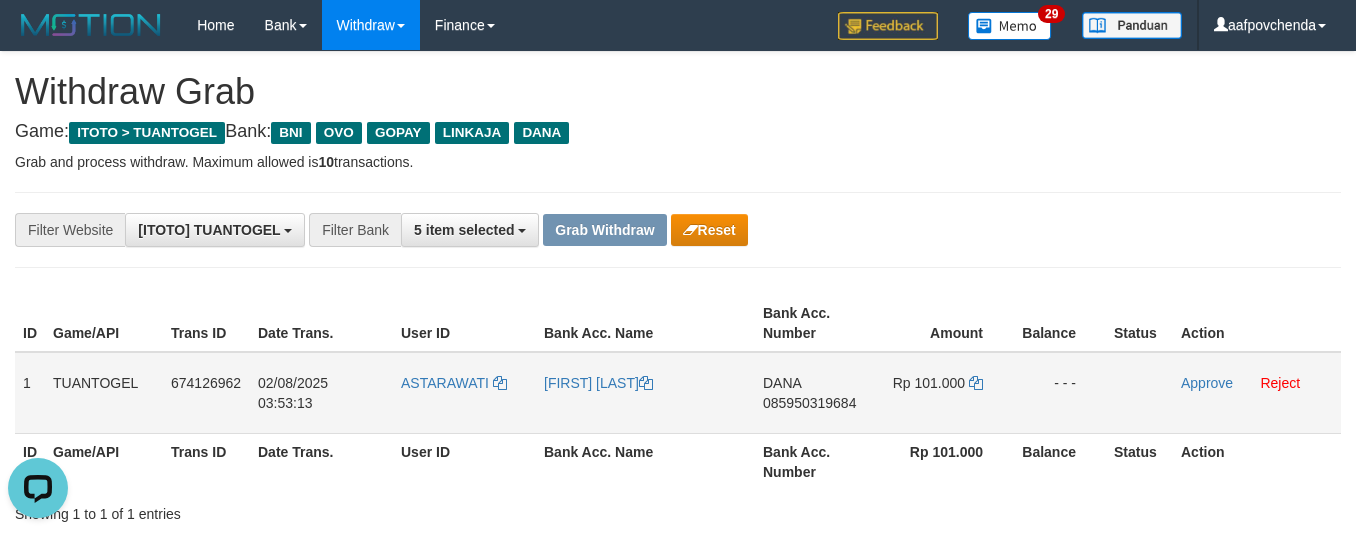 click on "085950319684" at bounding box center [809, 403] 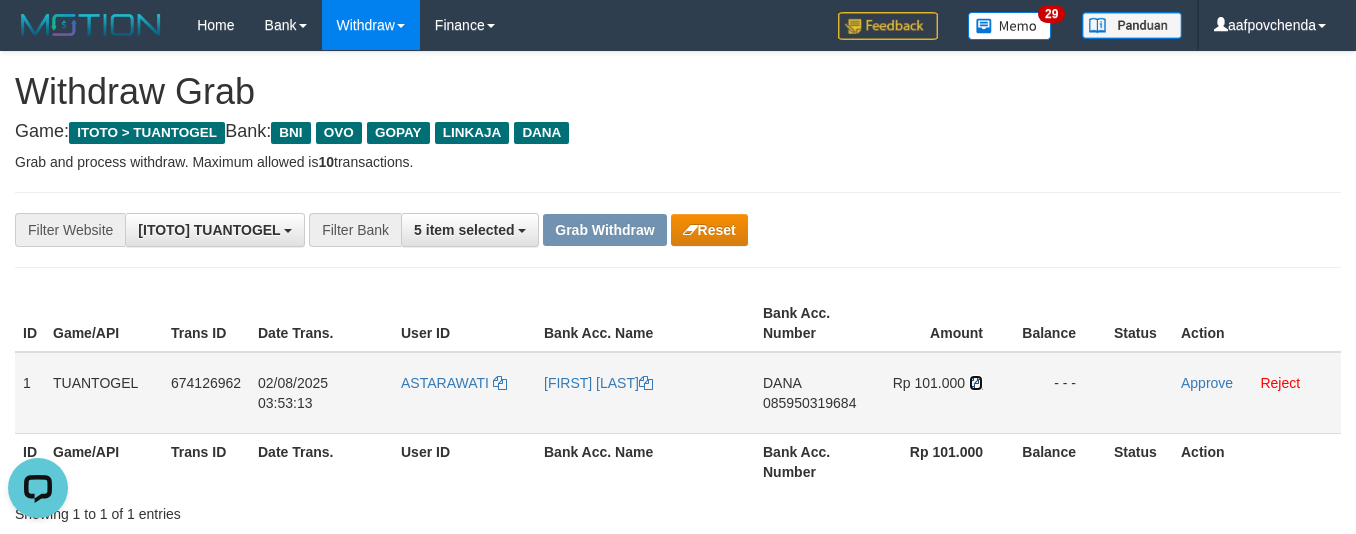 click at bounding box center [976, 383] 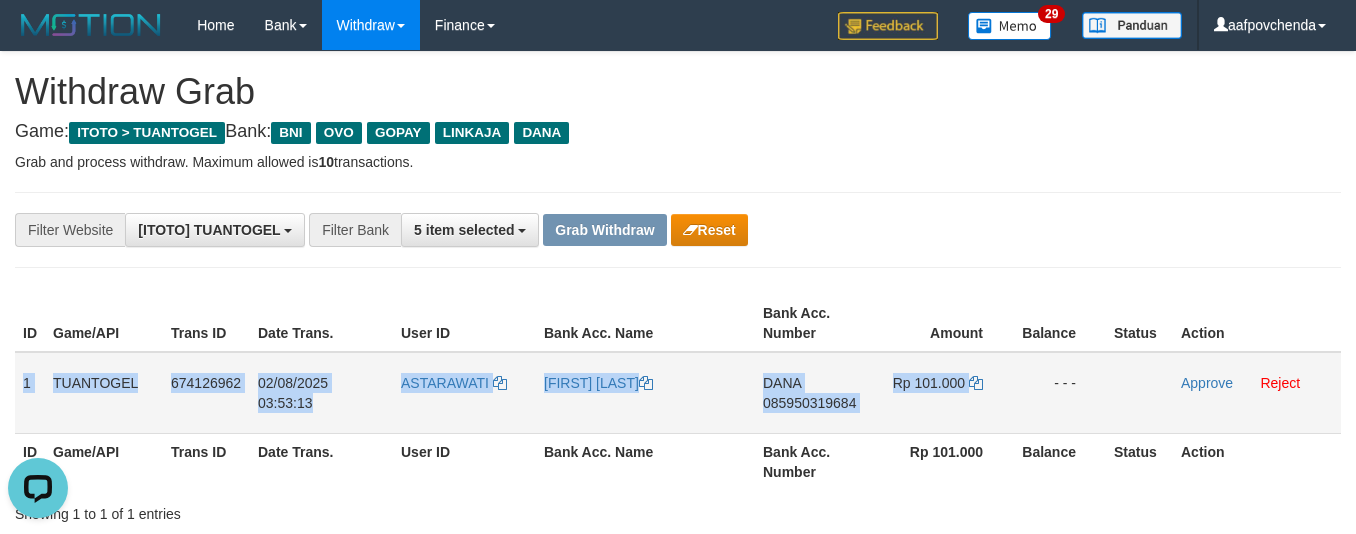 drag, startPoint x: 24, startPoint y: 372, endPoint x: 998, endPoint y: 401, distance: 974.43164 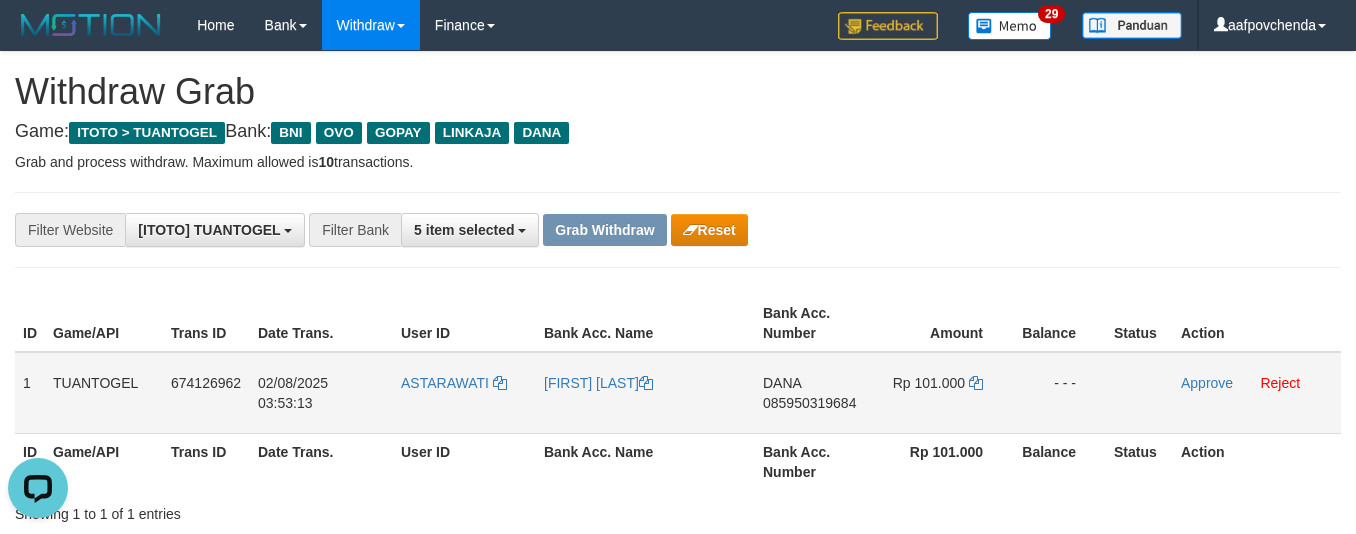 click on "Approve
Reject" at bounding box center (1257, 393) 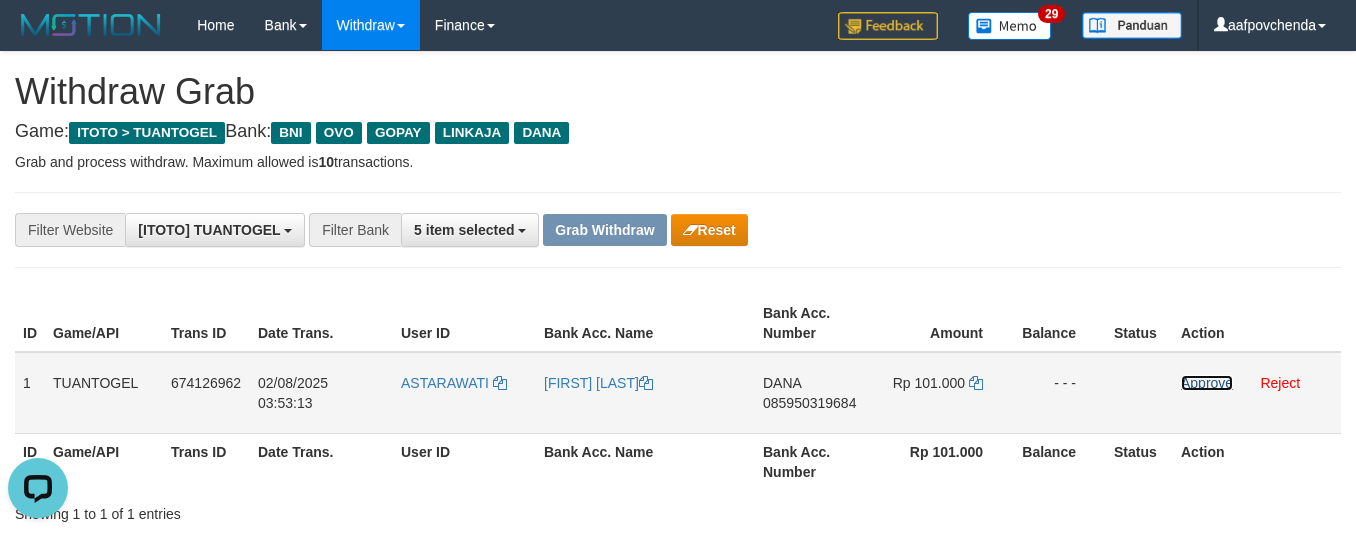 click on "Approve" at bounding box center [1207, 383] 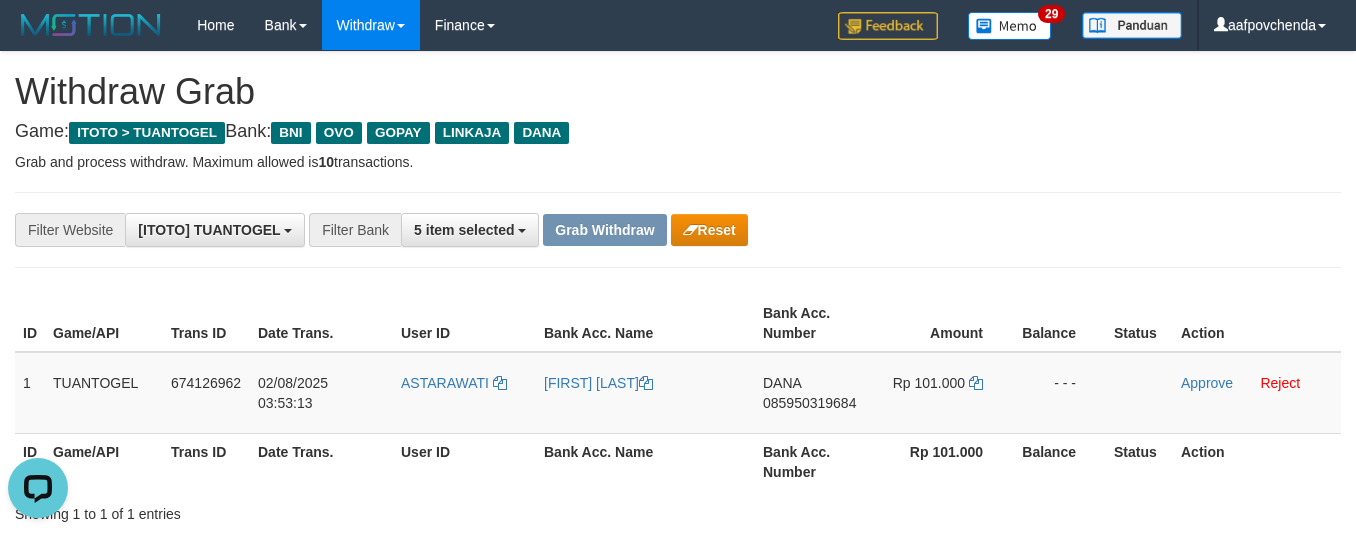 click on "Rp 101.000" at bounding box center [943, 461] 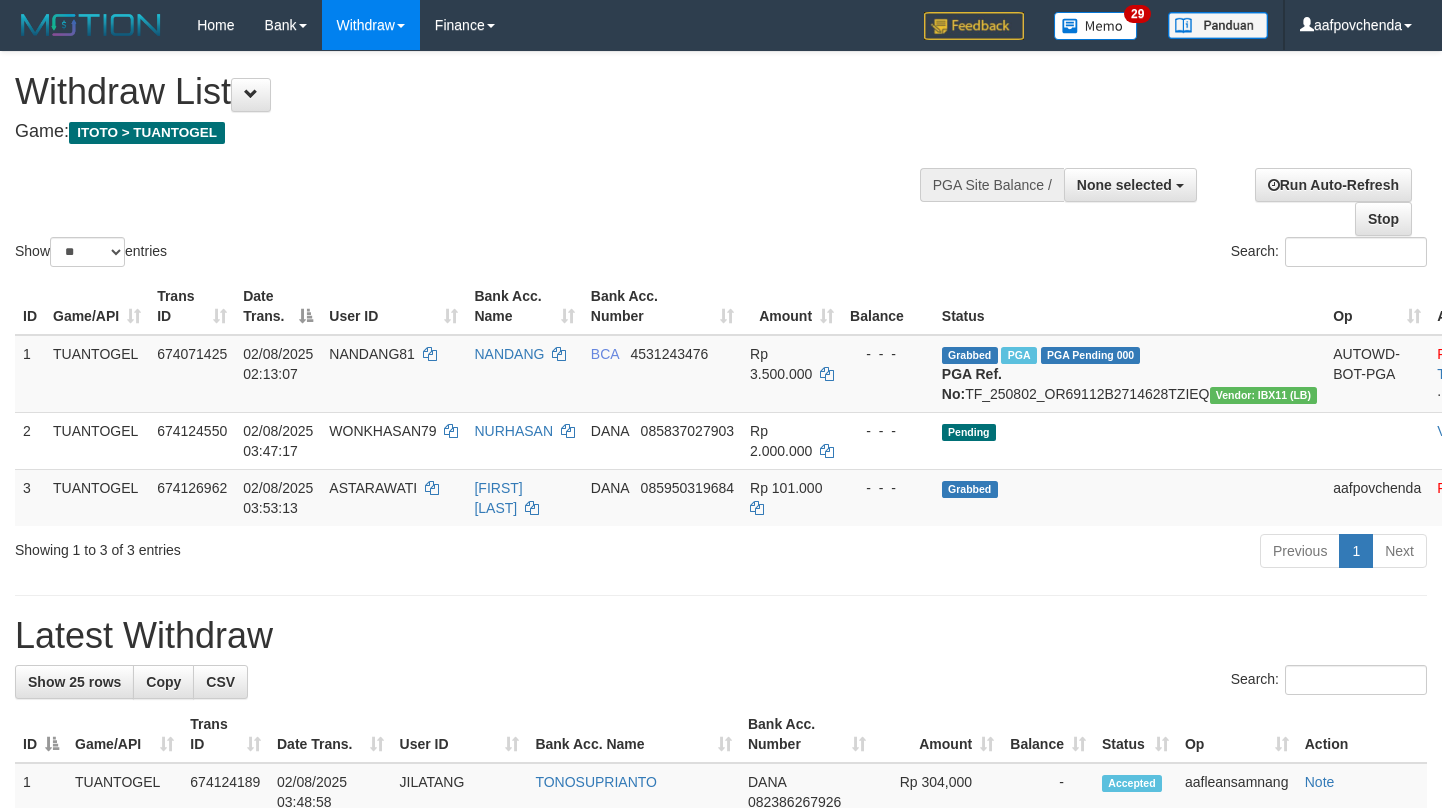 select 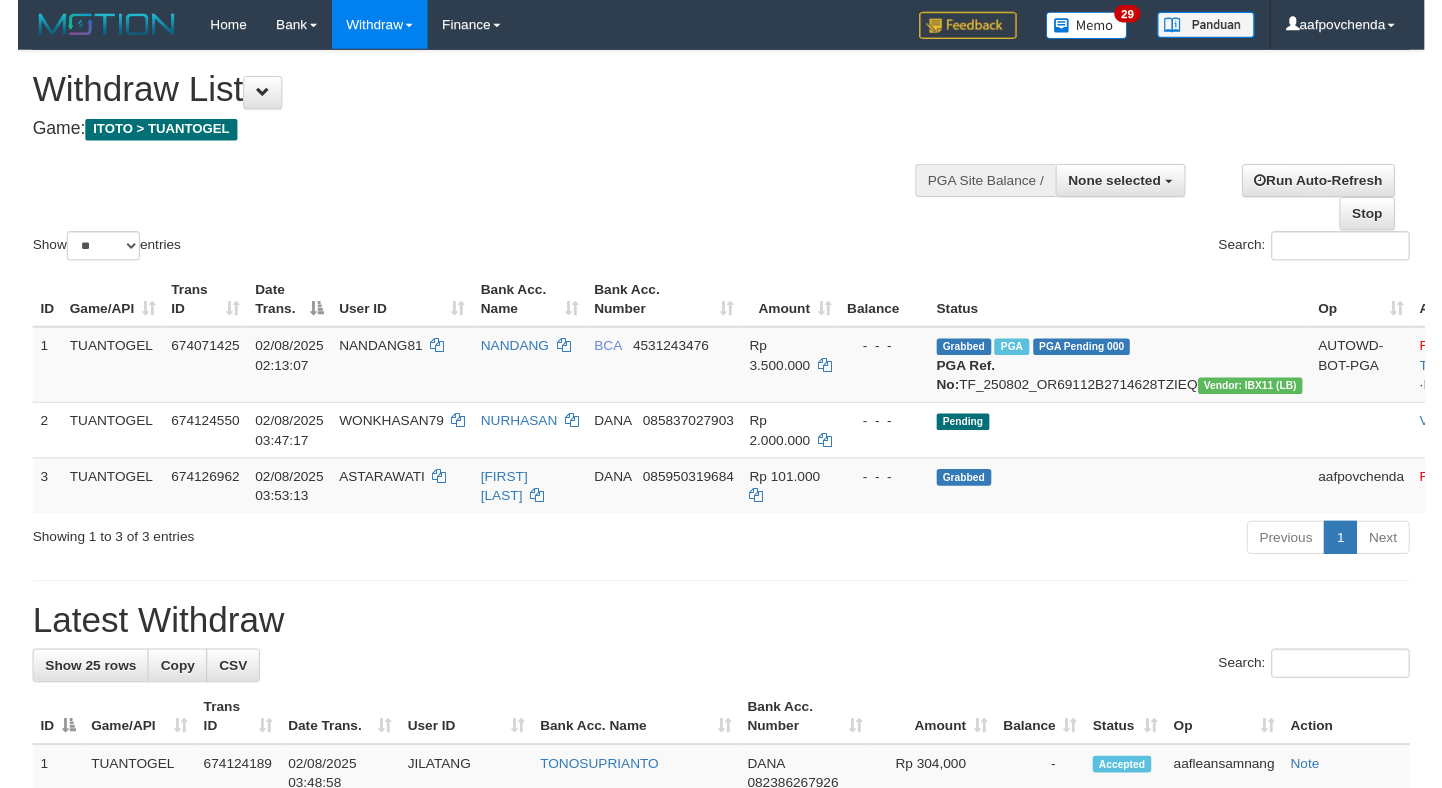 scroll, scrollTop: 0, scrollLeft: 0, axis: both 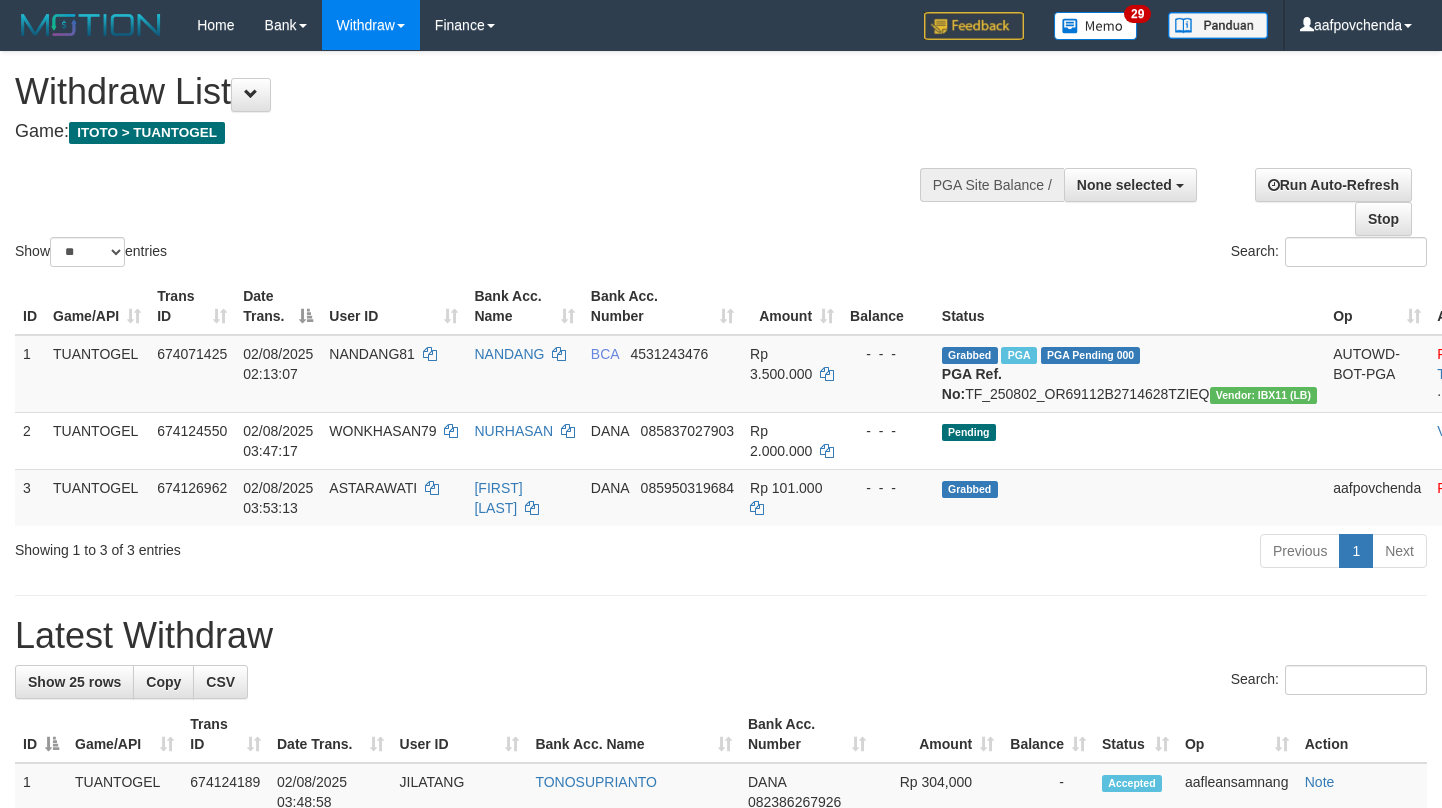 select 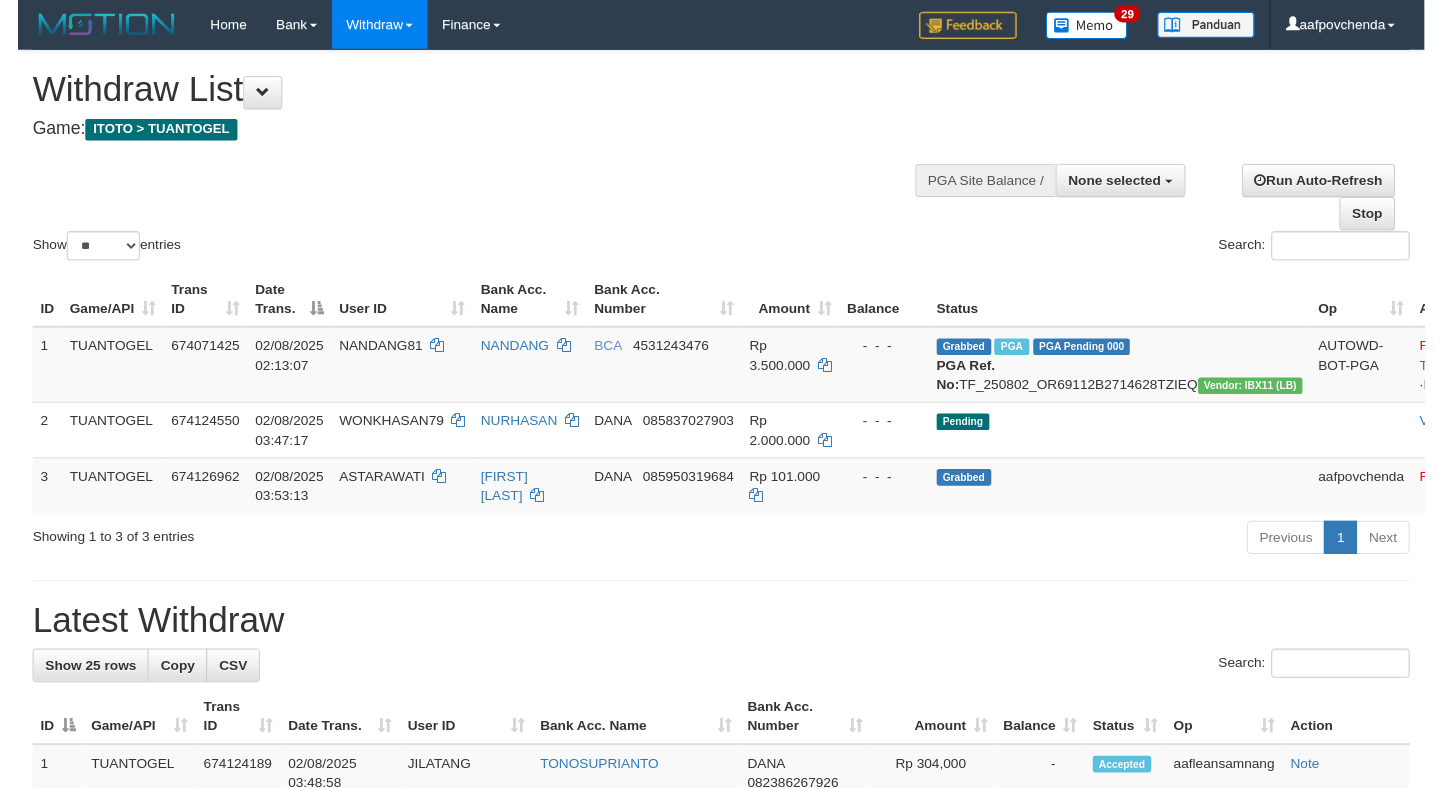 scroll, scrollTop: 0, scrollLeft: 0, axis: both 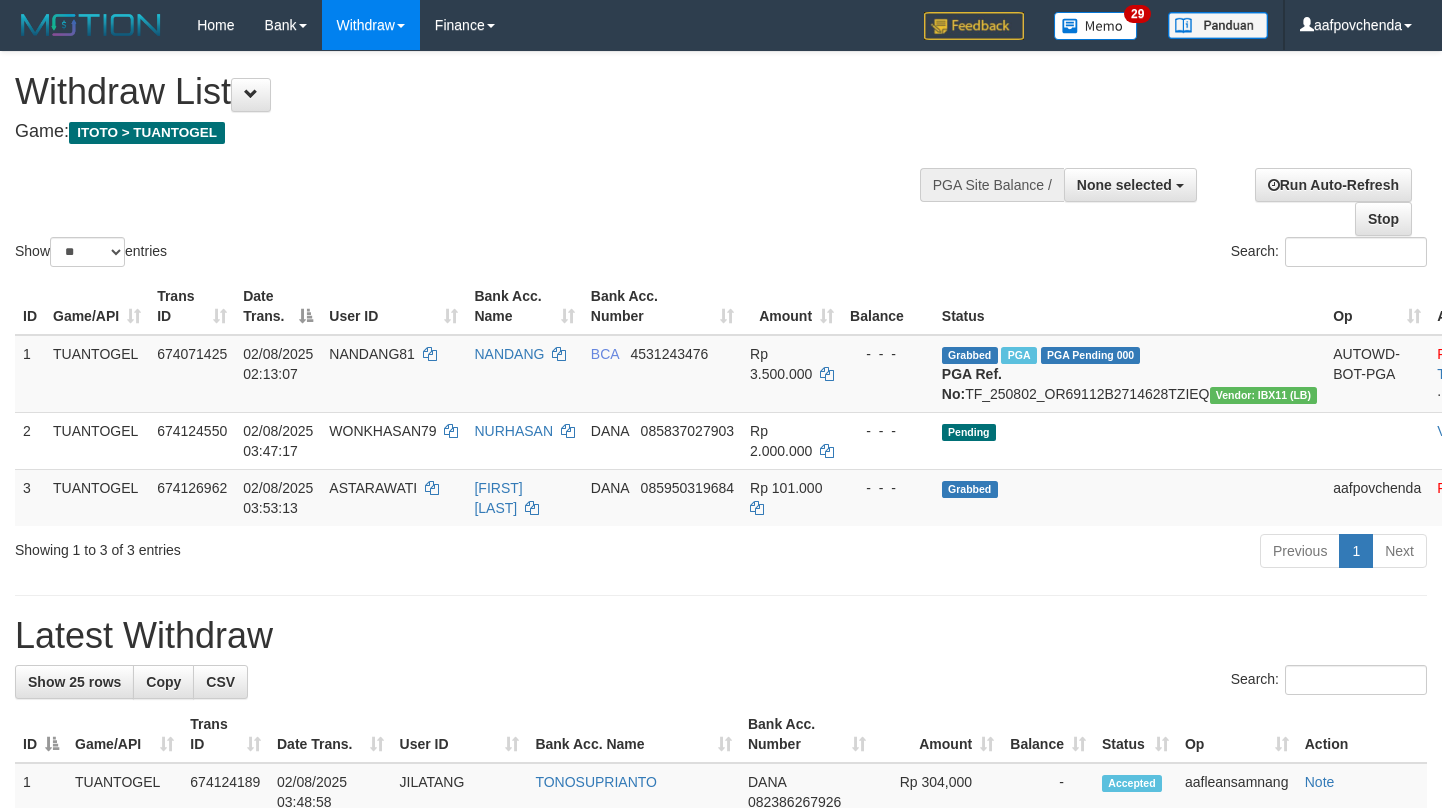 select 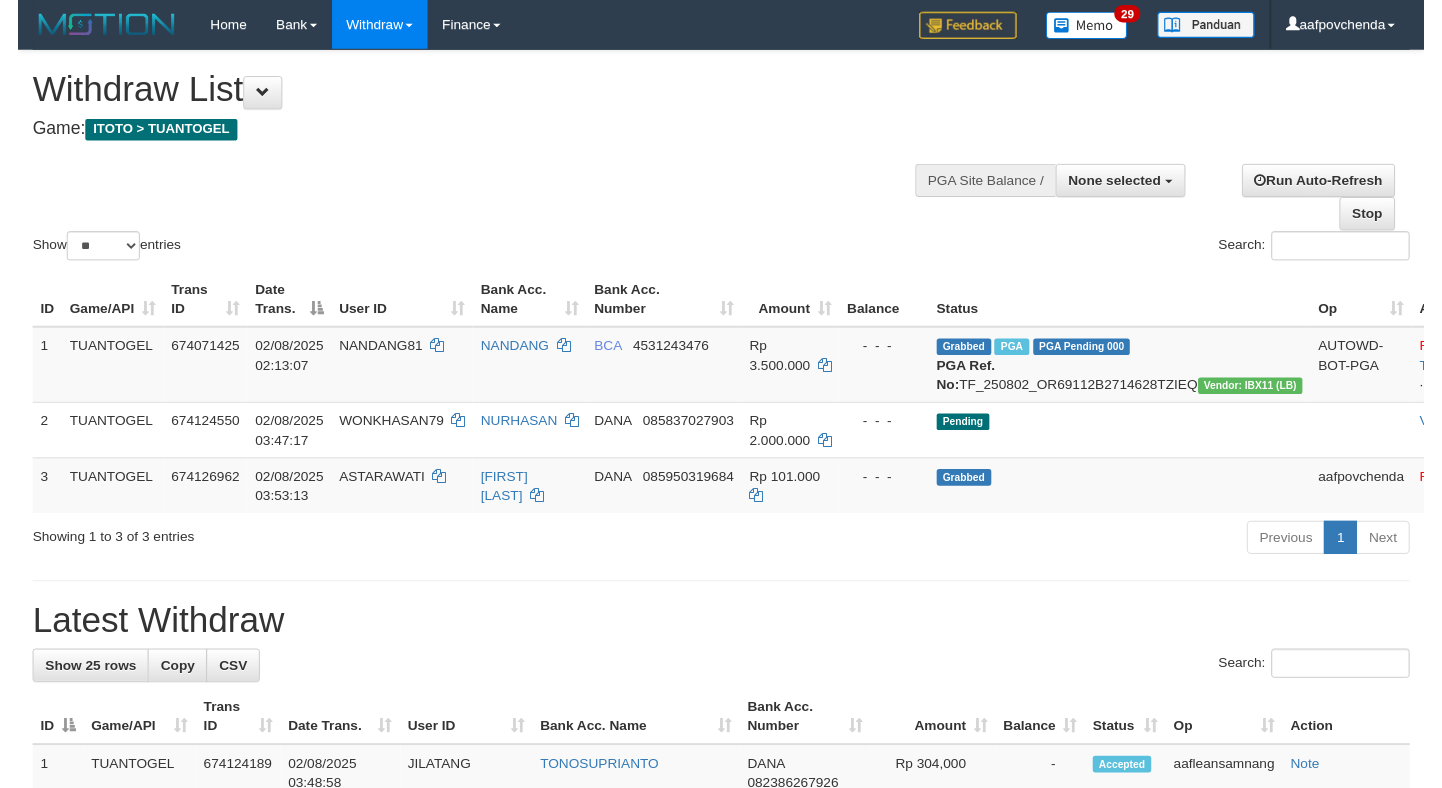 scroll, scrollTop: 0, scrollLeft: 0, axis: both 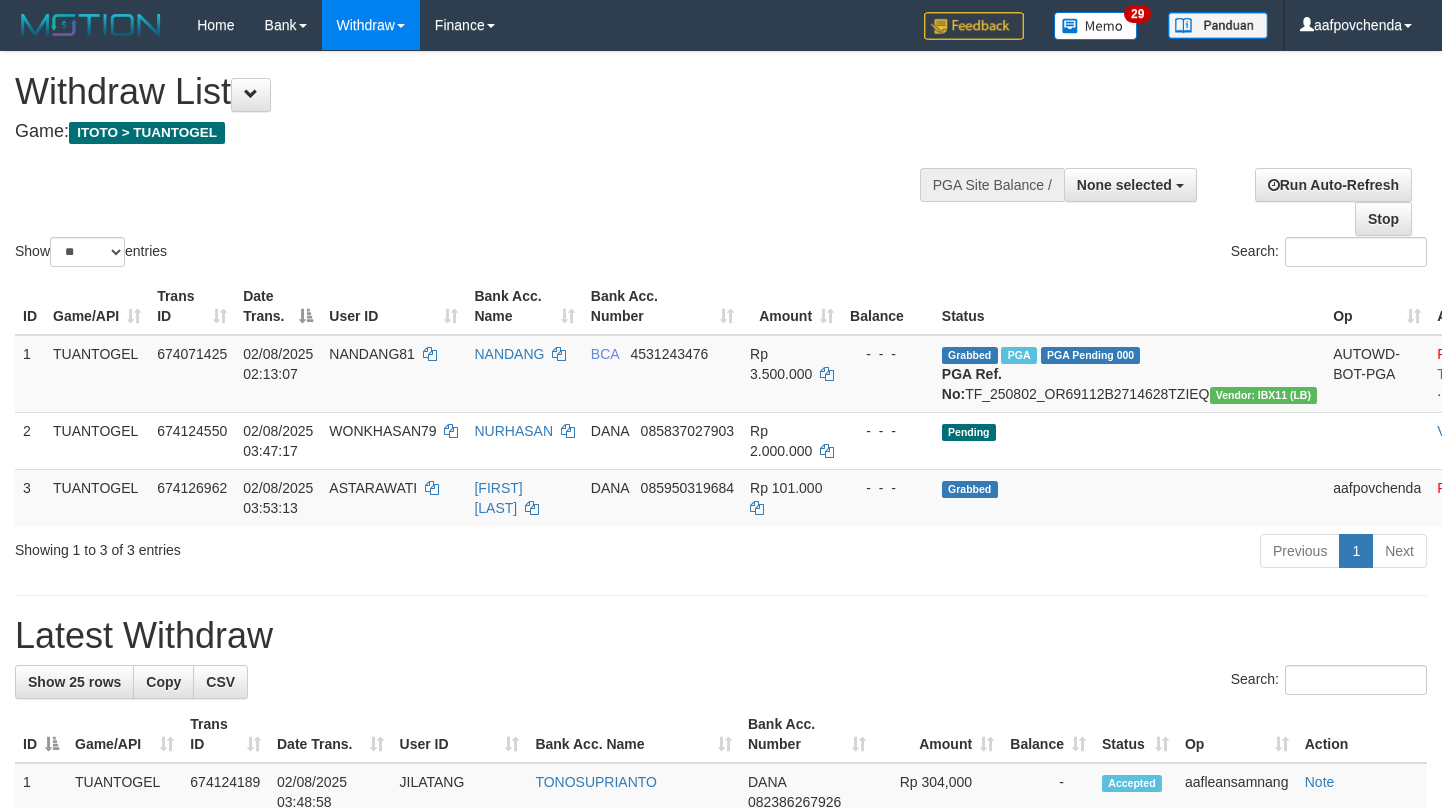 select 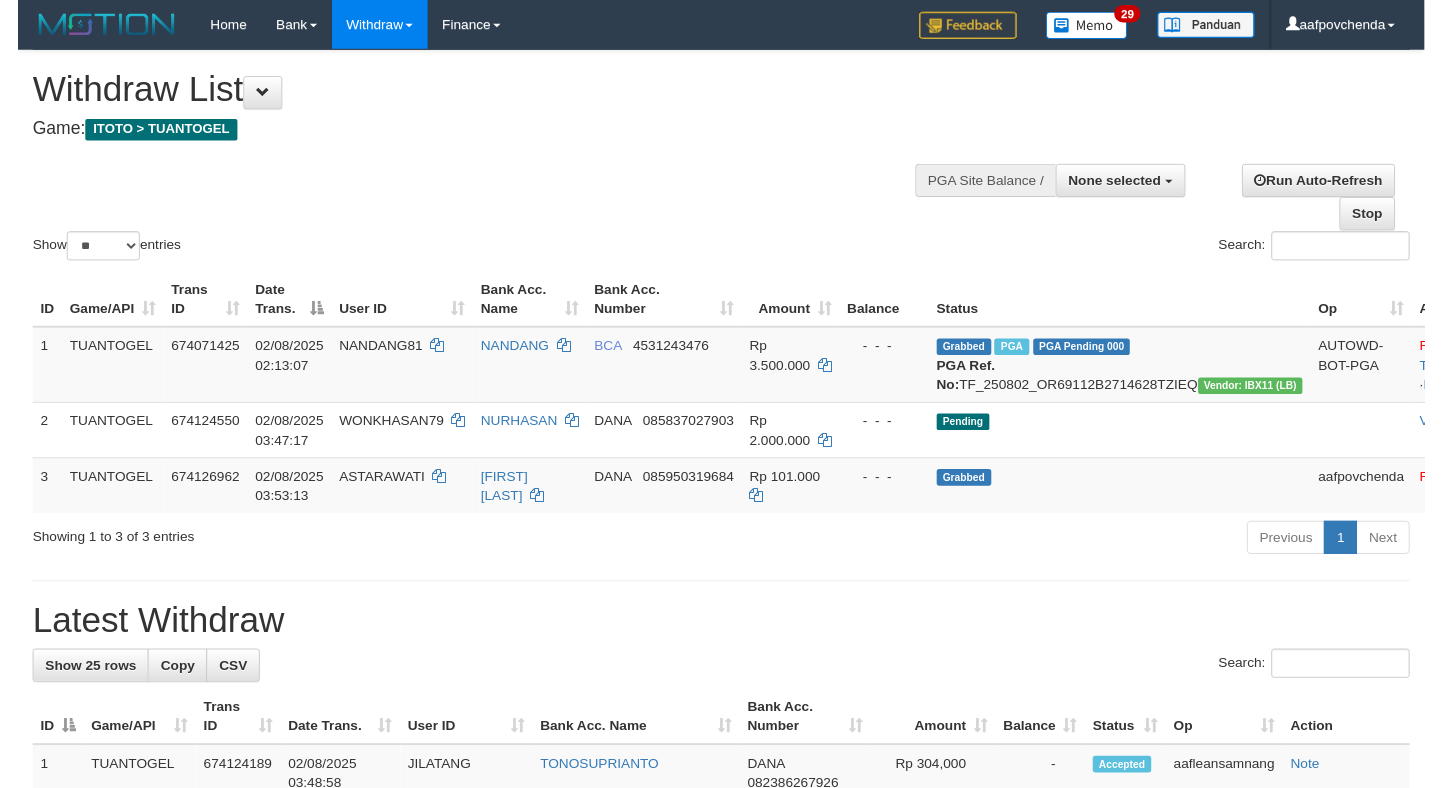 scroll, scrollTop: 0, scrollLeft: 0, axis: both 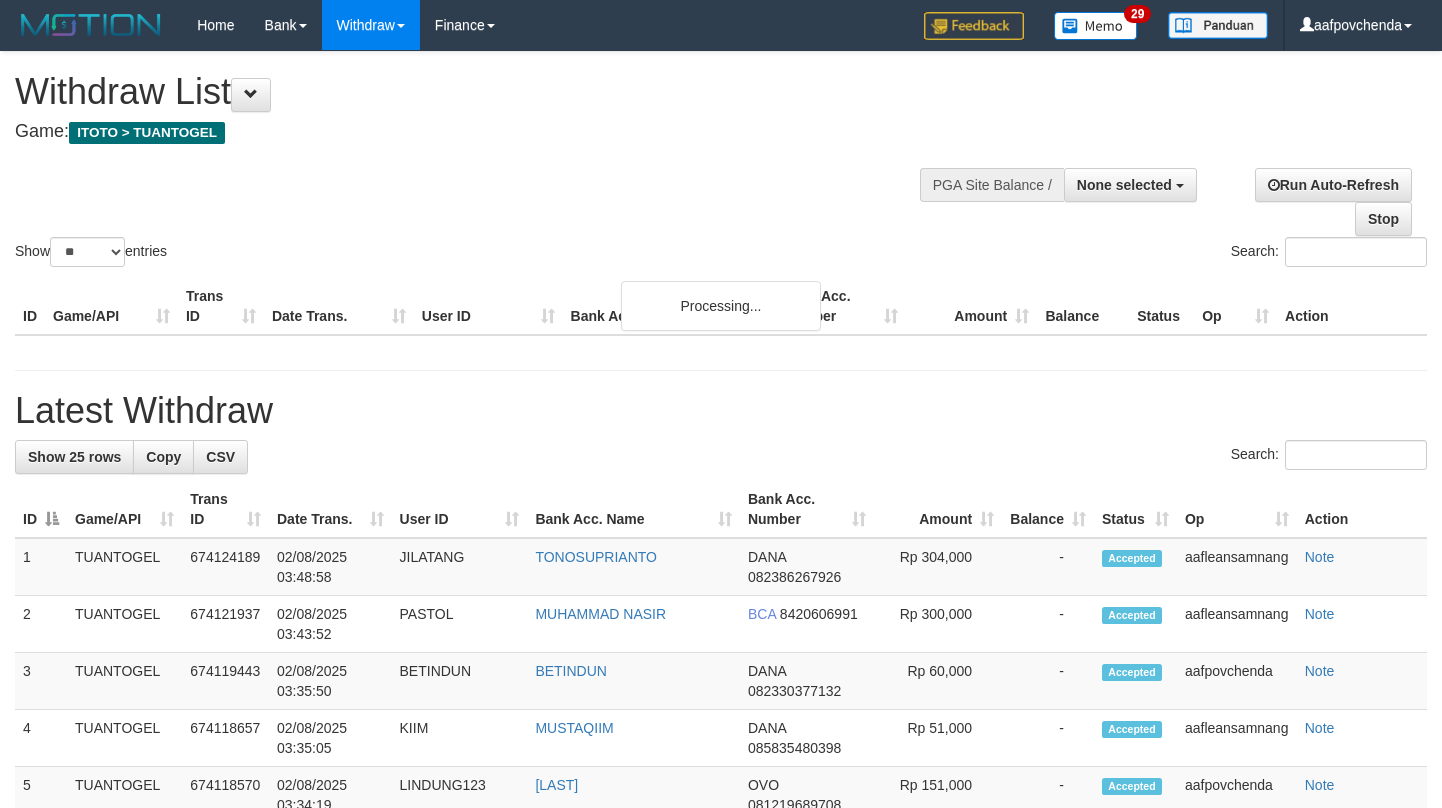 select 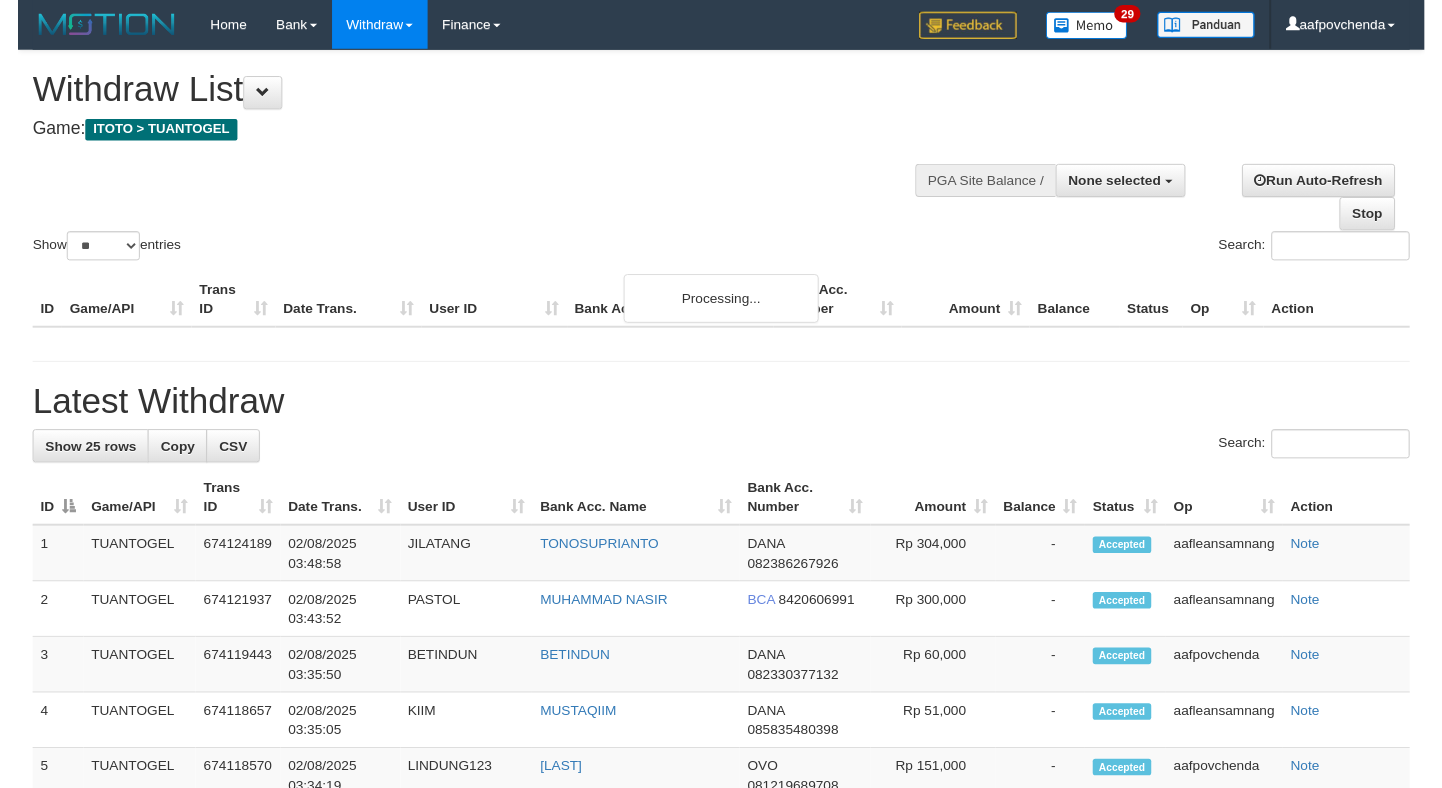 scroll, scrollTop: 0, scrollLeft: 0, axis: both 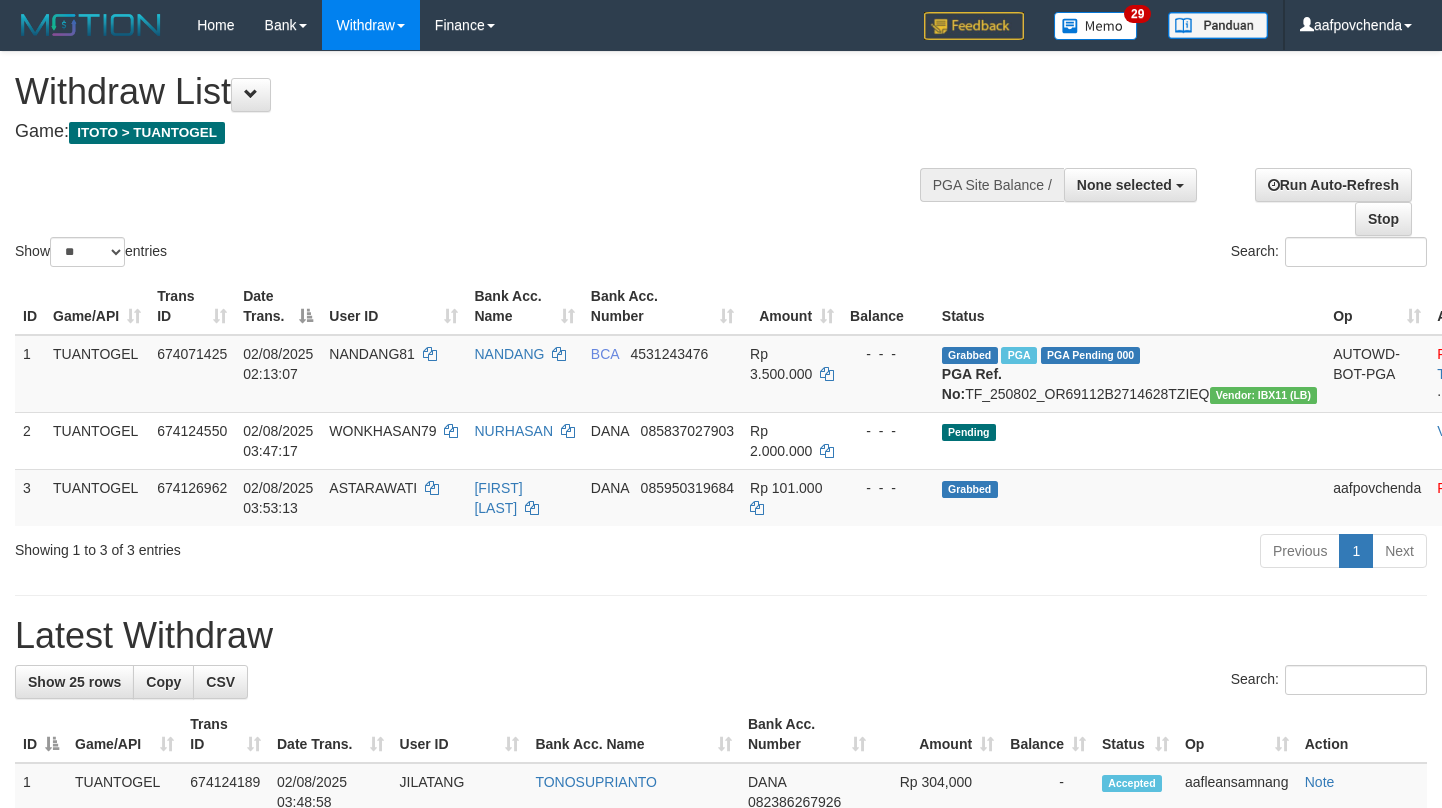 select 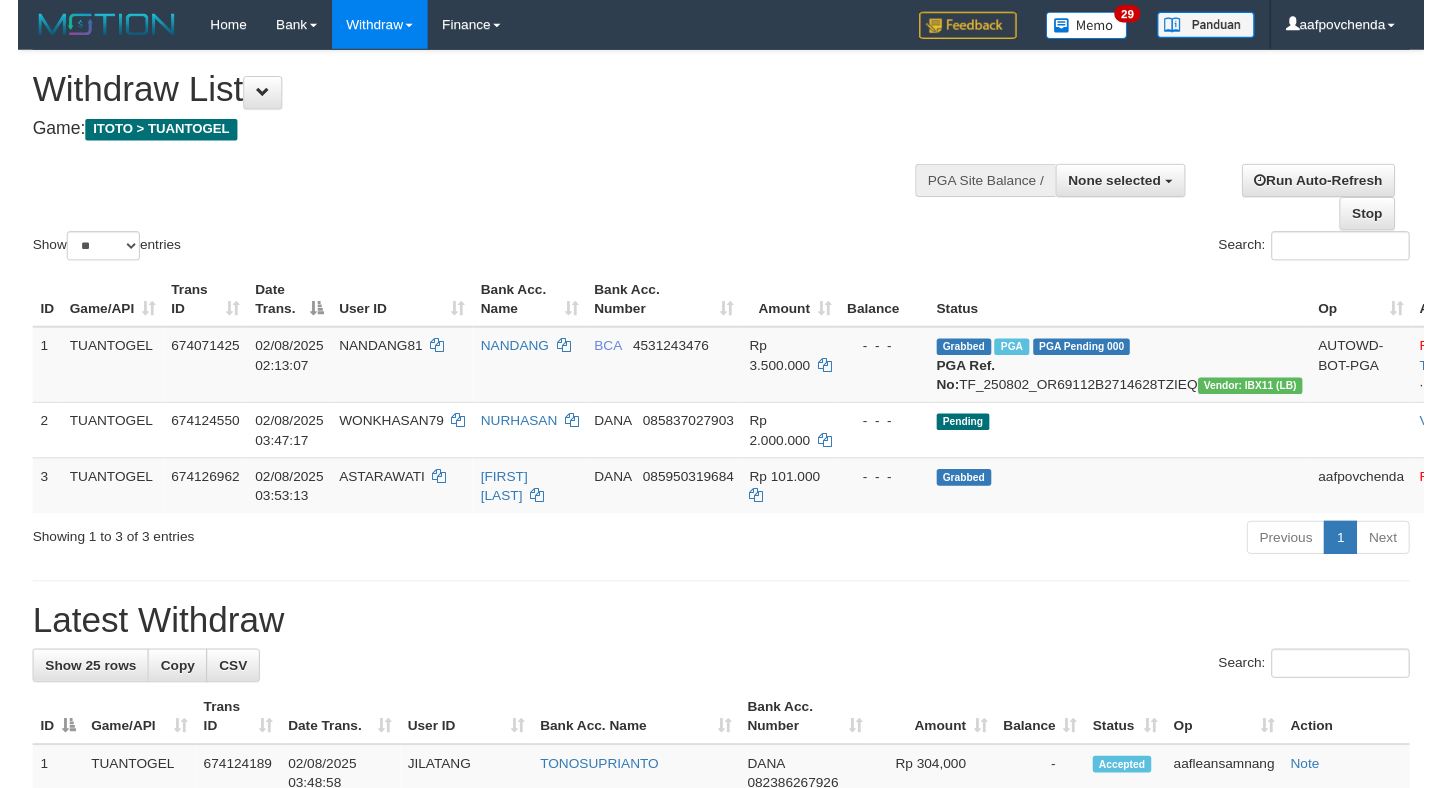 scroll, scrollTop: 0, scrollLeft: 0, axis: both 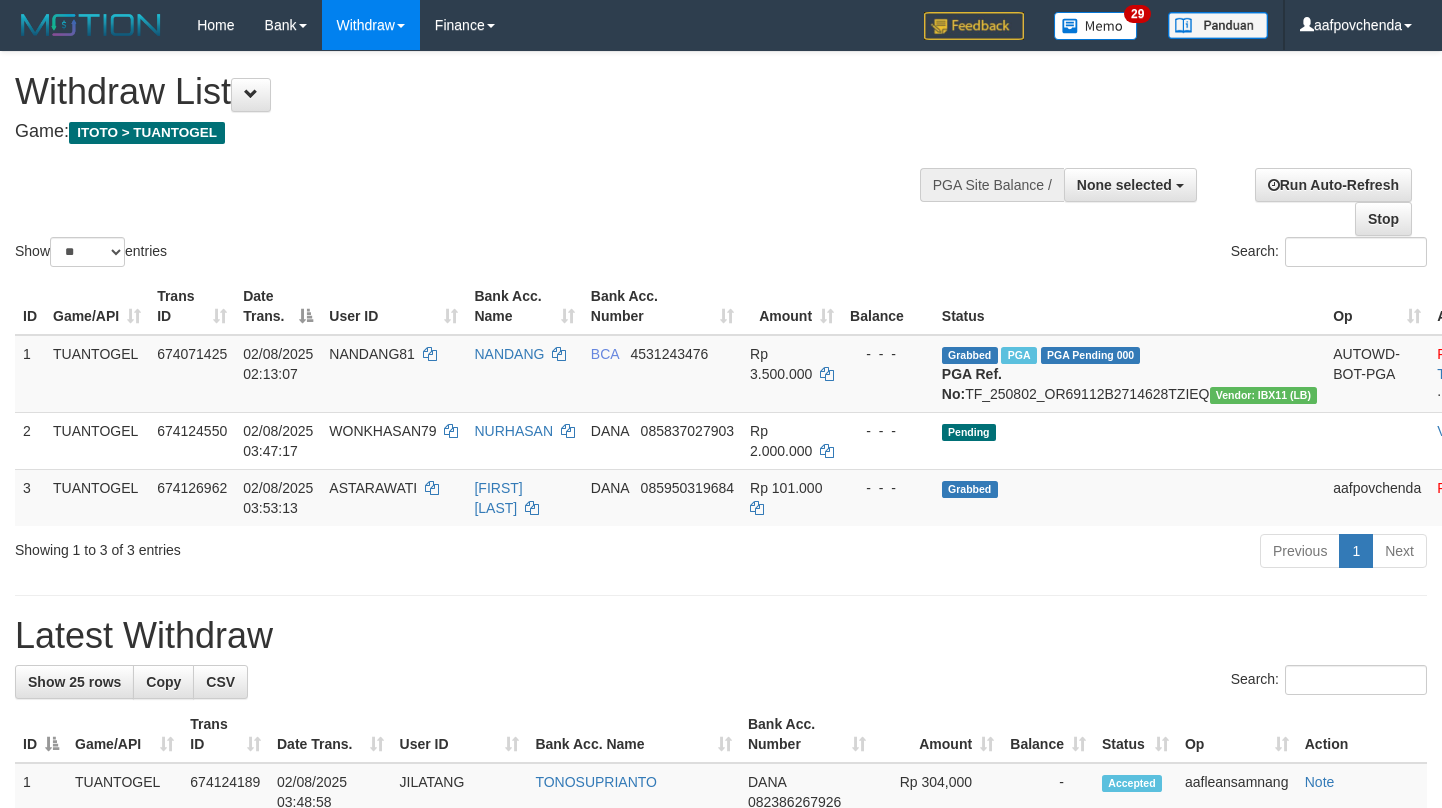 select 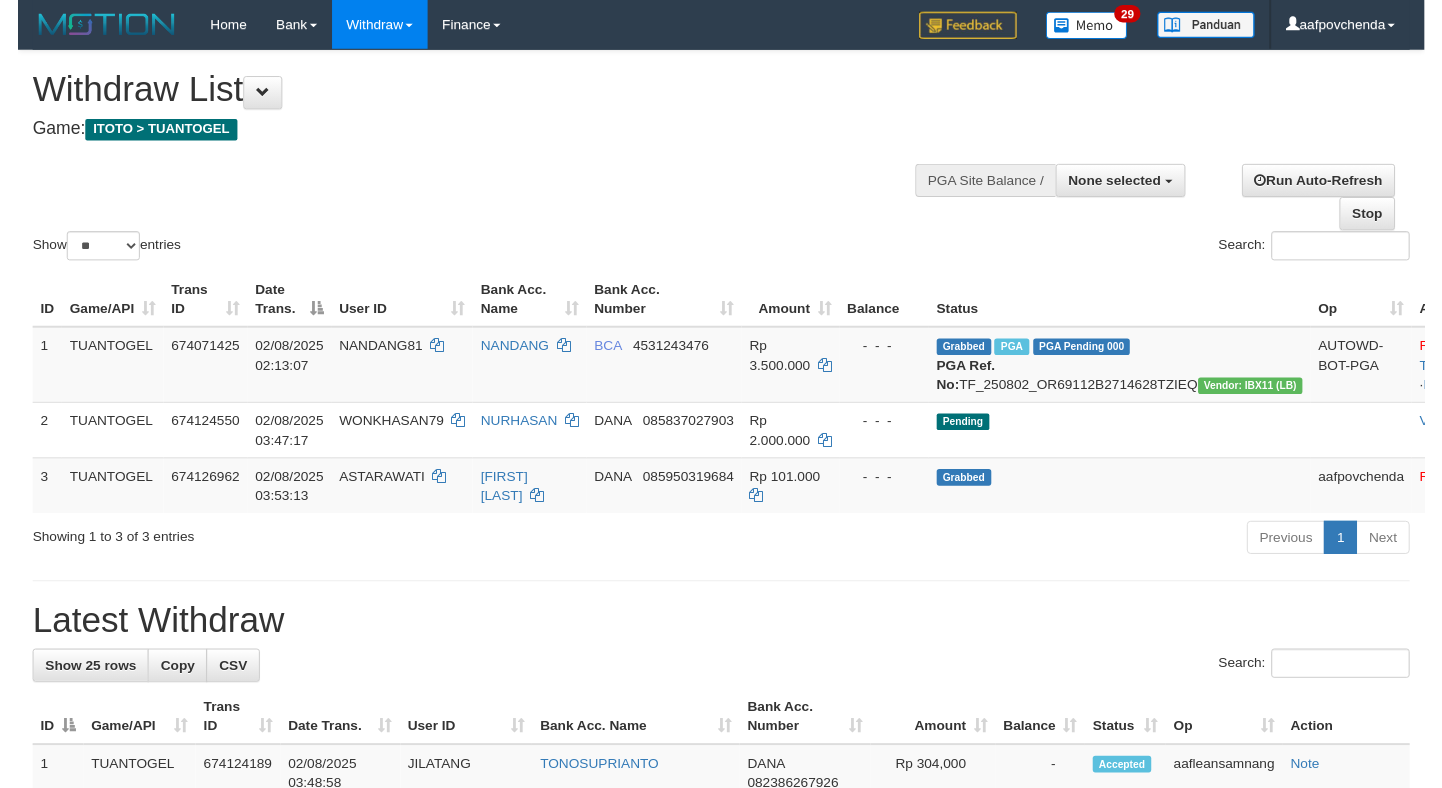 scroll, scrollTop: 0, scrollLeft: 0, axis: both 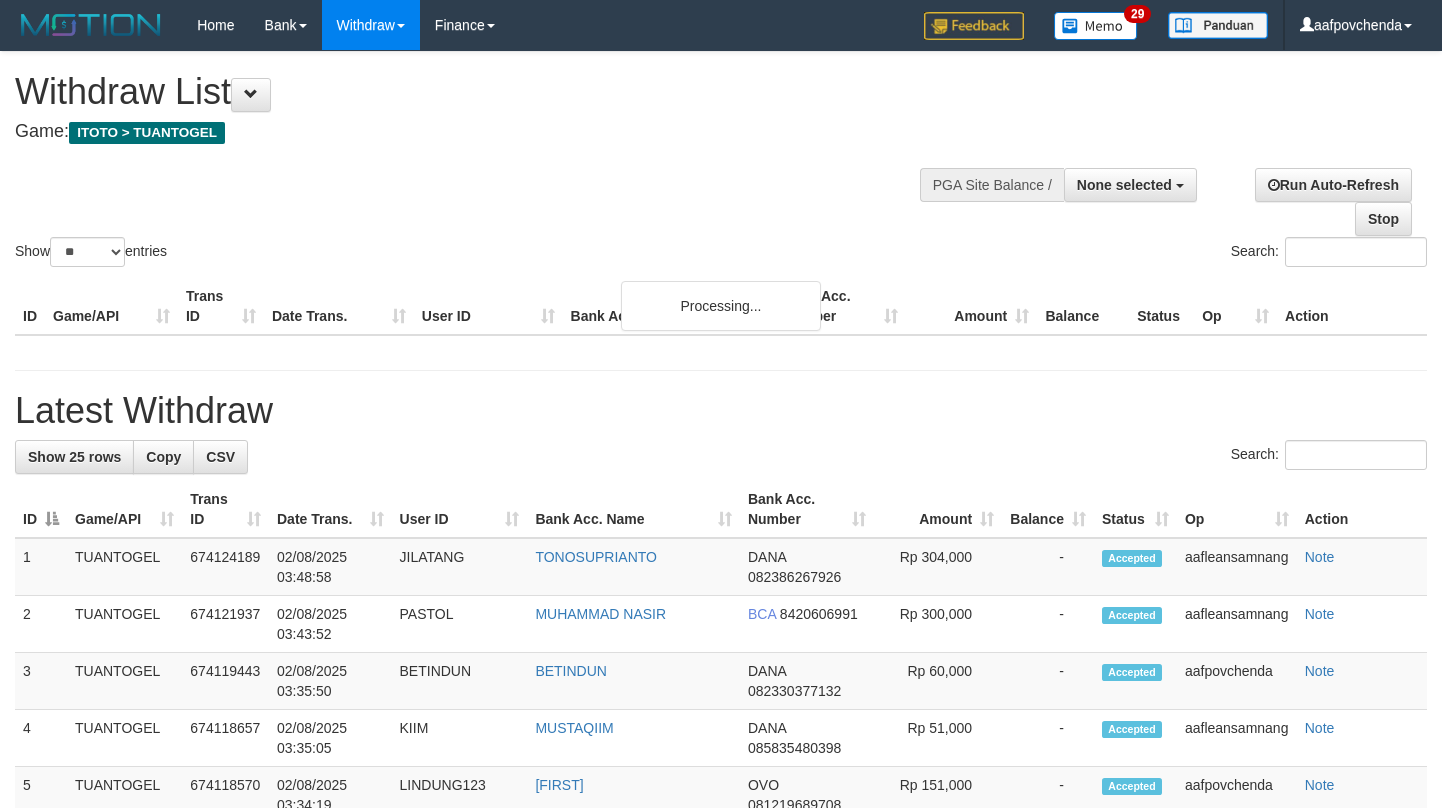 select 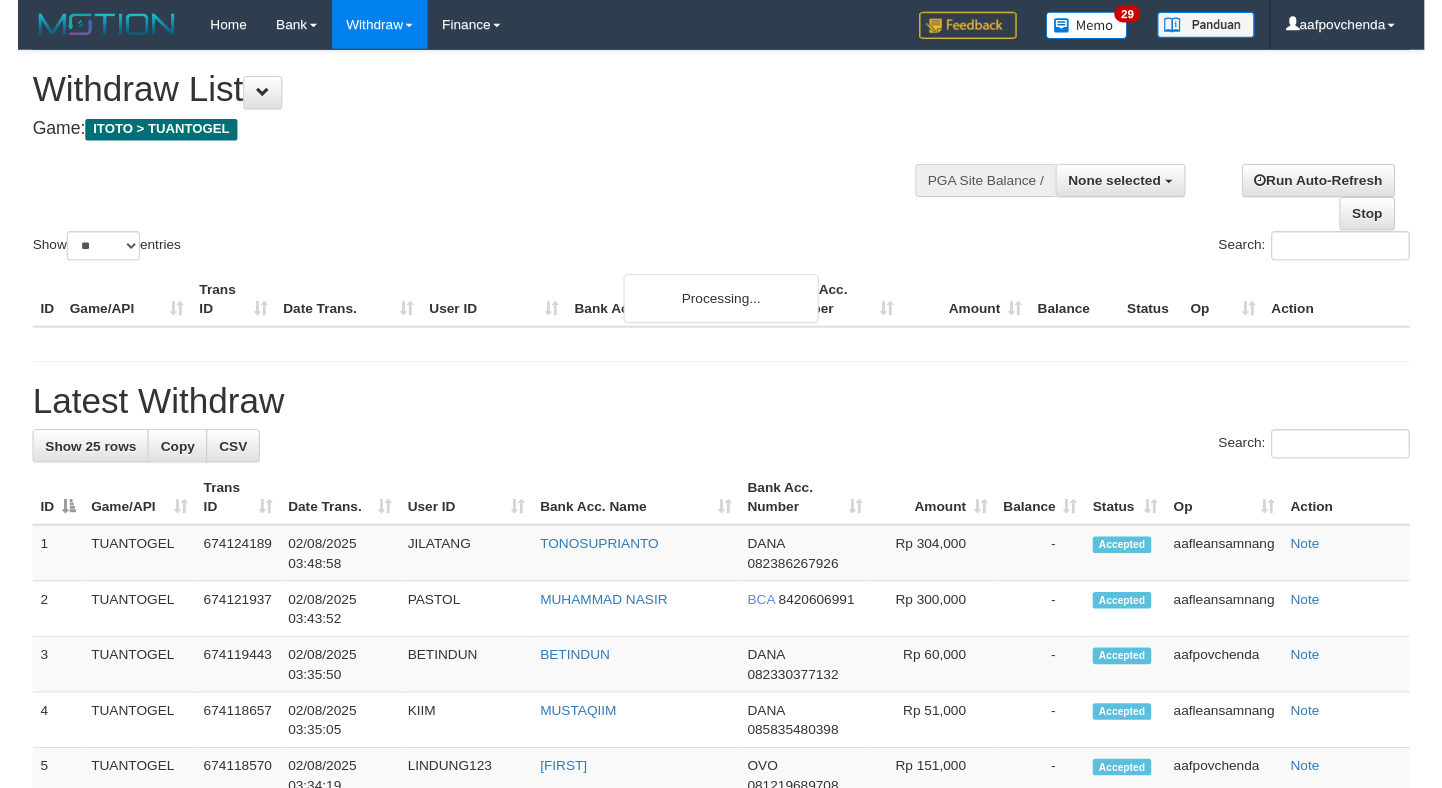 scroll, scrollTop: 0, scrollLeft: 0, axis: both 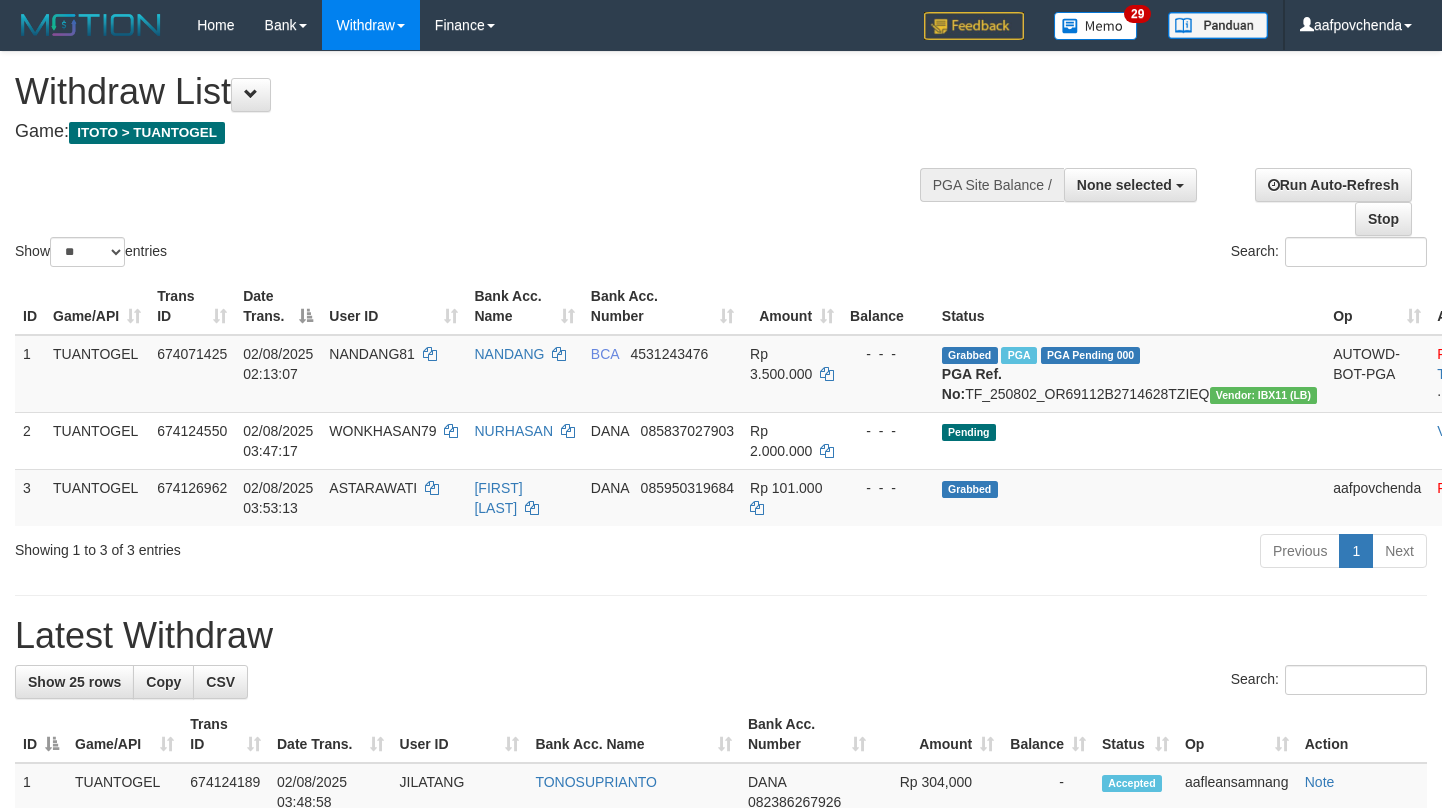 select 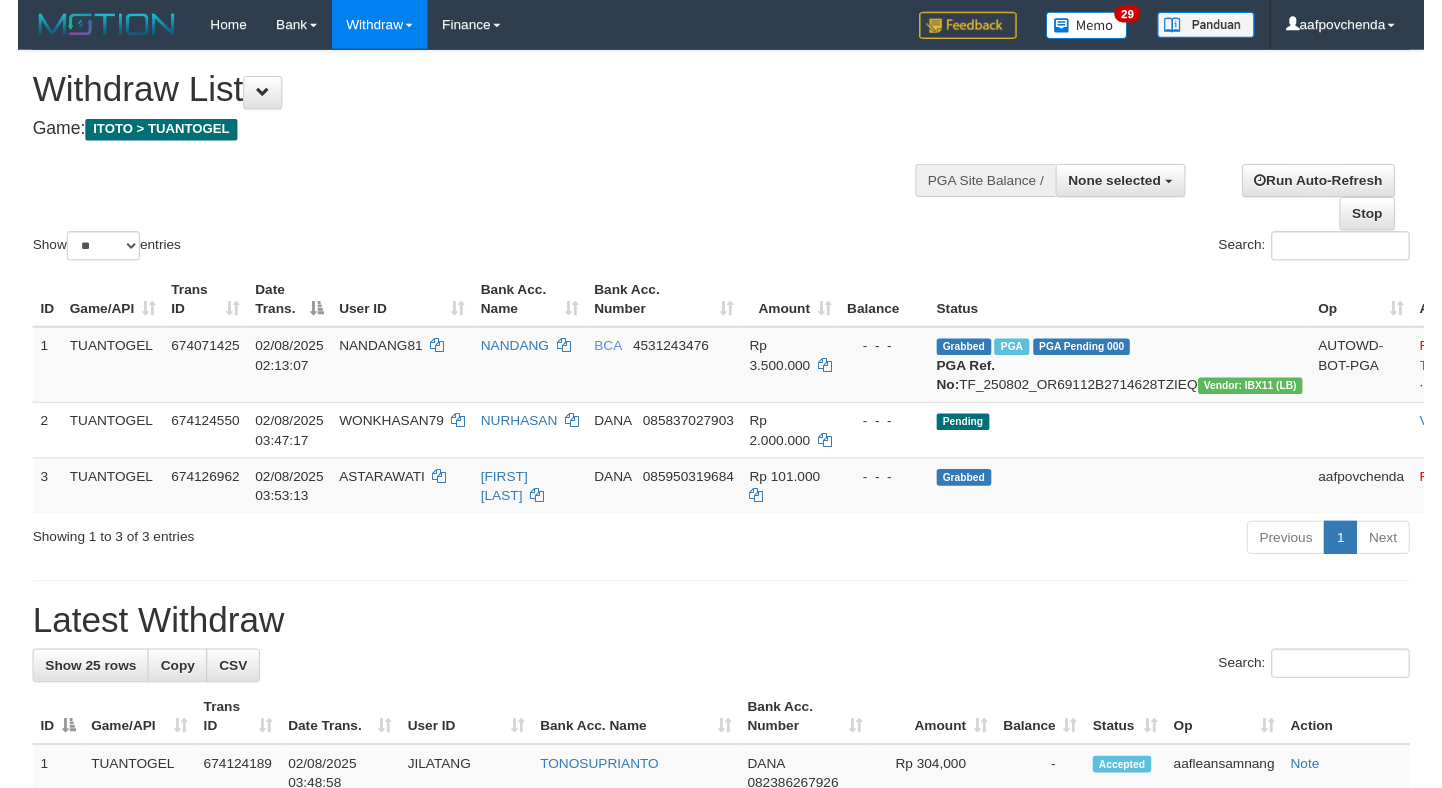 scroll, scrollTop: 0, scrollLeft: 0, axis: both 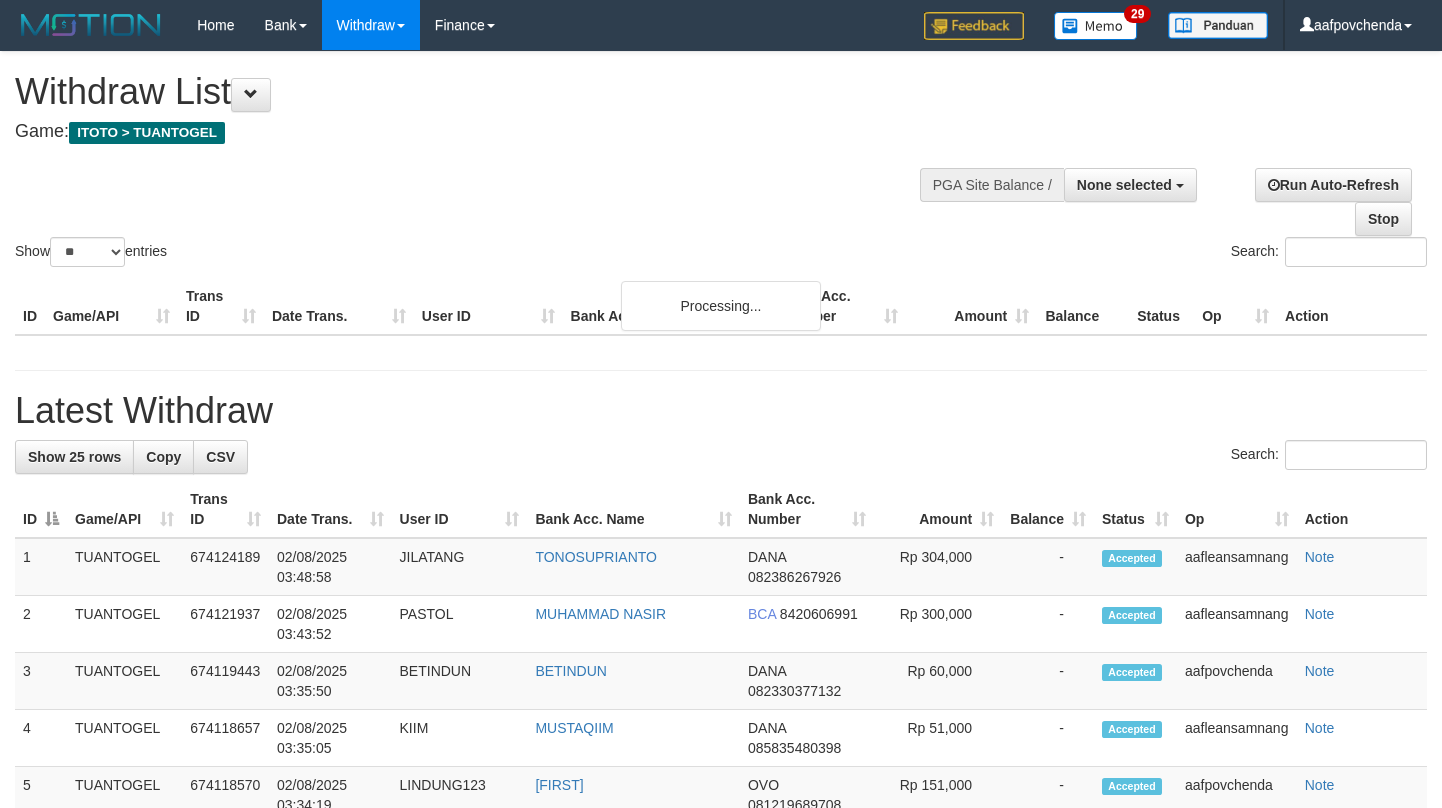 select 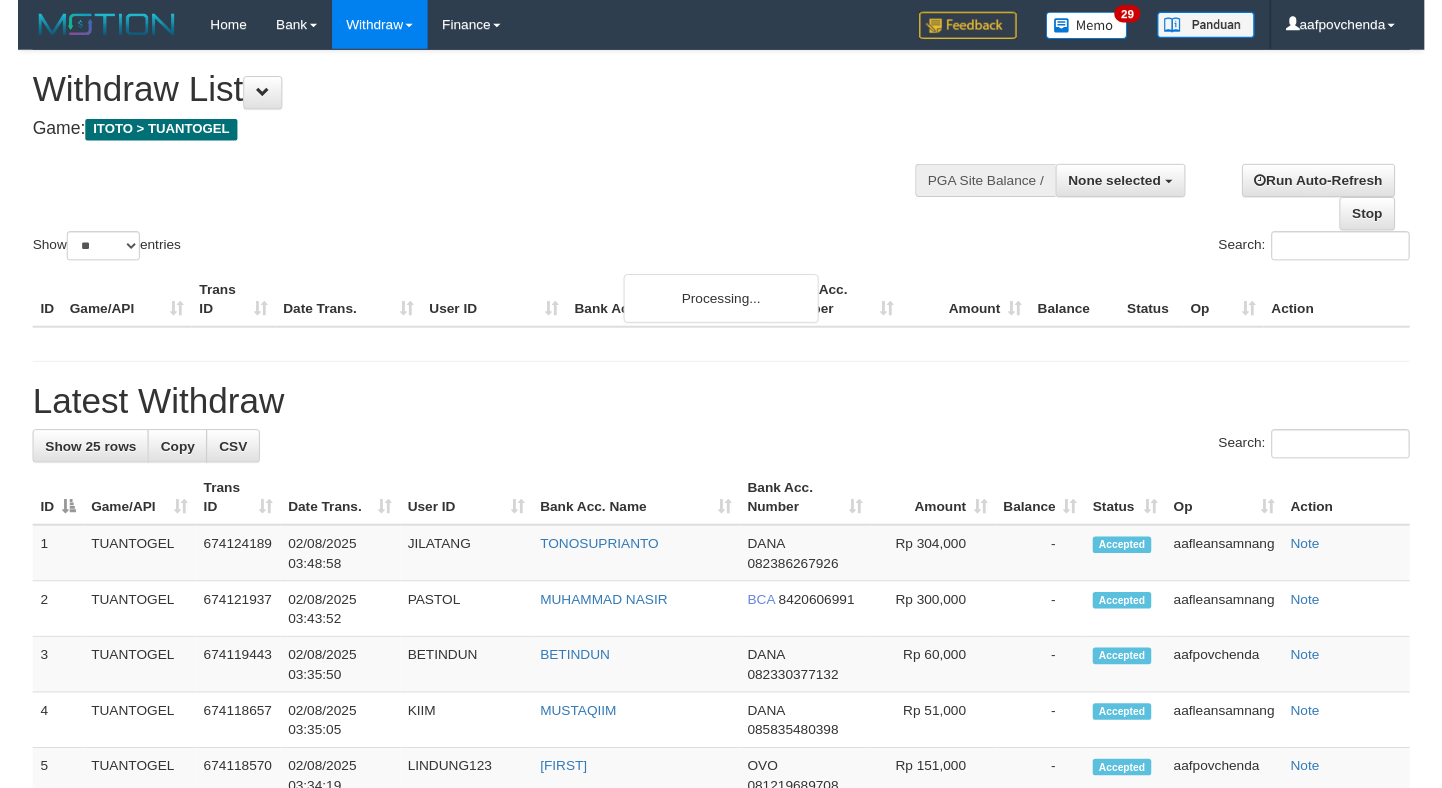 scroll, scrollTop: 0, scrollLeft: 0, axis: both 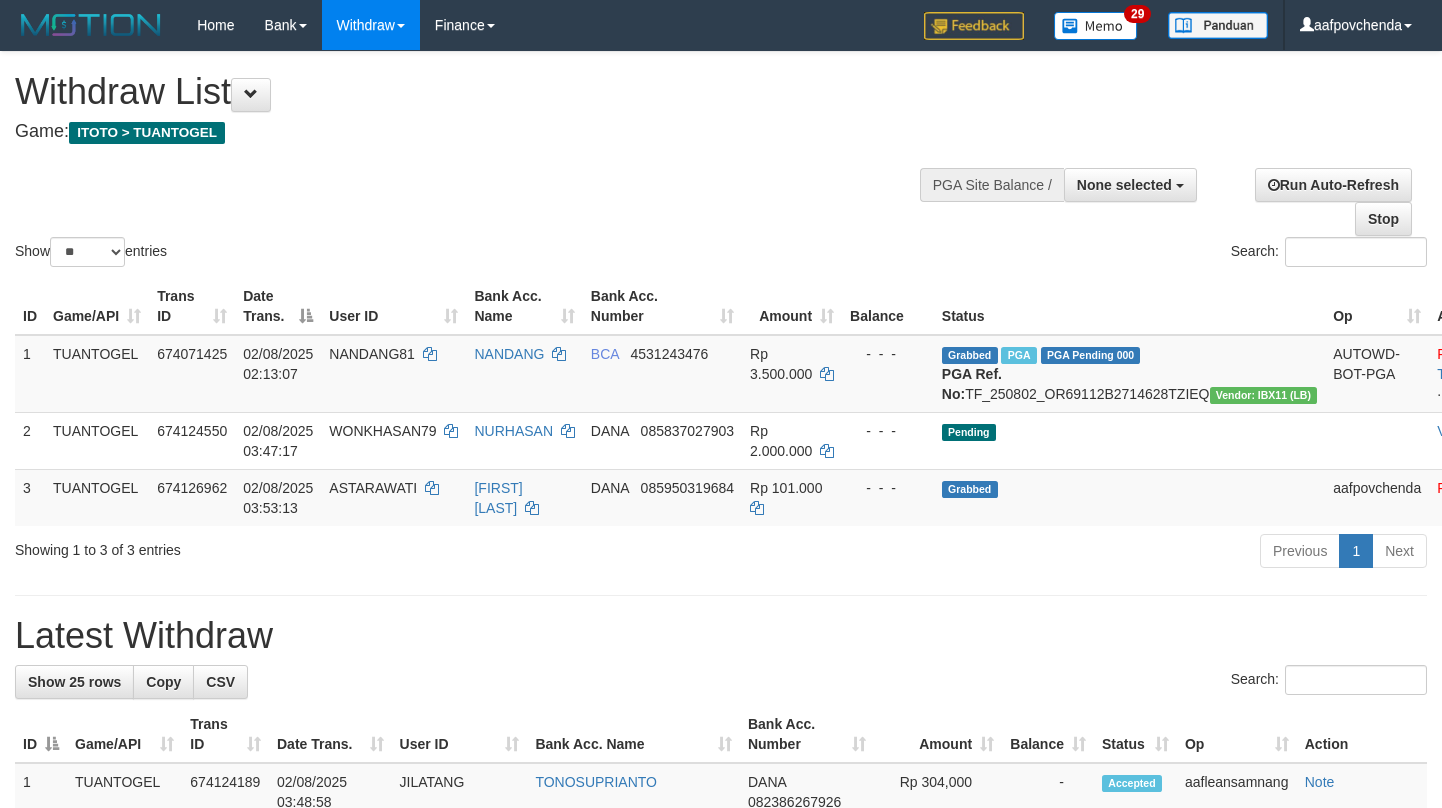 select 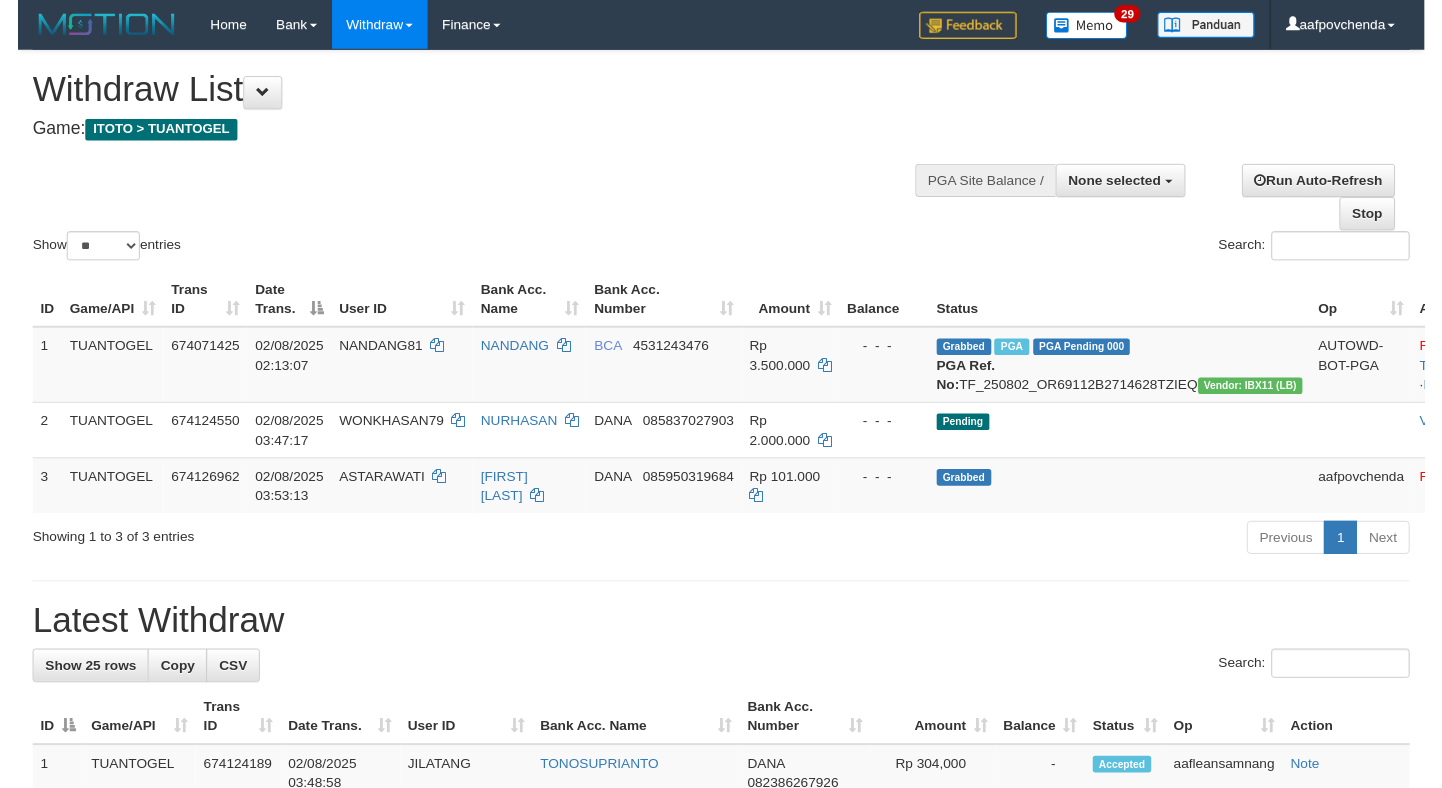 scroll, scrollTop: 0, scrollLeft: 0, axis: both 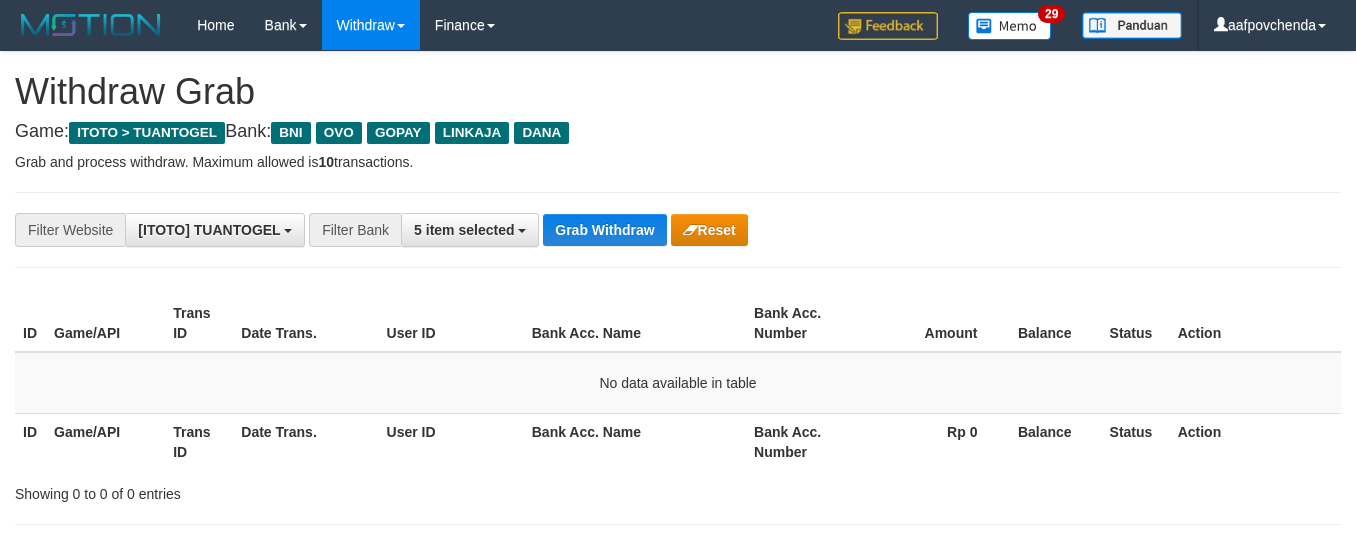 click on "Grab Withdraw" at bounding box center [604, 230] 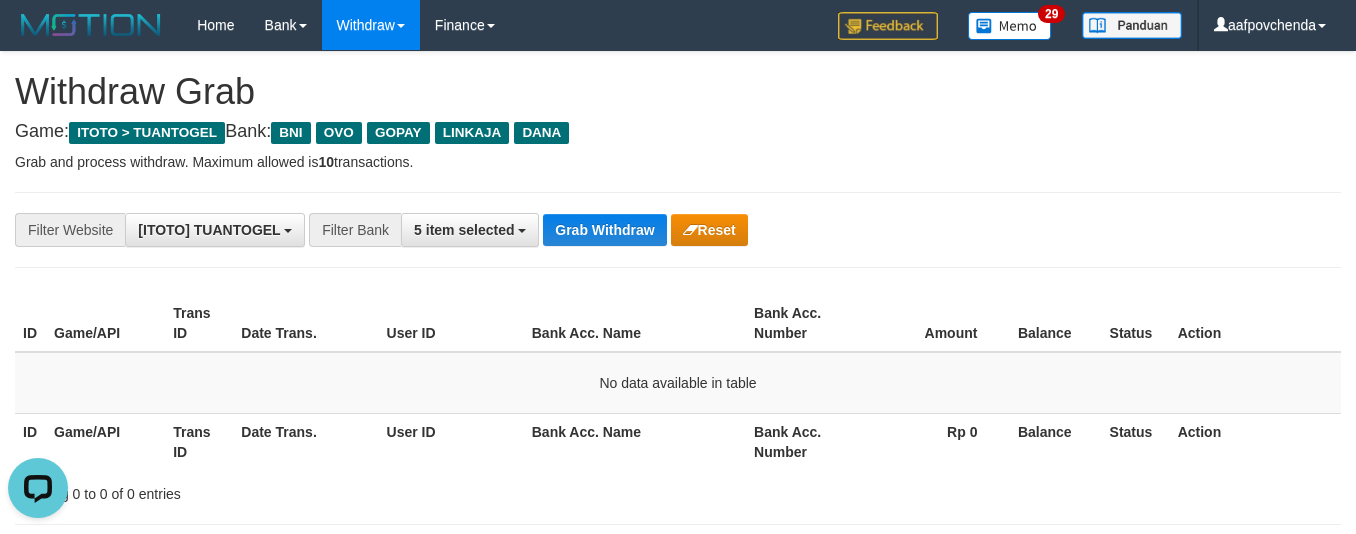 scroll, scrollTop: 0, scrollLeft: 0, axis: both 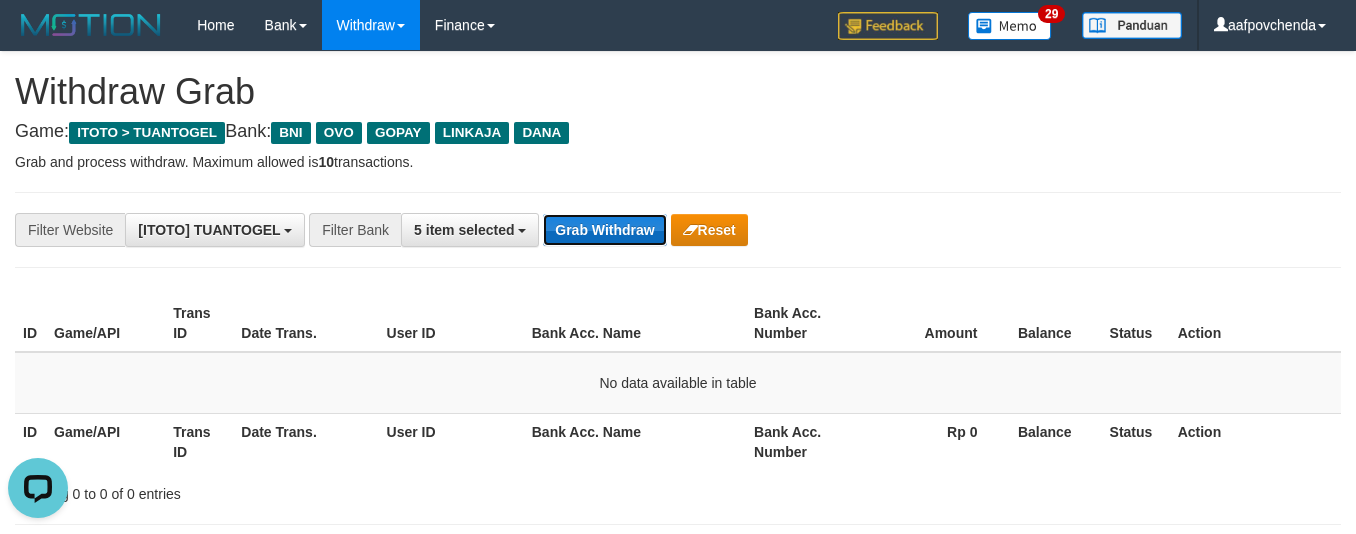 click on "Grab Withdraw" at bounding box center (604, 230) 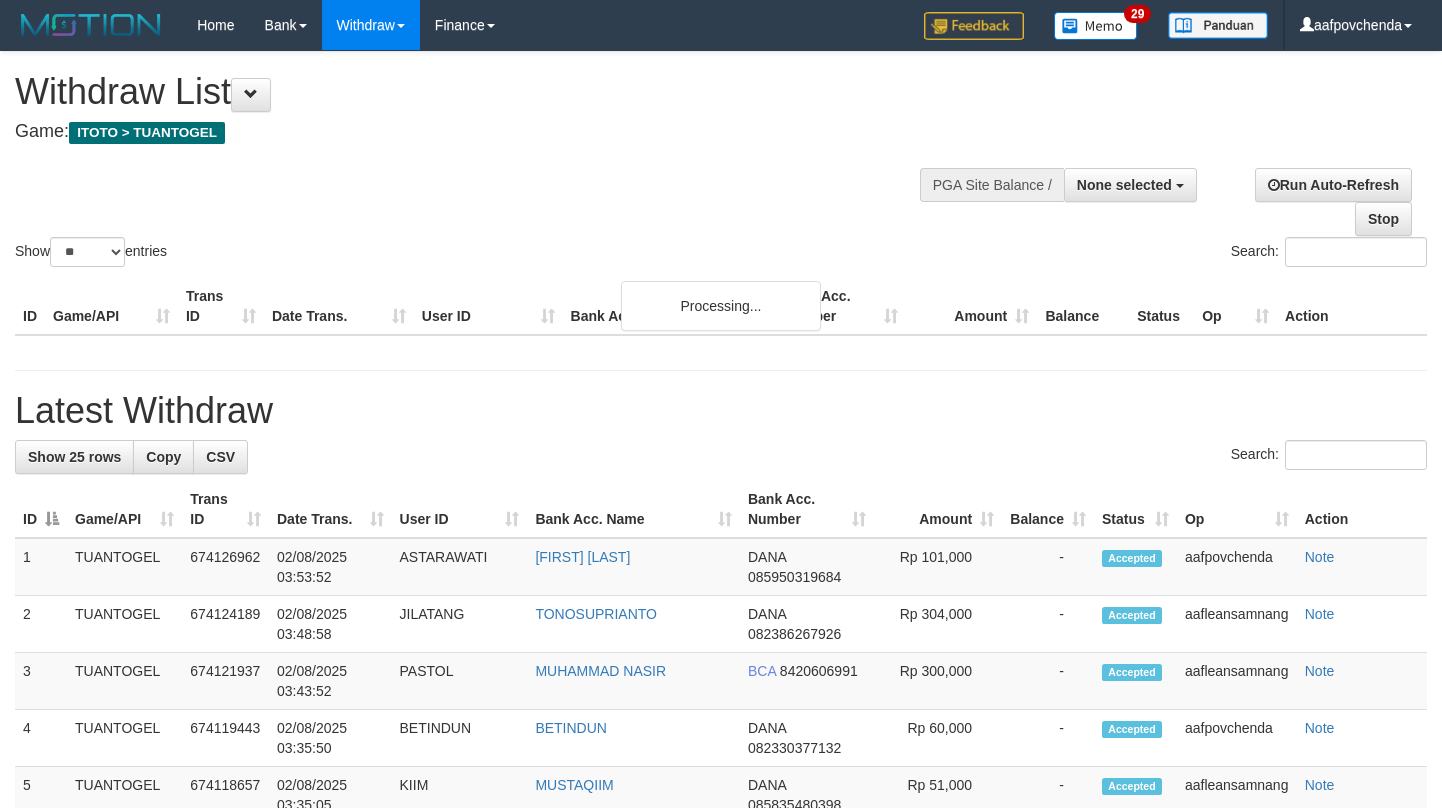 select 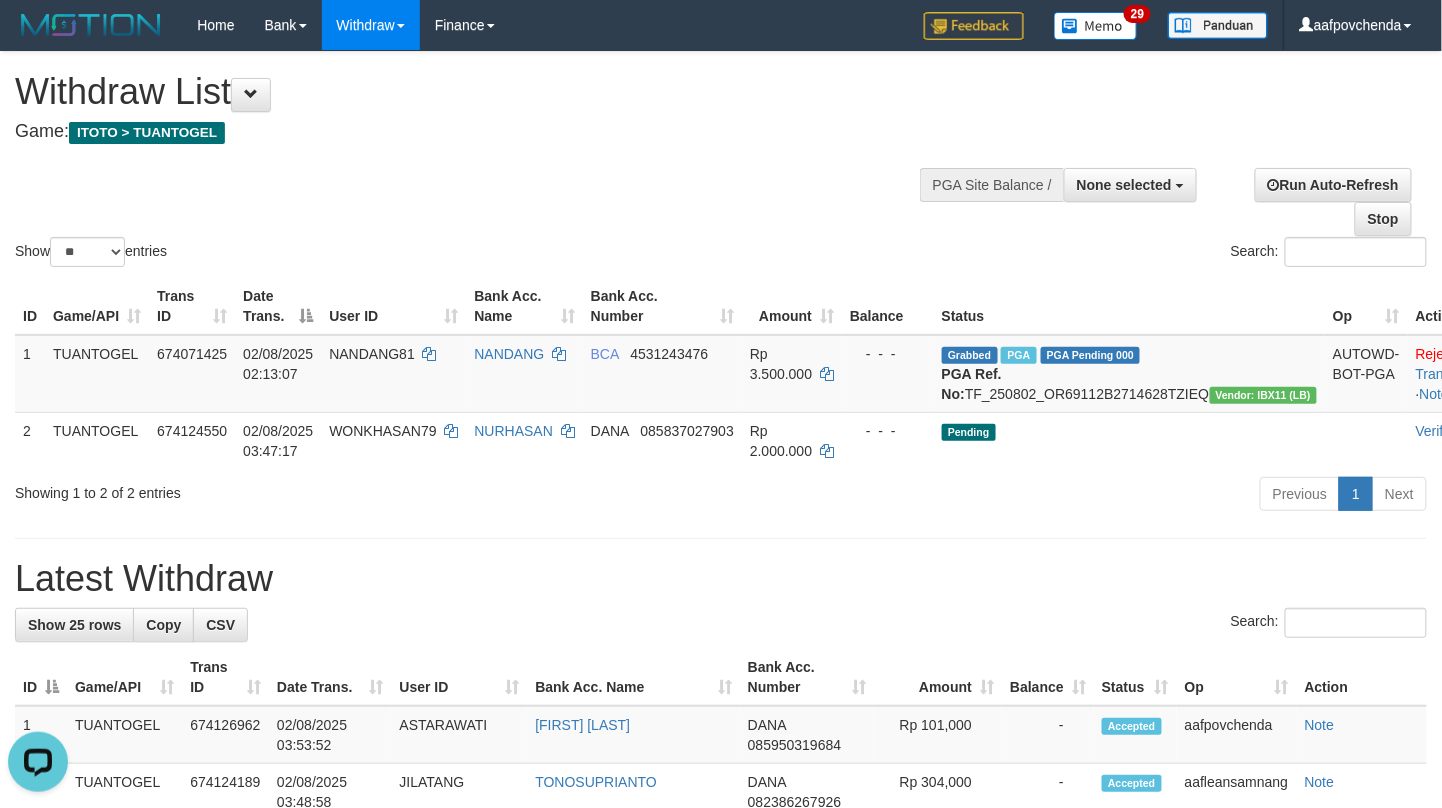 scroll, scrollTop: 0, scrollLeft: 0, axis: both 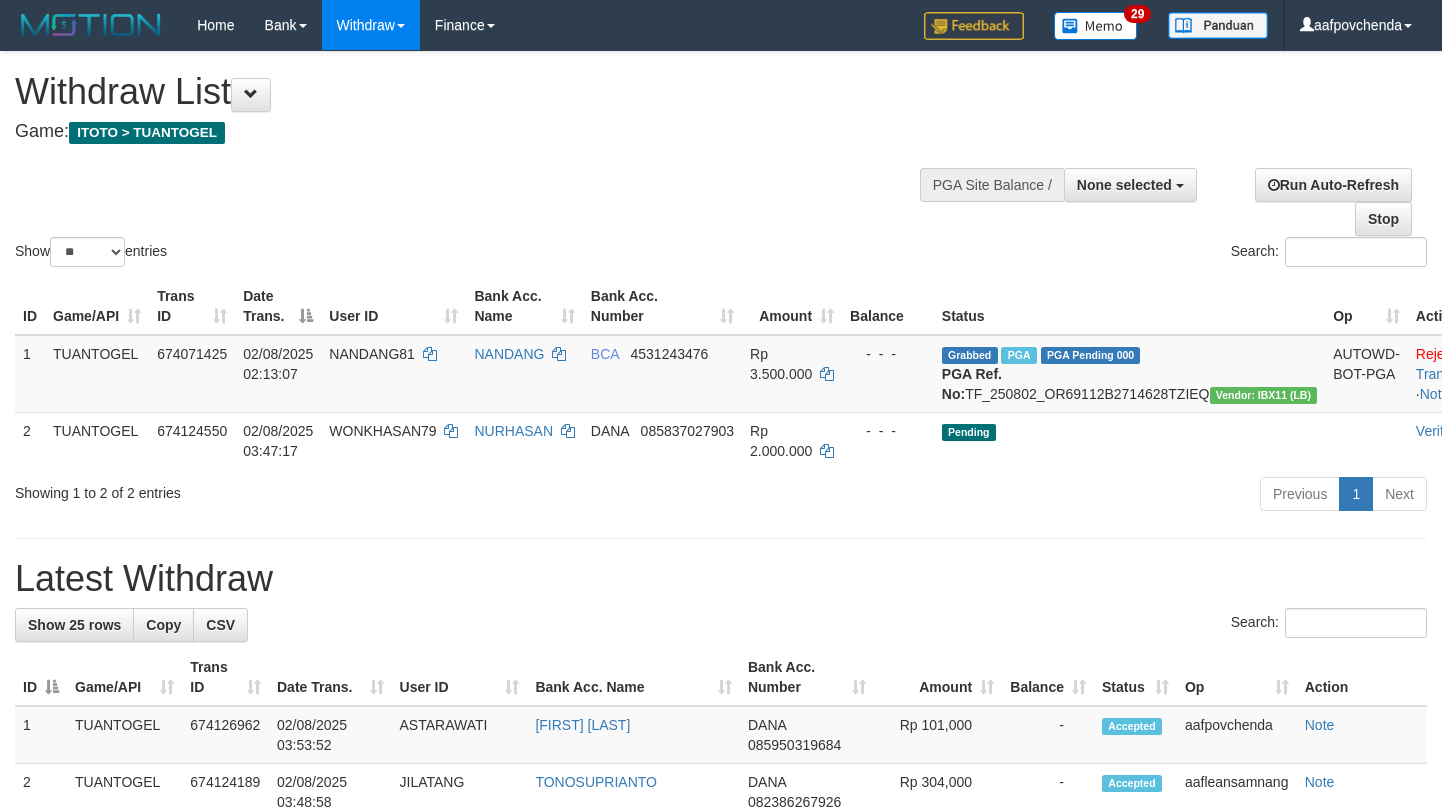 select 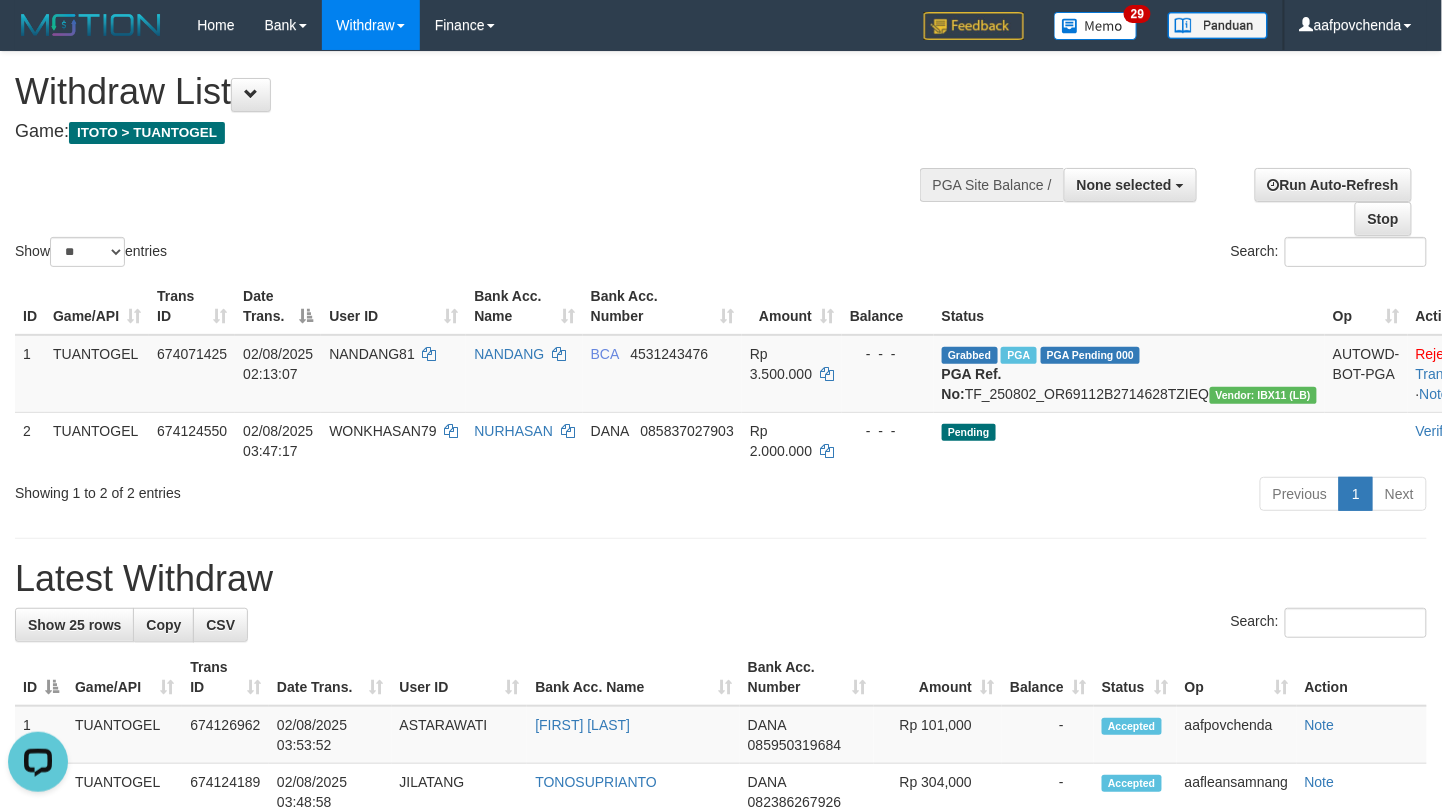 scroll, scrollTop: 0, scrollLeft: 0, axis: both 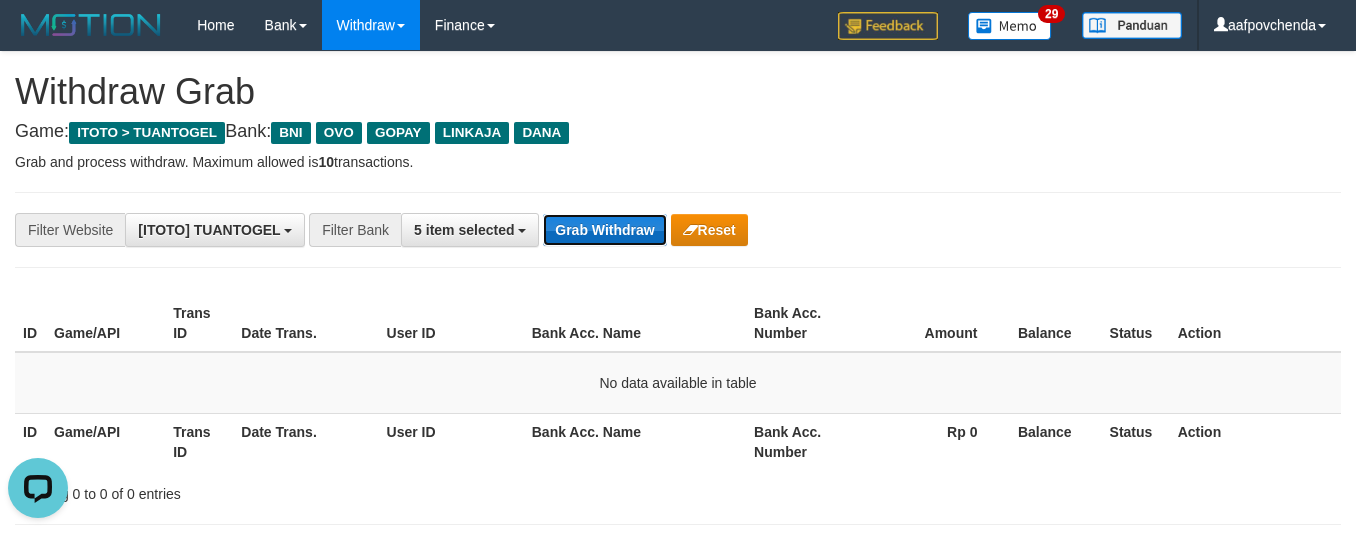 click on "Grab Withdraw" at bounding box center [604, 230] 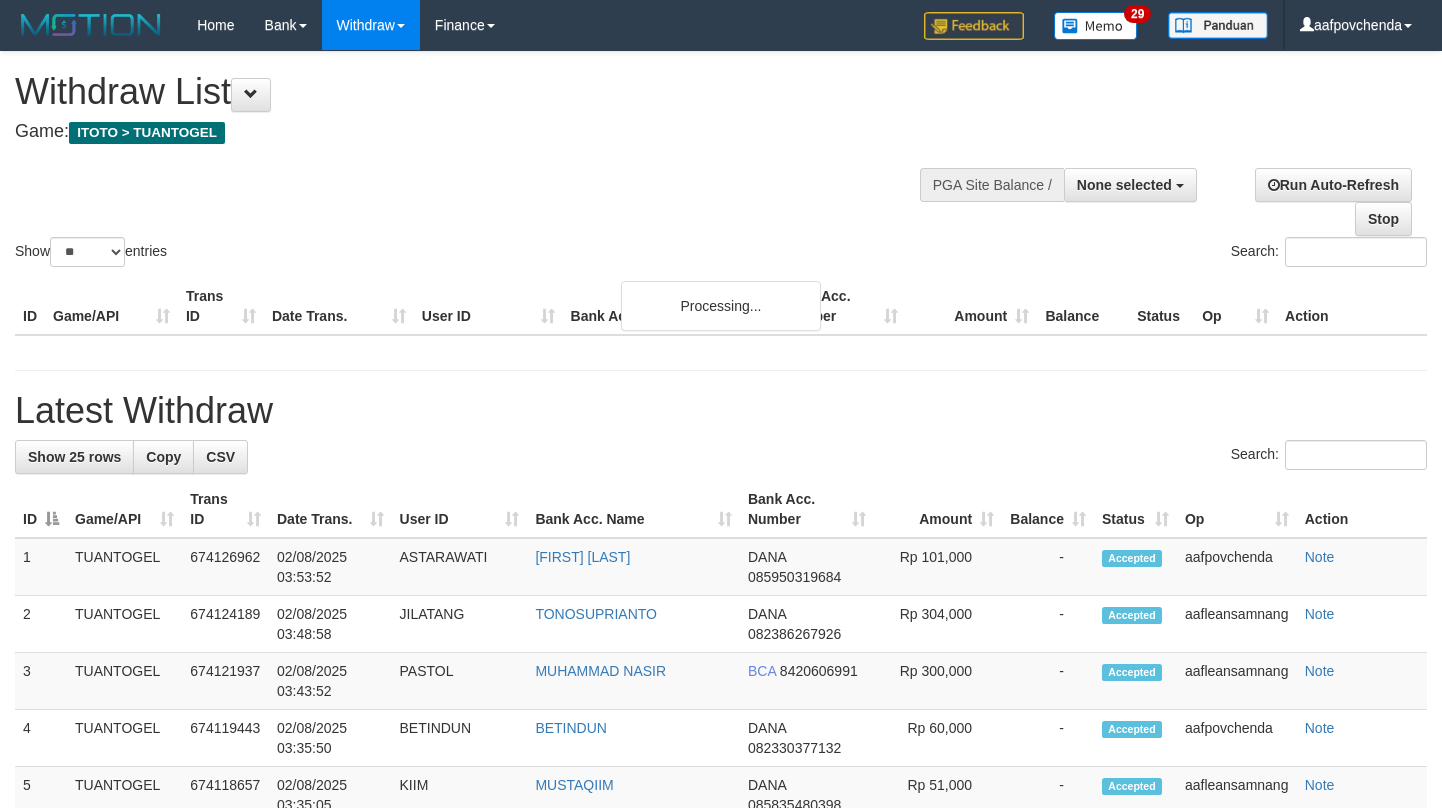 select 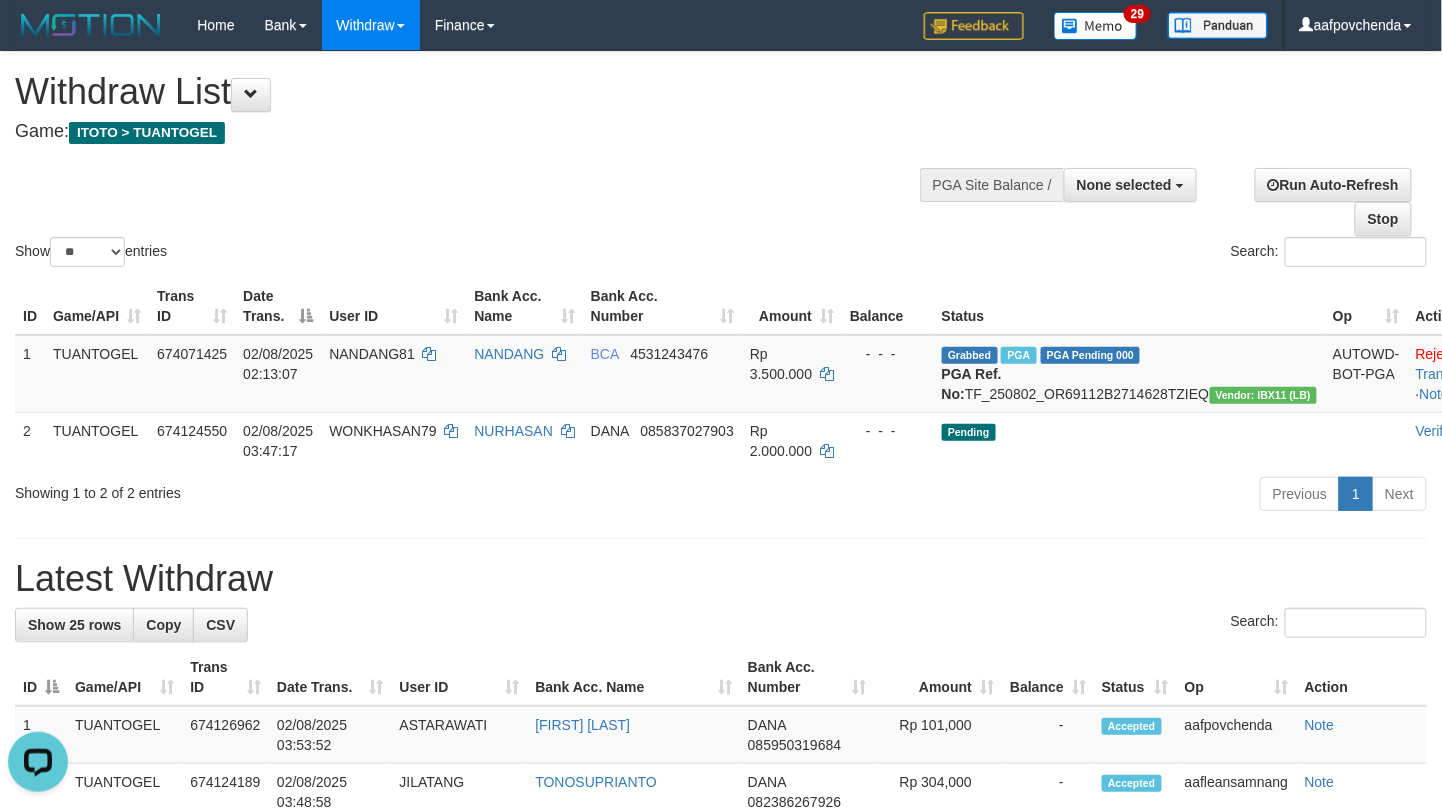 scroll, scrollTop: 0, scrollLeft: 0, axis: both 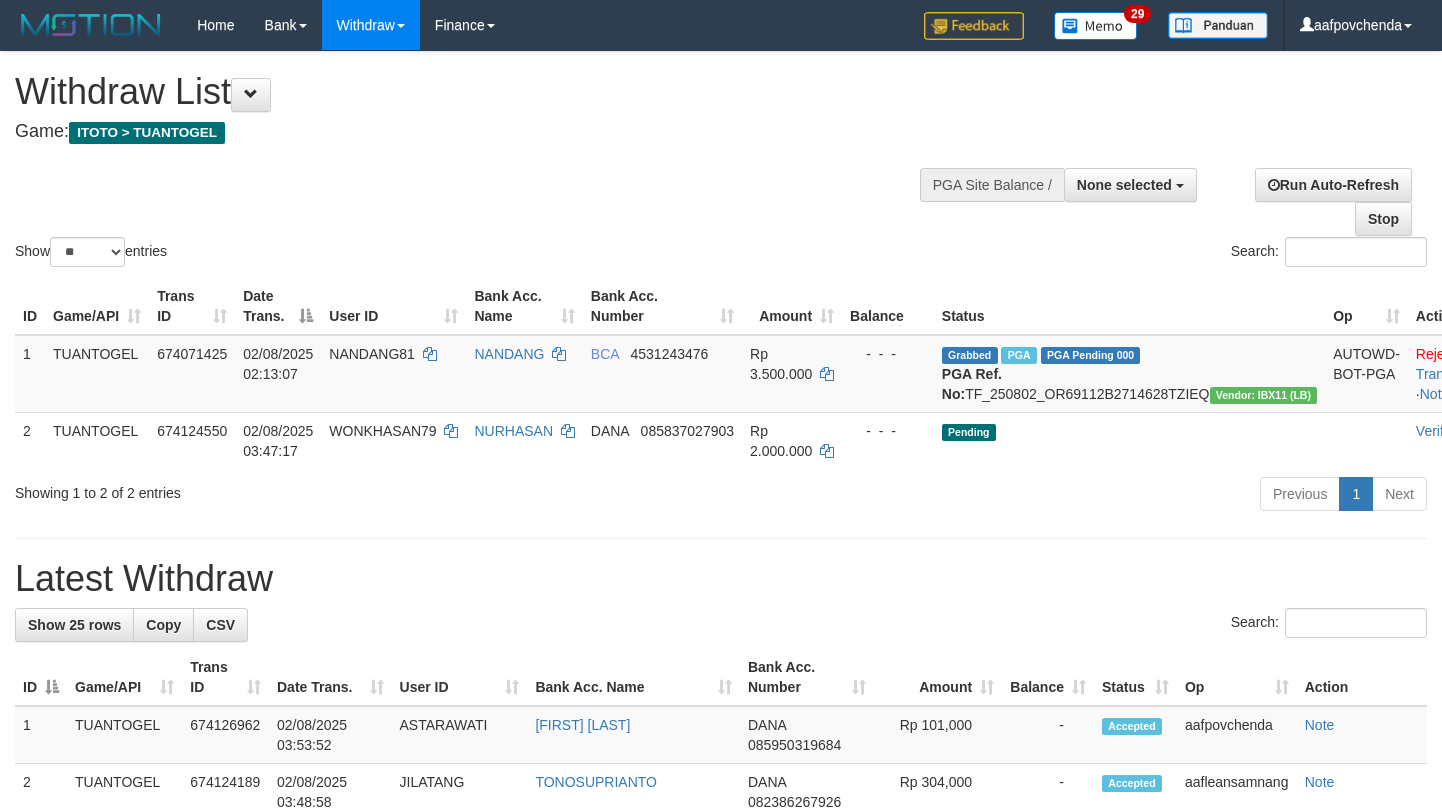select 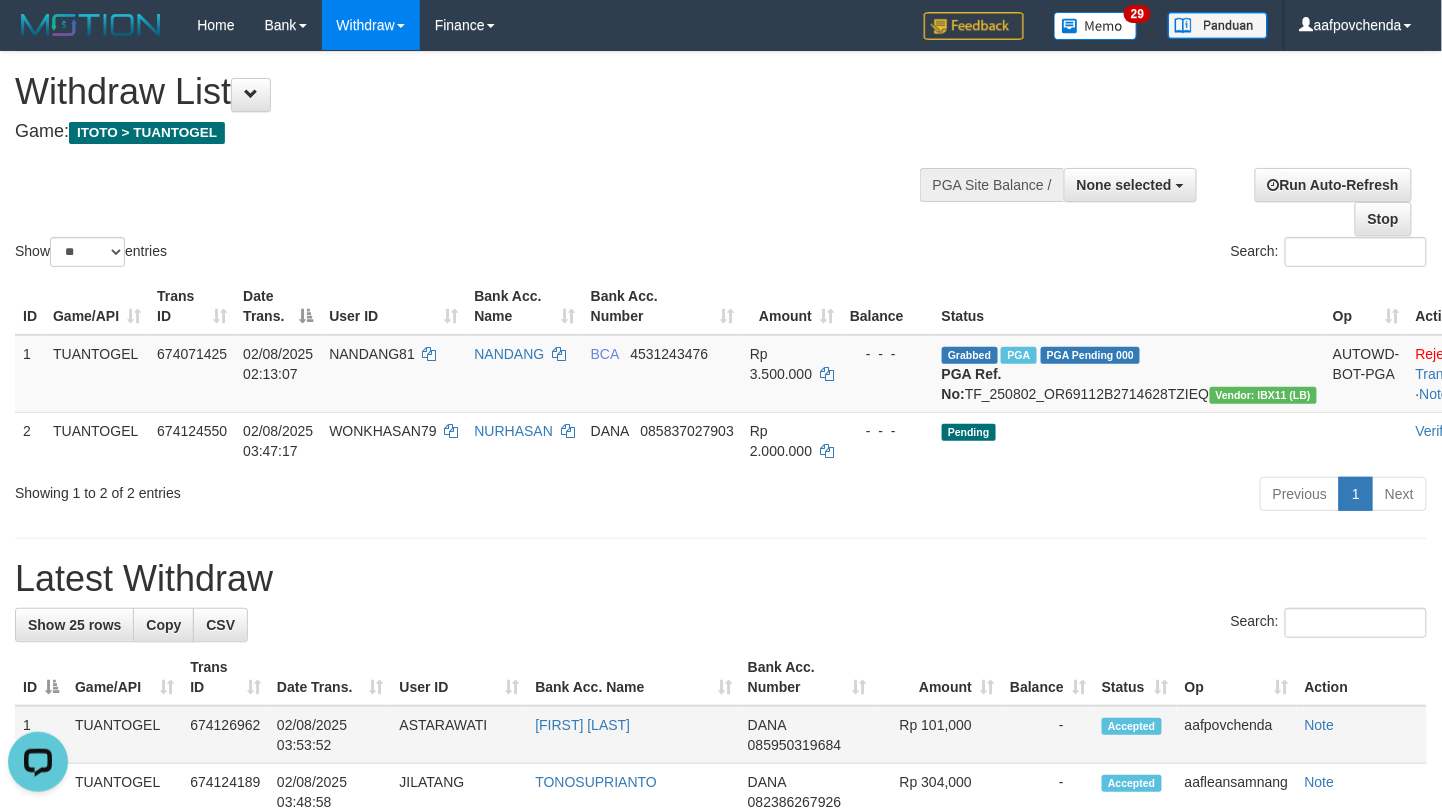 scroll, scrollTop: 0, scrollLeft: 0, axis: both 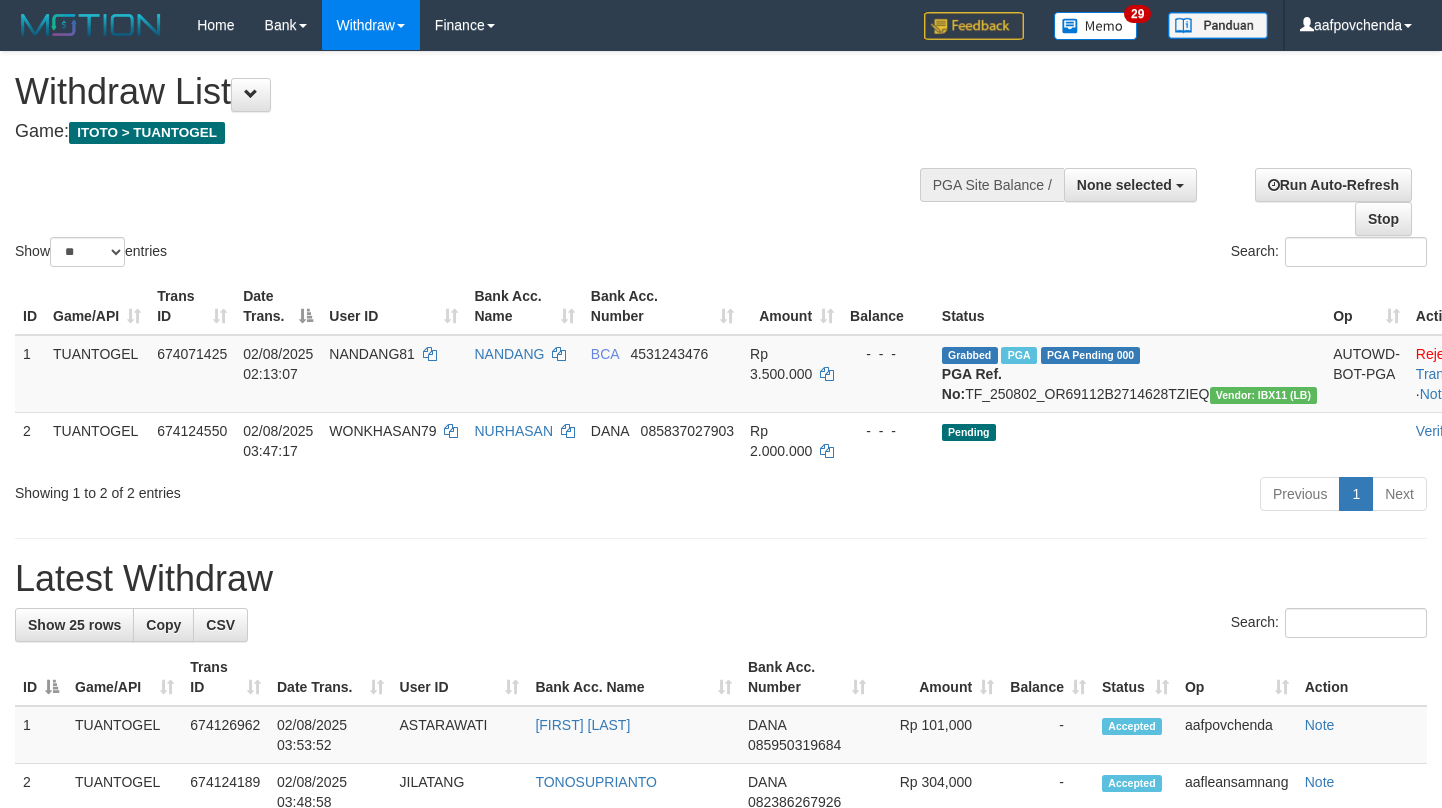 select 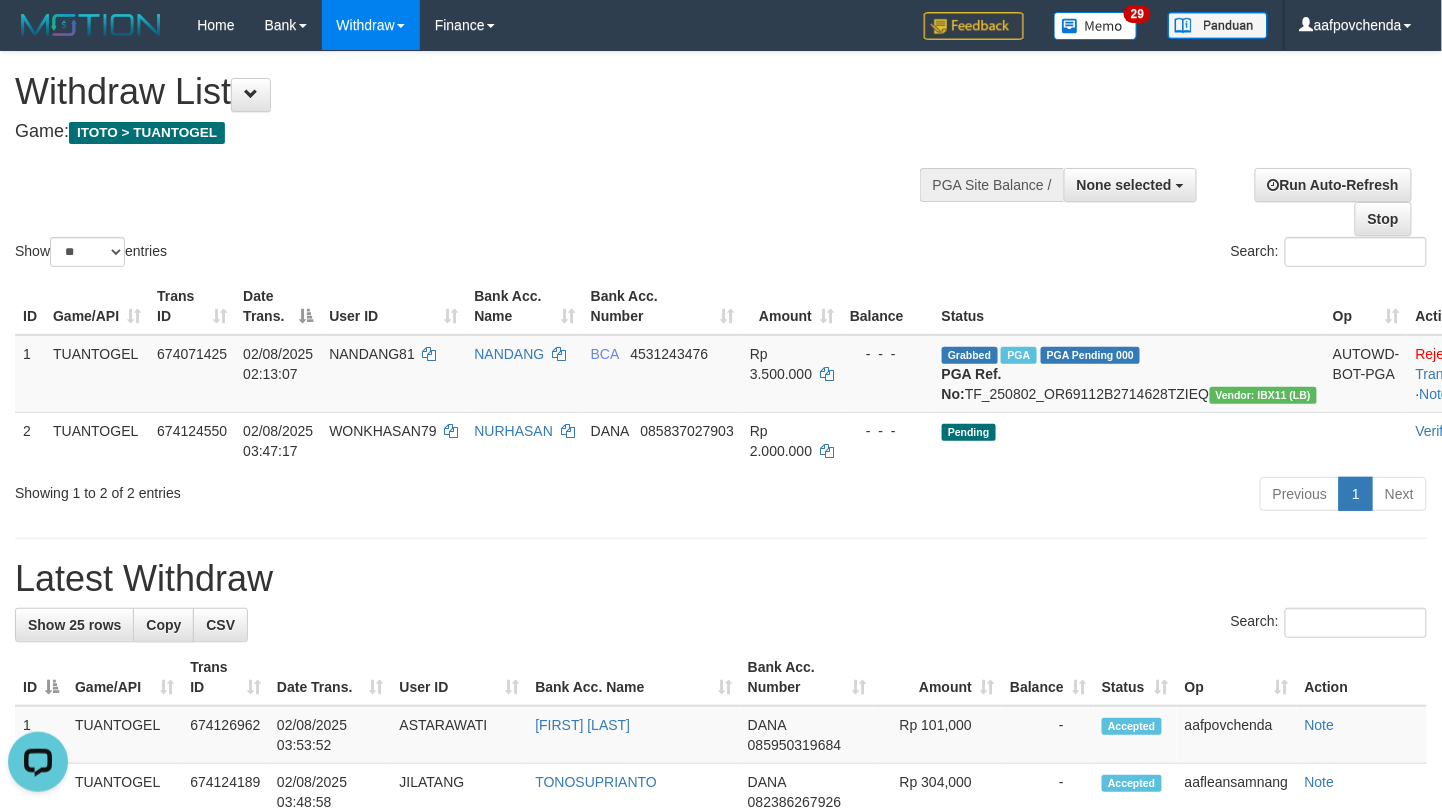 scroll, scrollTop: 0, scrollLeft: 0, axis: both 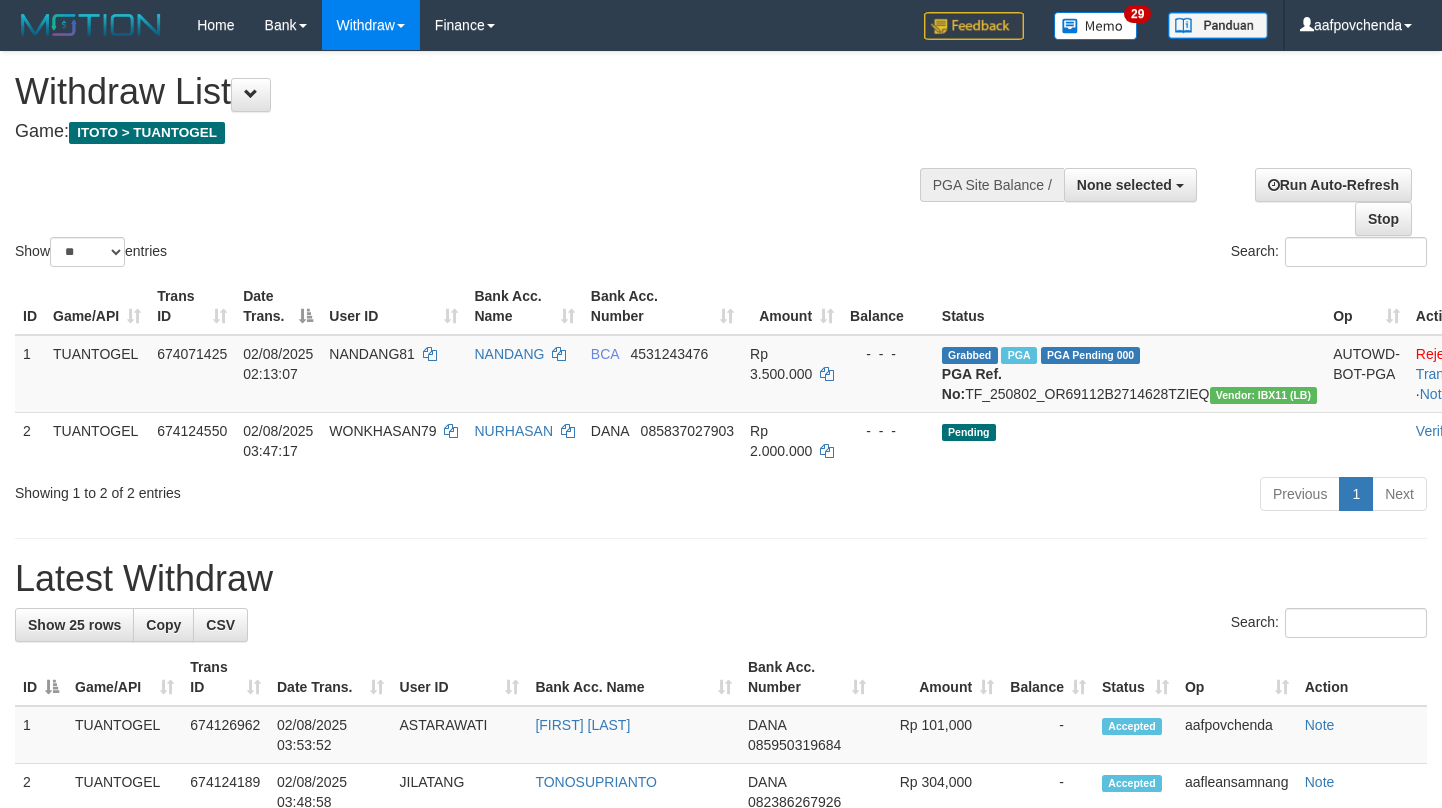 select 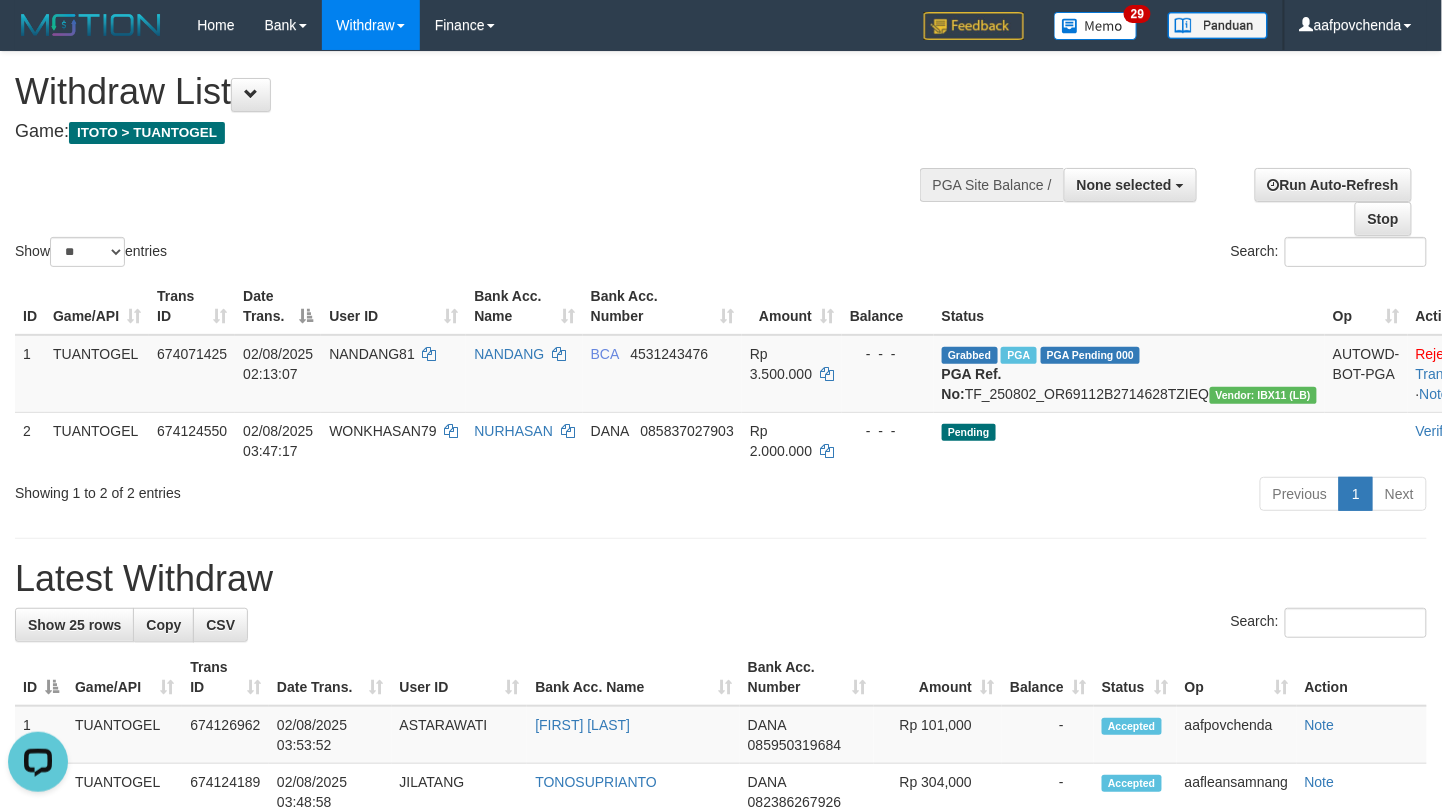 scroll, scrollTop: 0, scrollLeft: 0, axis: both 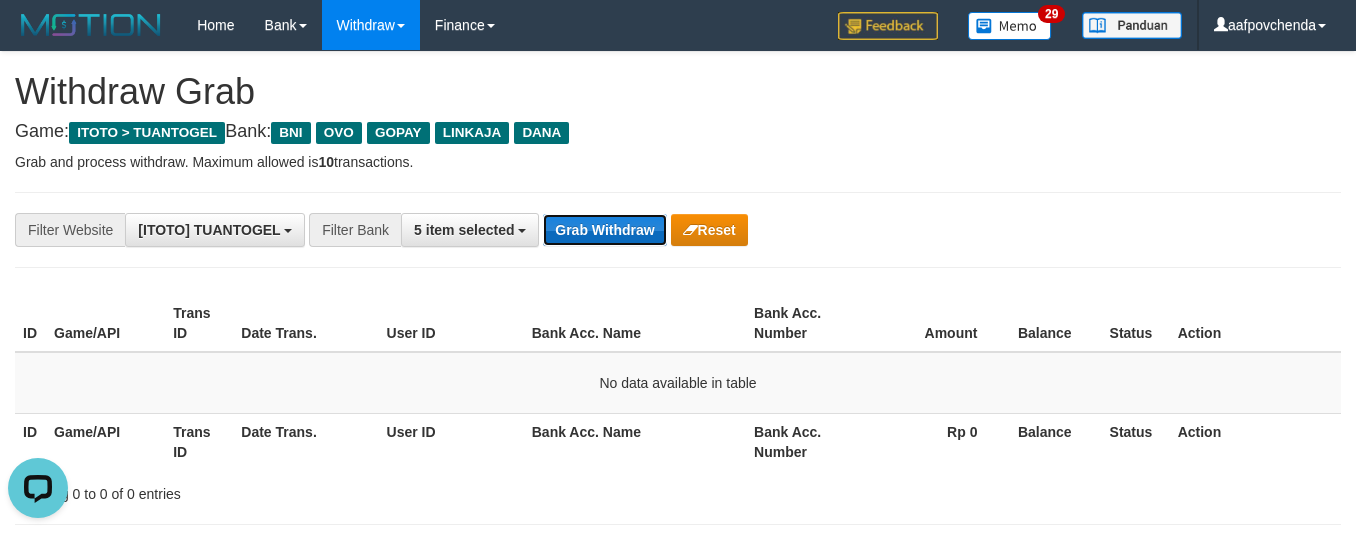 click on "Grab Withdraw" at bounding box center (604, 230) 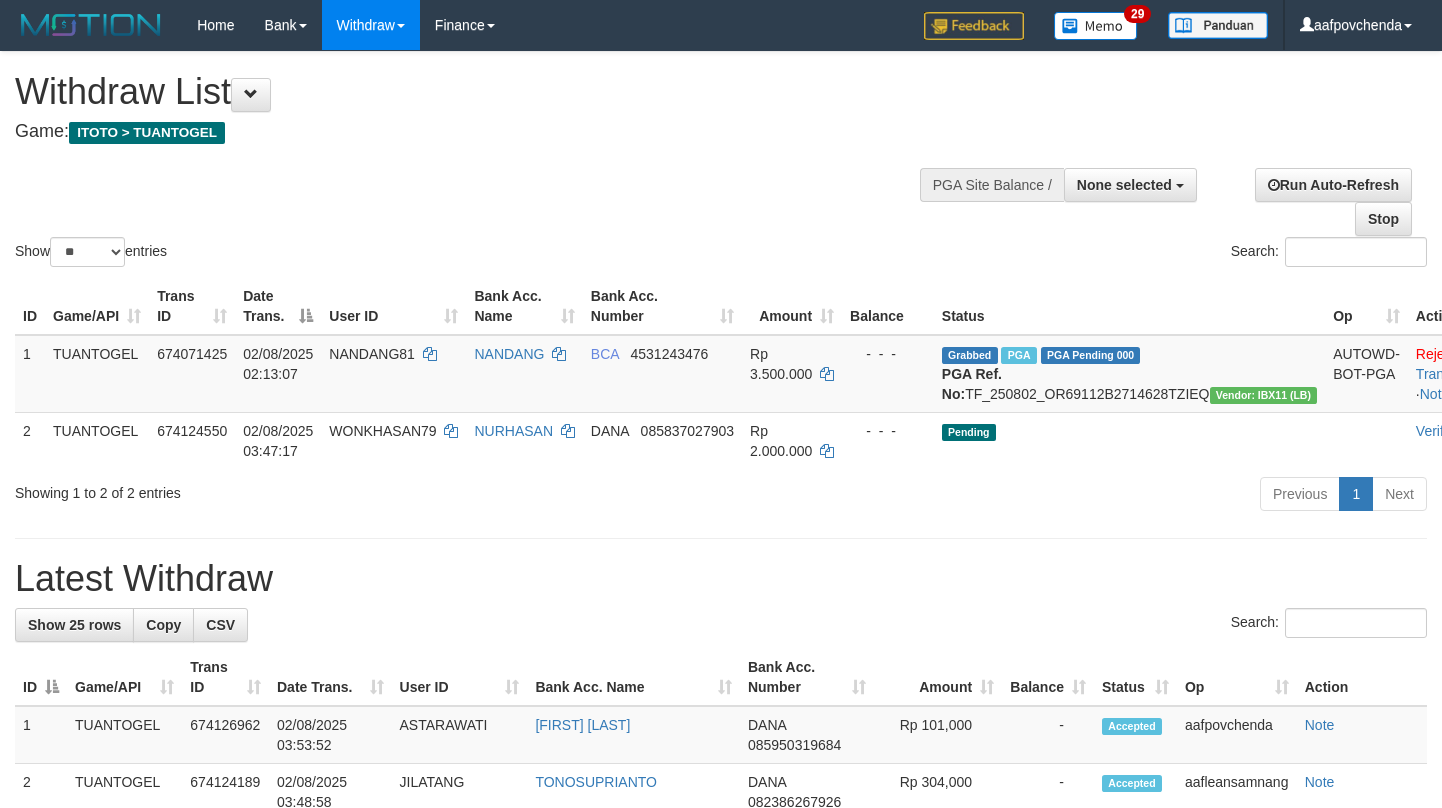 select 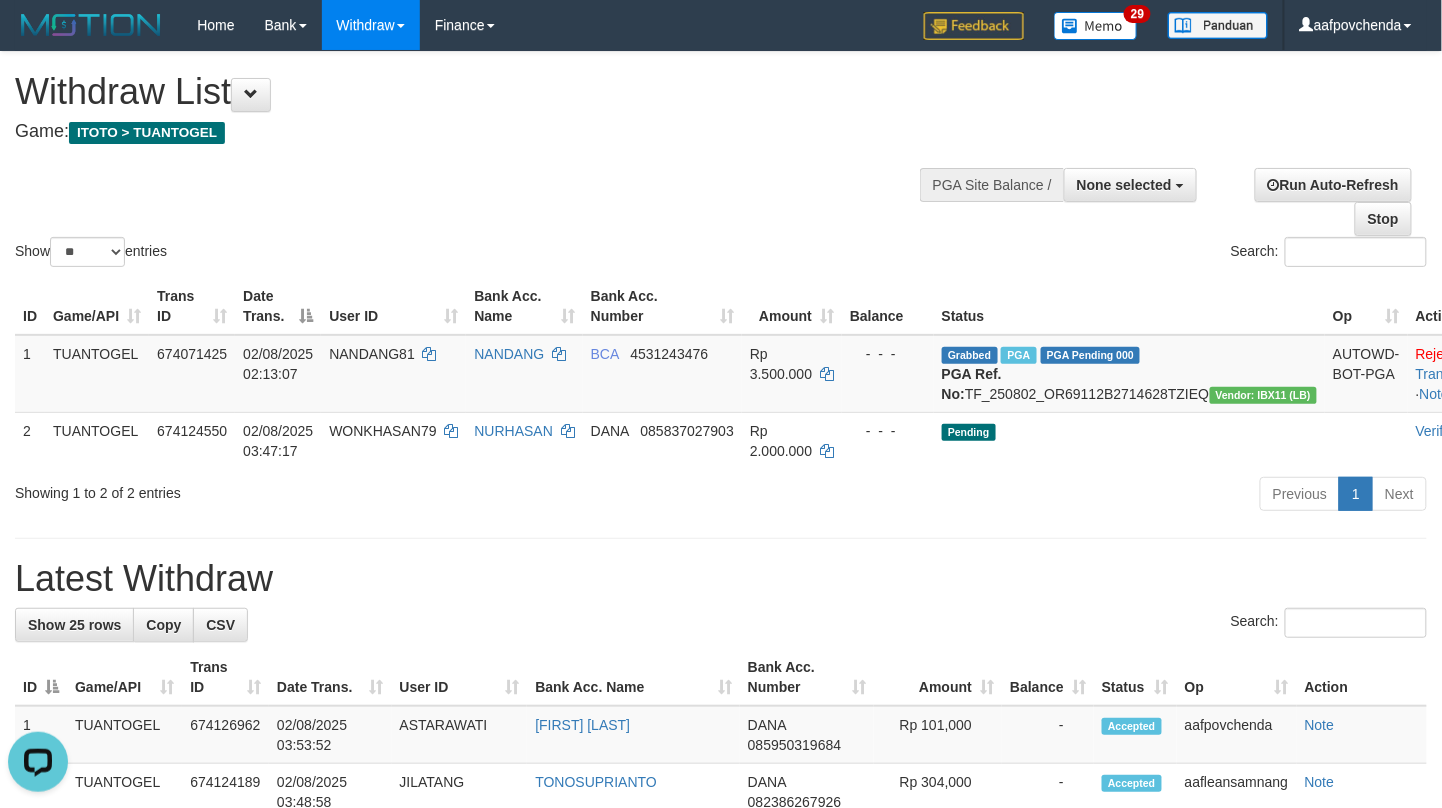 scroll, scrollTop: 0, scrollLeft: 0, axis: both 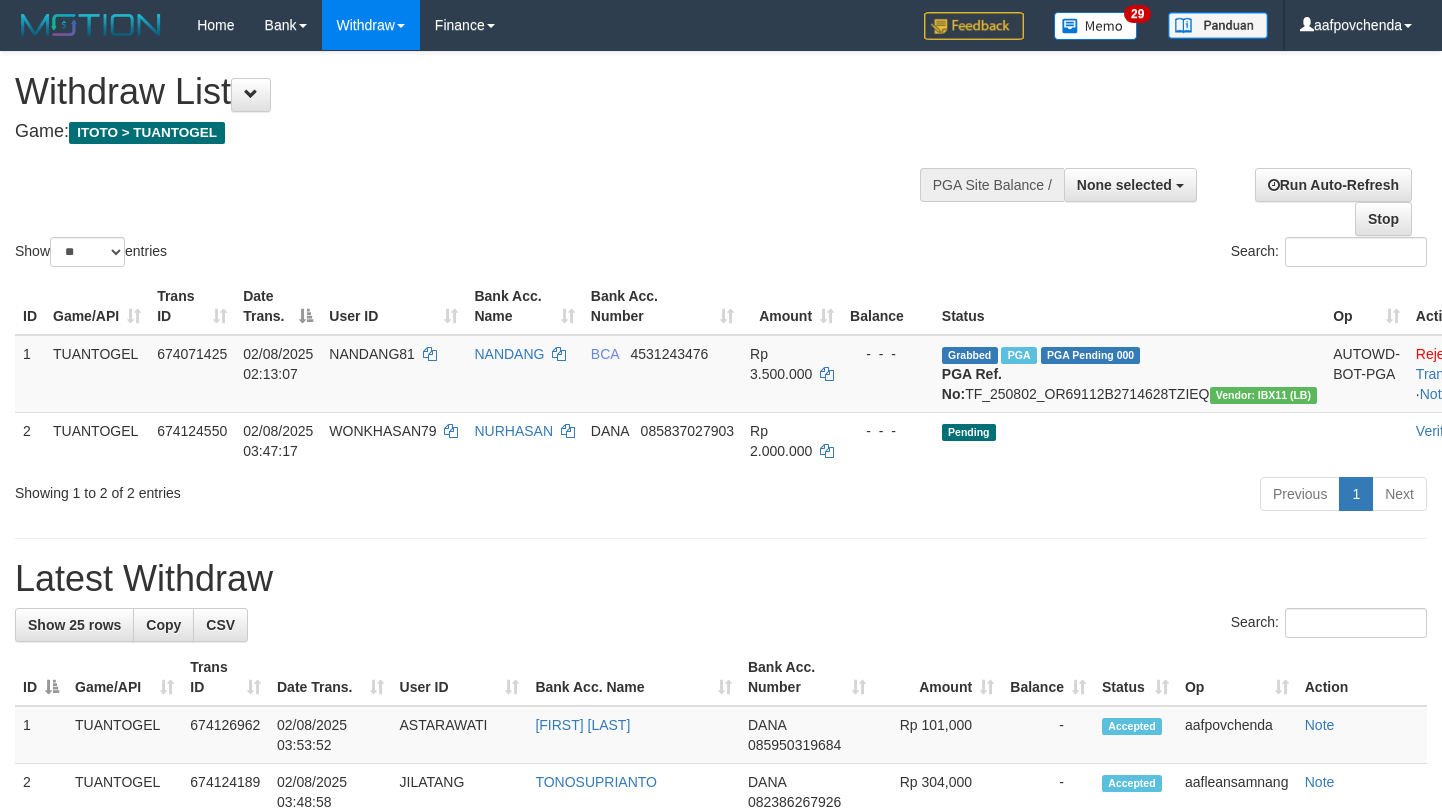 select 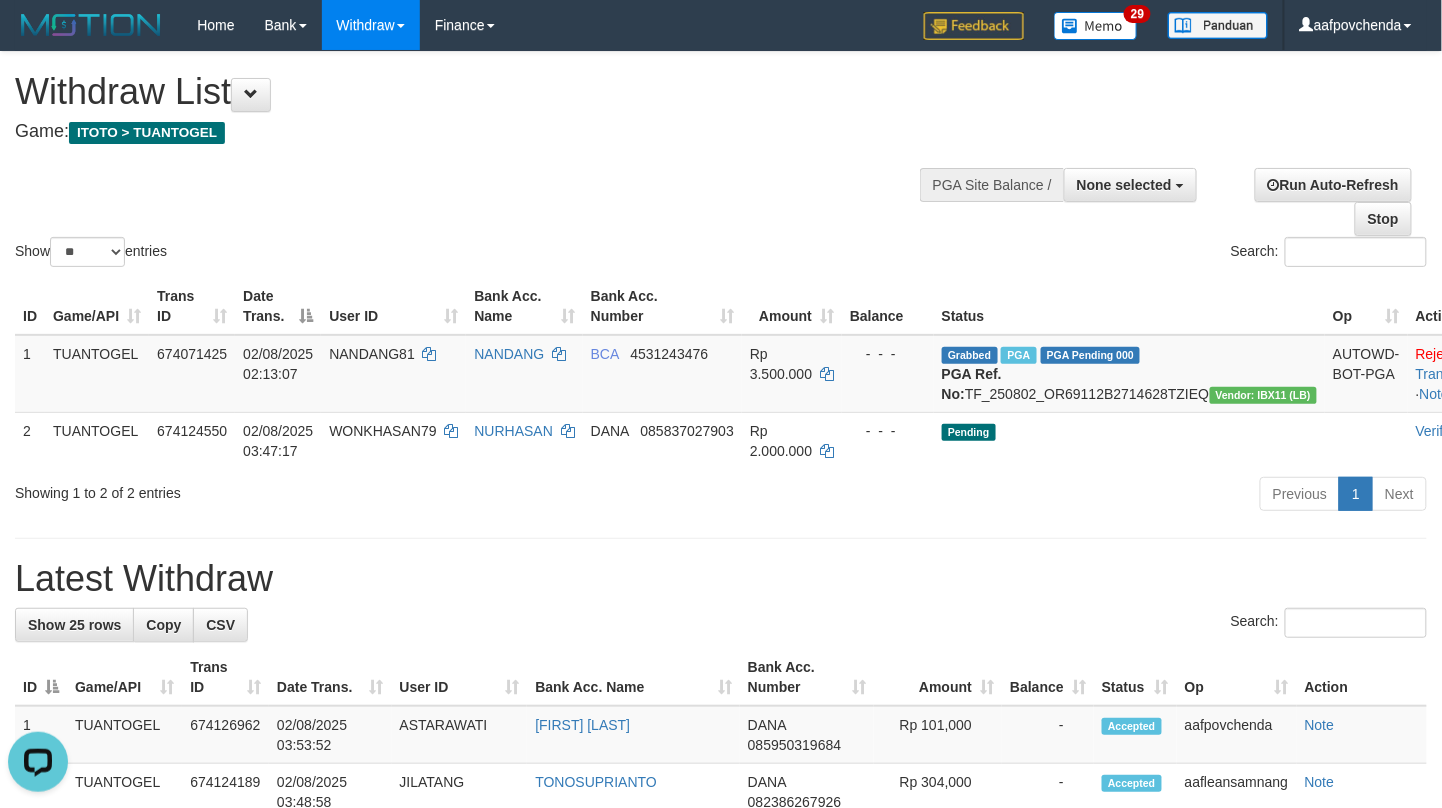 scroll, scrollTop: 0, scrollLeft: 0, axis: both 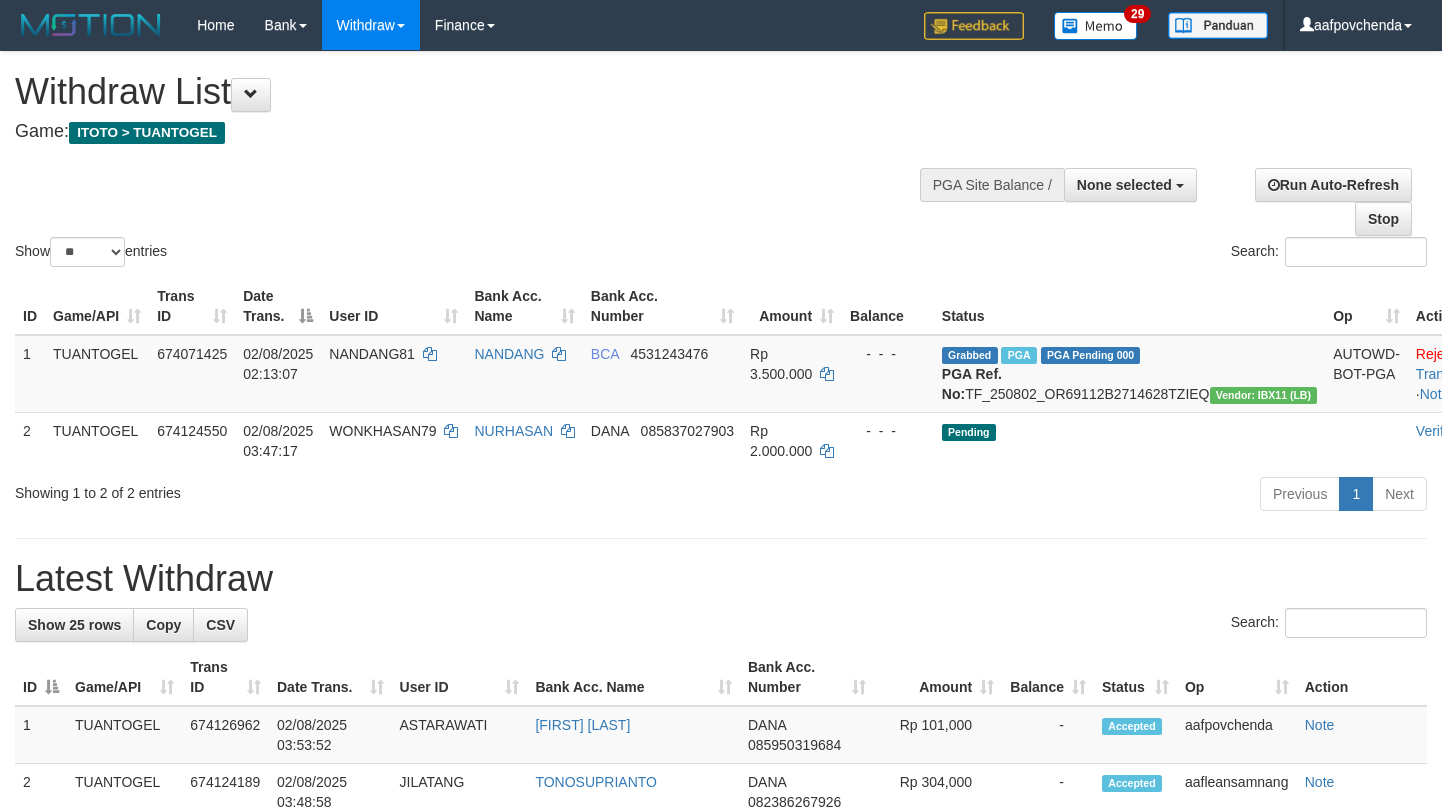 select 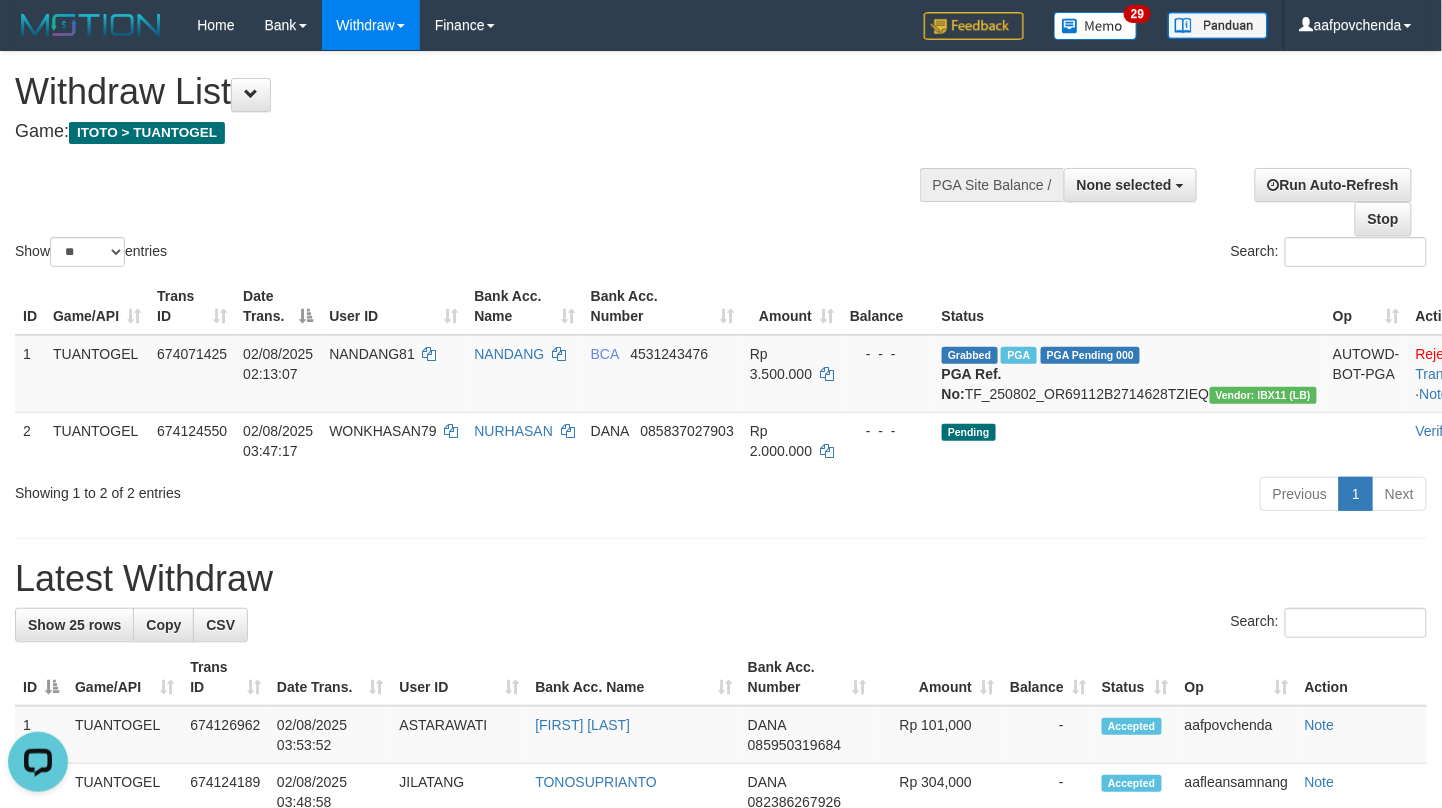 scroll, scrollTop: 0, scrollLeft: 0, axis: both 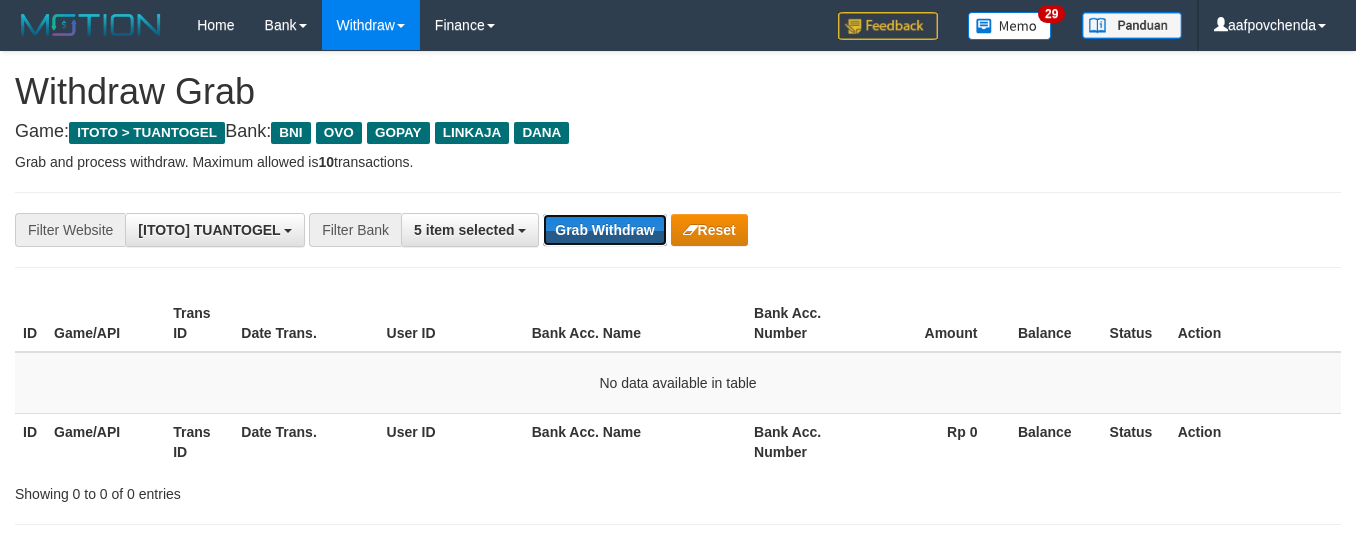 click on "Grab Withdraw" at bounding box center [604, 230] 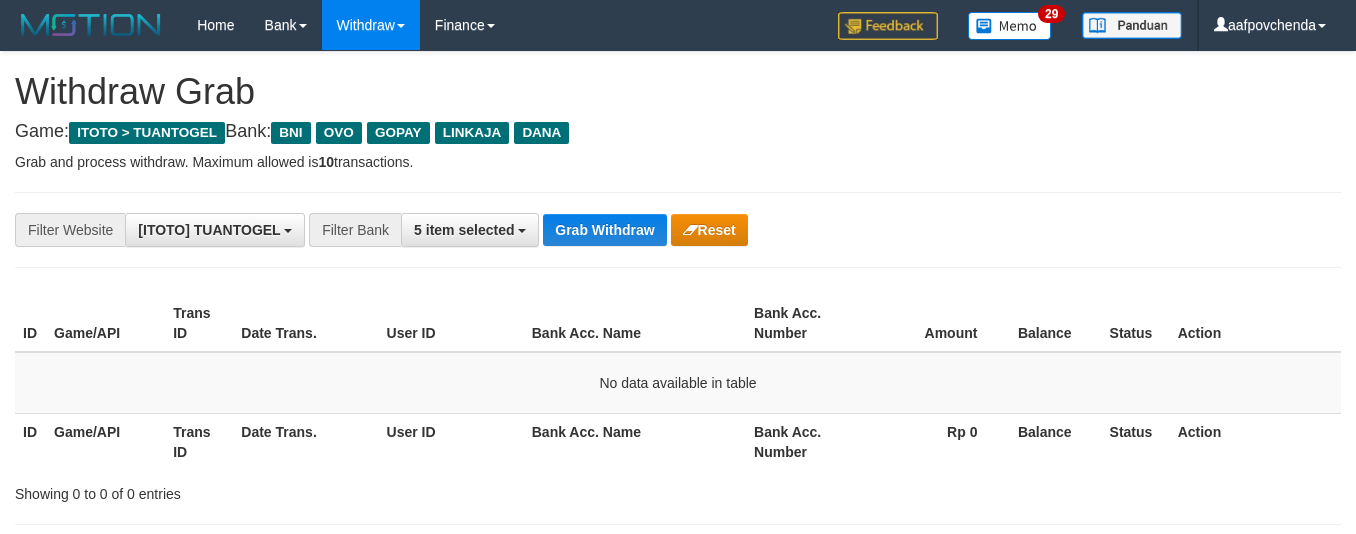 scroll, scrollTop: 0, scrollLeft: 0, axis: both 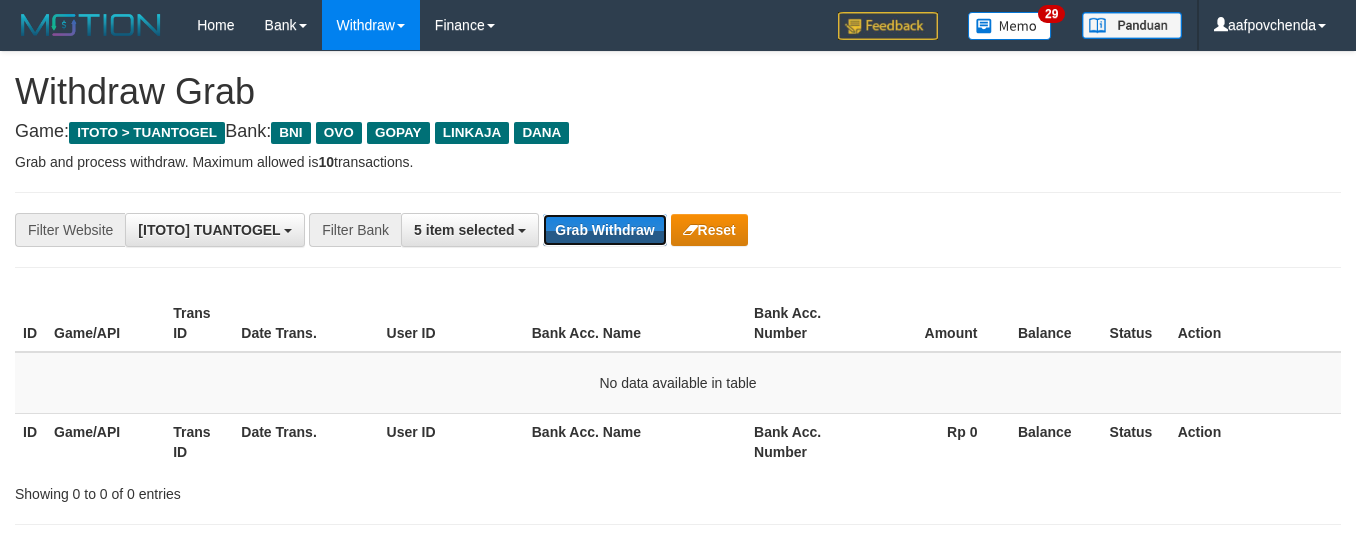 click on "Grab Withdraw" at bounding box center (604, 230) 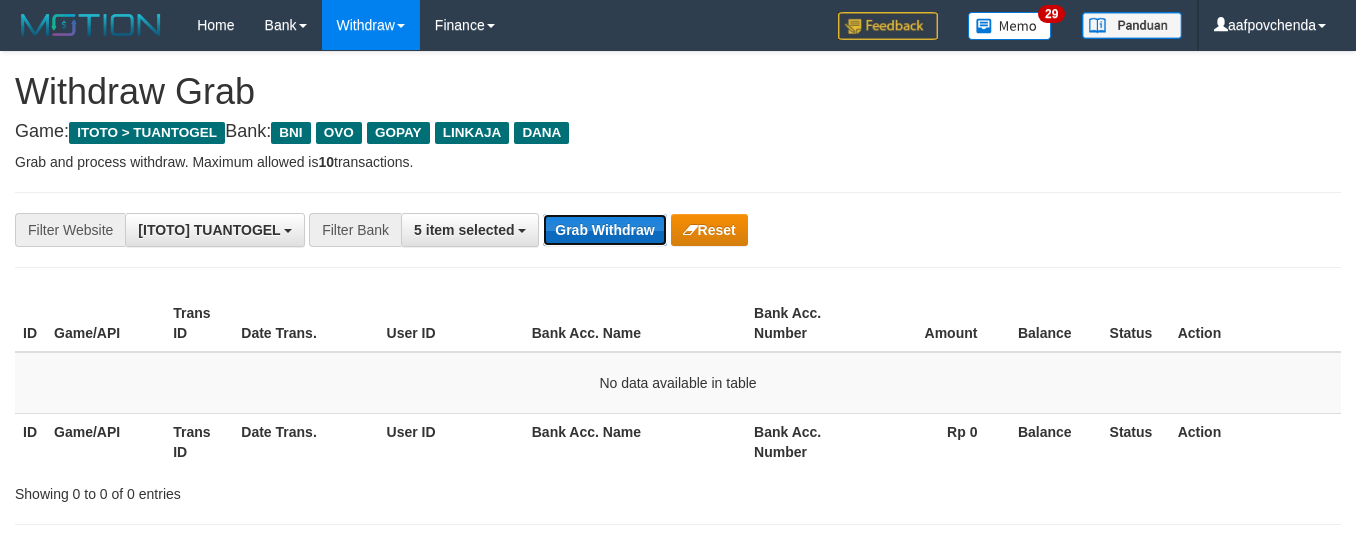 drag, startPoint x: 0, startPoint y: 0, endPoint x: 620, endPoint y: 228, distance: 660.5937 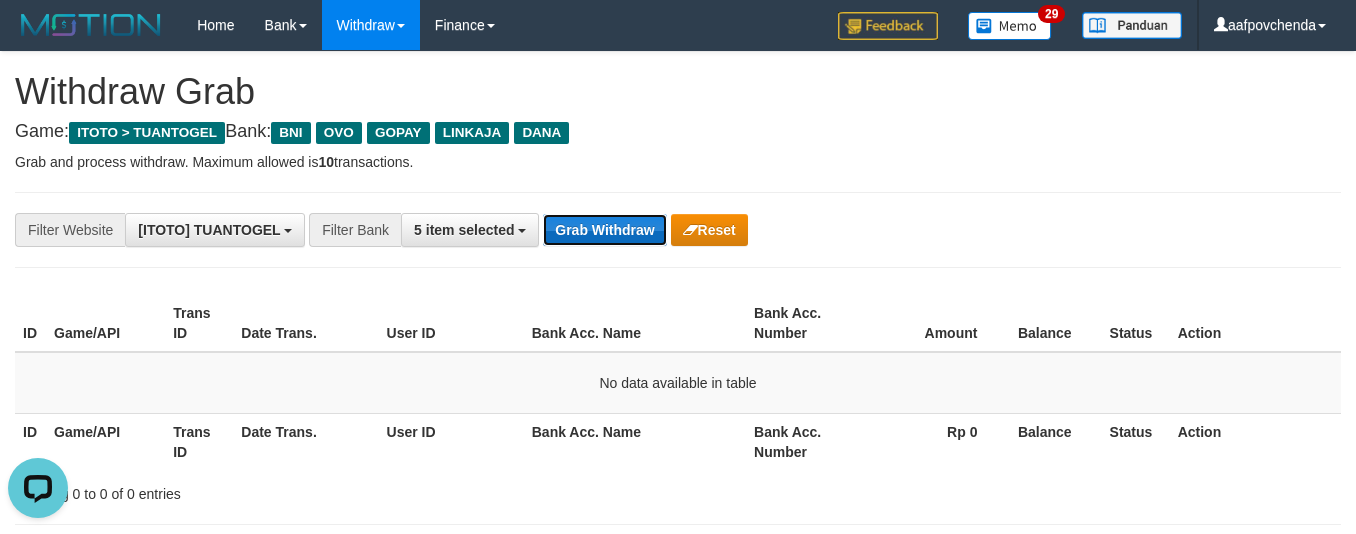 scroll, scrollTop: 0, scrollLeft: 0, axis: both 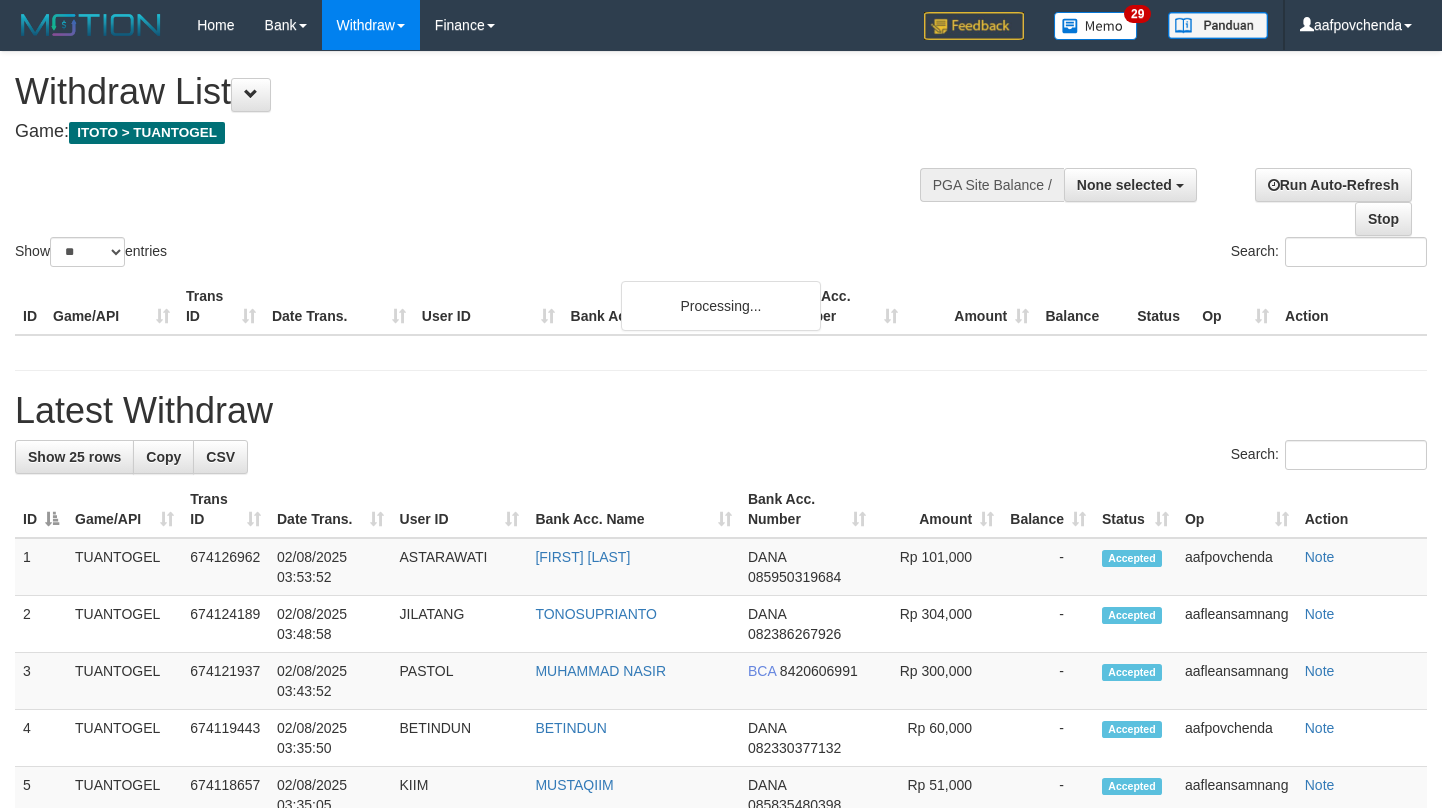select 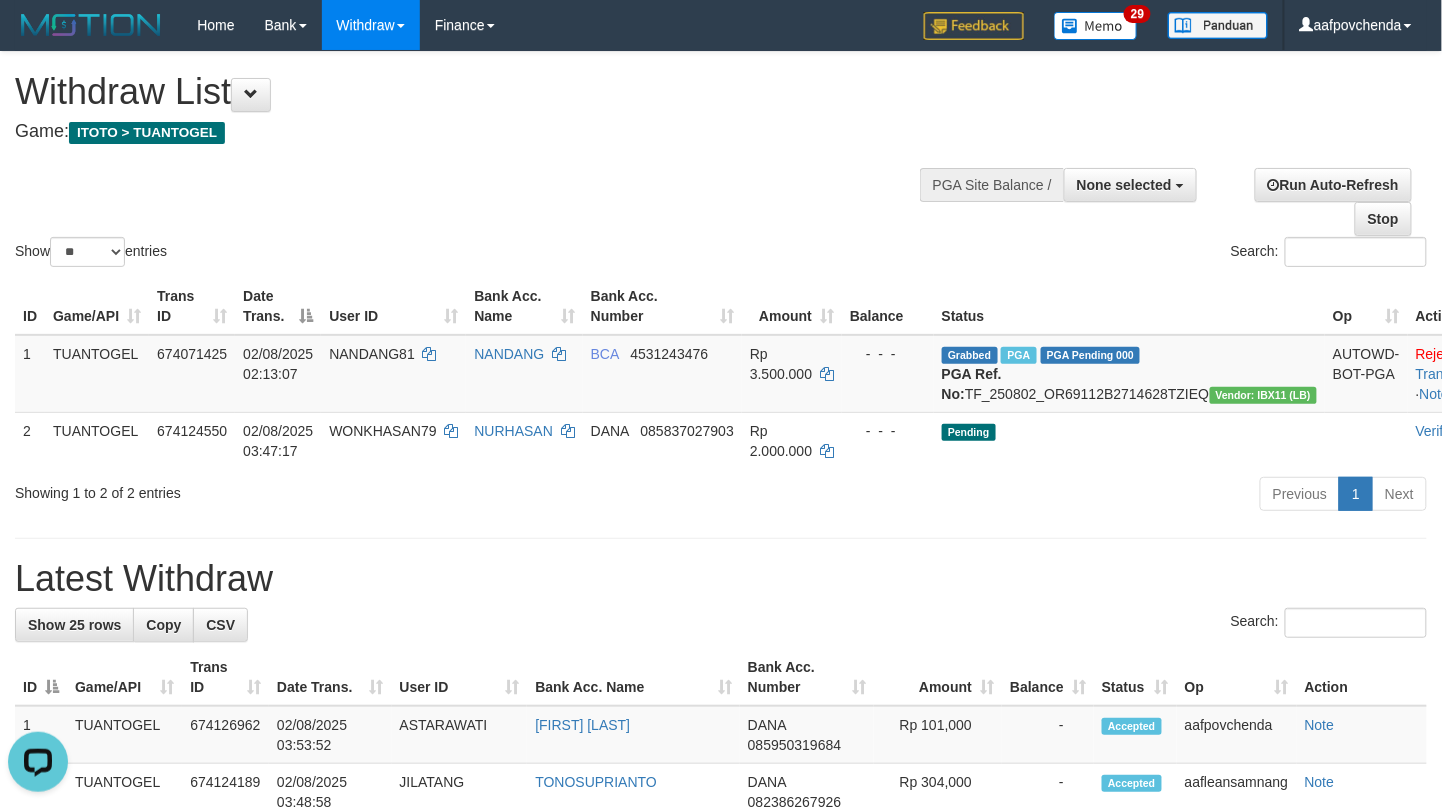 scroll, scrollTop: 0, scrollLeft: 0, axis: both 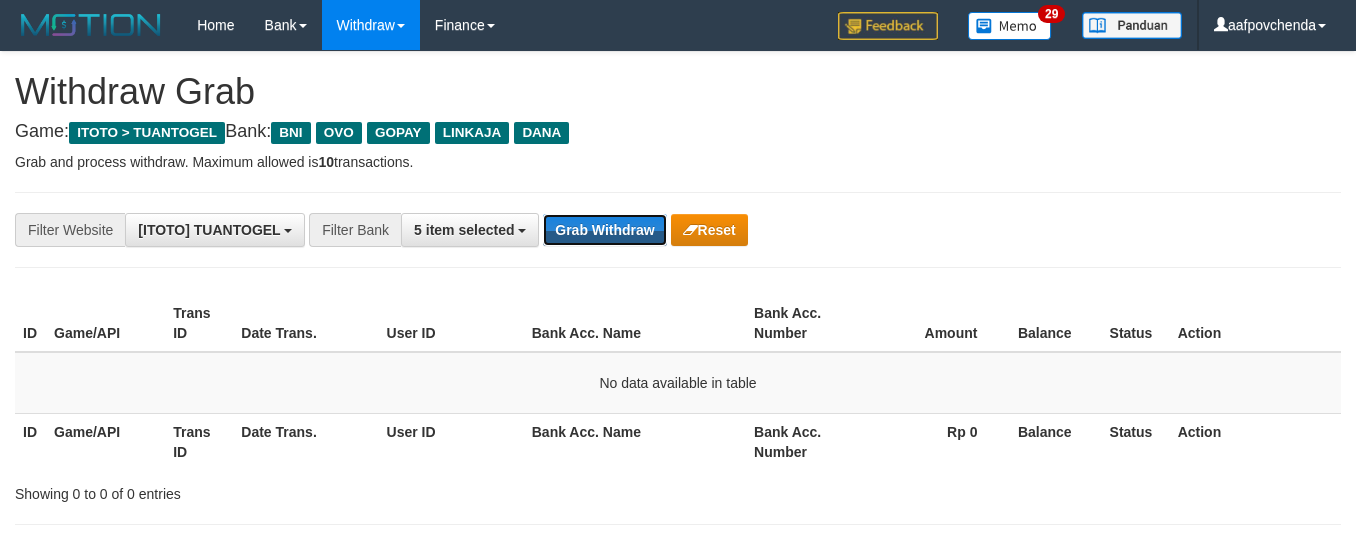click on "Grab Withdraw" at bounding box center [604, 230] 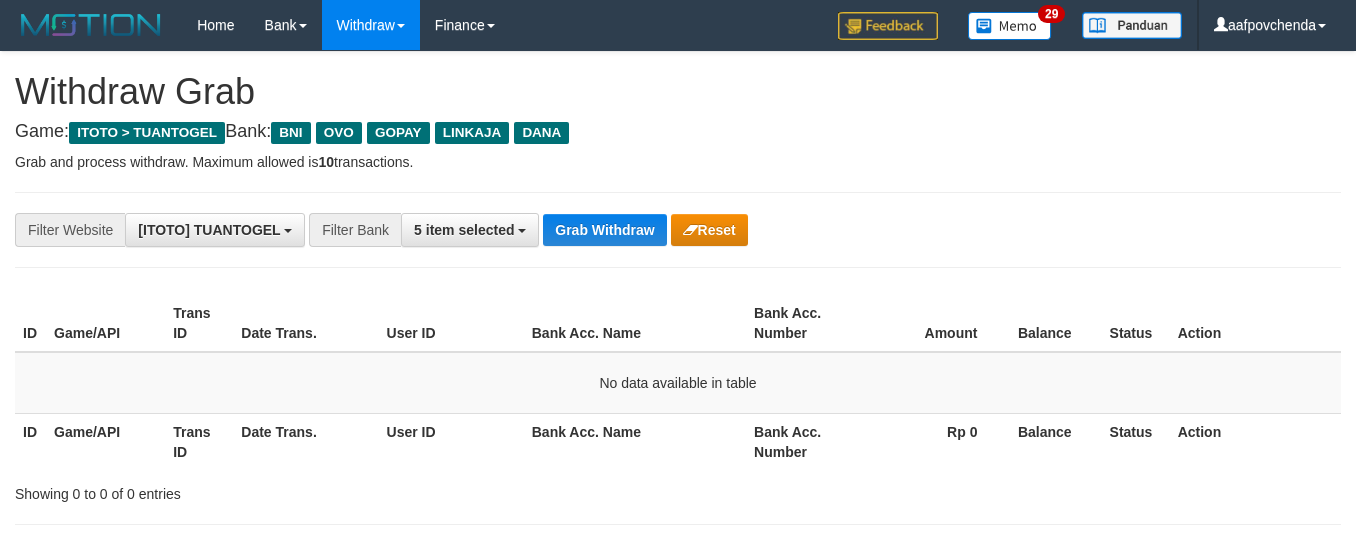 scroll, scrollTop: 0, scrollLeft: 0, axis: both 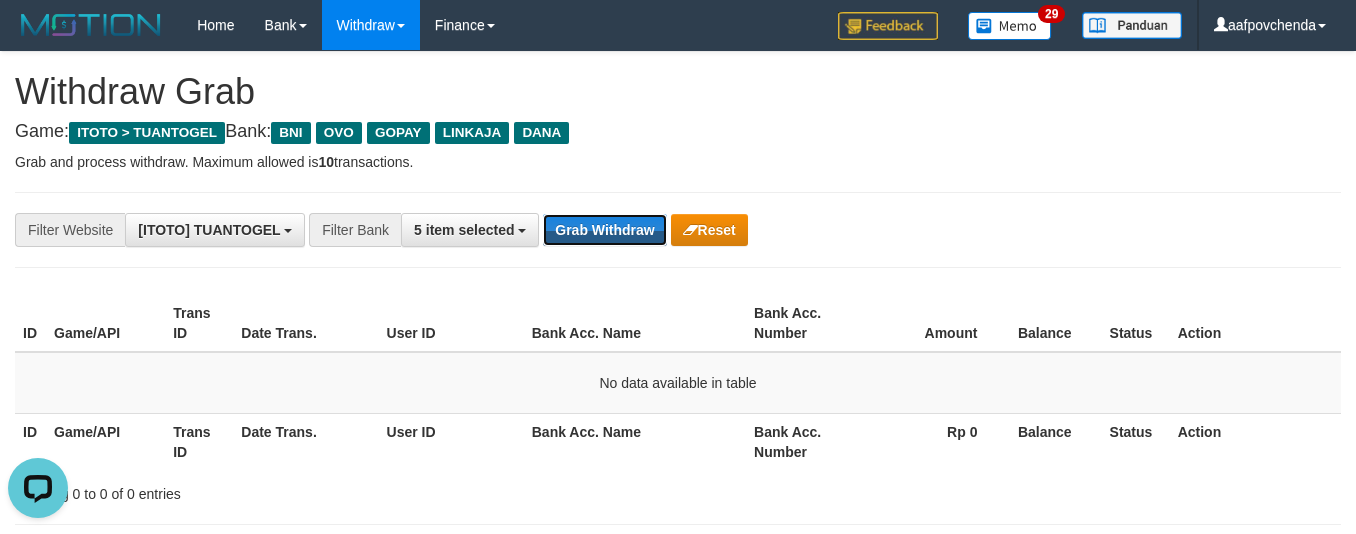 click on "Grab Withdraw" at bounding box center (604, 230) 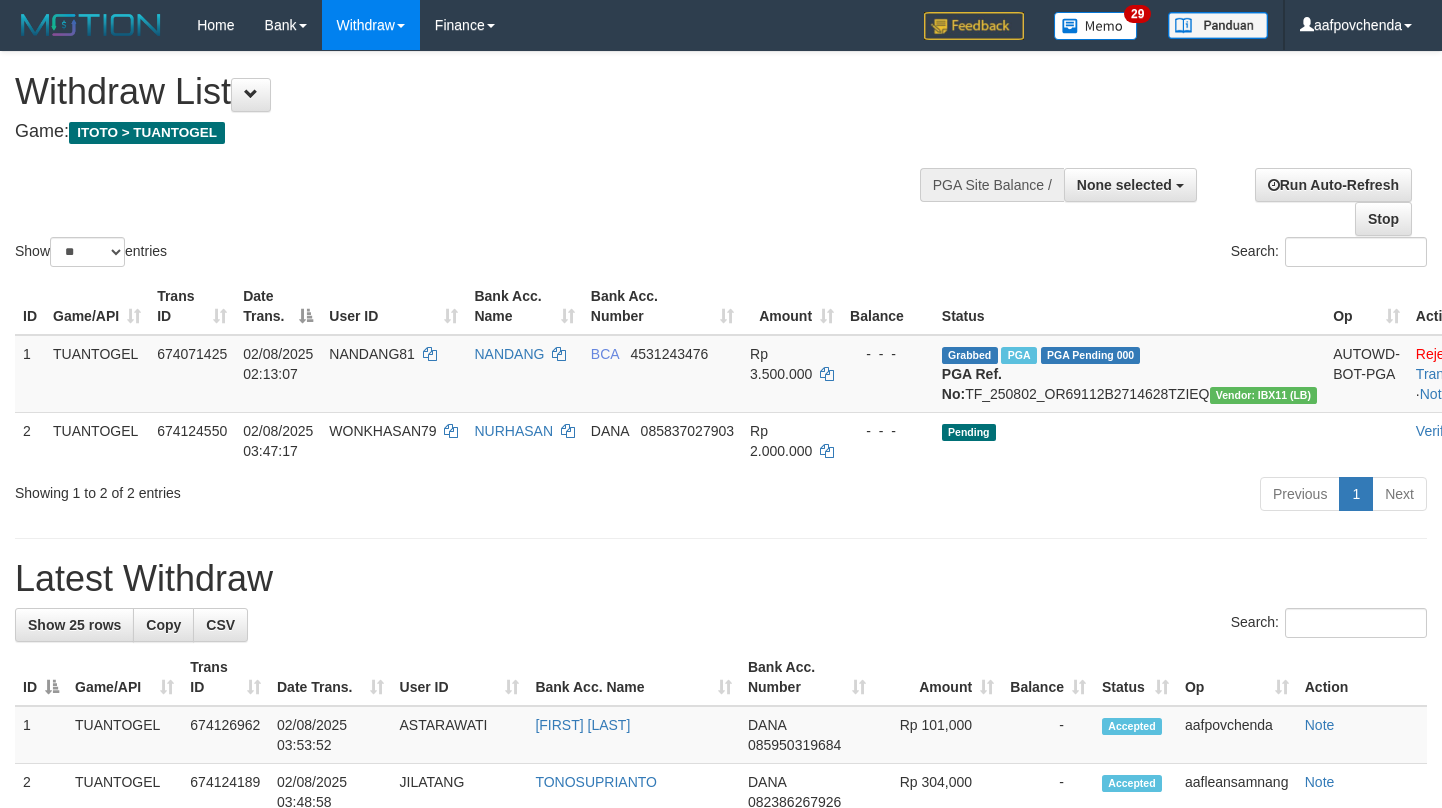 select 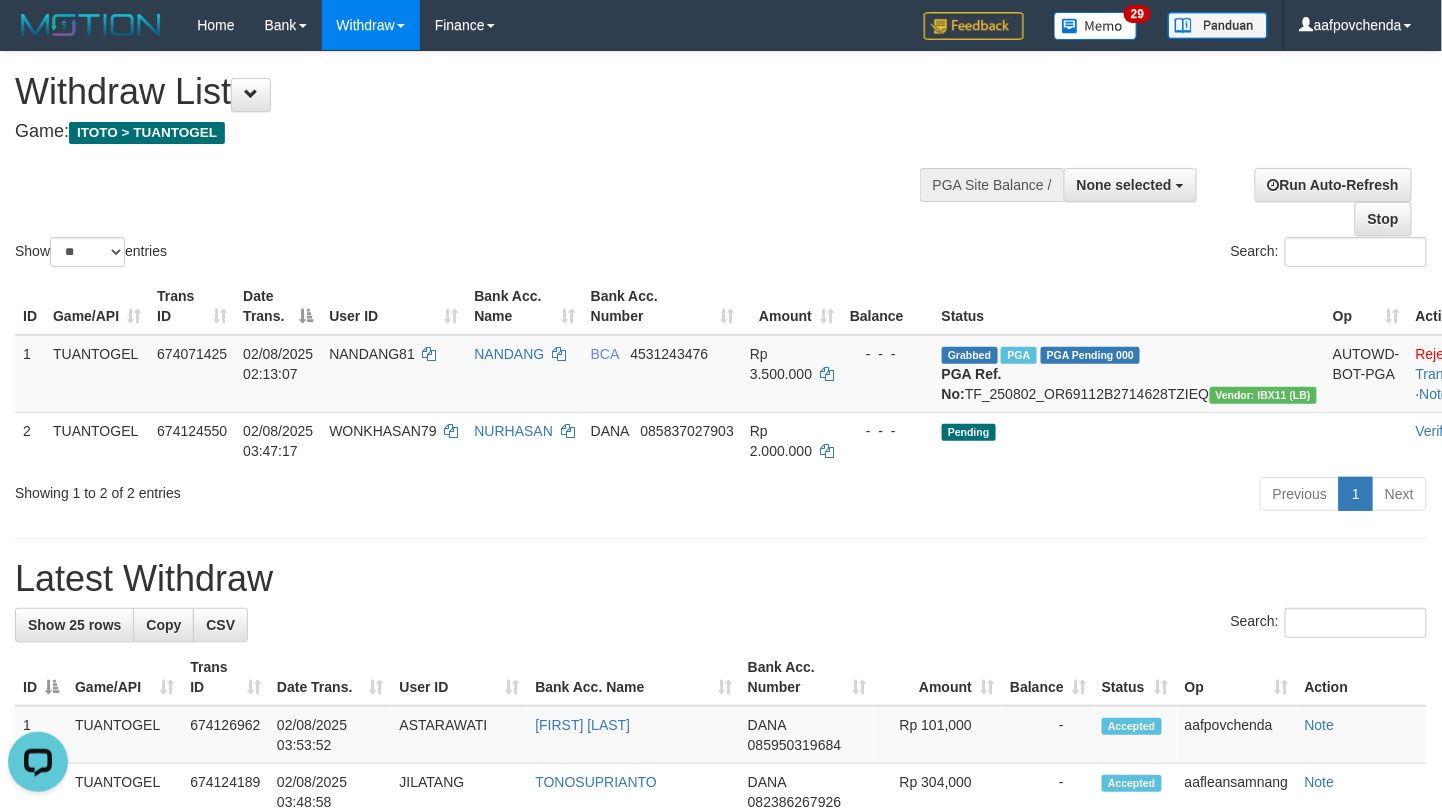 scroll, scrollTop: 0, scrollLeft: 0, axis: both 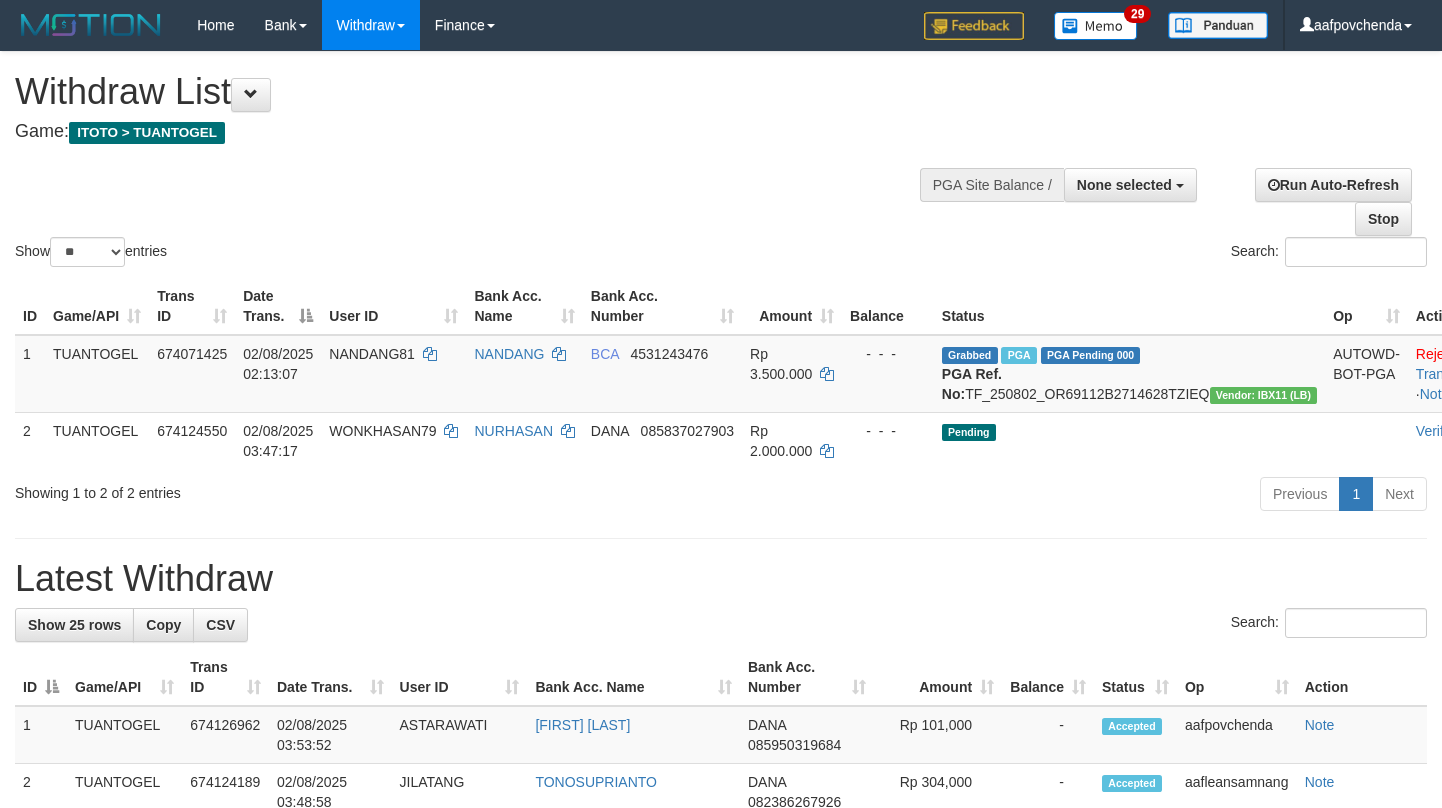 select 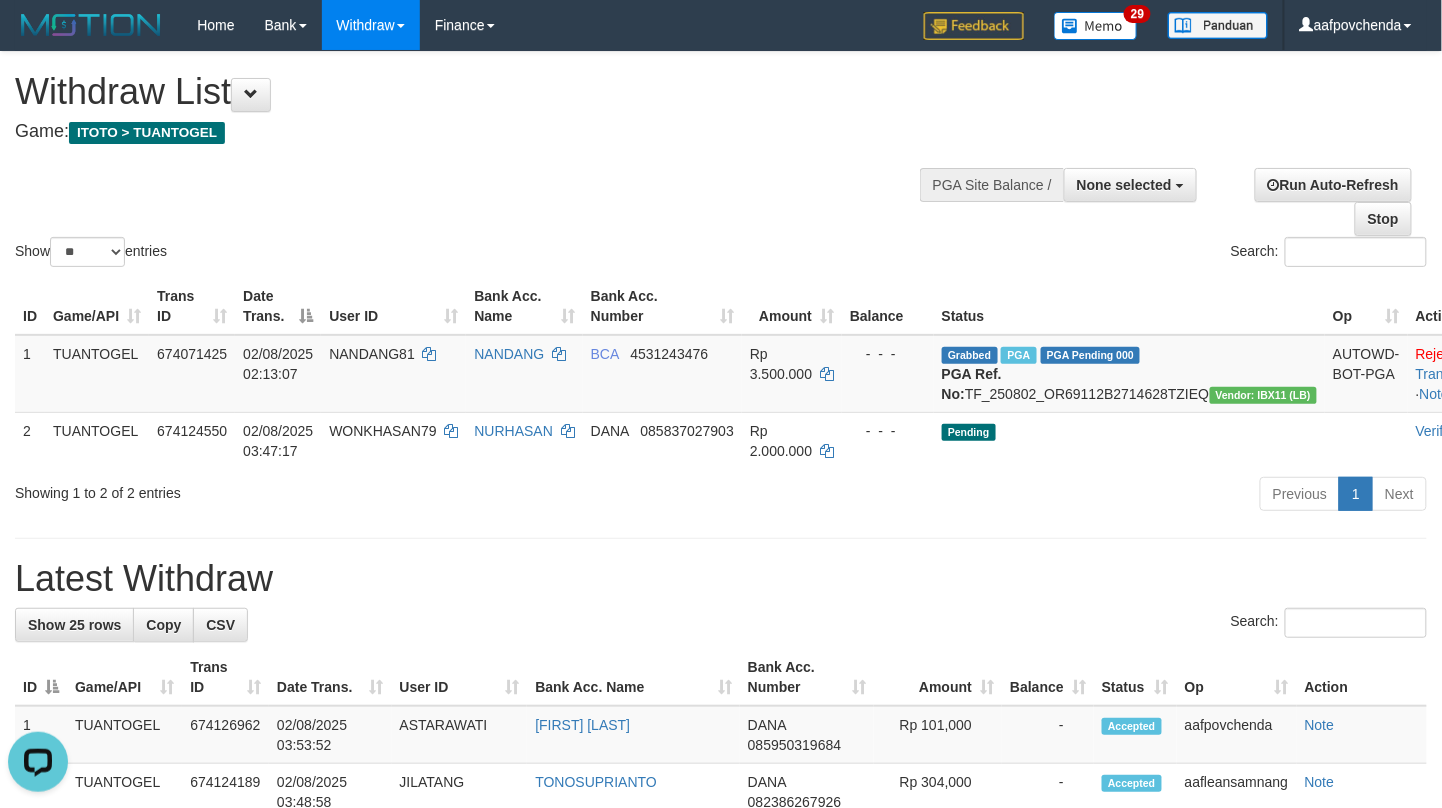 scroll, scrollTop: 0, scrollLeft: 0, axis: both 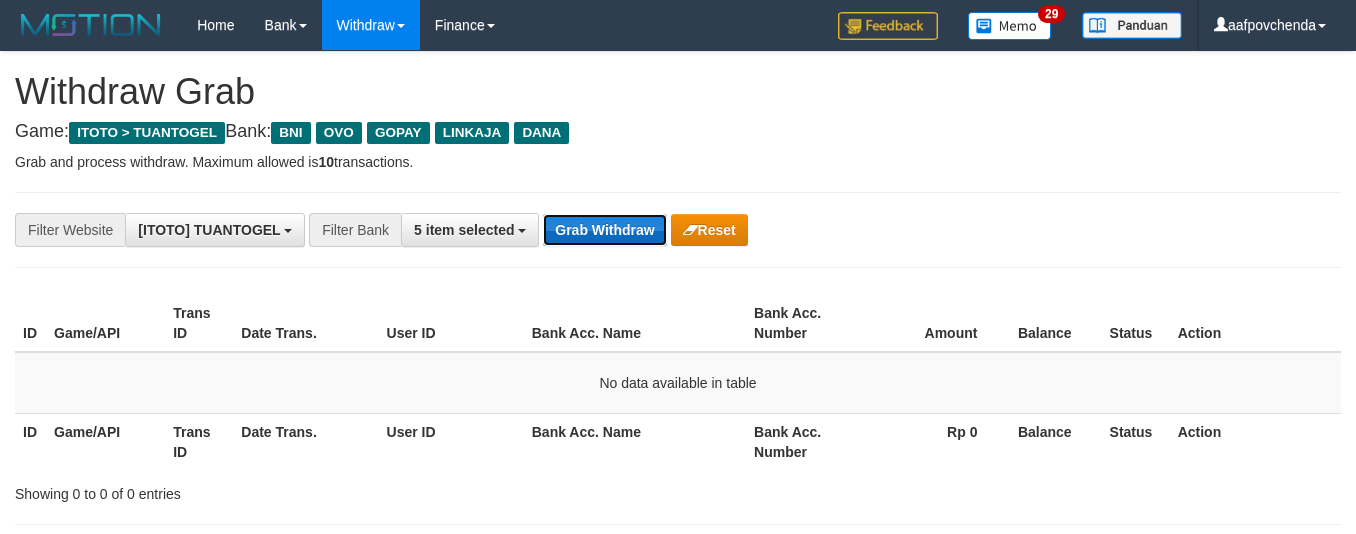 drag, startPoint x: 0, startPoint y: 0, endPoint x: 620, endPoint y: 228, distance: 660.5937 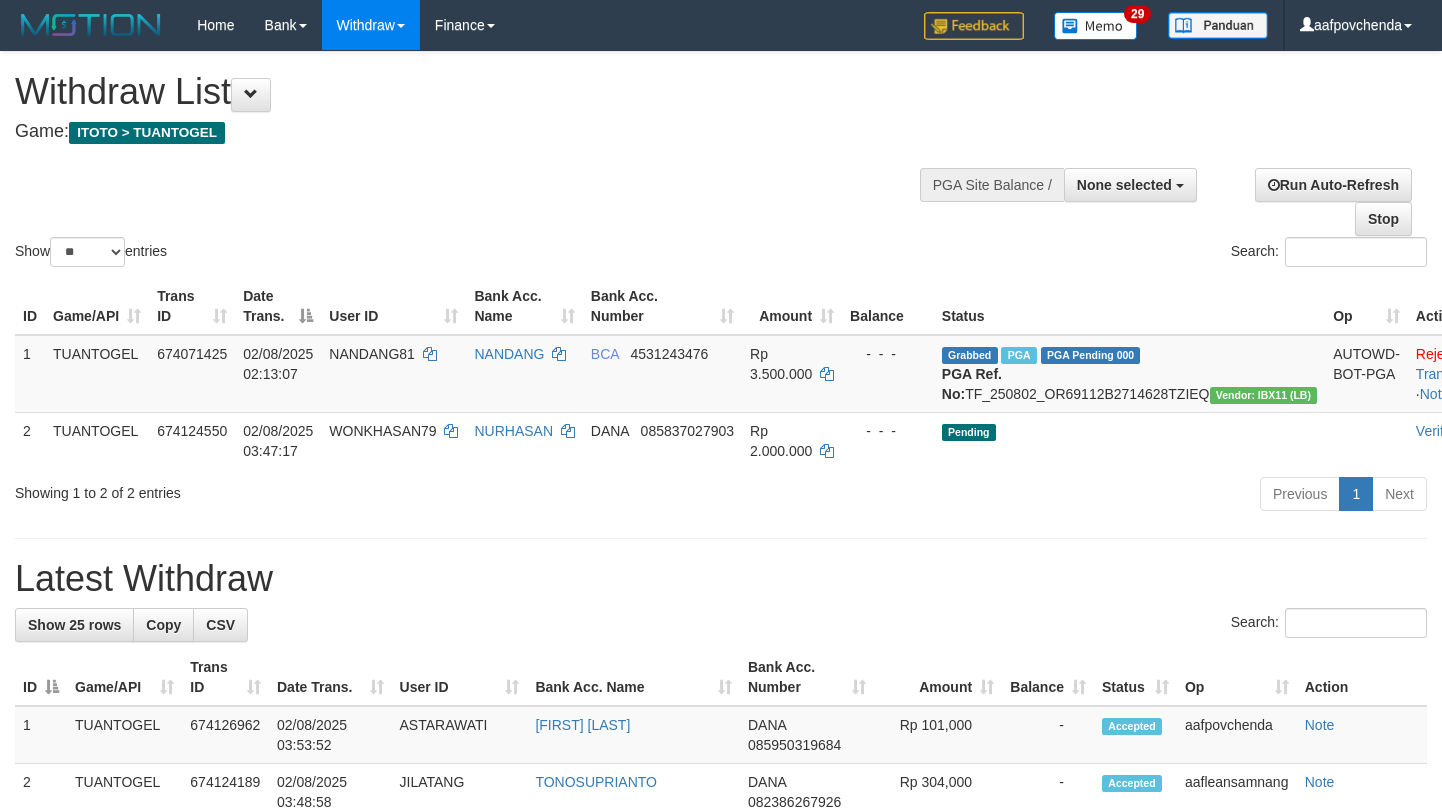 select 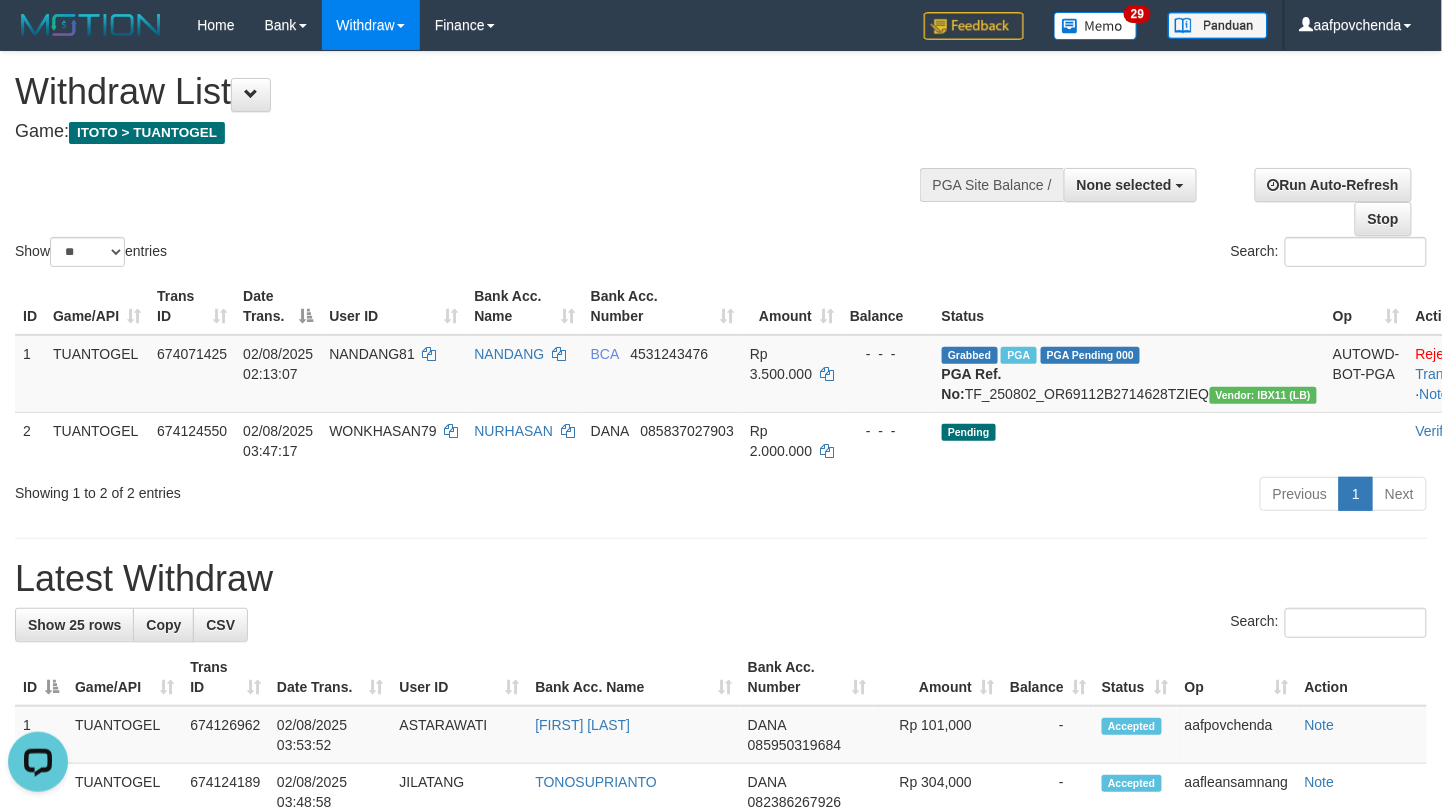scroll, scrollTop: 0, scrollLeft: 0, axis: both 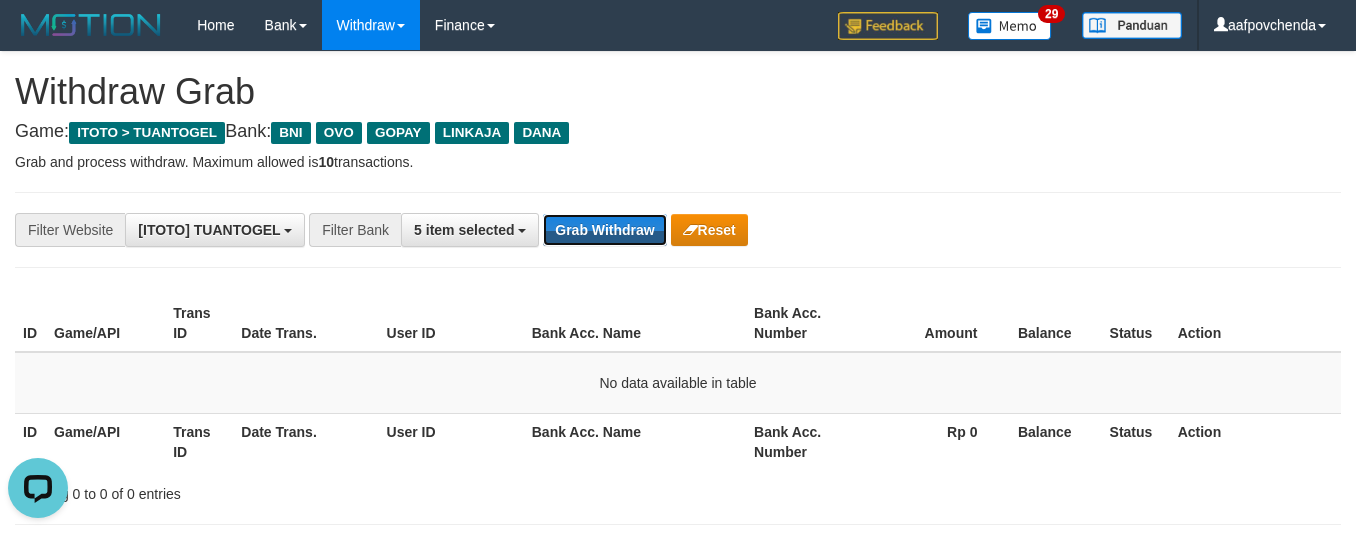 click on "Grab Withdraw" at bounding box center (604, 230) 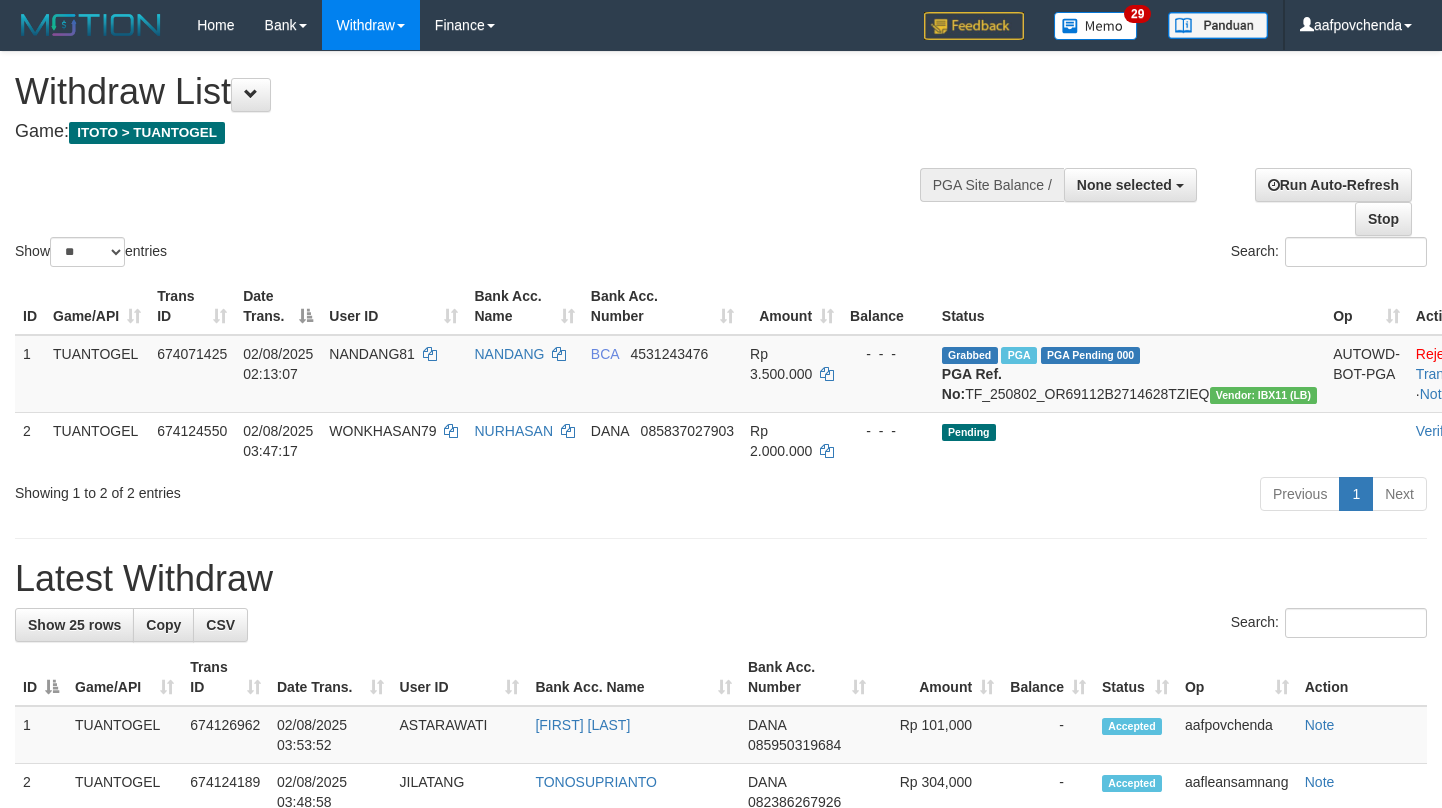 select 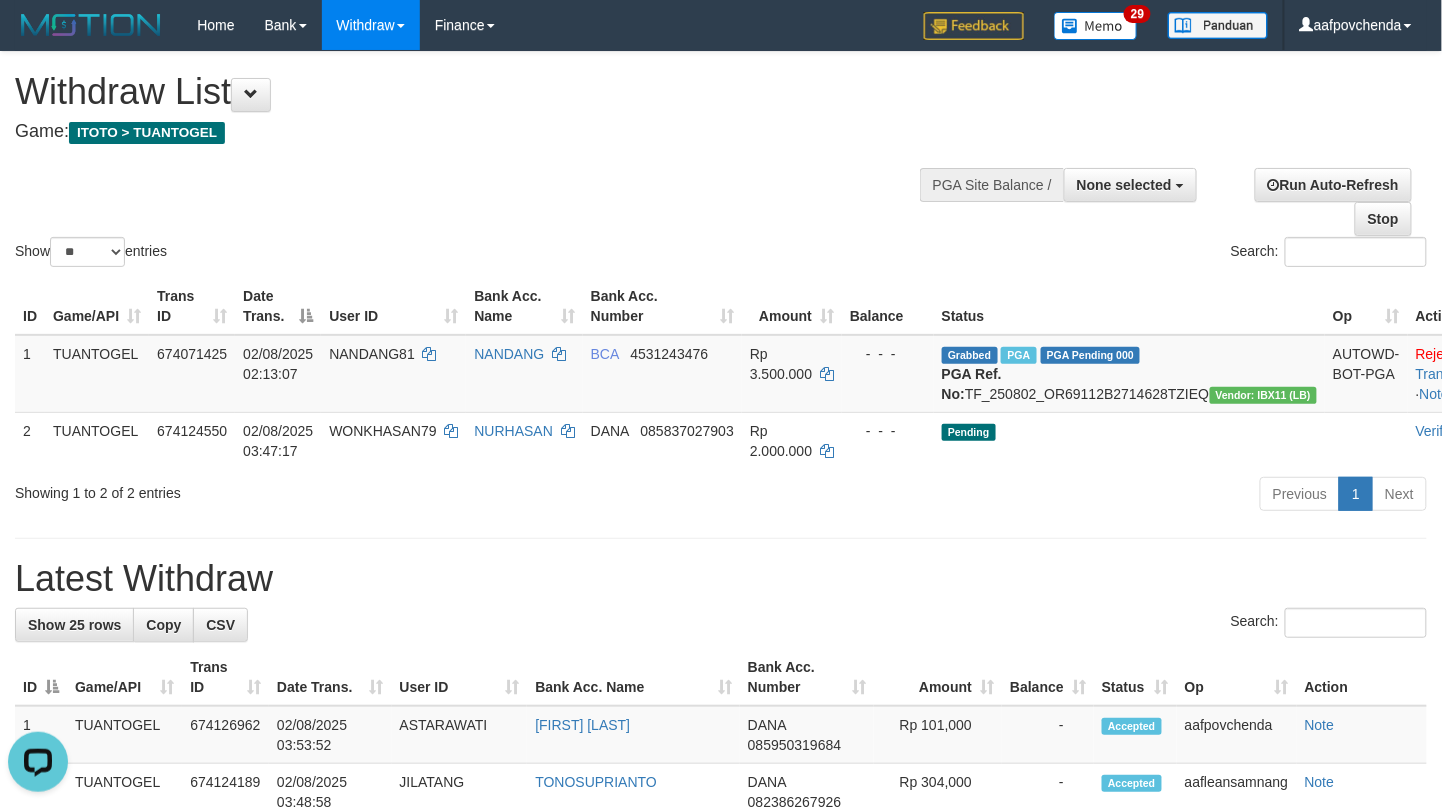 scroll, scrollTop: 0, scrollLeft: 0, axis: both 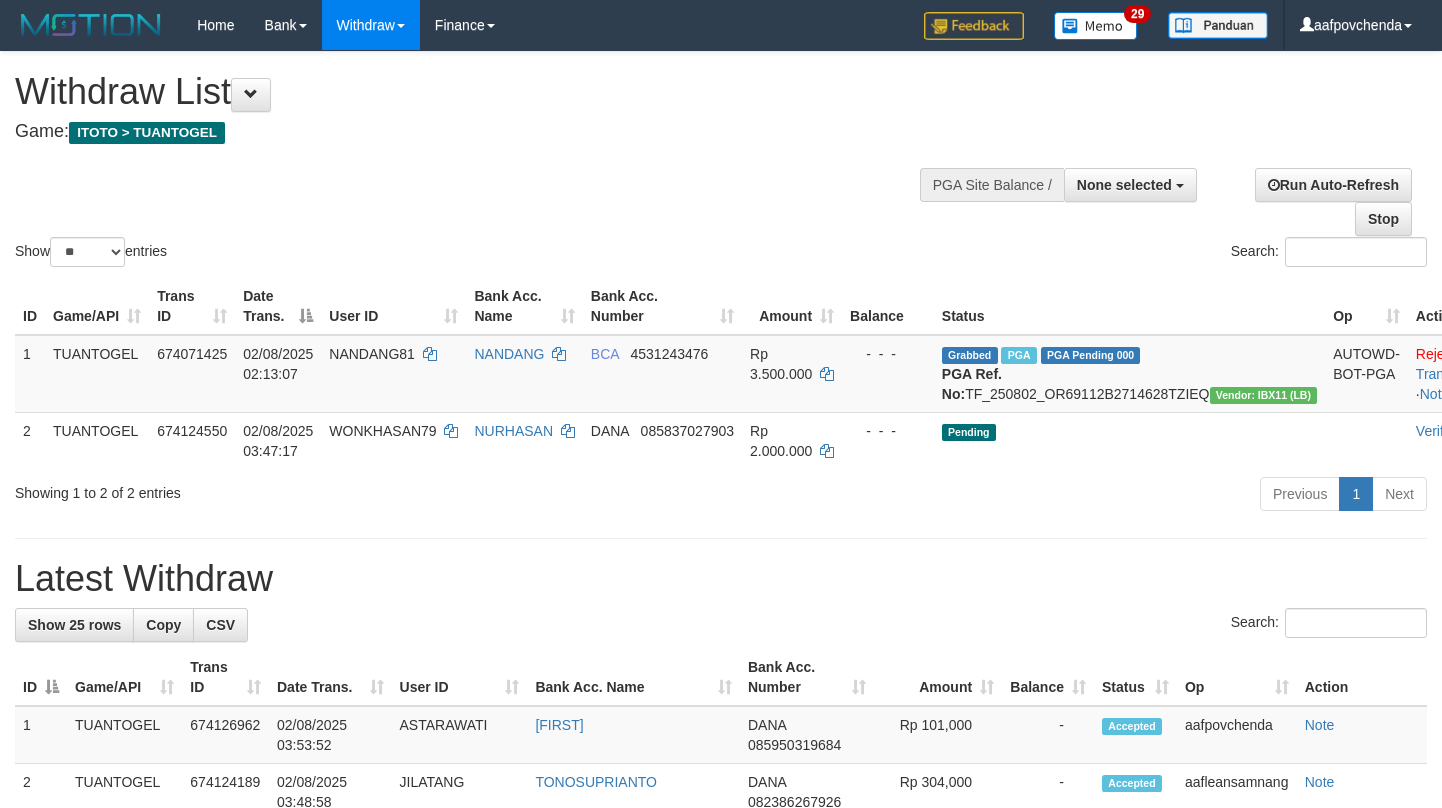 select 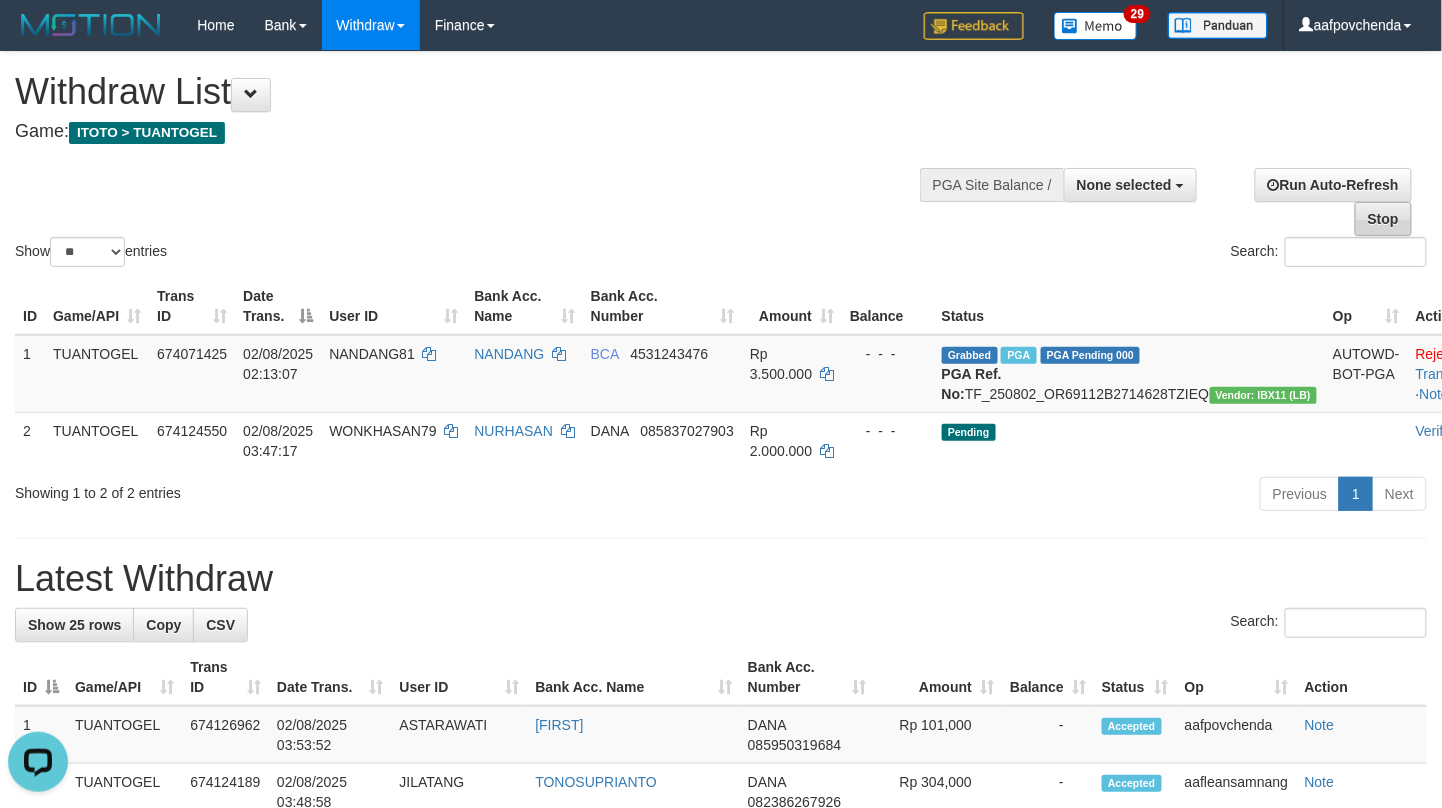 scroll, scrollTop: 0, scrollLeft: 0, axis: both 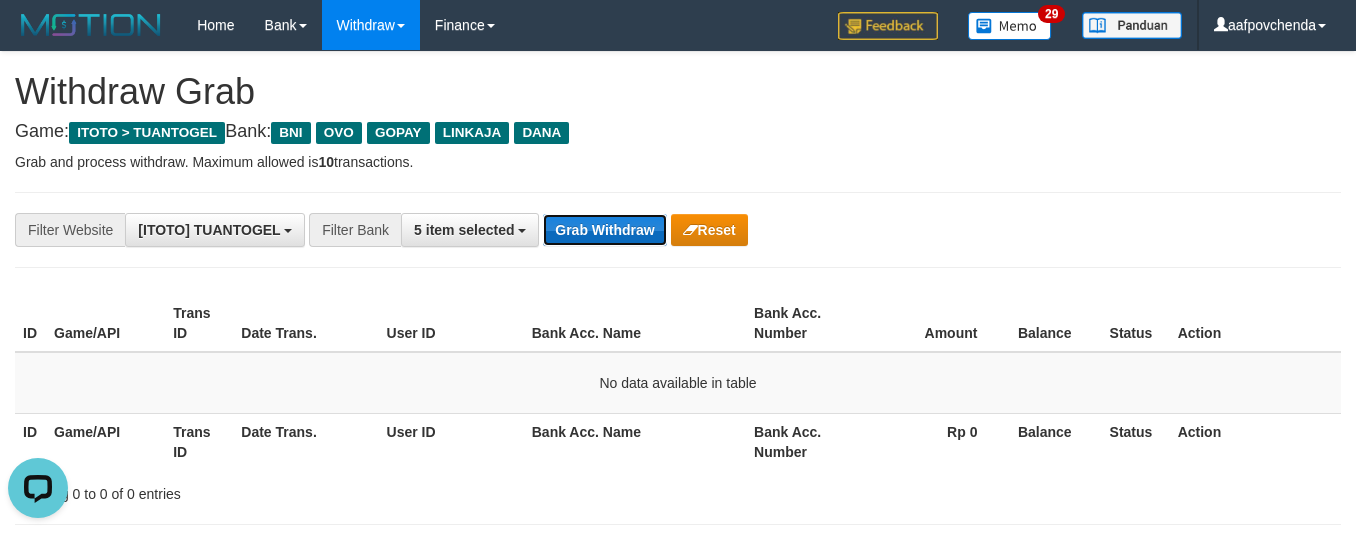 drag, startPoint x: 649, startPoint y: 214, endPoint x: 617, endPoint y: 226, distance: 34.176014 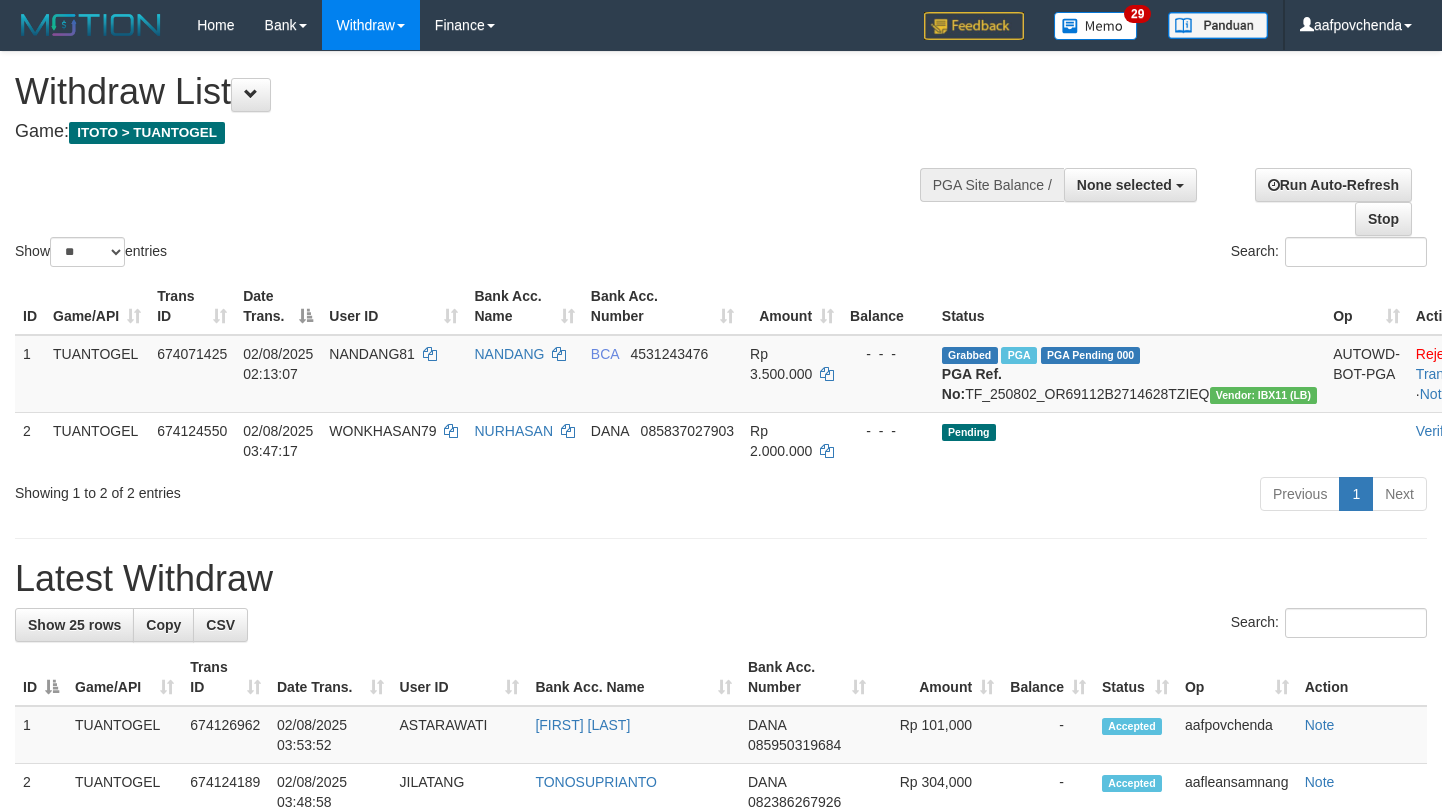 select 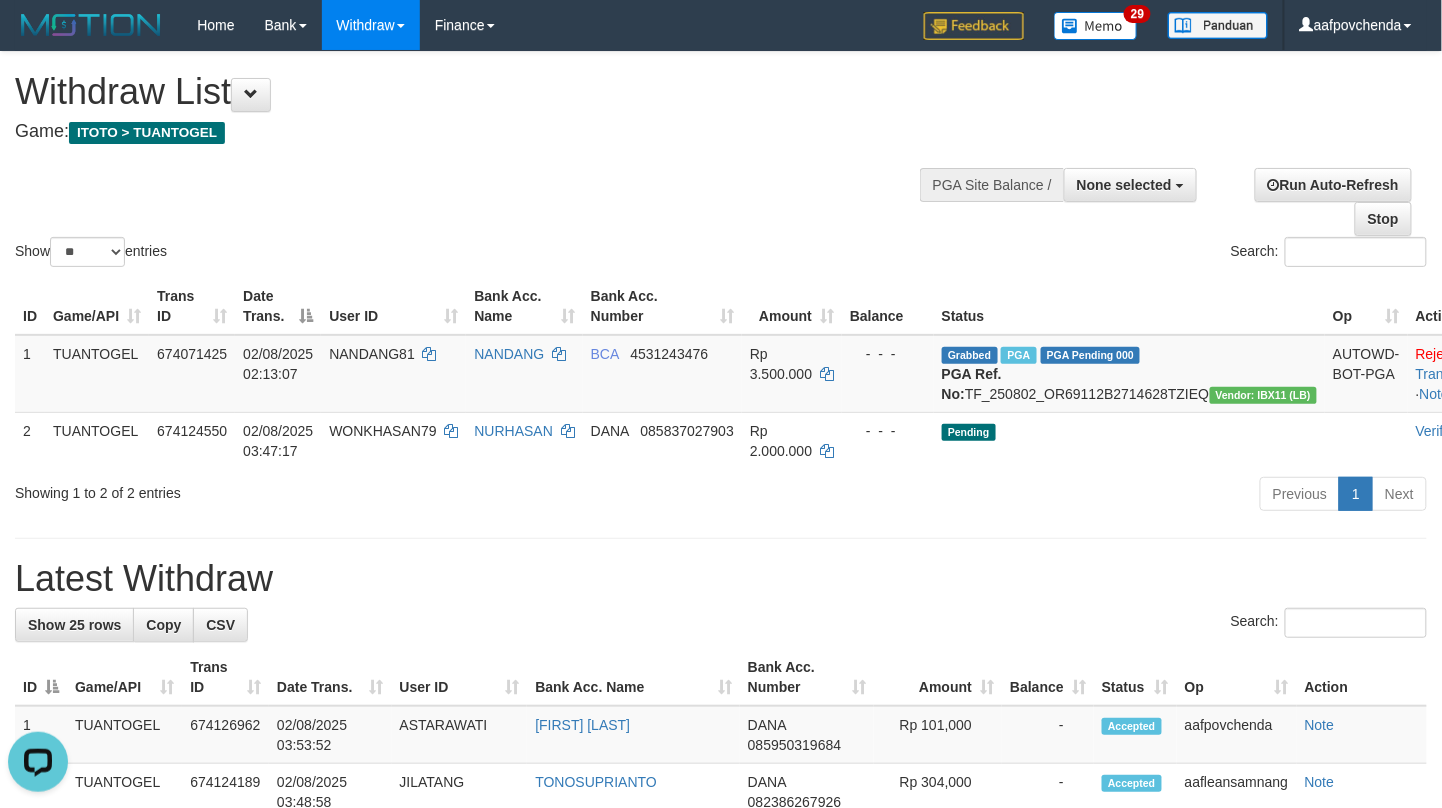 scroll, scrollTop: 0, scrollLeft: 0, axis: both 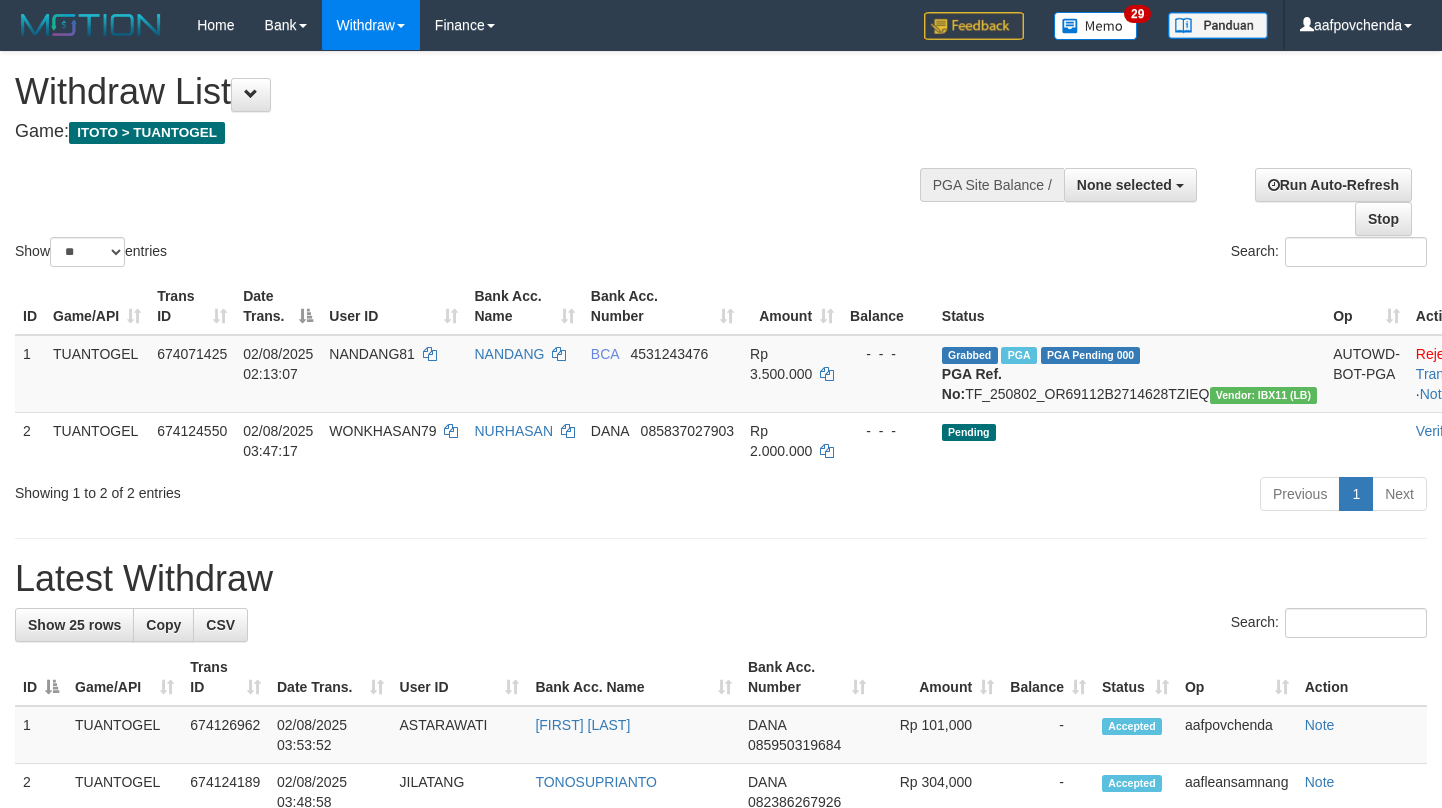 select 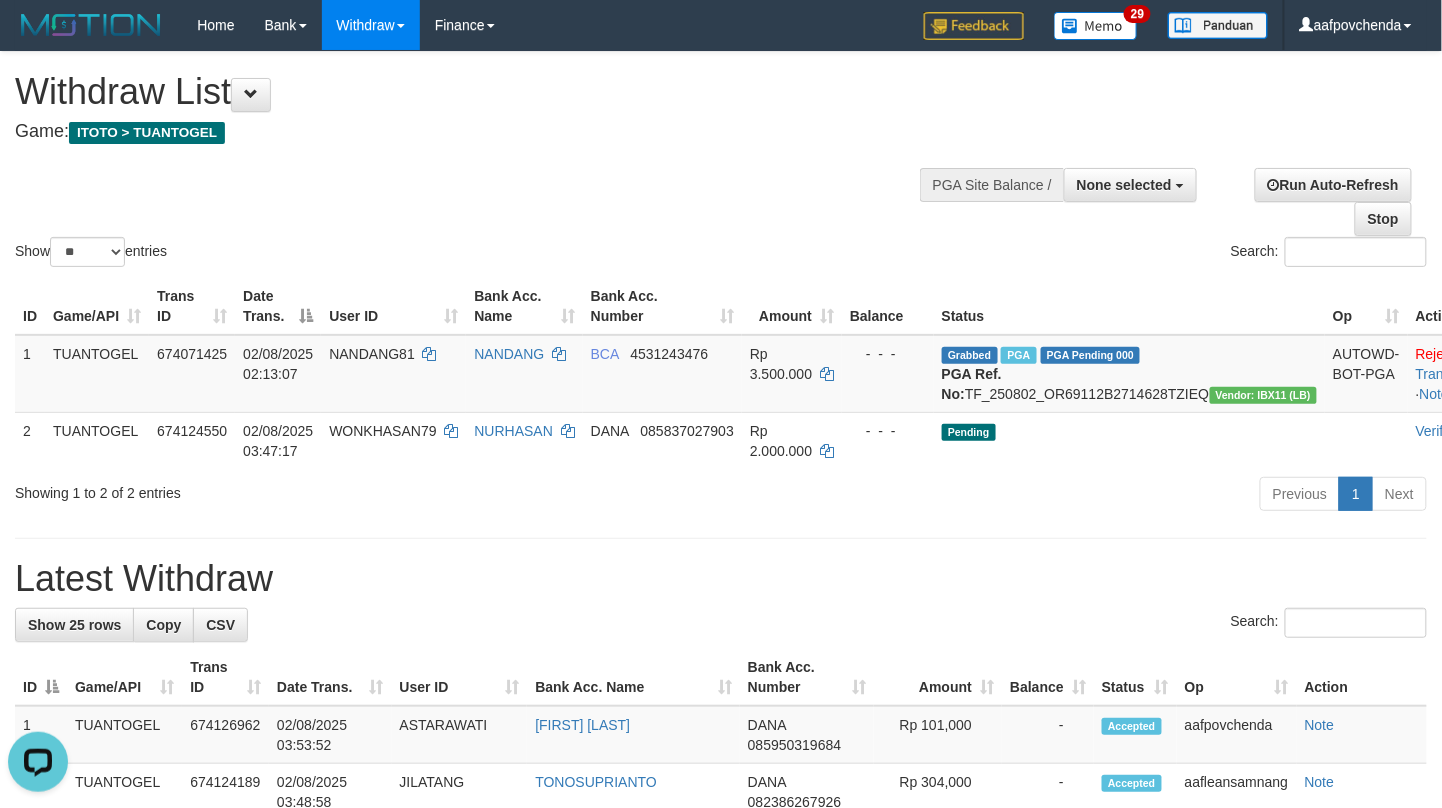 scroll, scrollTop: 0, scrollLeft: 0, axis: both 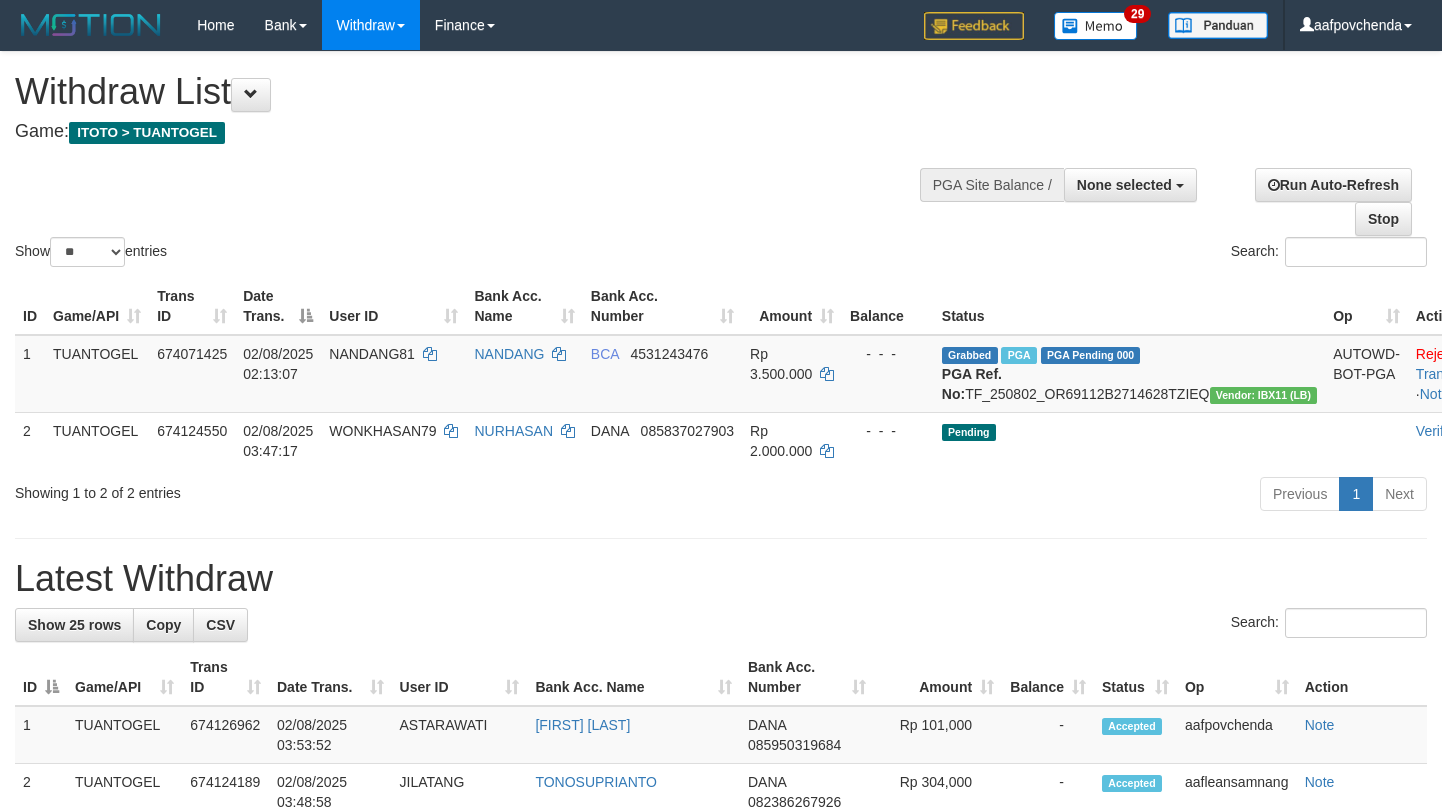 select 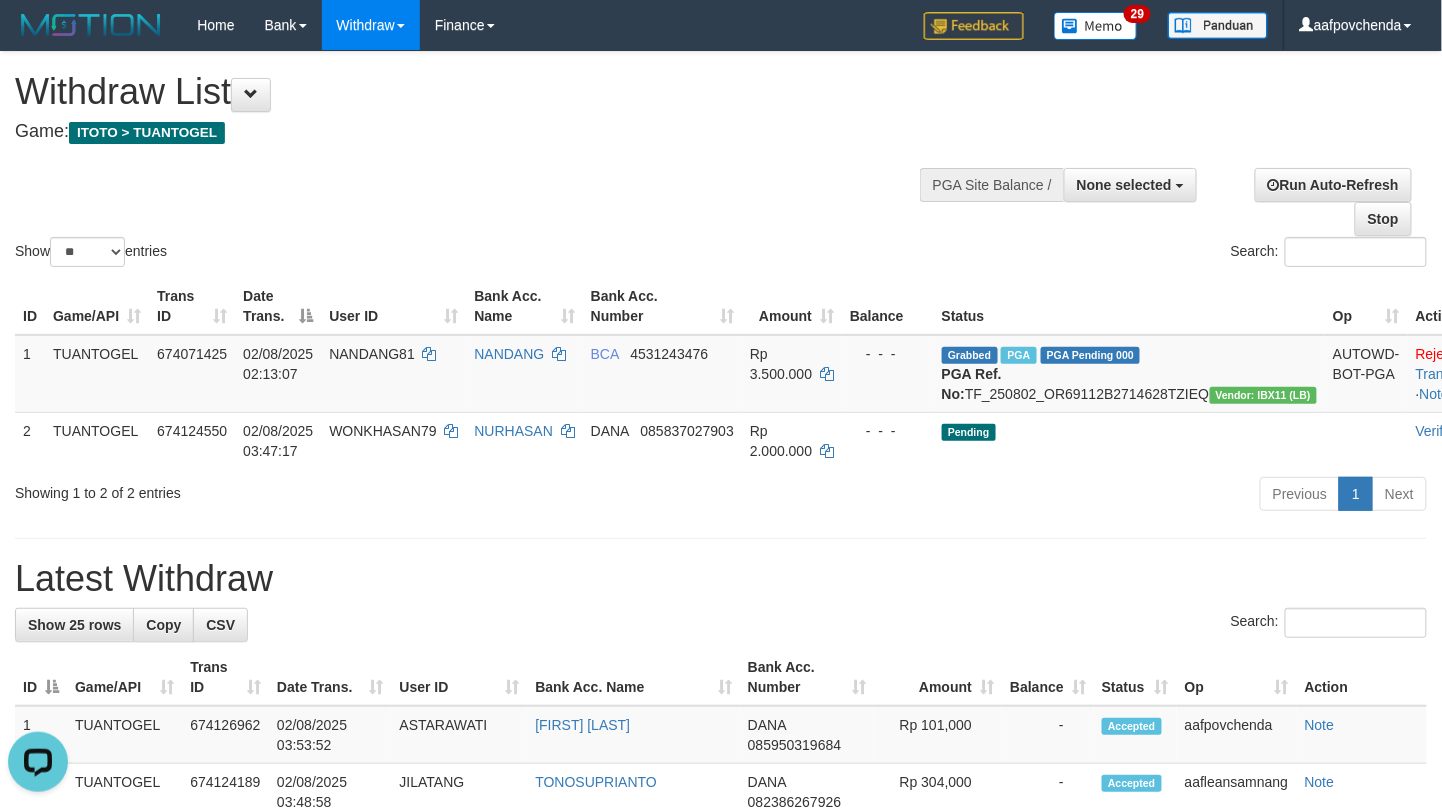 scroll, scrollTop: 0, scrollLeft: 0, axis: both 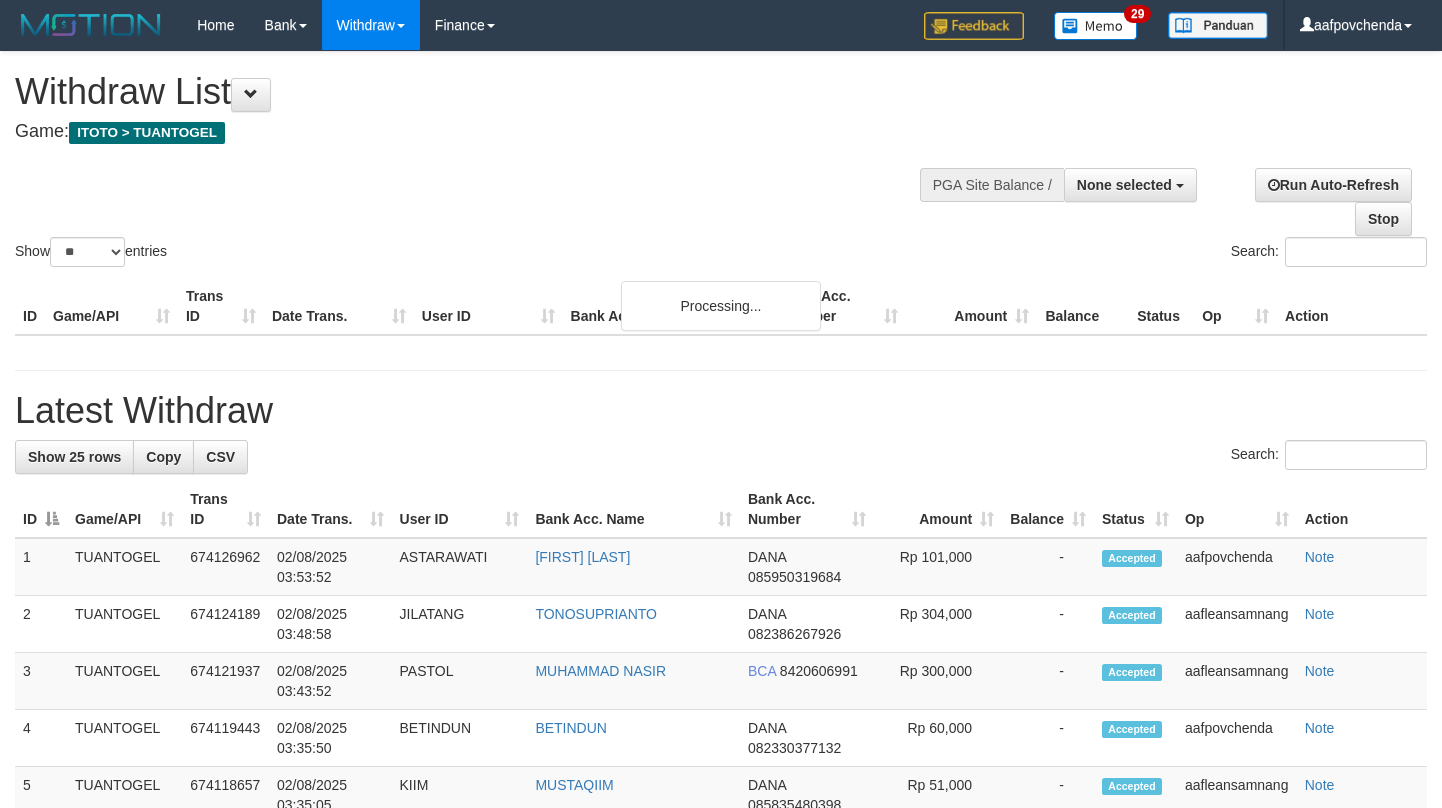 select 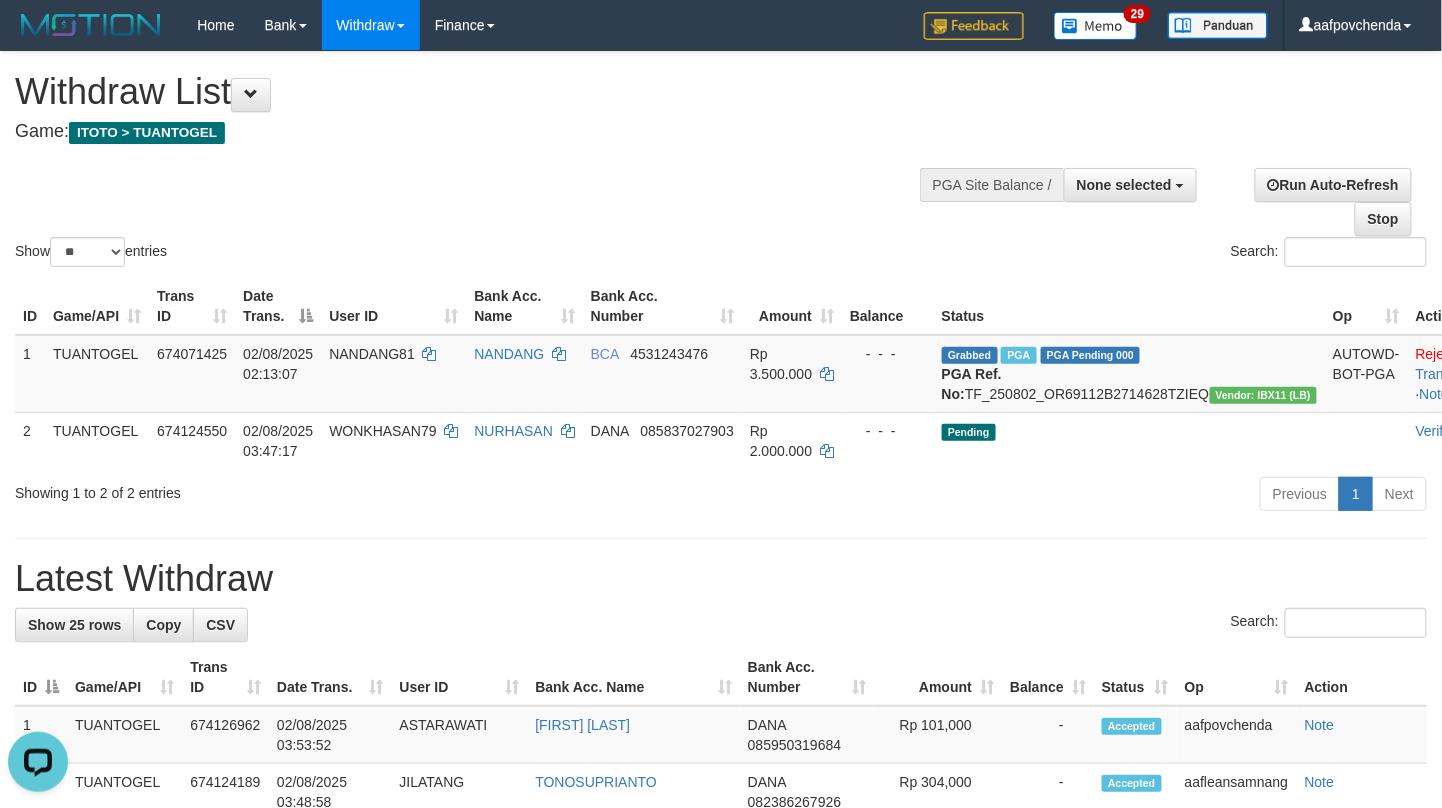 scroll, scrollTop: 0, scrollLeft: 0, axis: both 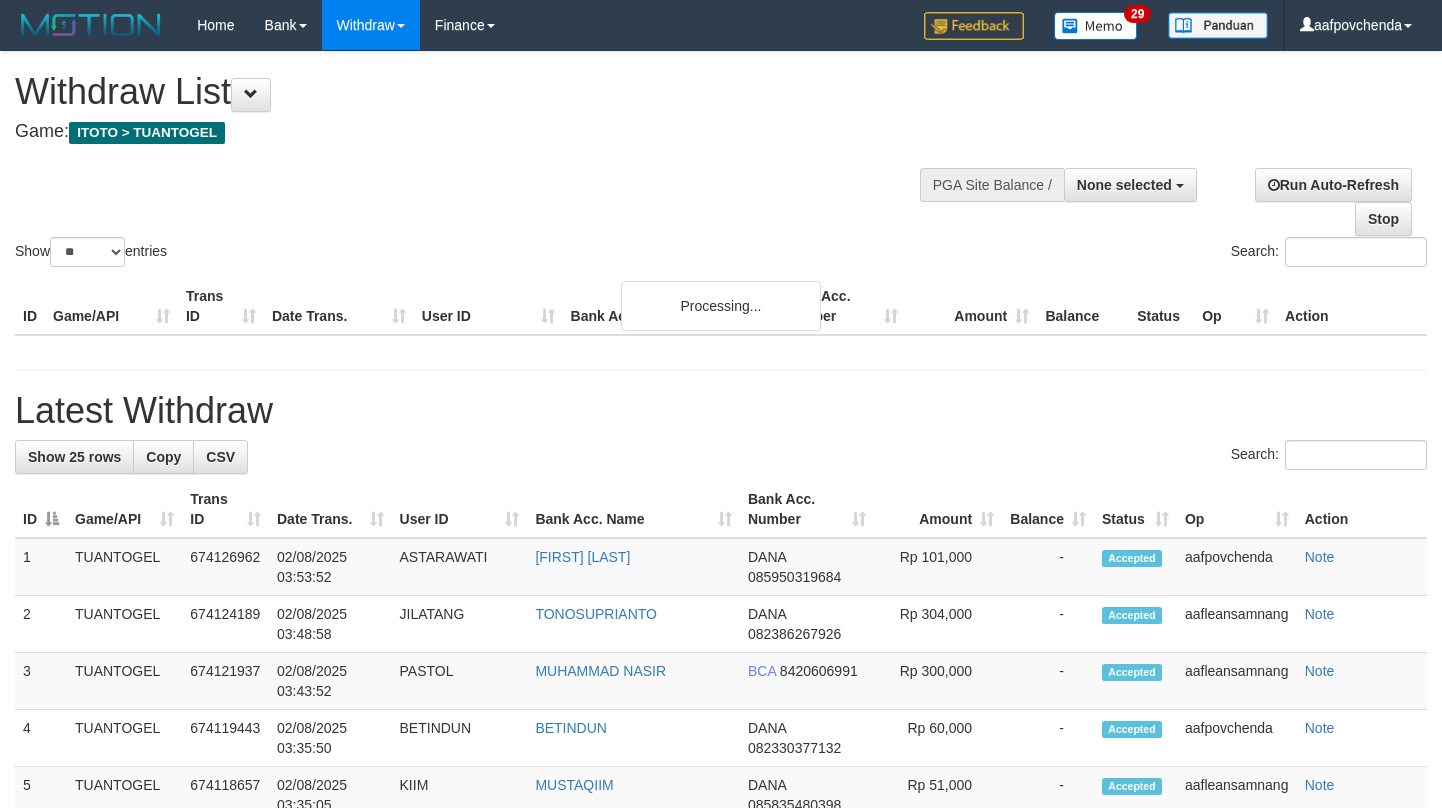 select 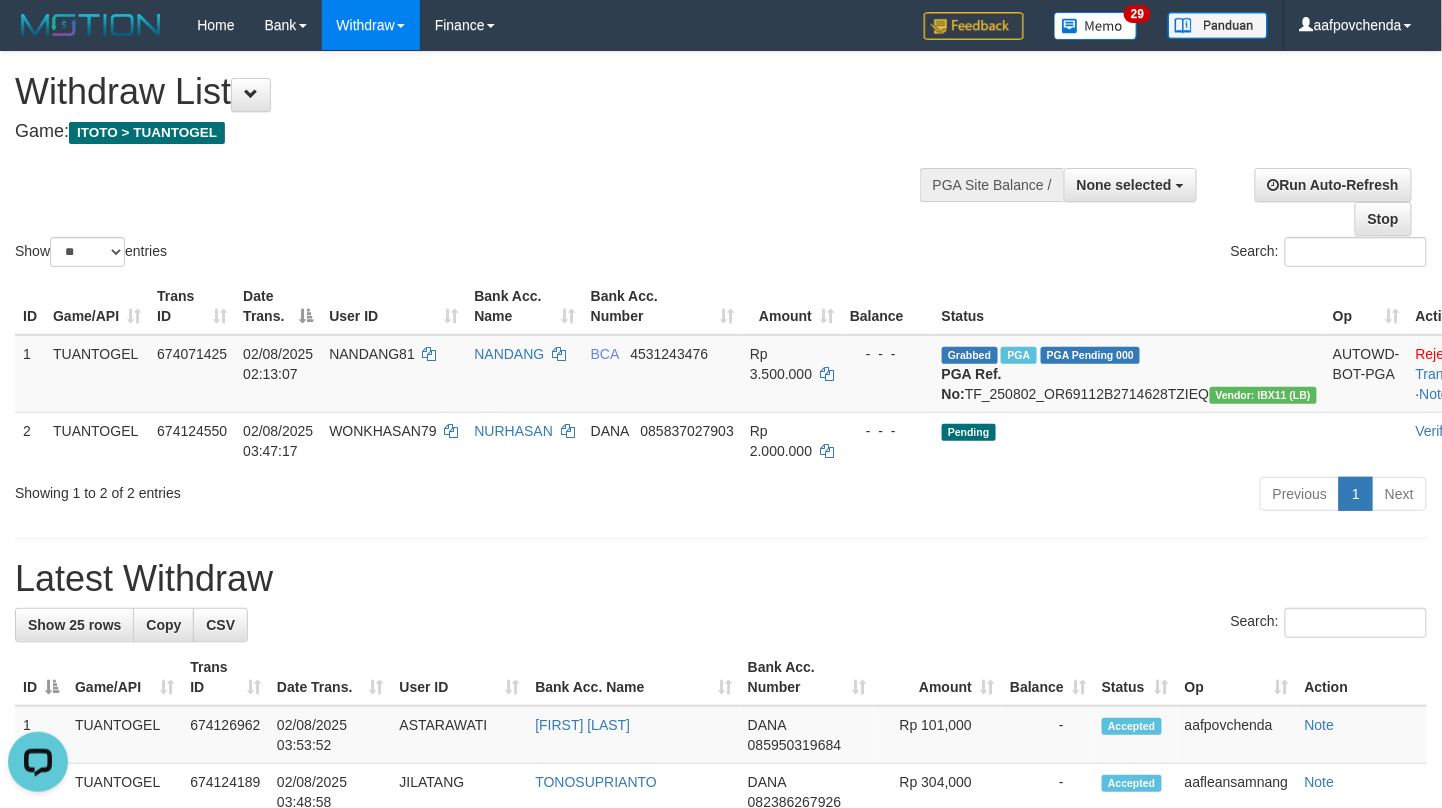 scroll, scrollTop: 0, scrollLeft: 0, axis: both 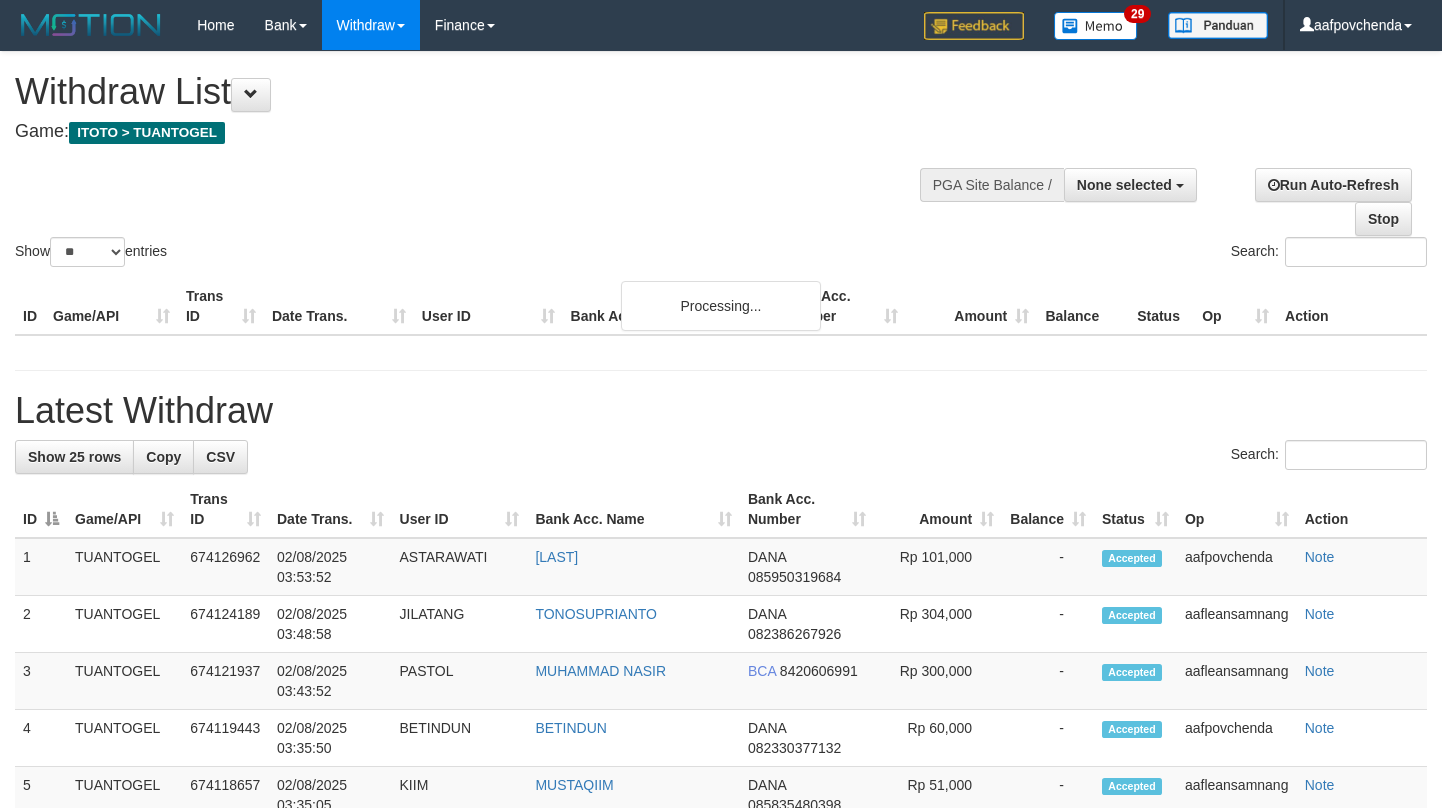 select 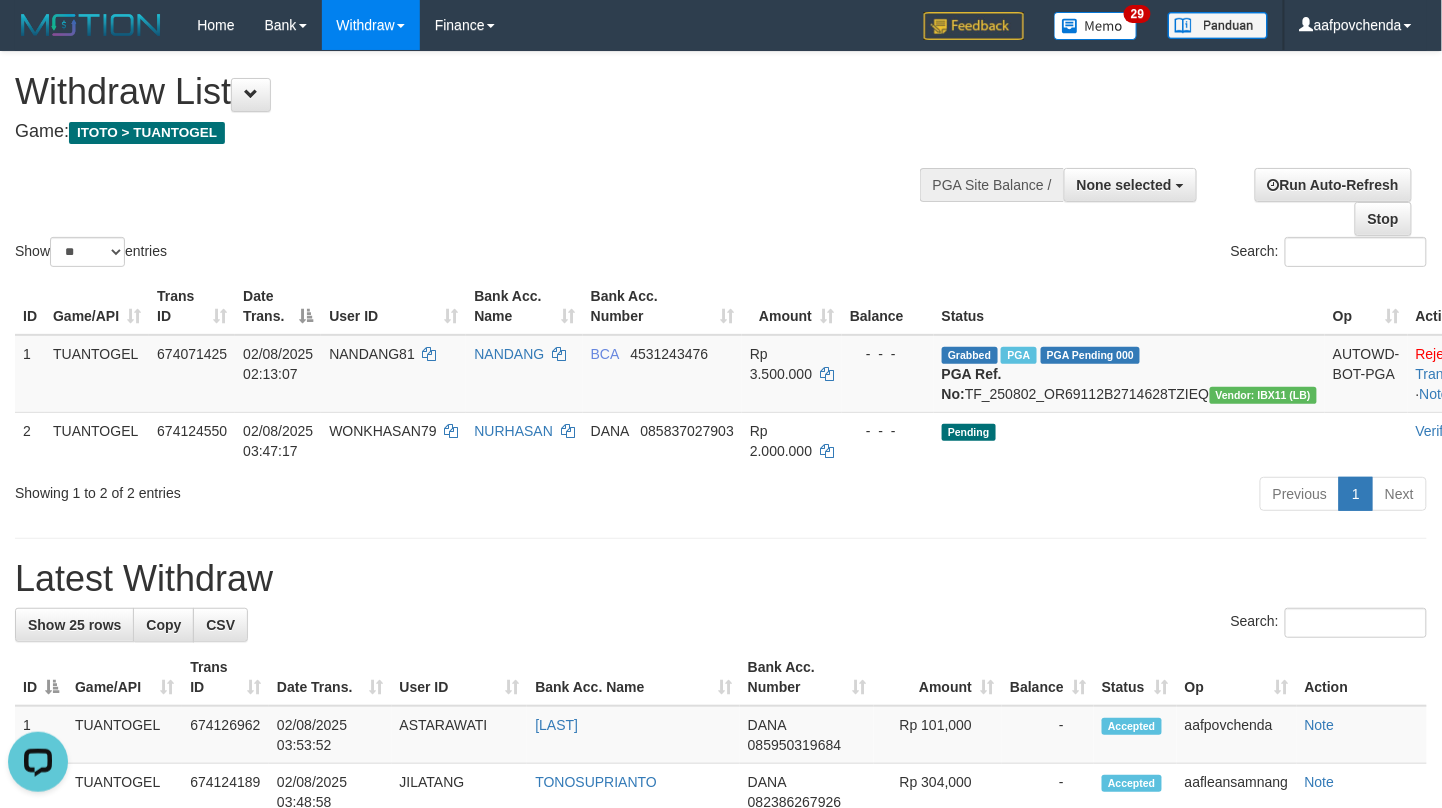 scroll, scrollTop: 0, scrollLeft: 0, axis: both 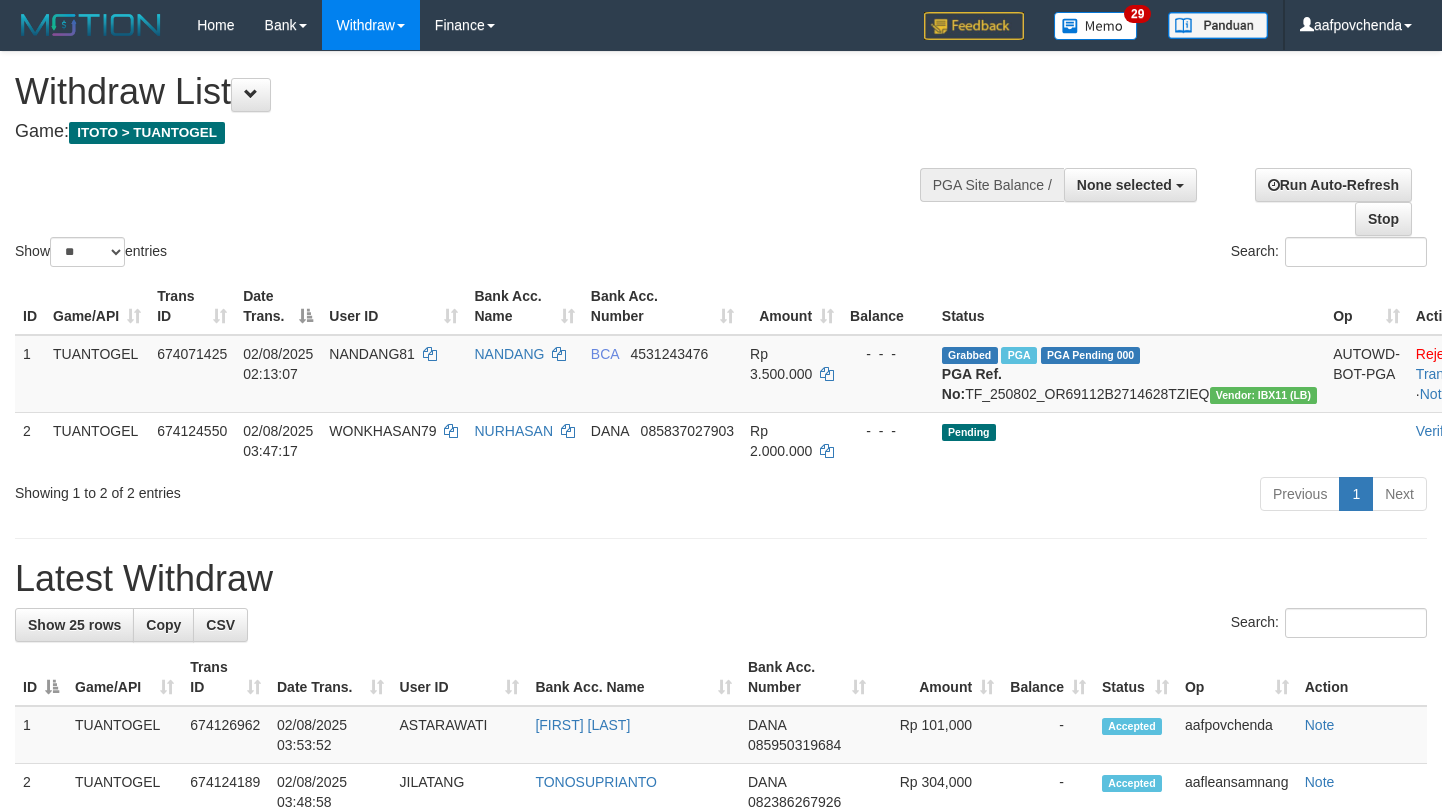select 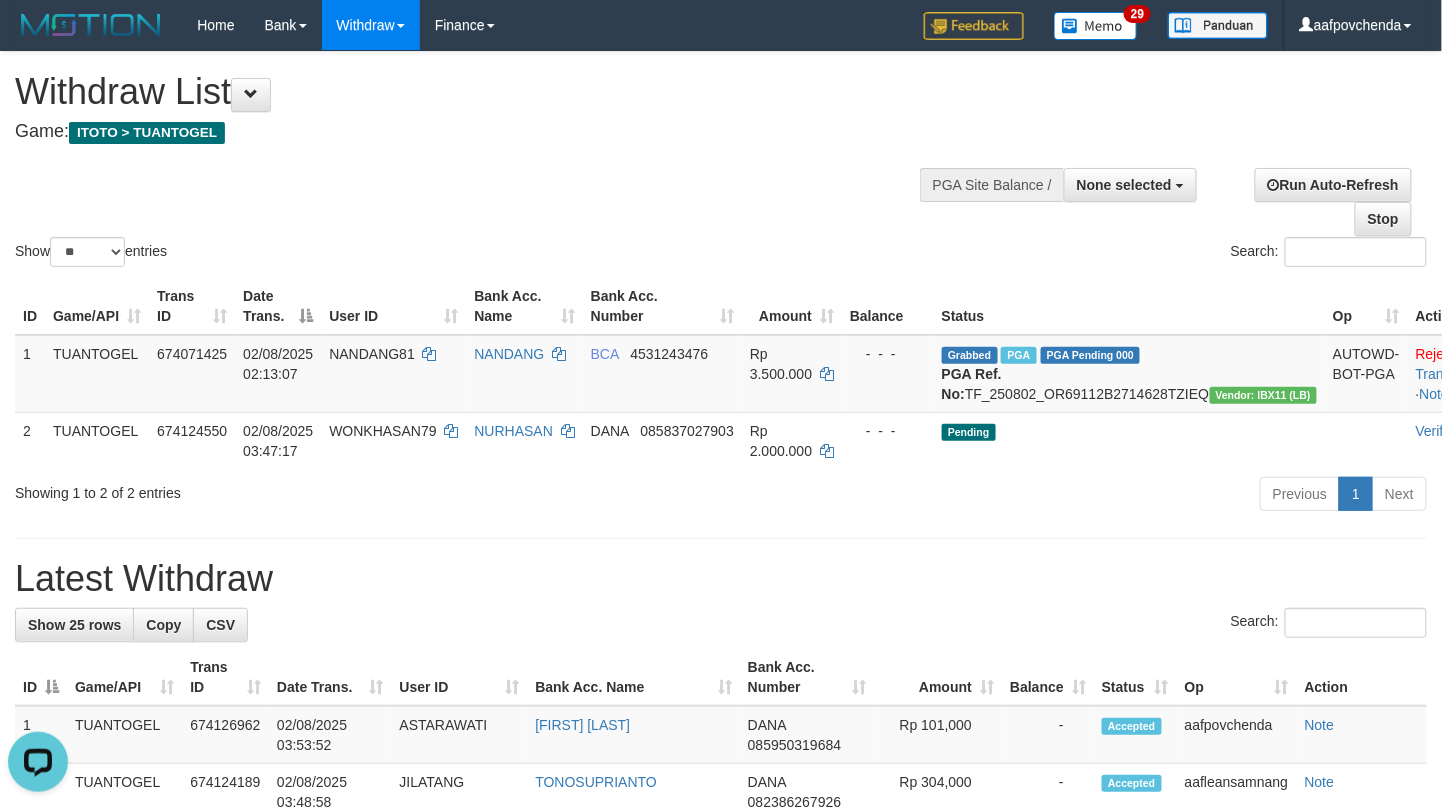 scroll, scrollTop: 0, scrollLeft: 0, axis: both 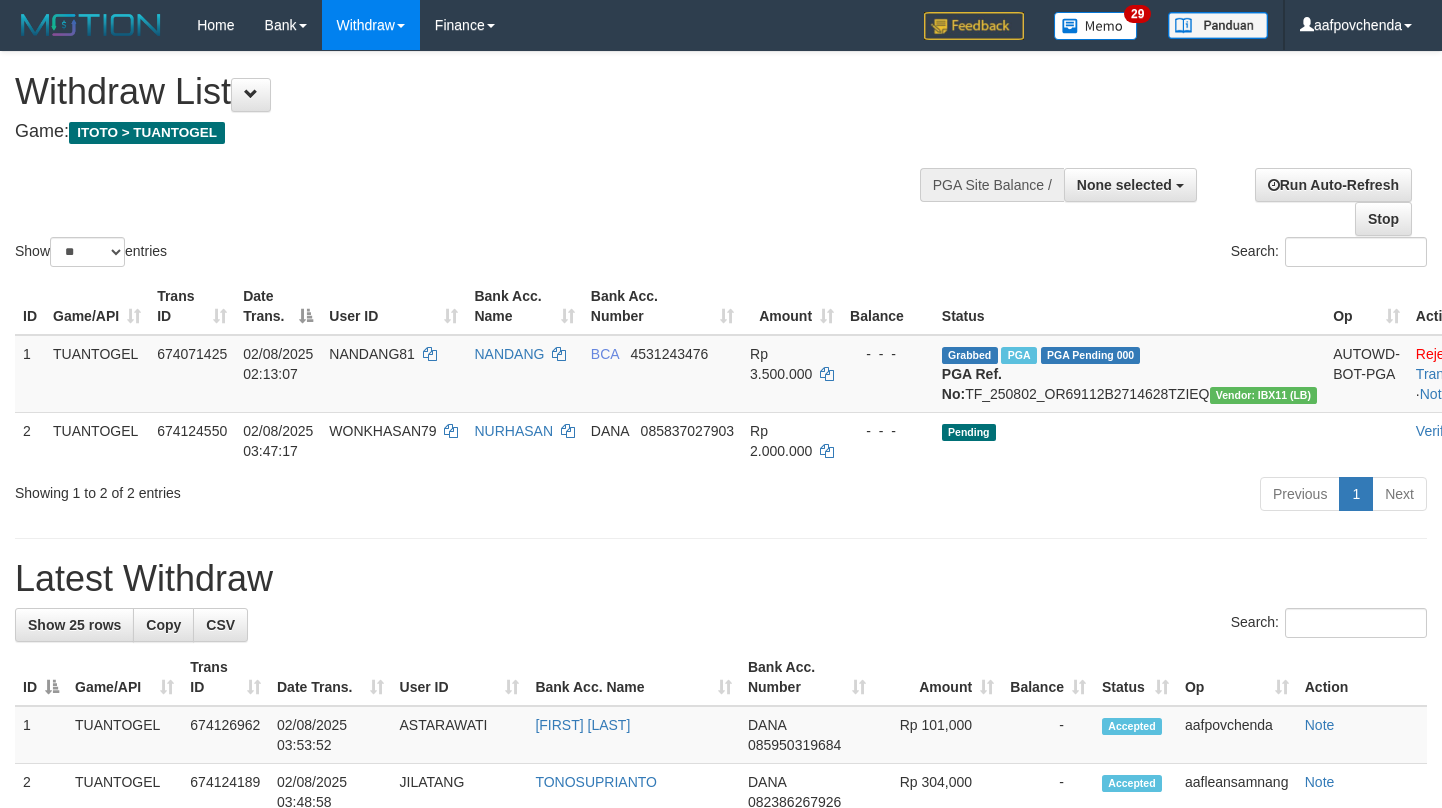select 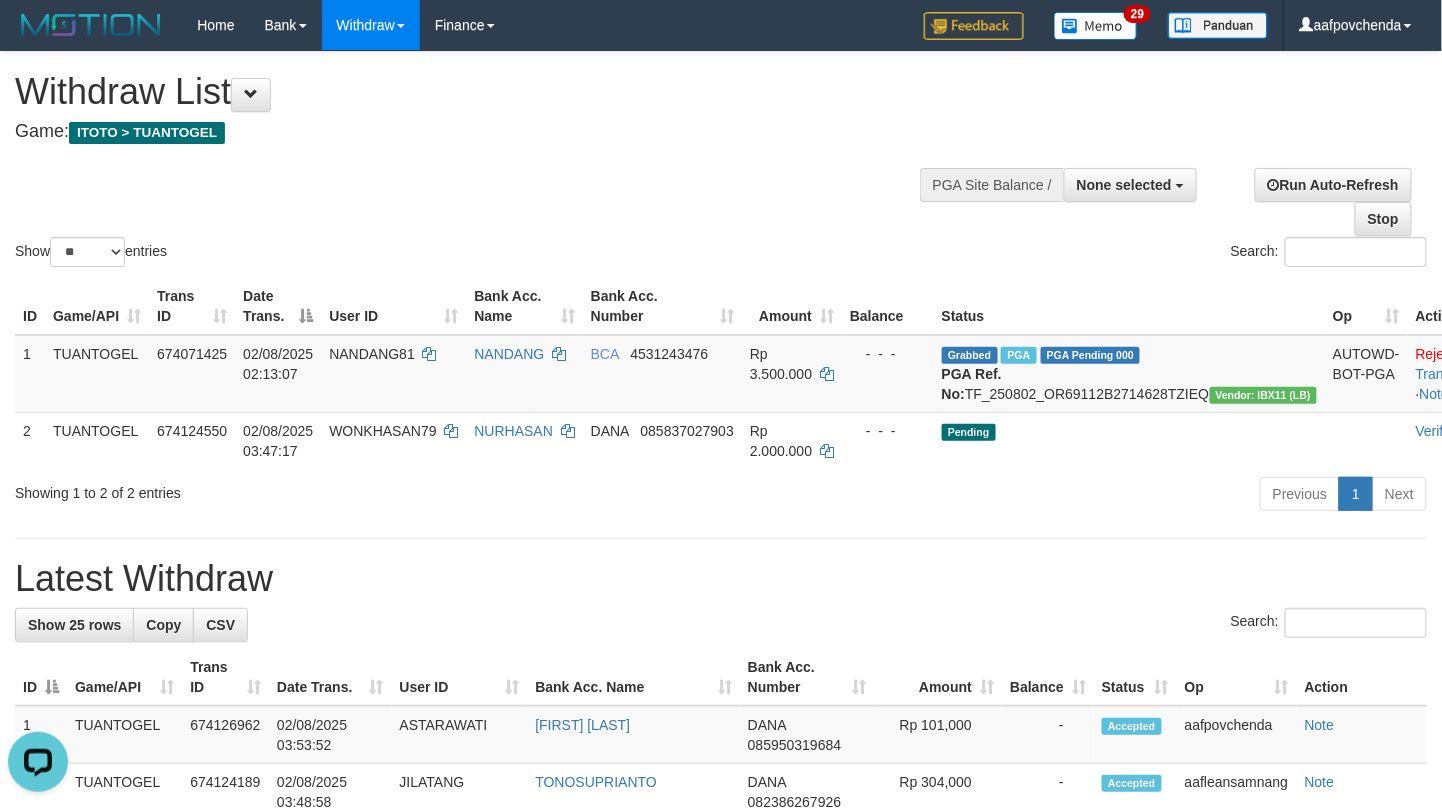scroll, scrollTop: 0, scrollLeft: 0, axis: both 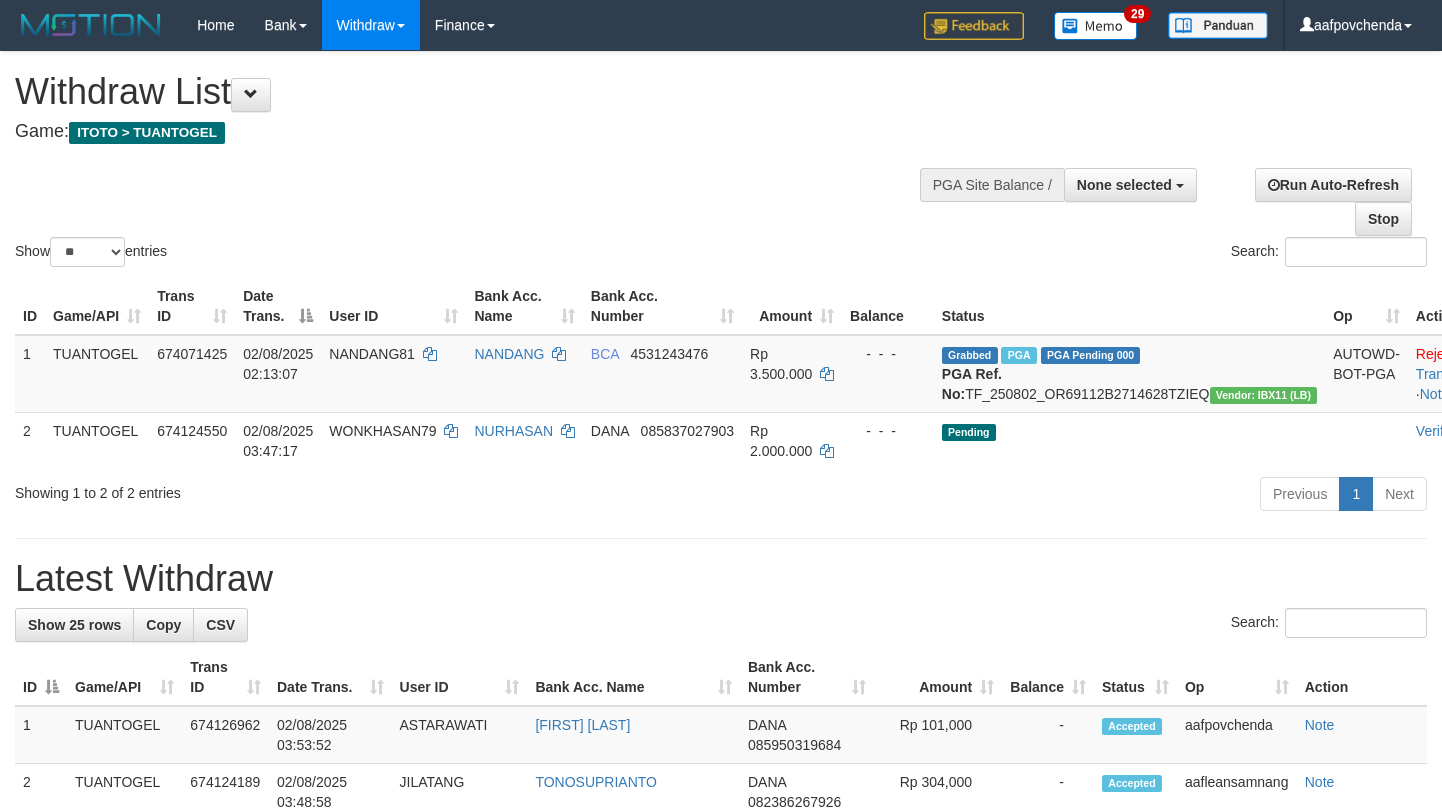 select 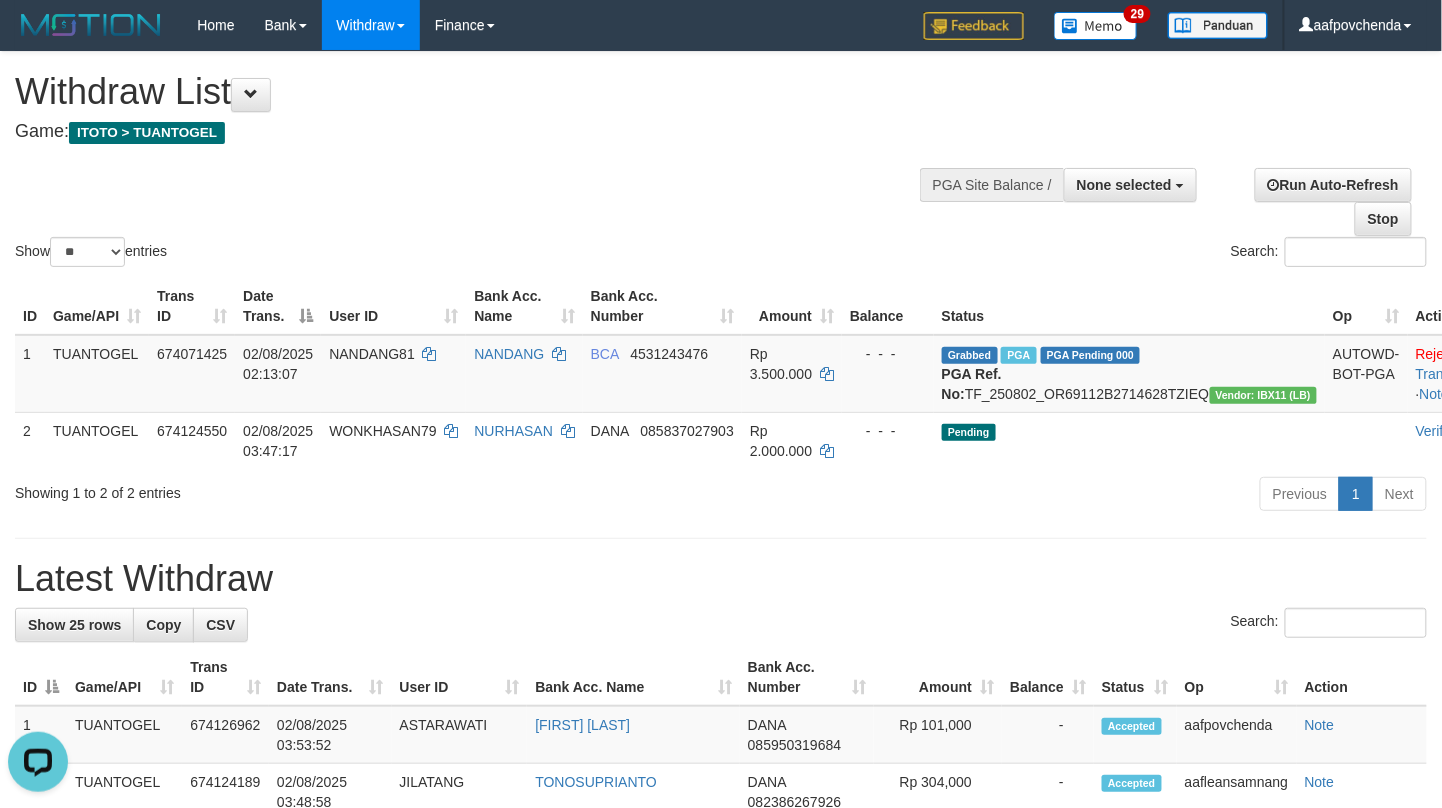 scroll, scrollTop: 0, scrollLeft: 0, axis: both 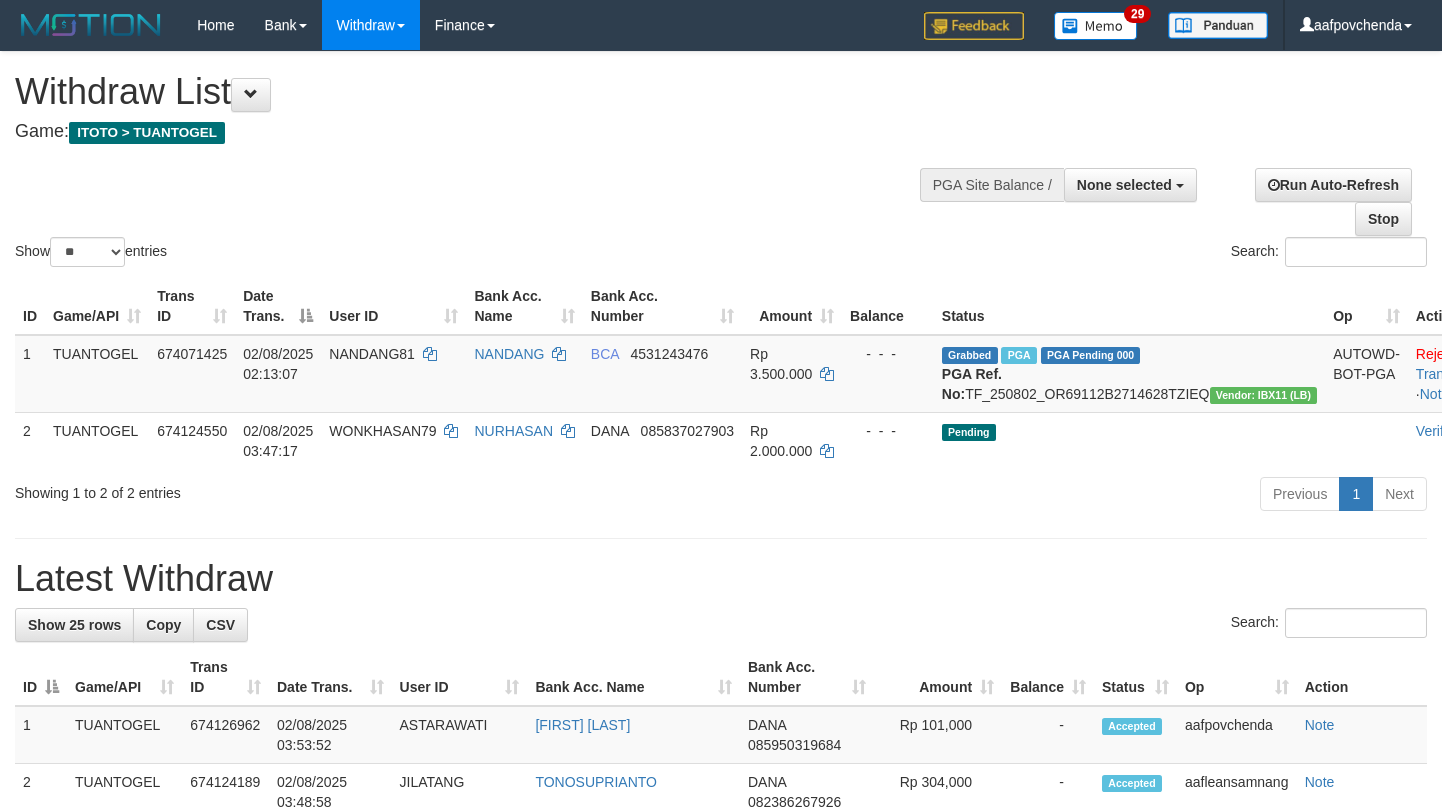 select 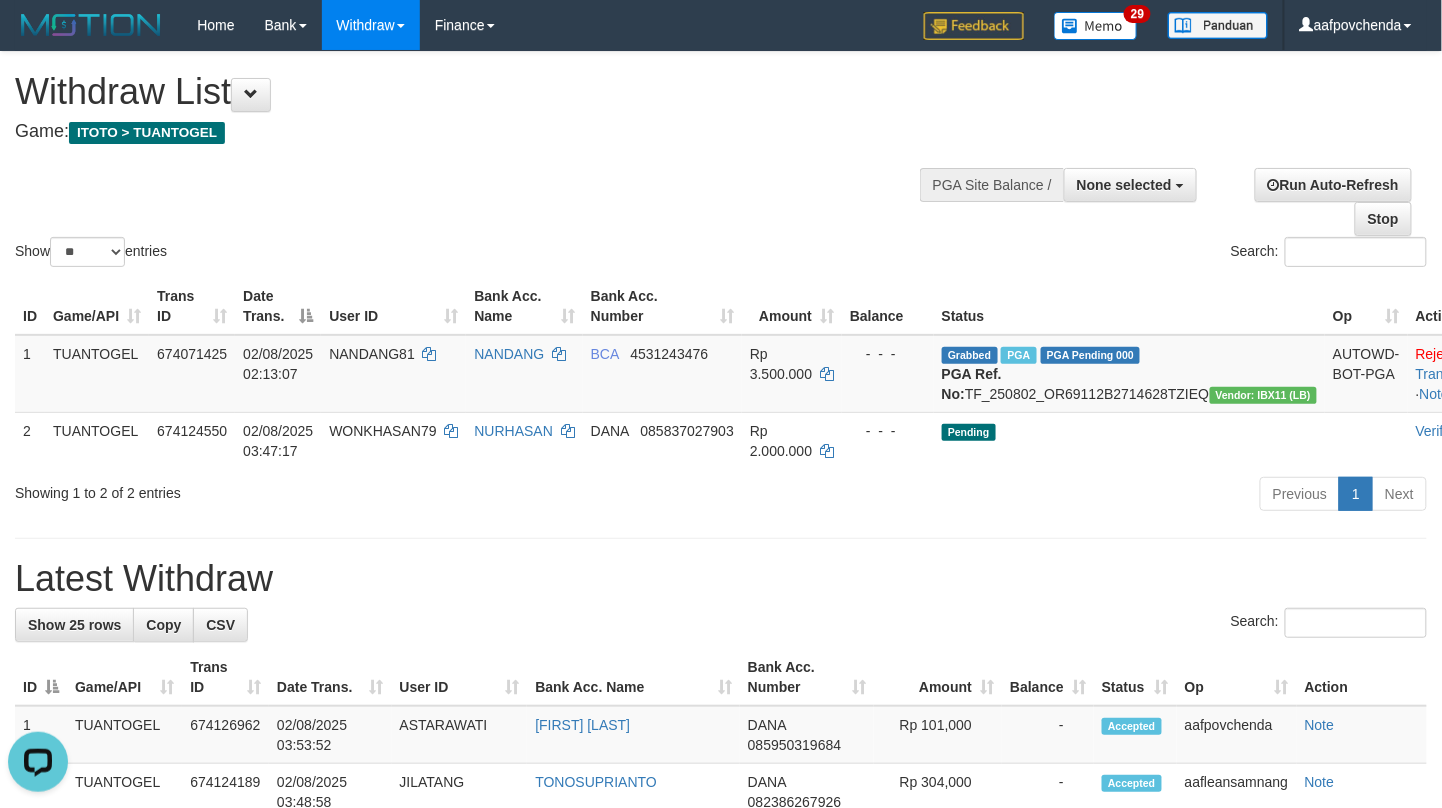 scroll, scrollTop: 0, scrollLeft: 0, axis: both 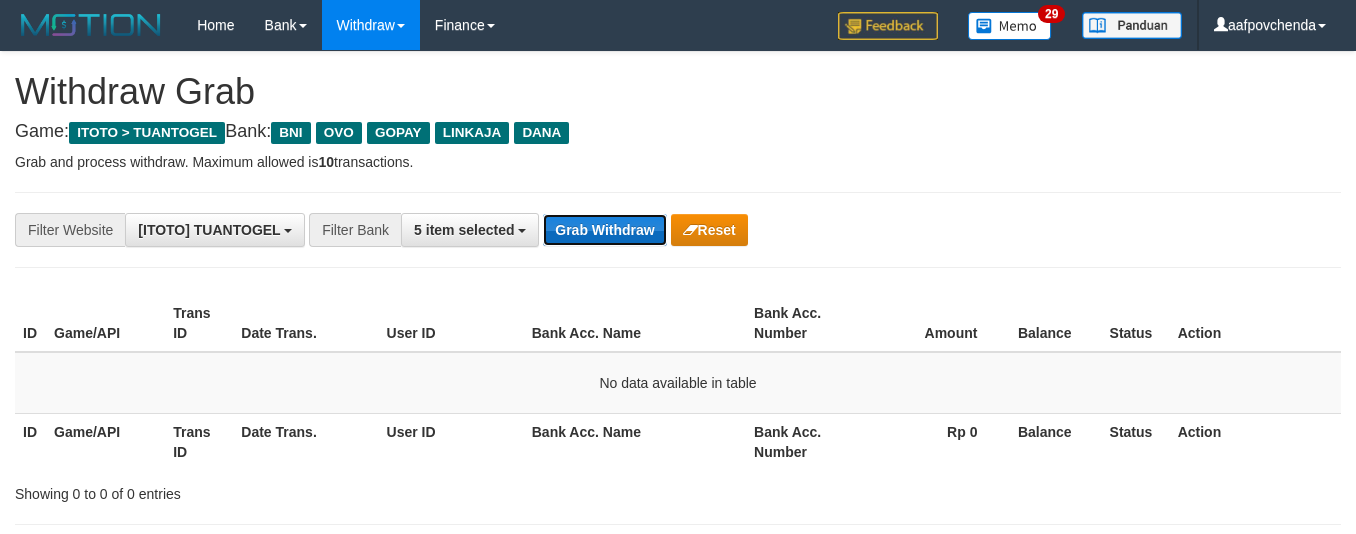 click on "Grab Withdraw" at bounding box center [604, 230] 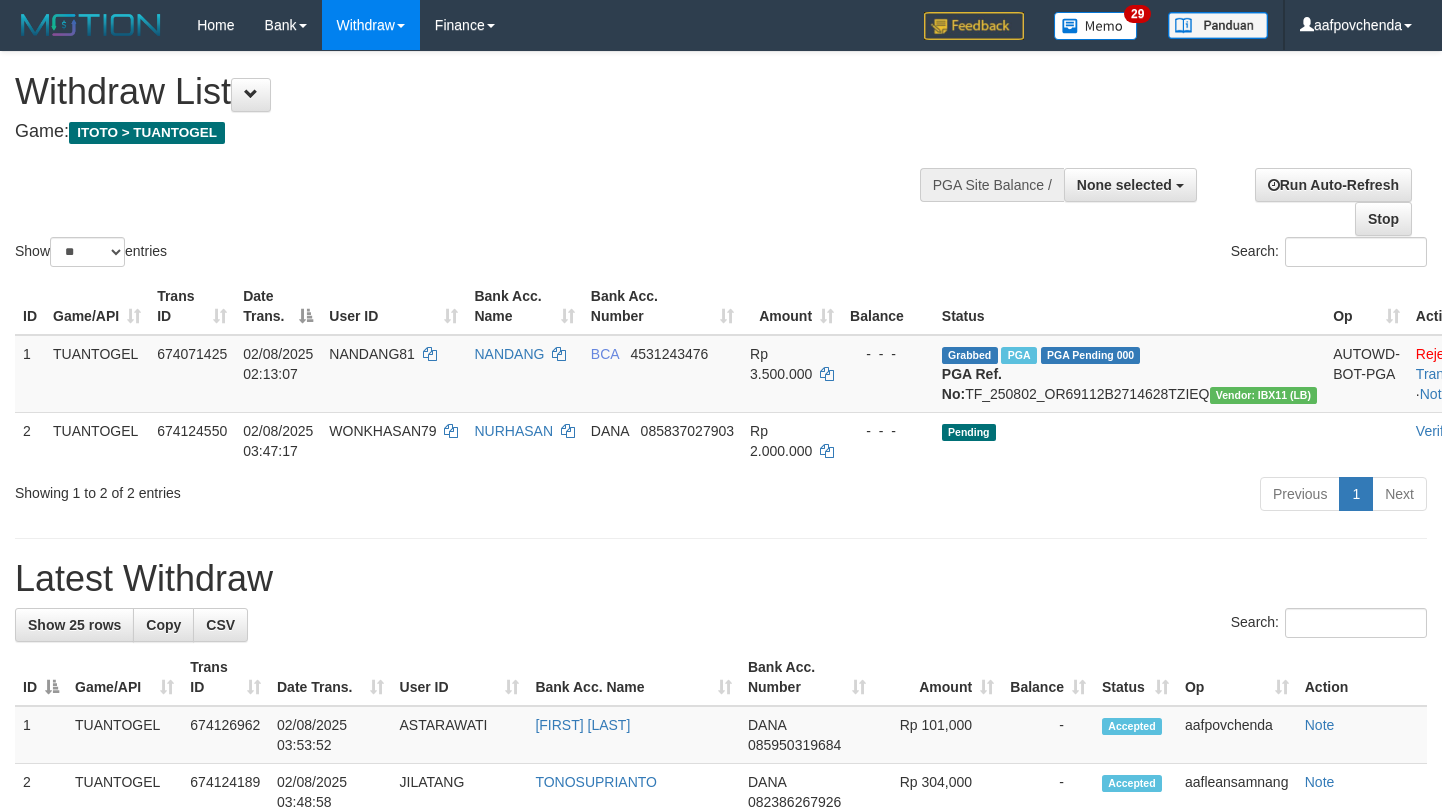 select 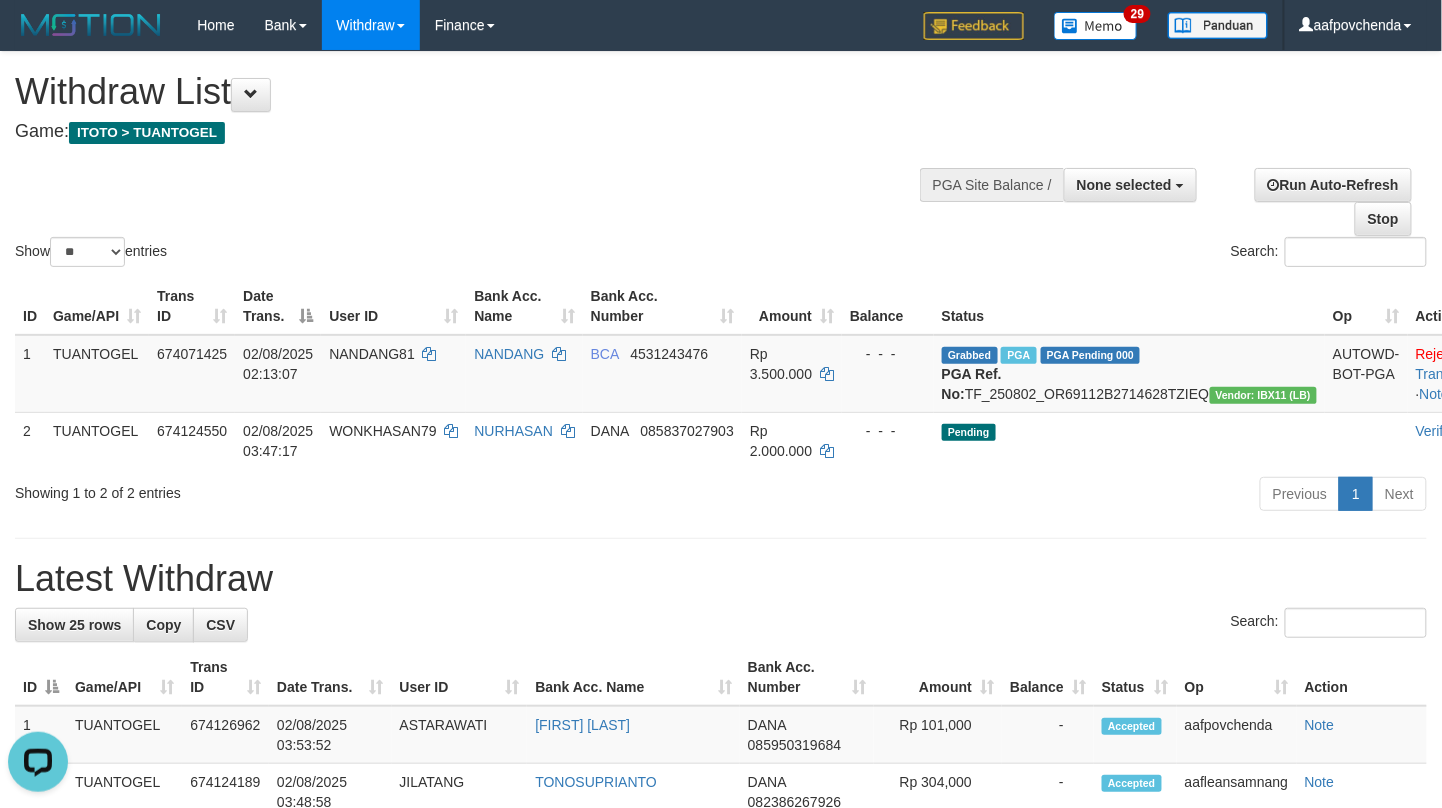 scroll, scrollTop: 0, scrollLeft: 0, axis: both 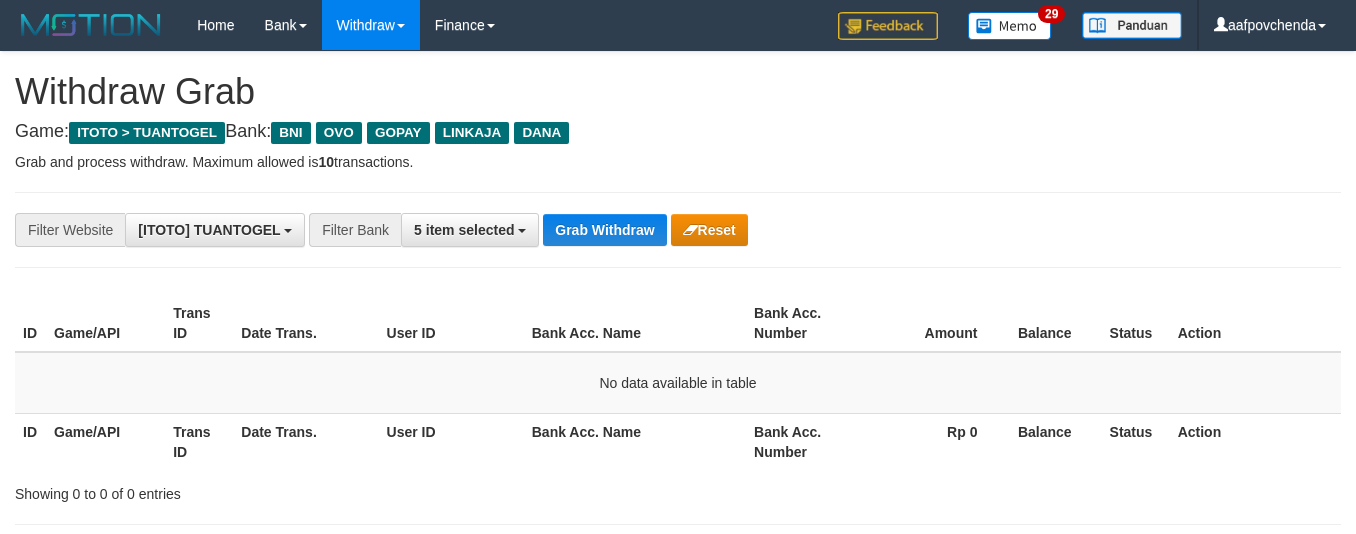click on "Grab Withdraw" at bounding box center (604, 230) 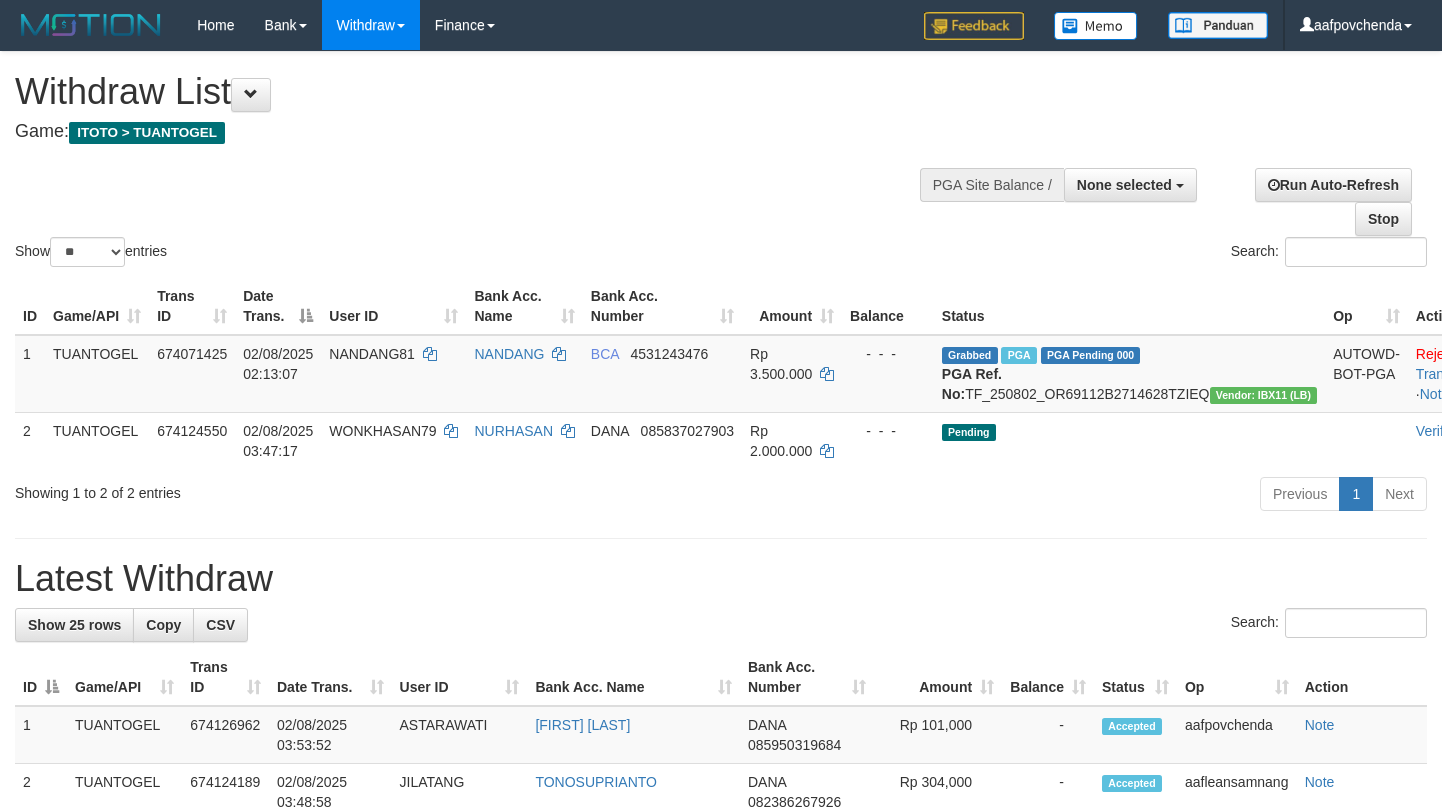 select 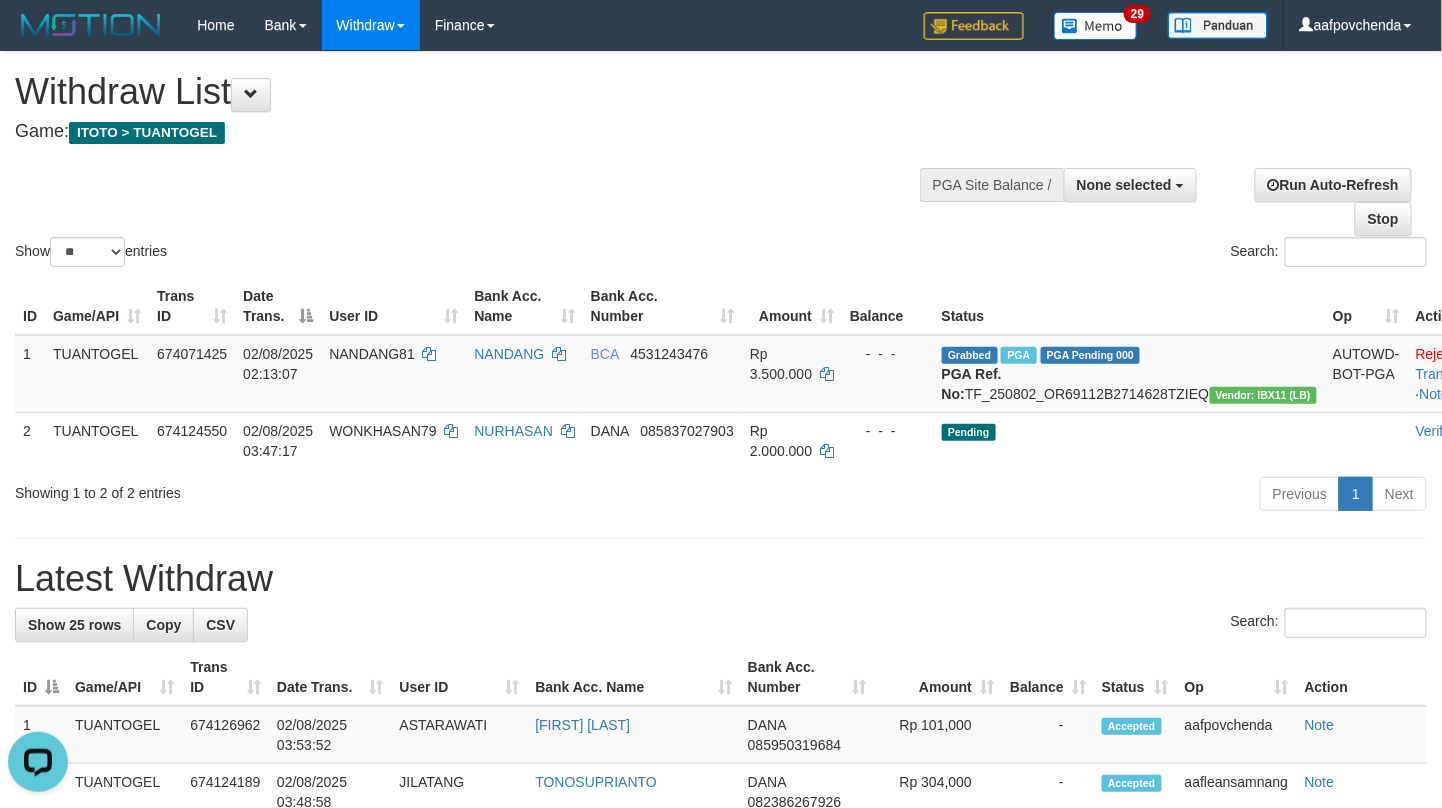 scroll, scrollTop: 0, scrollLeft: 0, axis: both 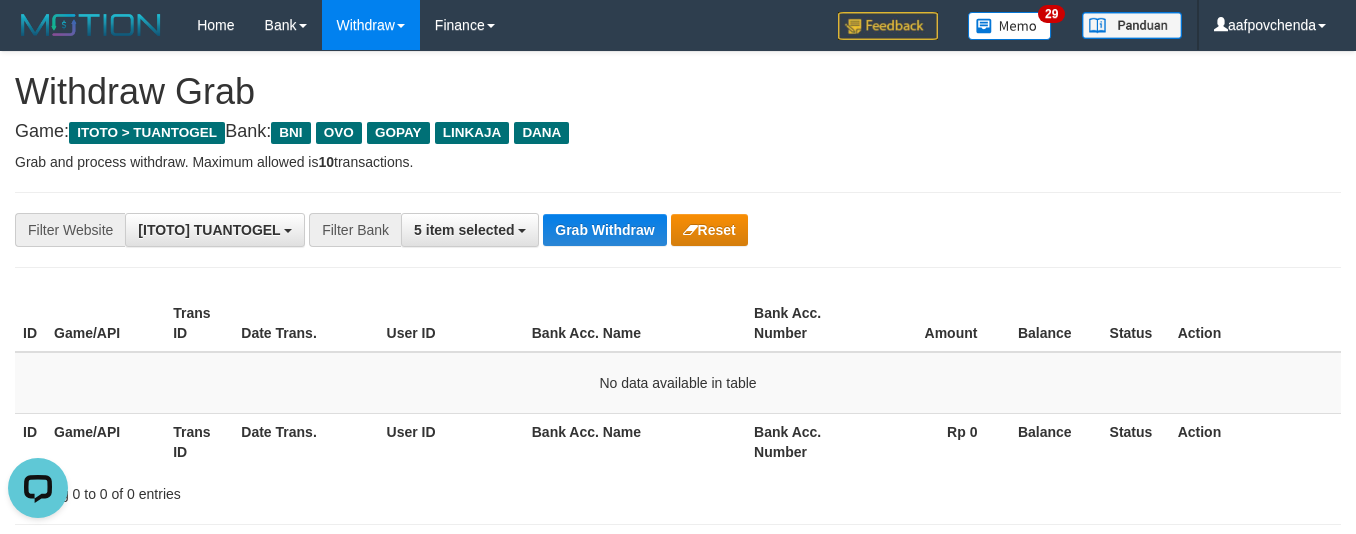 drag, startPoint x: 552, startPoint y: 194, endPoint x: 557, endPoint y: 204, distance: 11.18034 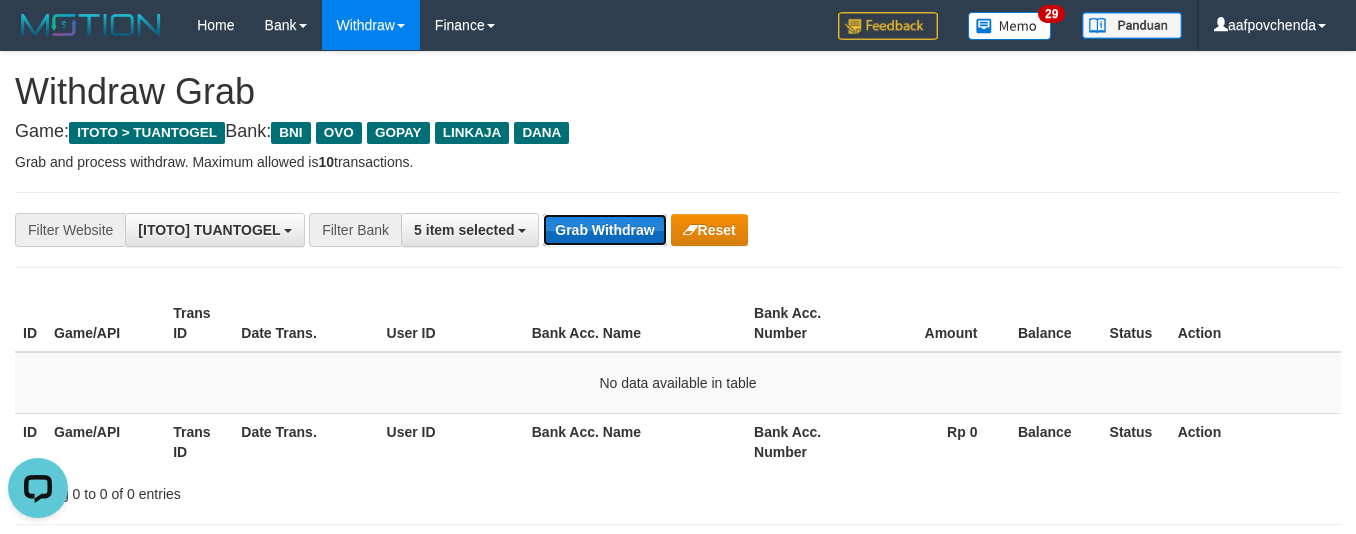 click on "Grab Withdraw" at bounding box center [604, 230] 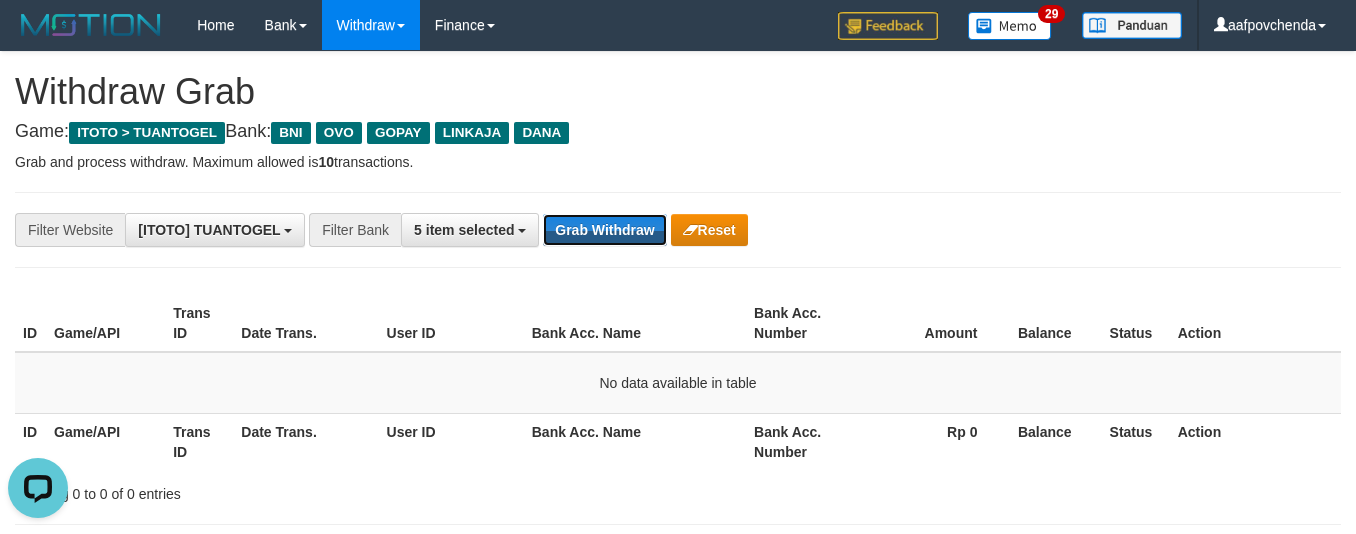drag, startPoint x: 573, startPoint y: 224, endPoint x: 773, endPoint y: 284, distance: 208.80614 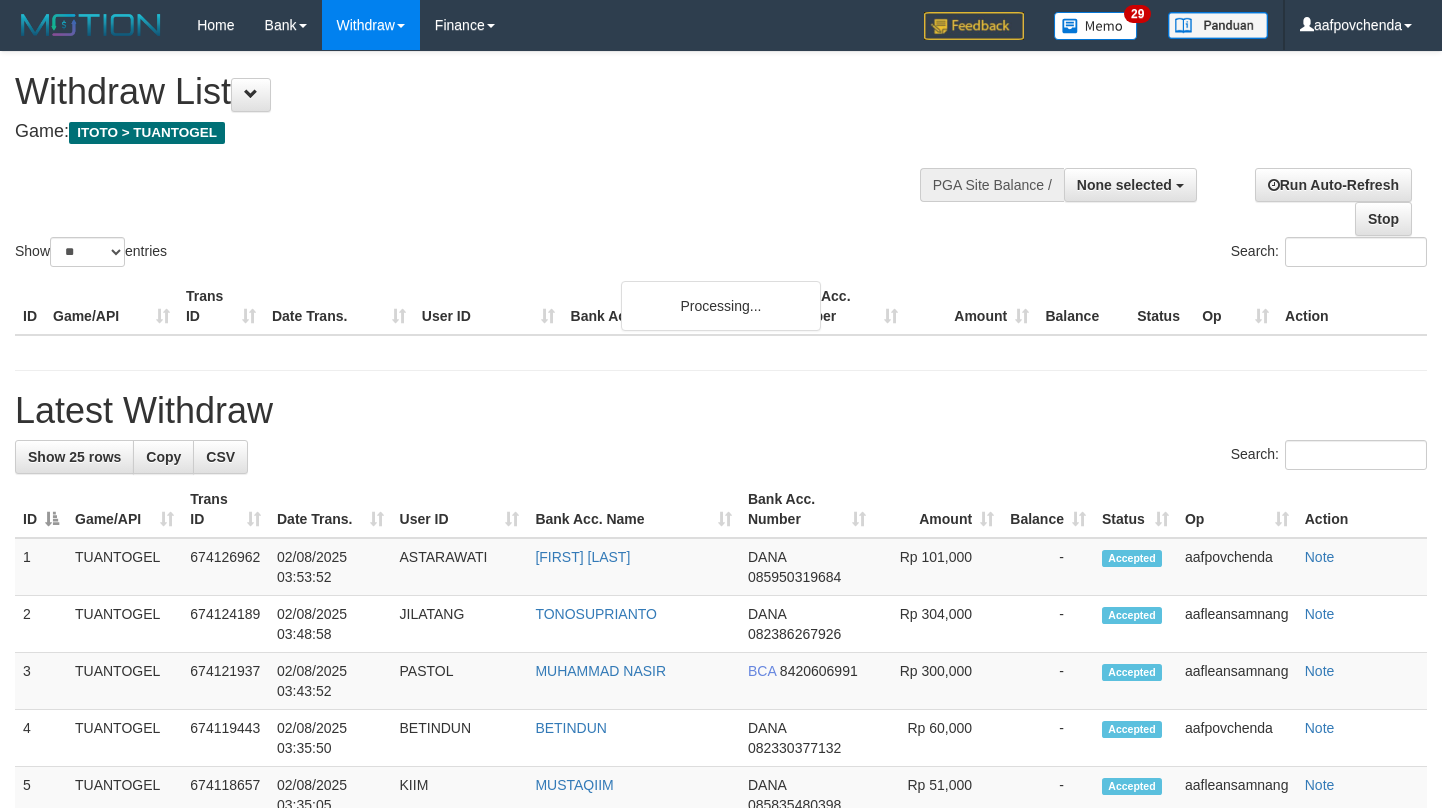 select 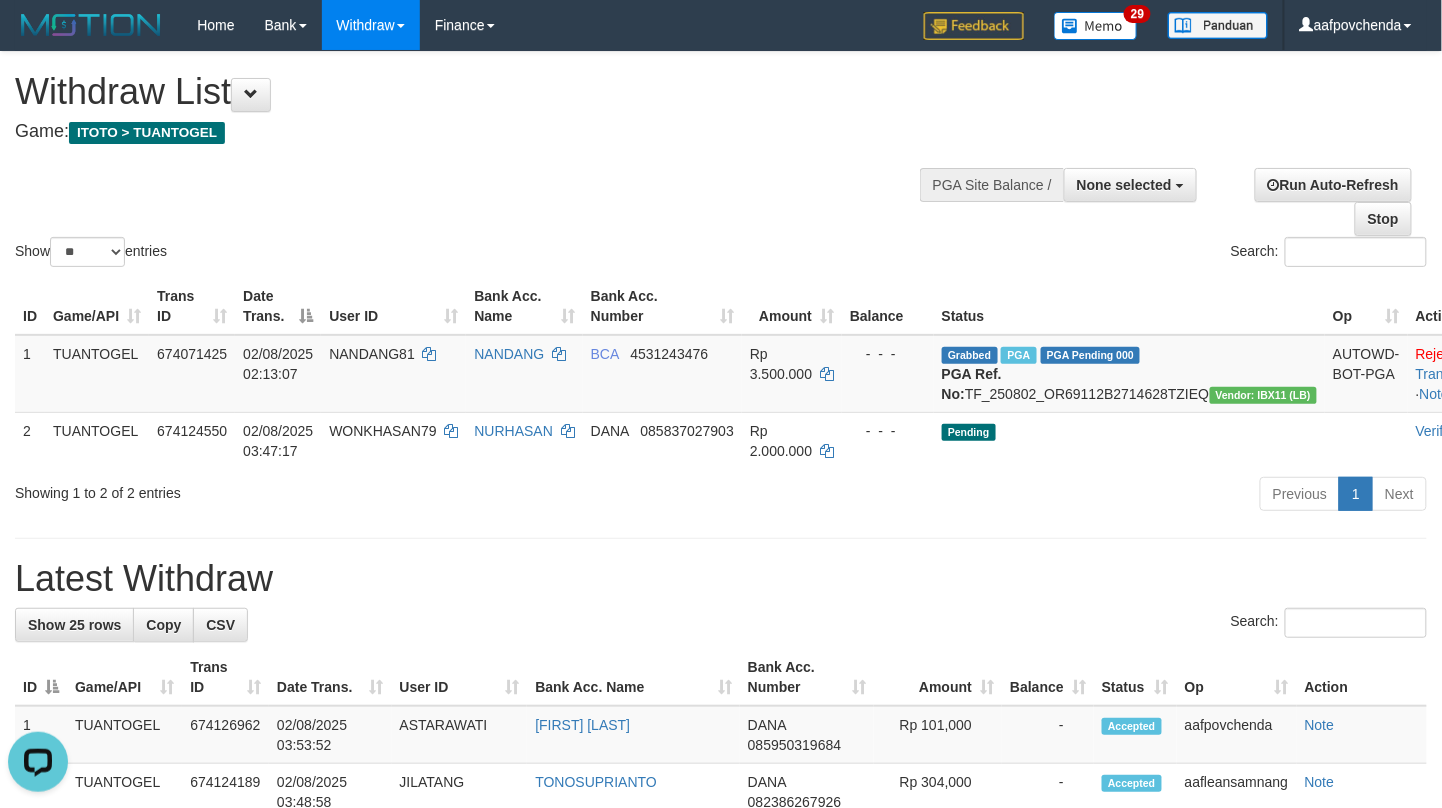 scroll, scrollTop: 0, scrollLeft: 0, axis: both 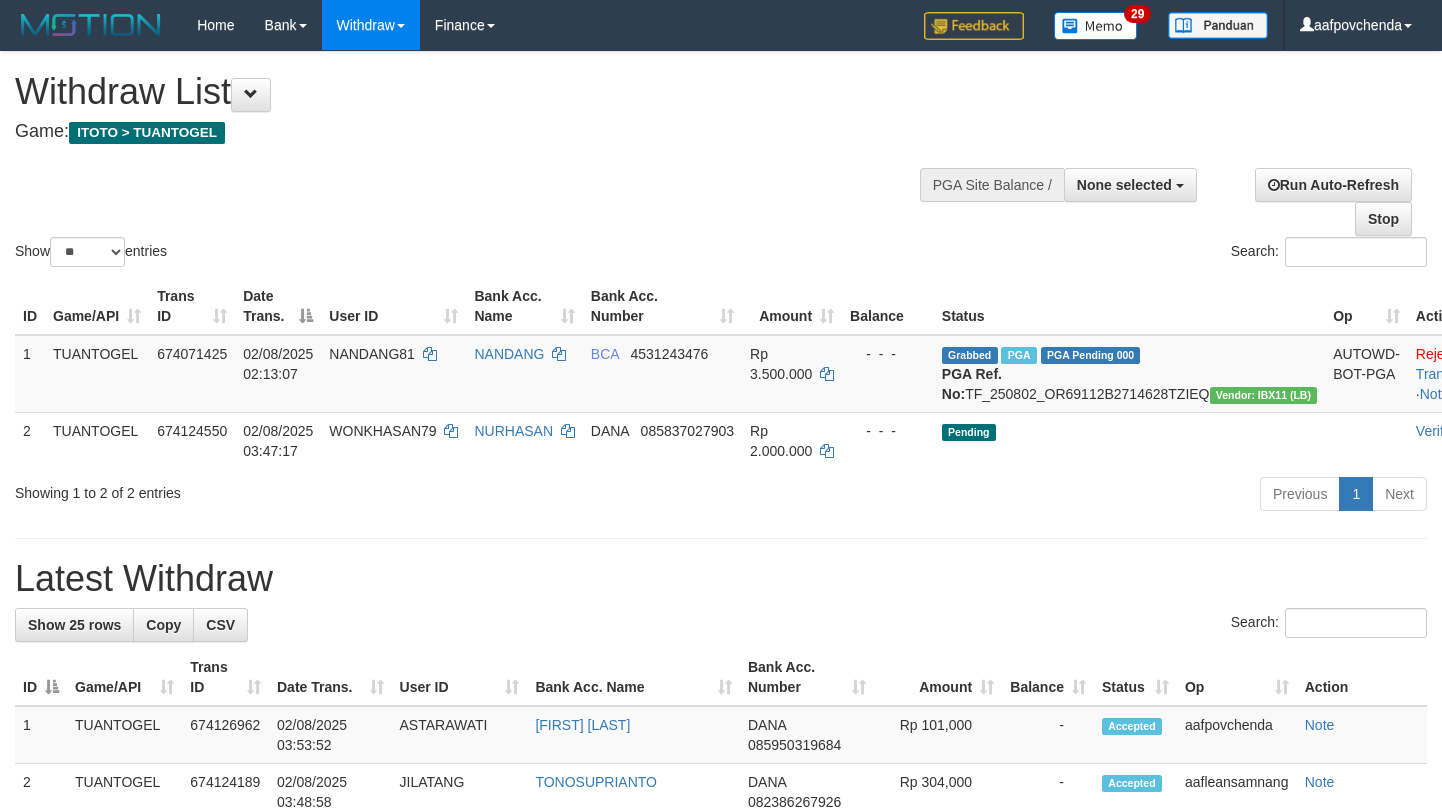 select 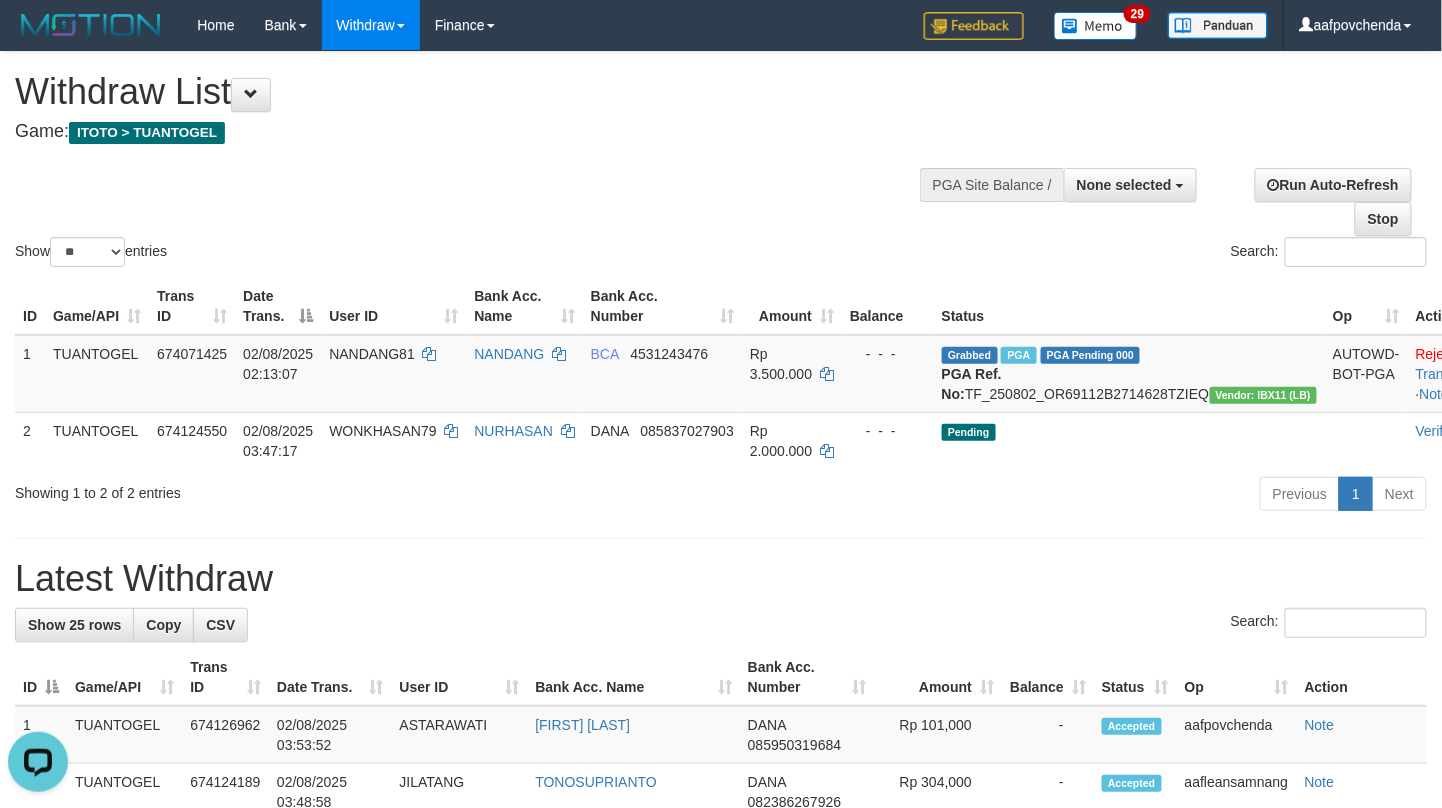 scroll, scrollTop: 0, scrollLeft: 0, axis: both 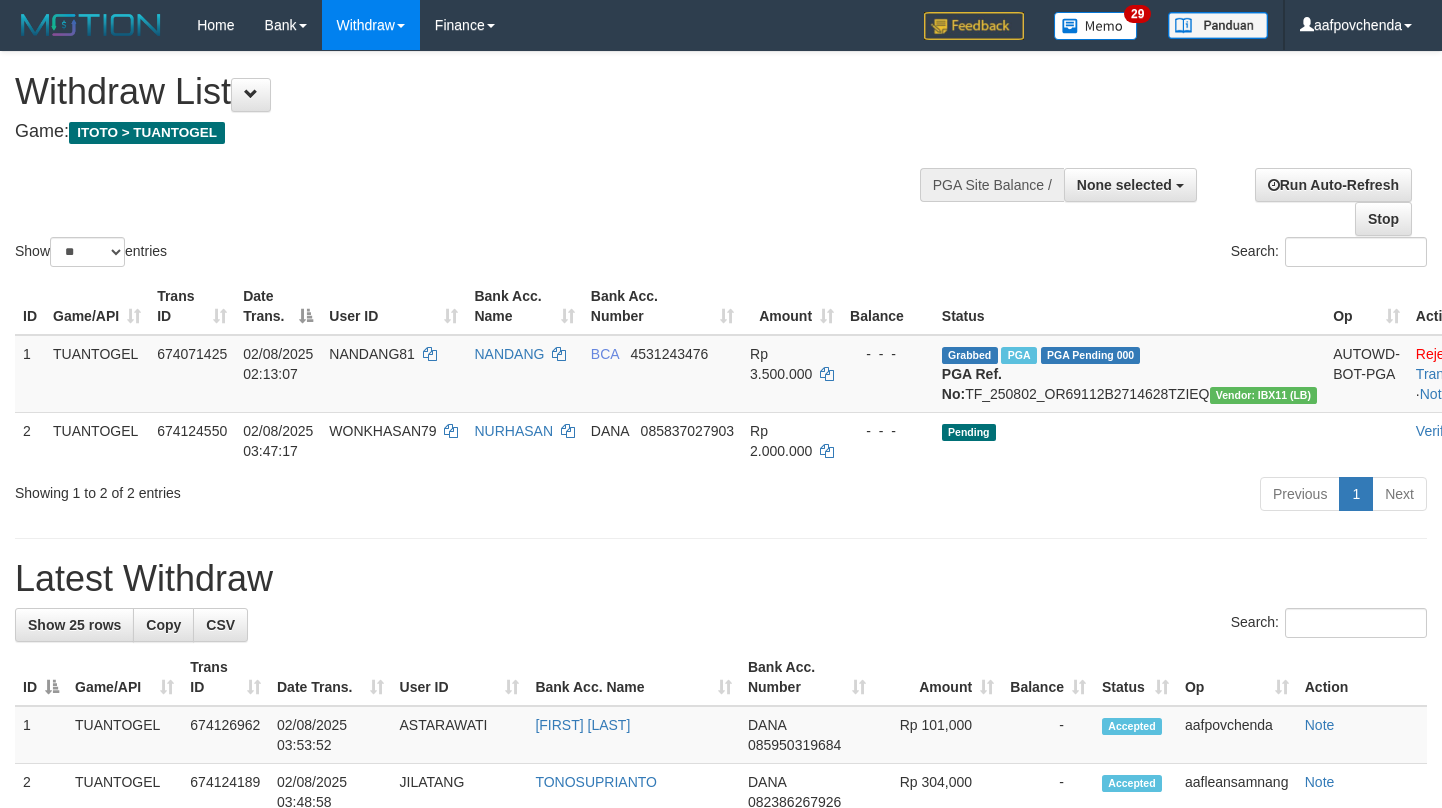 select 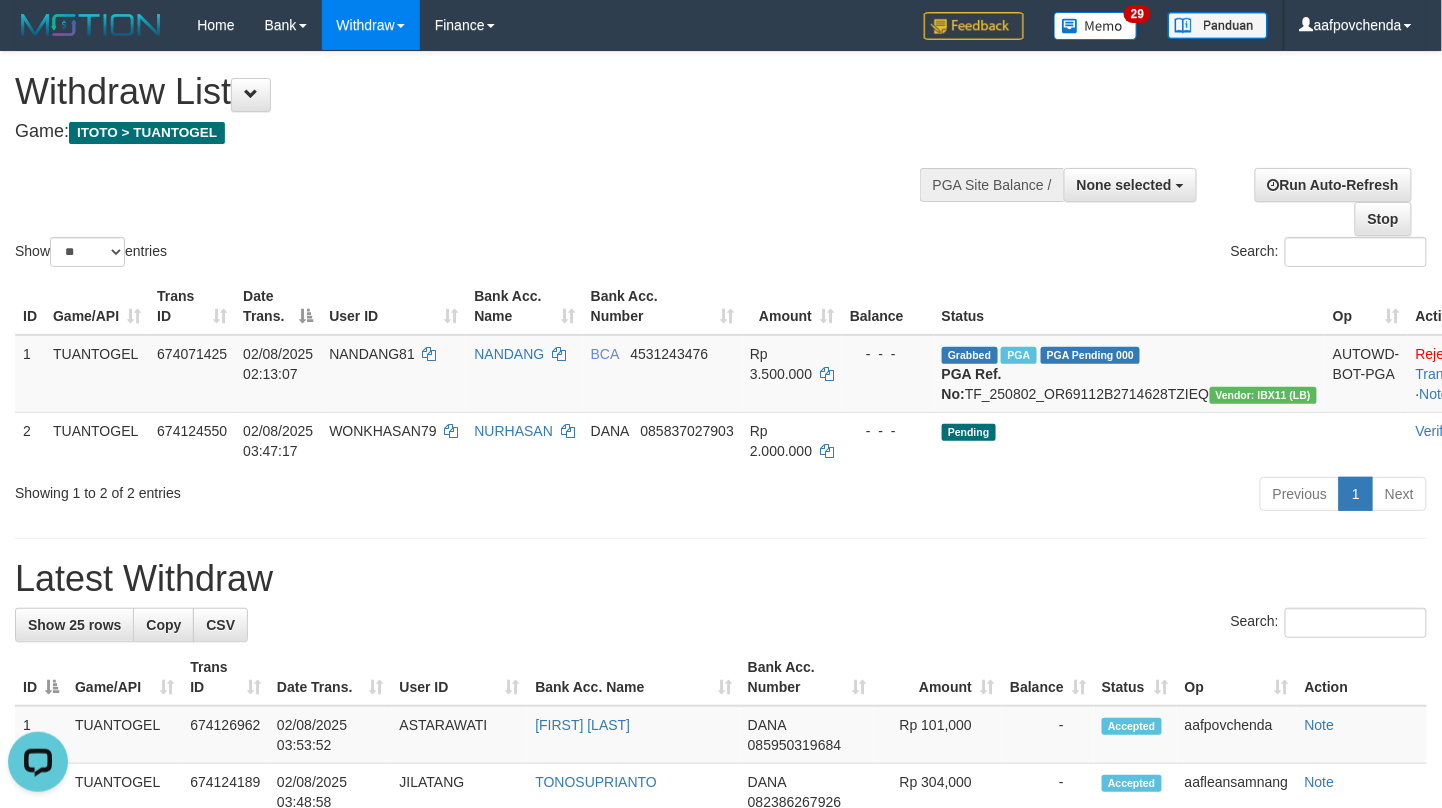 scroll, scrollTop: 0, scrollLeft: 0, axis: both 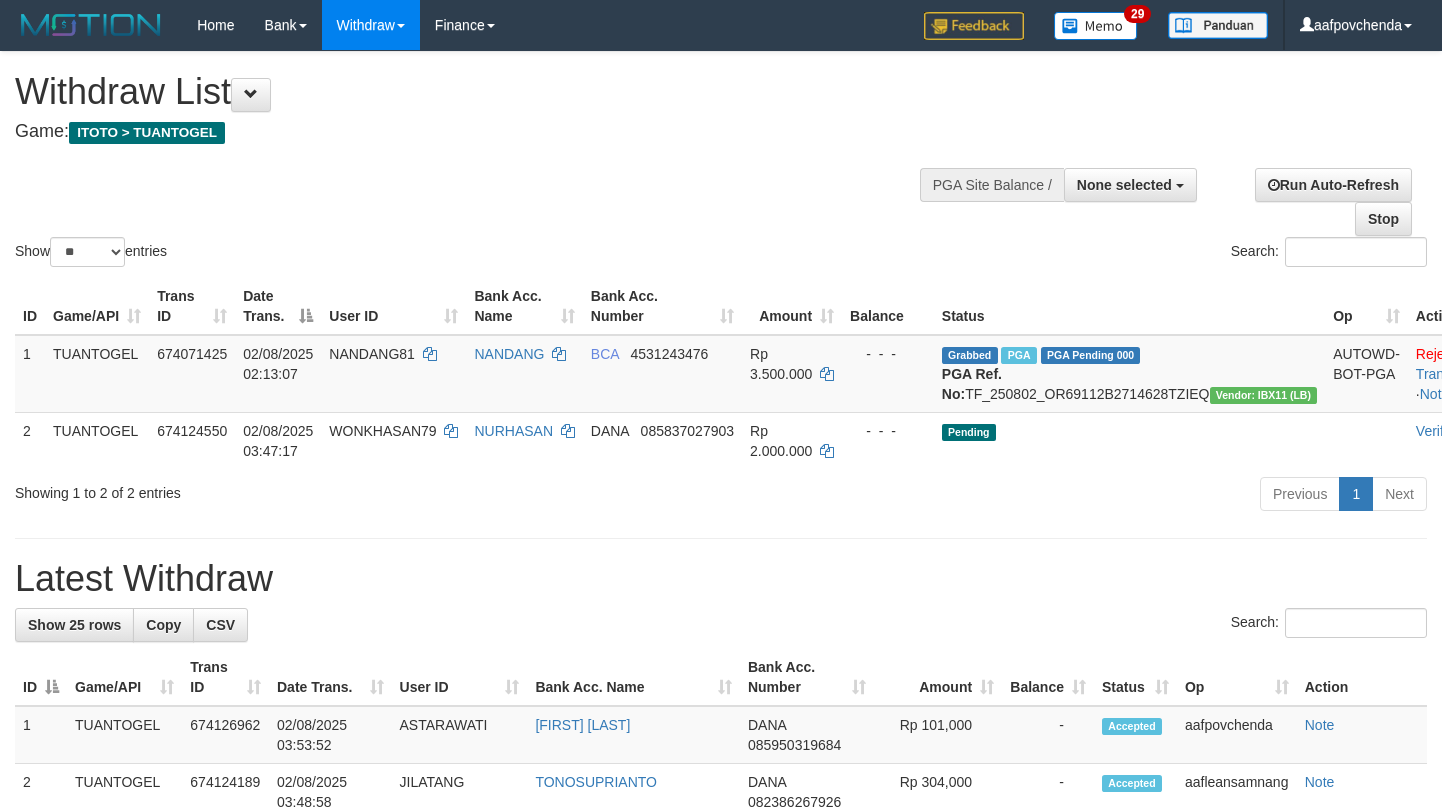 select 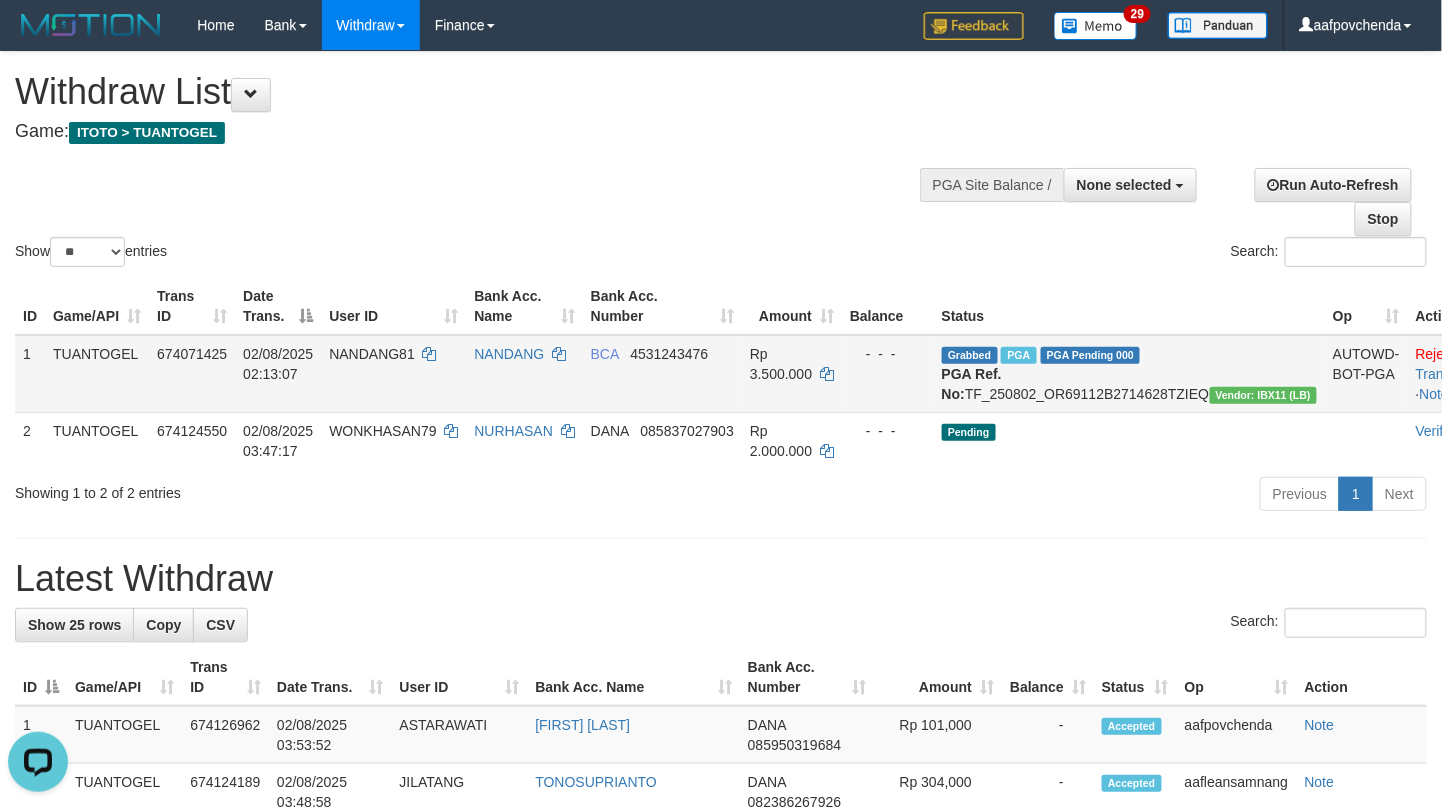 scroll, scrollTop: 0, scrollLeft: 0, axis: both 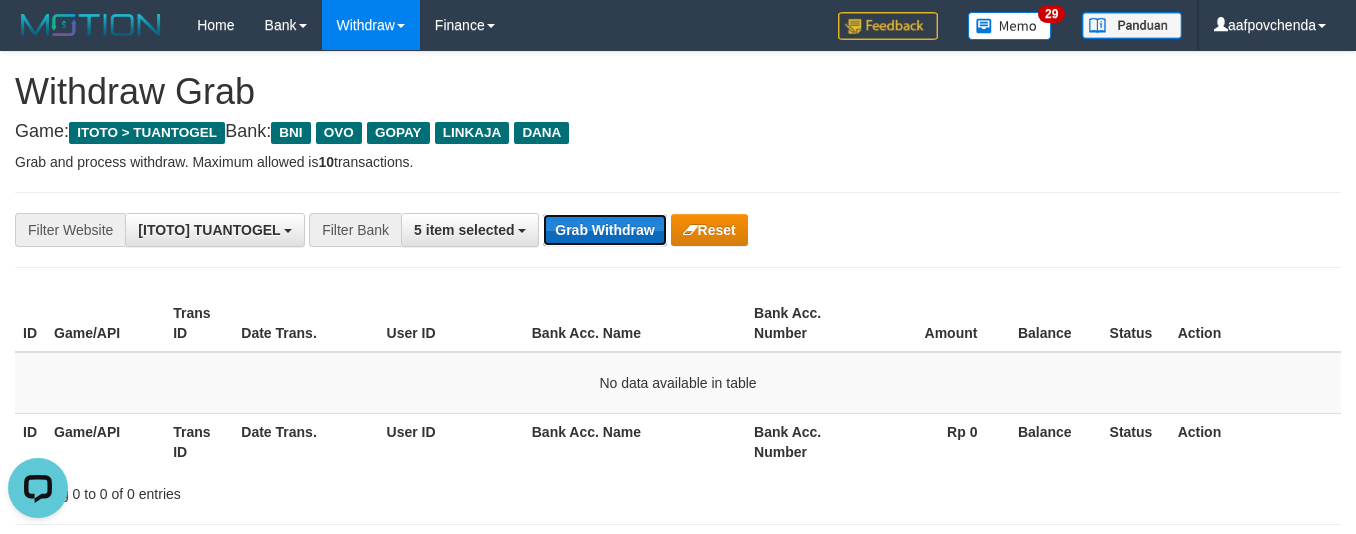click on "Grab Withdraw" at bounding box center [604, 230] 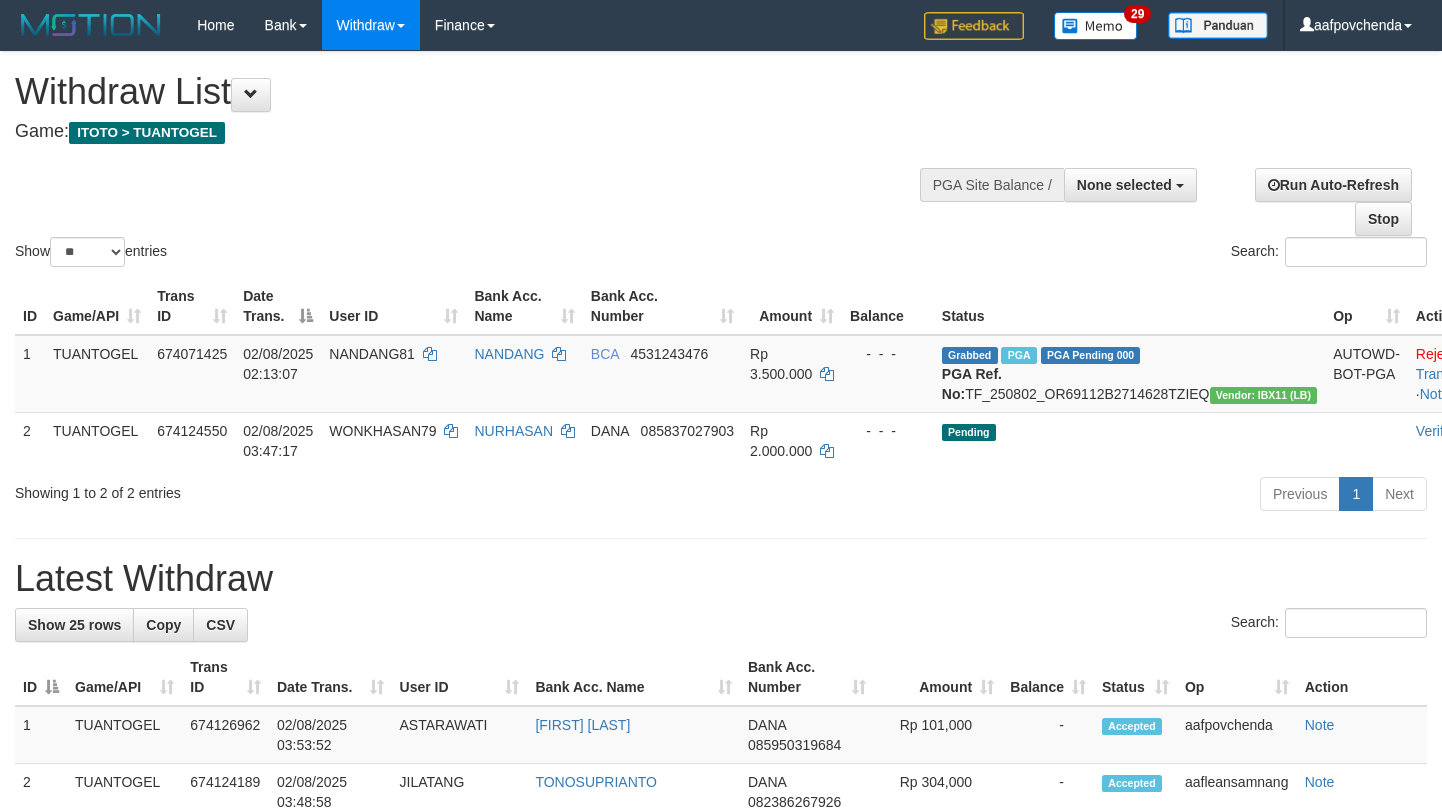 select 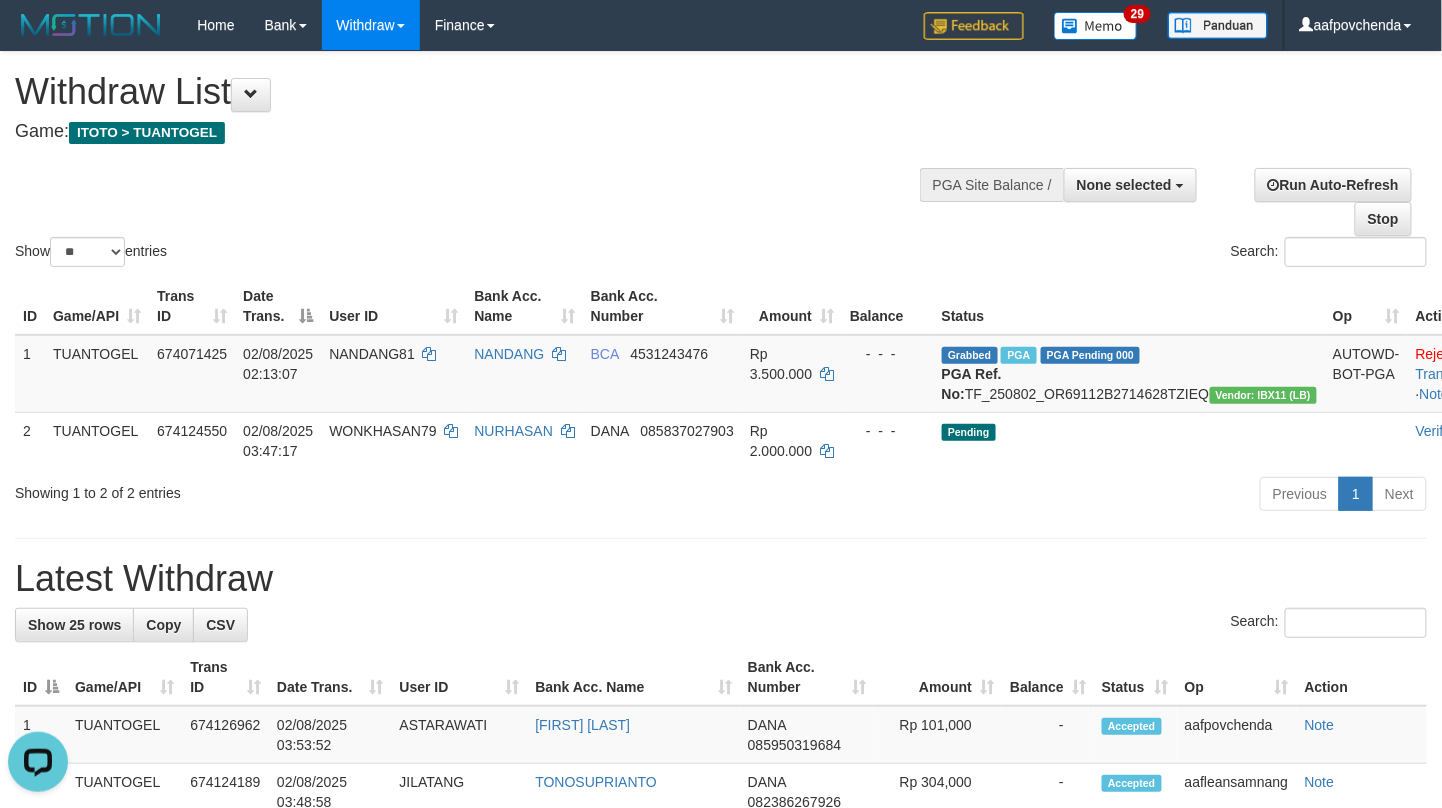 scroll, scrollTop: 0, scrollLeft: 0, axis: both 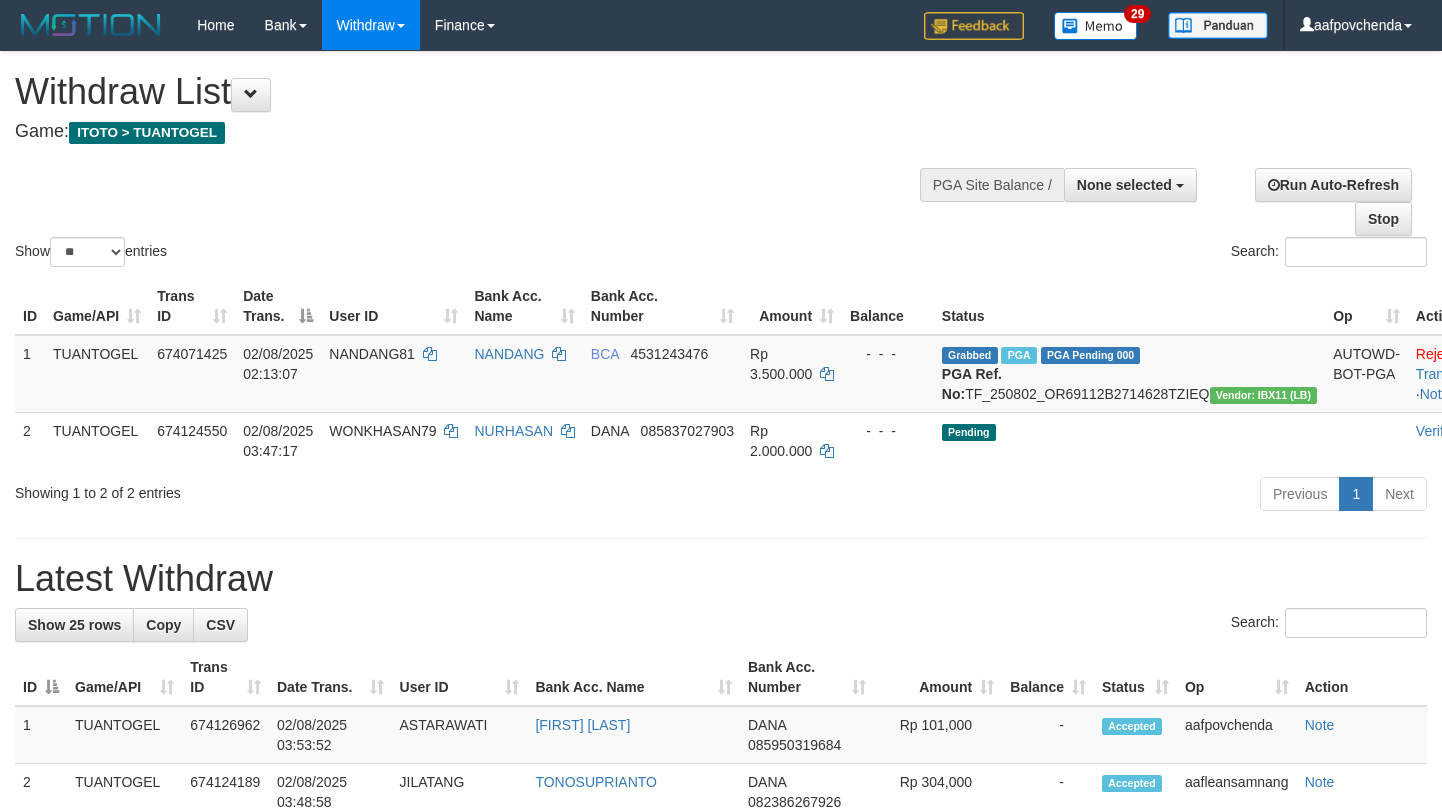select 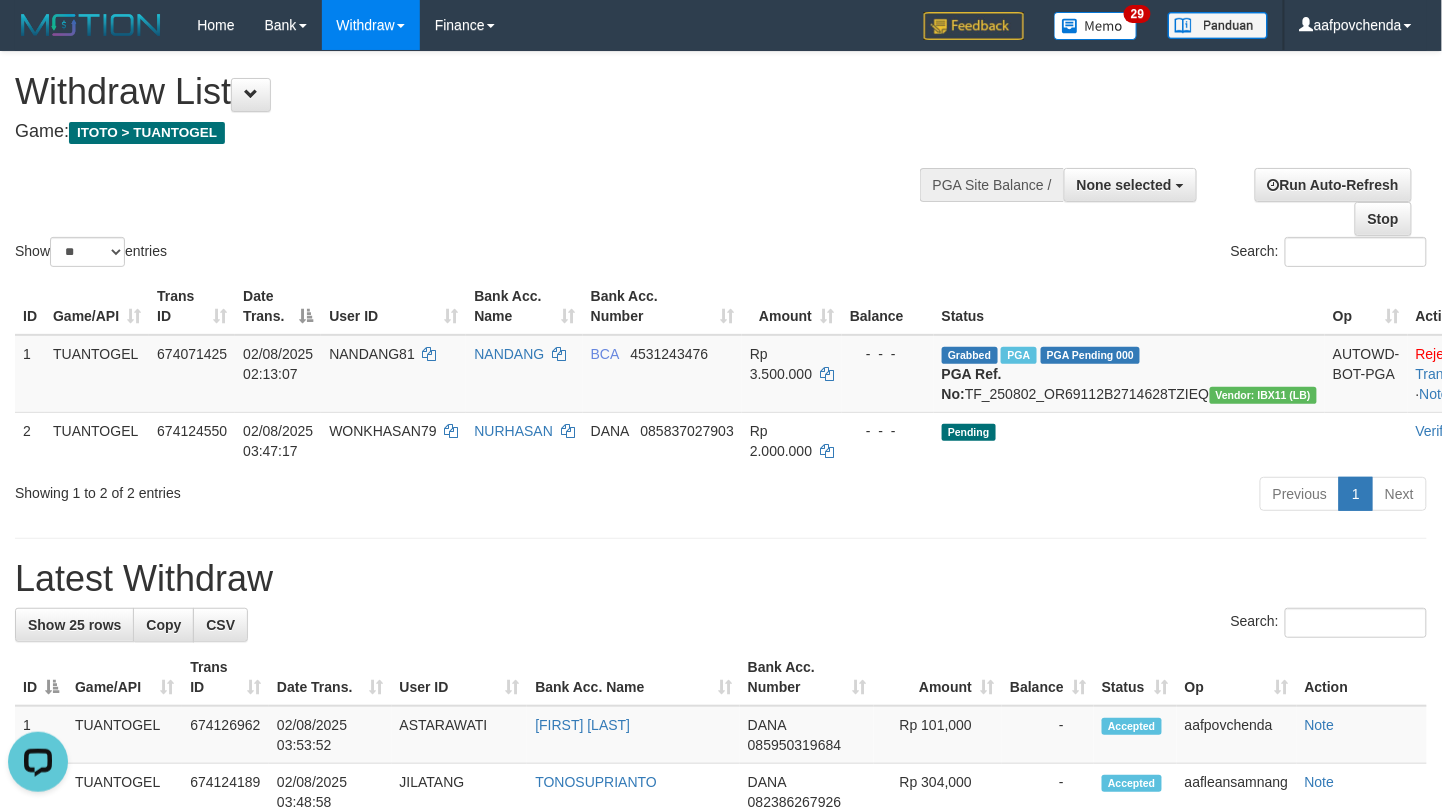 scroll, scrollTop: 0, scrollLeft: 0, axis: both 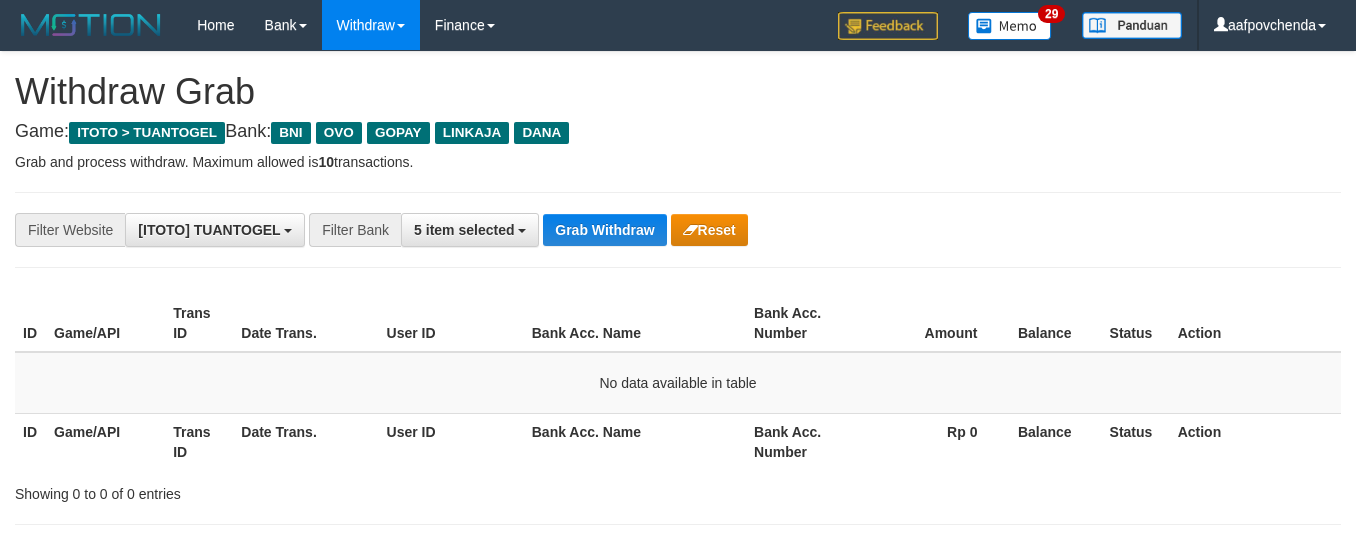 click on "Grab Withdraw" at bounding box center [604, 230] 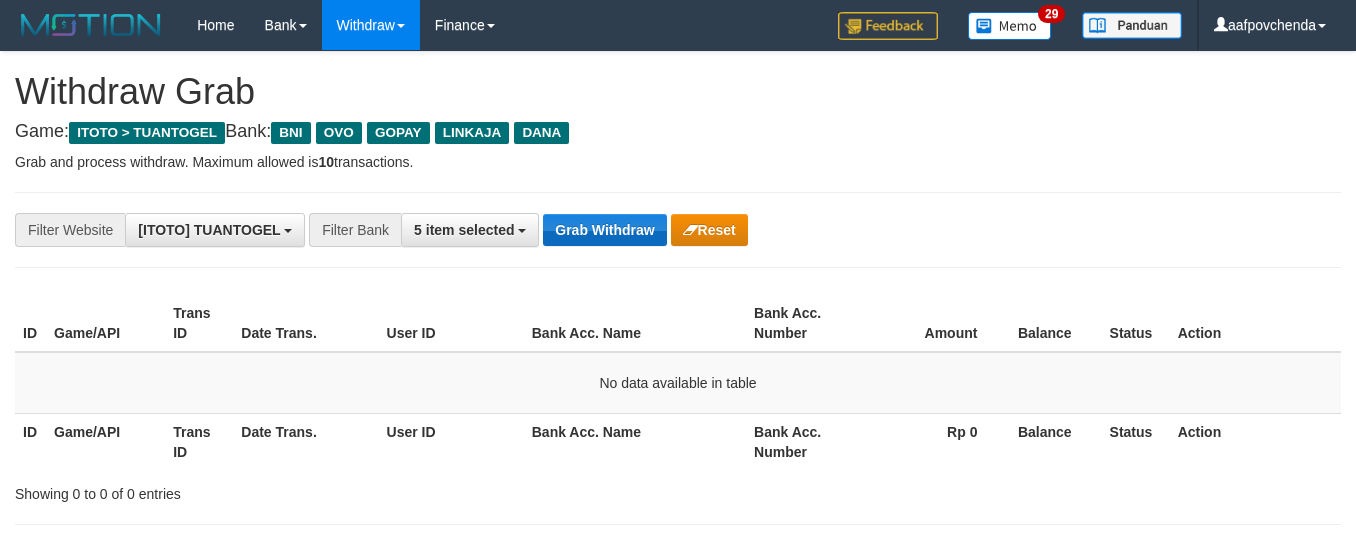 drag, startPoint x: 0, startPoint y: 0, endPoint x: 609, endPoint y: 232, distance: 651.694 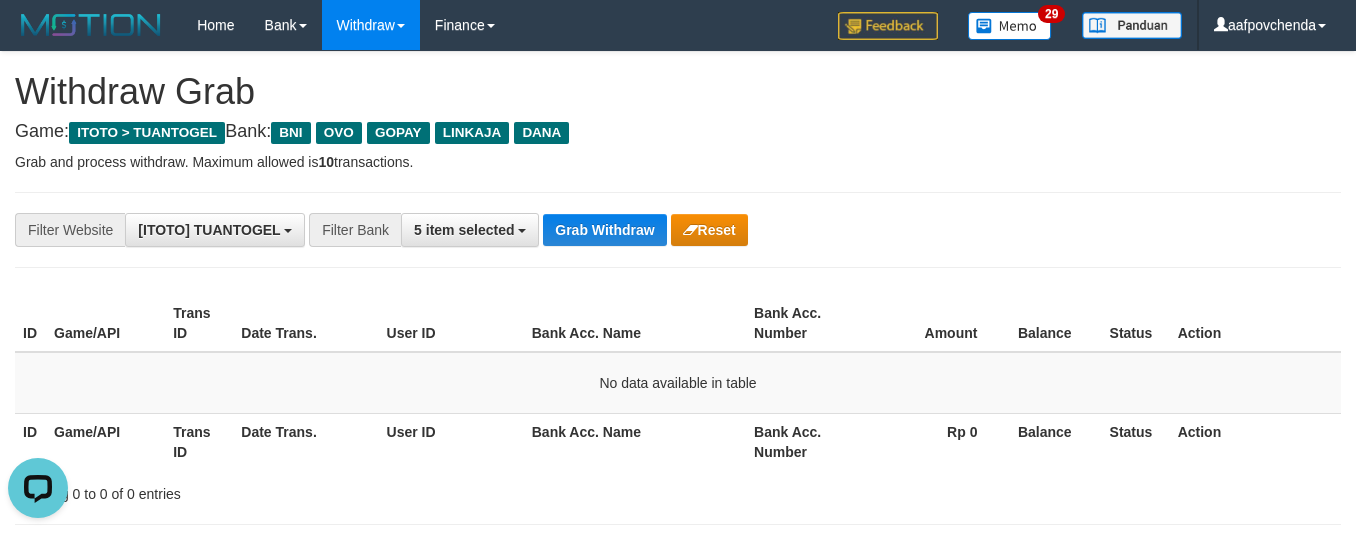 scroll, scrollTop: 0, scrollLeft: 0, axis: both 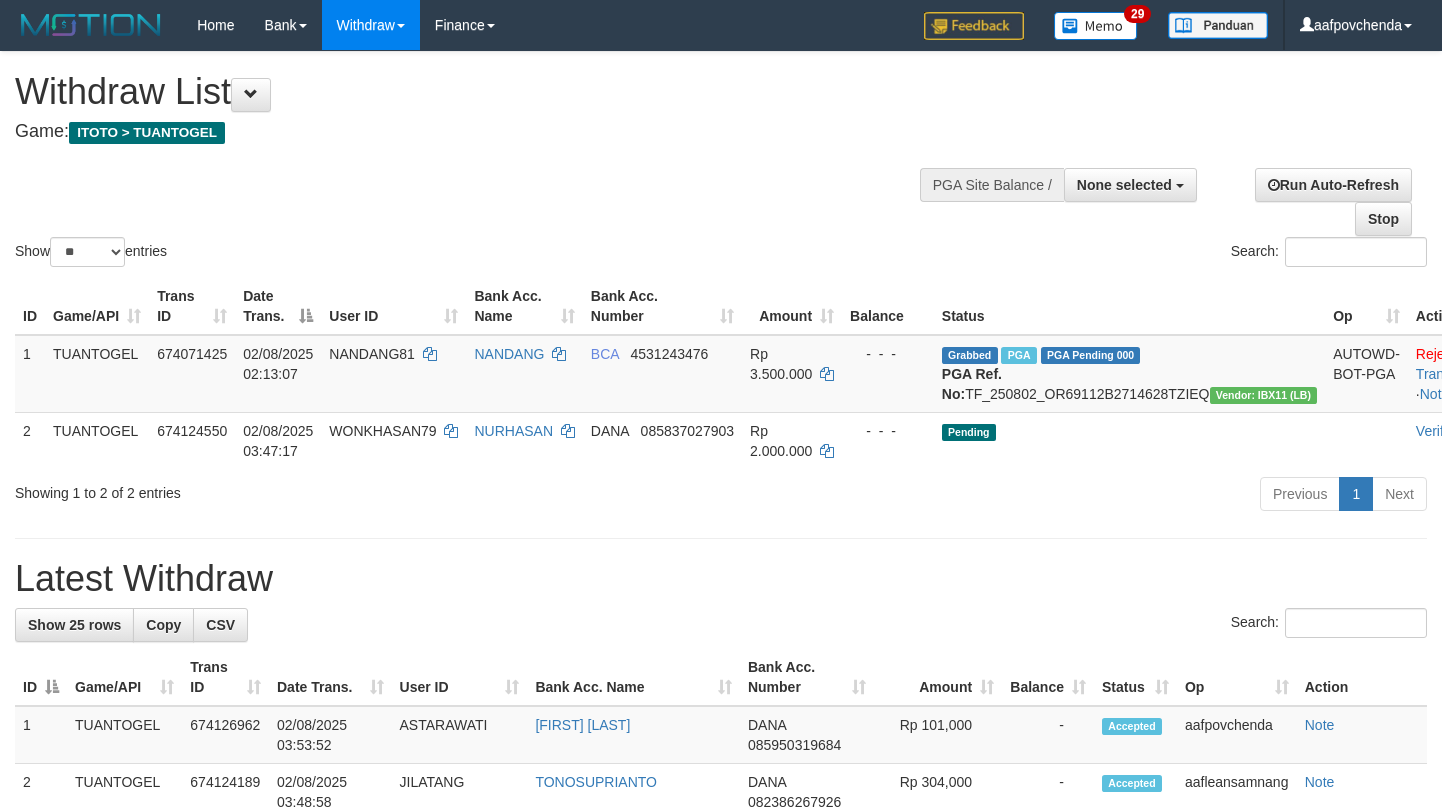 select 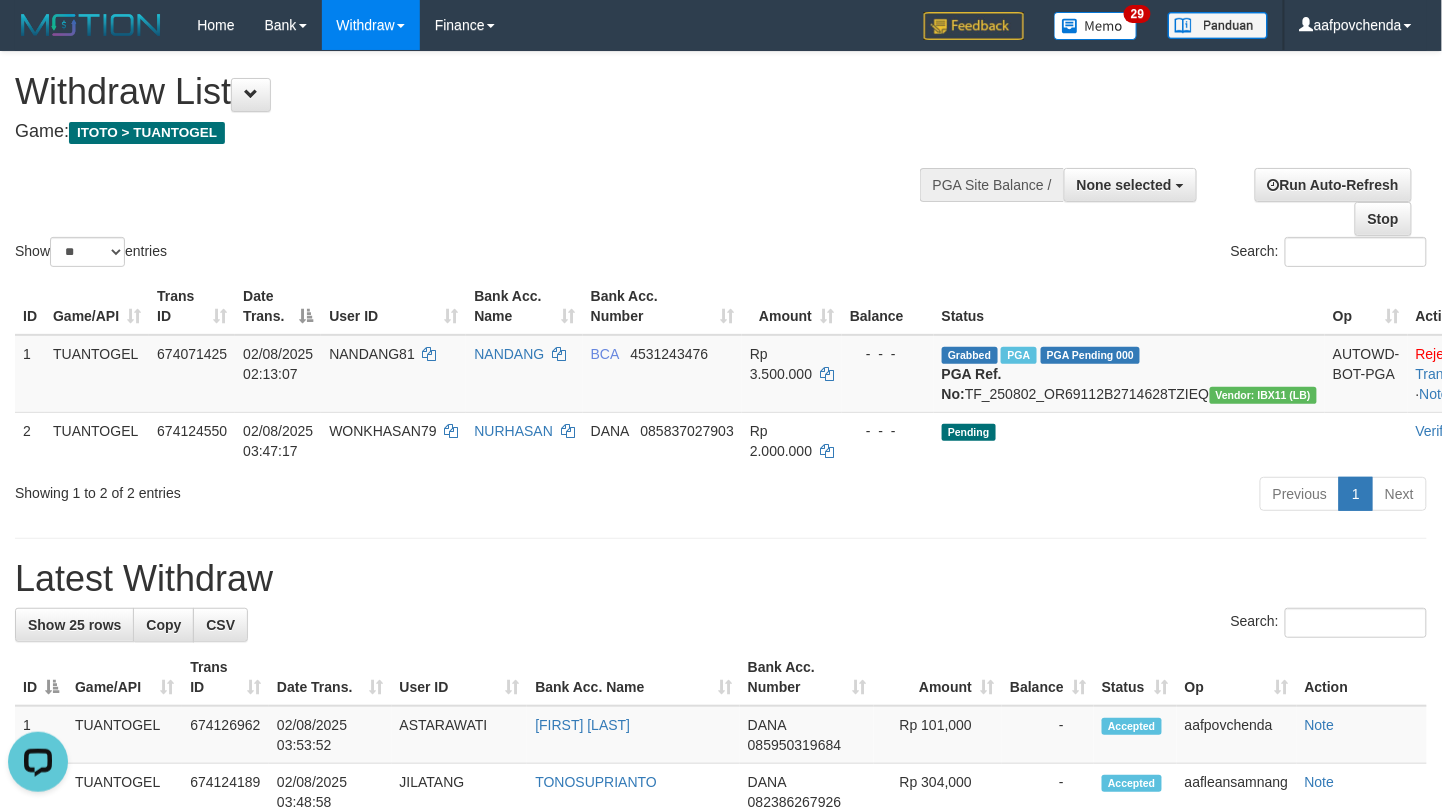 scroll, scrollTop: 0, scrollLeft: 0, axis: both 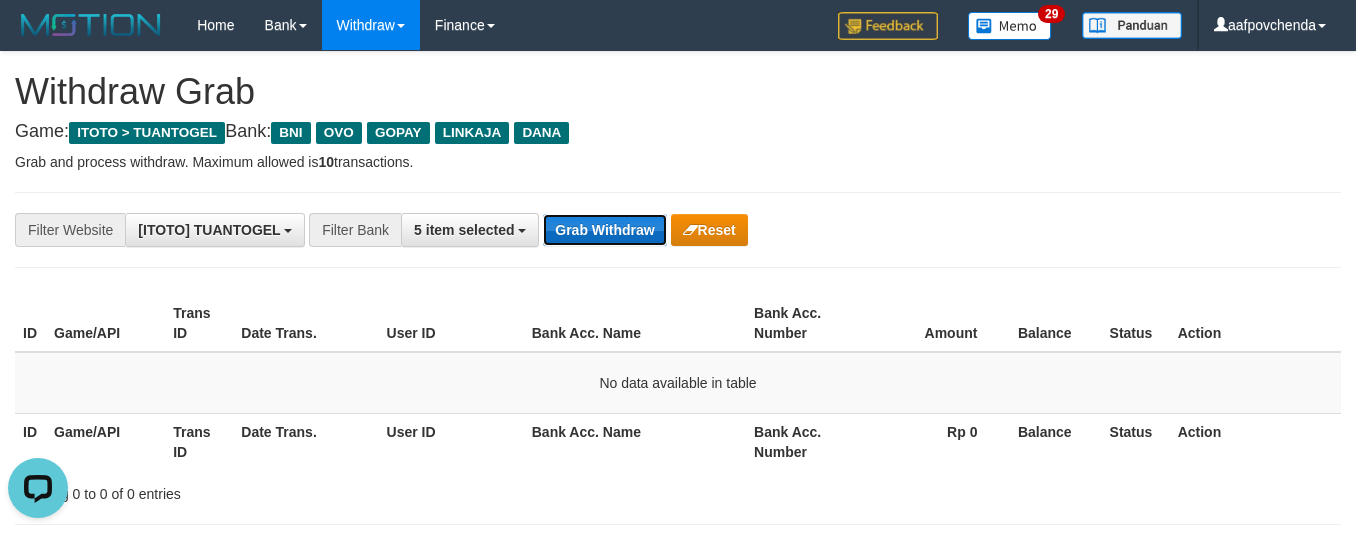 click on "Grab Withdraw" at bounding box center (604, 230) 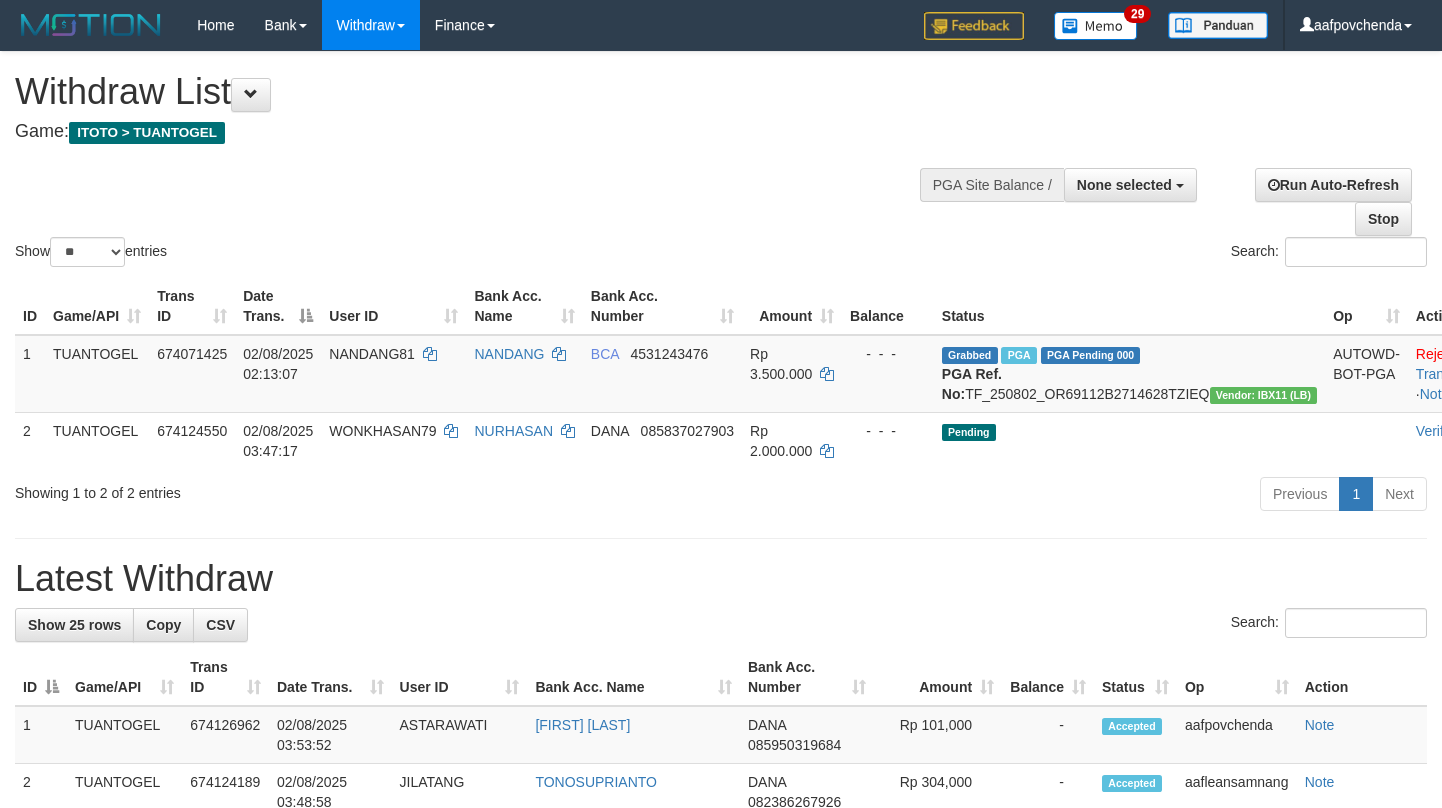 select 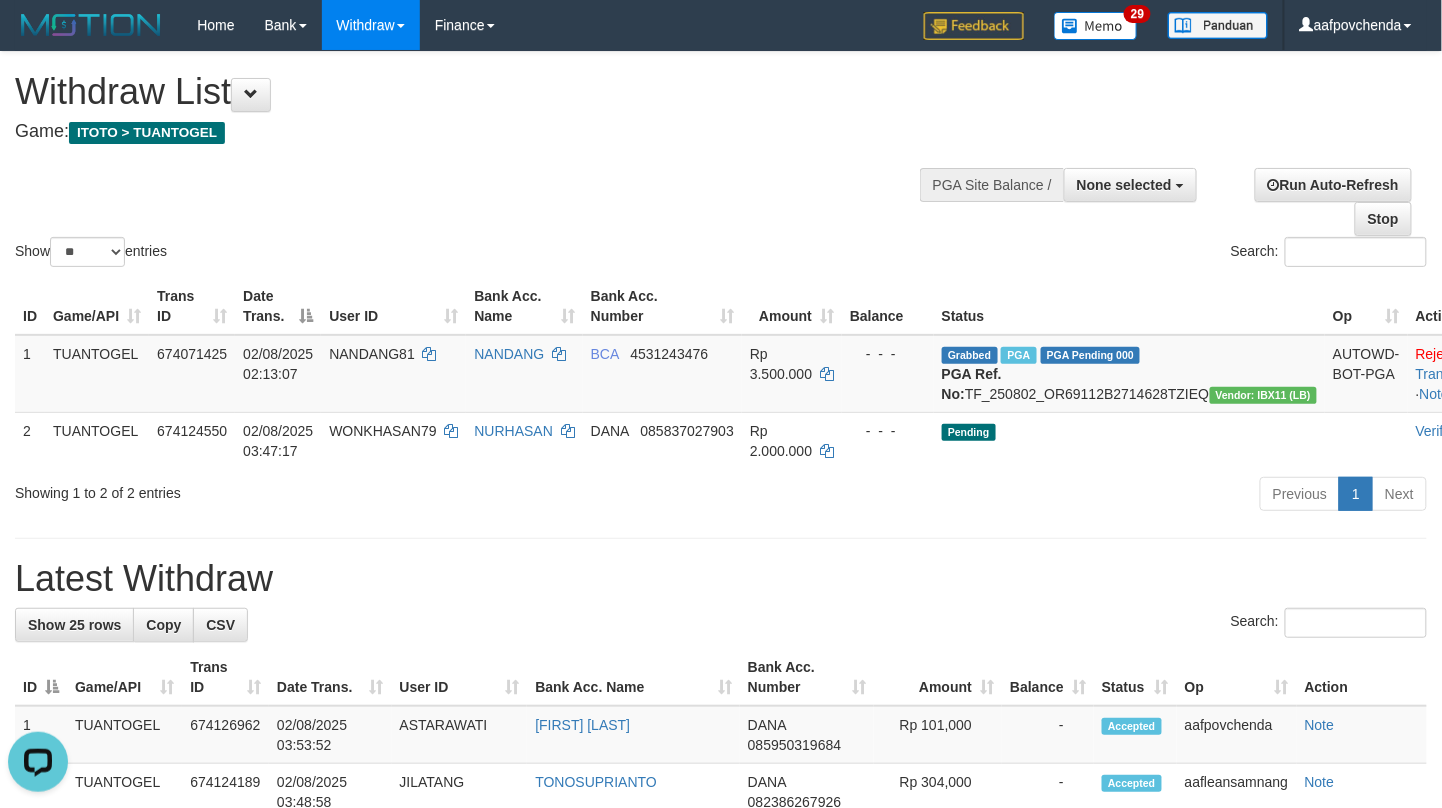 scroll, scrollTop: 0, scrollLeft: 0, axis: both 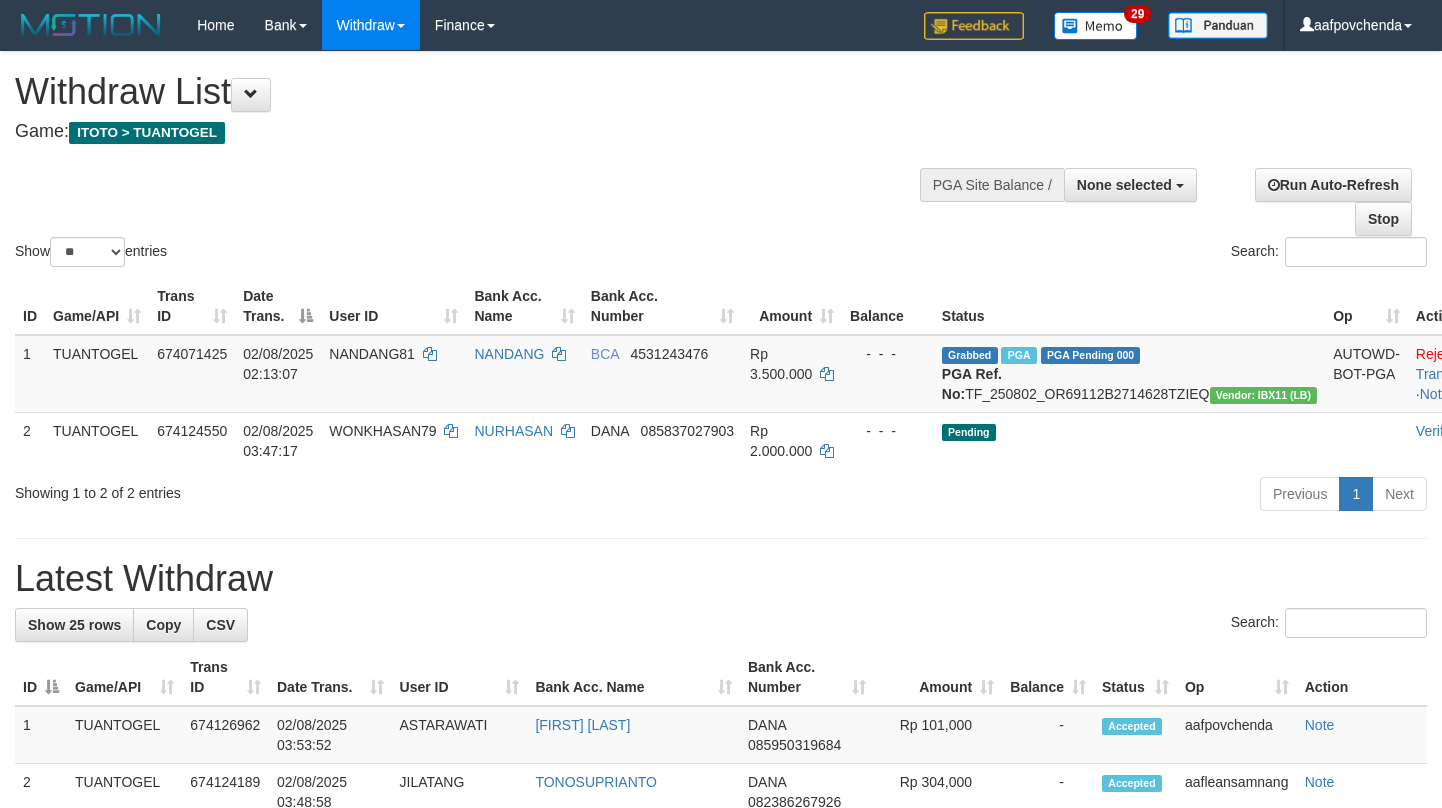 select 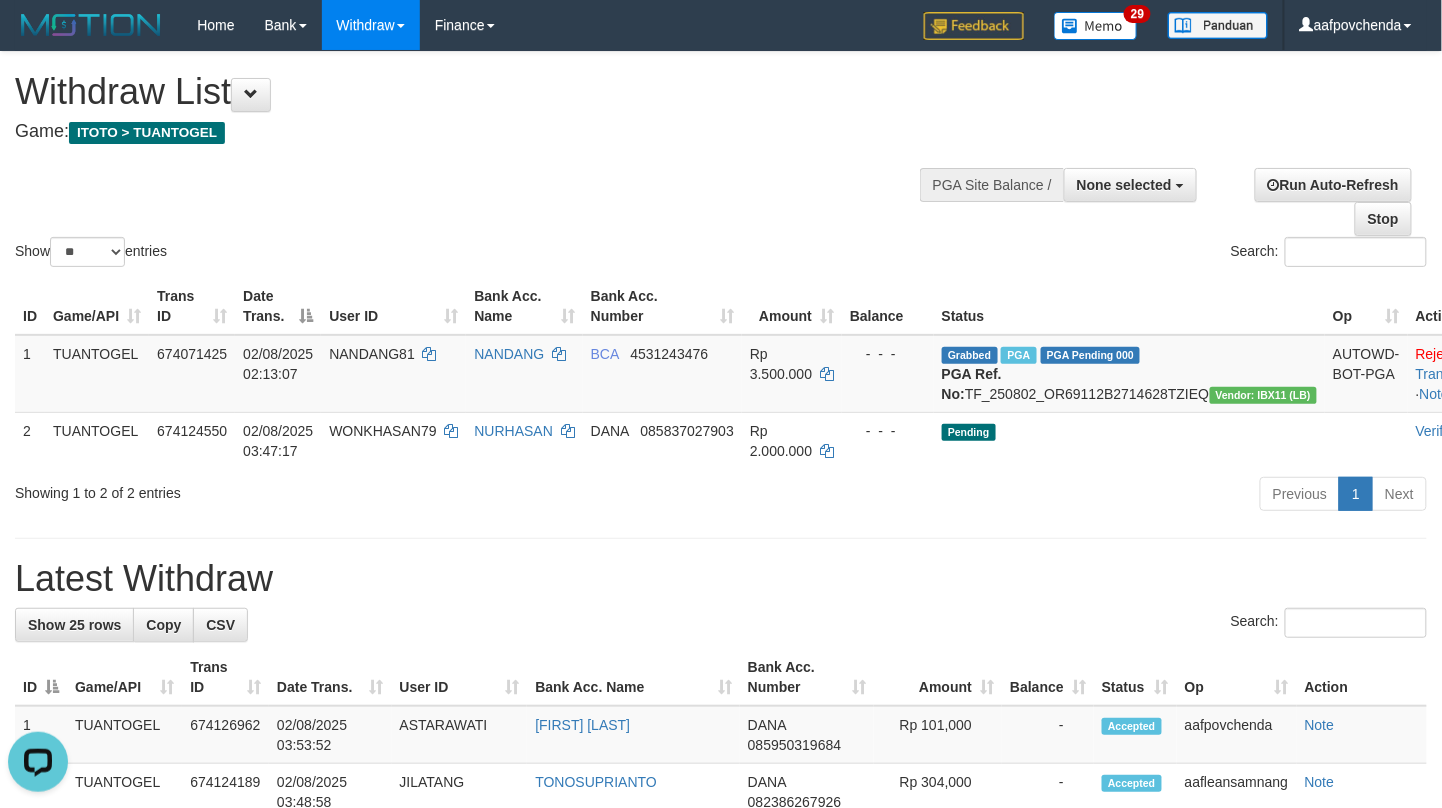 scroll, scrollTop: 0, scrollLeft: 0, axis: both 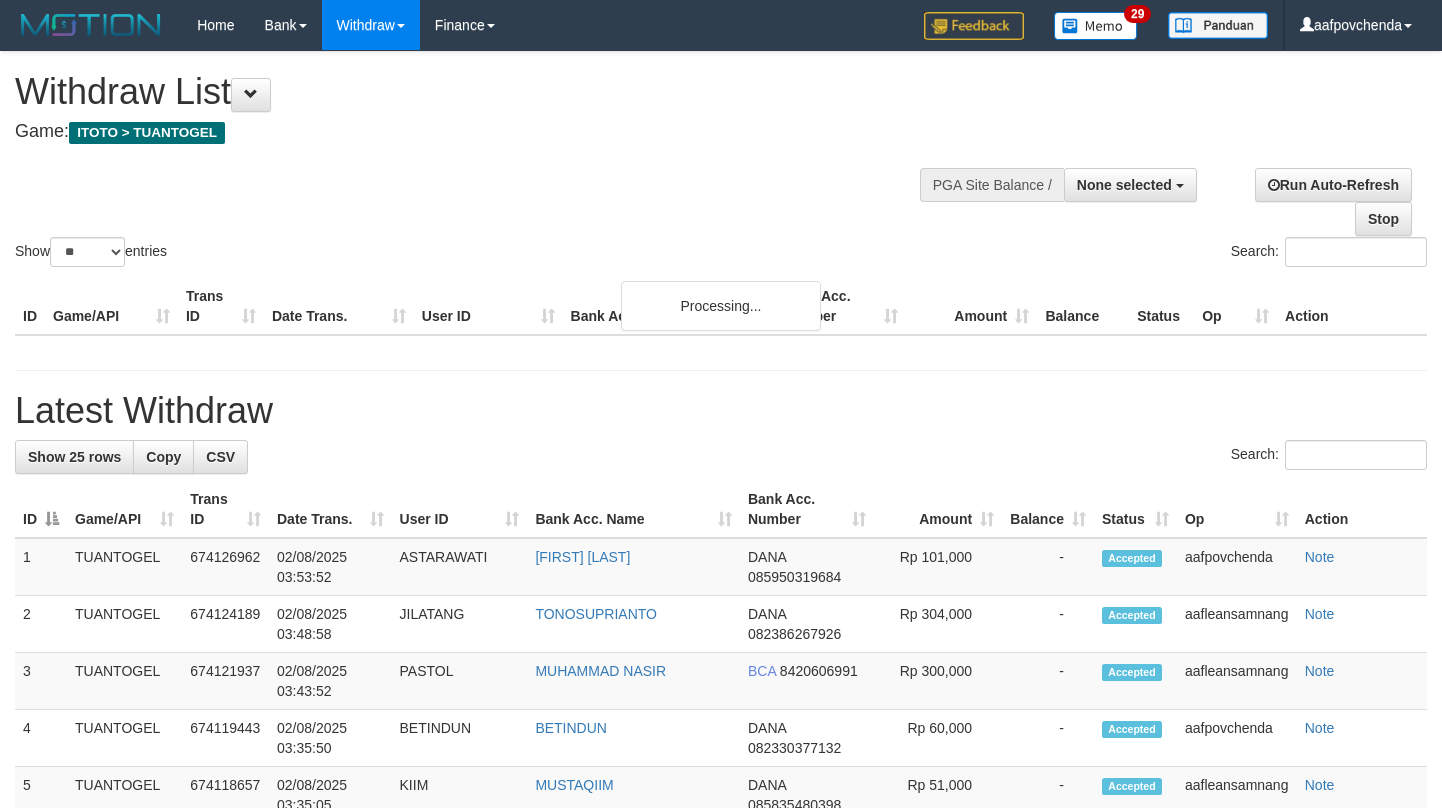 select 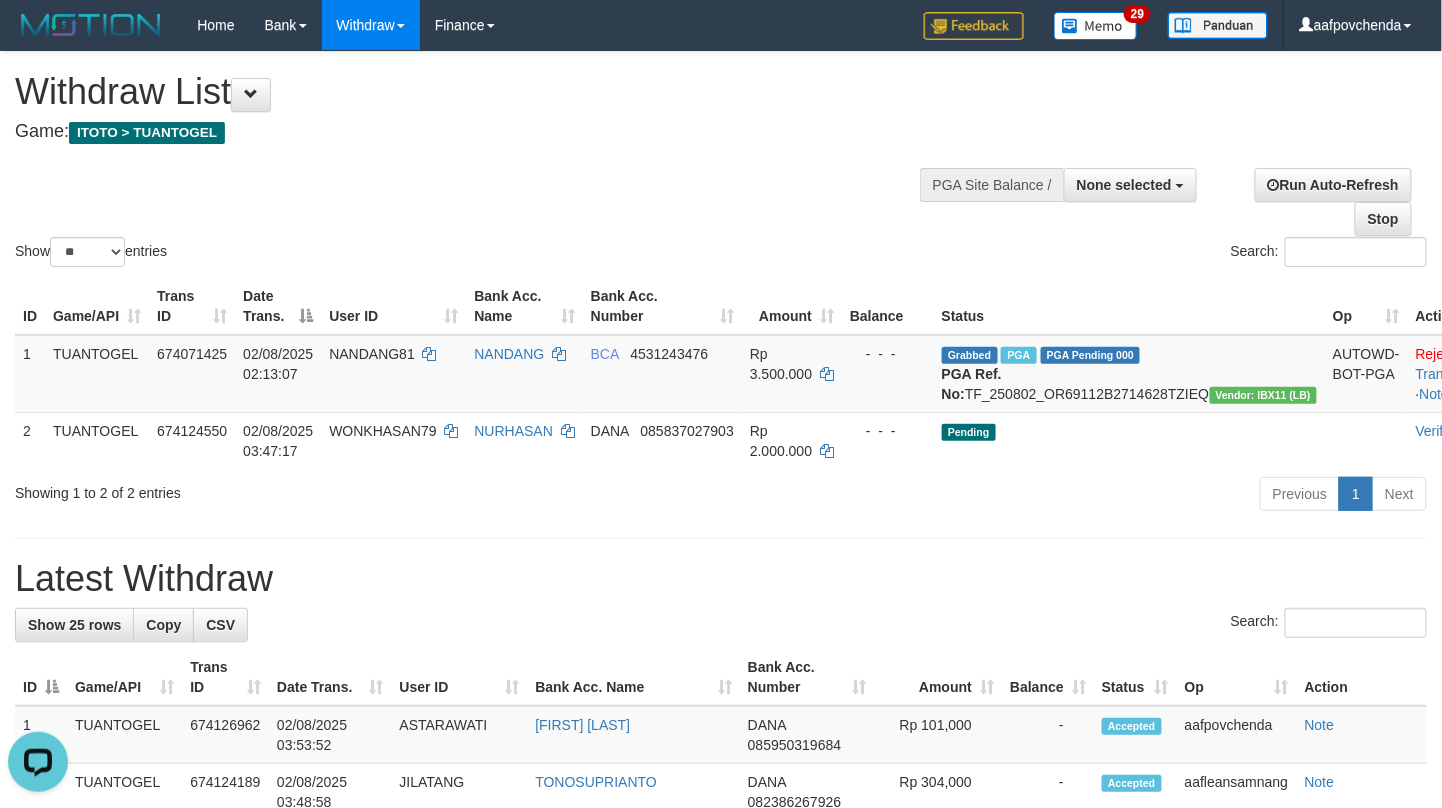 scroll, scrollTop: 0, scrollLeft: 0, axis: both 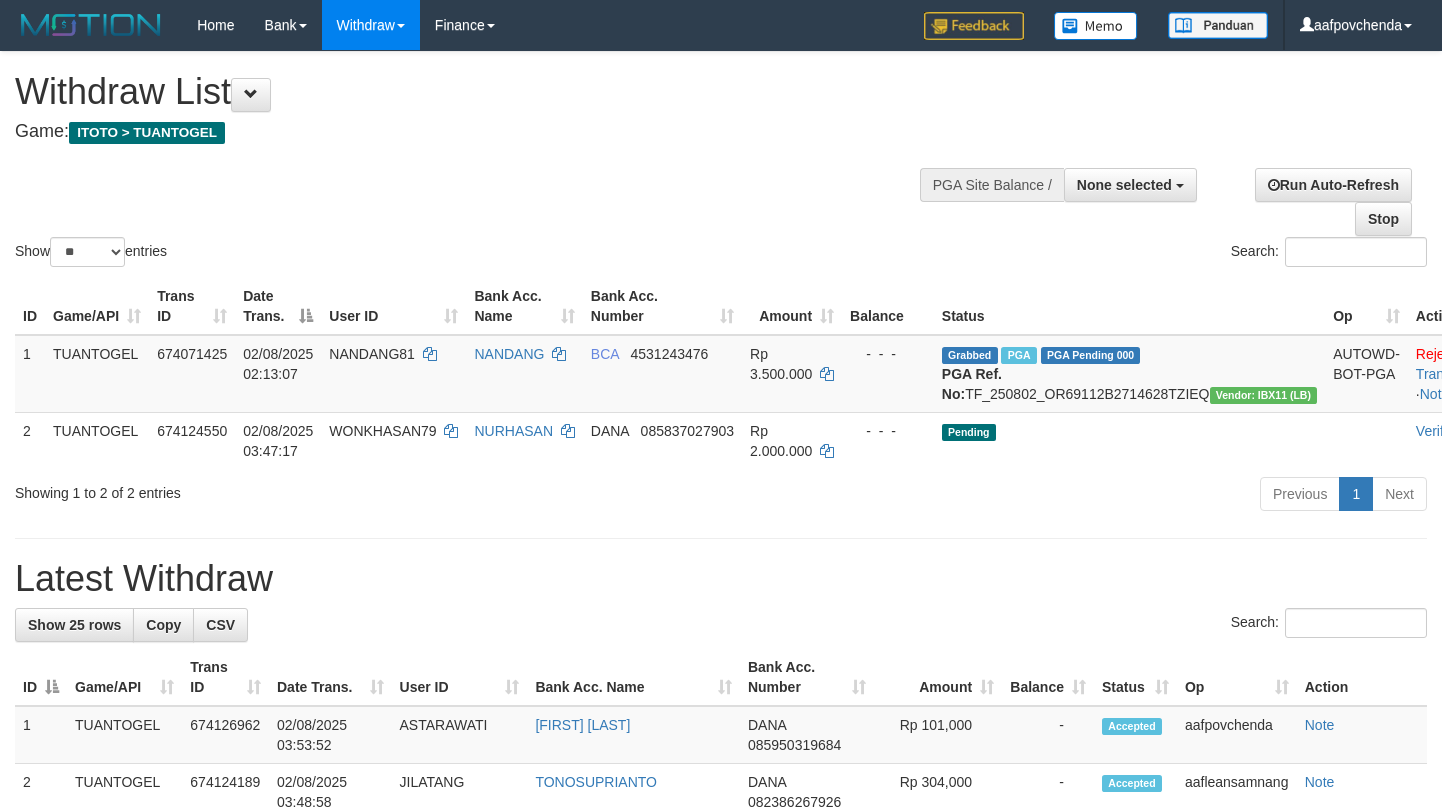 select 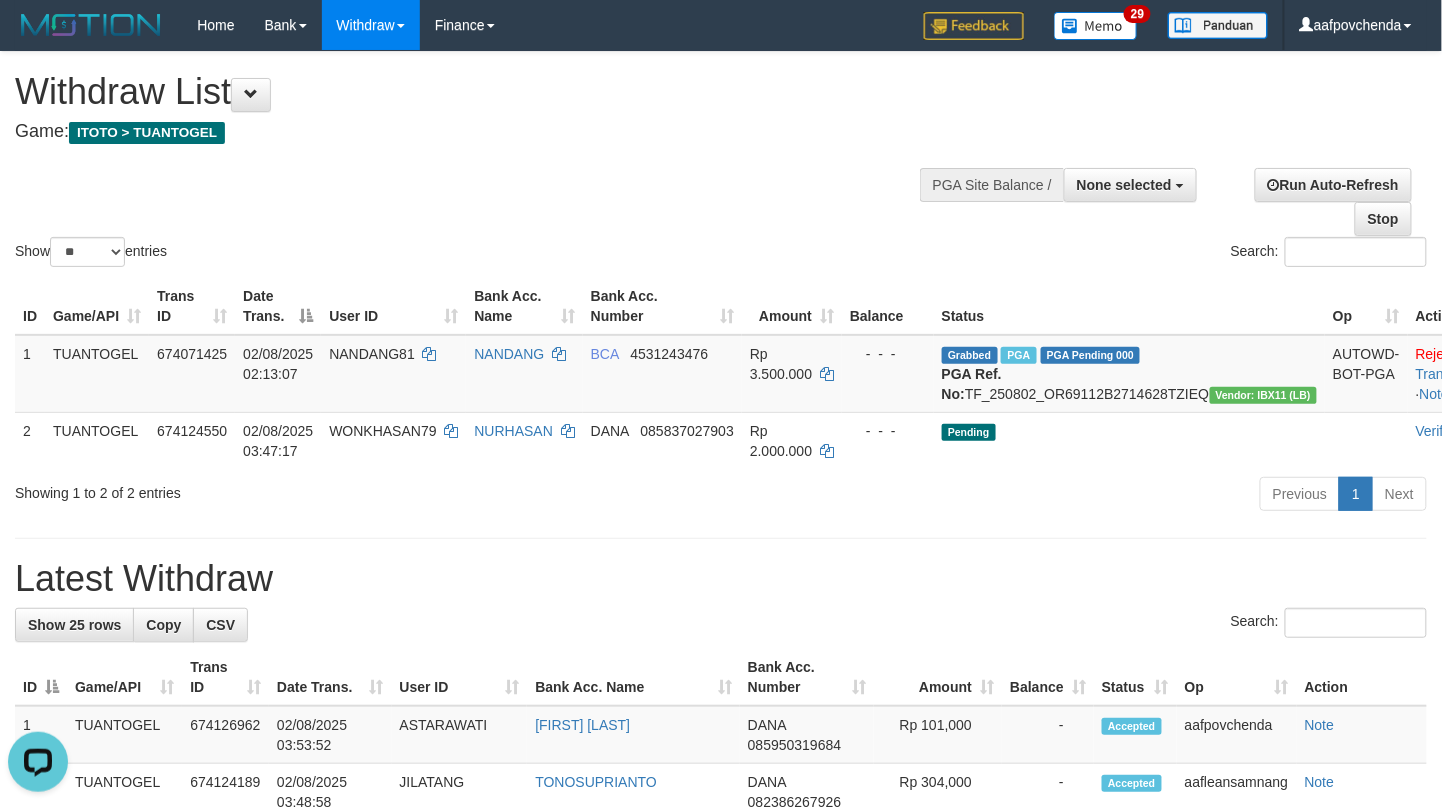 scroll, scrollTop: 0, scrollLeft: 0, axis: both 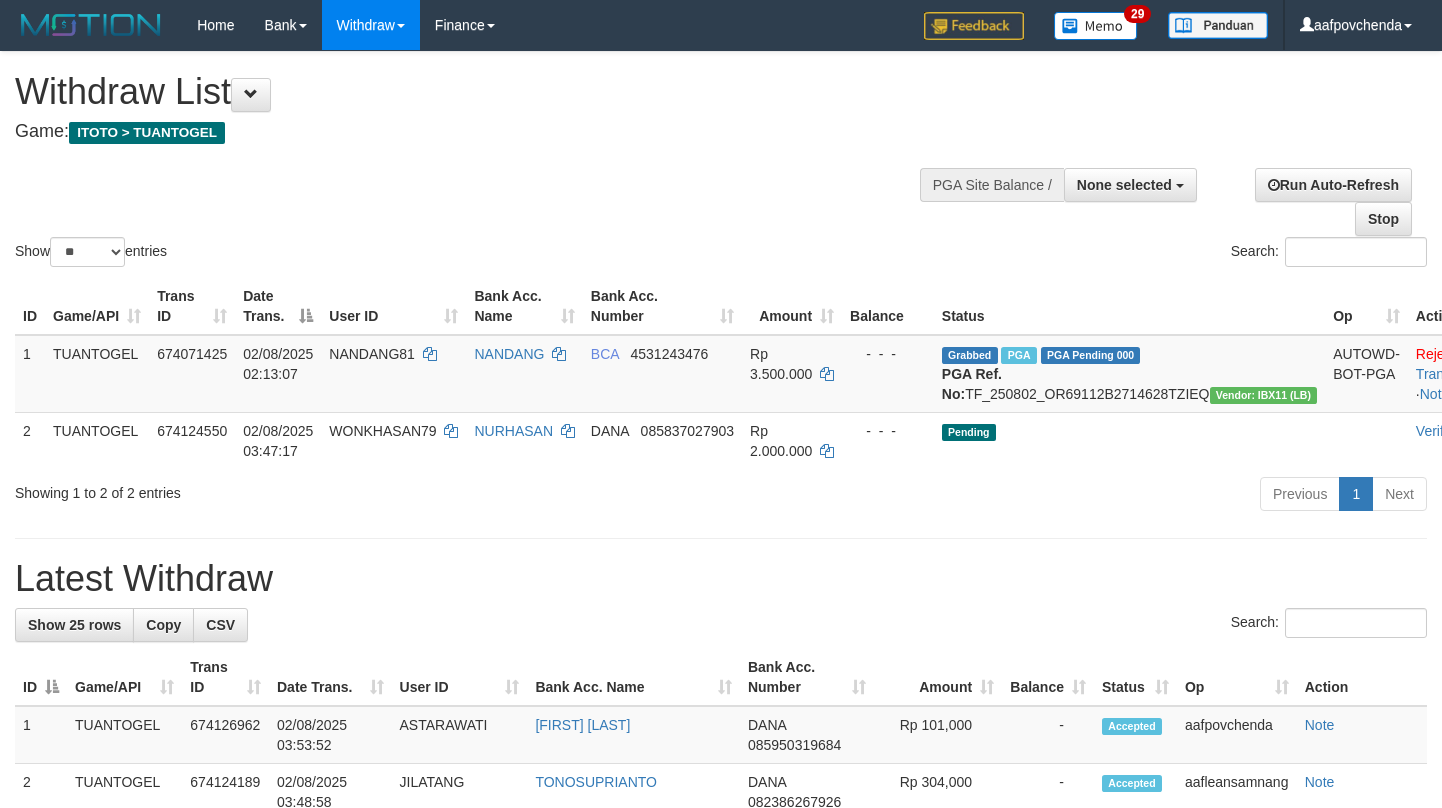 select 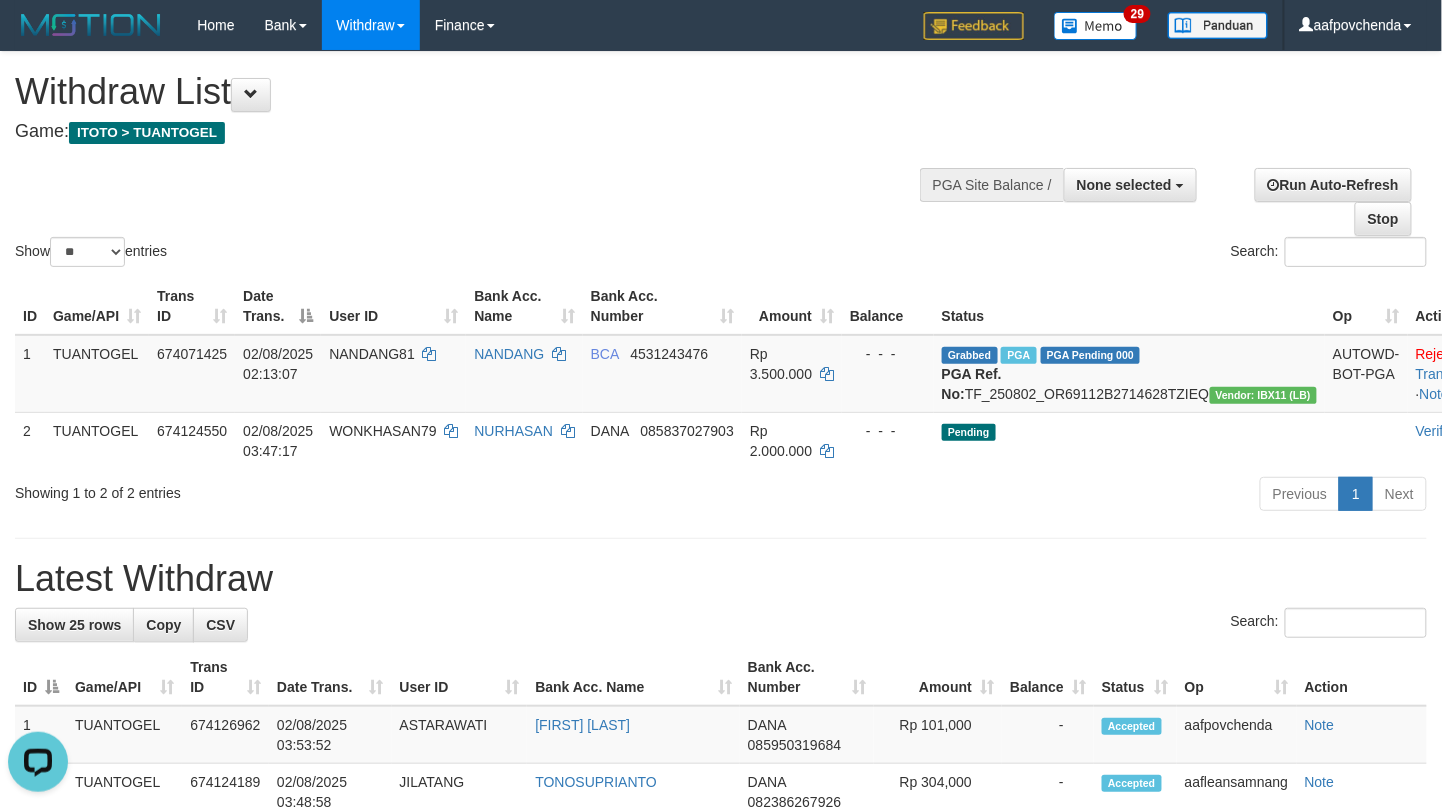 scroll, scrollTop: 0, scrollLeft: 0, axis: both 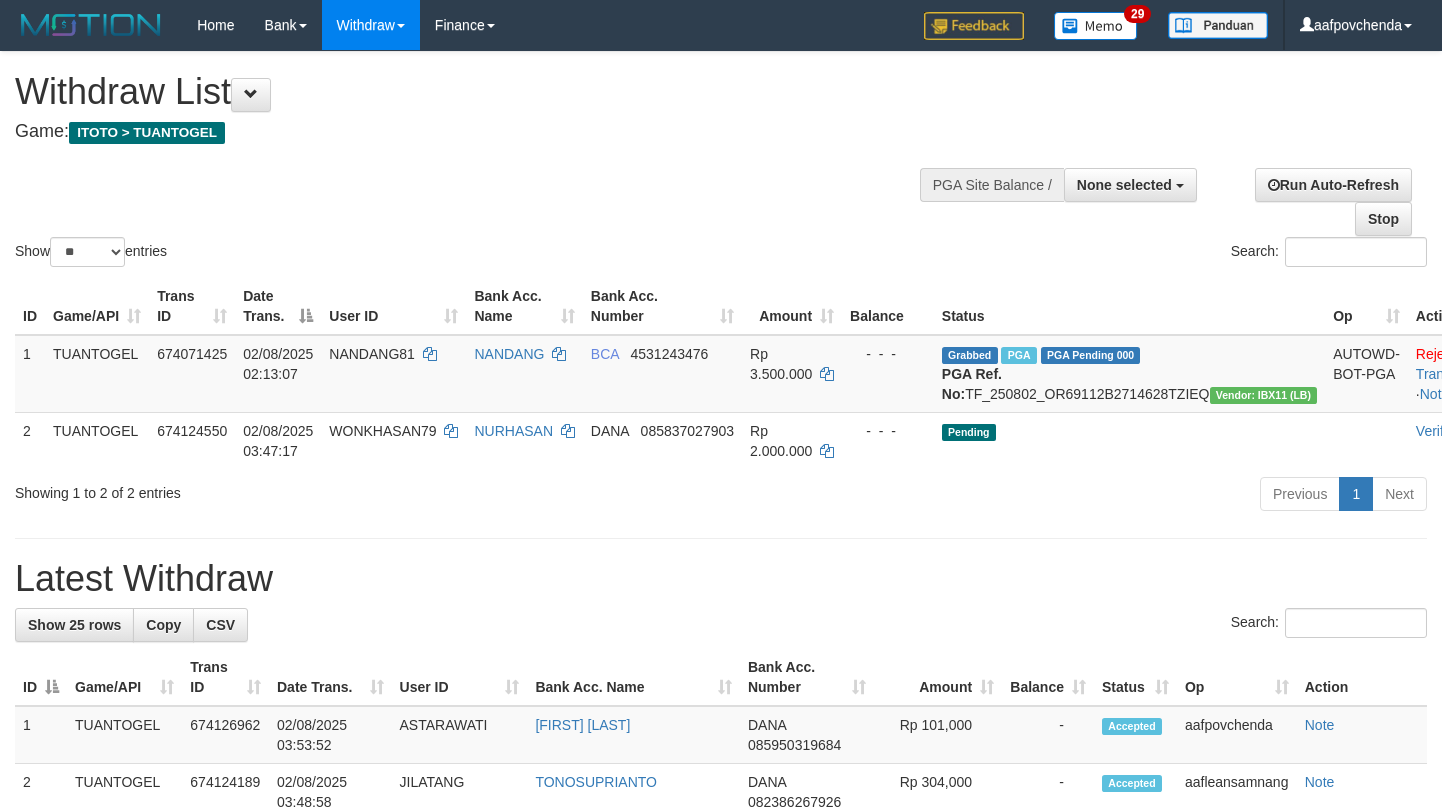 select 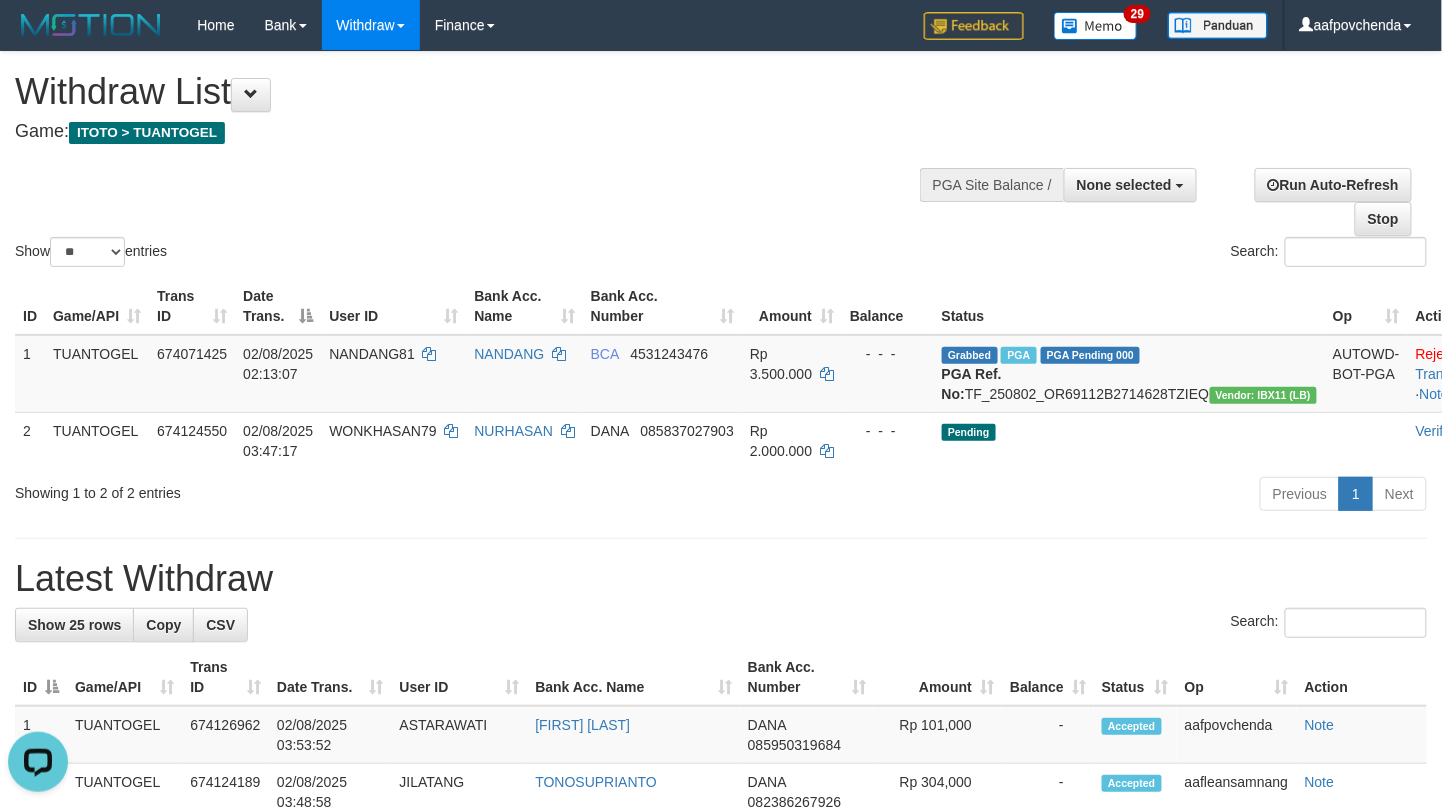 scroll, scrollTop: 0, scrollLeft: 0, axis: both 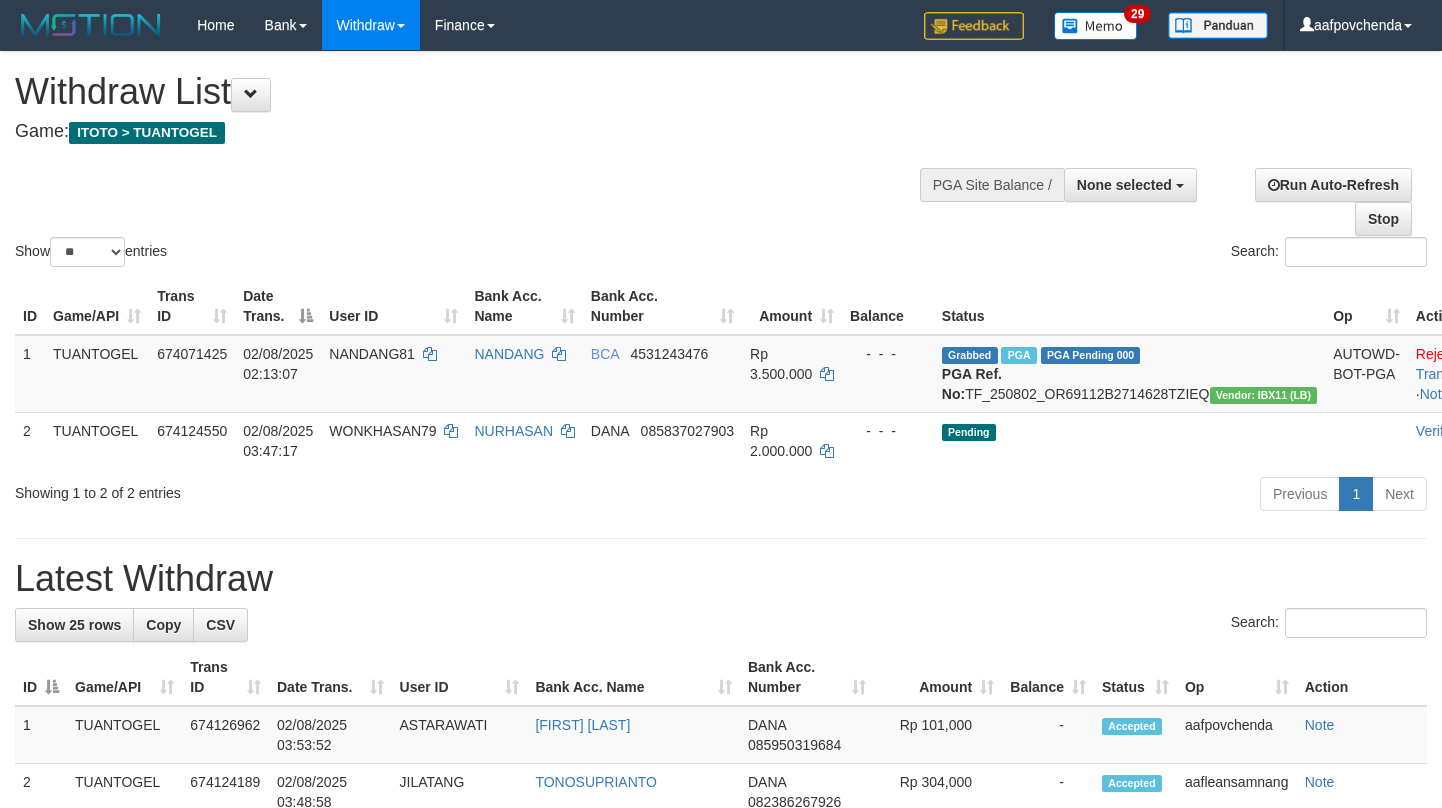 select 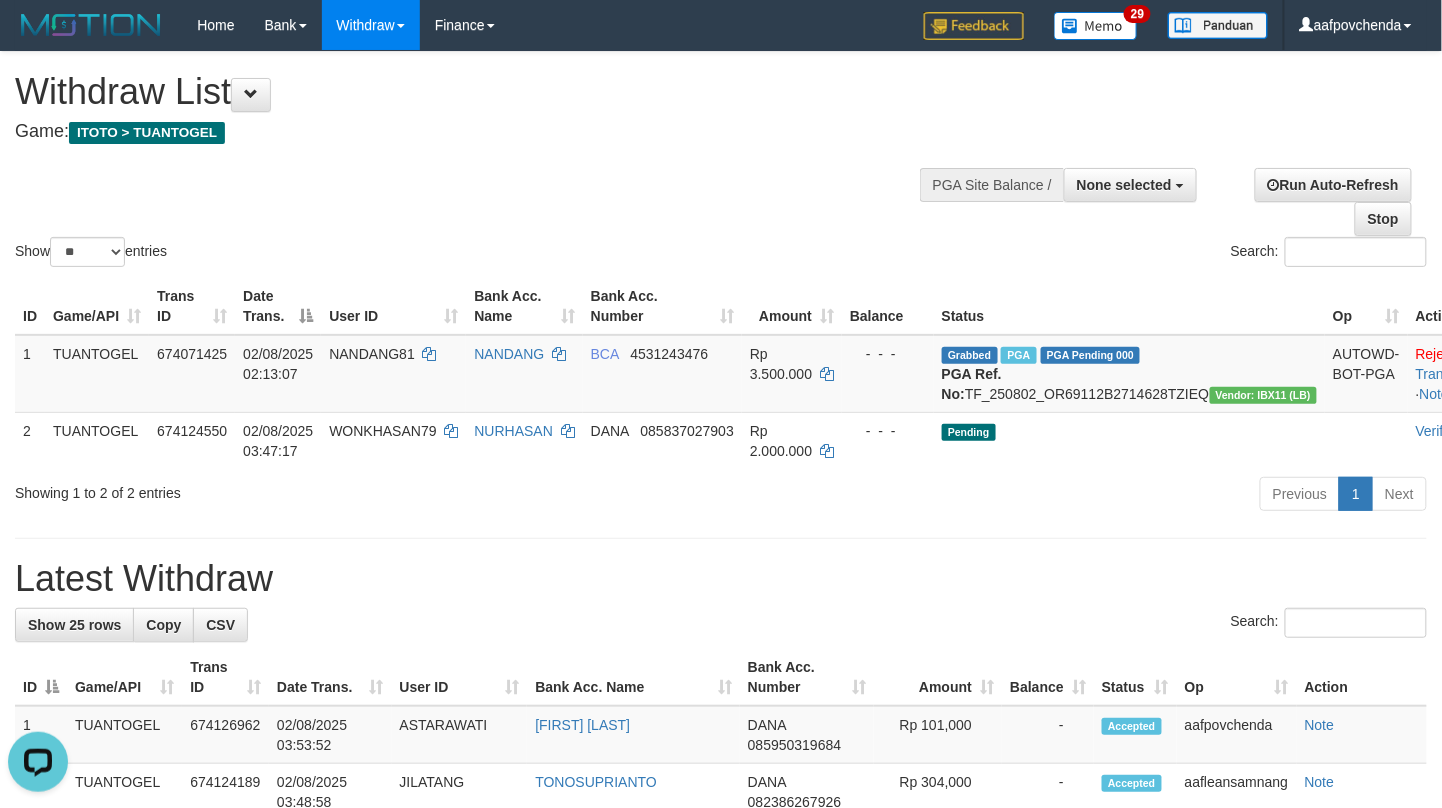 scroll, scrollTop: 0, scrollLeft: 0, axis: both 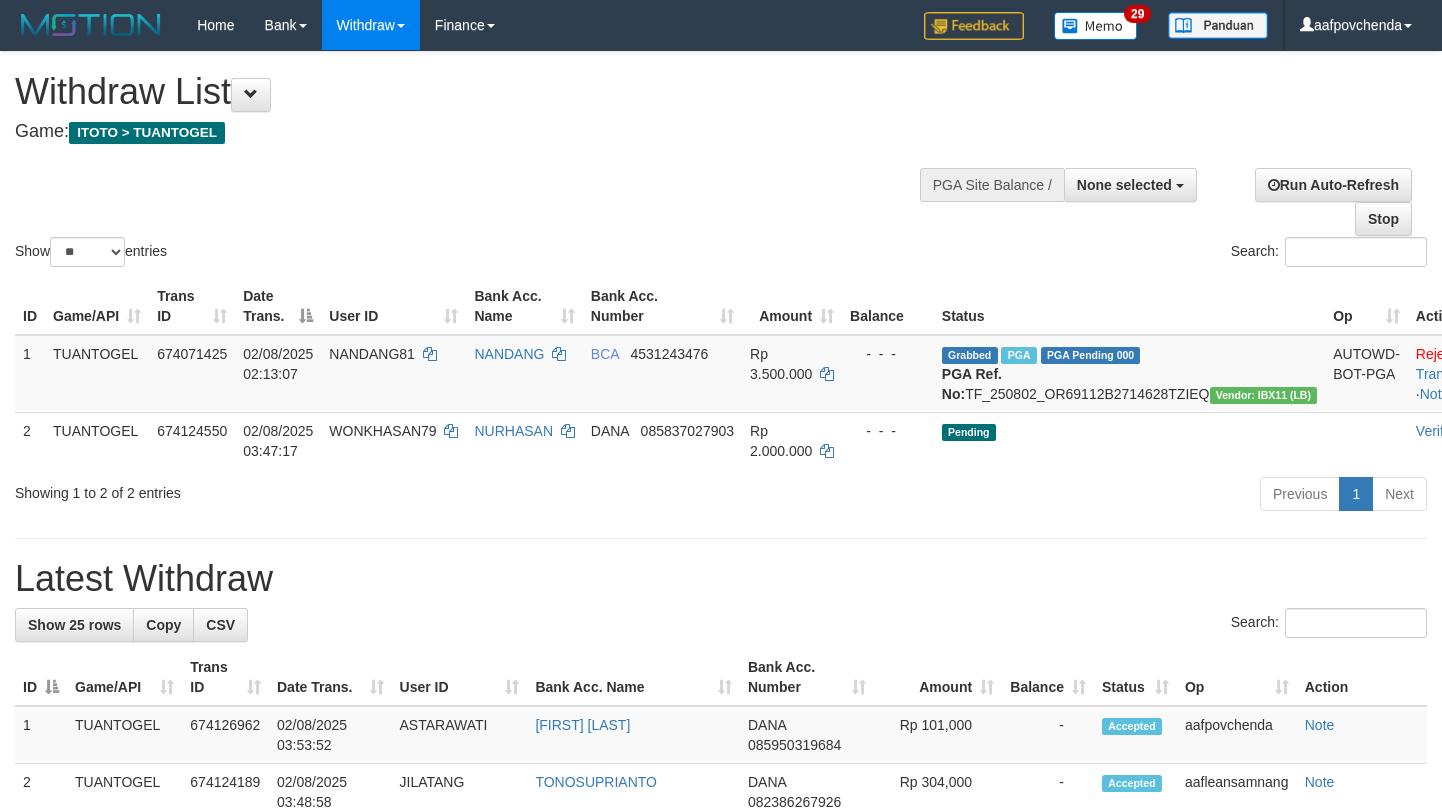 select 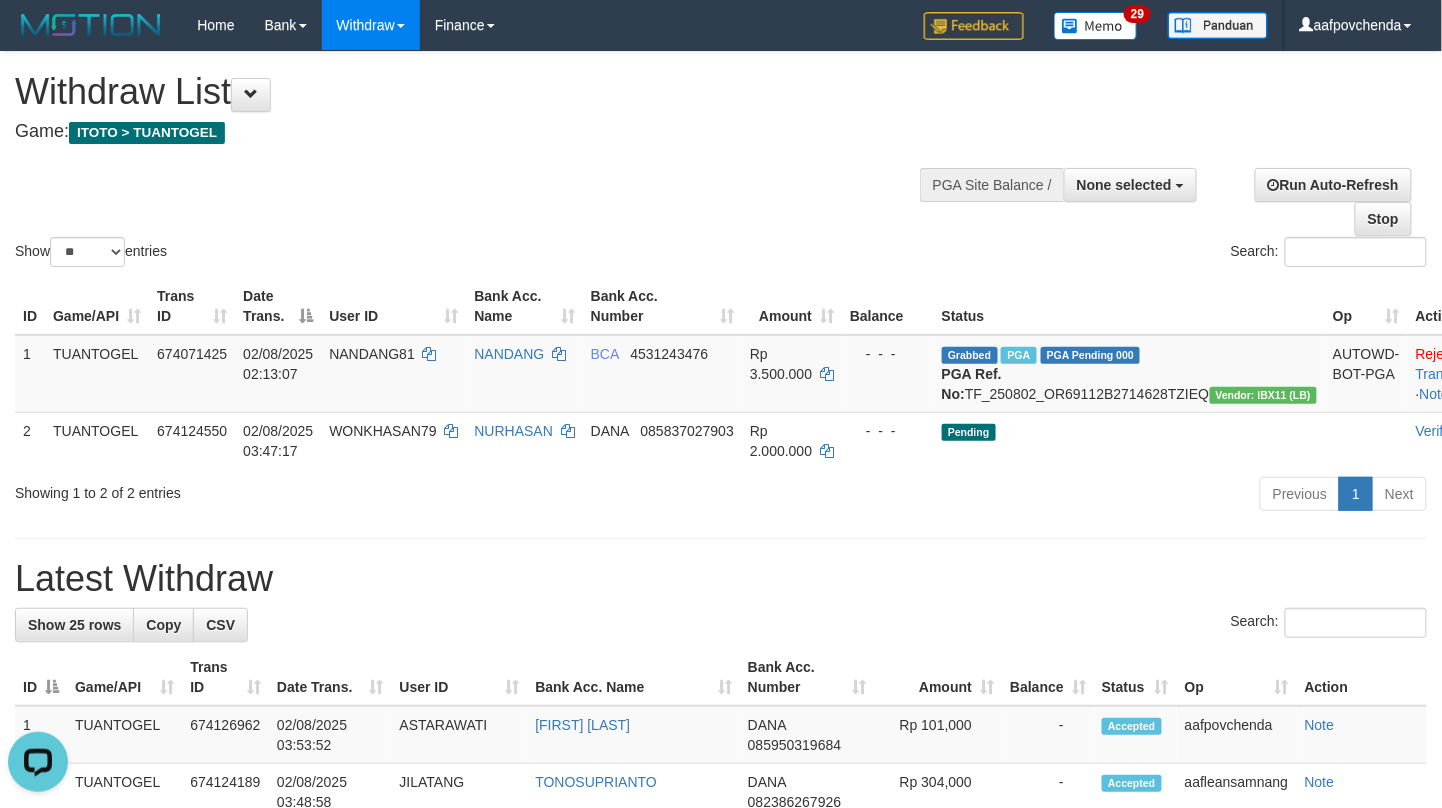 scroll, scrollTop: 0, scrollLeft: 0, axis: both 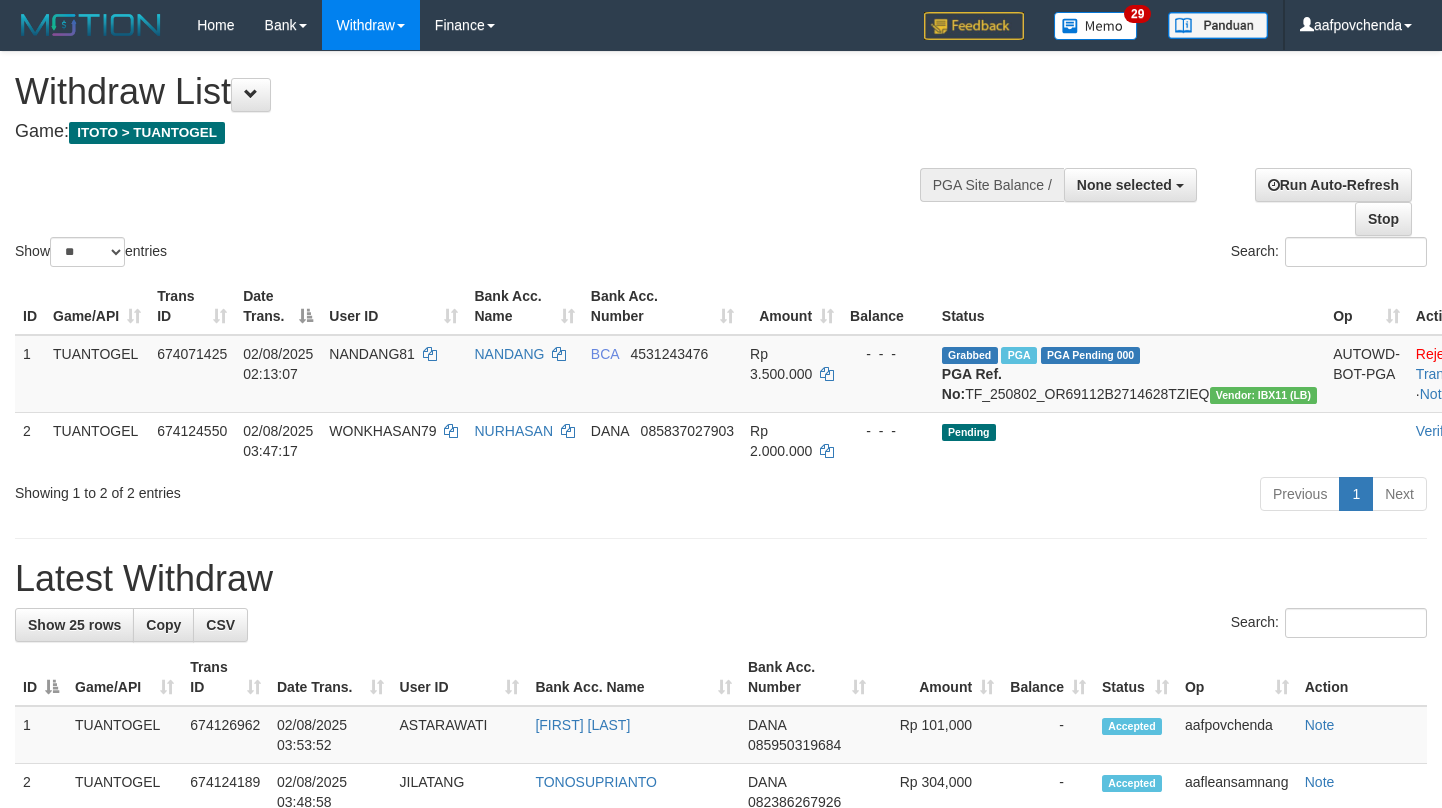 select 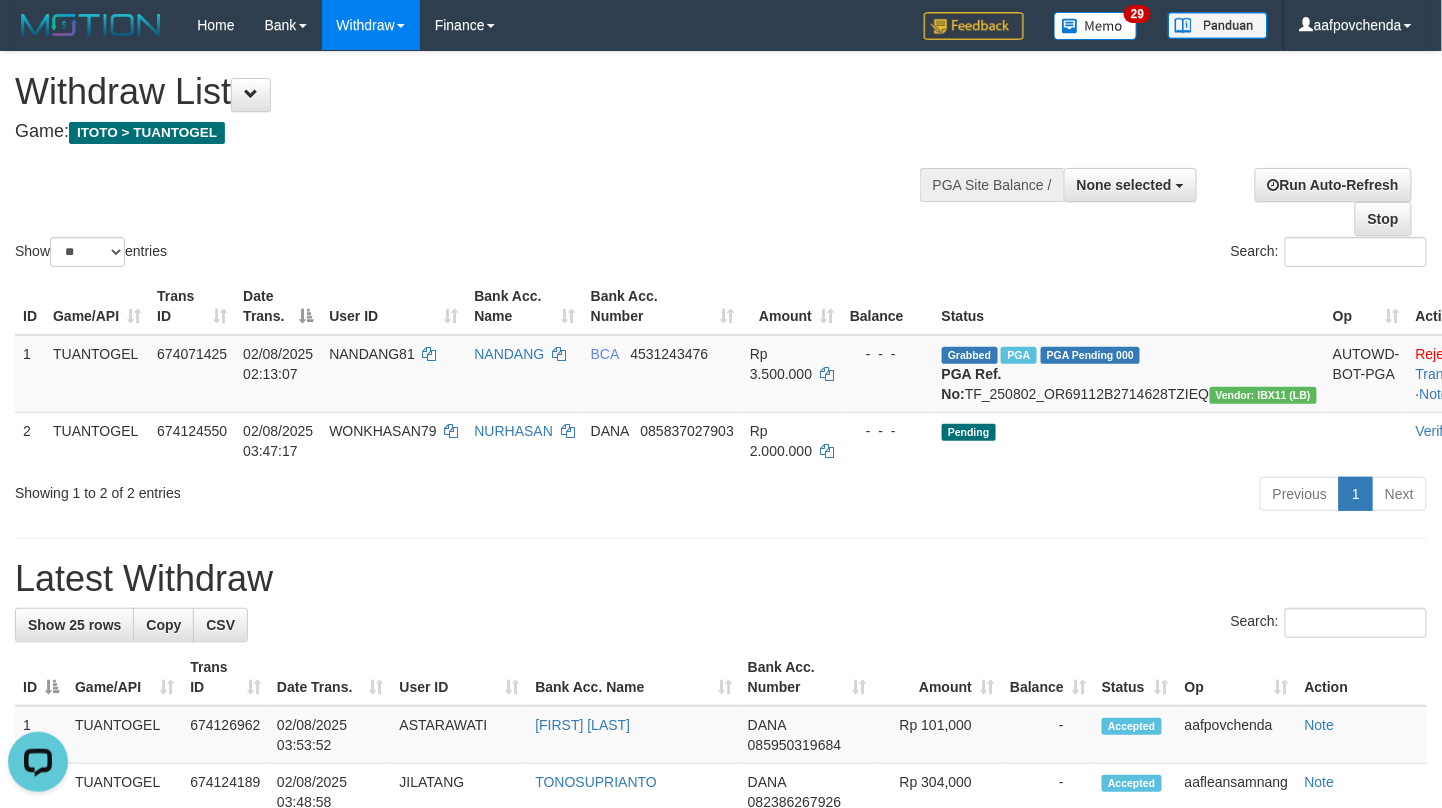 scroll, scrollTop: 0, scrollLeft: 0, axis: both 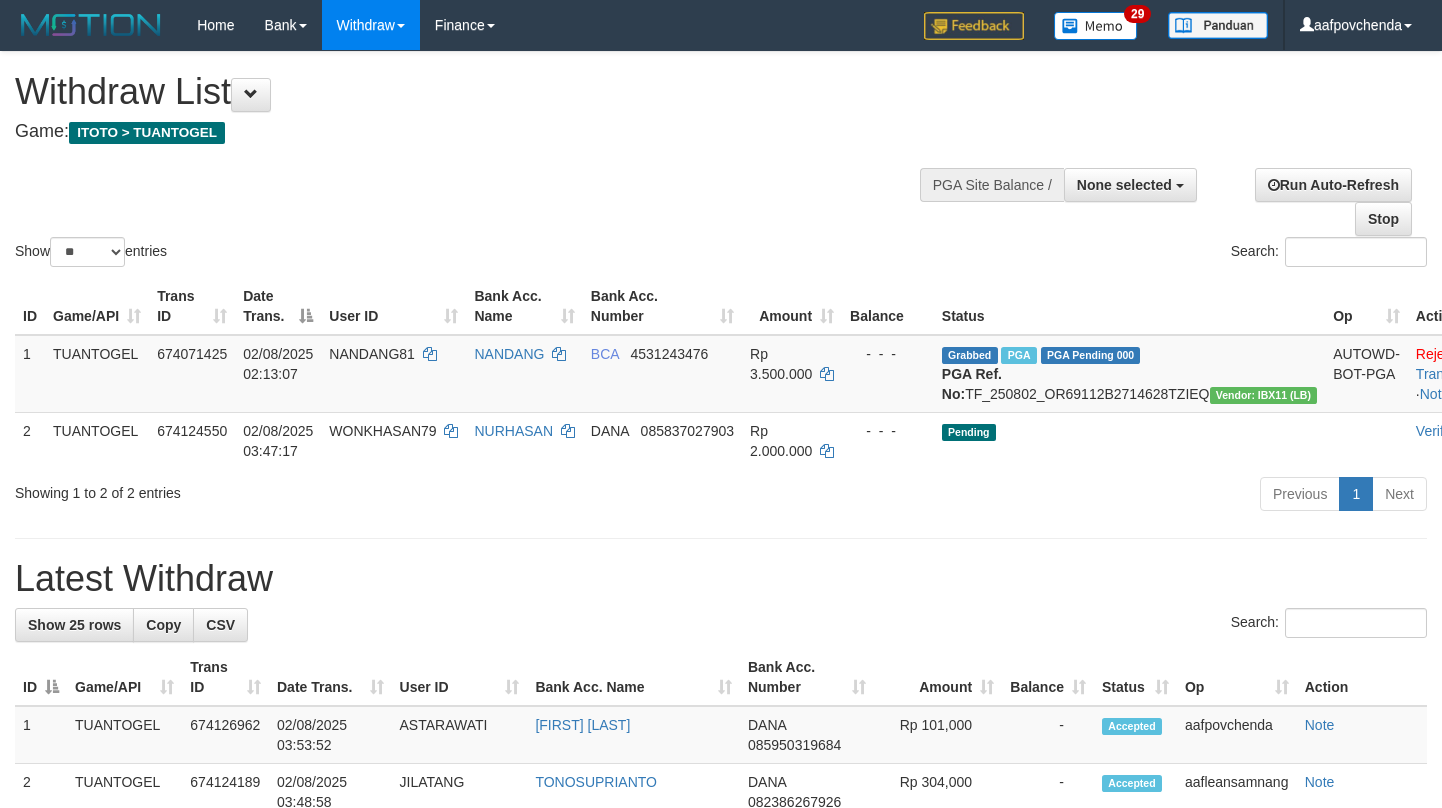 select 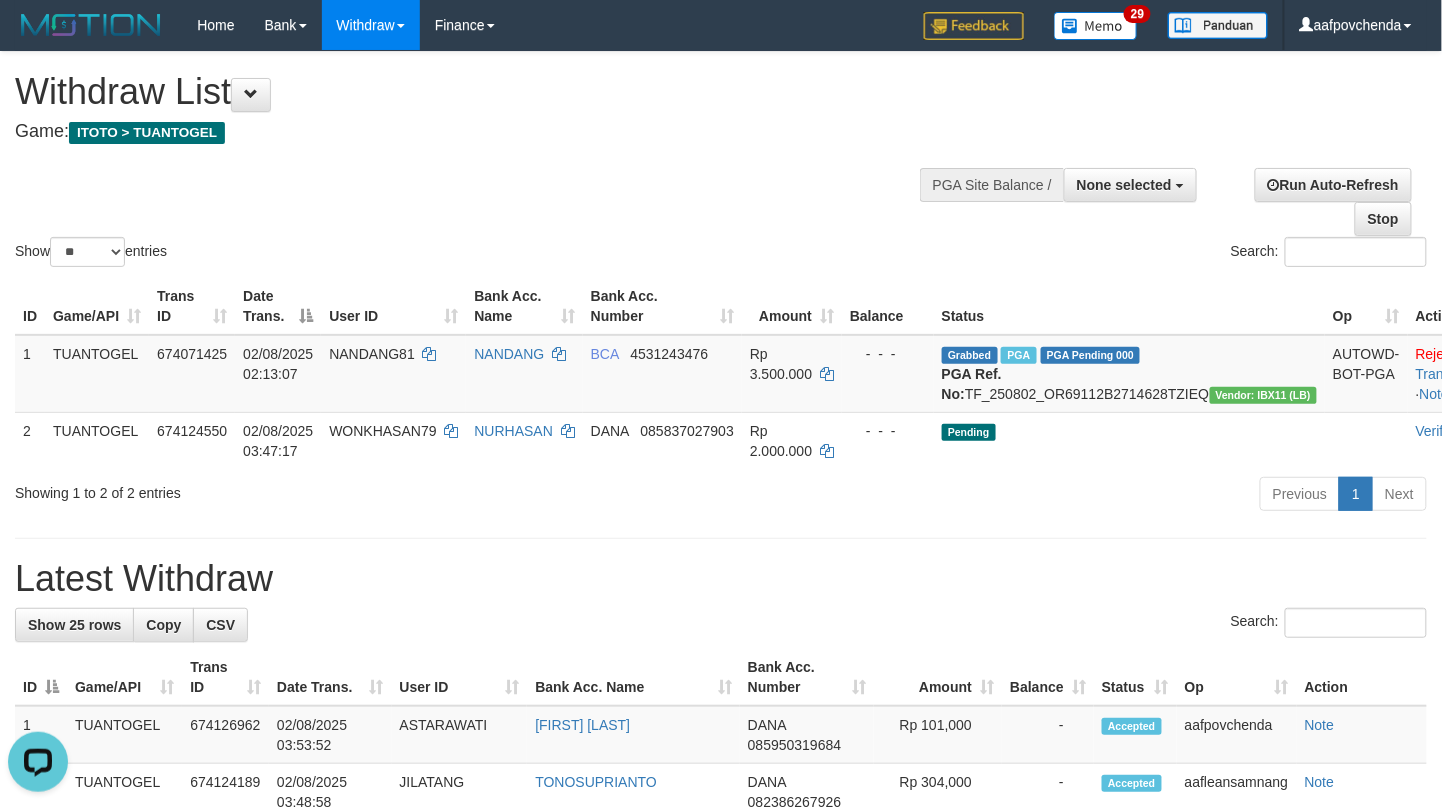 scroll, scrollTop: 0, scrollLeft: 0, axis: both 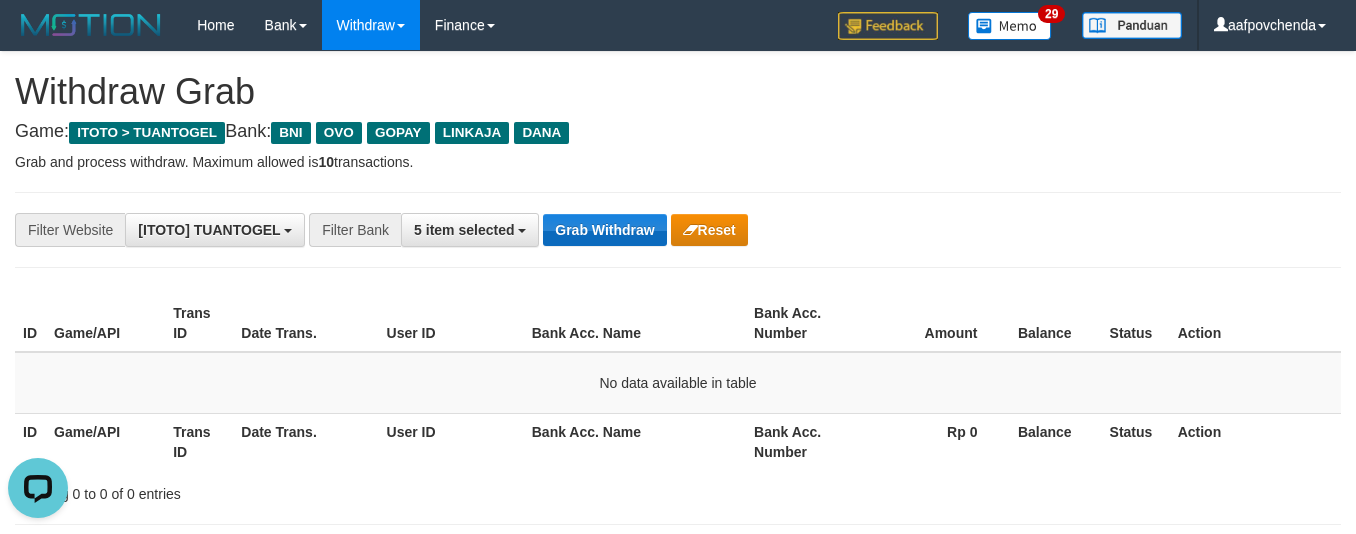 drag, startPoint x: 662, startPoint y: 252, endPoint x: 646, endPoint y: 242, distance: 18.867962 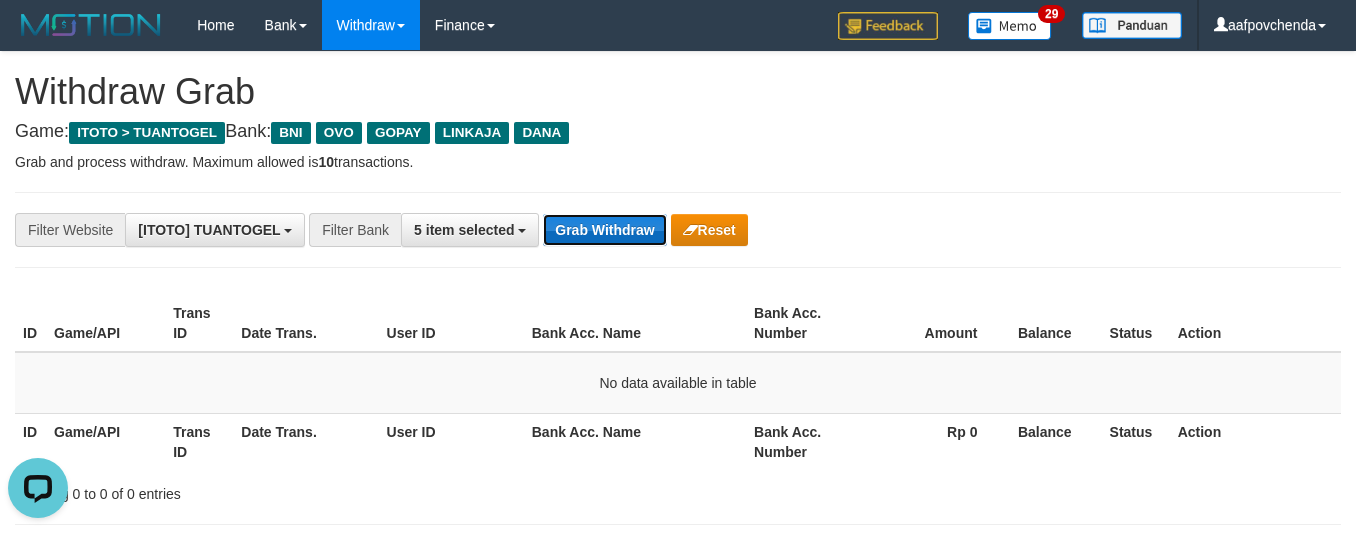 click on "Grab Withdraw" at bounding box center (604, 230) 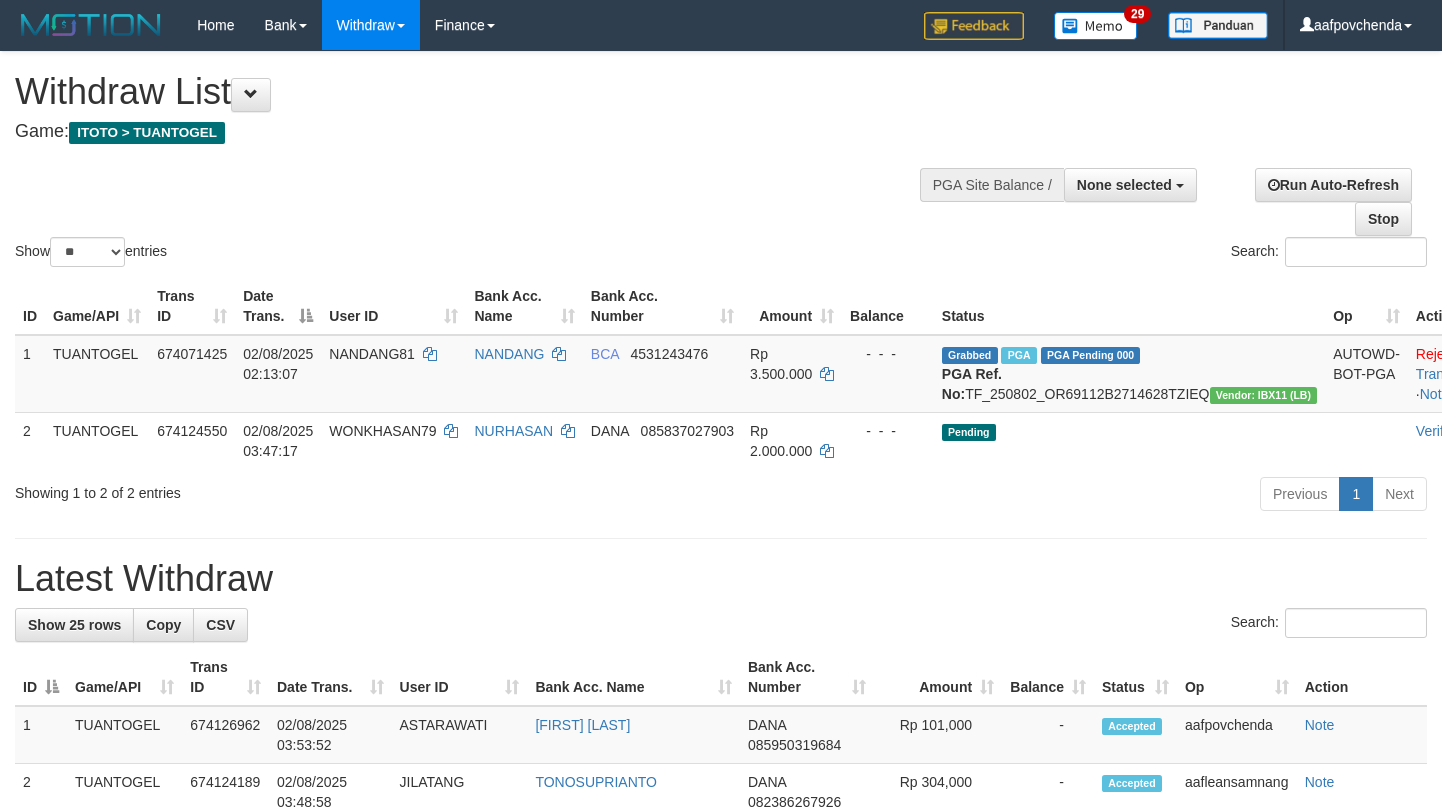 select 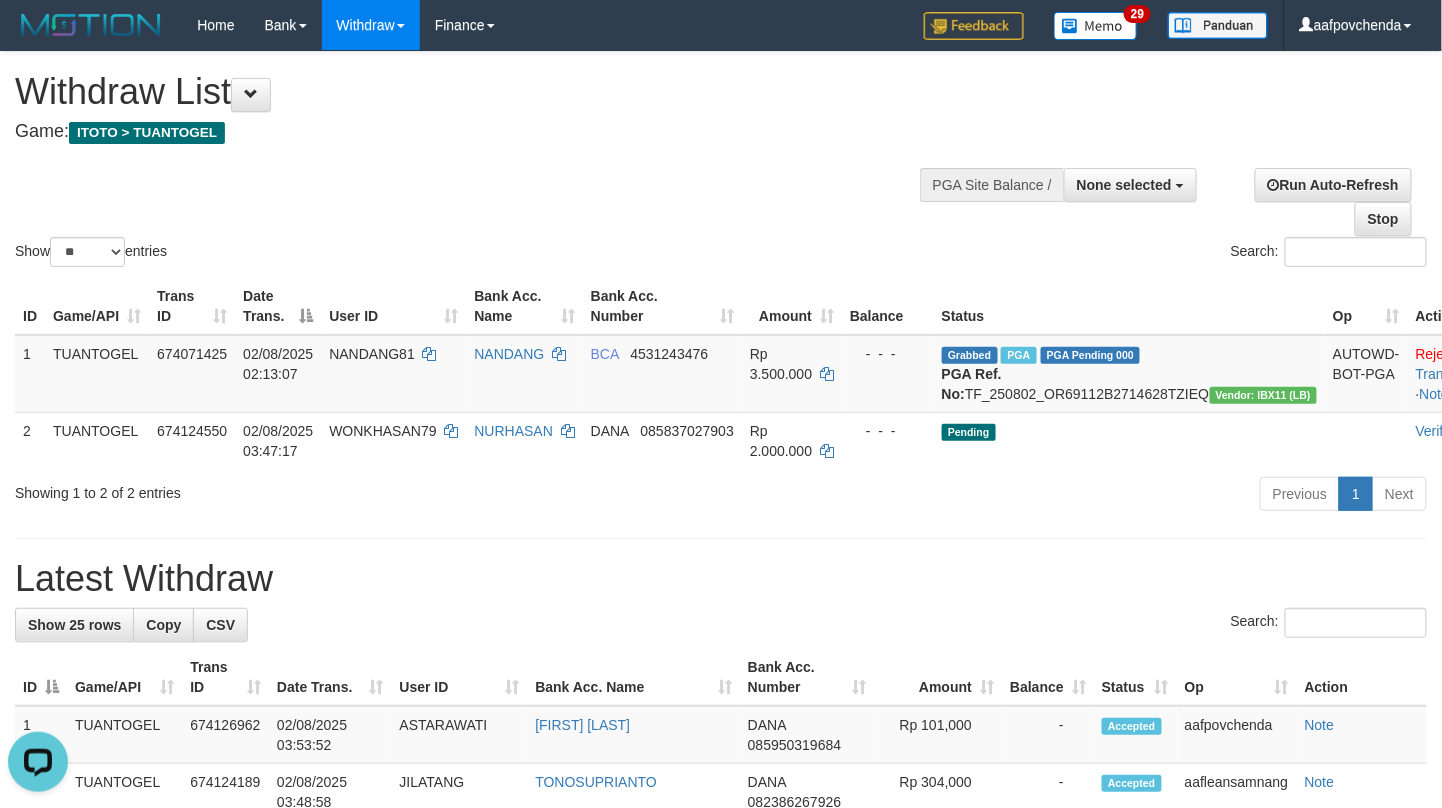 scroll, scrollTop: 0, scrollLeft: 0, axis: both 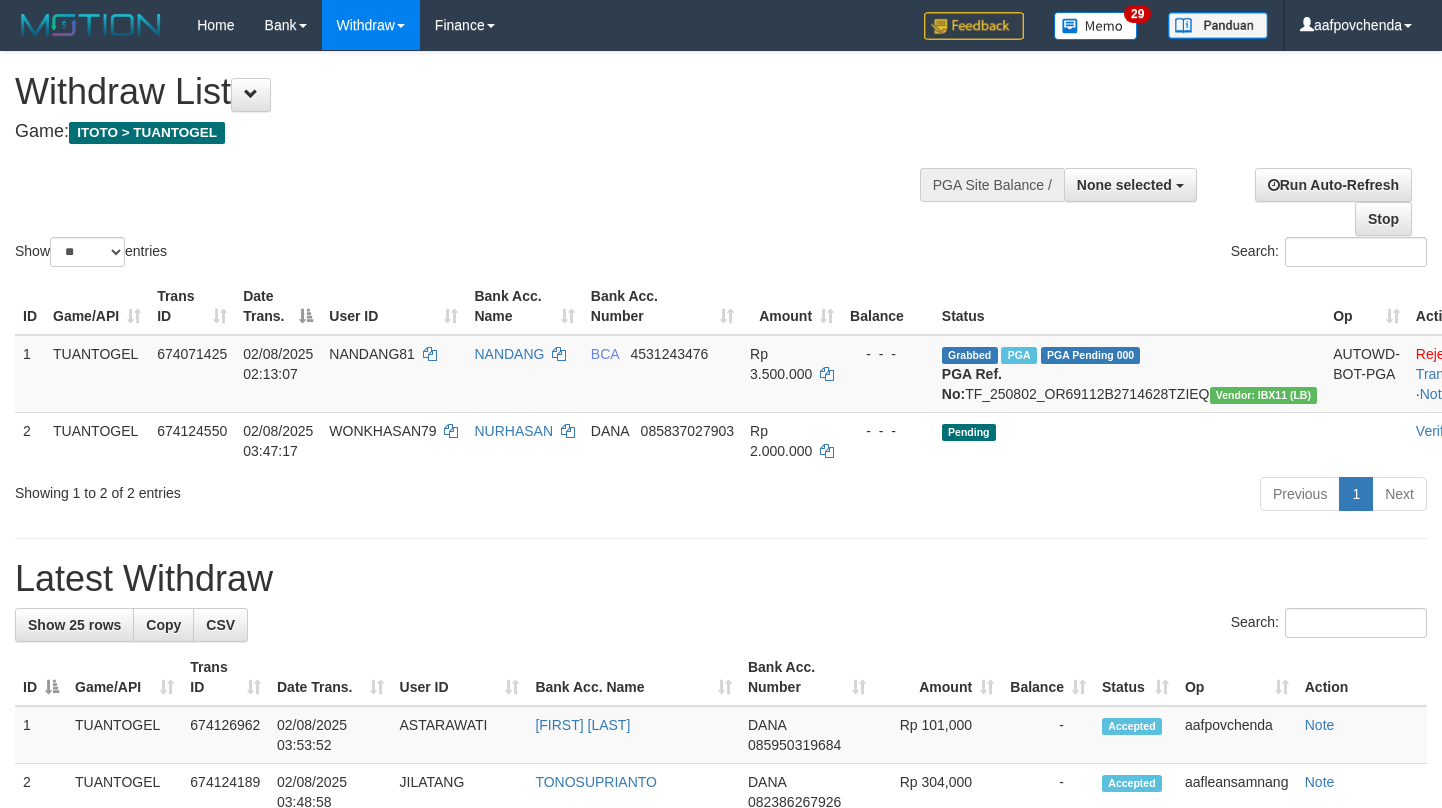 select 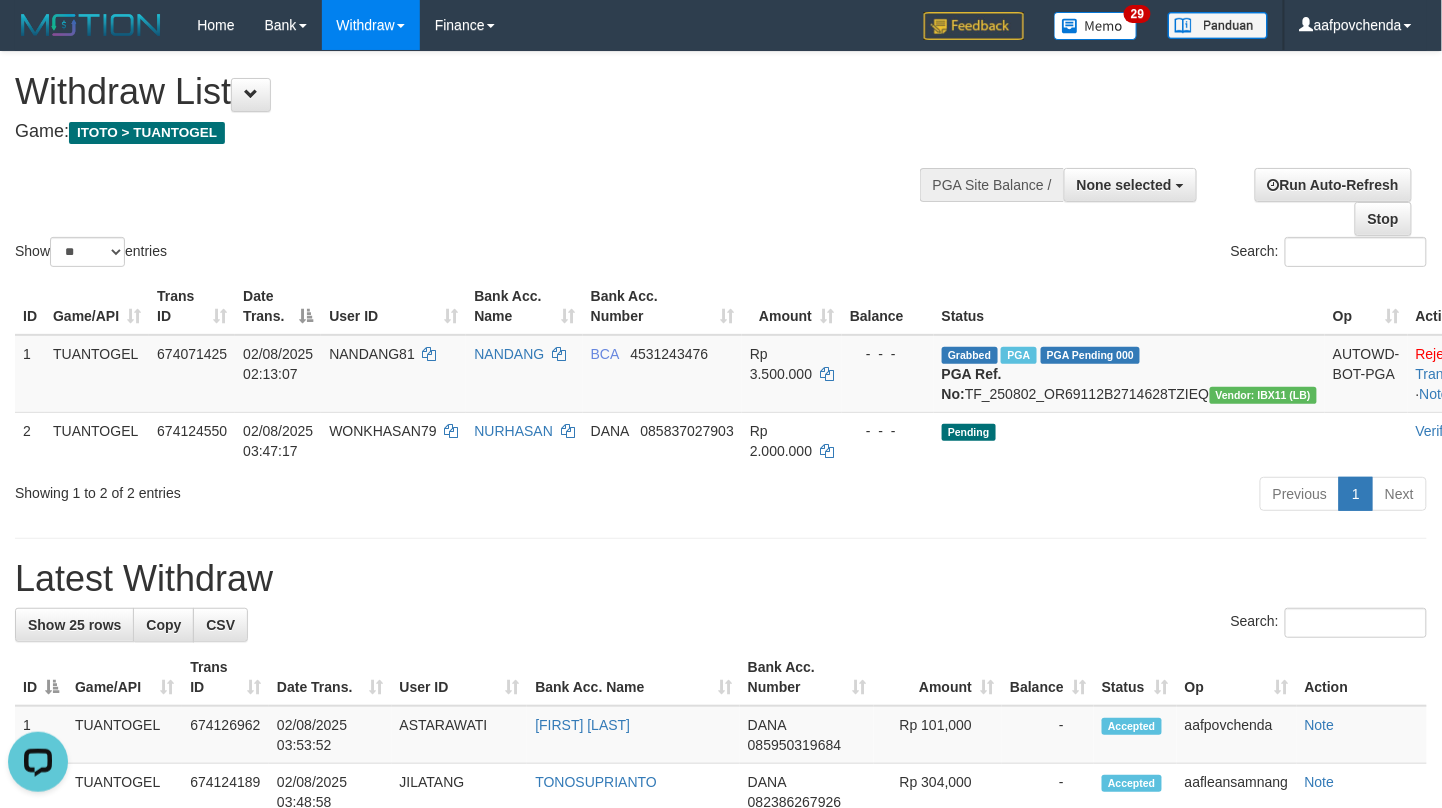 scroll, scrollTop: 0, scrollLeft: 0, axis: both 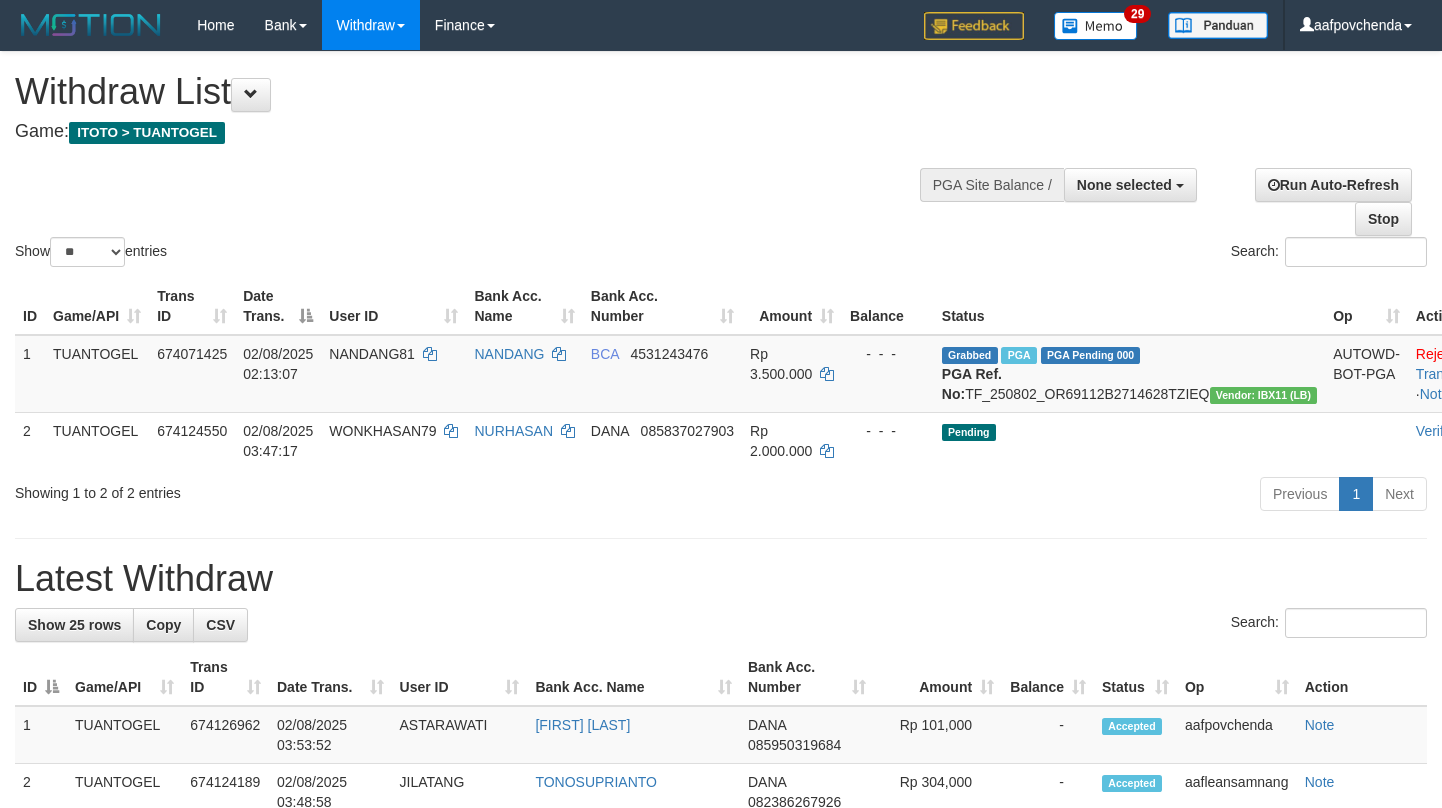 select 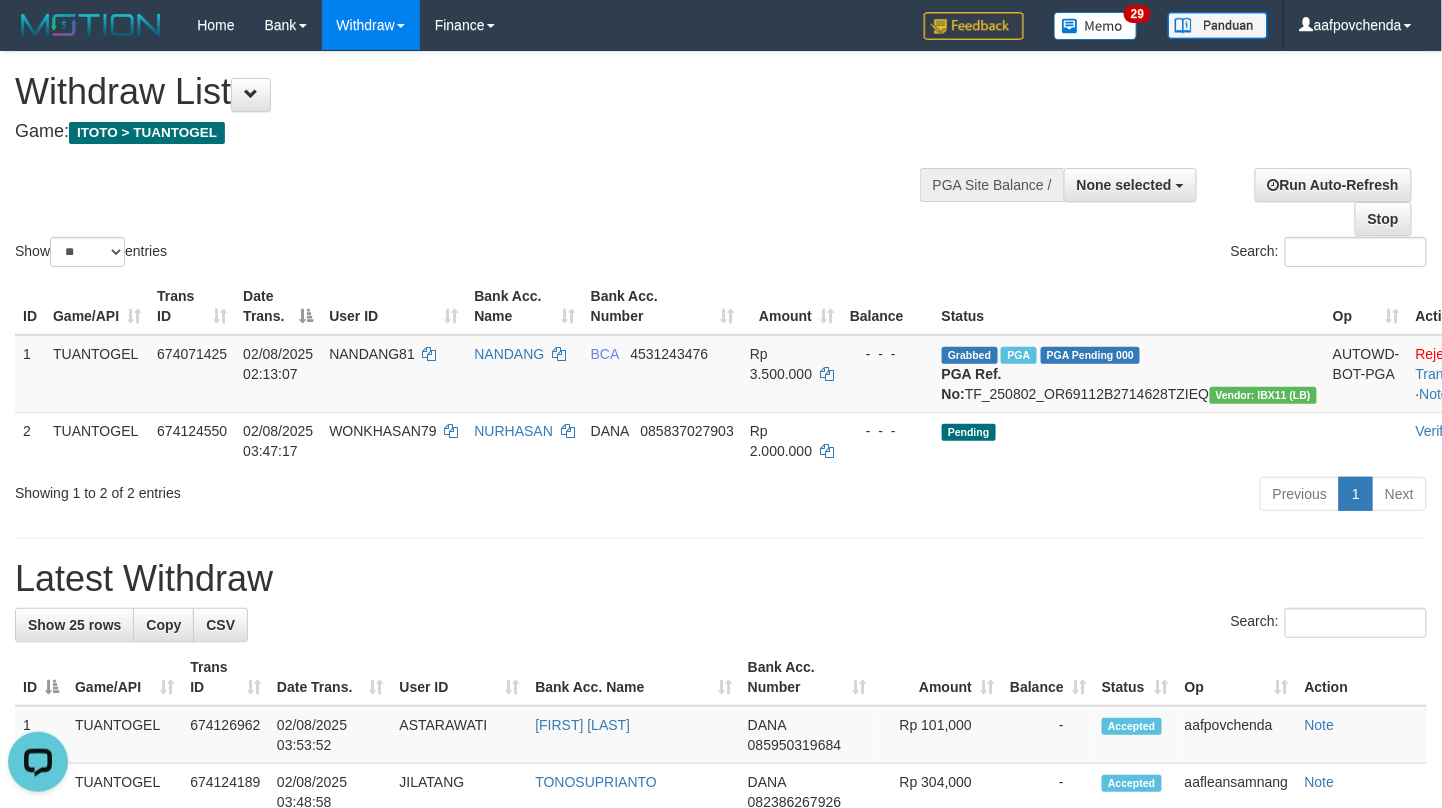 scroll, scrollTop: 0, scrollLeft: 0, axis: both 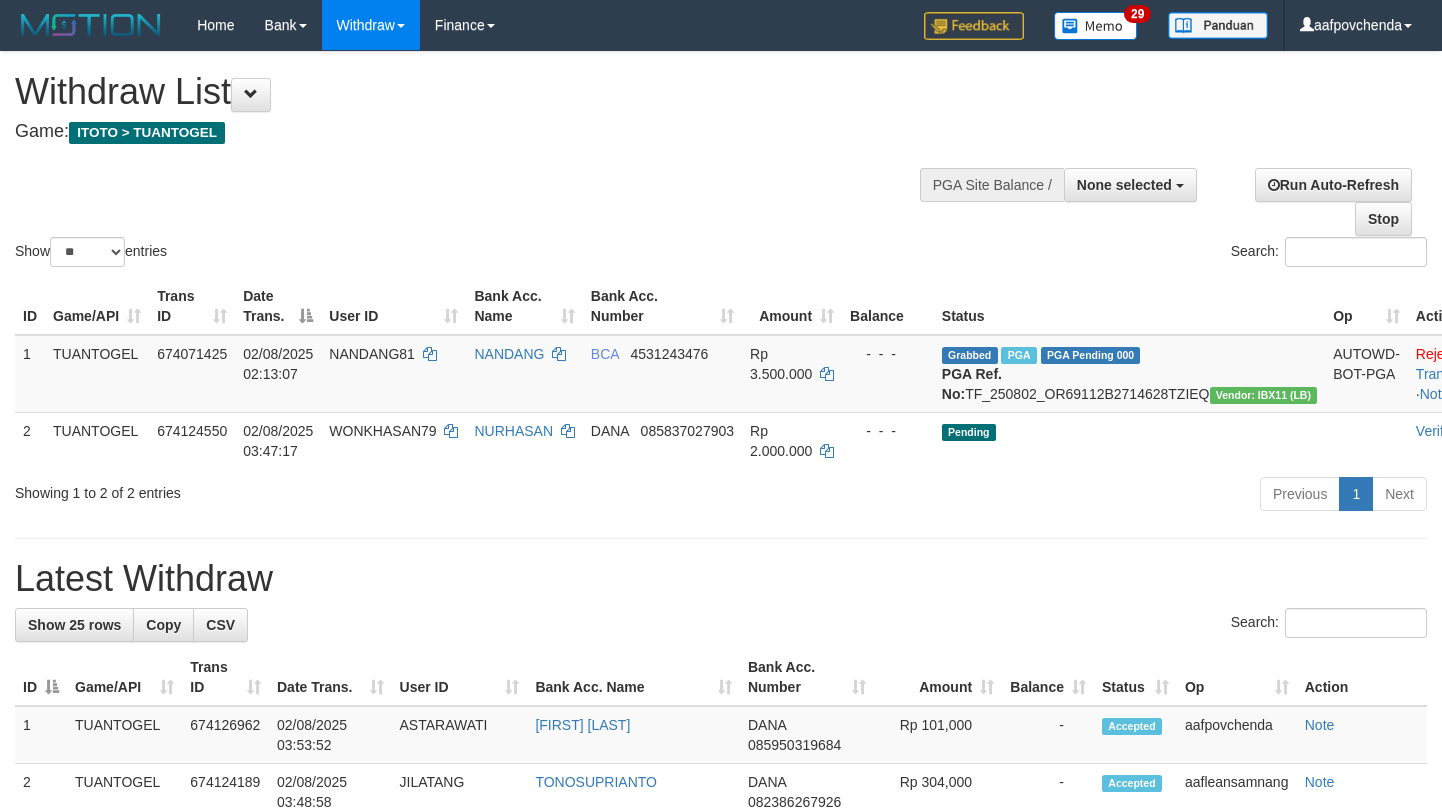 select 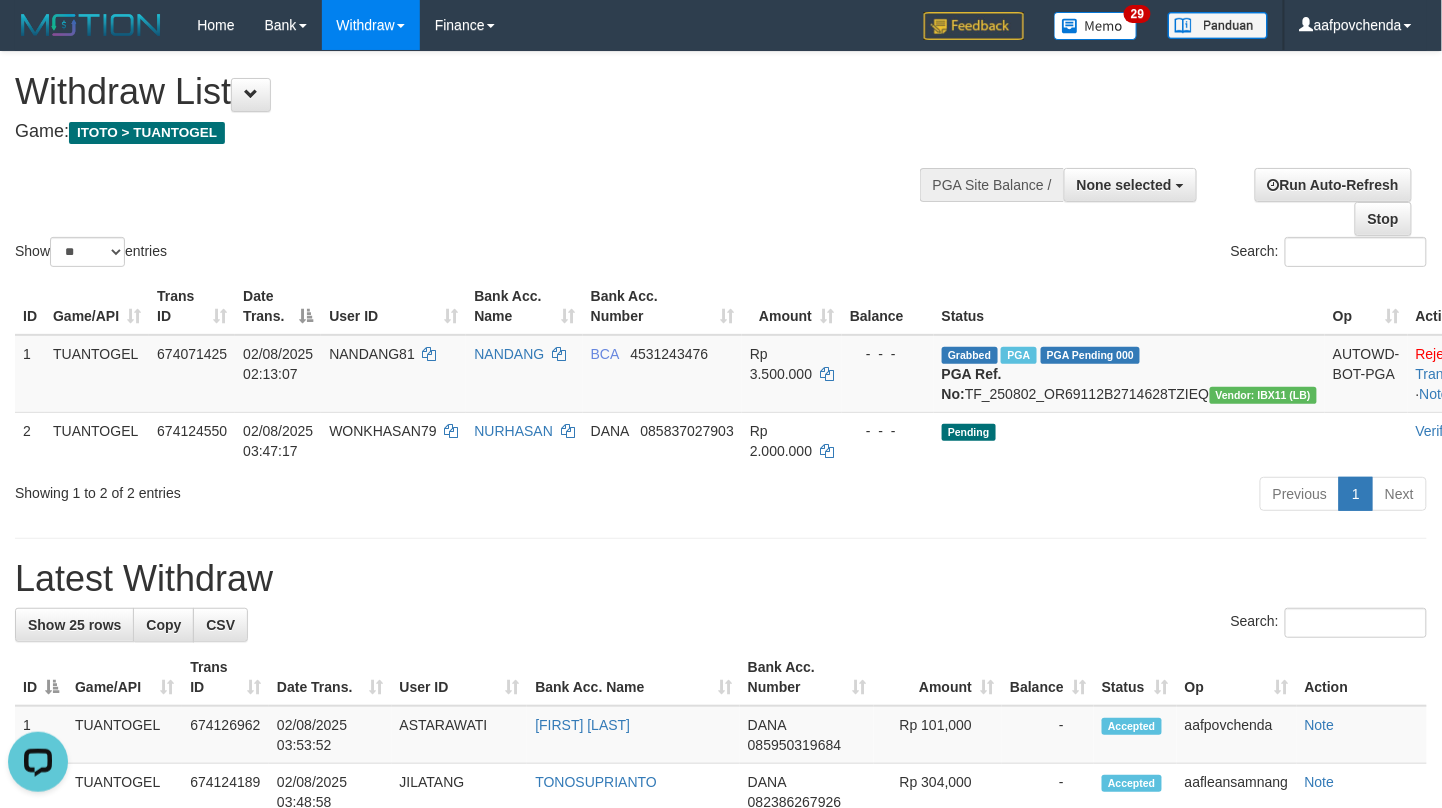scroll, scrollTop: 0, scrollLeft: 0, axis: both 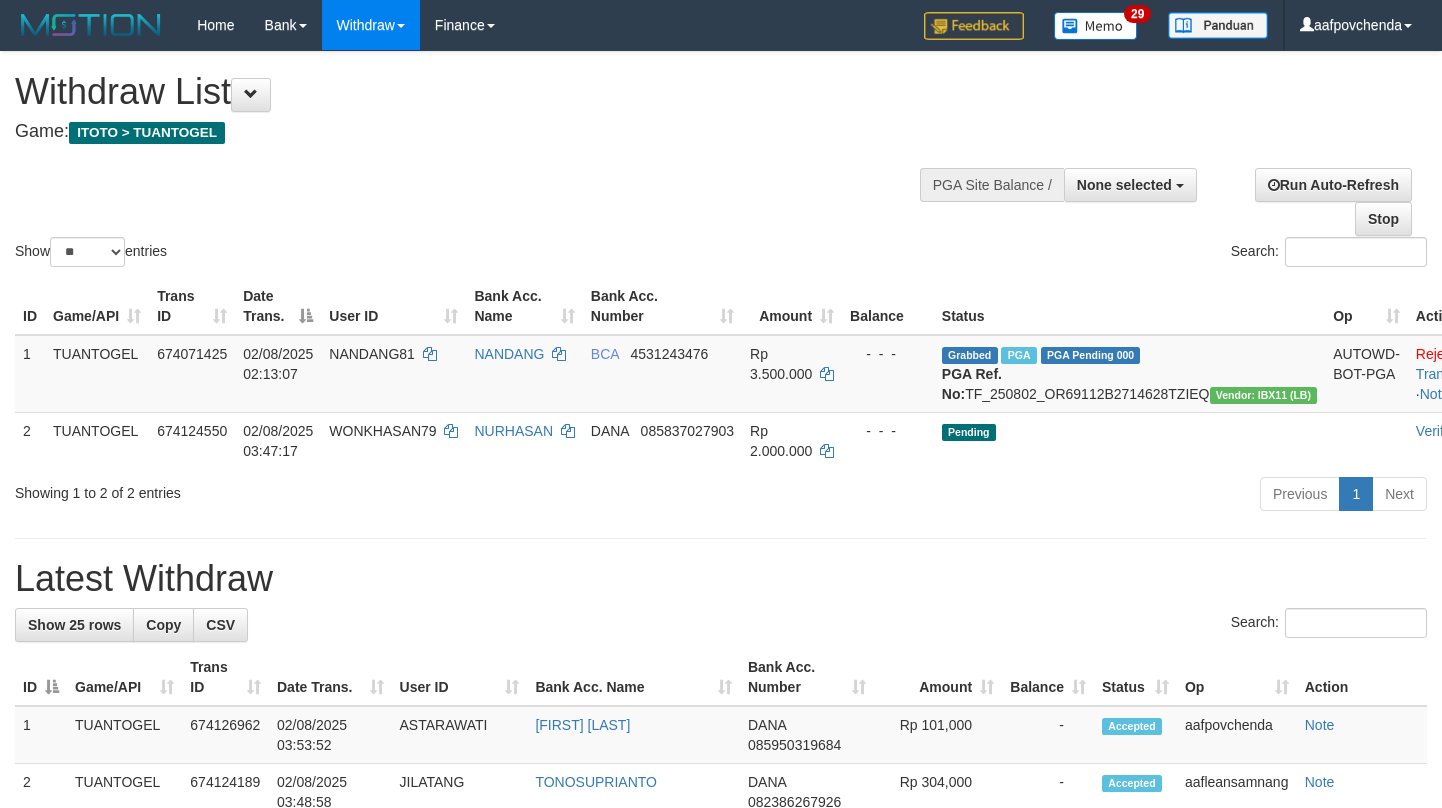 select 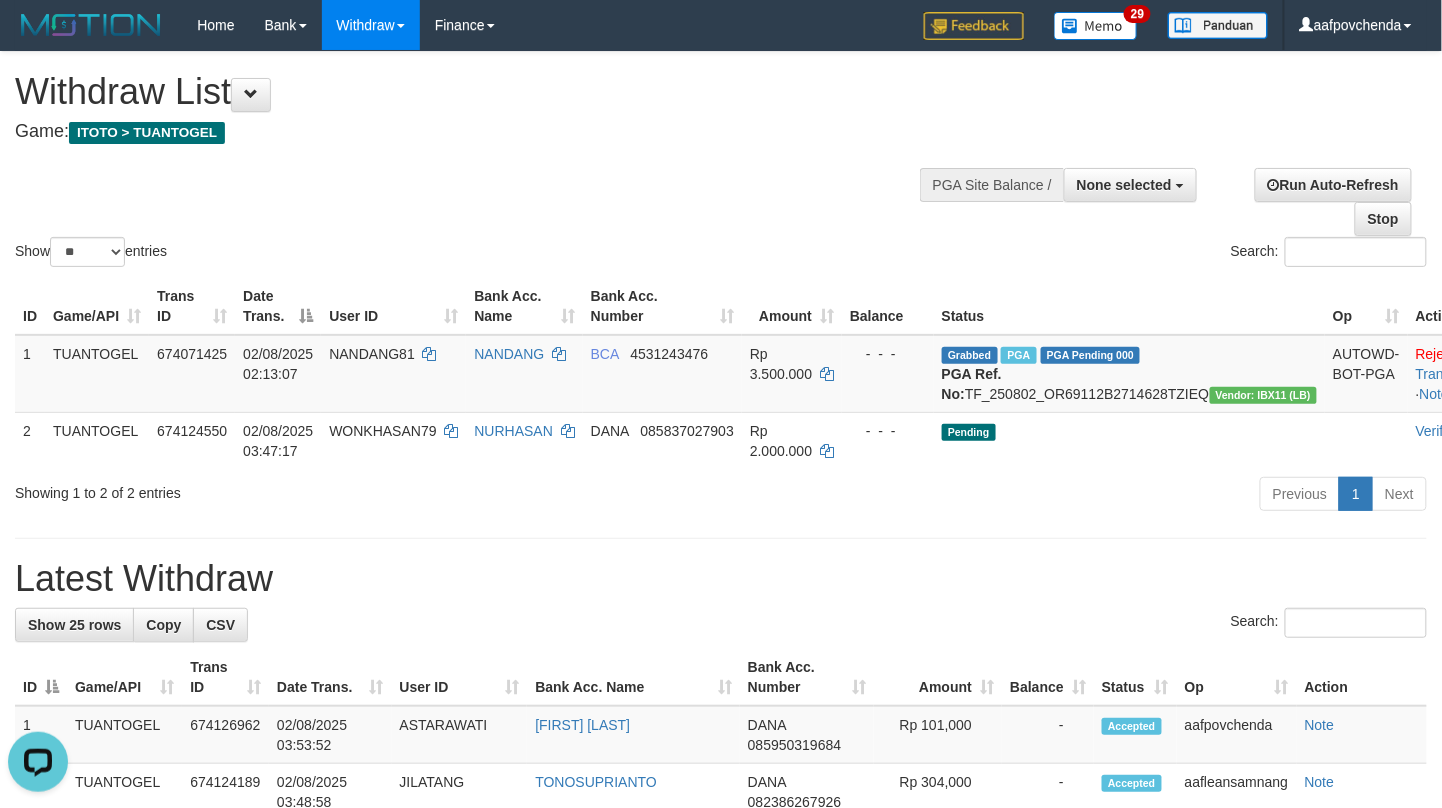scroll, scrollTop: 0, scrollLeft: 0, axis: both 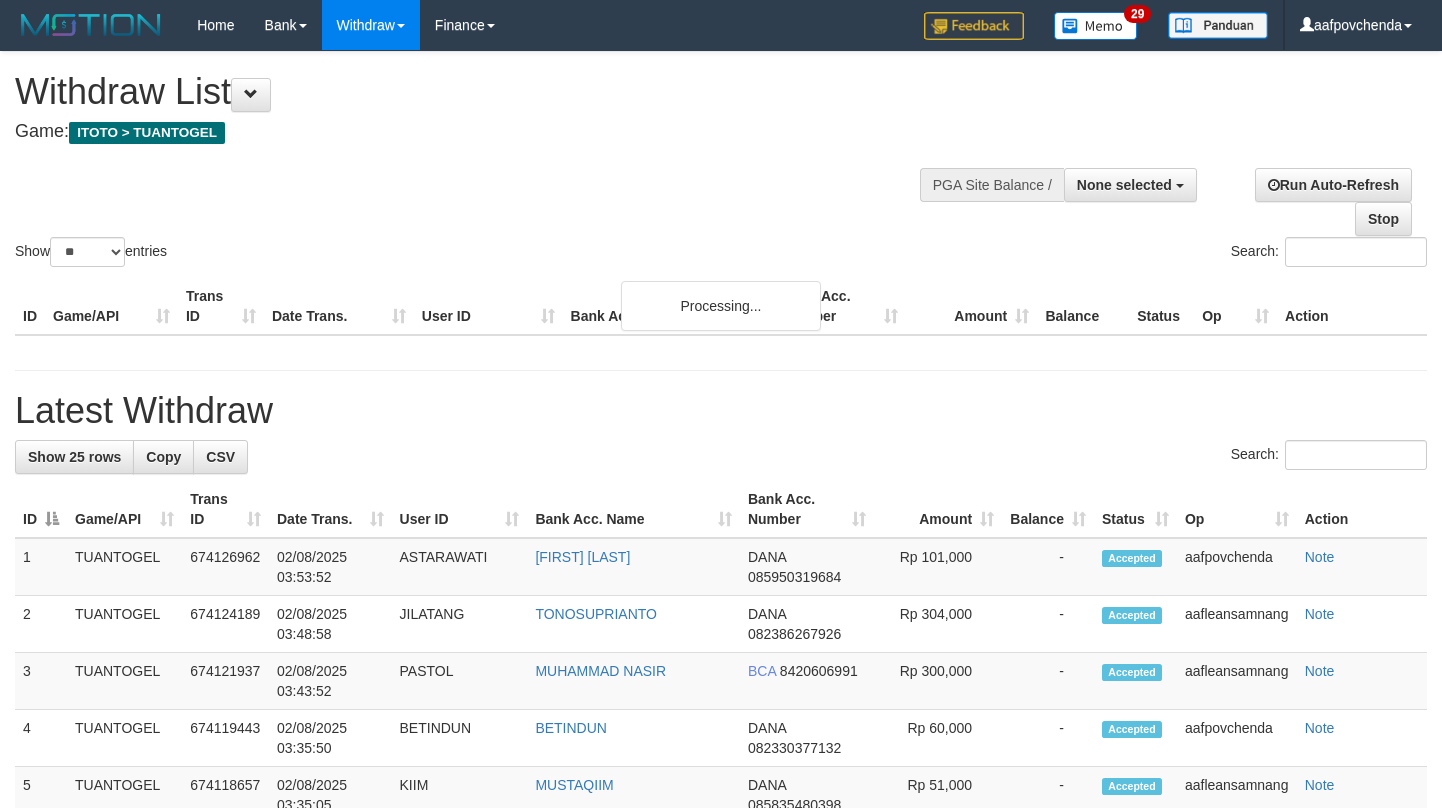 select 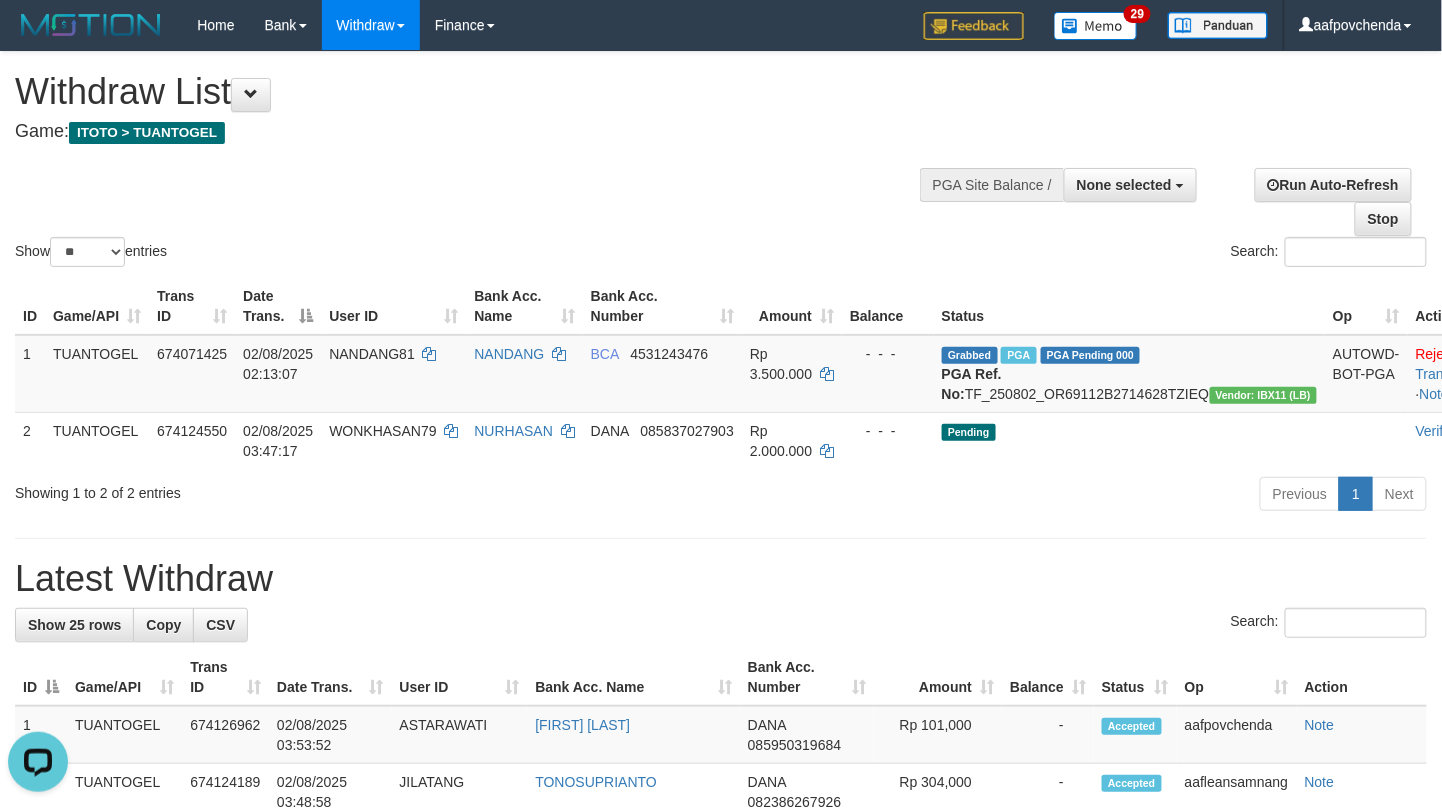 scroll, scrollTop: 0, scrollLeft: 0, axis: both 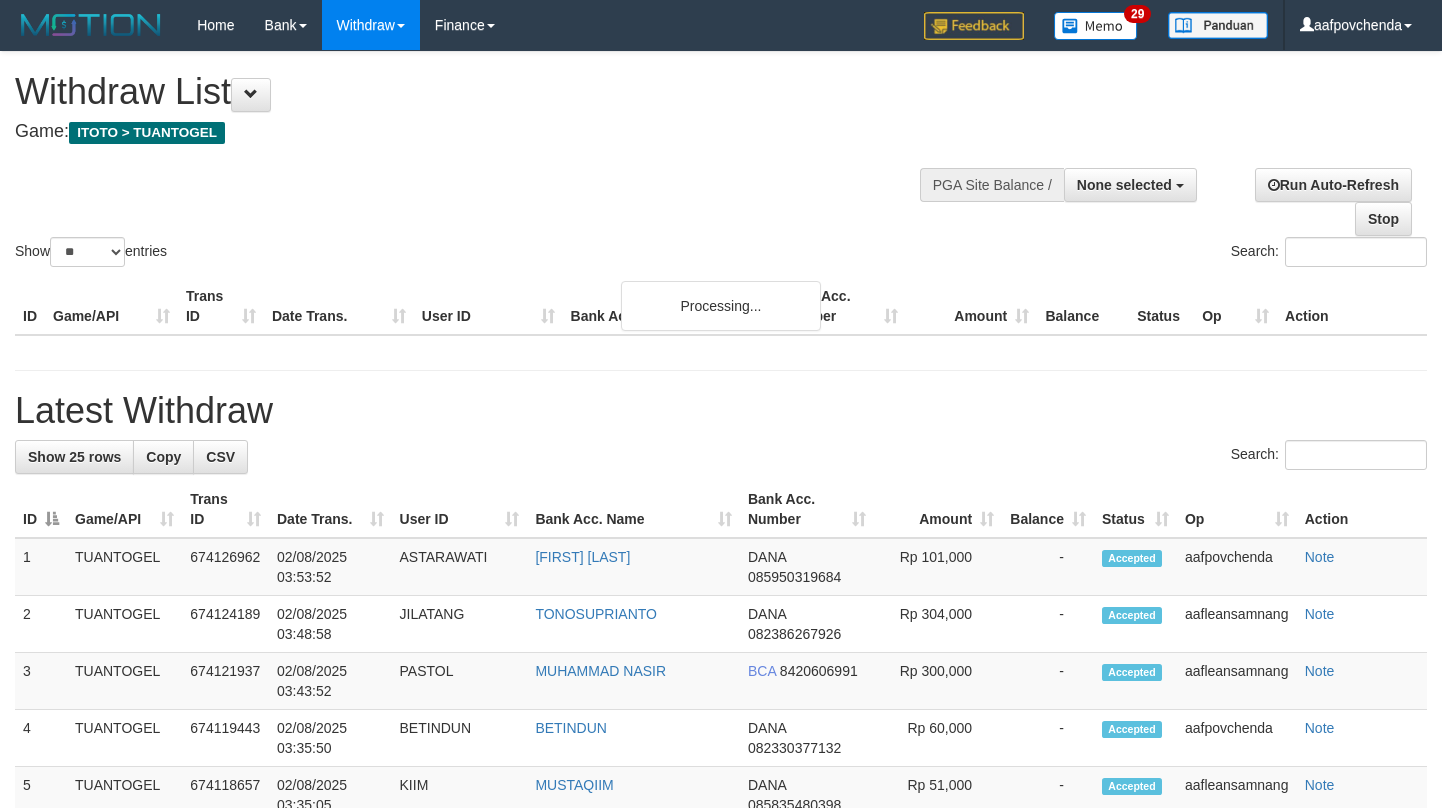 select 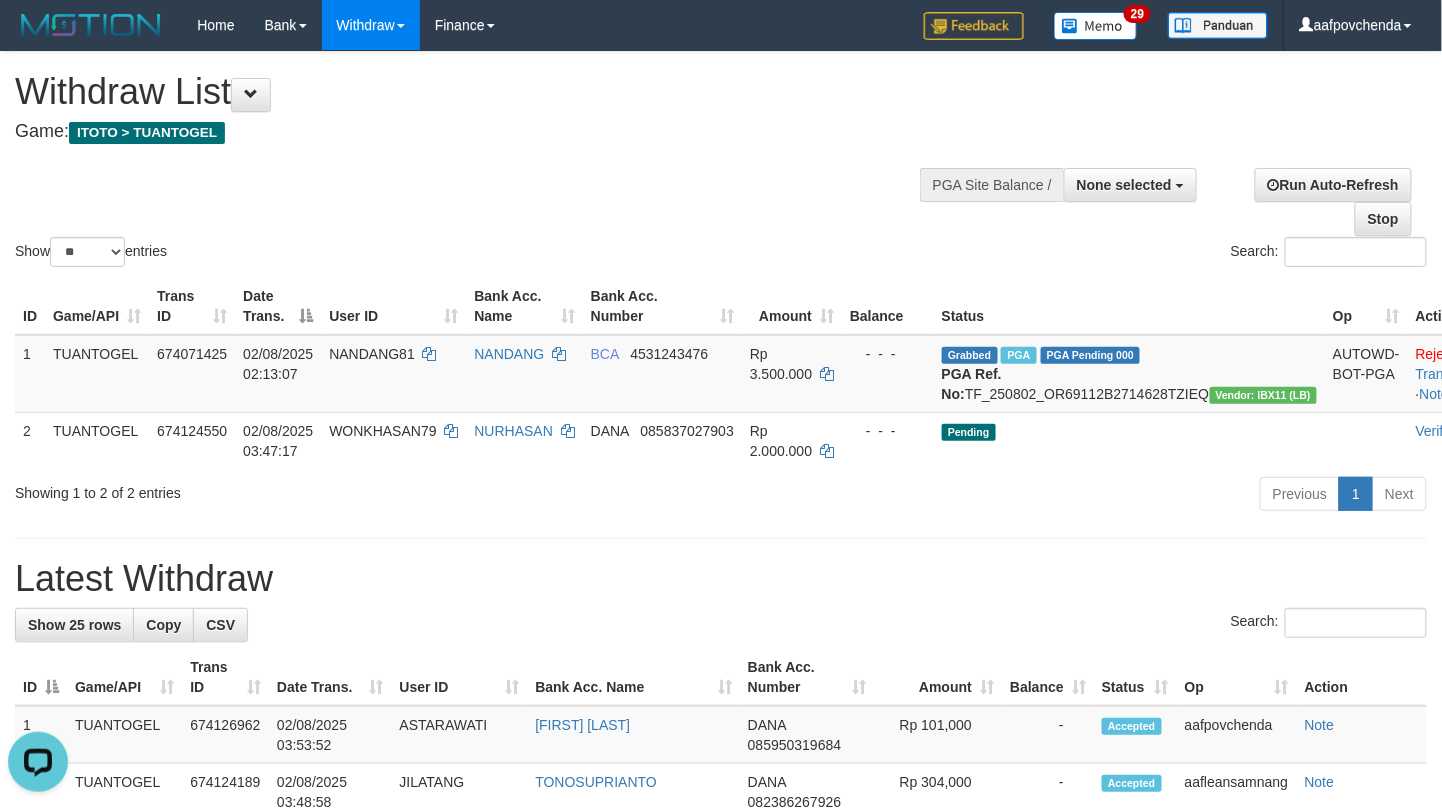 scroll, scrollTop: 0, scrollLeft: 0, axis: both 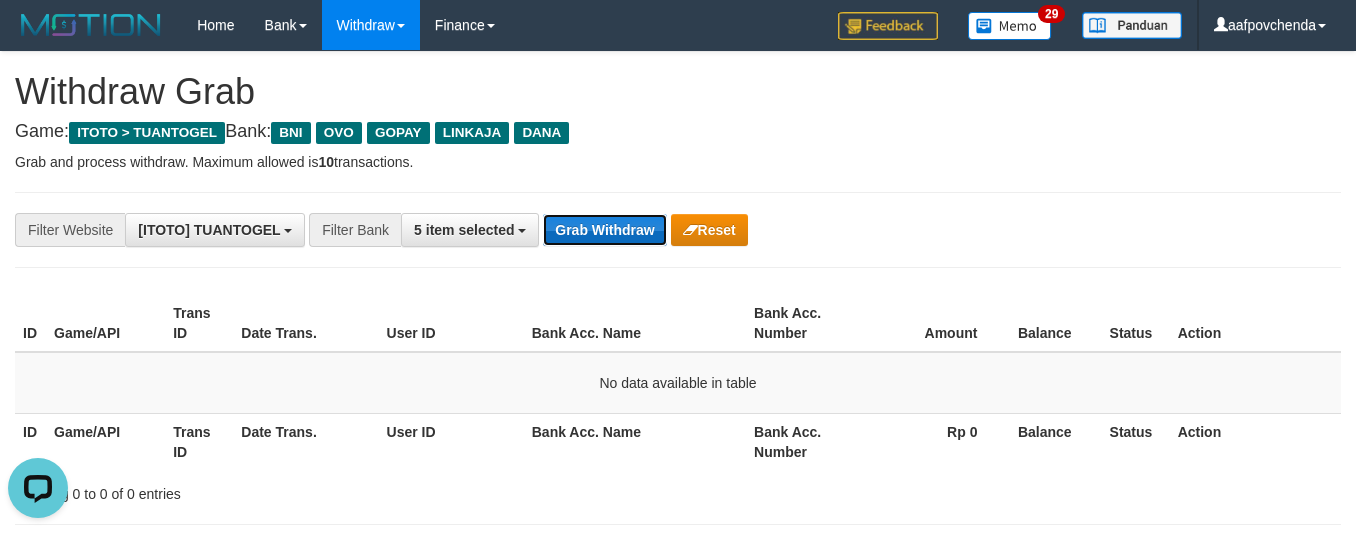 click on "Grab Withdraw" at bounding box center [604, 230] 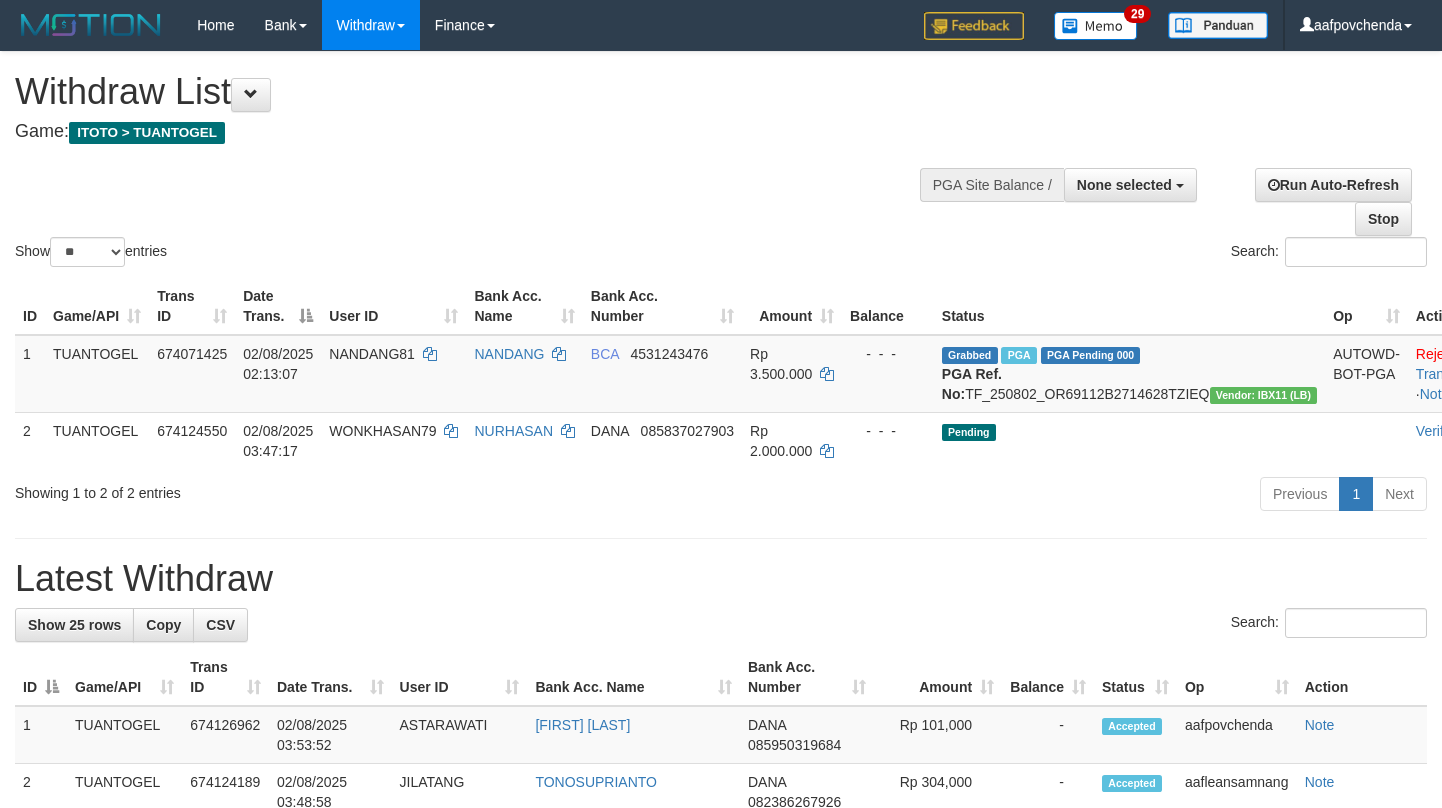 select 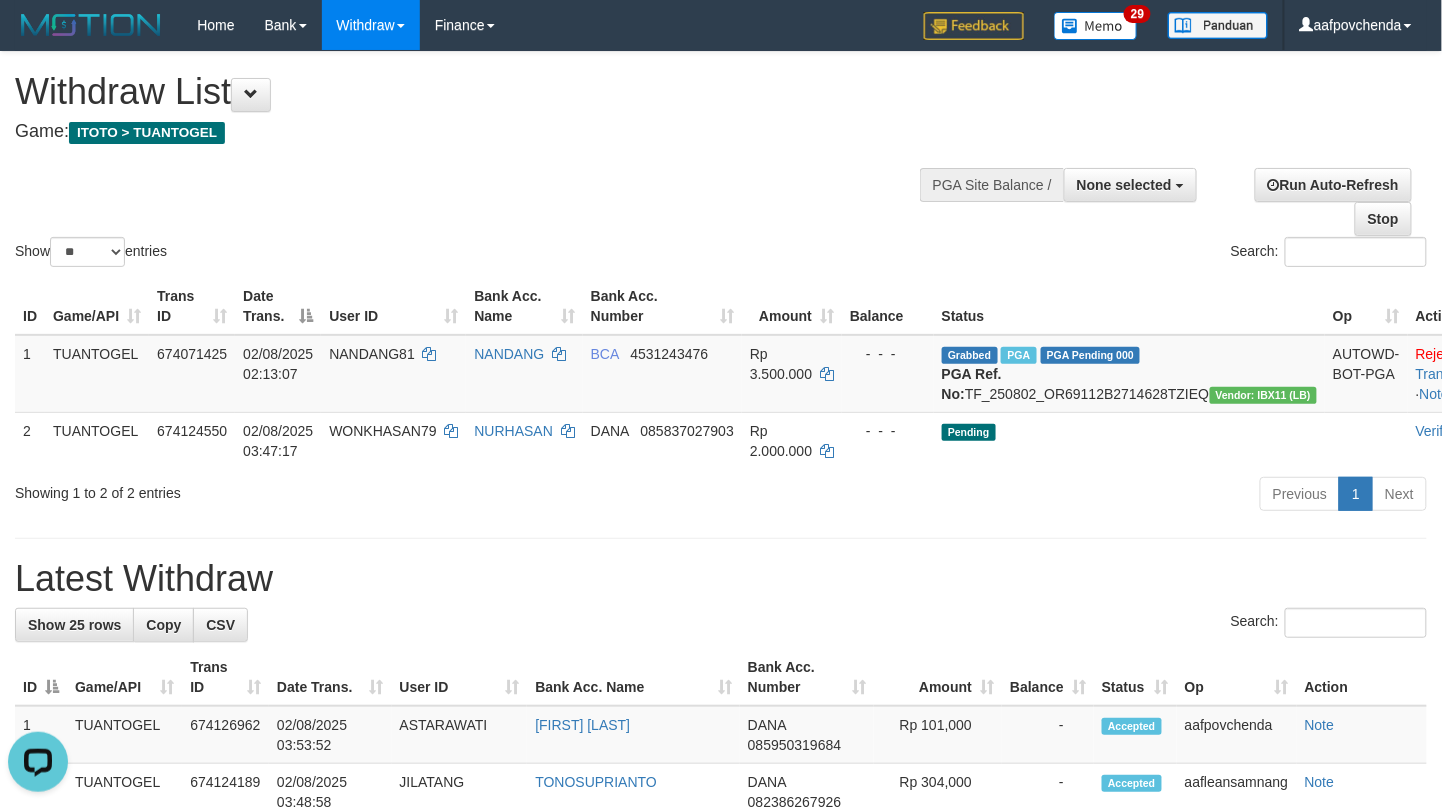 scroll, scrollTop: 0, scrollLeft: 0, axis: both 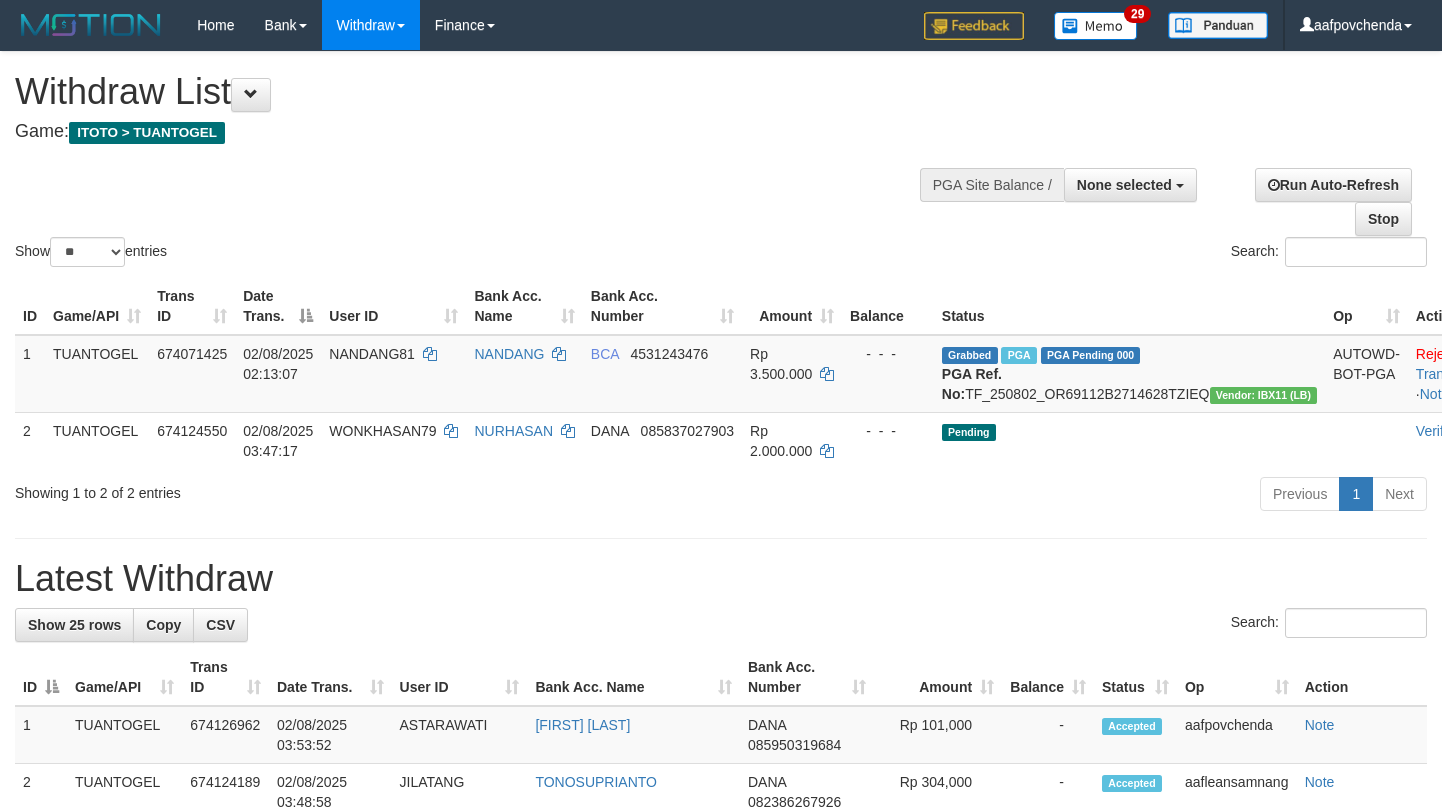 select 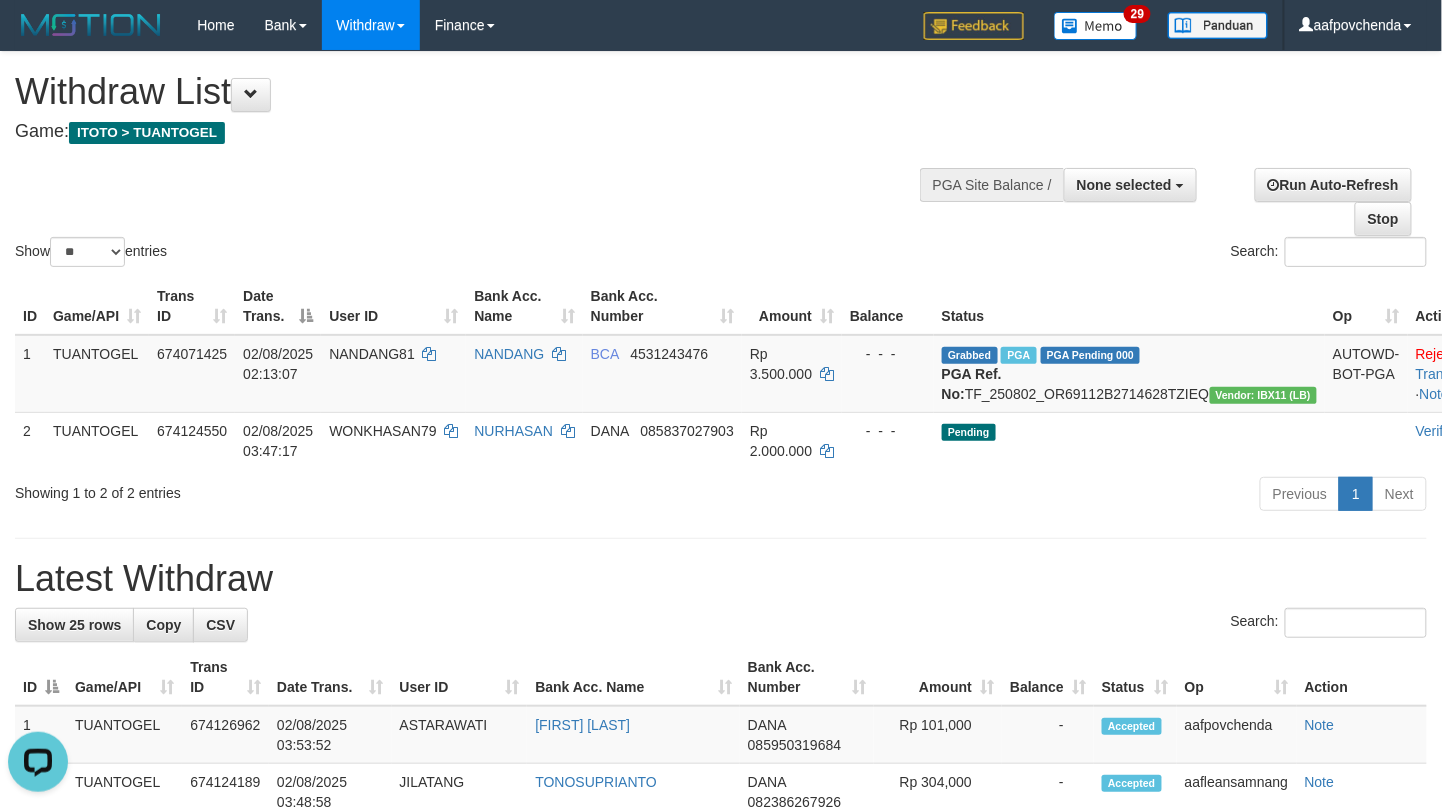scroll, scrollTop: 0, scrollLeft: 0, axis: both 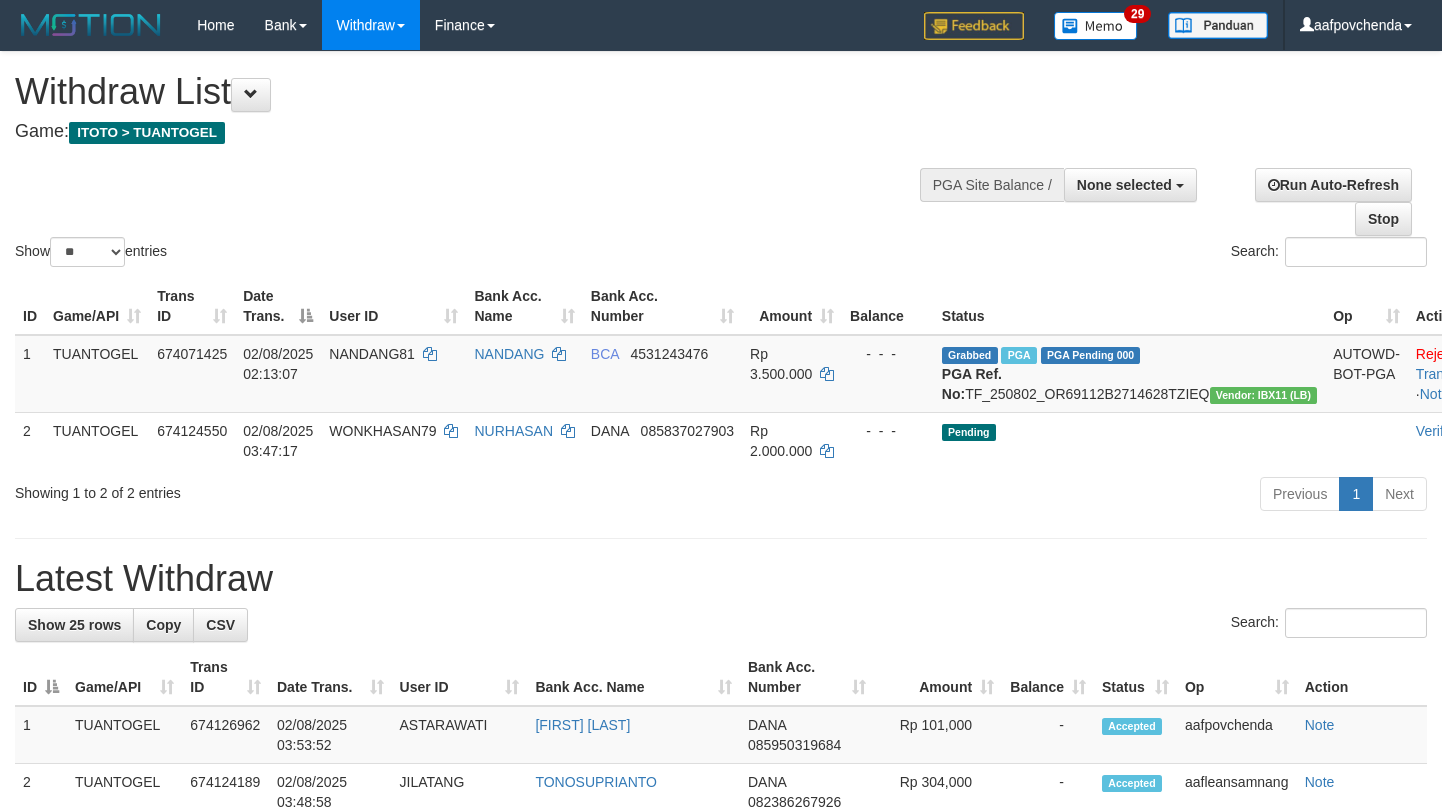 select 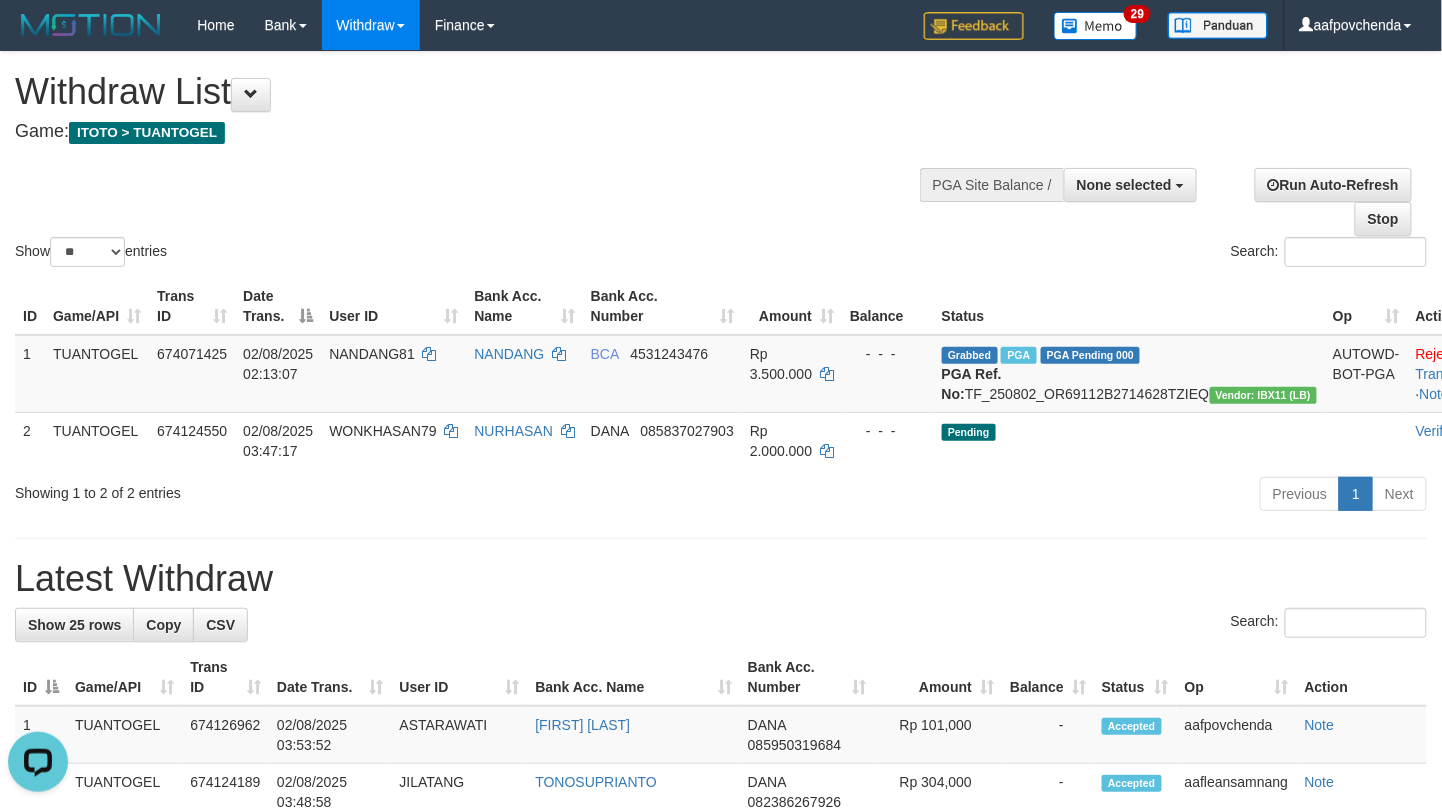 scroll, scrollTop: 0, scrollLeft: 0, axis: both 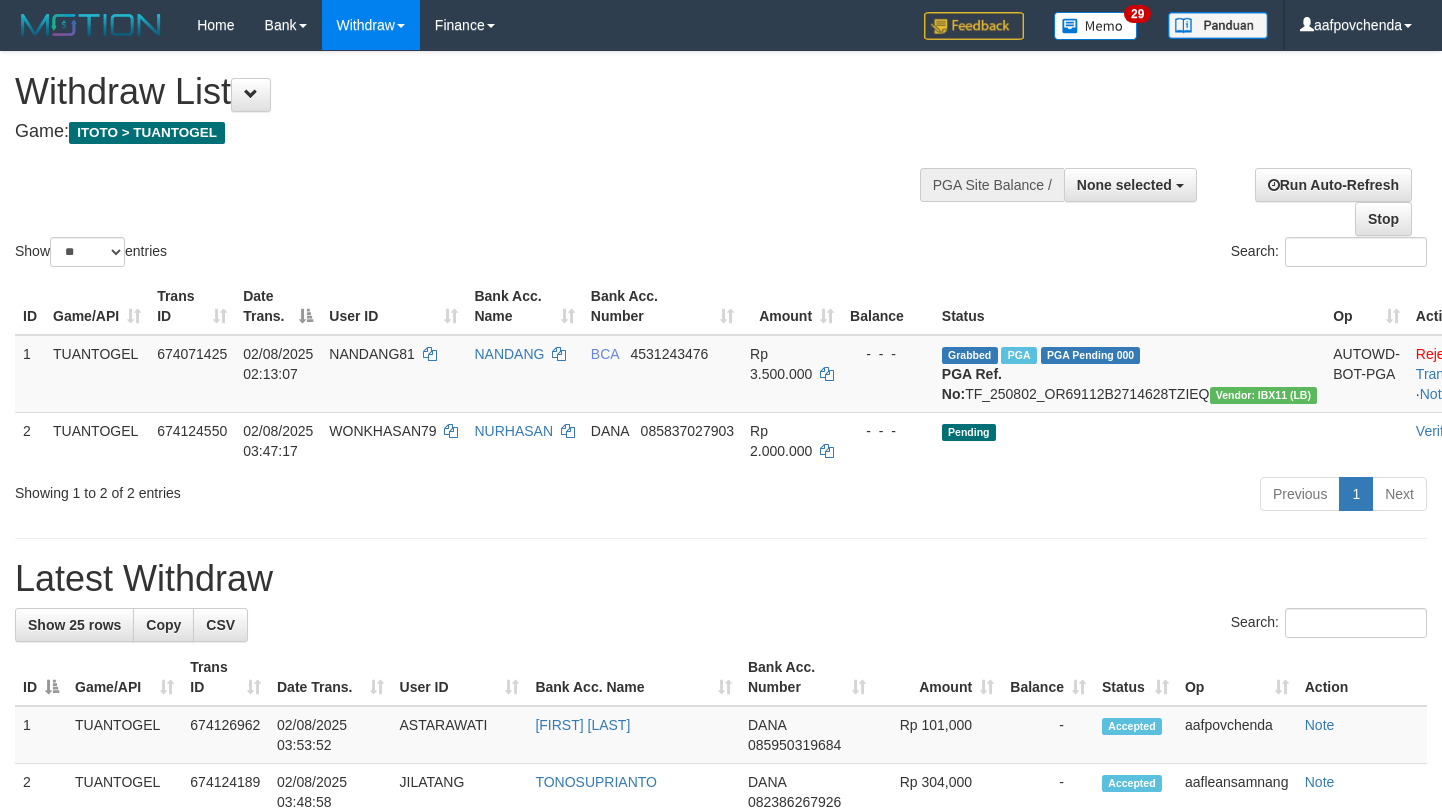 select 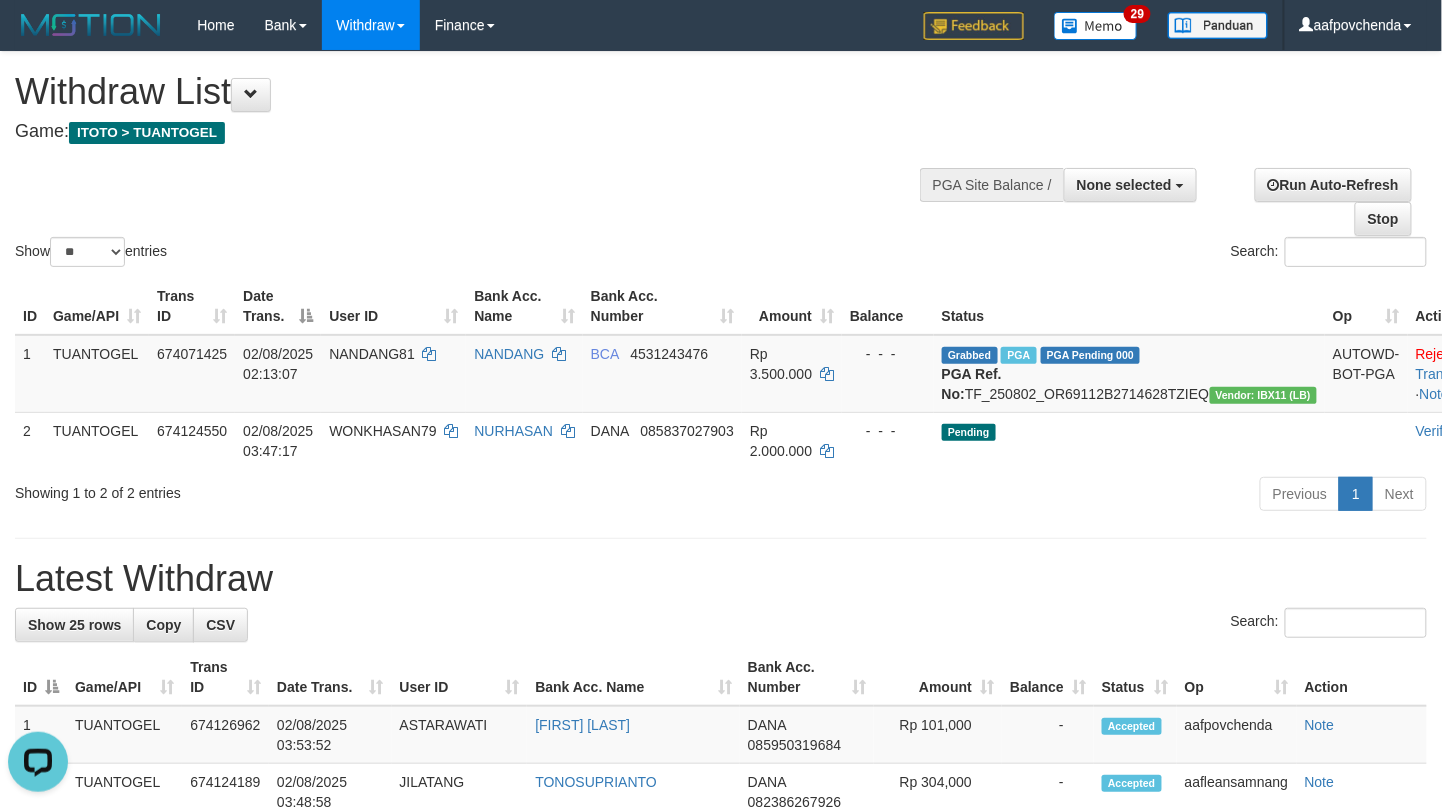 scroll, scrollTop: 0, scrollLeft: 0, axis: both 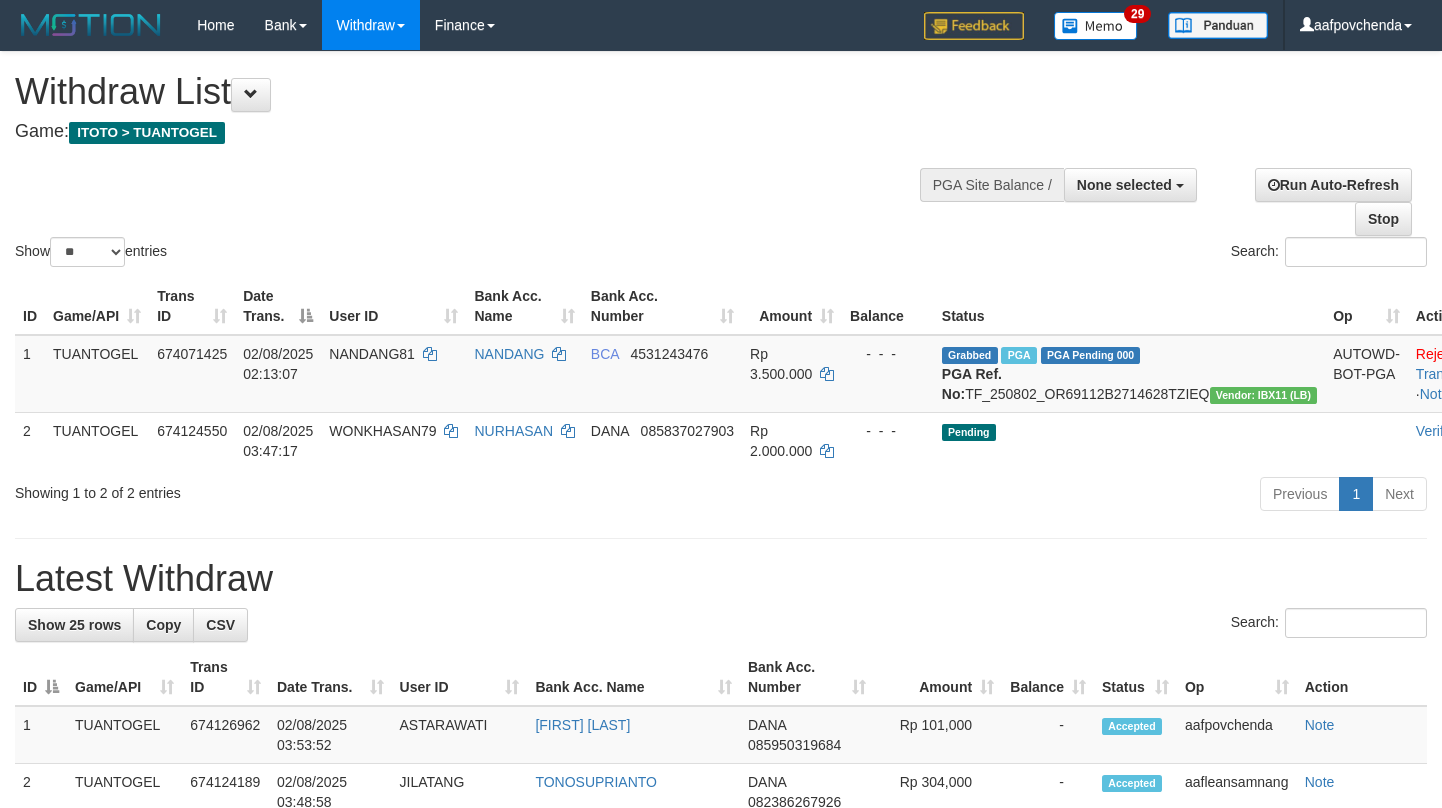 select 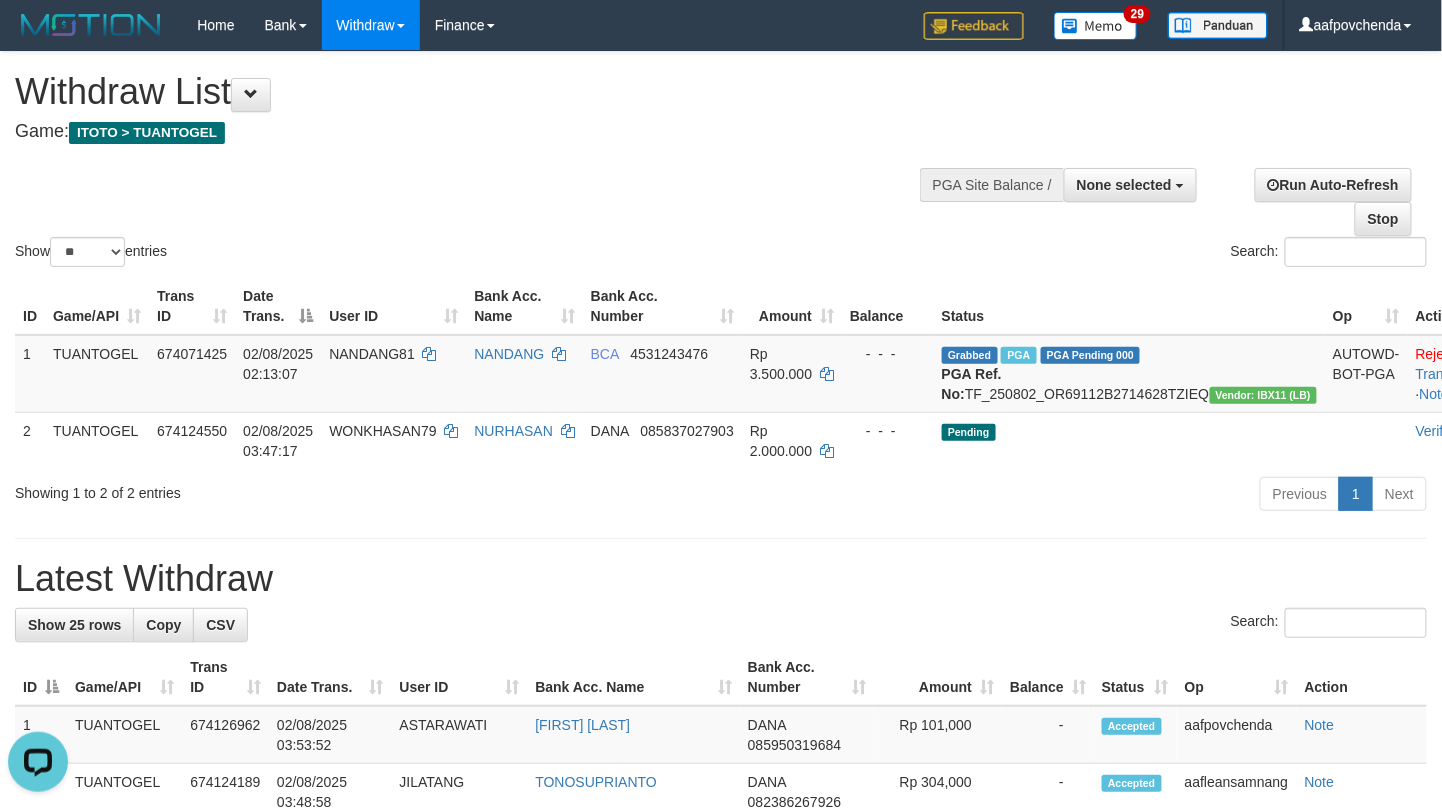 scroll, scrollTop: 0, scrollLeft: 0, axis: both 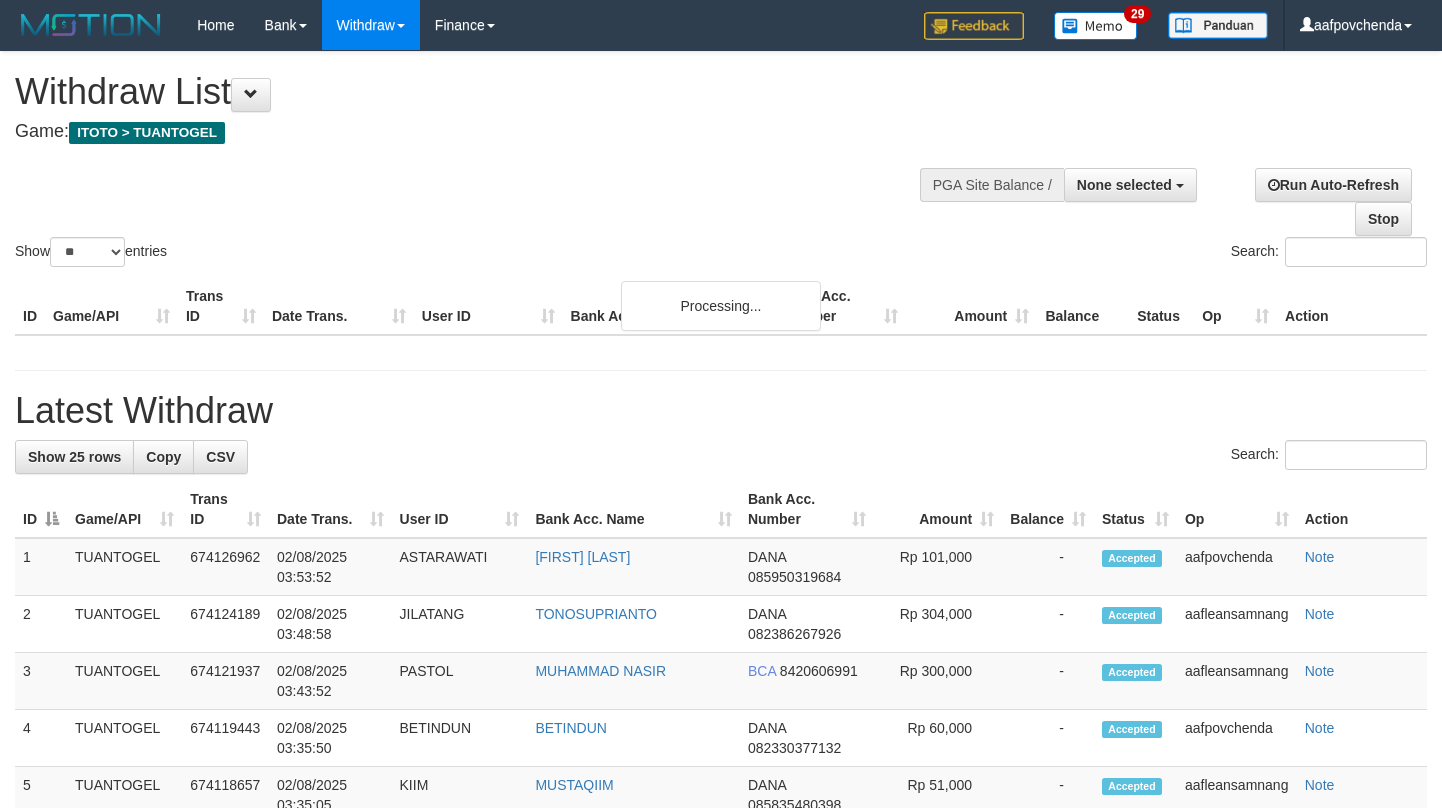 select 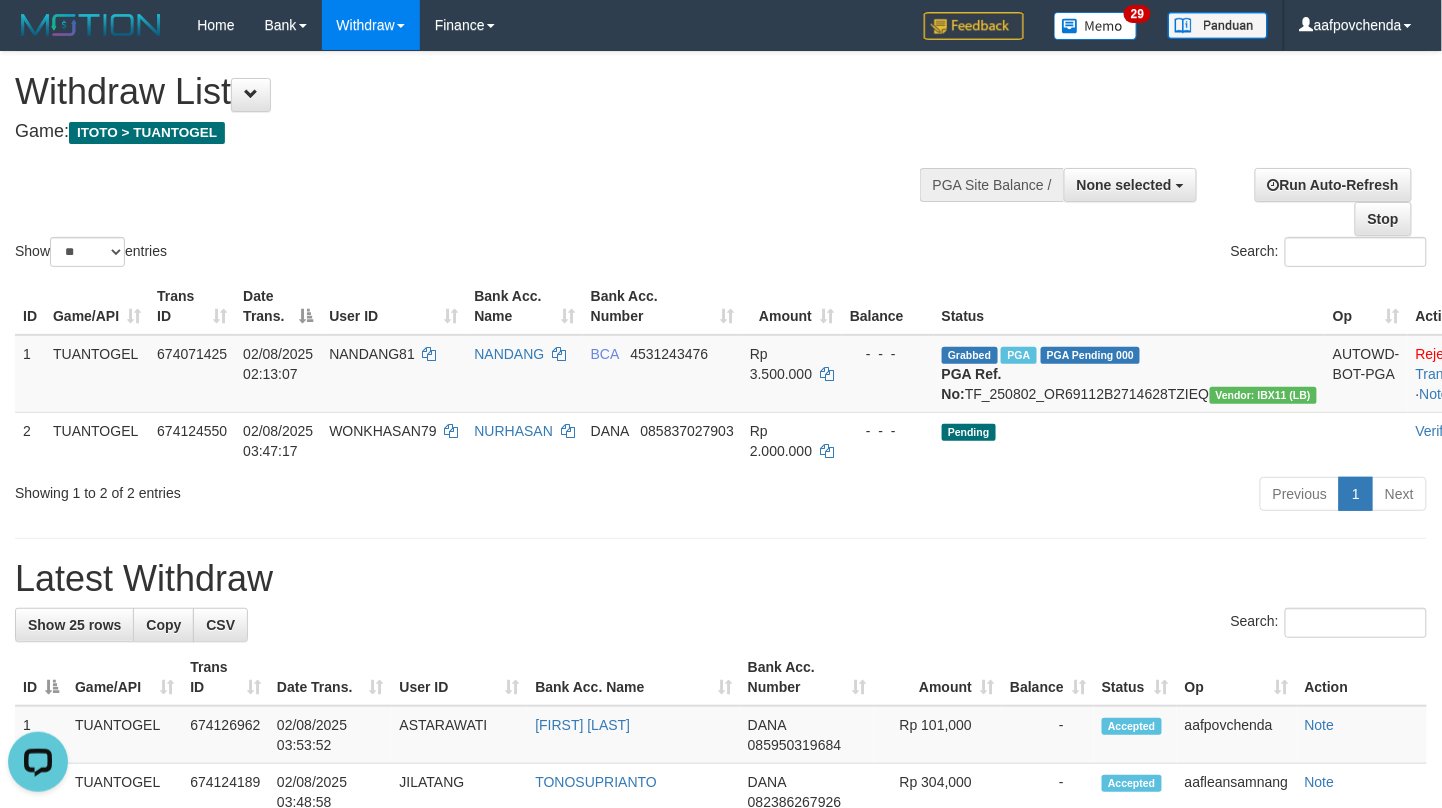 scroll, scrollTop: 0, scrollLeft: 0, axis: both 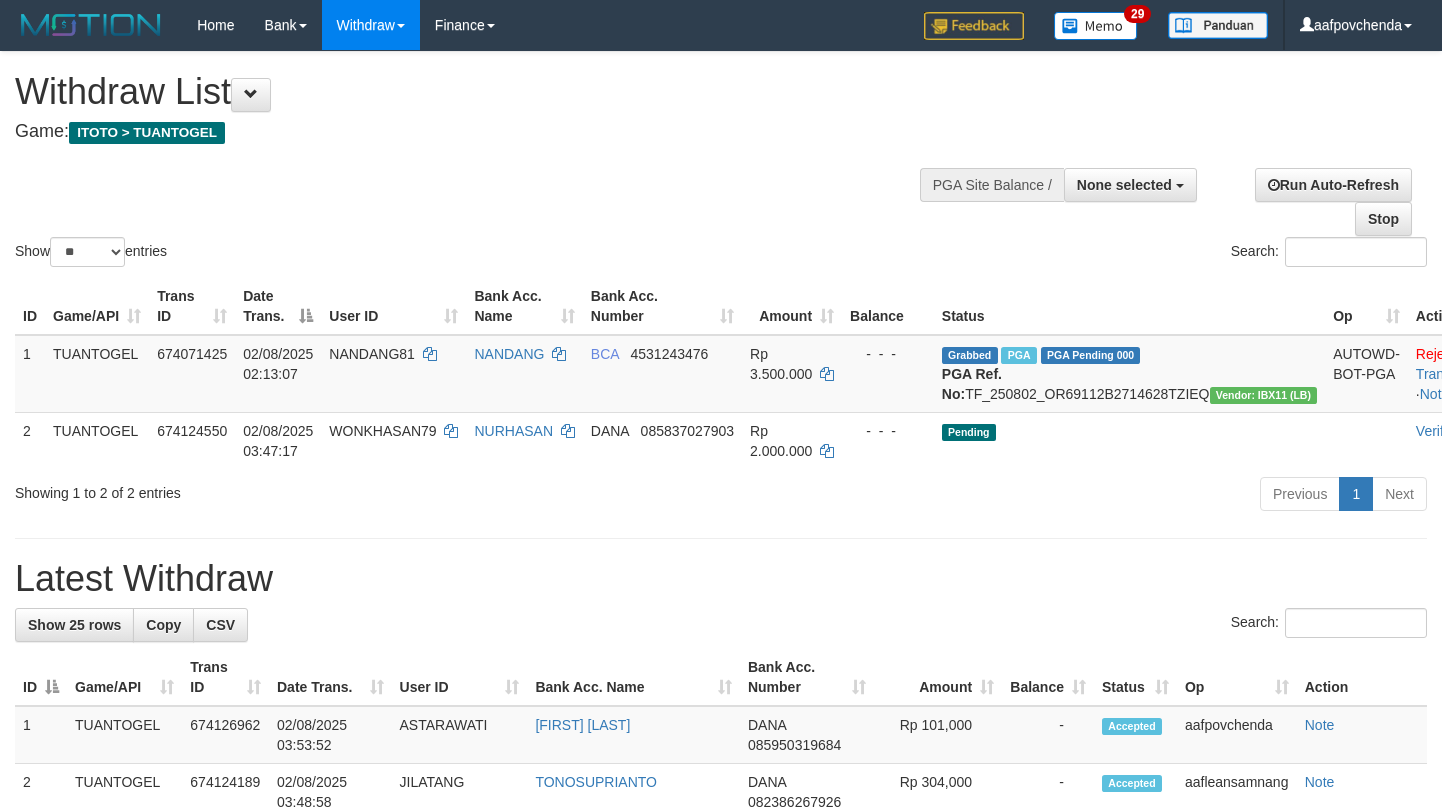 select 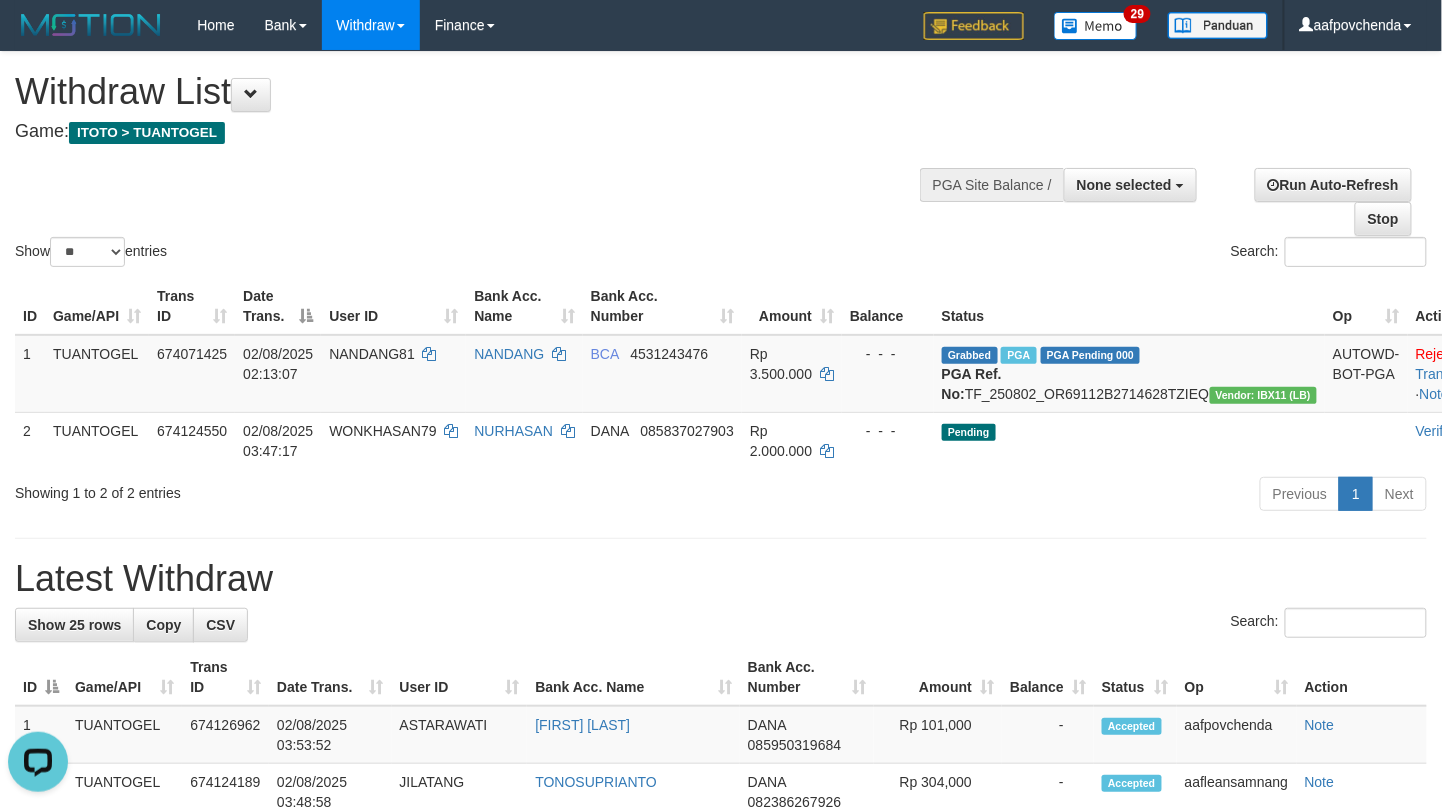 scroll, scrollTop: 0, scrollLeft: 0, axis: both 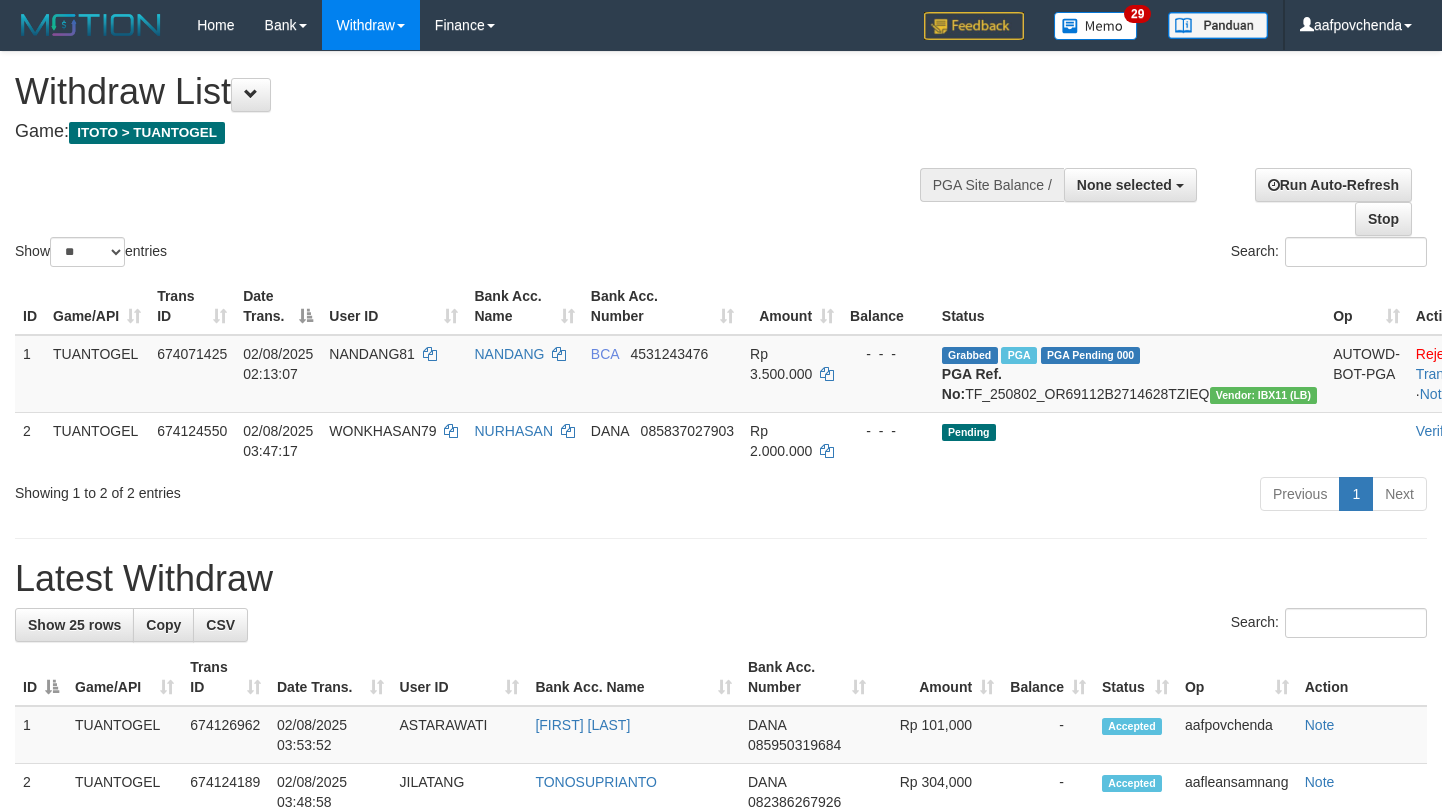 select 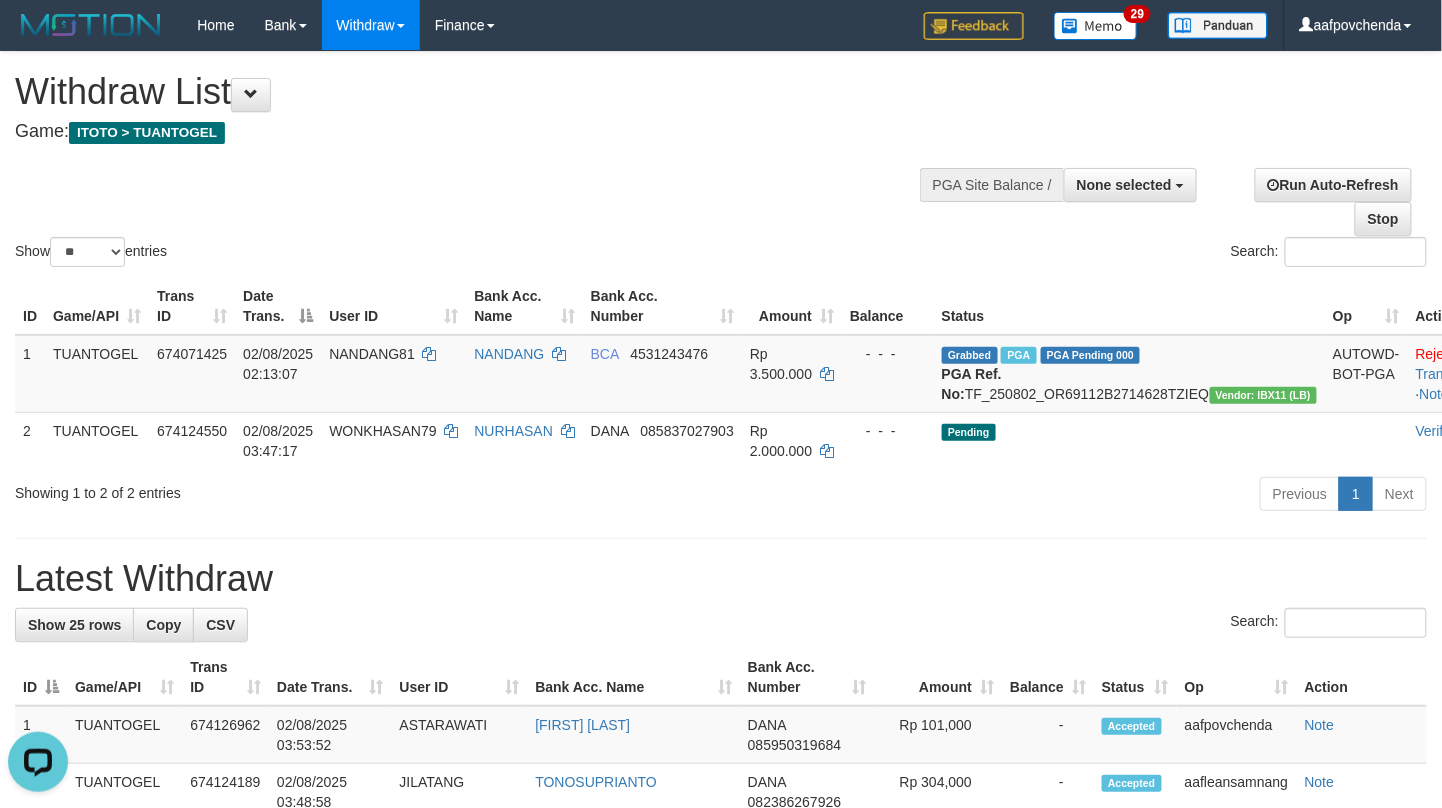 scroll, scrollTop: 0, scrollLeft: 0, axis: both 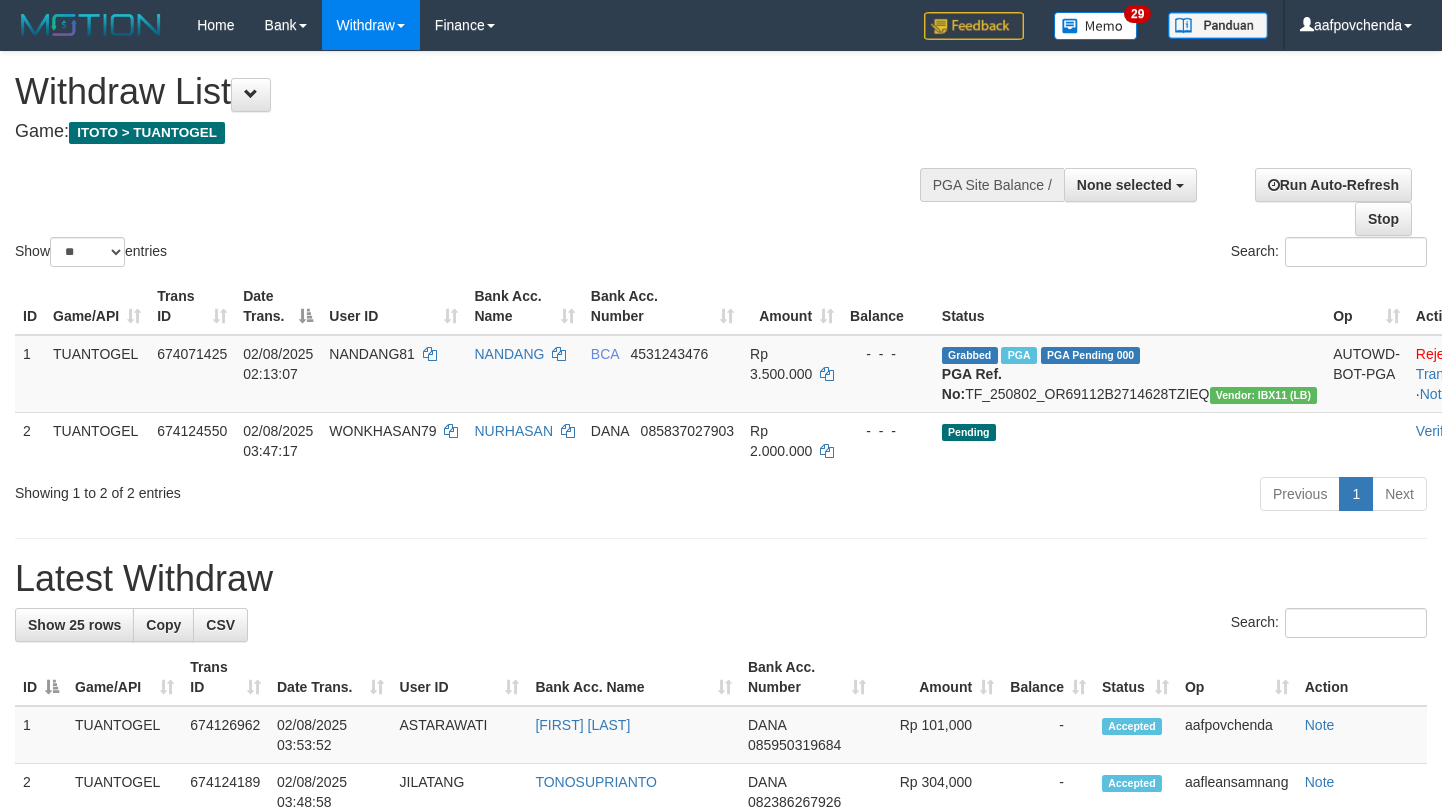 select 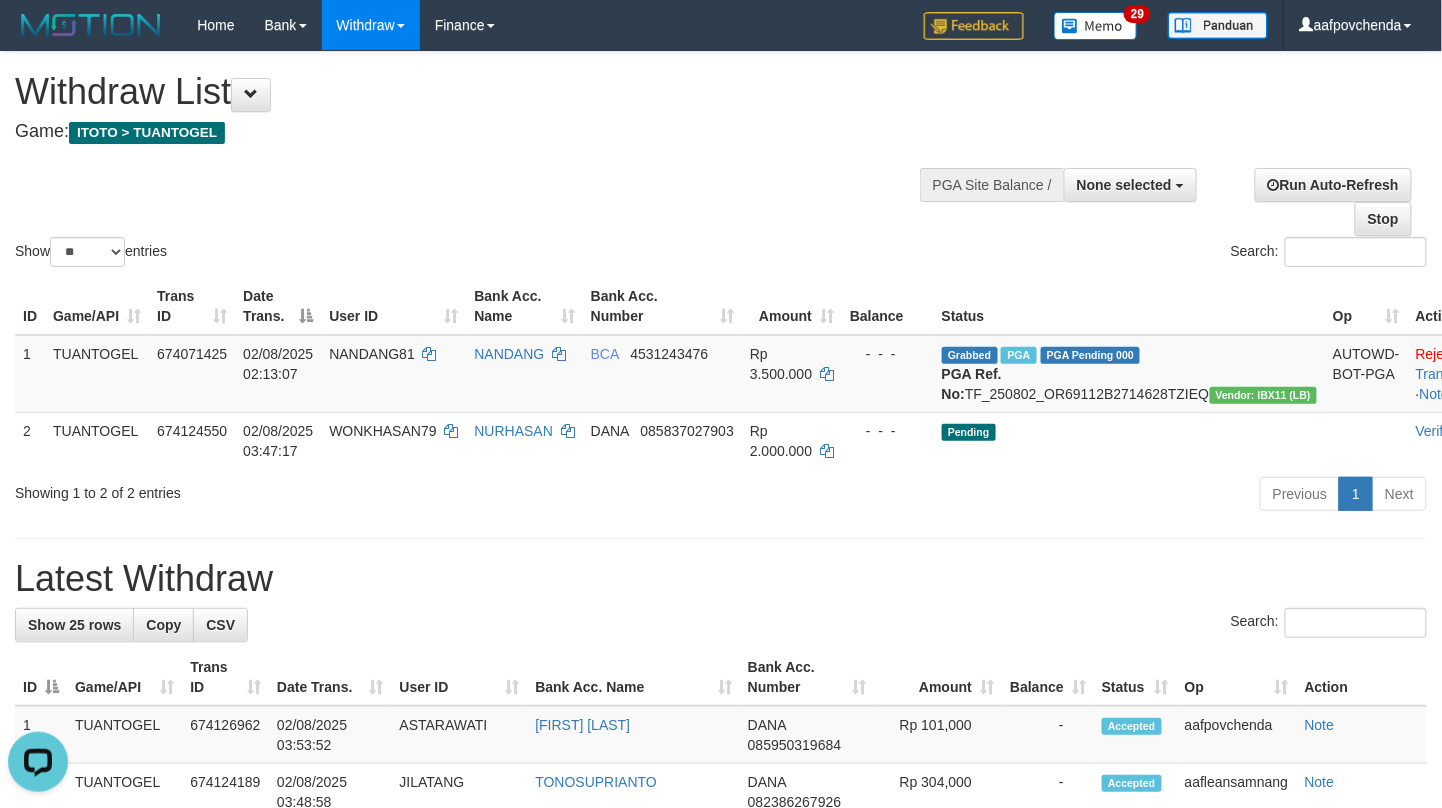 scroll, scrollTop: 0, scrollLeft: 0, axis: both 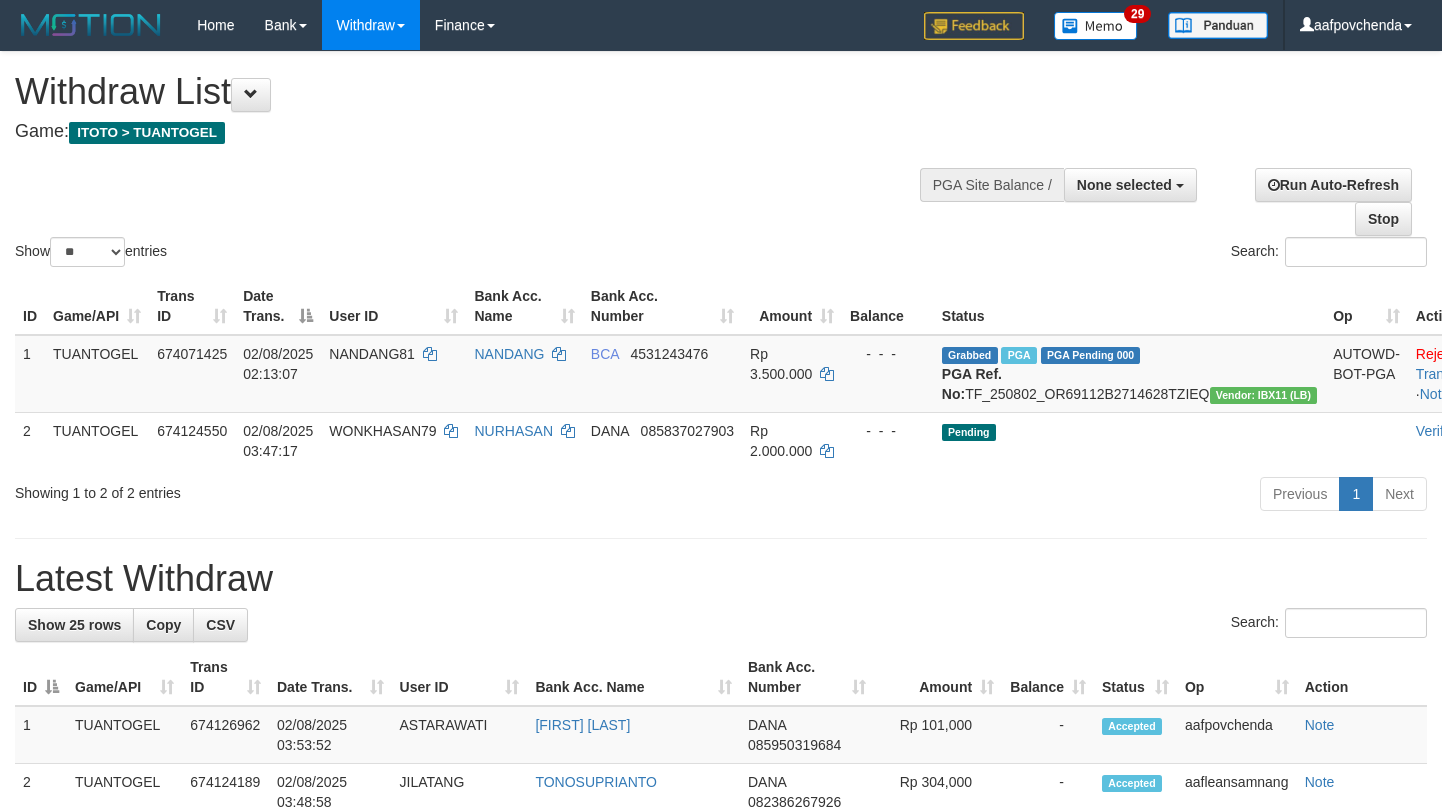 select 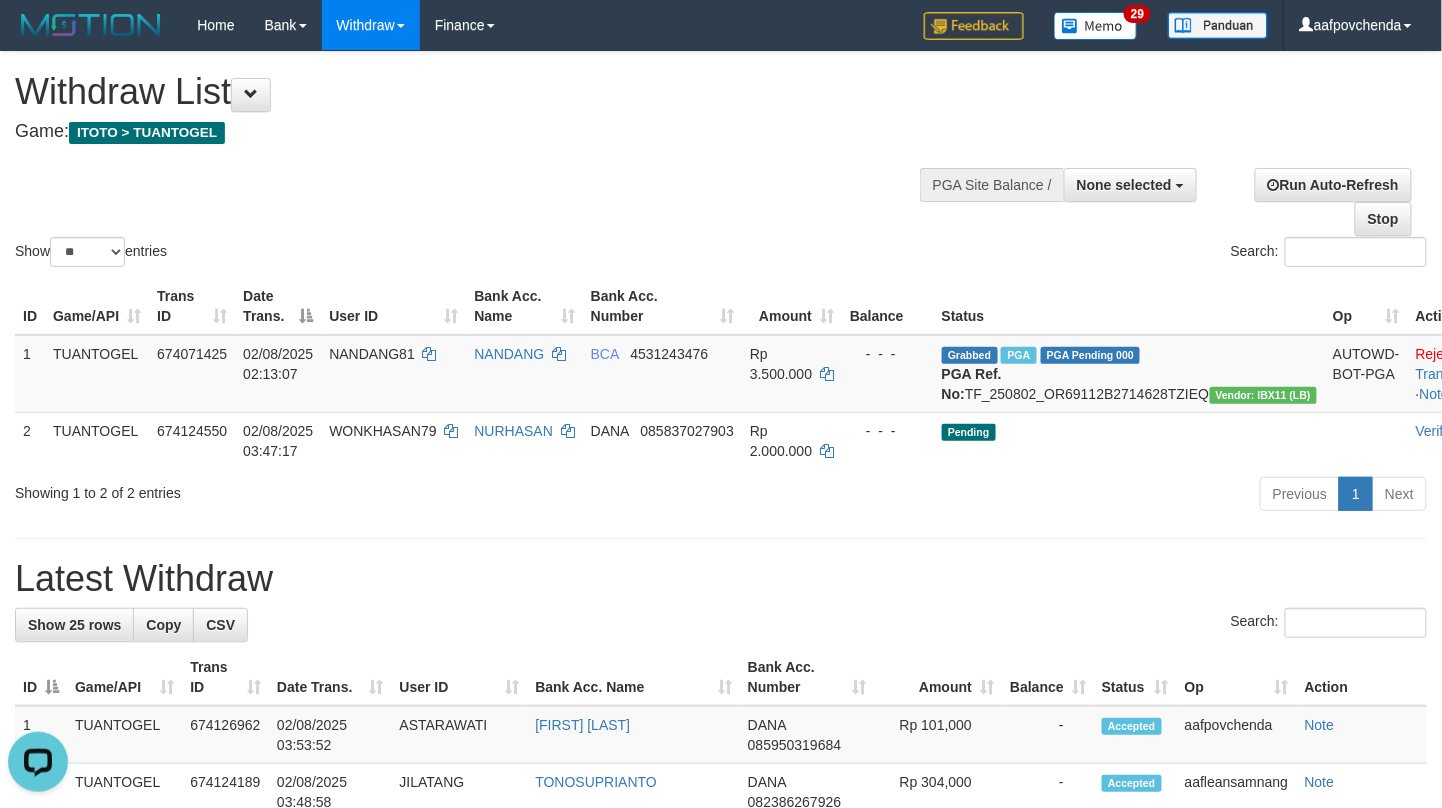 scroll, scrollTop: 0, scrollLeft: 0, axis: both 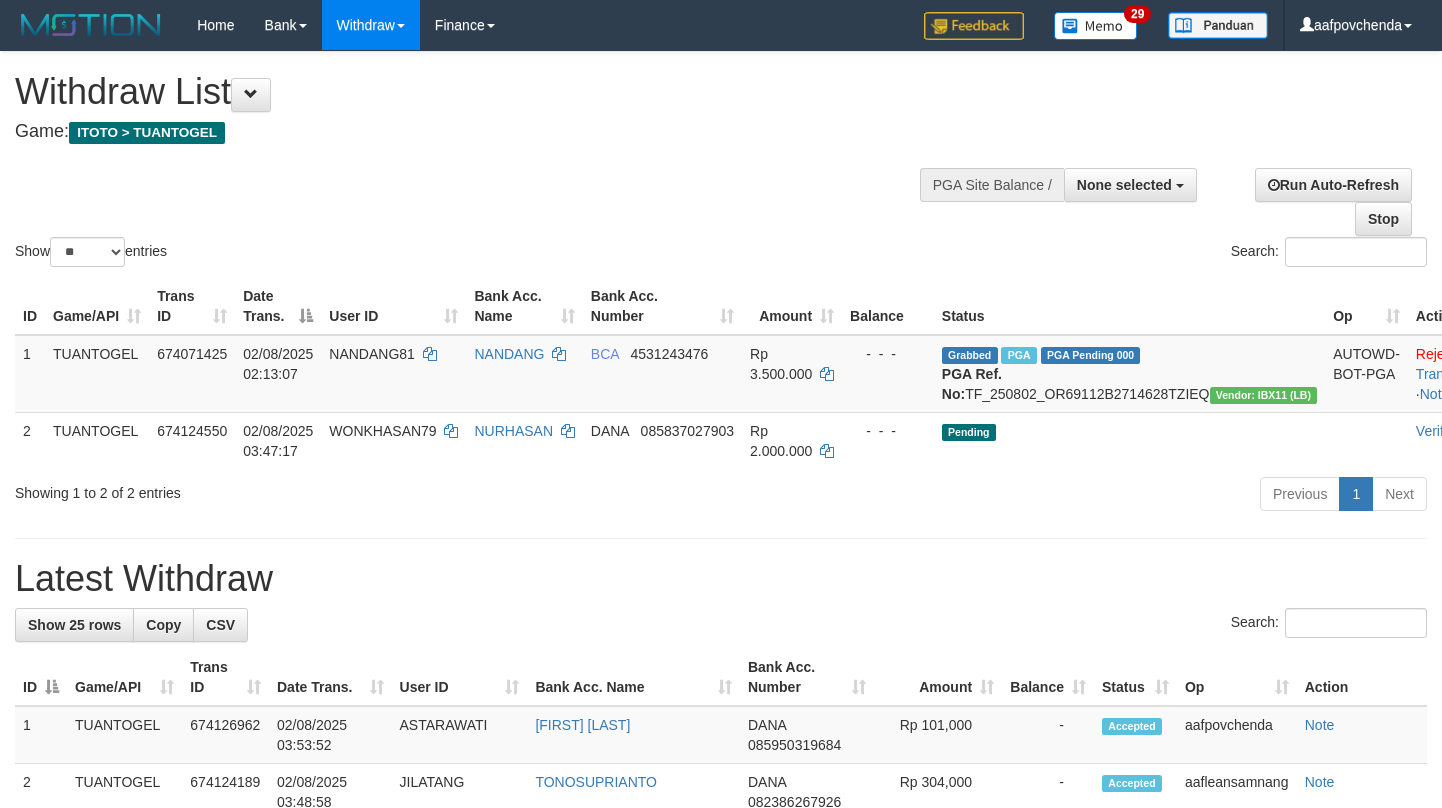 select 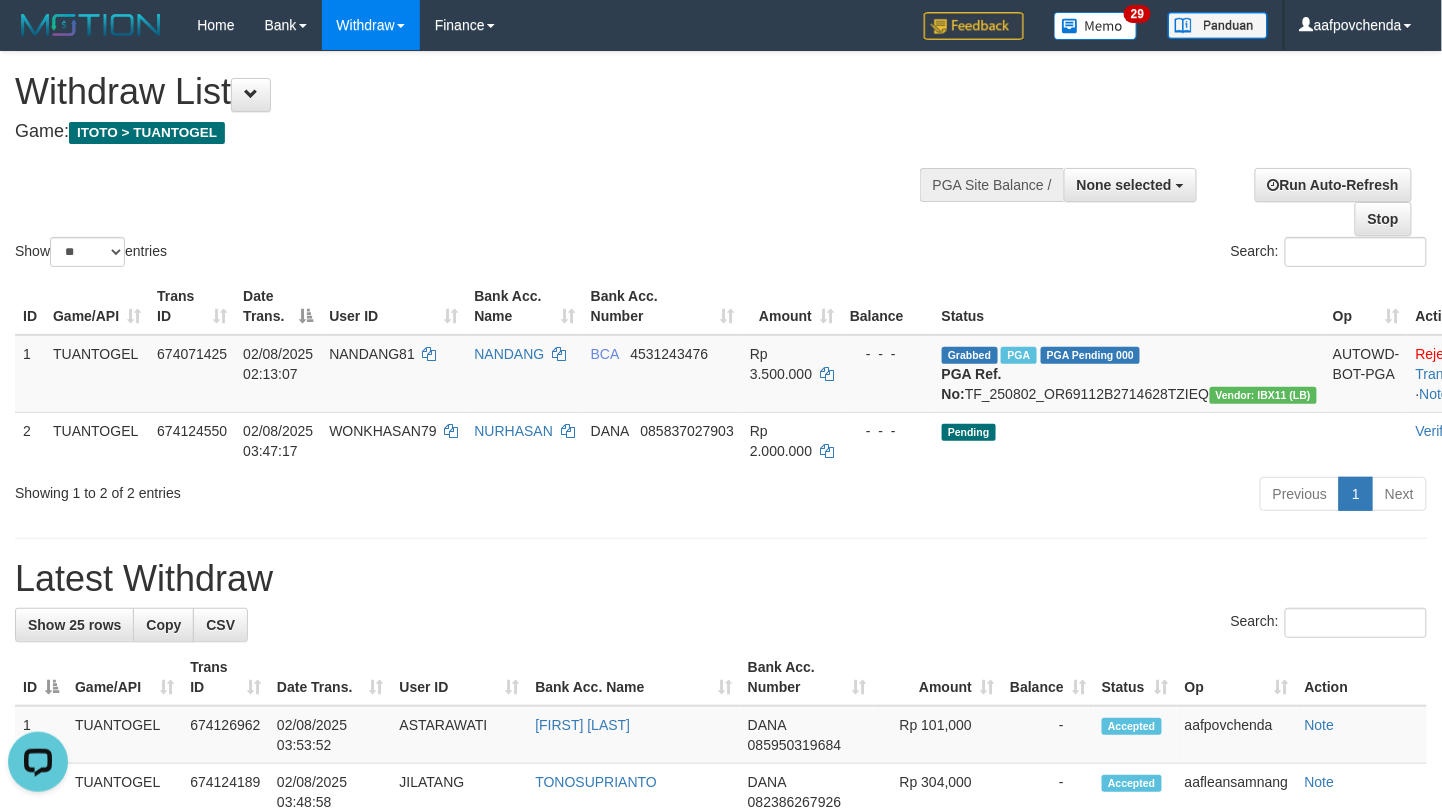 scroll, scrollTop: 0, scrollLeft: 0, axis: both 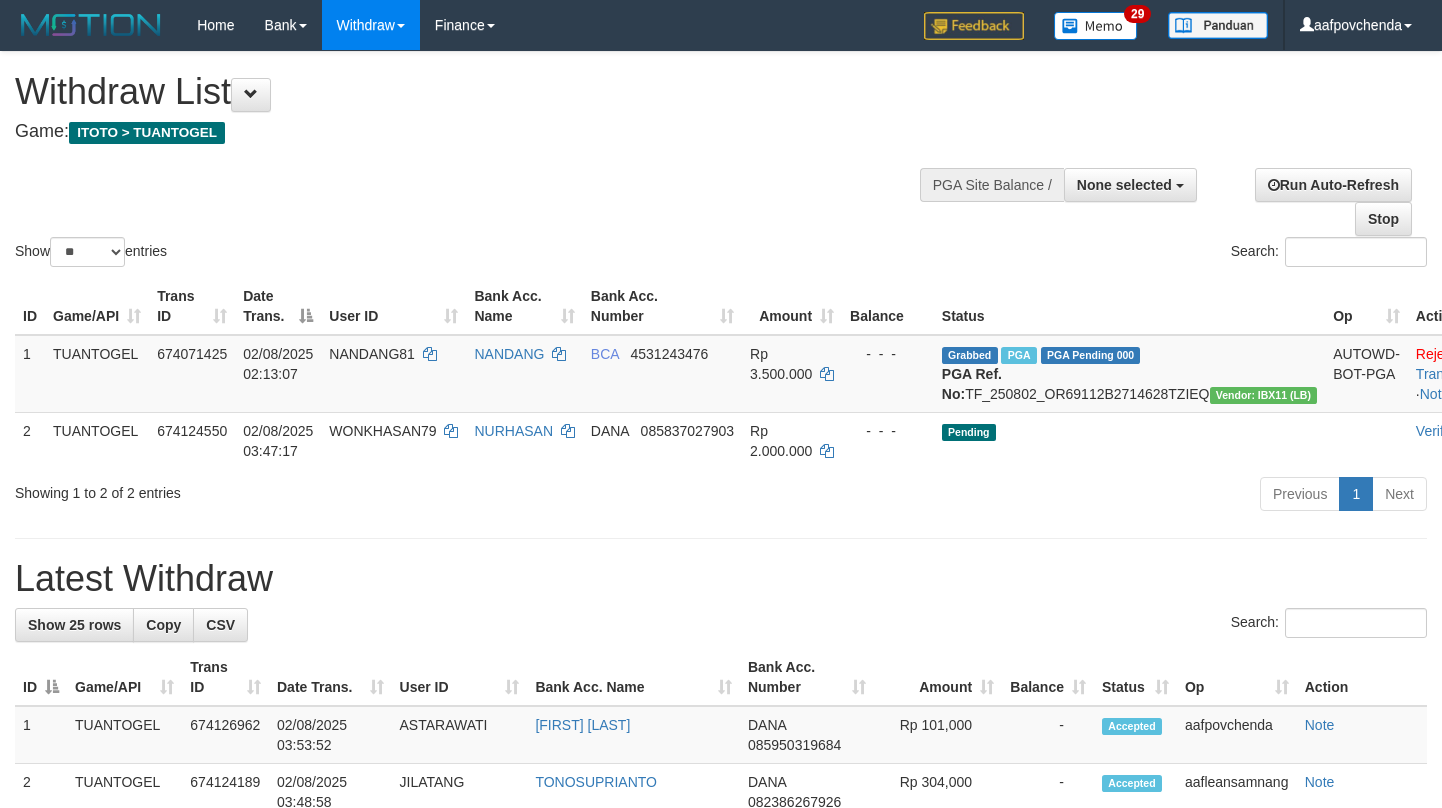 select 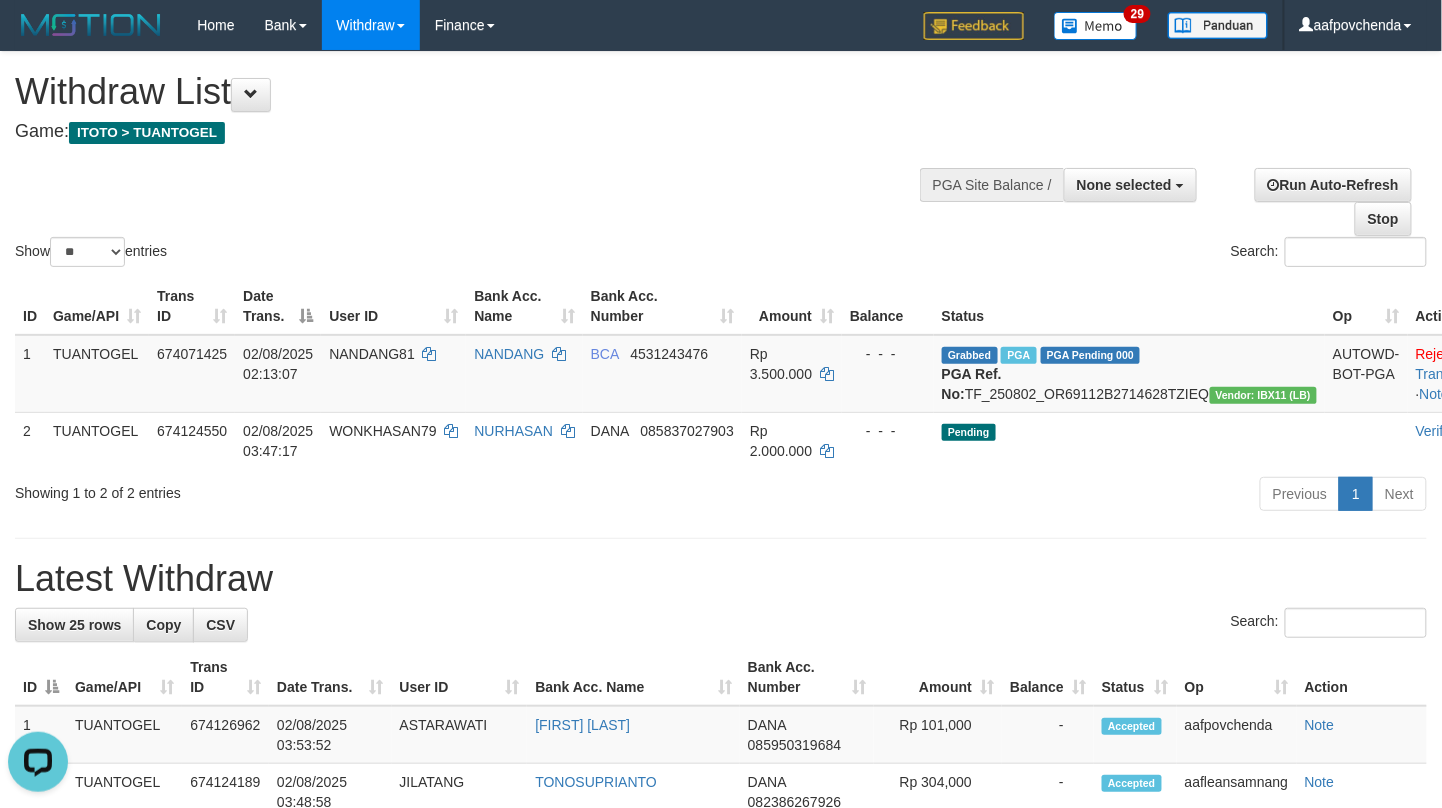 scroll, scrollTop: 0, scrollLeft: 0, axis: both 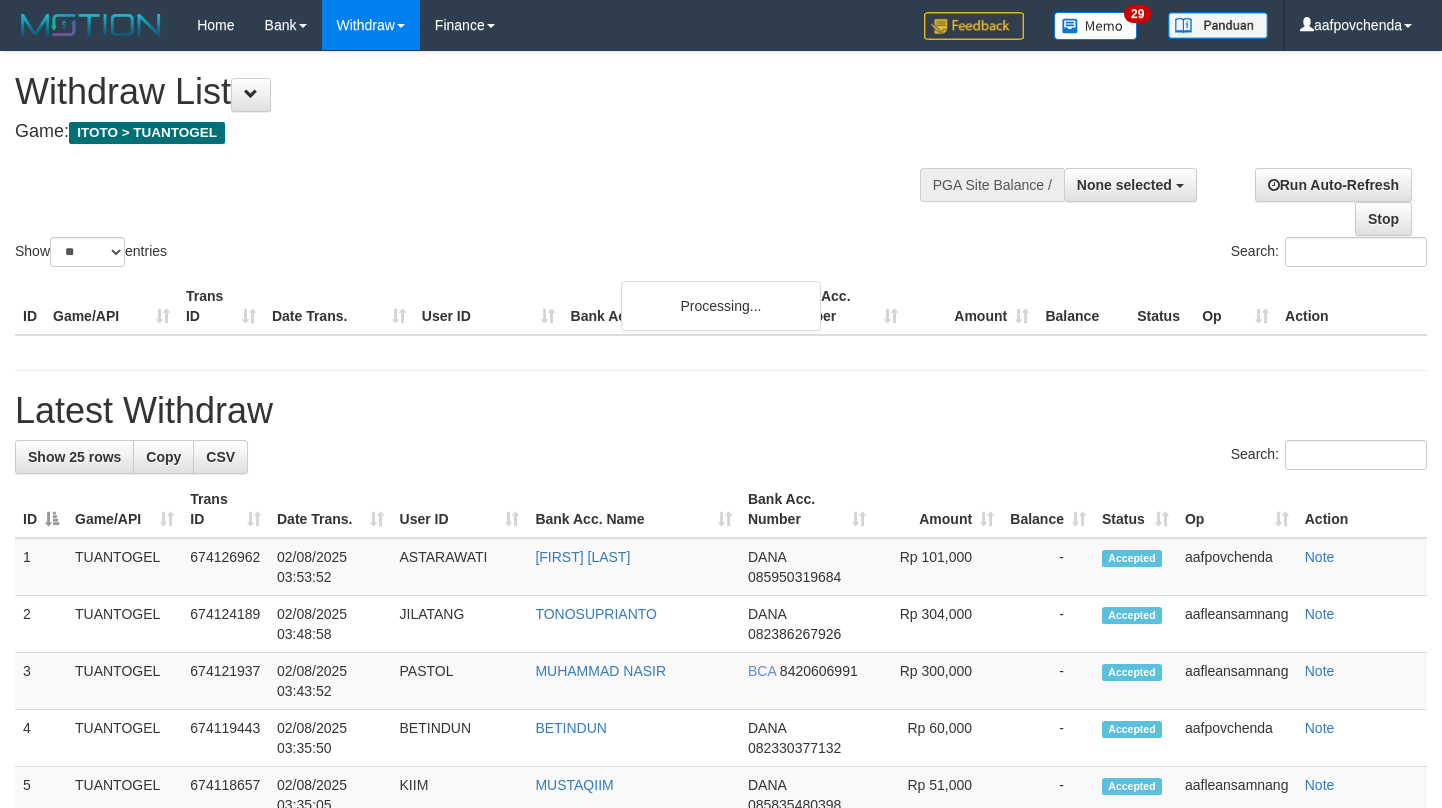 select 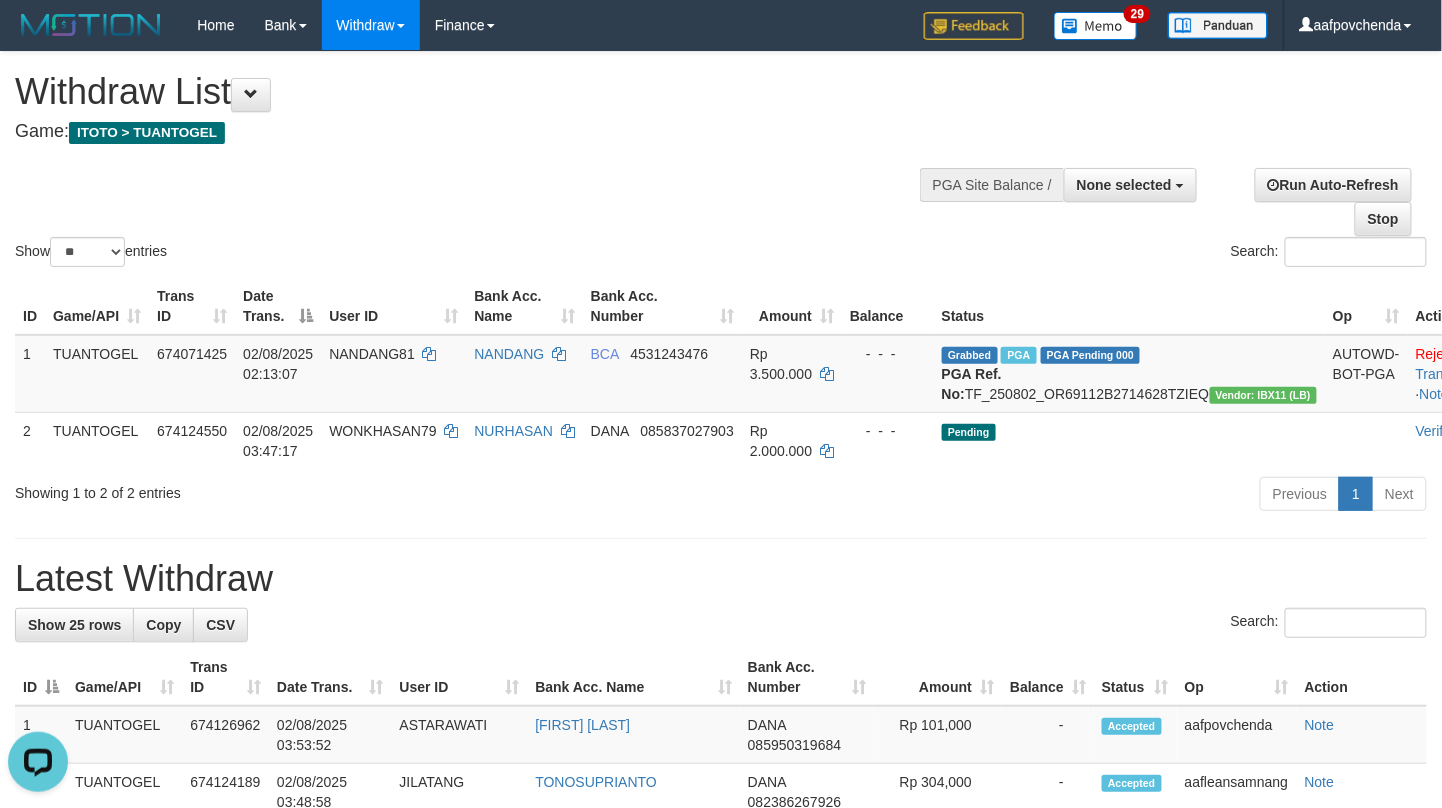 scroll, scrollTop: 0, scrollLeft: 0, axis: both 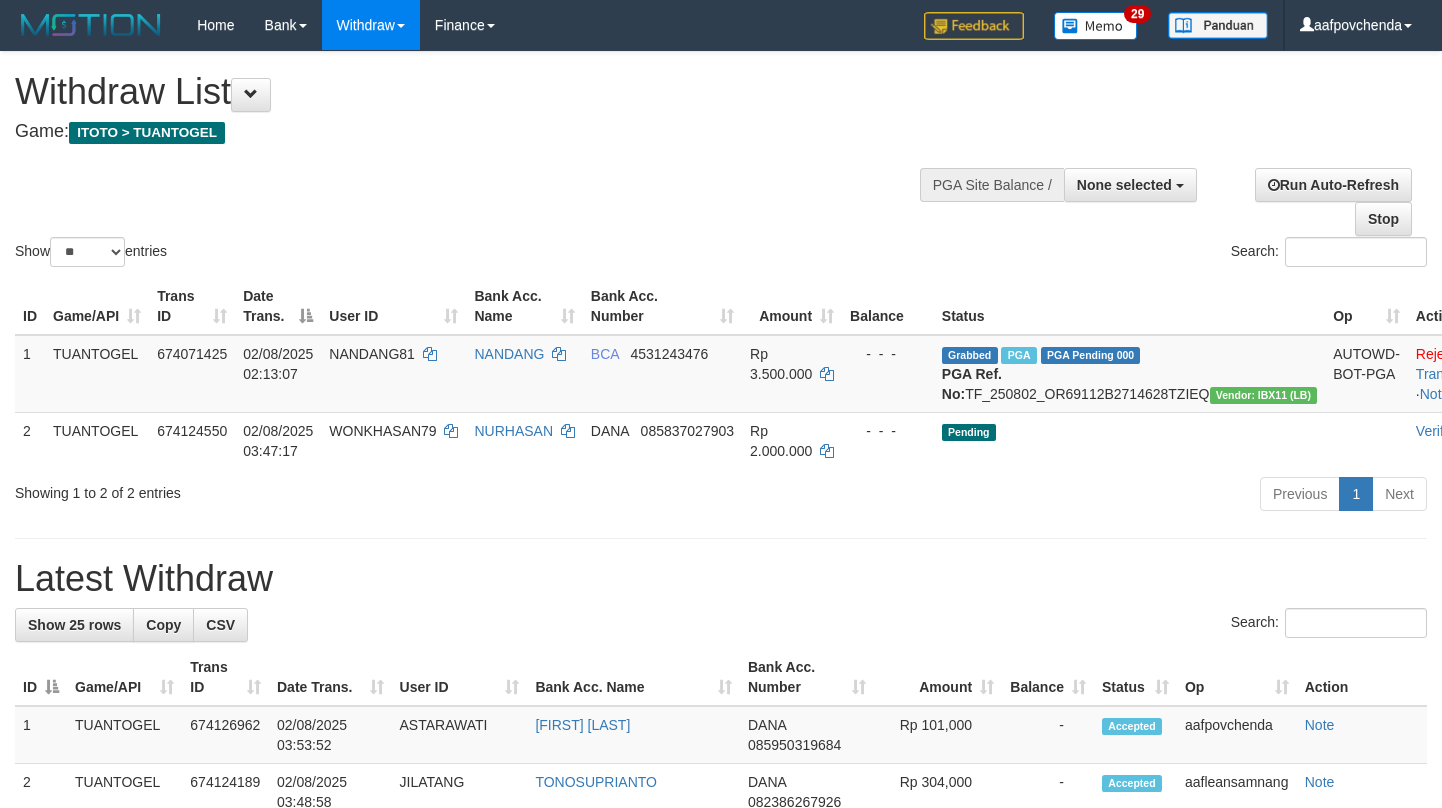 select 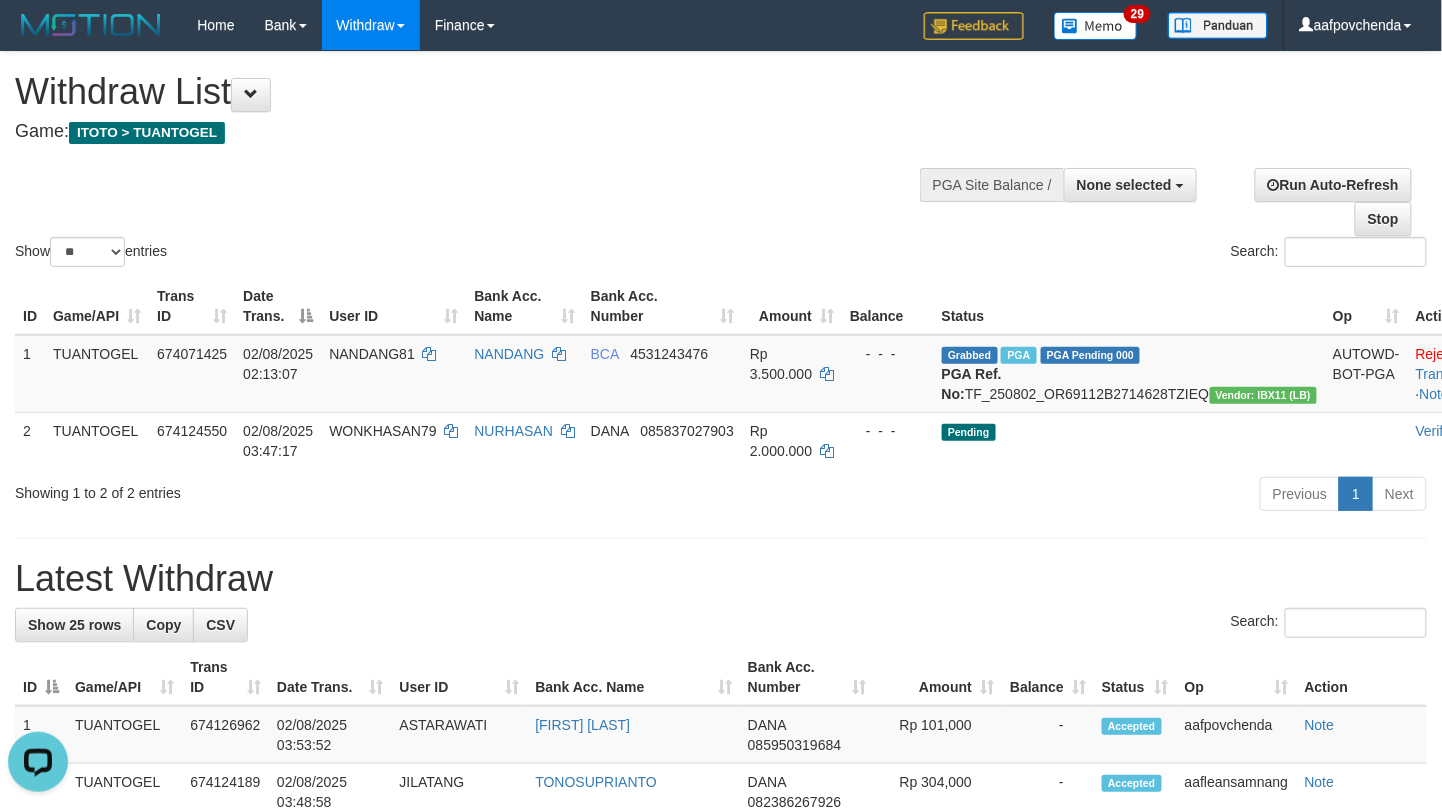 scroll, scrollTop: 0, scrollLeft: 0, axis: both 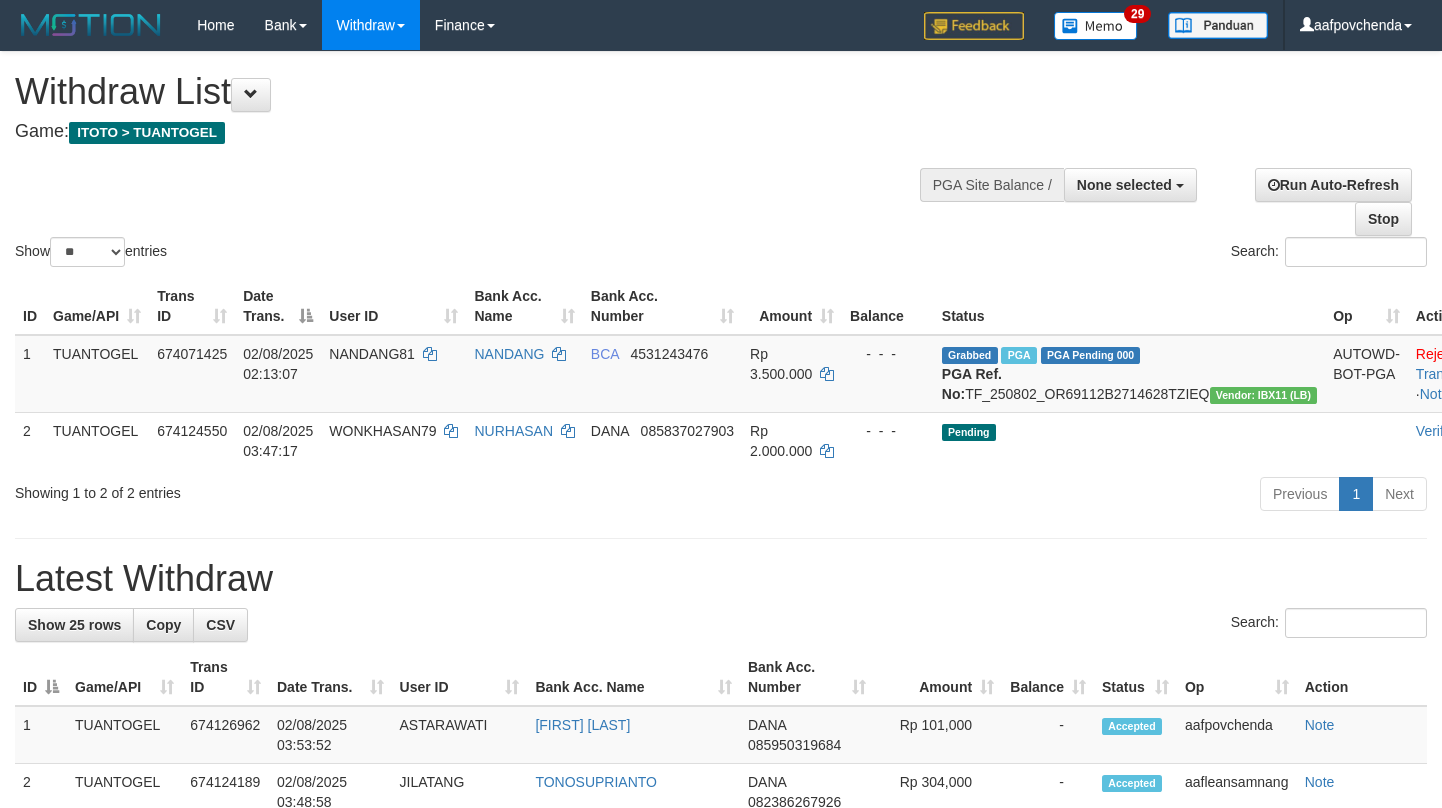 select 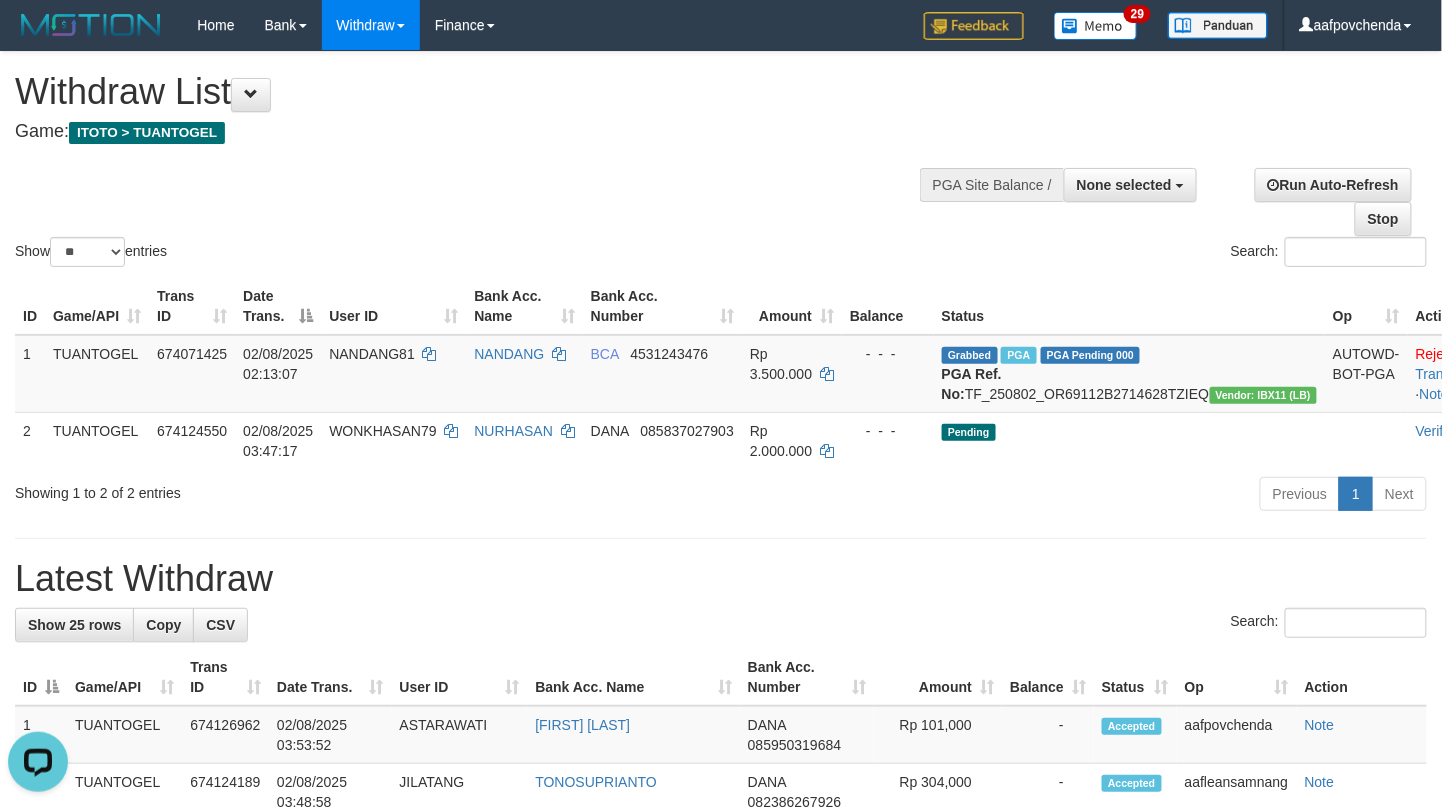 scroll, scrollTop: 0, scrollLeft: 0, axis: both 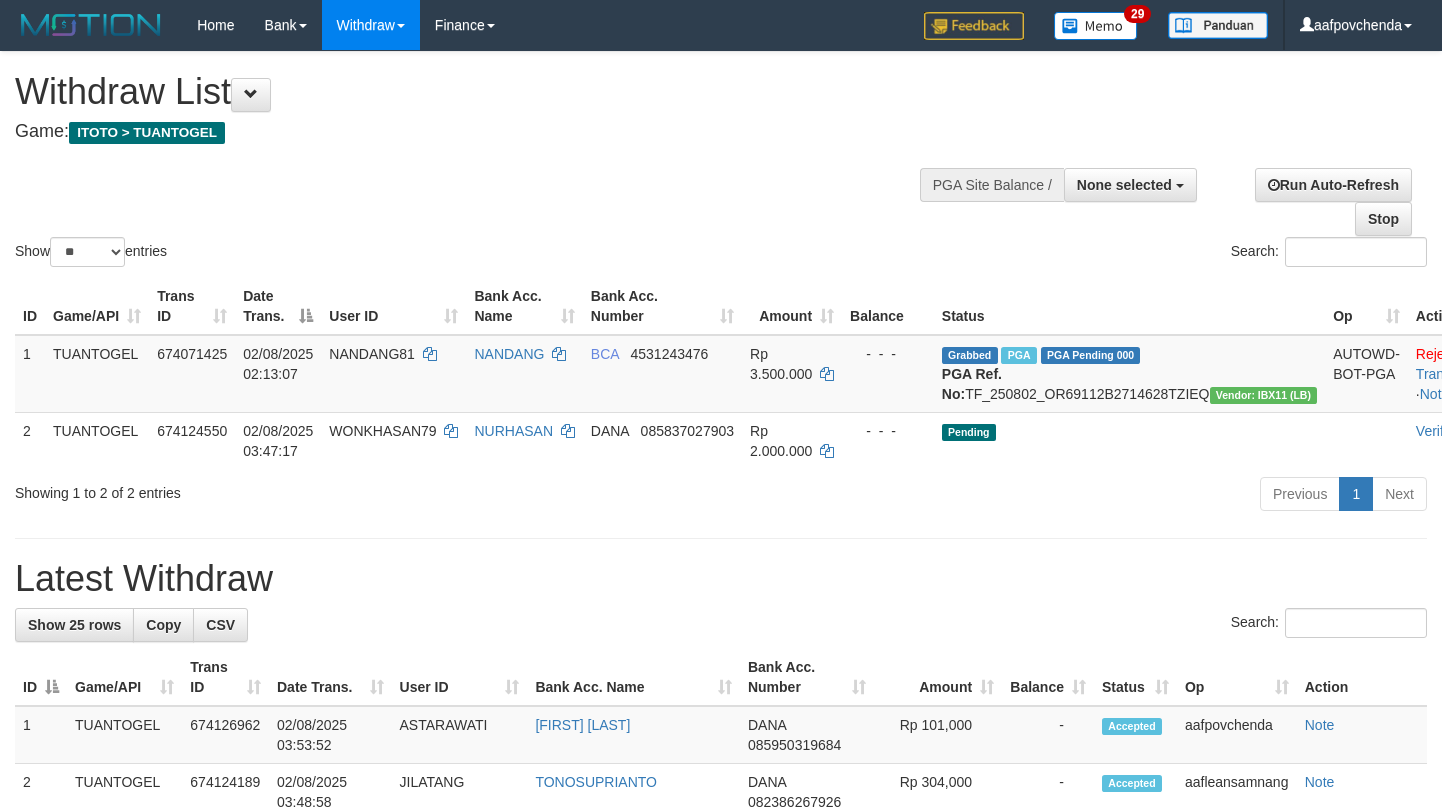 select 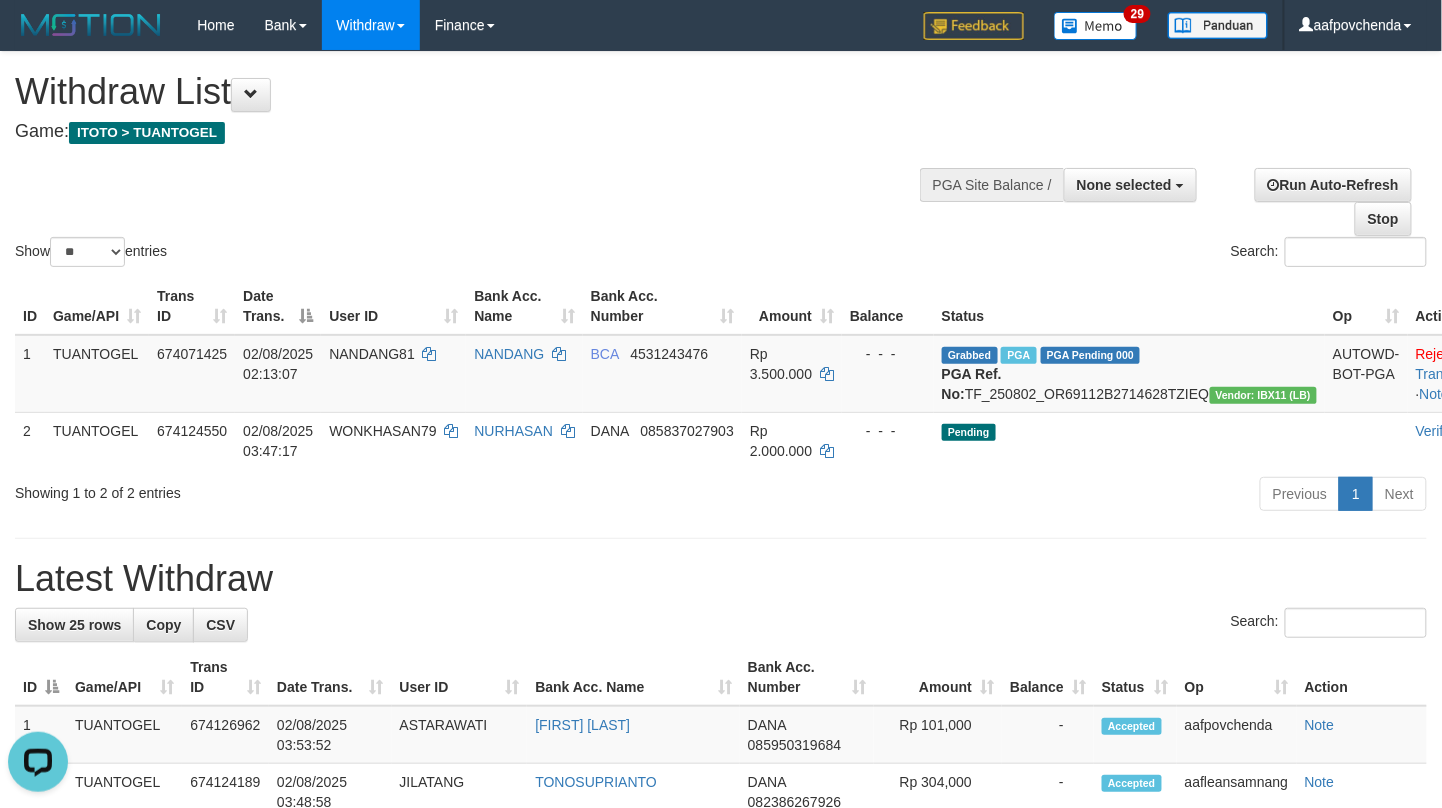 scroll, scrollTop: 0, scrollLeft: 0, axis: both 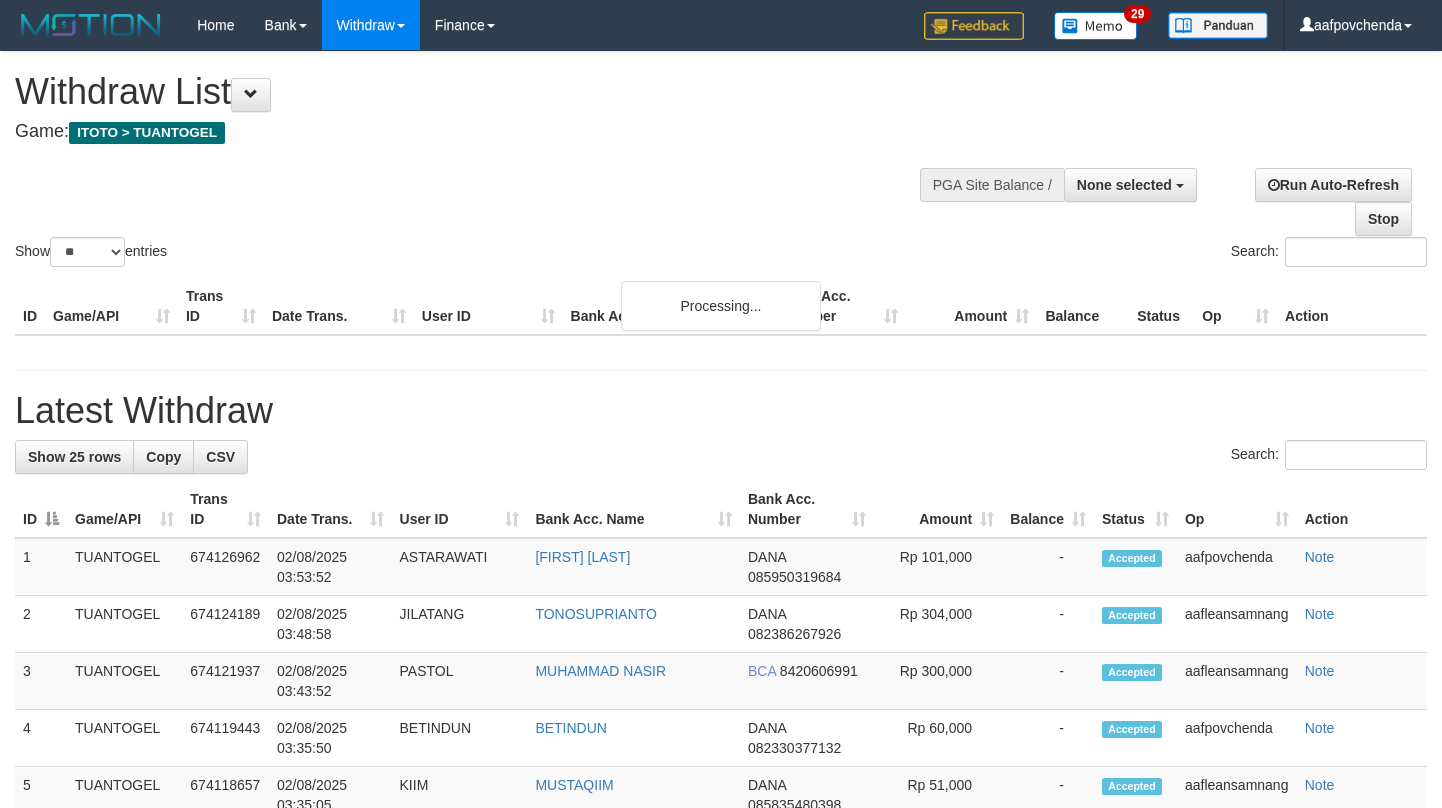 select 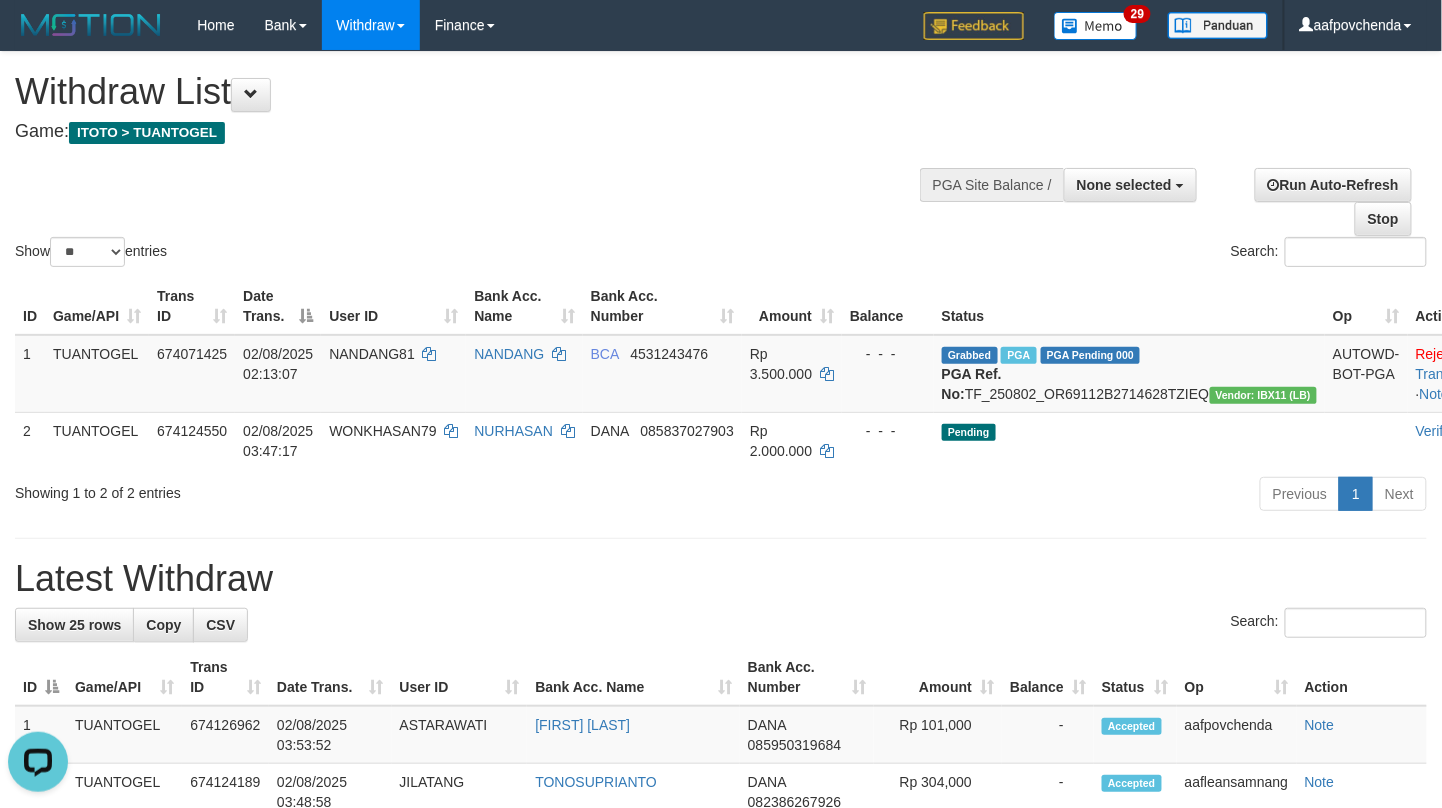 scroll, scrollTop: 0, scrollLeft: 0, axis: both 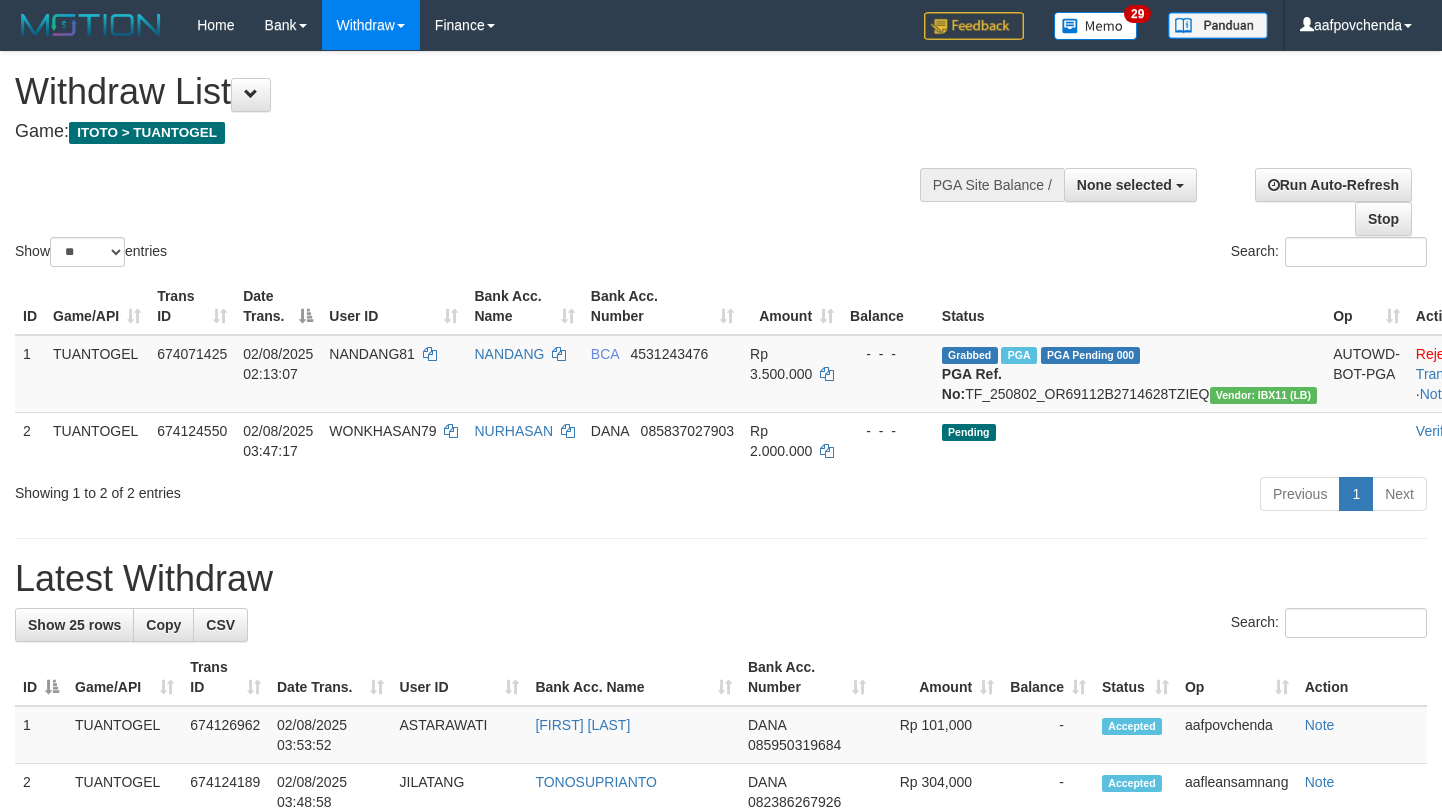 select 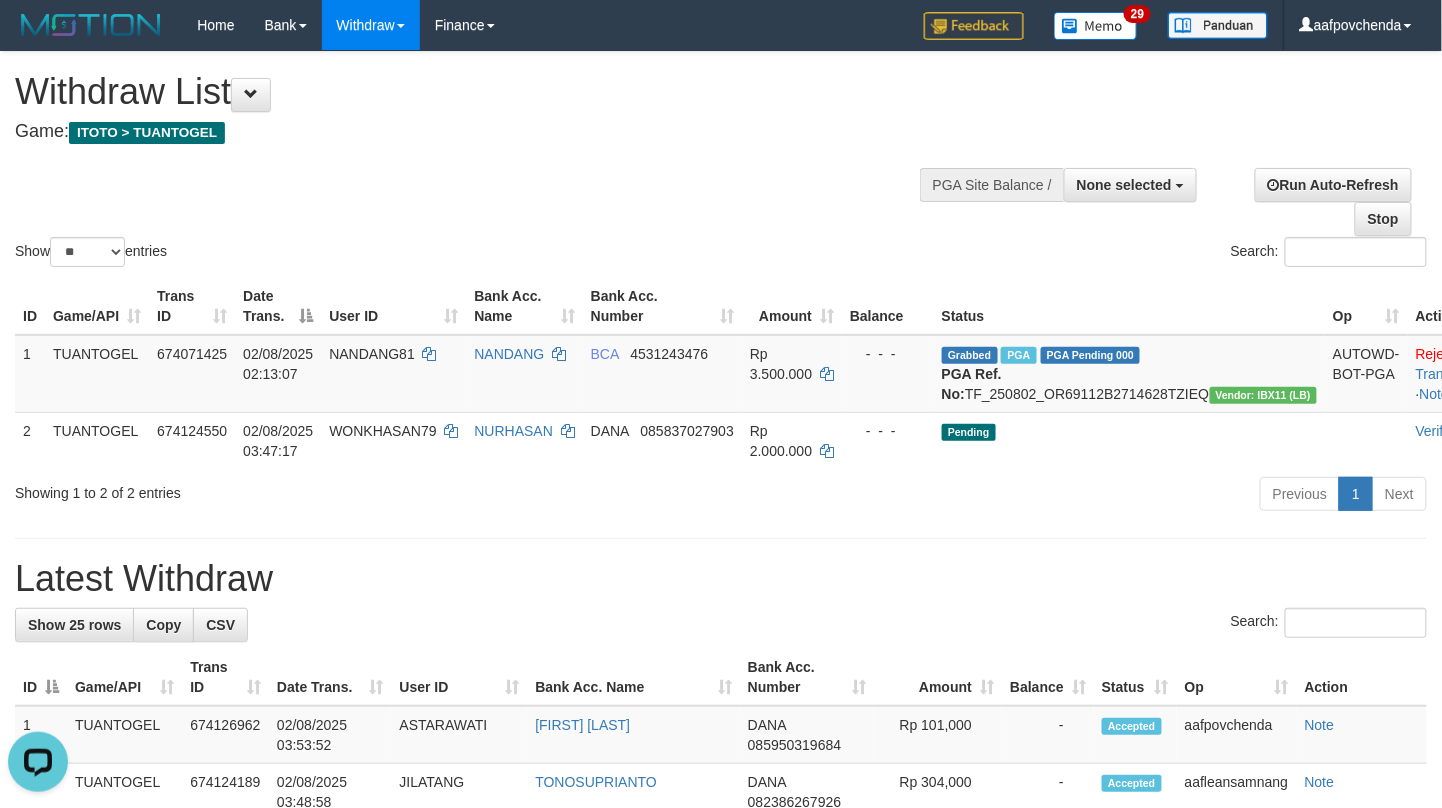 scroll, scrollTop: 0, scrollLeft: 0, axis: both 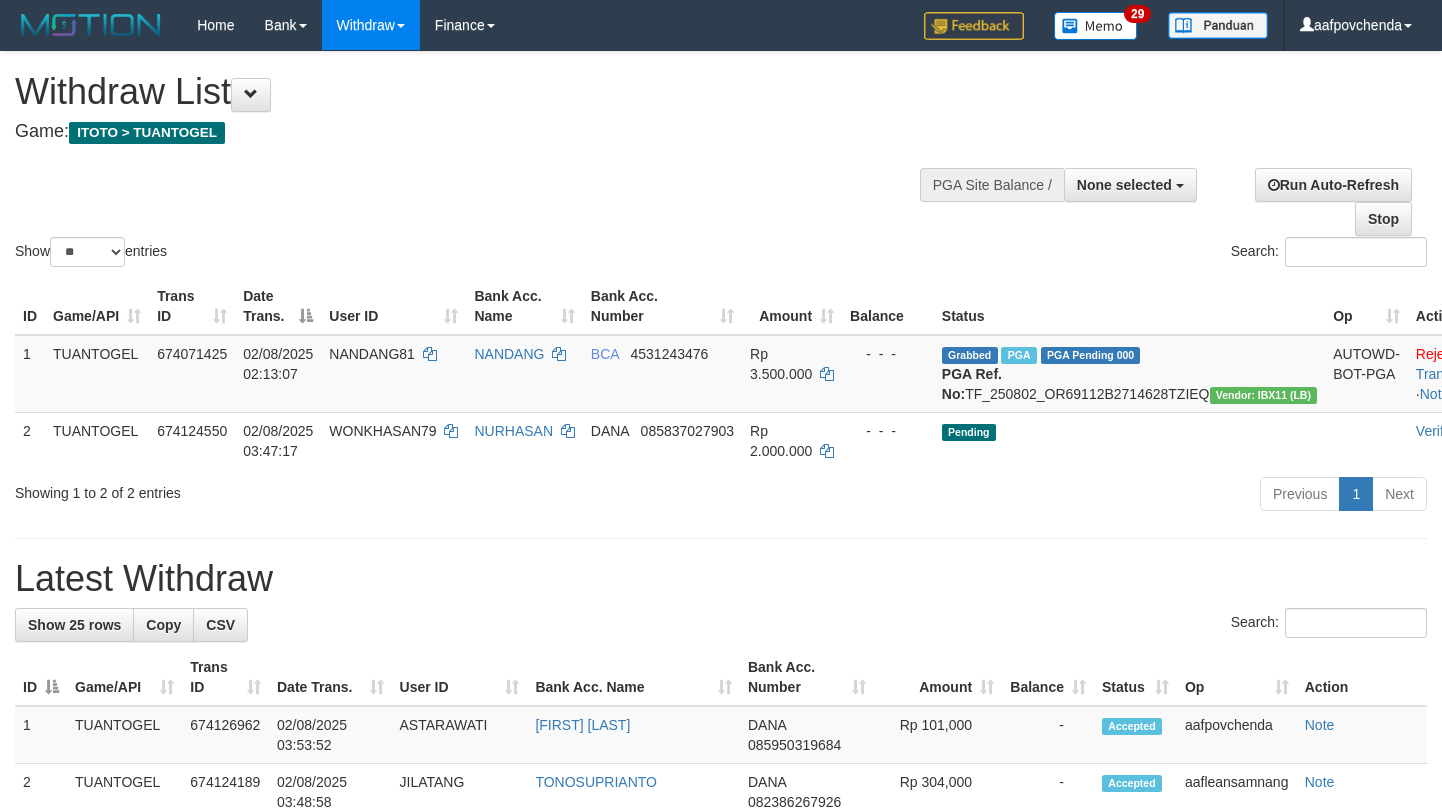 select 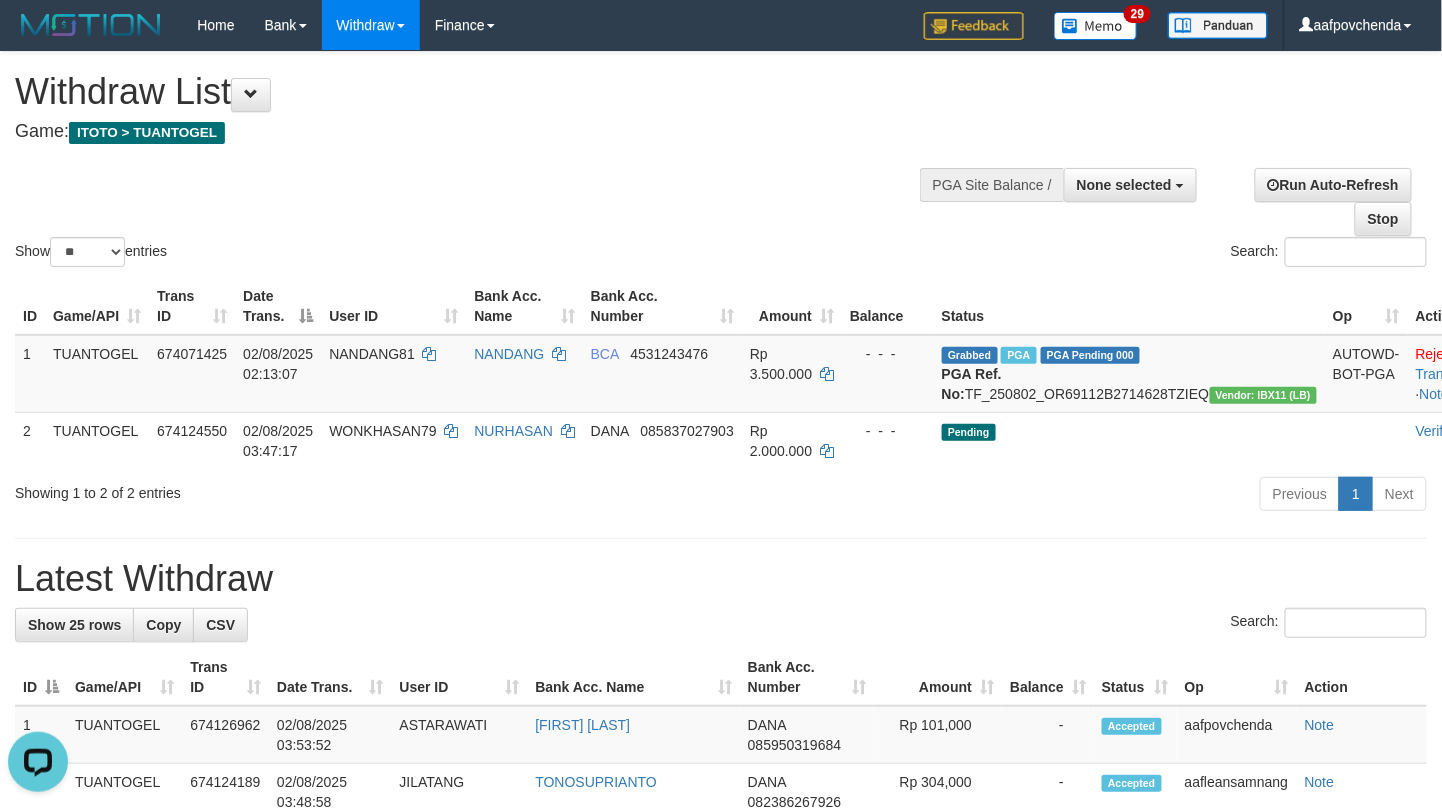 scroll, scrollTop: 0, scrollLeft: 0, axis: both 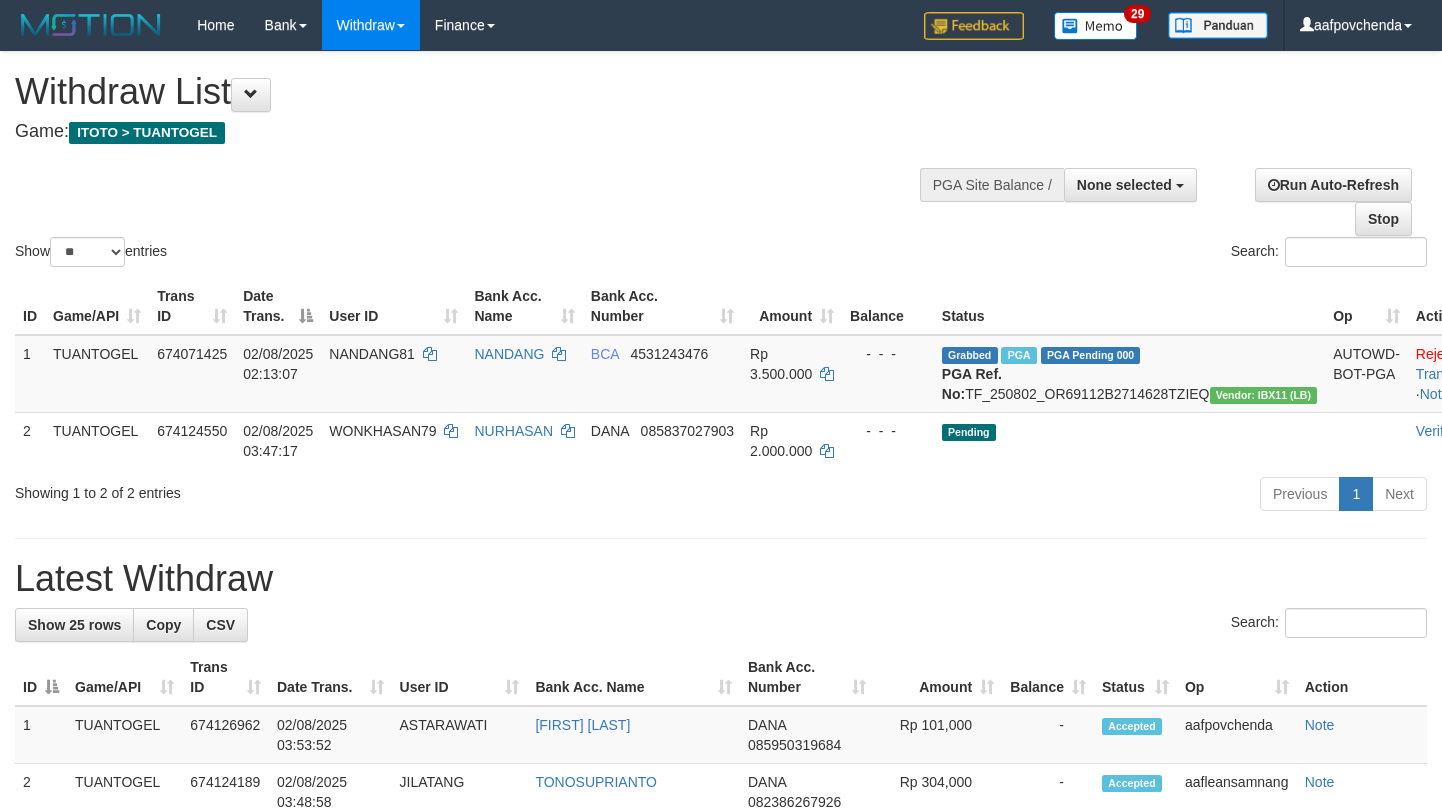 select 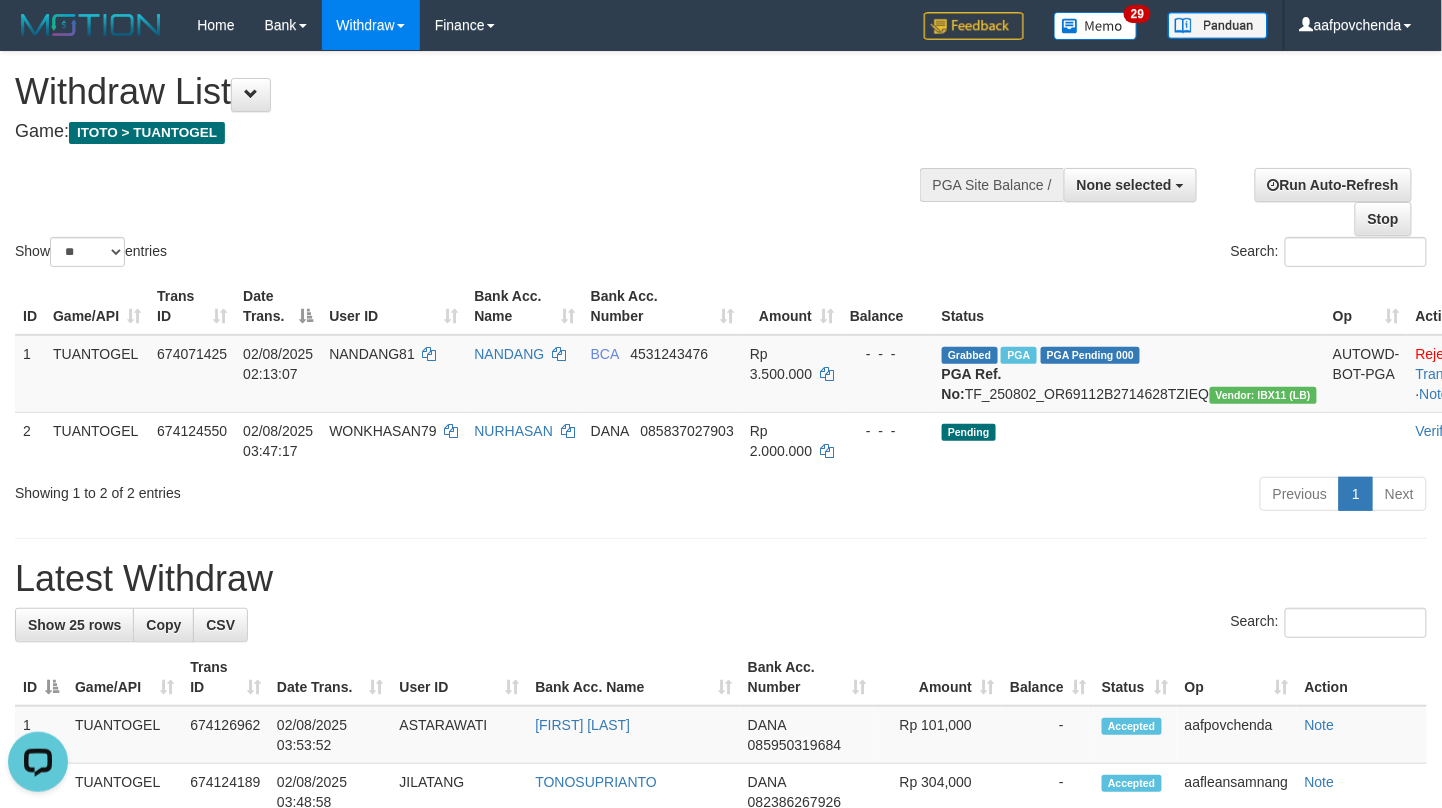 scroll, scrollTop: 0, scrollLeft: 0, axis: both 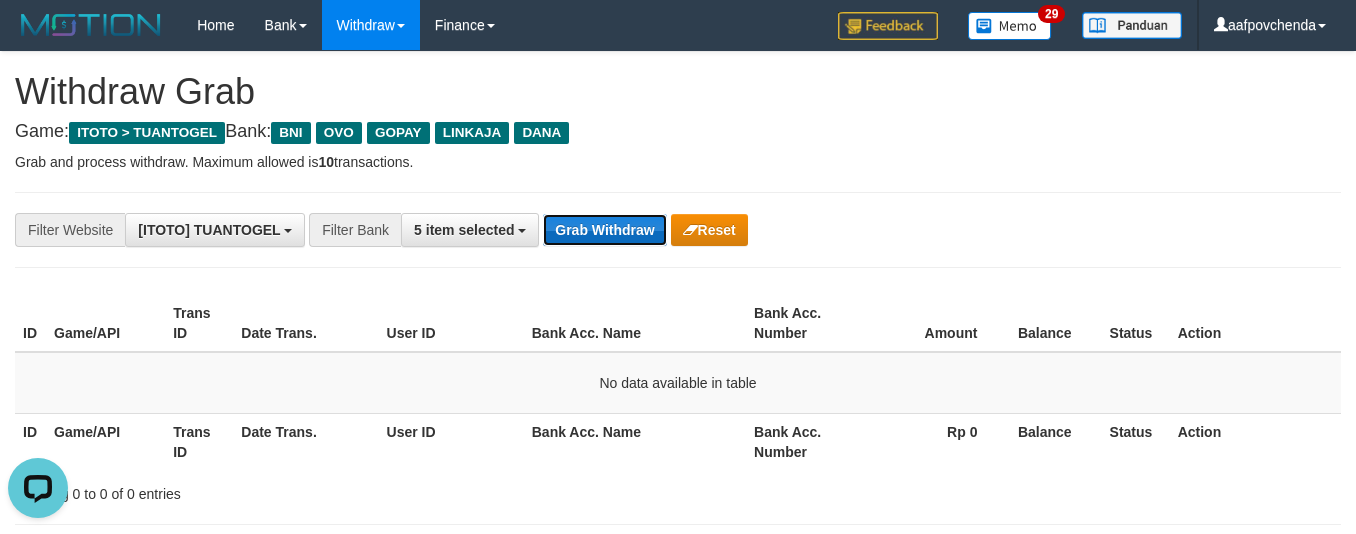 click on "Grab Withdraw" at bounding box center [604, 230] 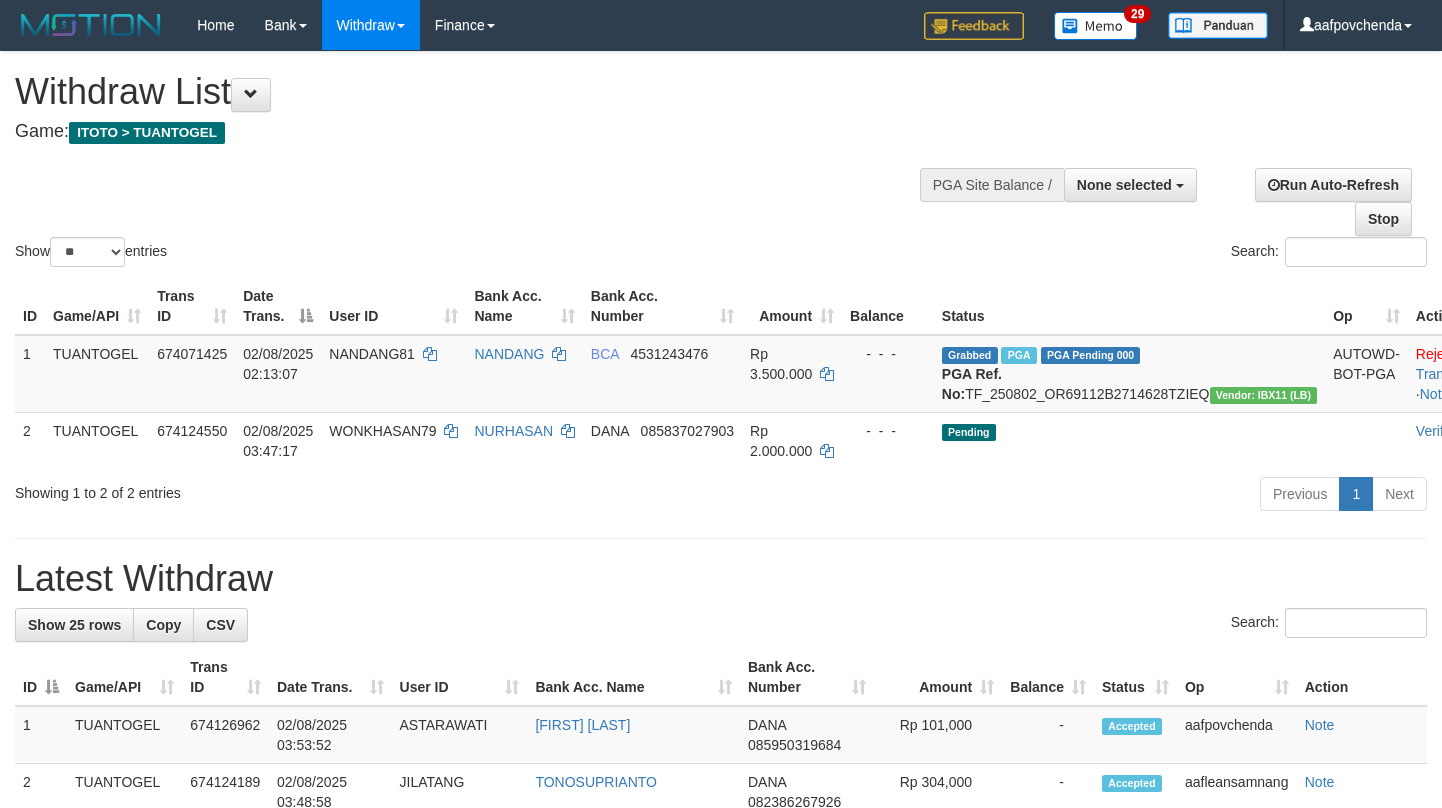 select 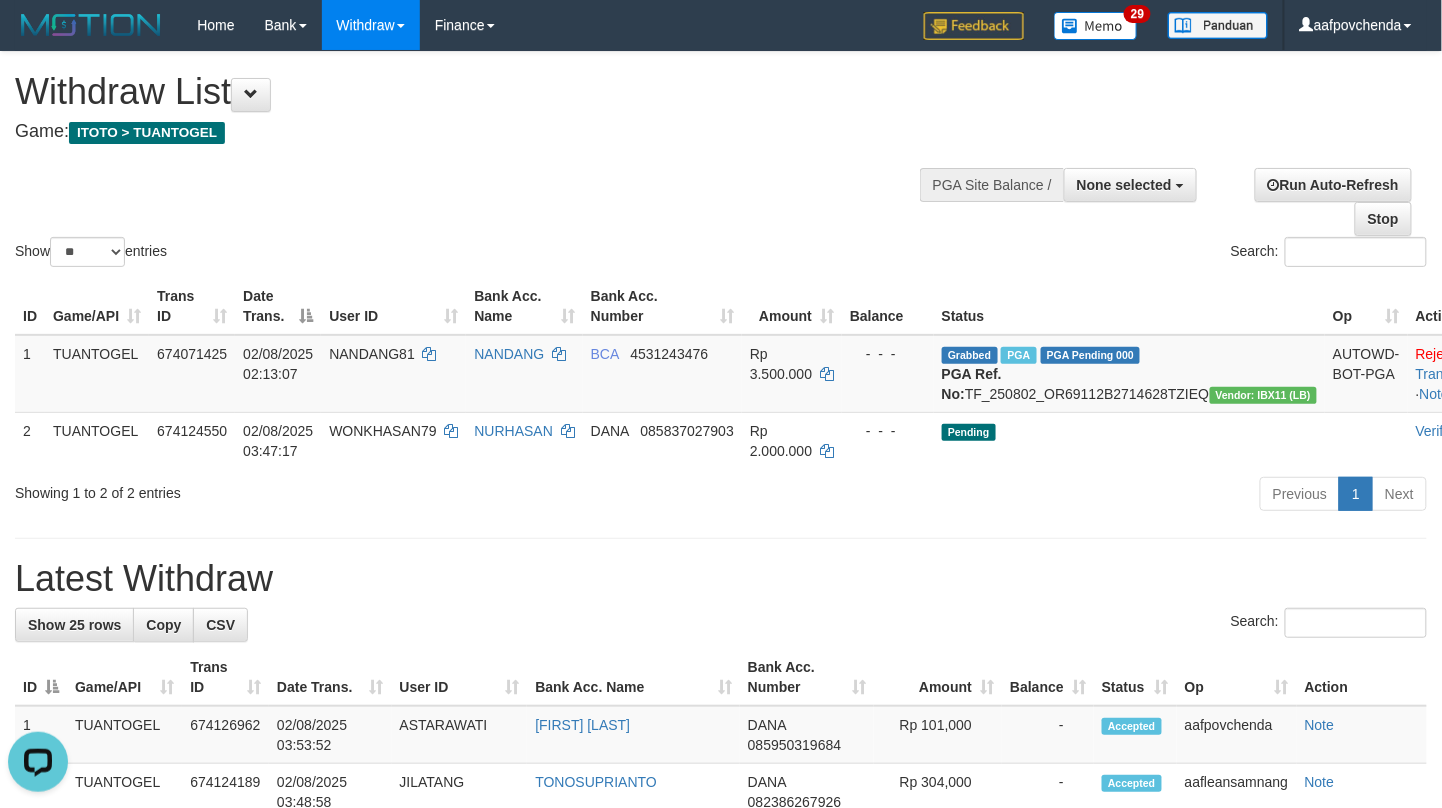 scroll, scrollTop: 0, scrollLeft: 0, axis: both 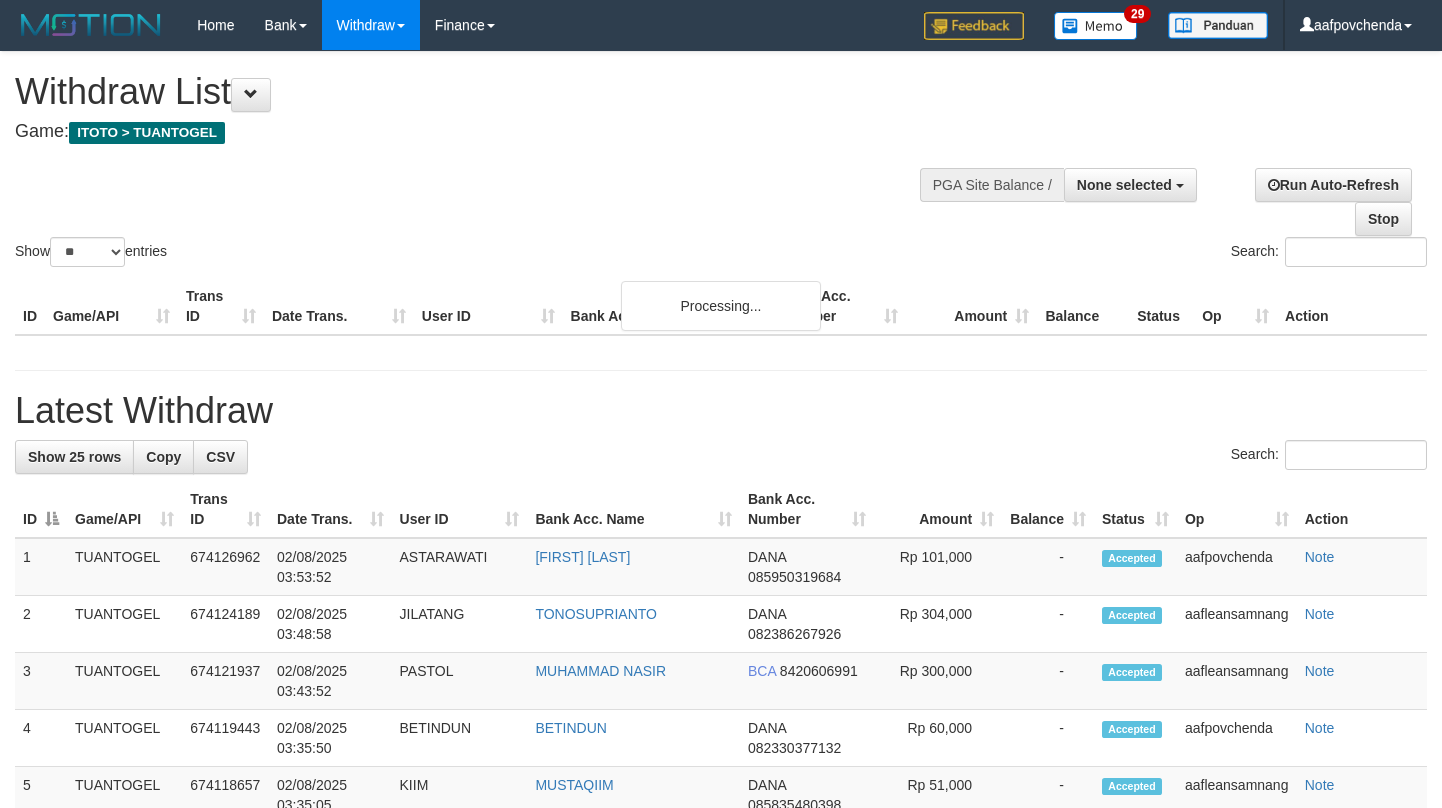 select 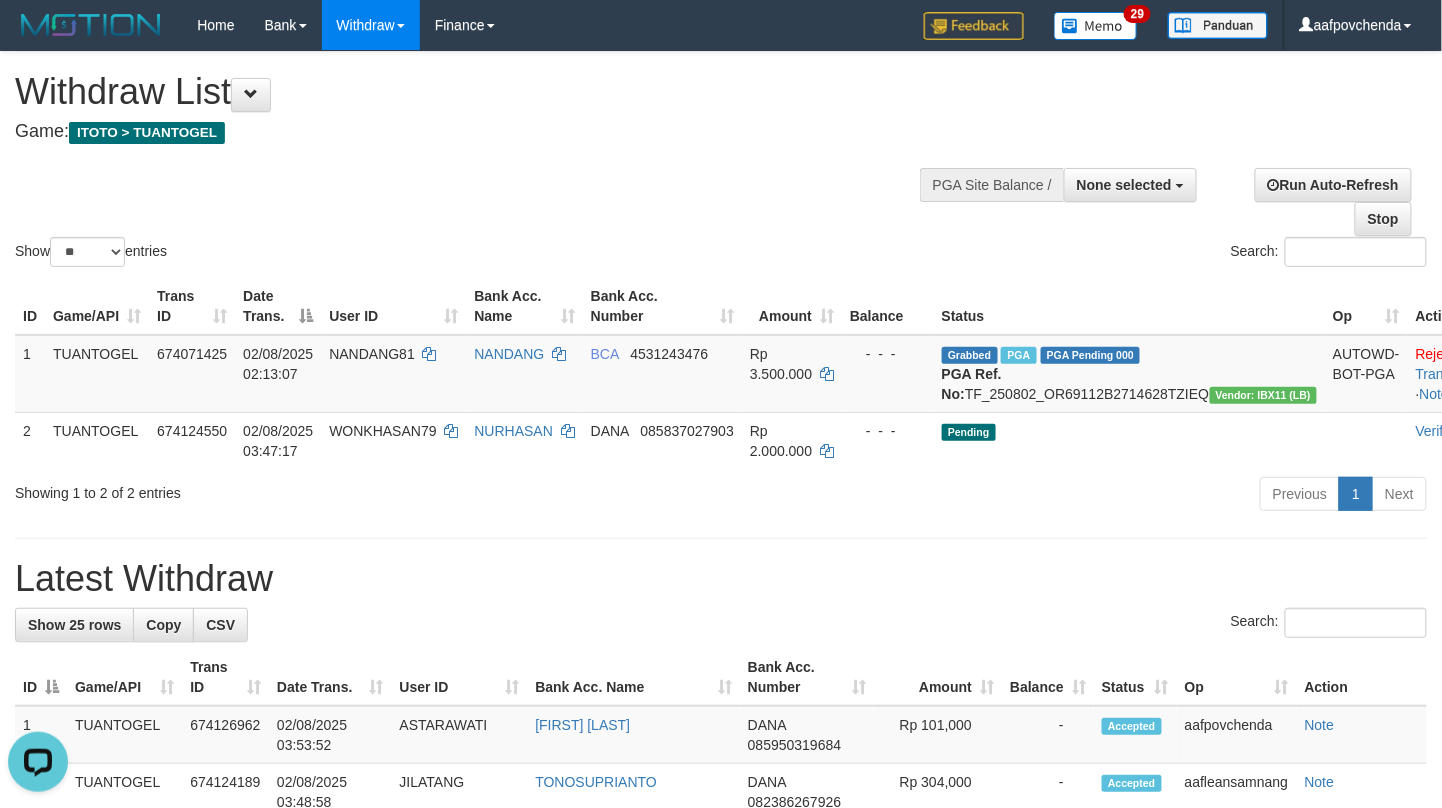 scroll, scrollTop: 0, scrollLeft: 0, axis: both 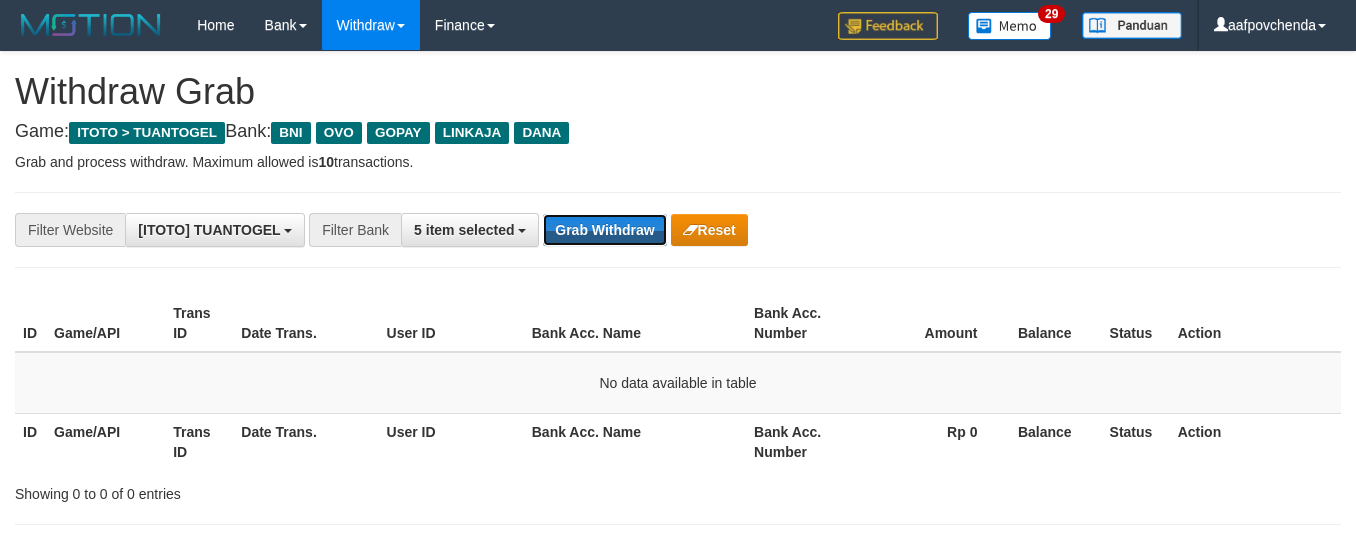click on "Grab Withdraw" at bounding box center [604, 230] 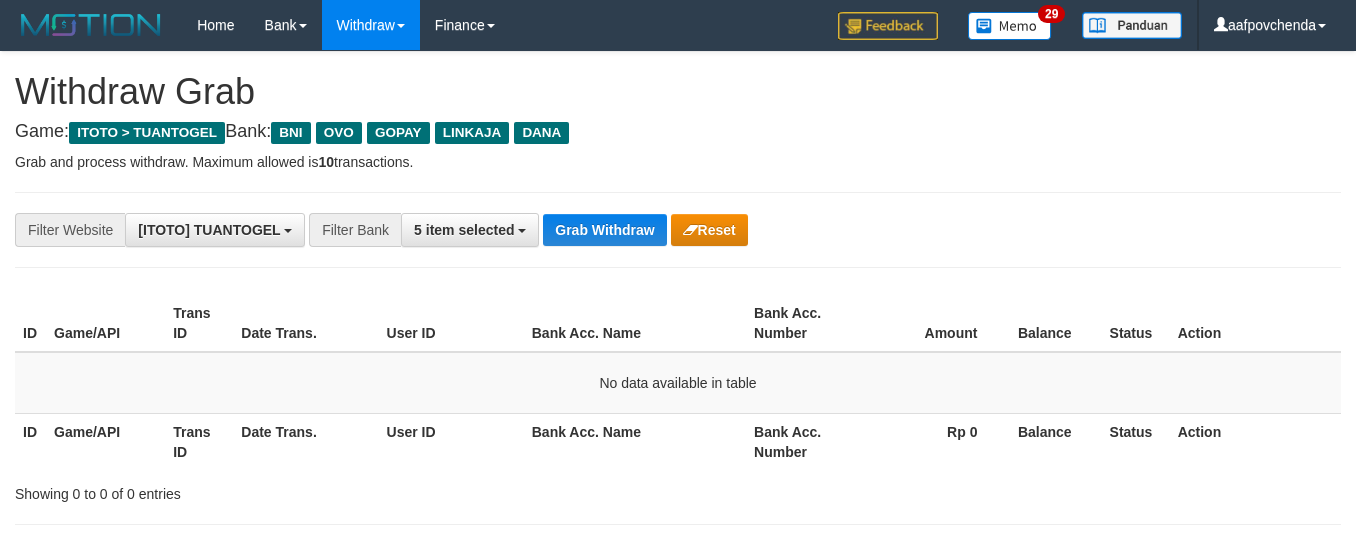 scroll, scrollTop: 0, scrollLeft: 0, axis: both 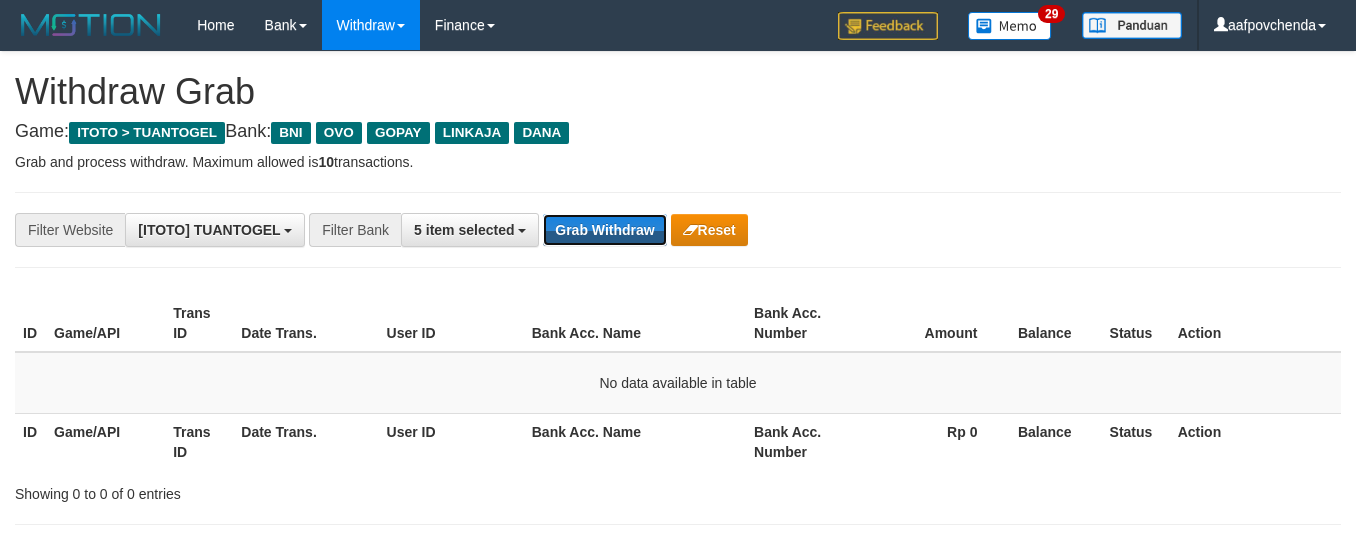 click on "Grab Withdraw" at bounding box center (604, 230) 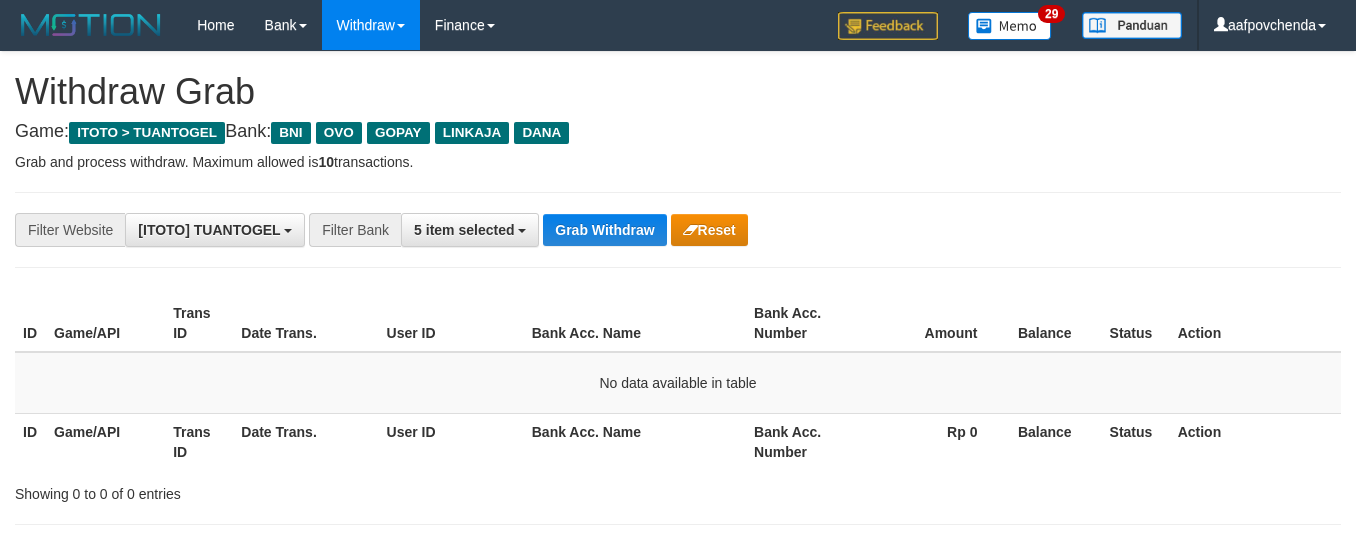 click on "Grab Withdraw" at bounding box center (604, 230) 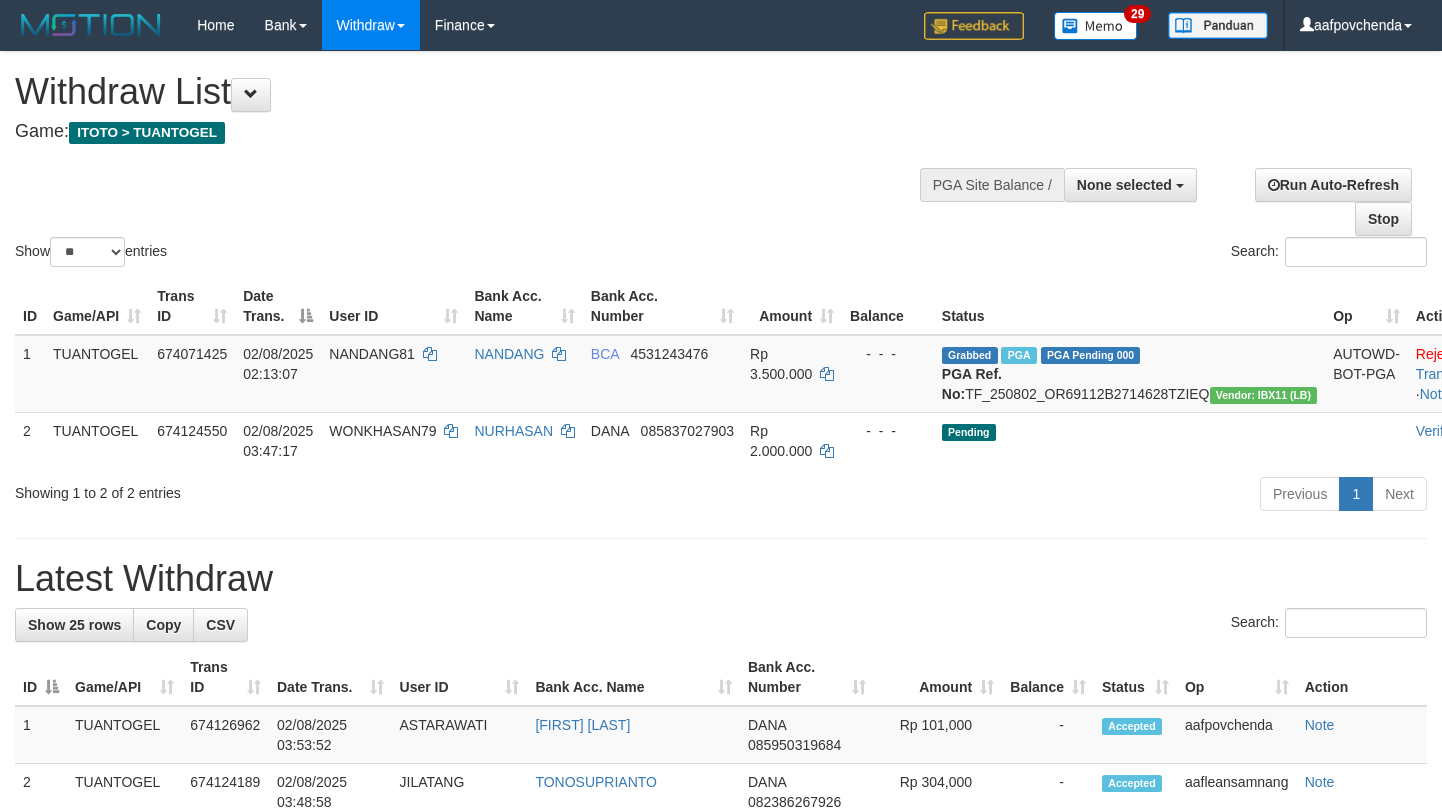 select 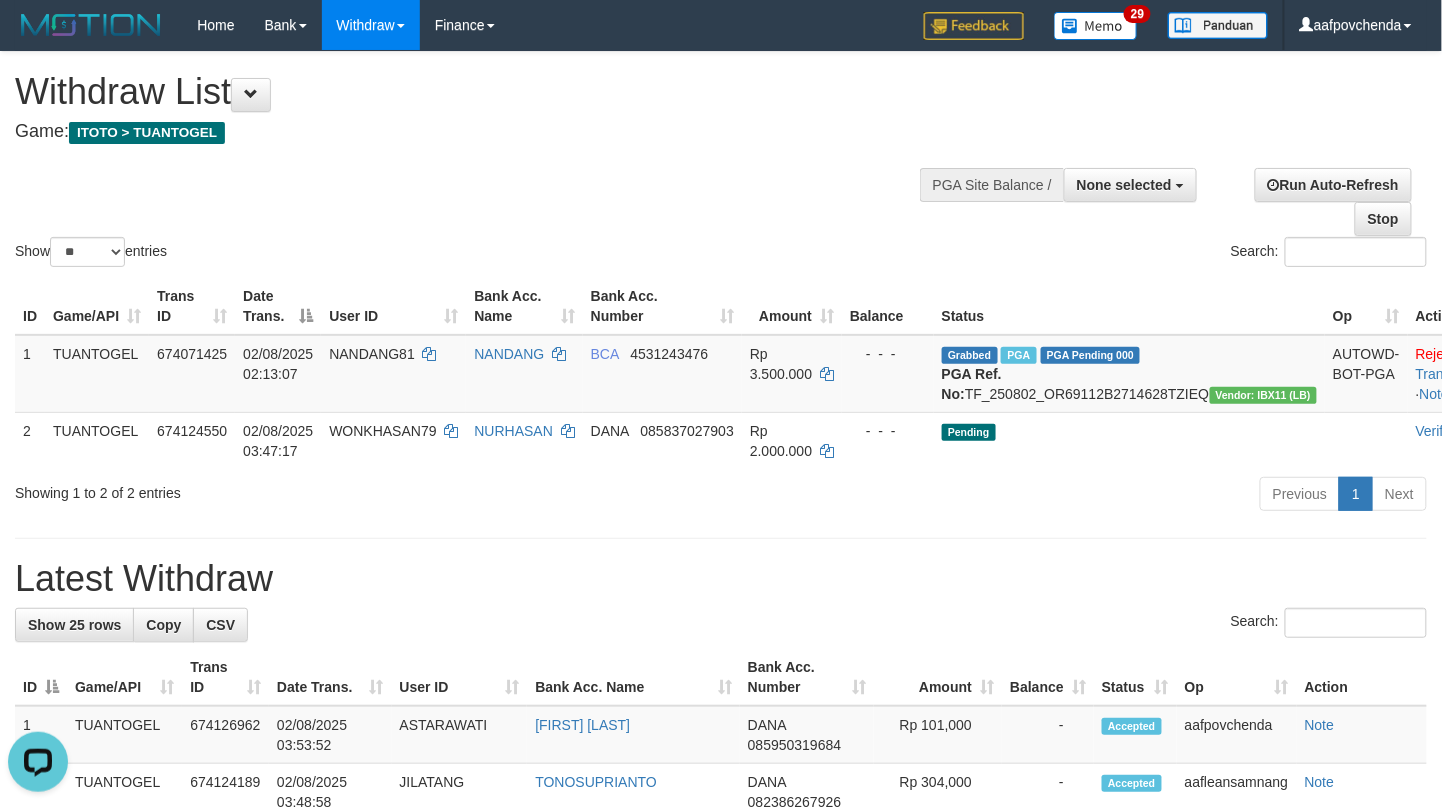 scroll, scrollTop: 0, scrollLeft: 0, axis: both 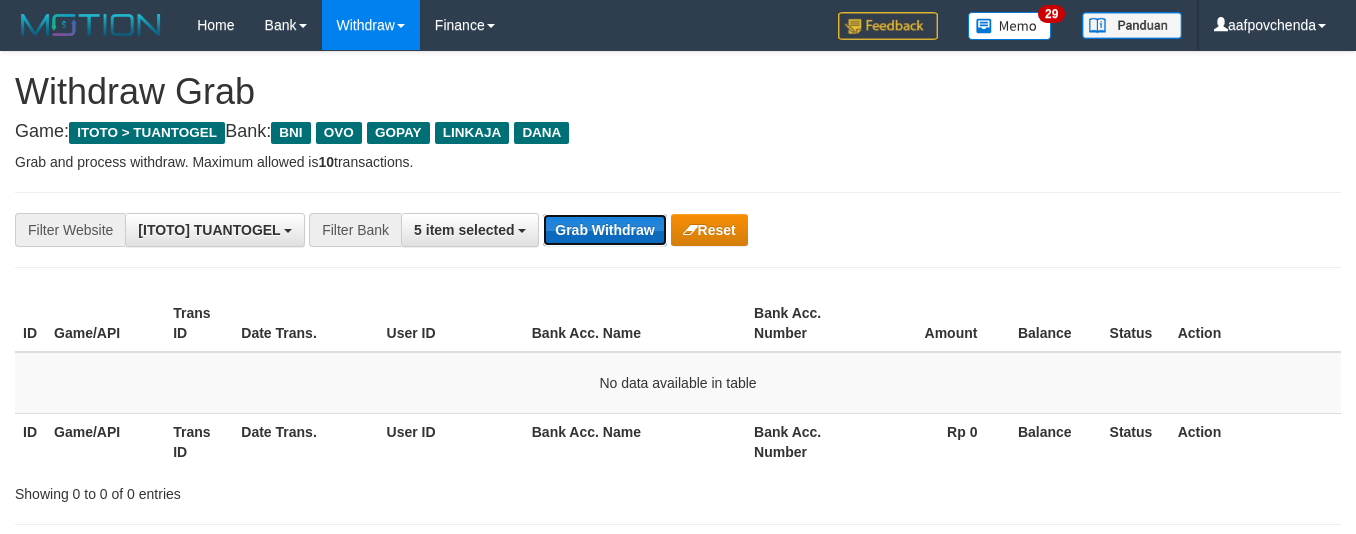 click on "Grab Withdraw" at bounding box center [604, 230] 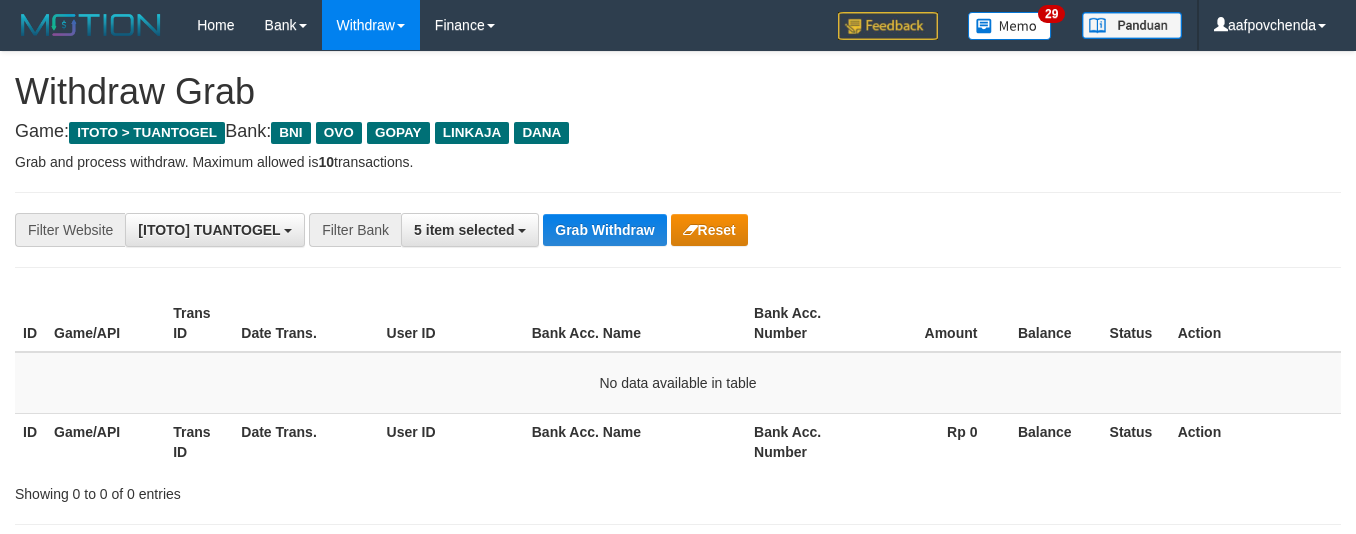 scroll, scrollTop: 0, scrollLeft: 0, axis: both 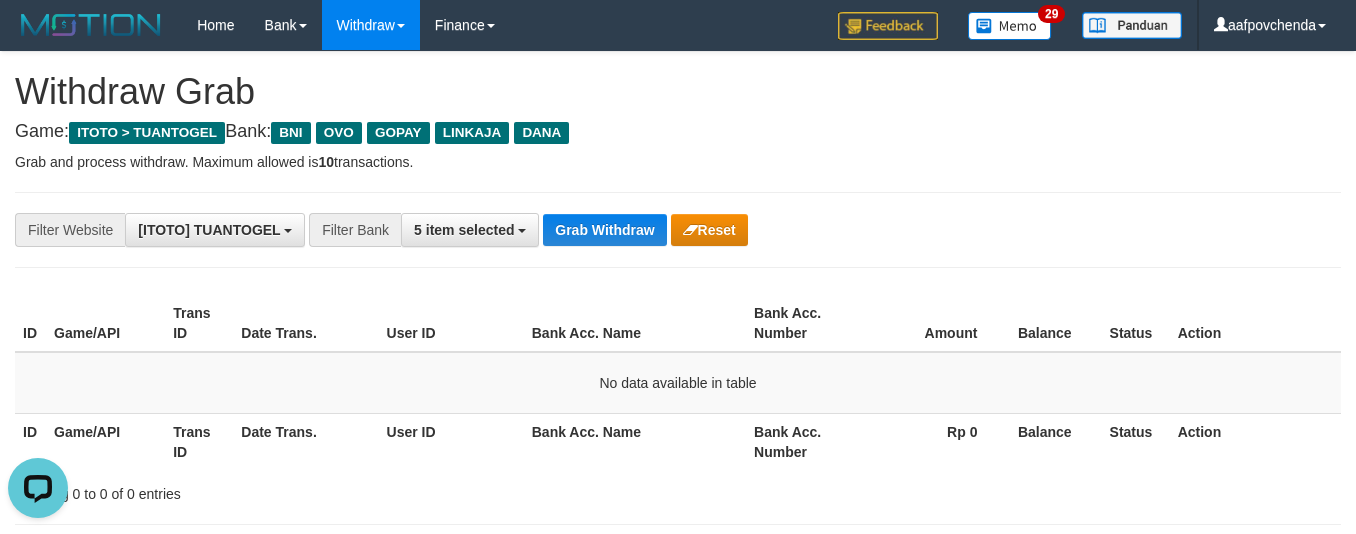 click on "**********" at bounding box center (678, 230) 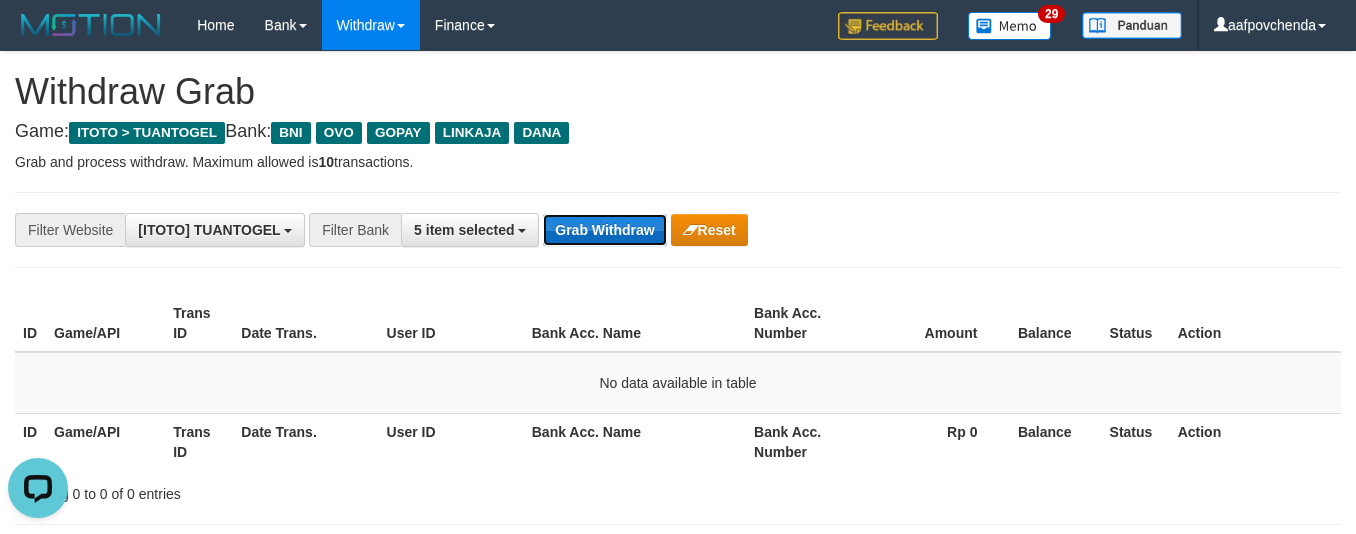 click on "Grab Withdraw" at bounding box center [604, 230] 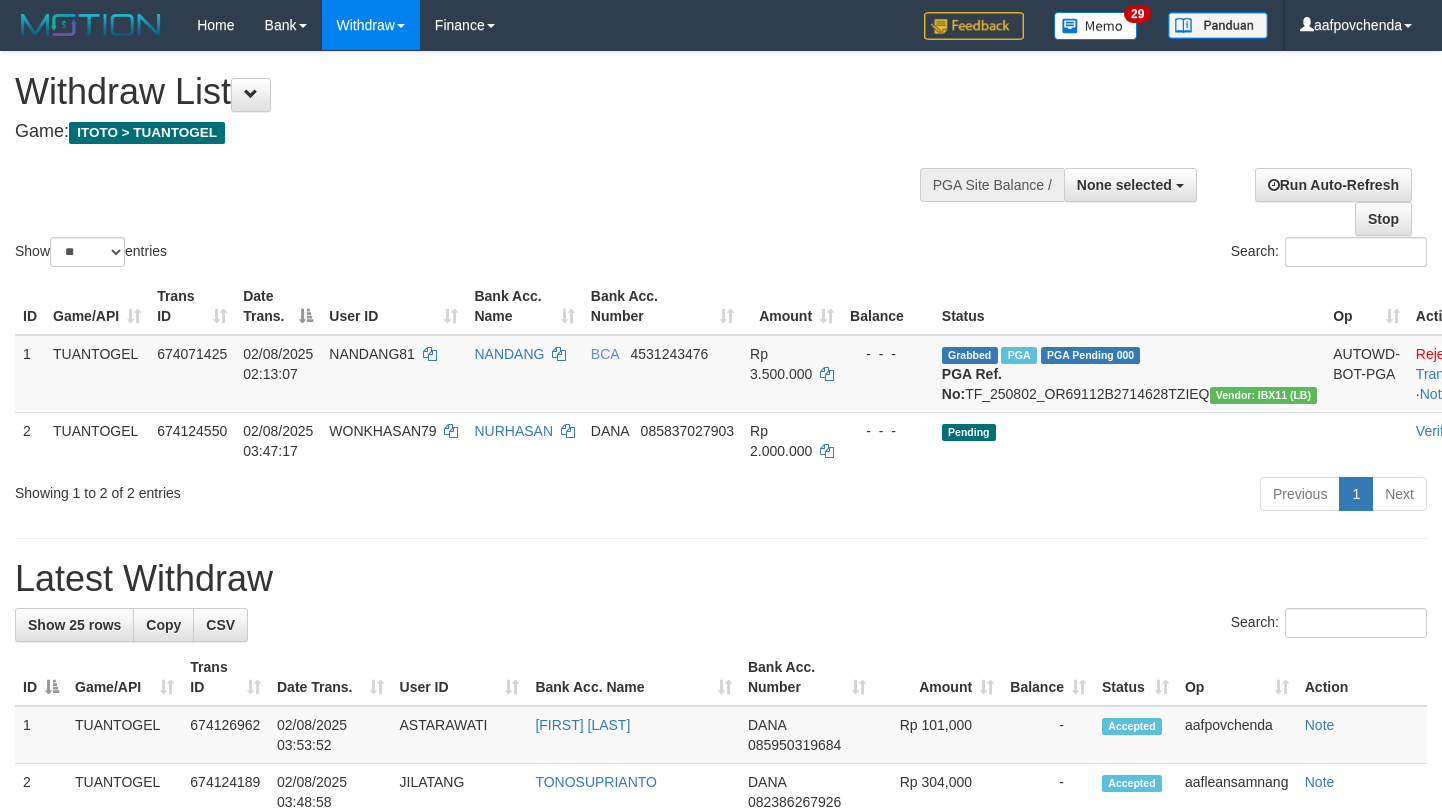 select 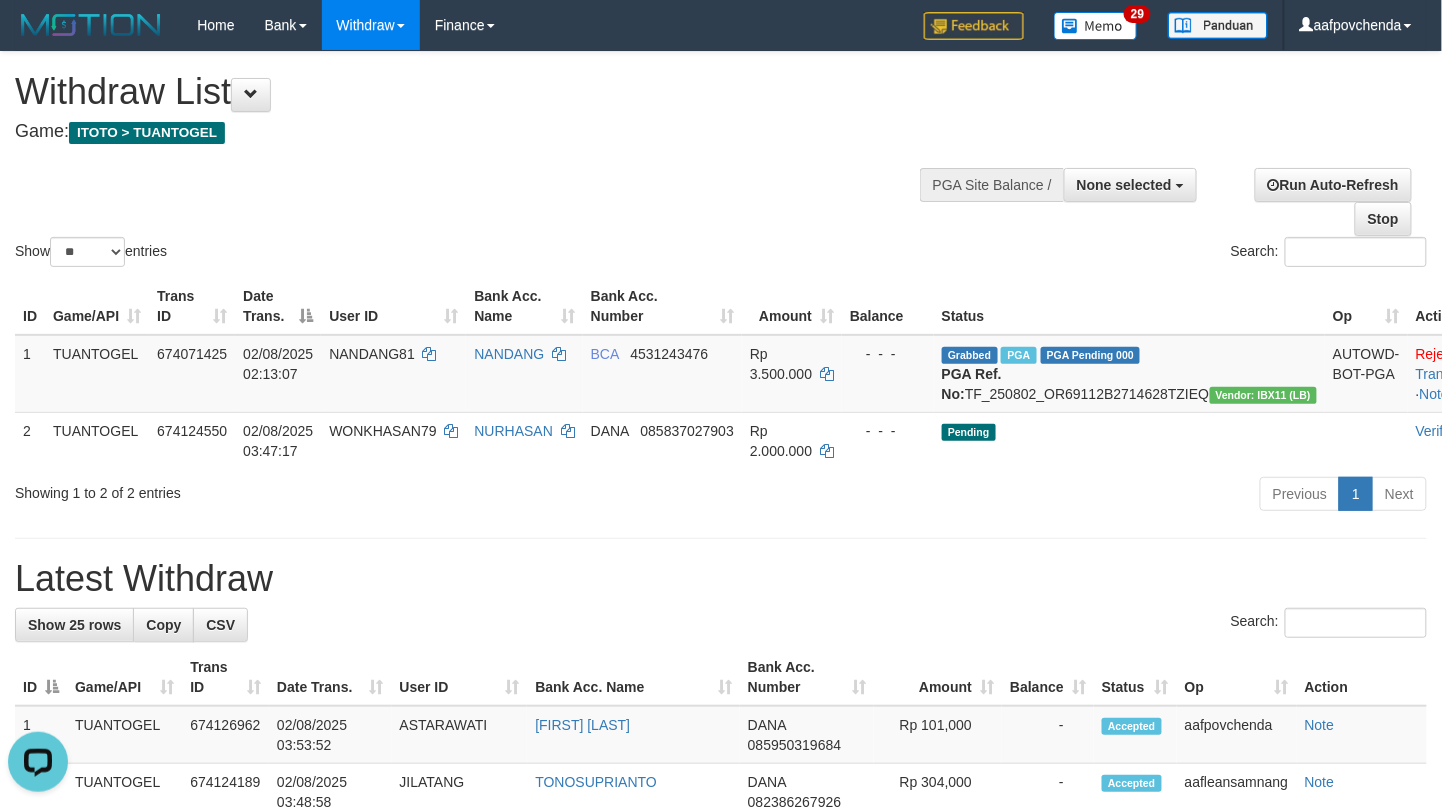 scroll, scrollTop: 0, scrollLeft: 0, axis: both 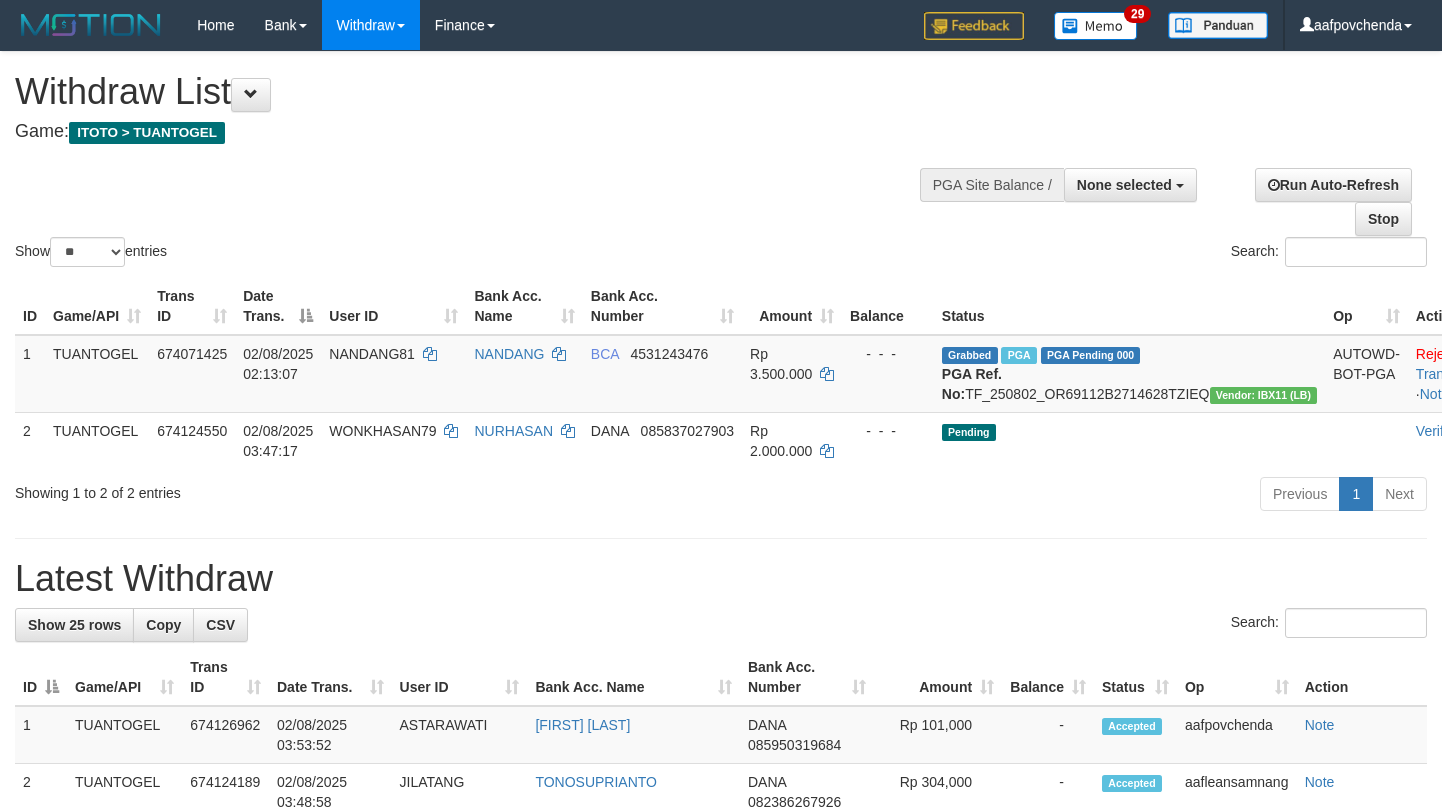 select 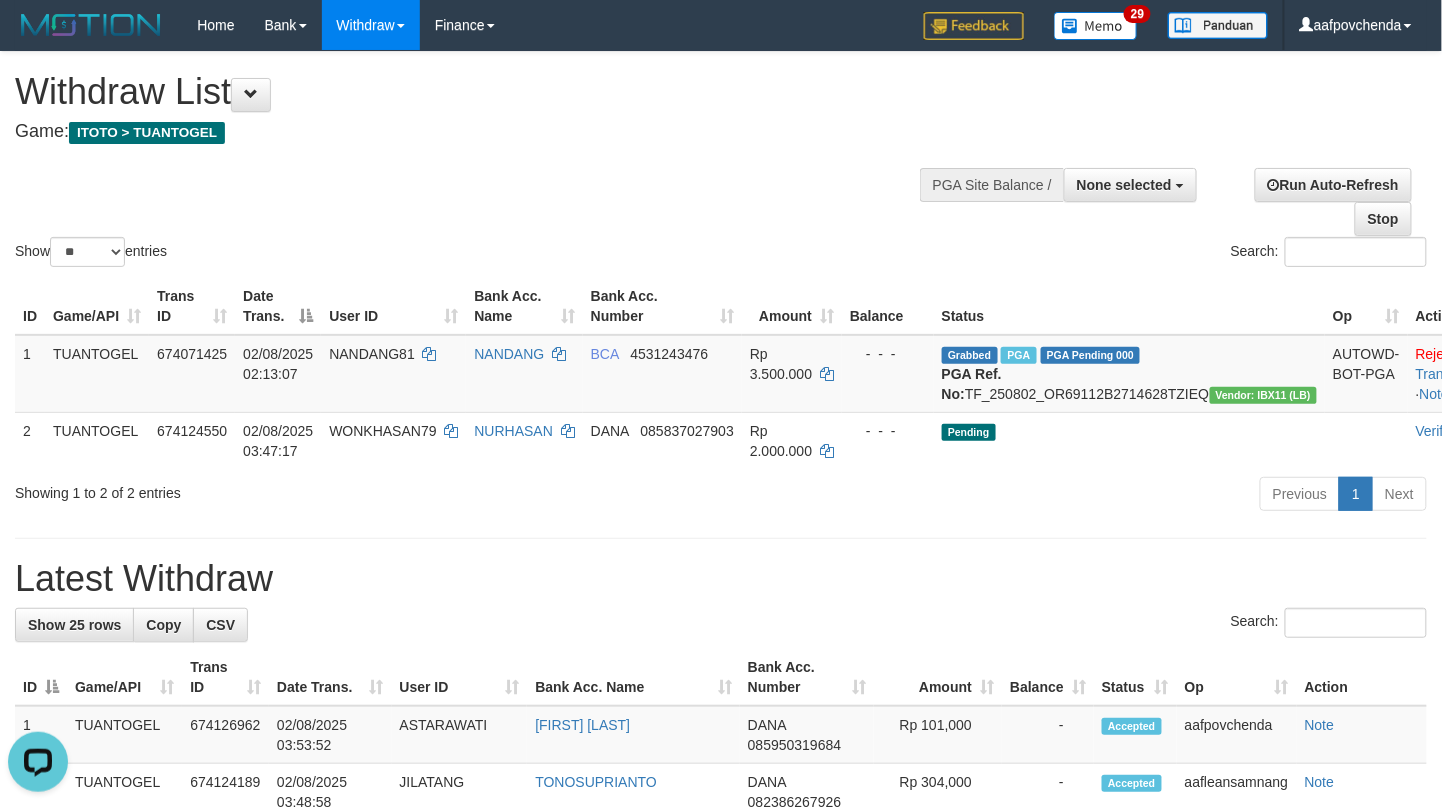 scroll, scrollTop: 0, scrollLeft: 0, axis: both 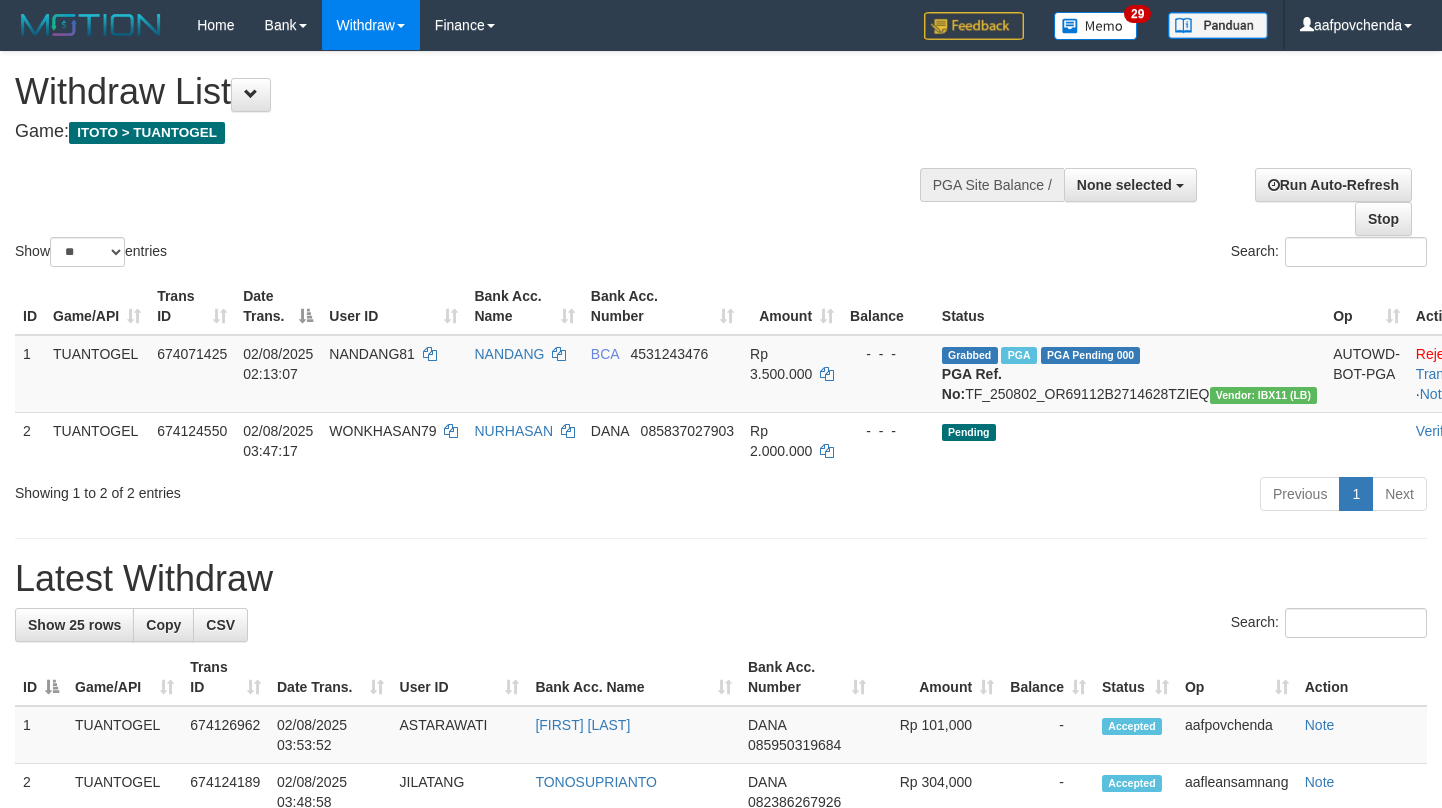 select 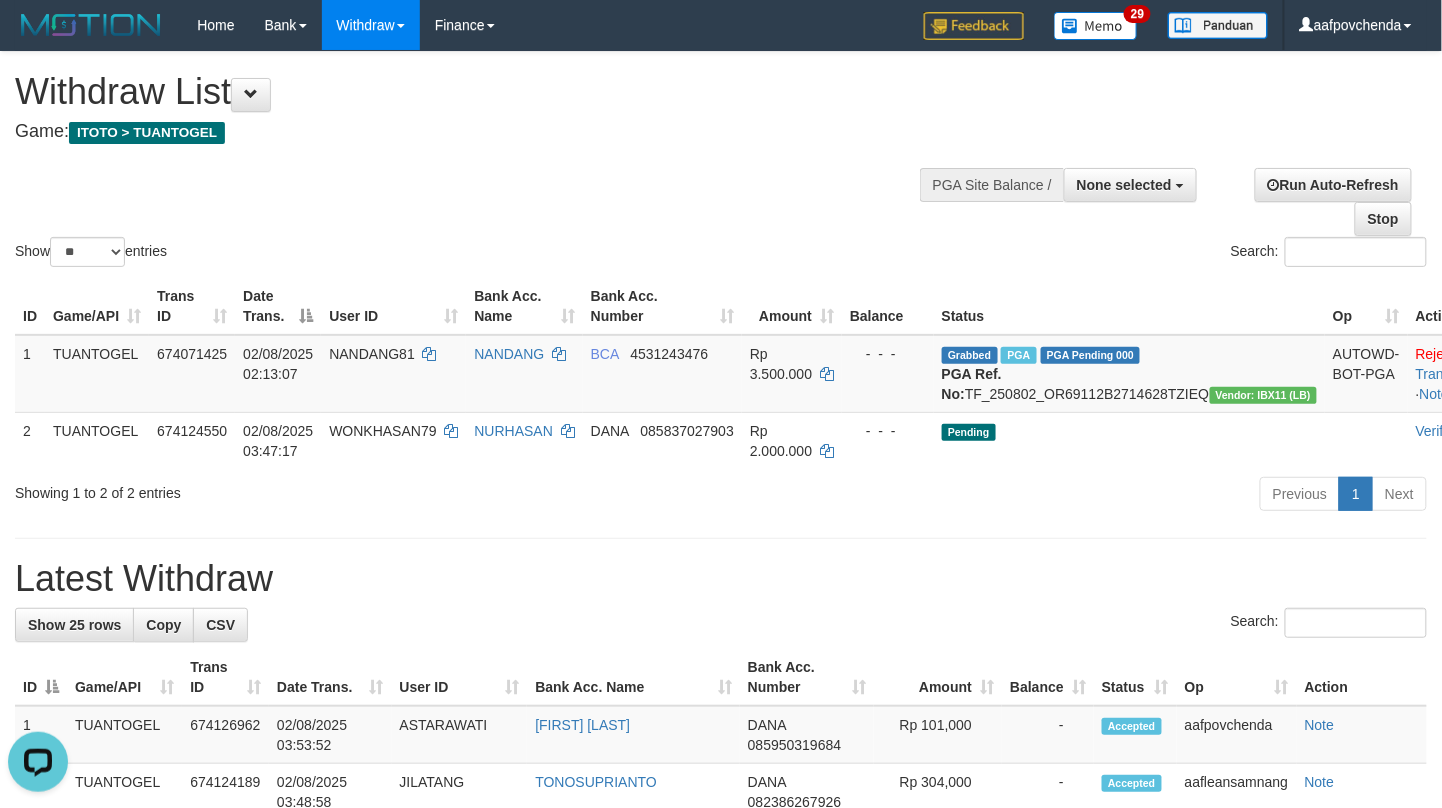 scroll, scrollTop: 0, scrollLeft: 0, axis: both 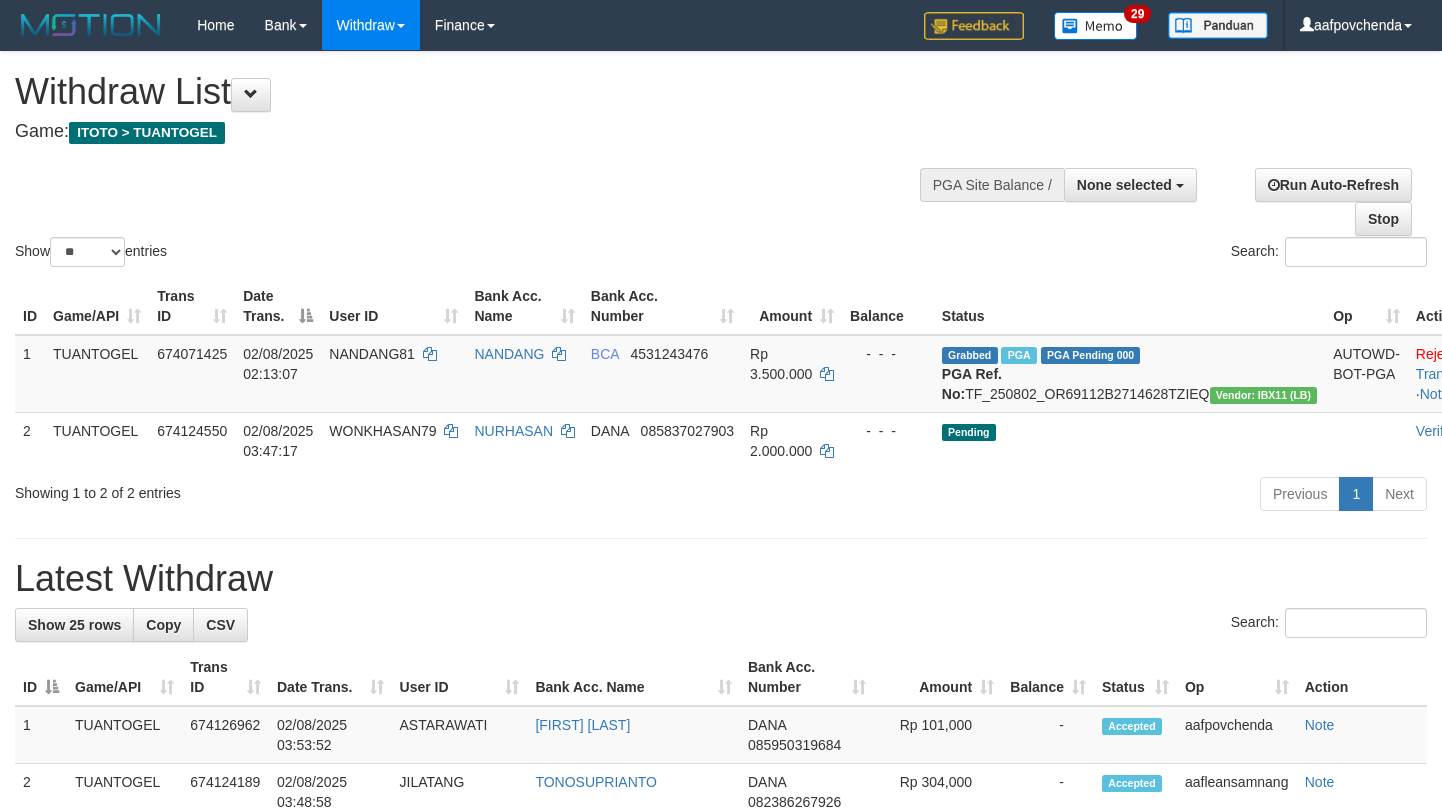 select 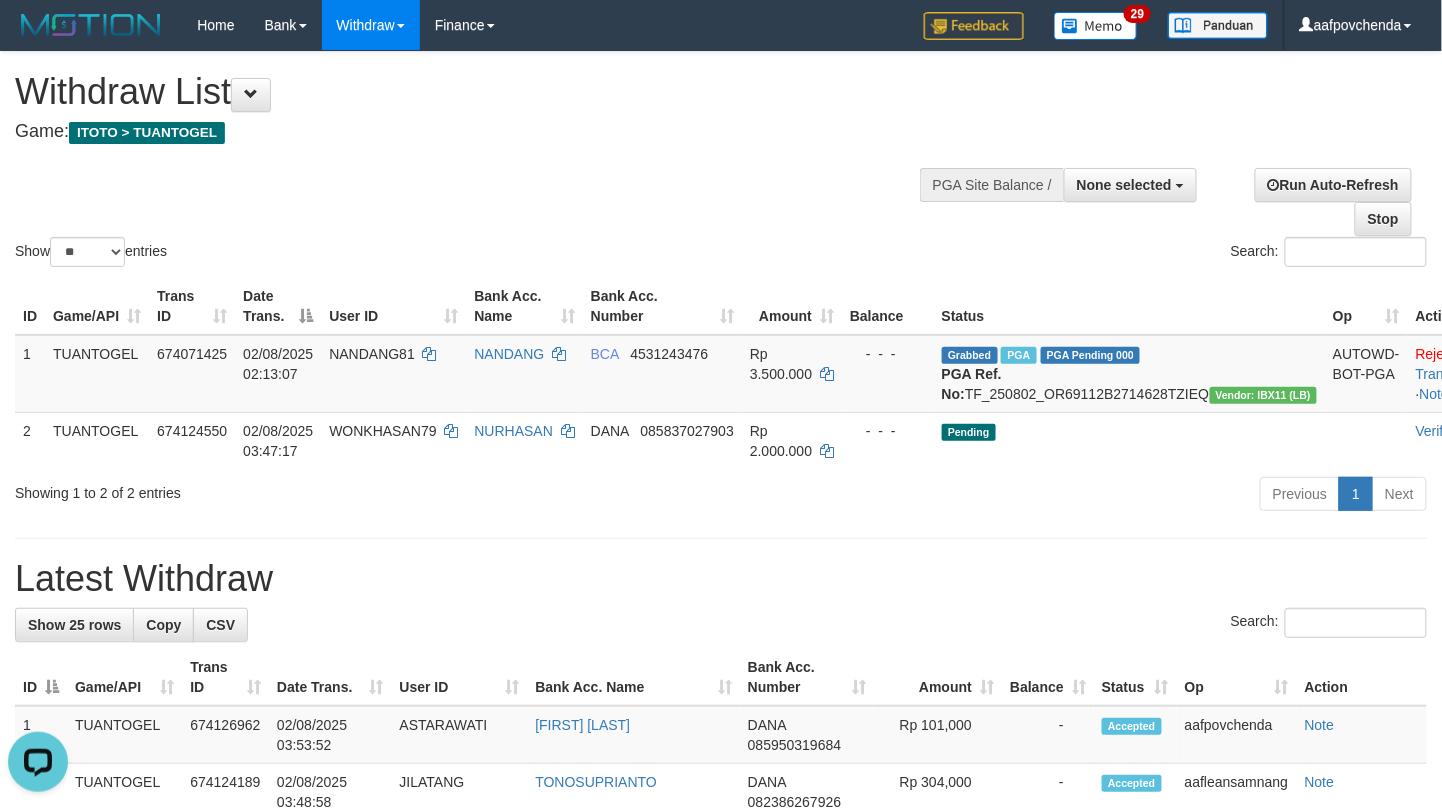 scroll, scrollTop: 0, scrollLeft: 0, axis: both 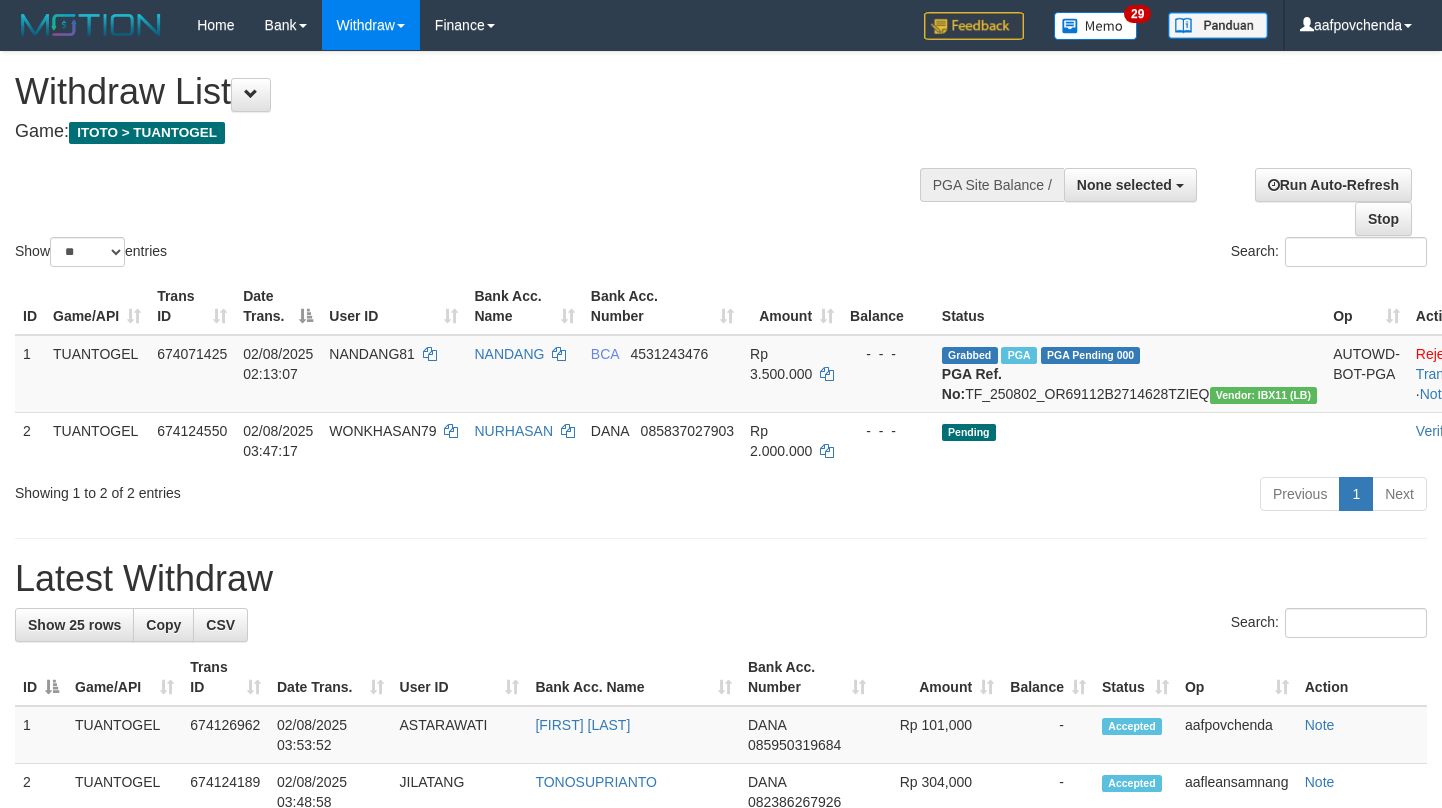 select 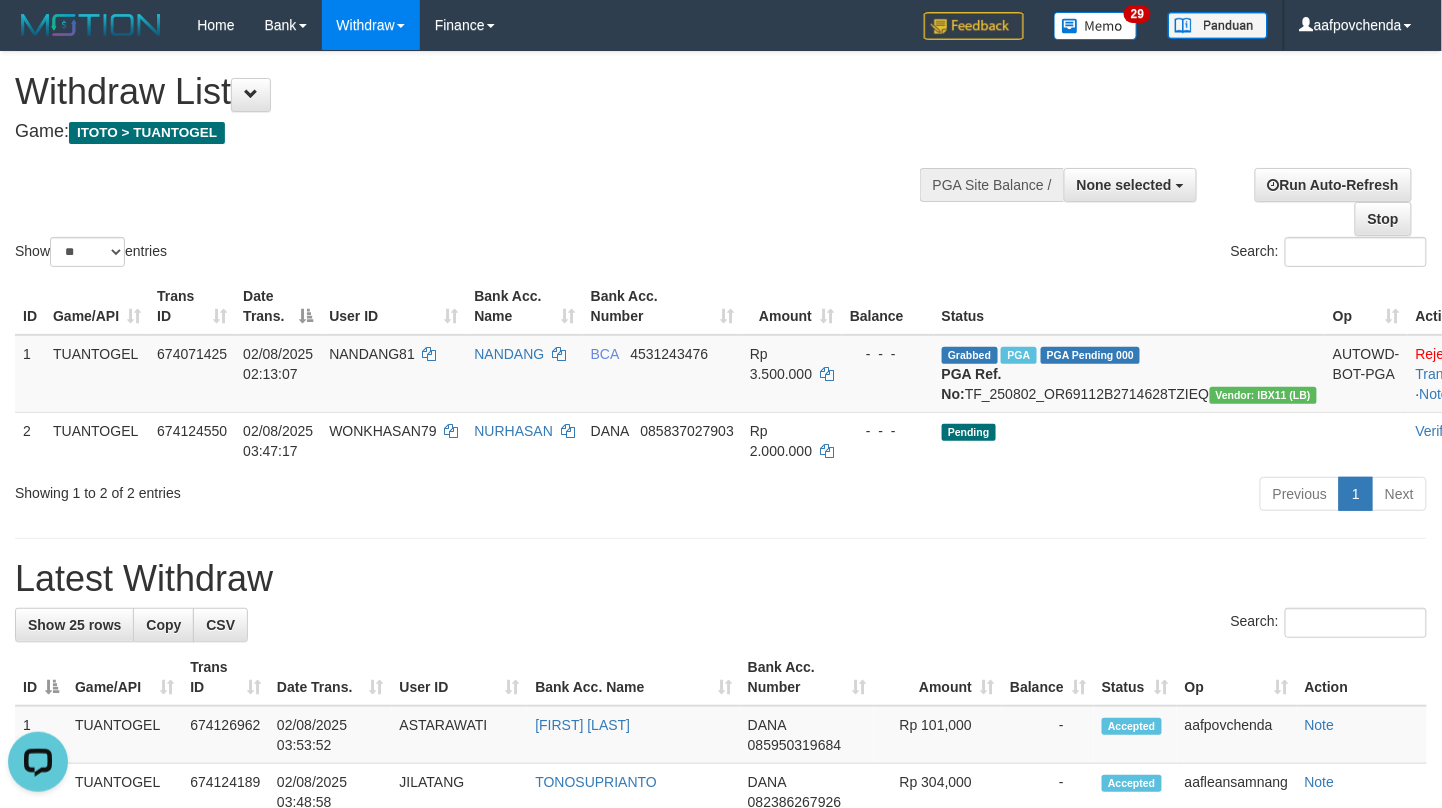 scroll, scrollTop: 0, scrollLeft: 0, axis: both 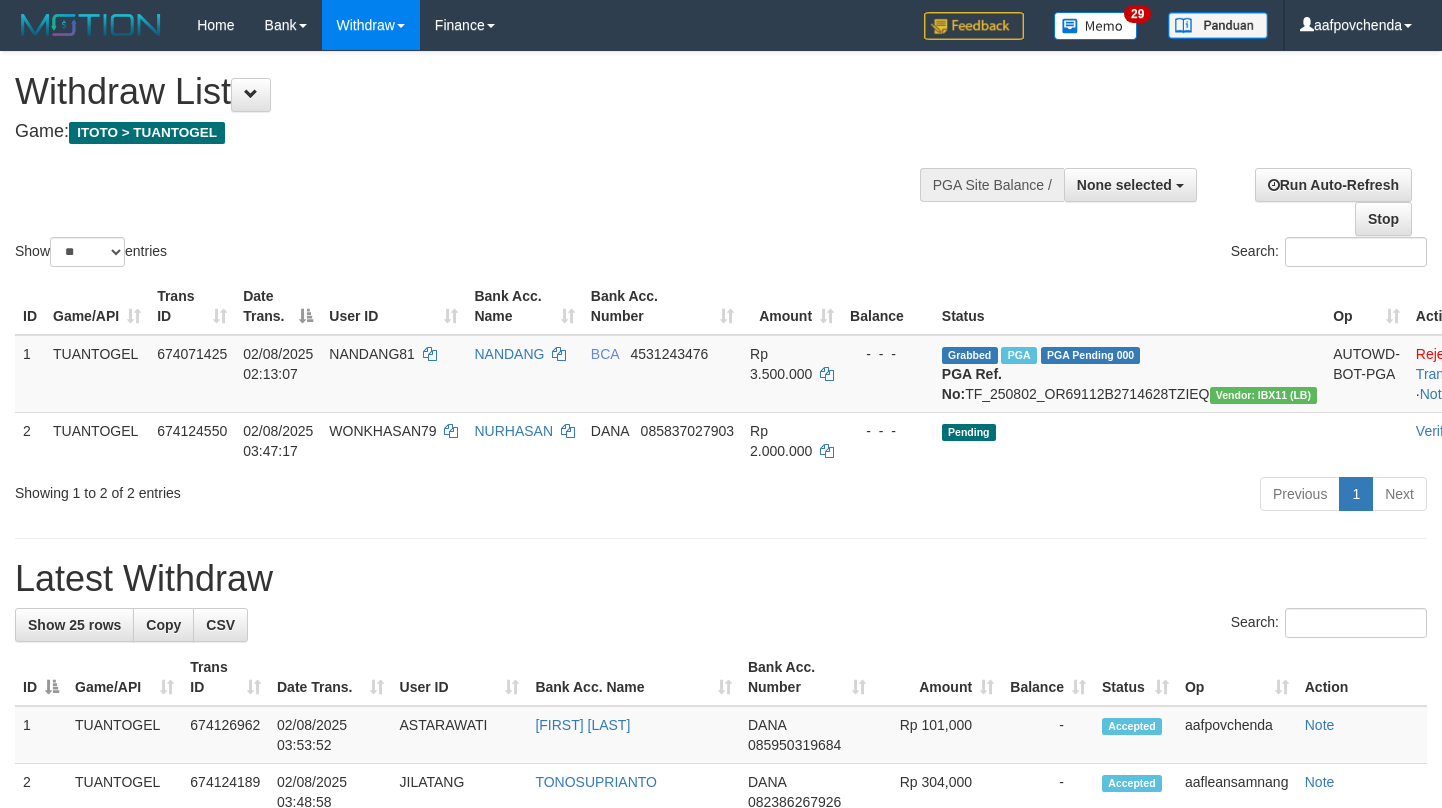 select 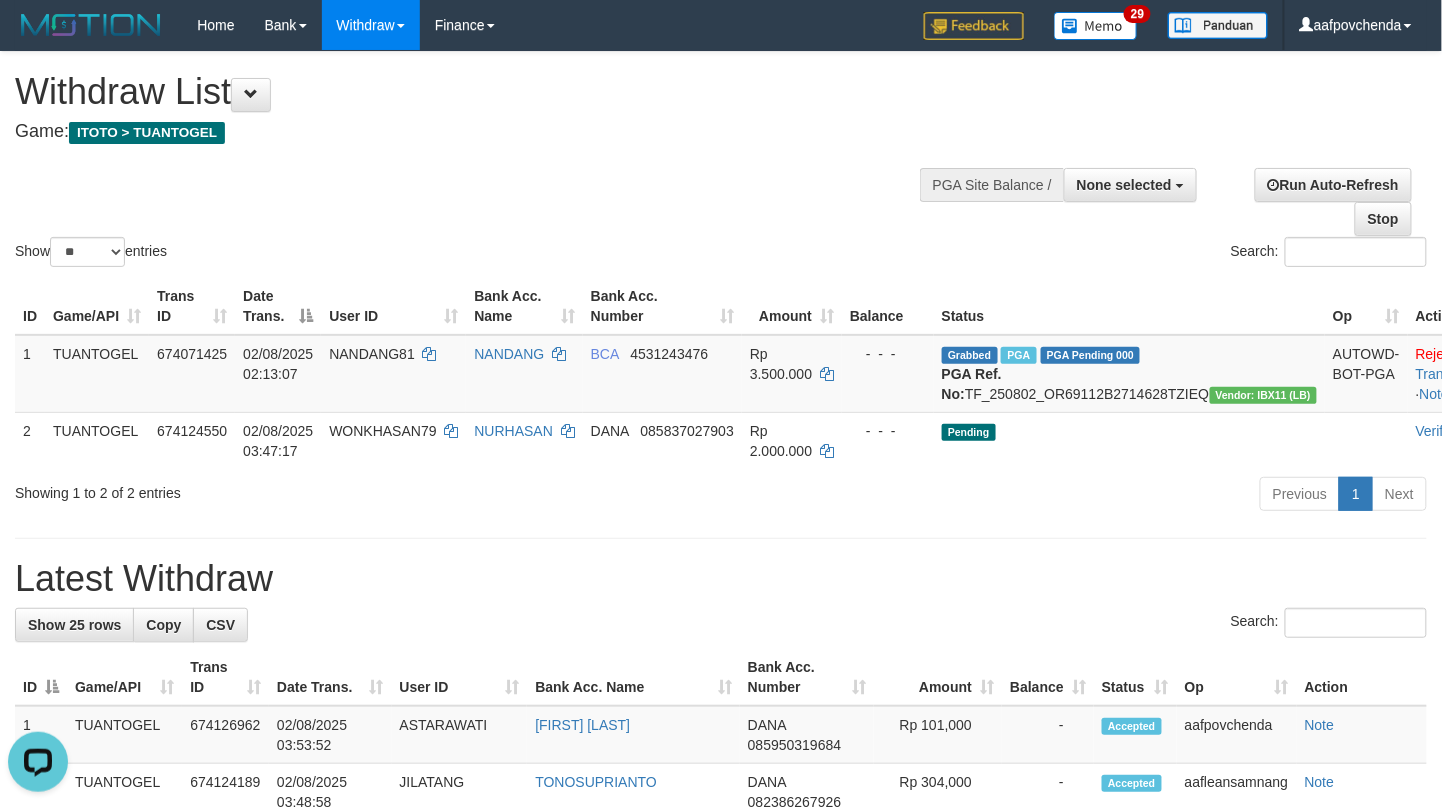 scroll, scrollTop: 0, scrollLeft: 0, axis: both 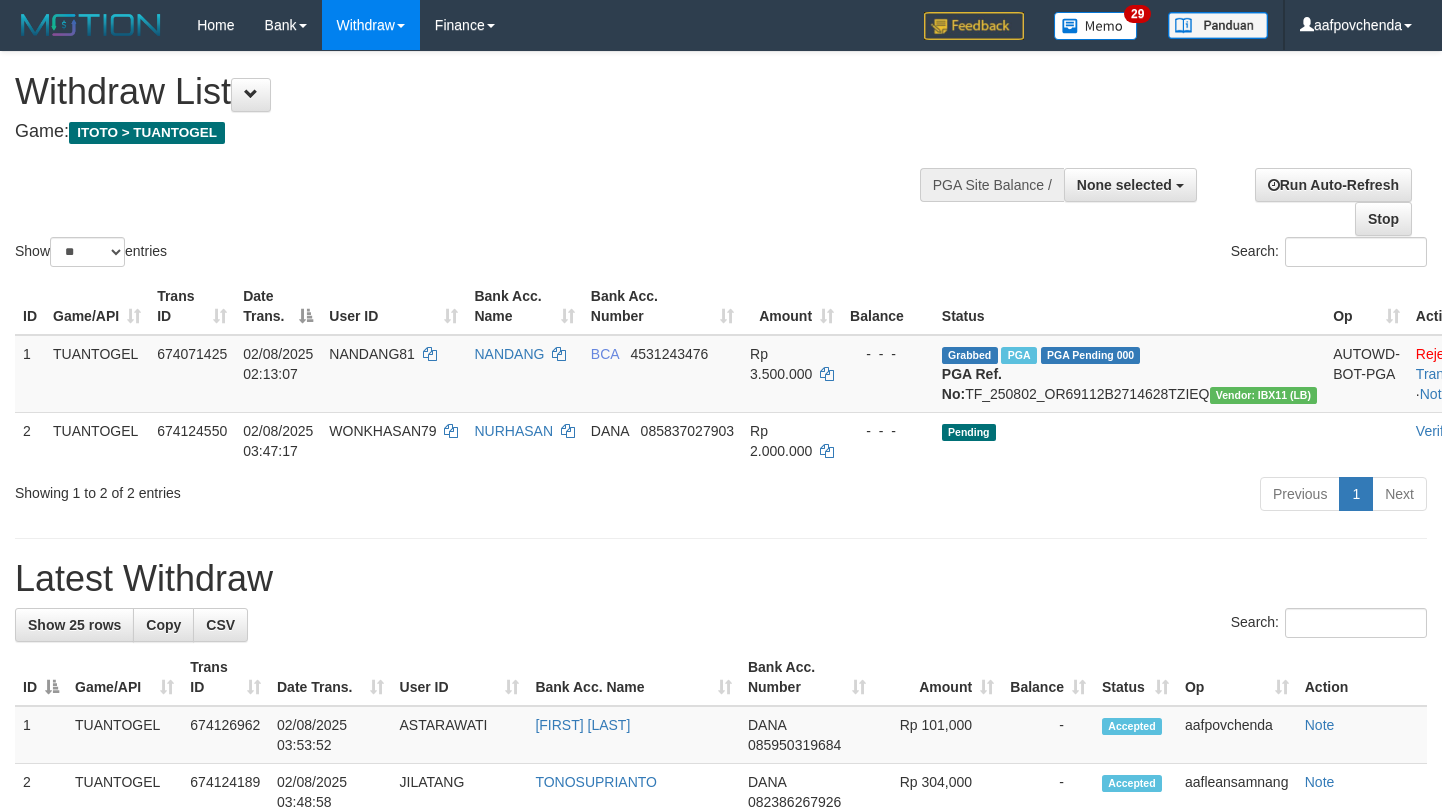 select 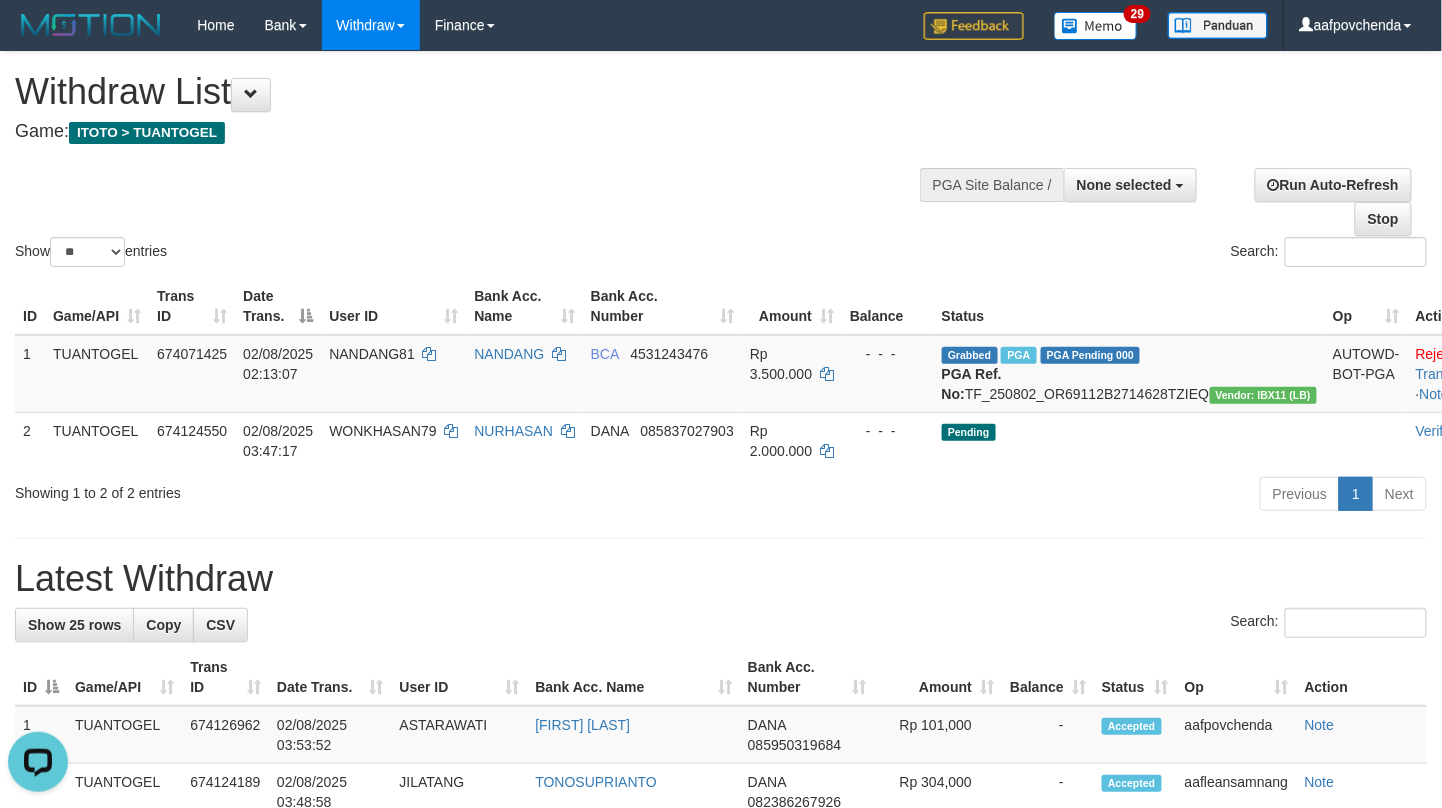 scroll, scrollTop: 0, scrollLeft: 0, axis: both 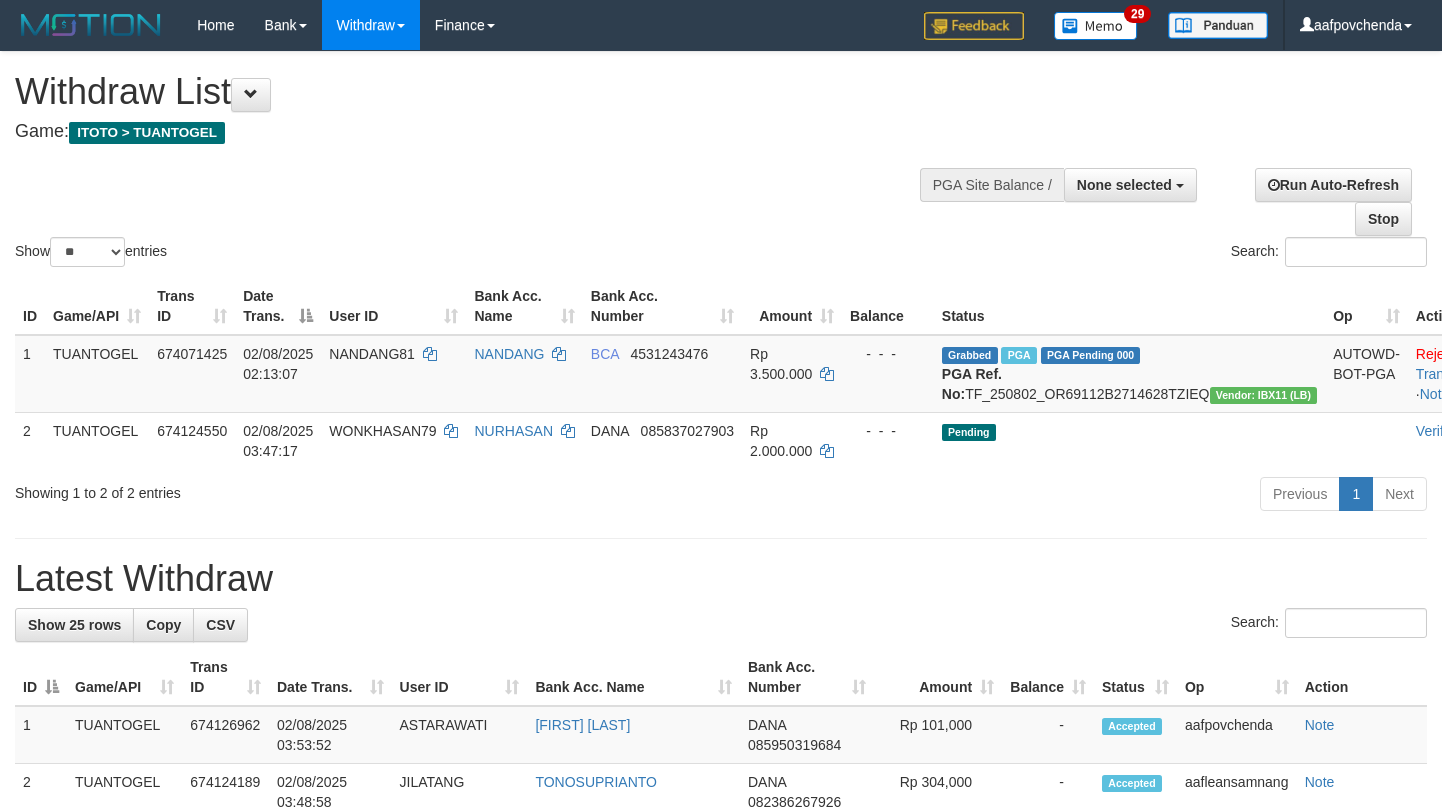 select 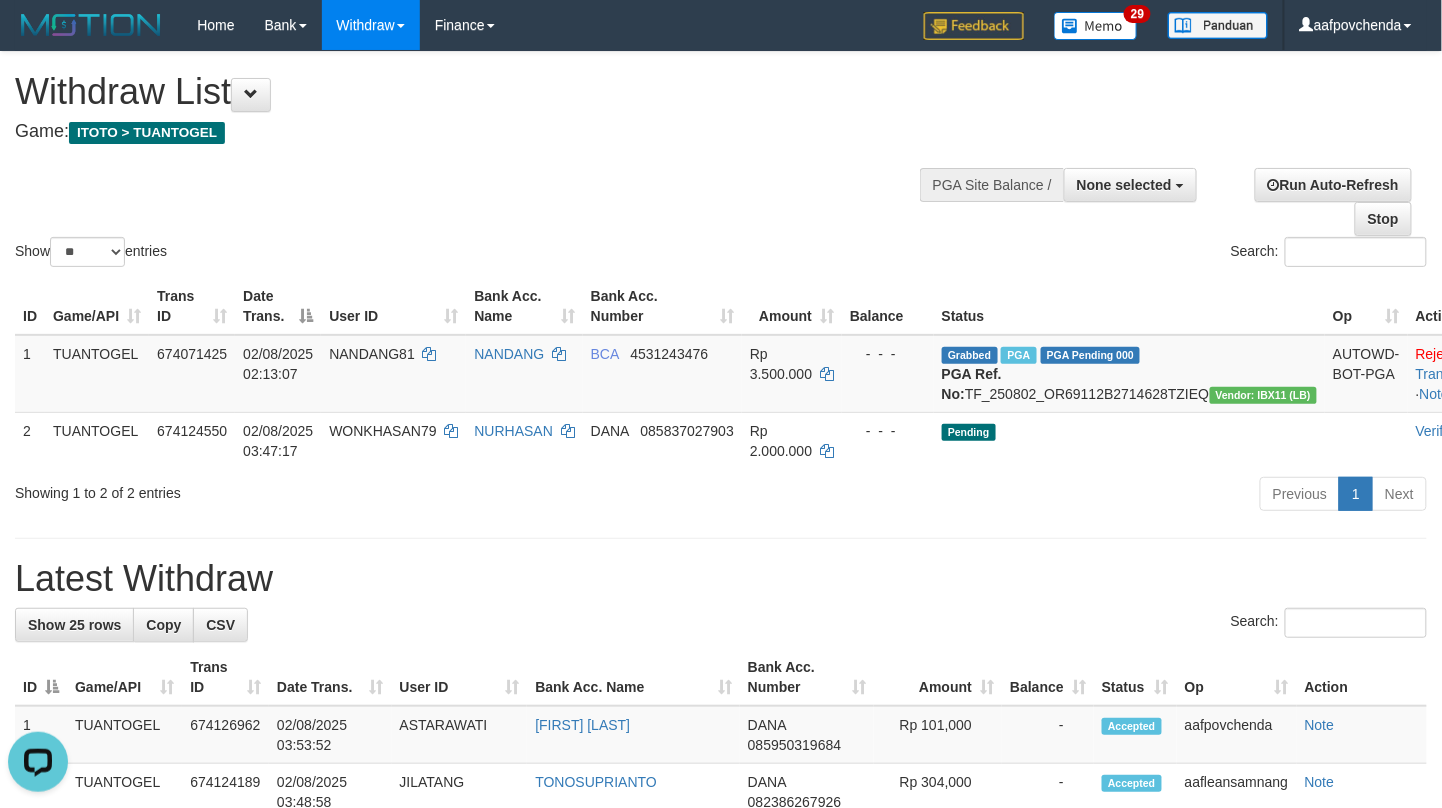 scroll, scrollTop: 0, scrollLeft: 0, axis: both 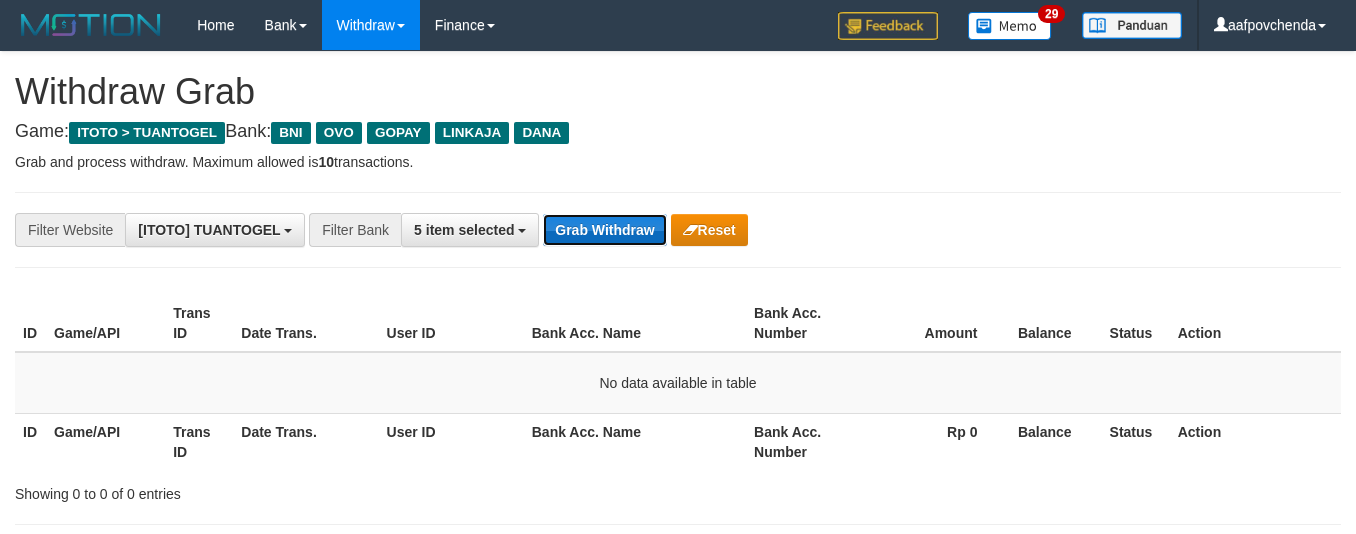 drag, startPoint x: 0, startPoint y: 0, endPoint x: 649, endPoint y: 241, distance: 692.30194 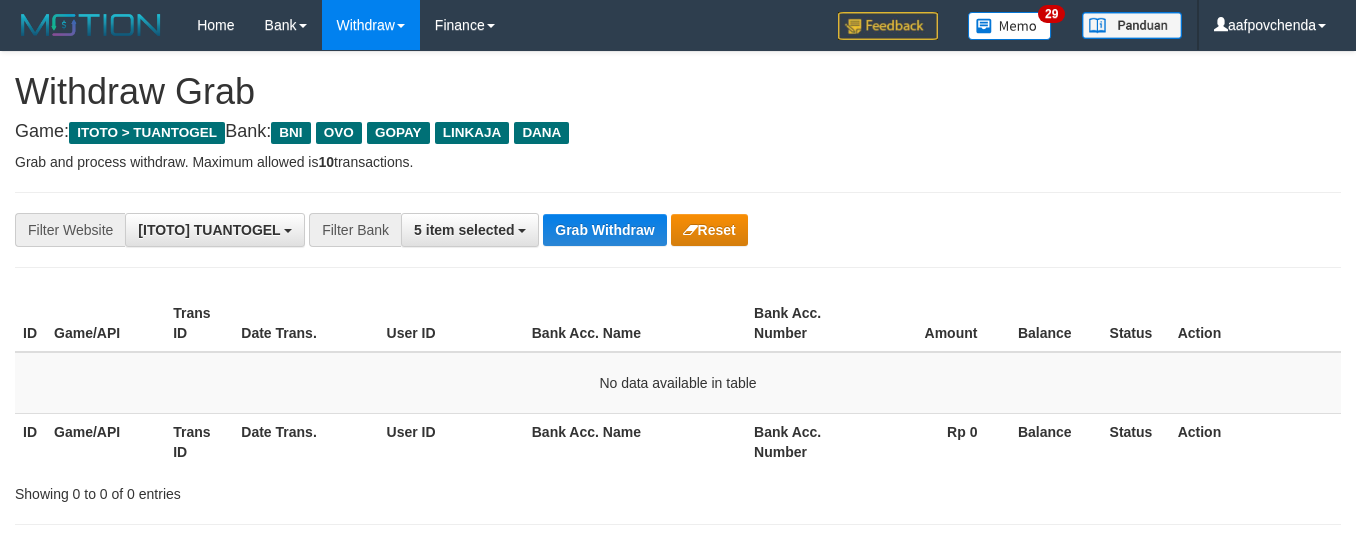 scroll, scrollTop: 0, scrollLeft: 0, axis: both 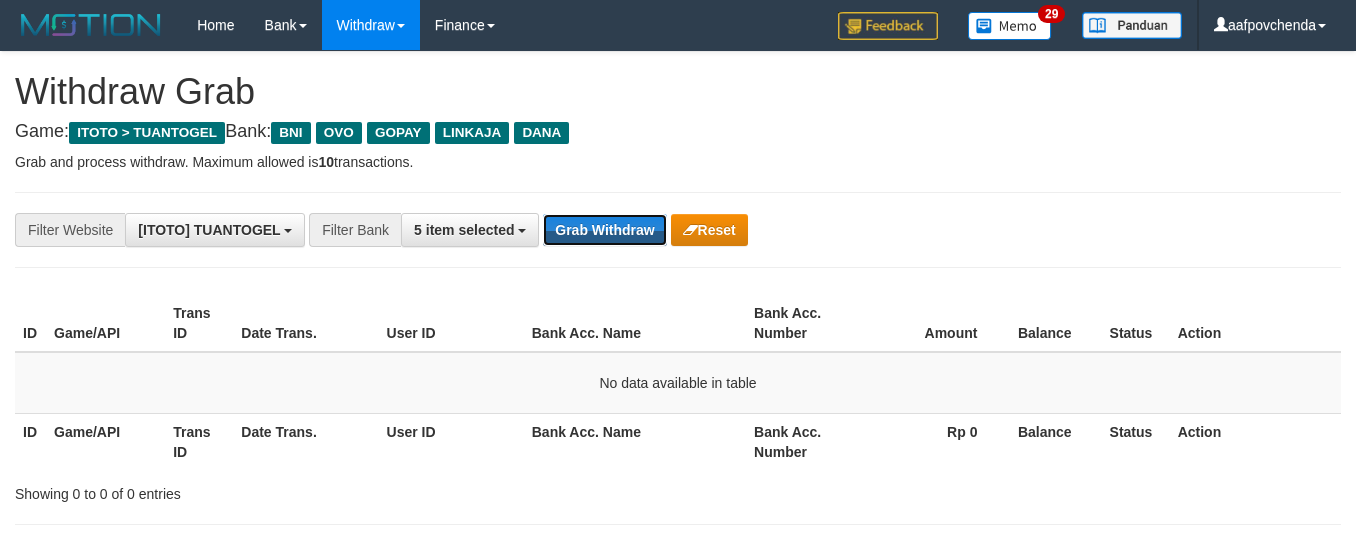 click on "Grab Withdraw" at bounding box center (604, 230) 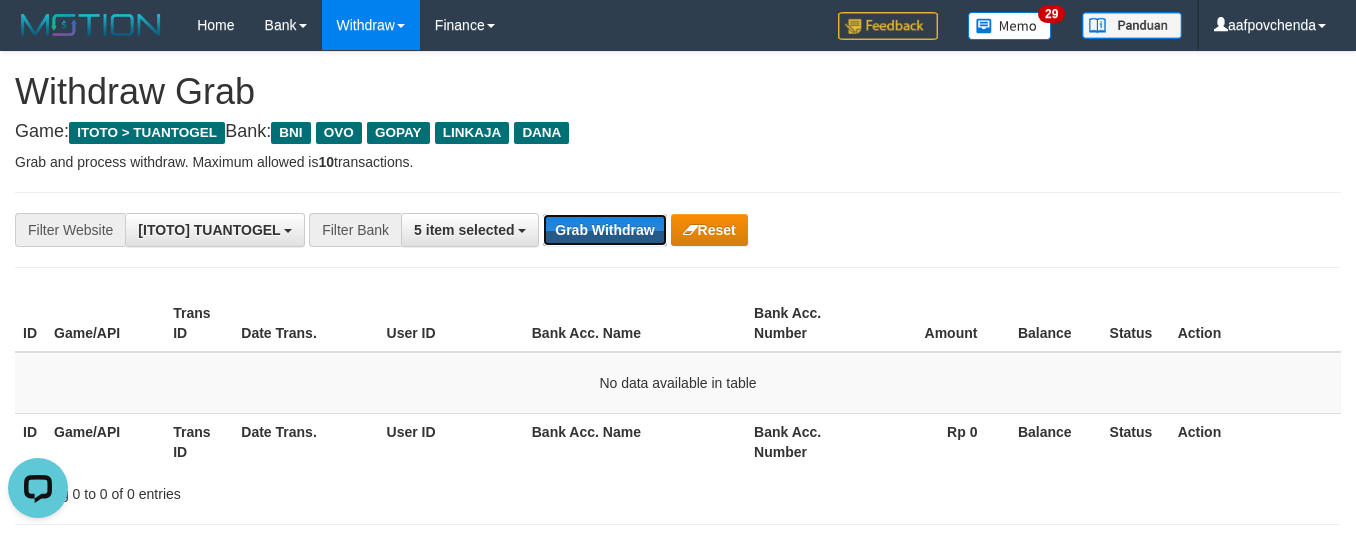 scroll, scrollTop: 0, scrollLeft: 0, axis: both 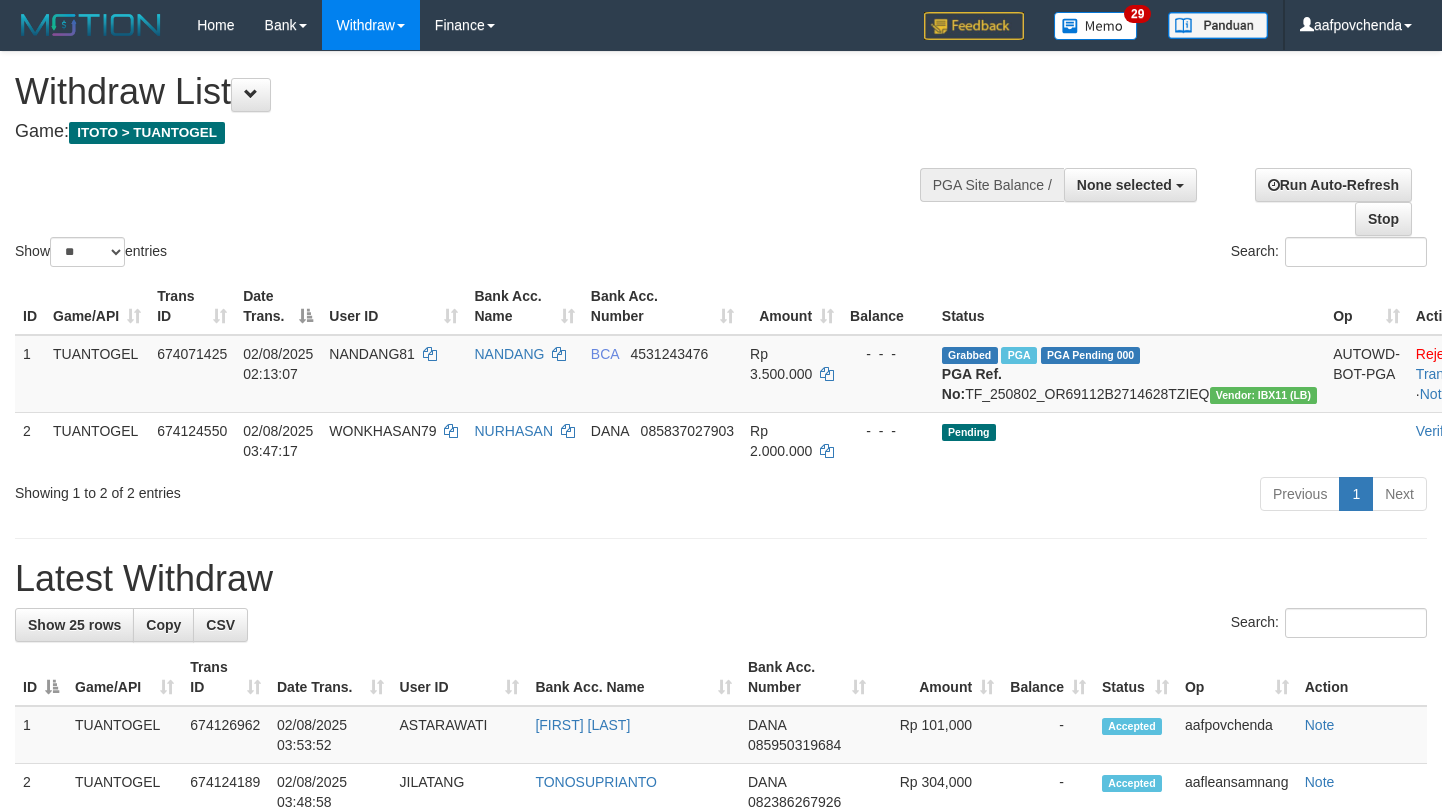 select 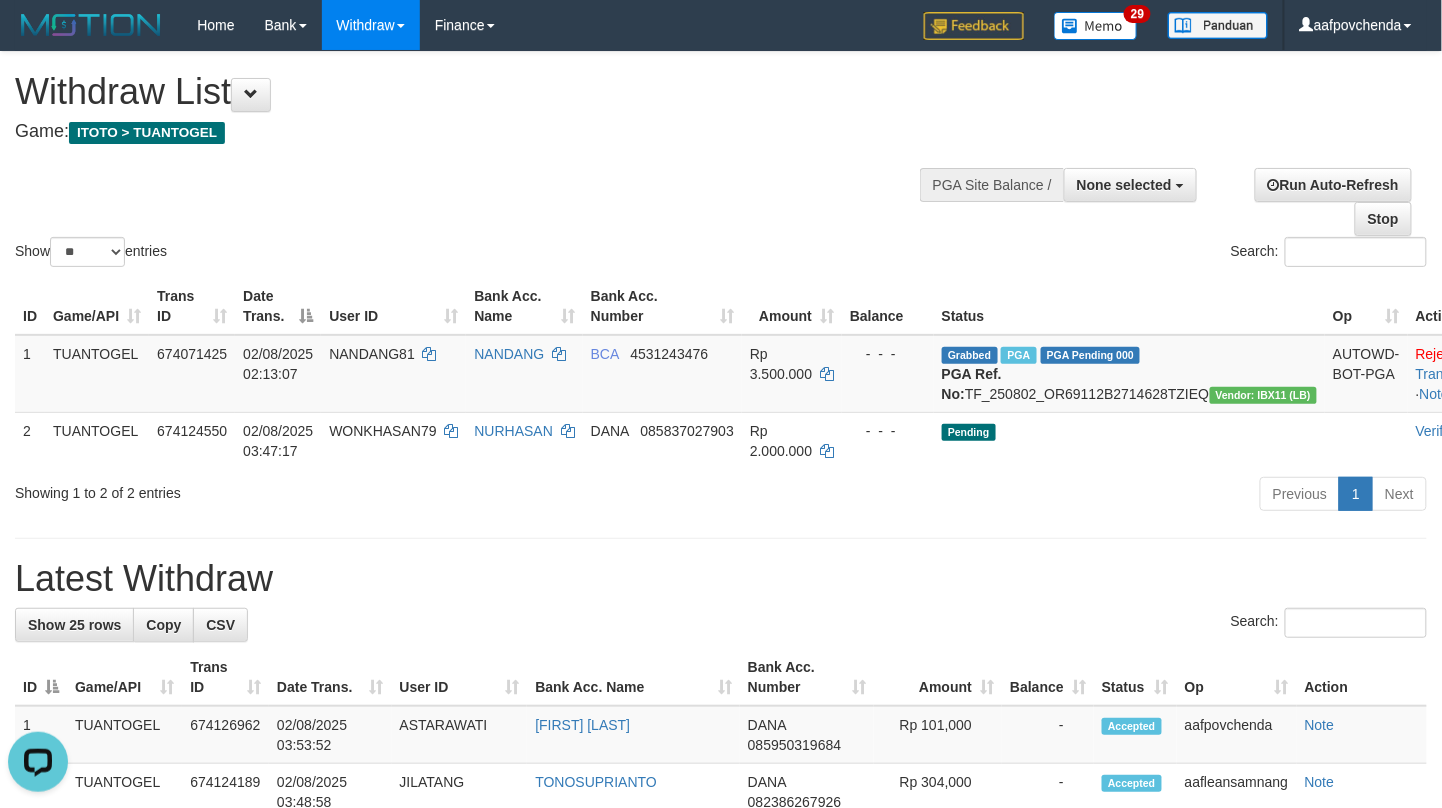 scroll, scrollTop: 0, scrollLeft: 0, axis: both 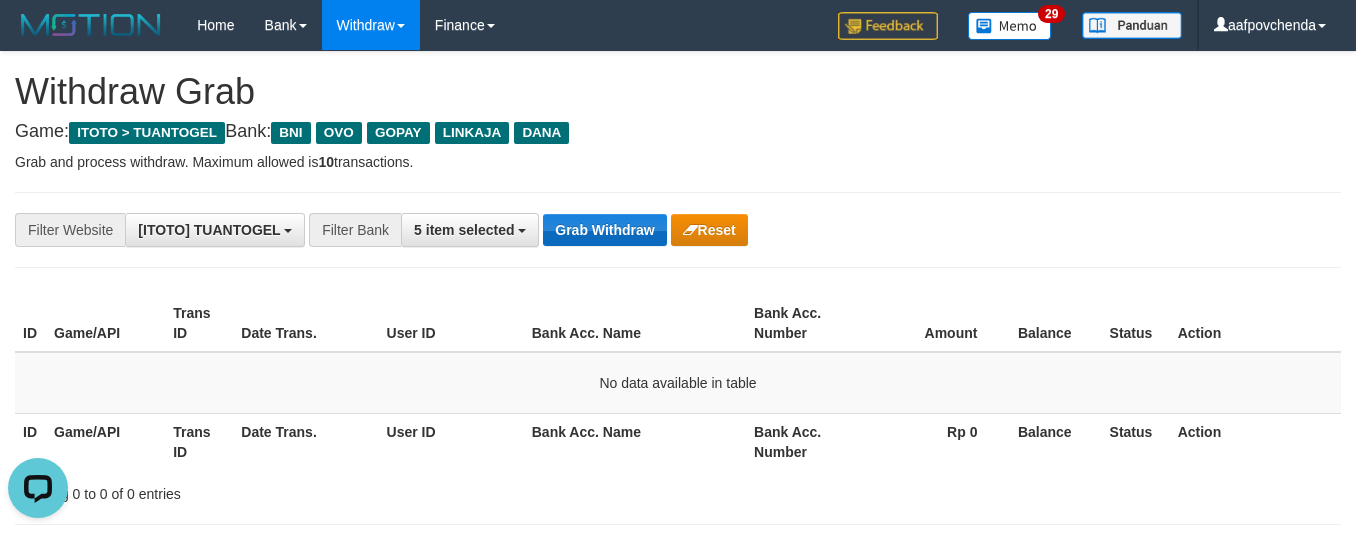 drag, startPoint x: 578, startPoint y: 249, endPoint x: 593, endPoint y: 240, distance: 17.492855 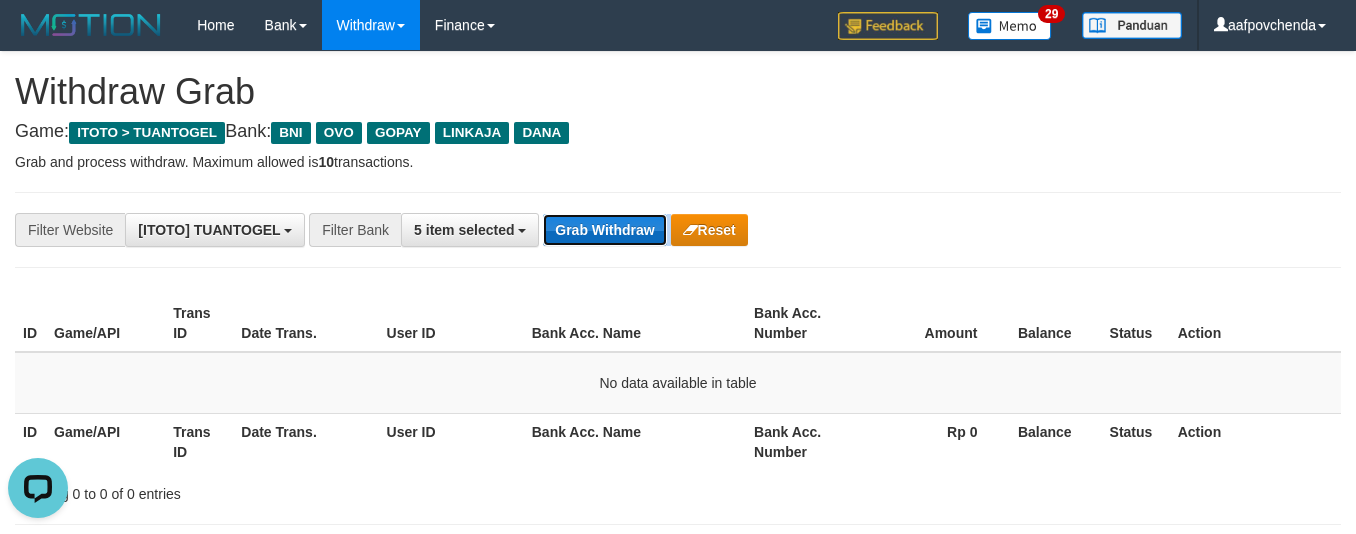 click on "Grab Withdraw" at bounding box center (604, 230) 